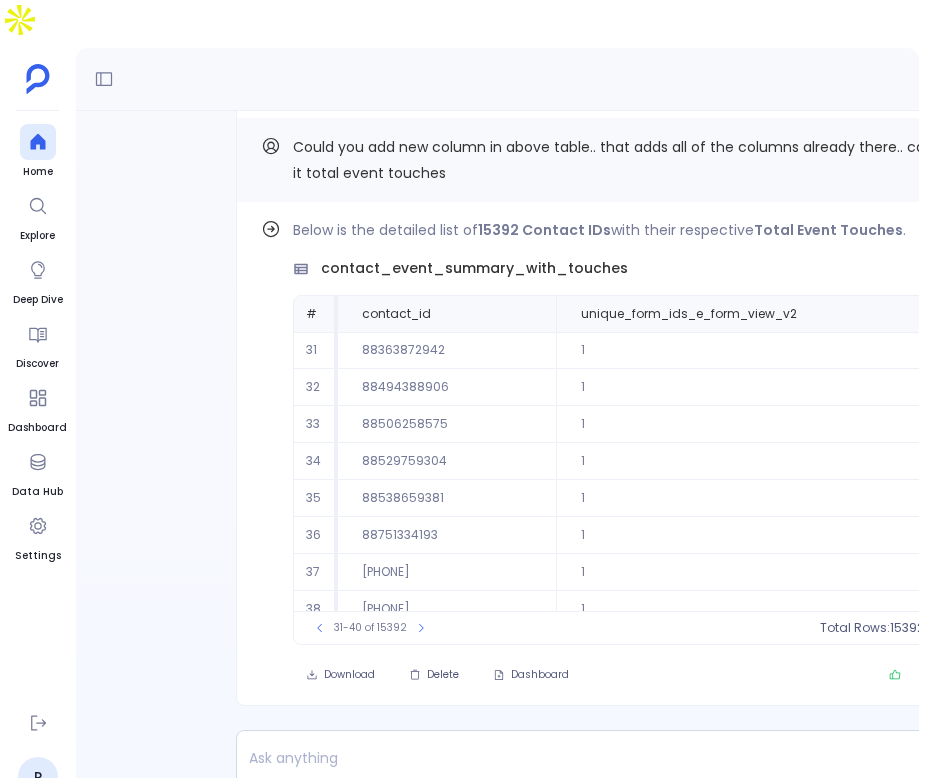 scroll, scrollTop: 0, scrollLeft: 0, axis: both 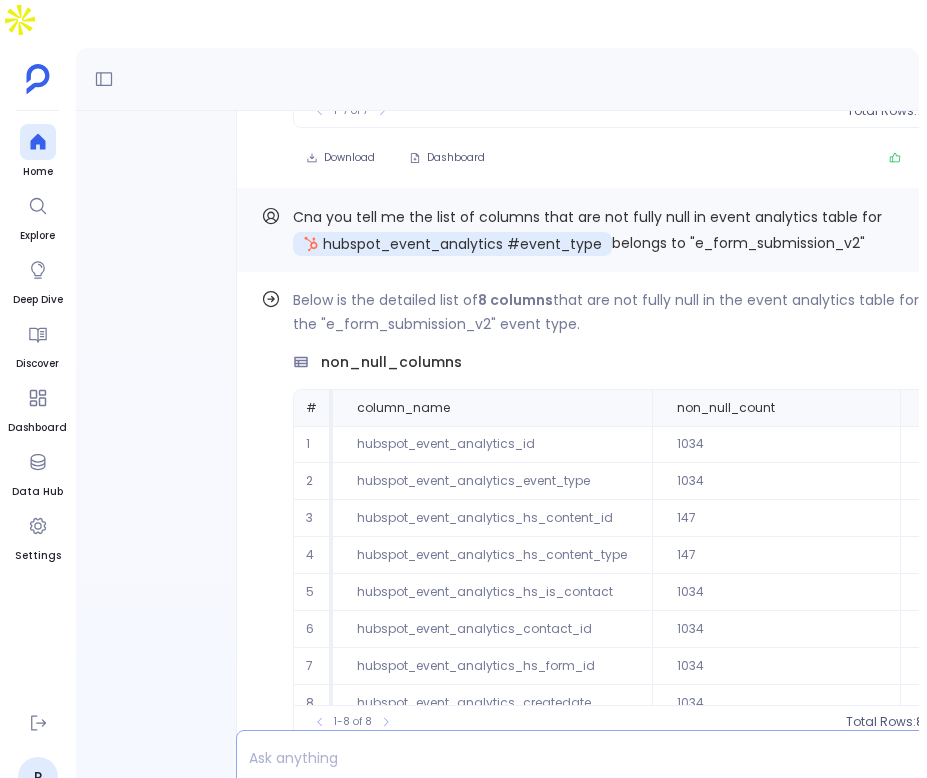 click at bounding box center (562, 758) 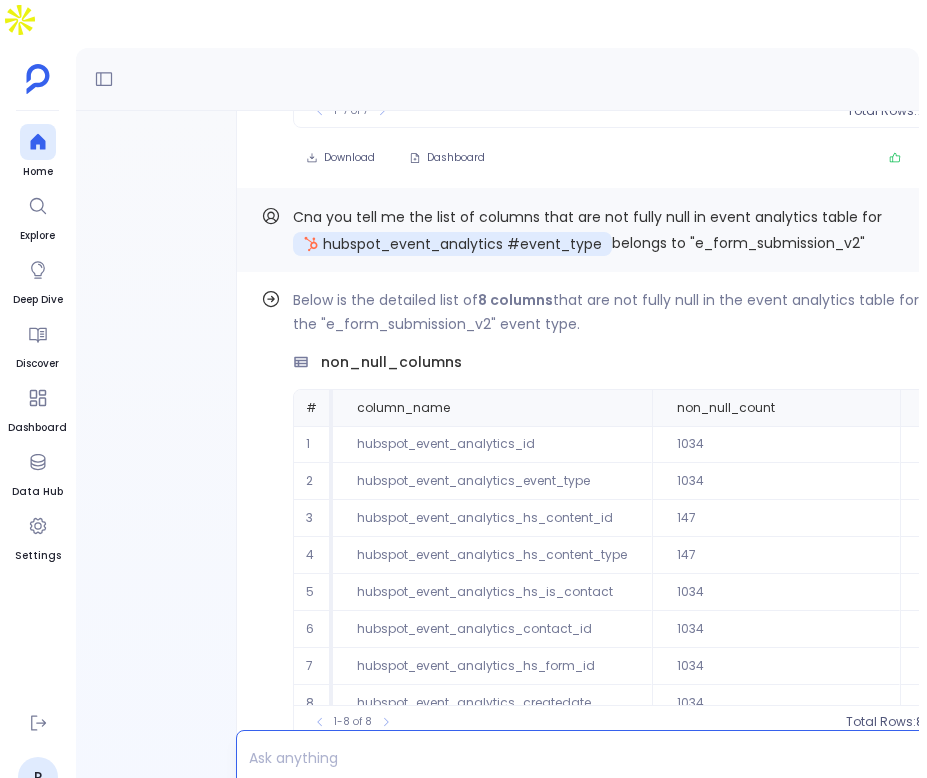 type 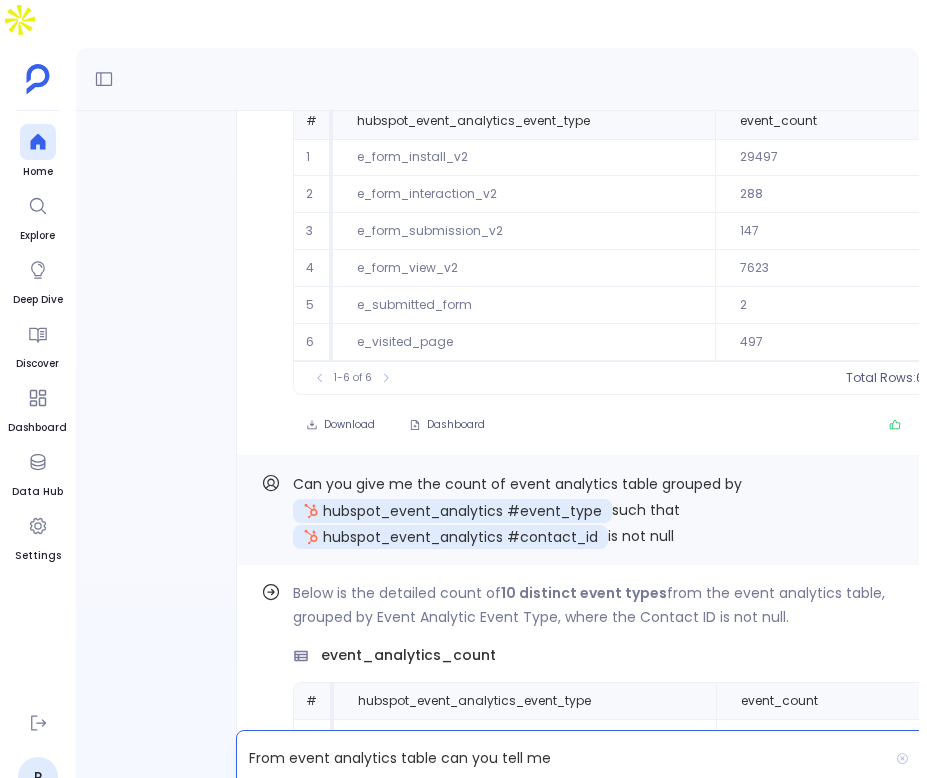 scroll, scrollTop: -11610, scrollLeft: 0, axis: vertical 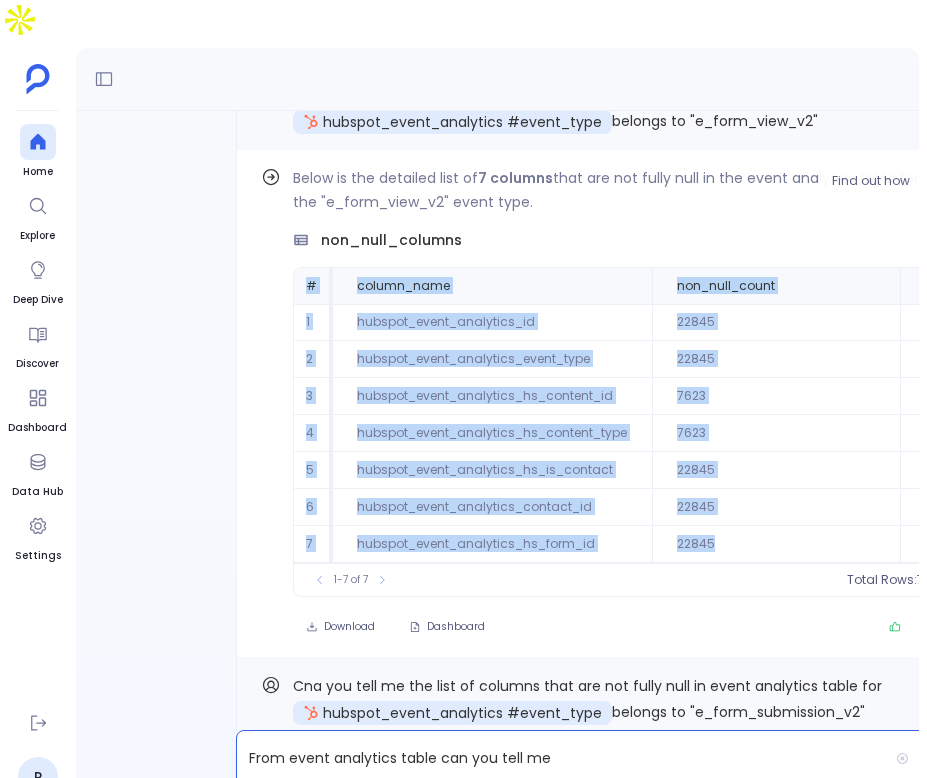 drag, startPoint x: 307, startPoint y: 215, endPoint x: 778, endPoint y: 483, distance: 541.9087 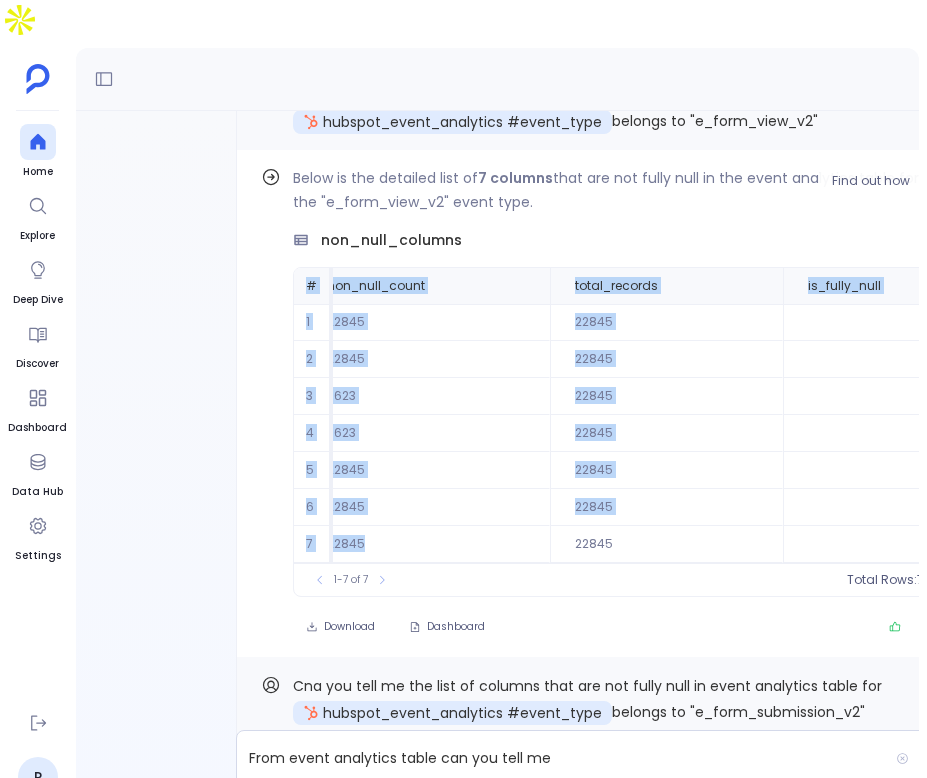 scroll, scrollTop: 0, scrollLeft: 416, axis: horizontal 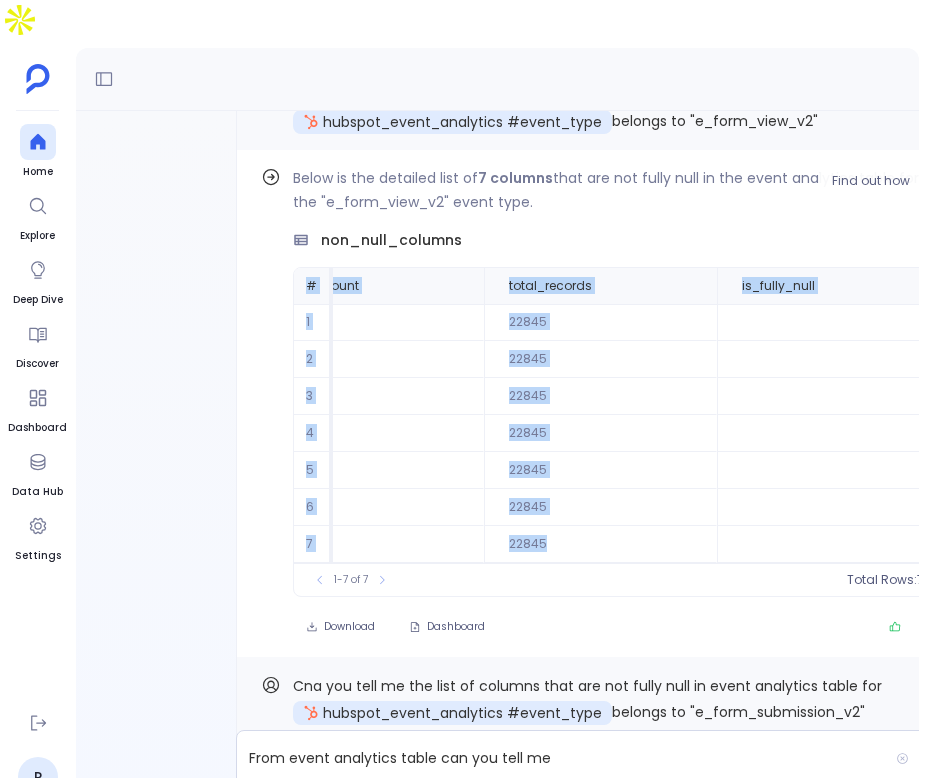 click at bounding box center (828, 544) 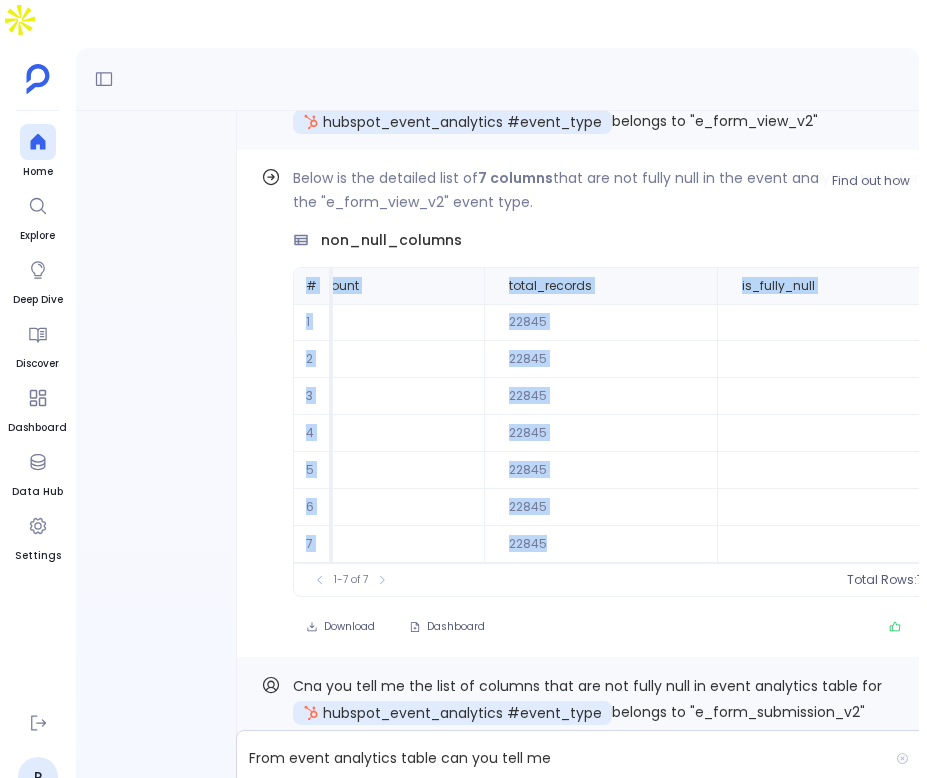 scroll, scrollTop: 0, scrollLeft: 28, axis: horizontal 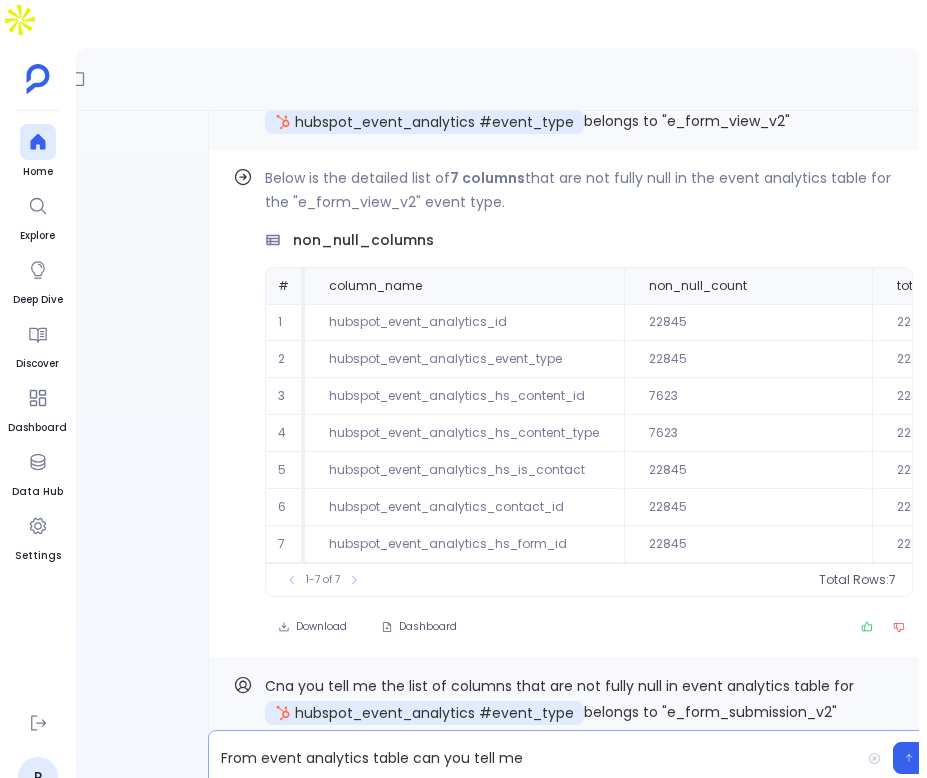 click on "From event analytics table can you tell me" at bounding box center [534, 758] 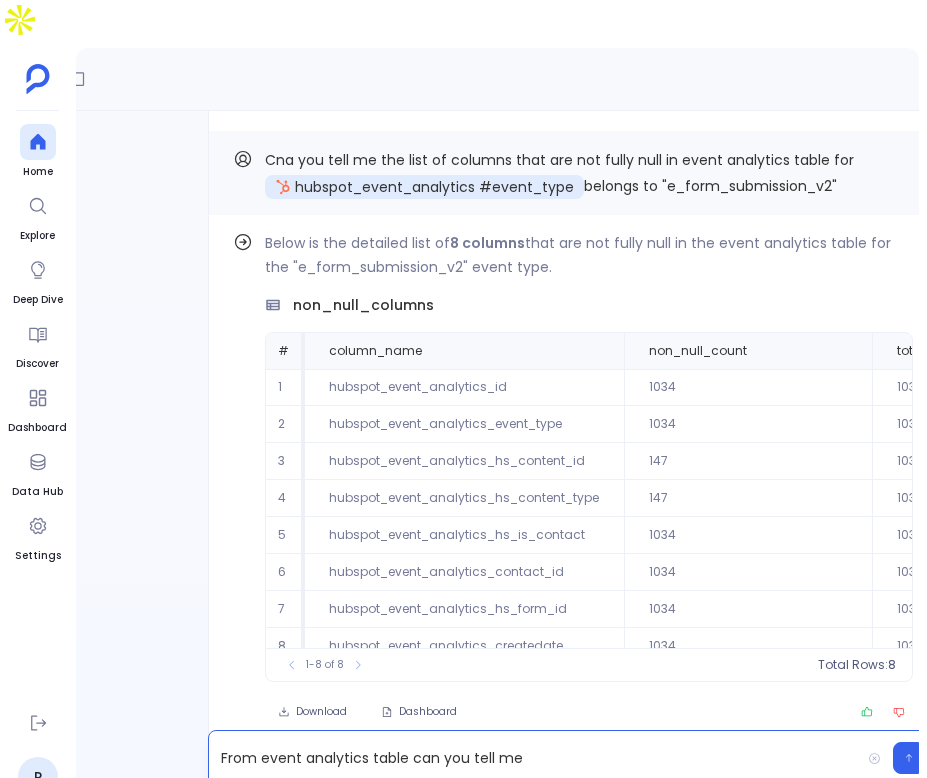 scroll, scrollTop: -8897, scrollLeft: 0, axis: vertical 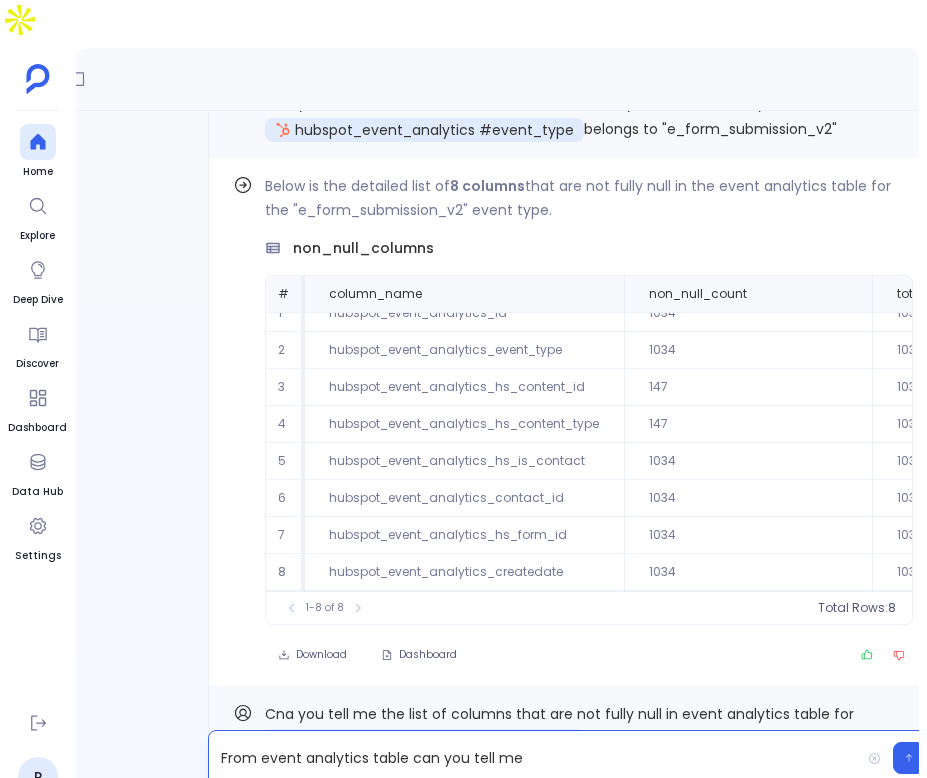 click on "From event analytics table can you tell me" at bounding box center [534, 758] 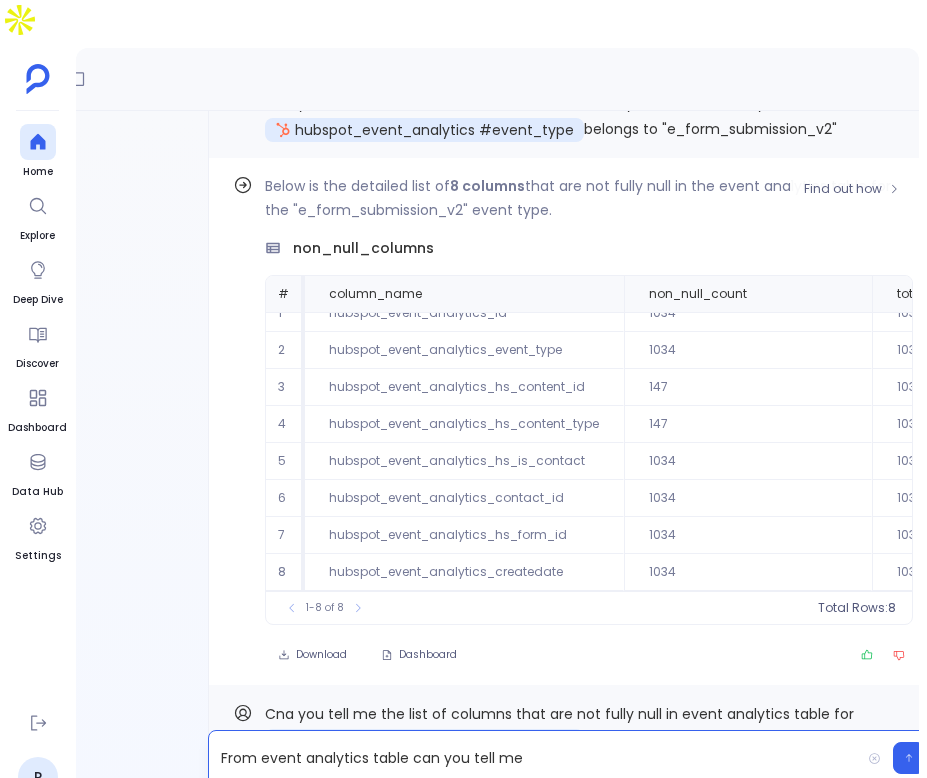 scroll, scrollTop: 0, scrollLeft: 0, axis: both 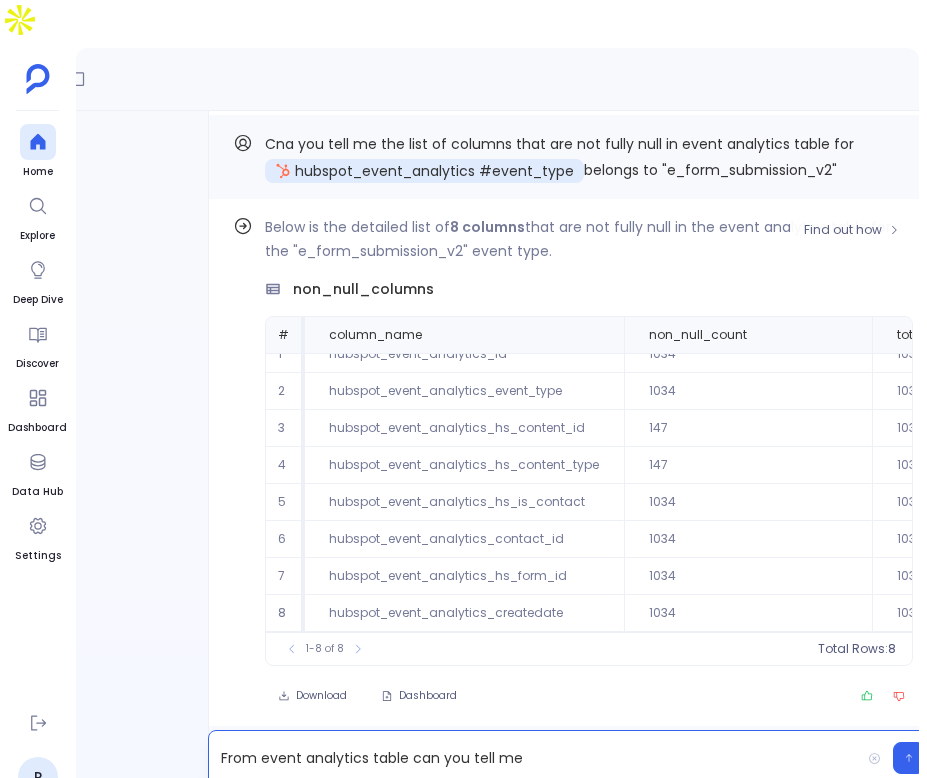 click on "#" at bounding box center (283, 334) 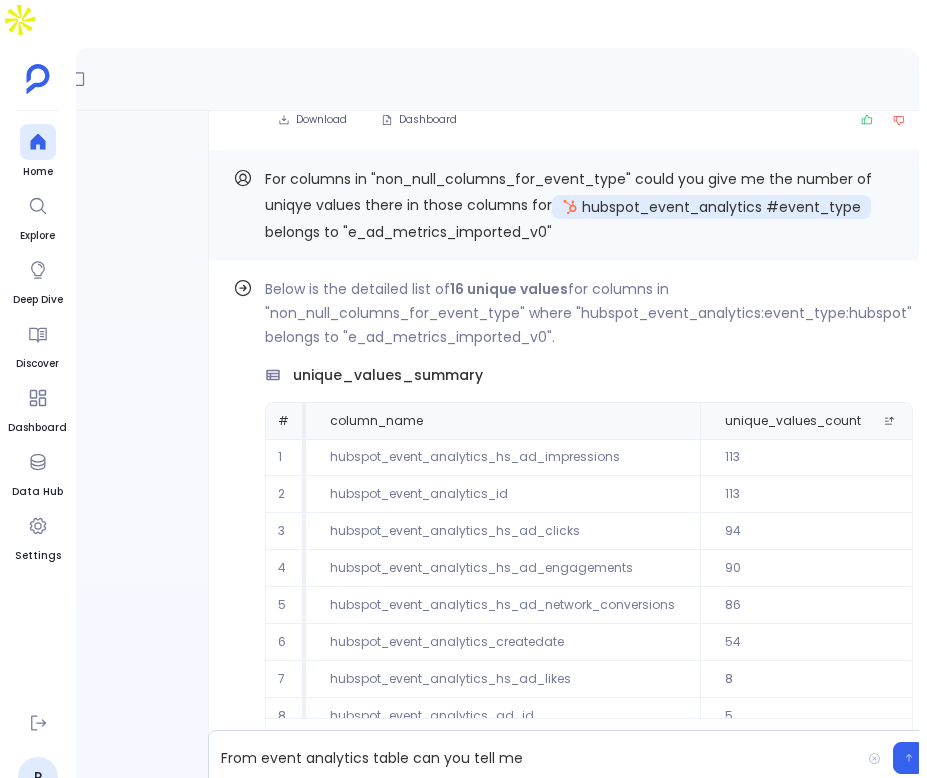 scroll, scrollTop: -2307, scrollLeft: 0, axis: vertical 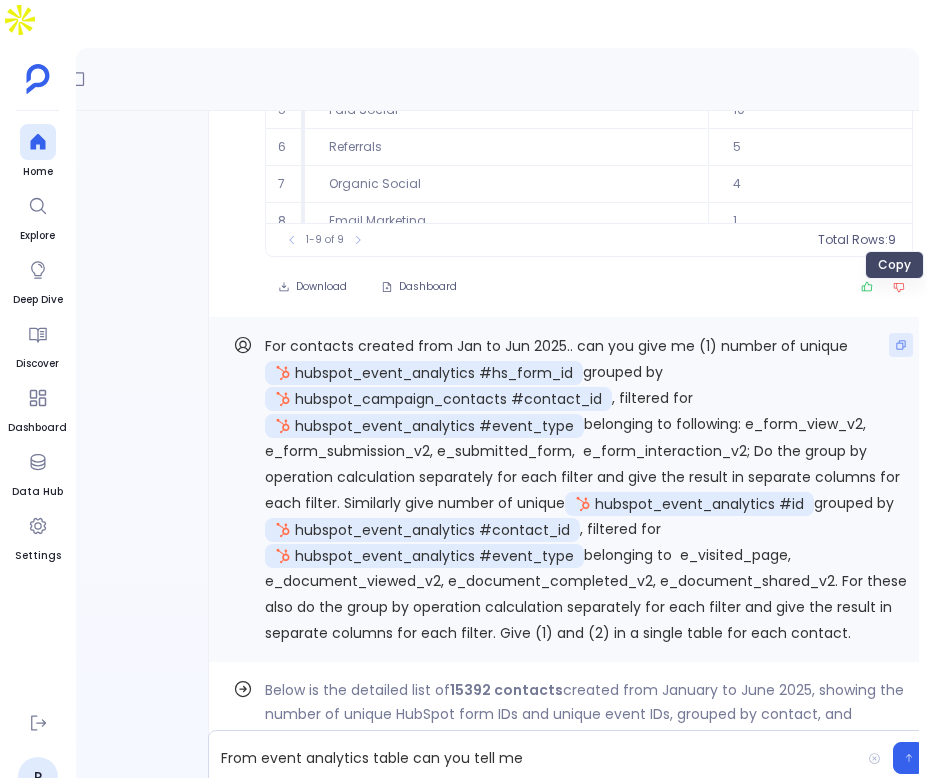 click 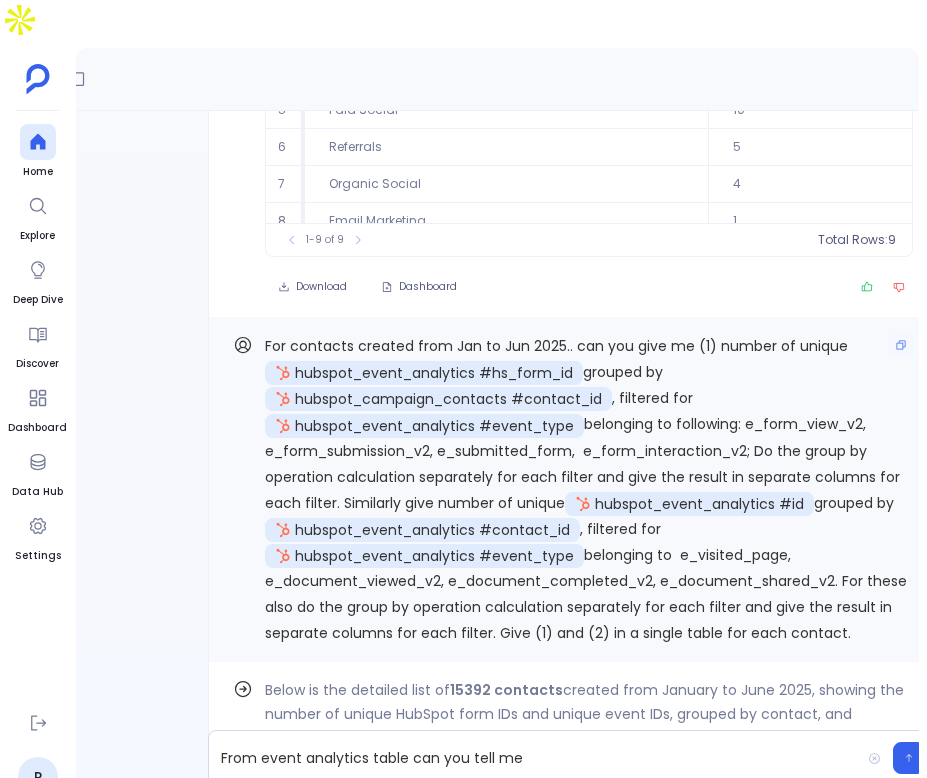 scroll, scrollTop: 0, scrollLeft: 0, axis: both 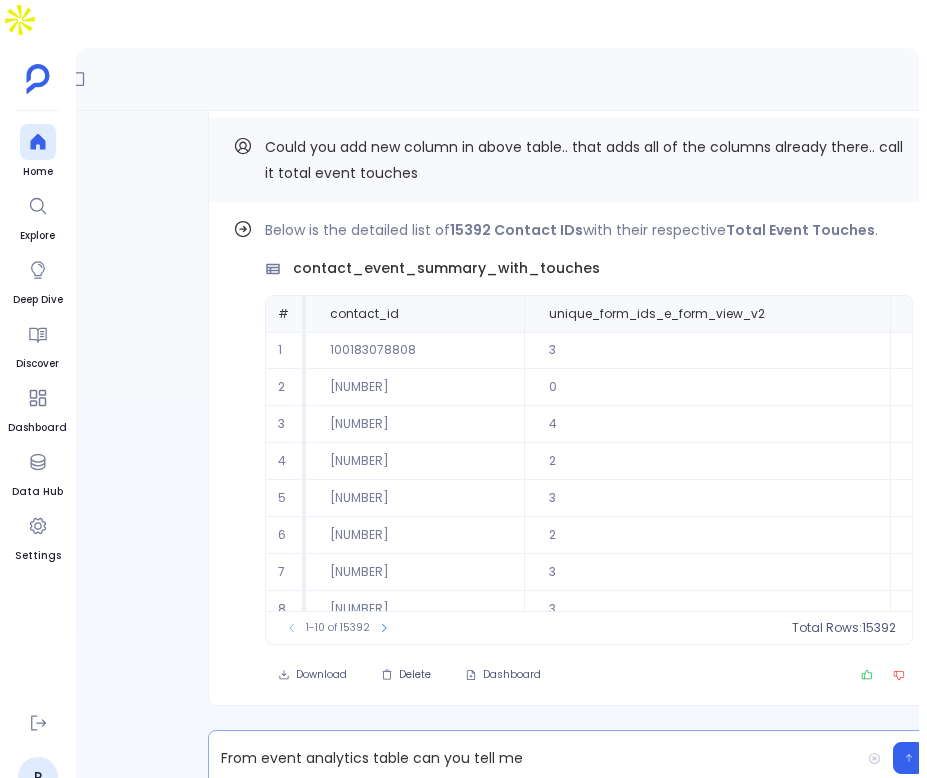 click on "From event analytics table can you tell me" at bounding box center (534, 758) 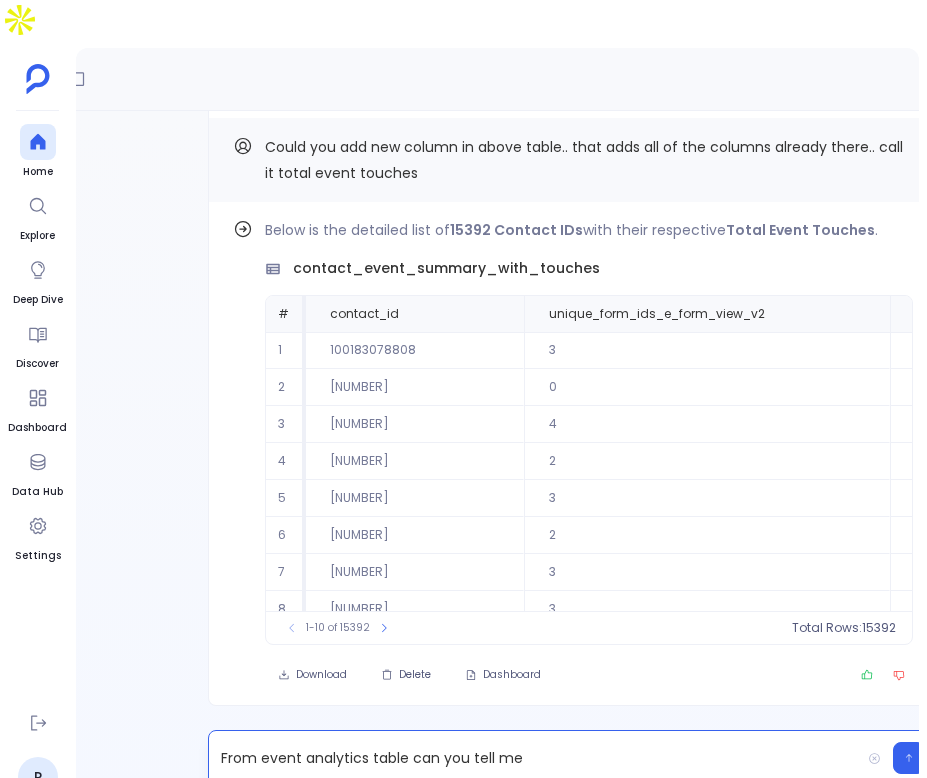 click on "From event analytics table can you tell me" at bounding box center (534, 758) 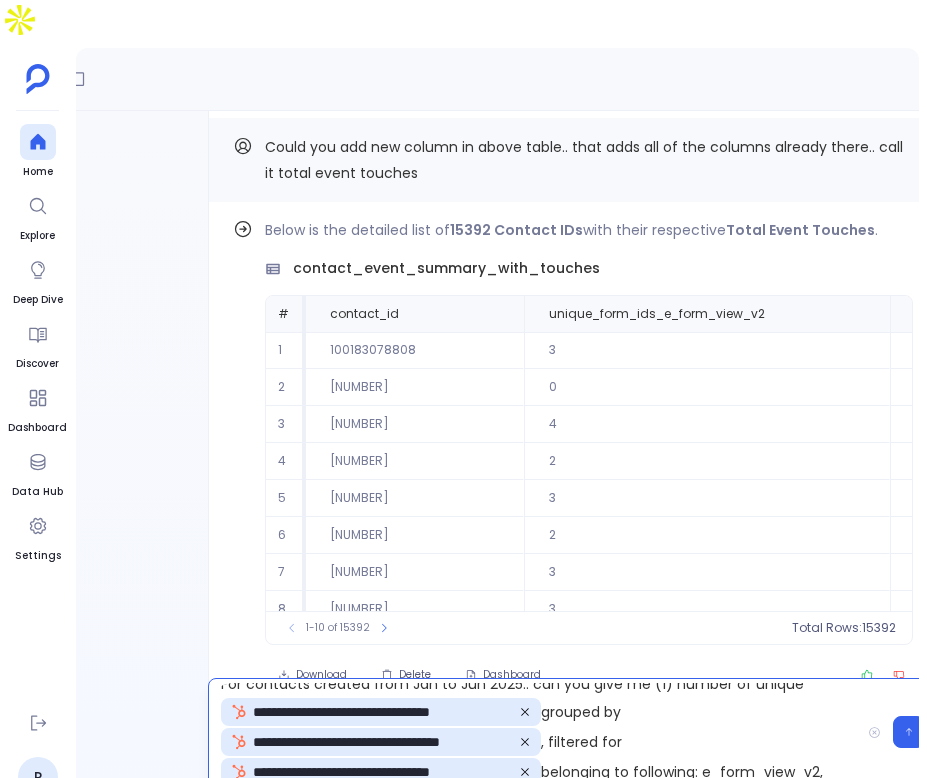 scroll, scrollTop: 0, scrollLeft: 0, axis: both 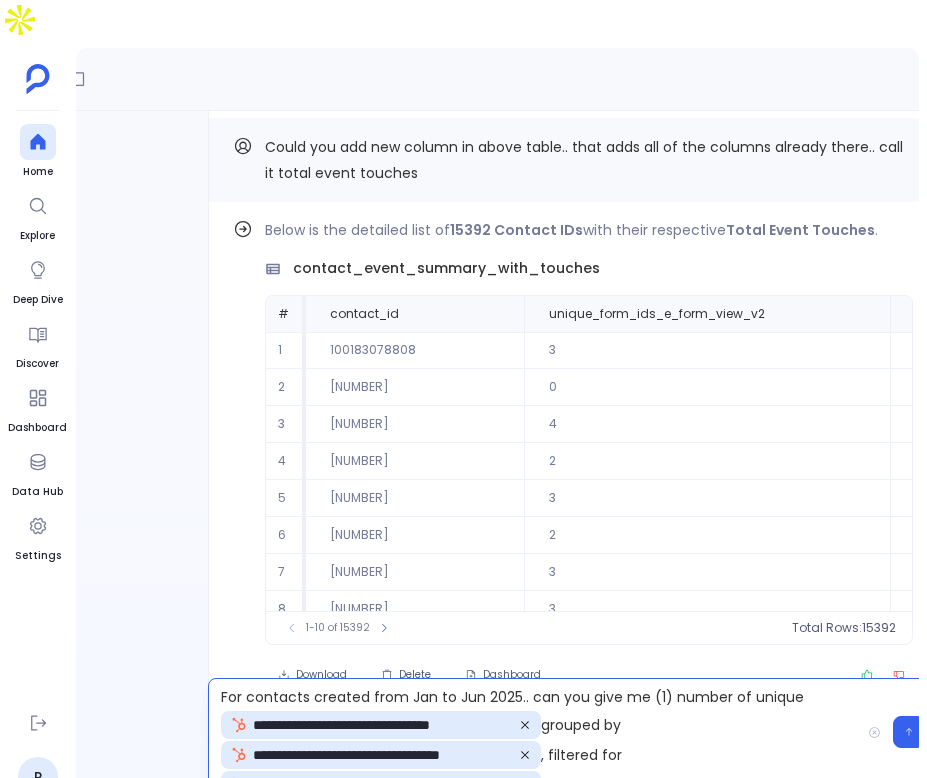 click 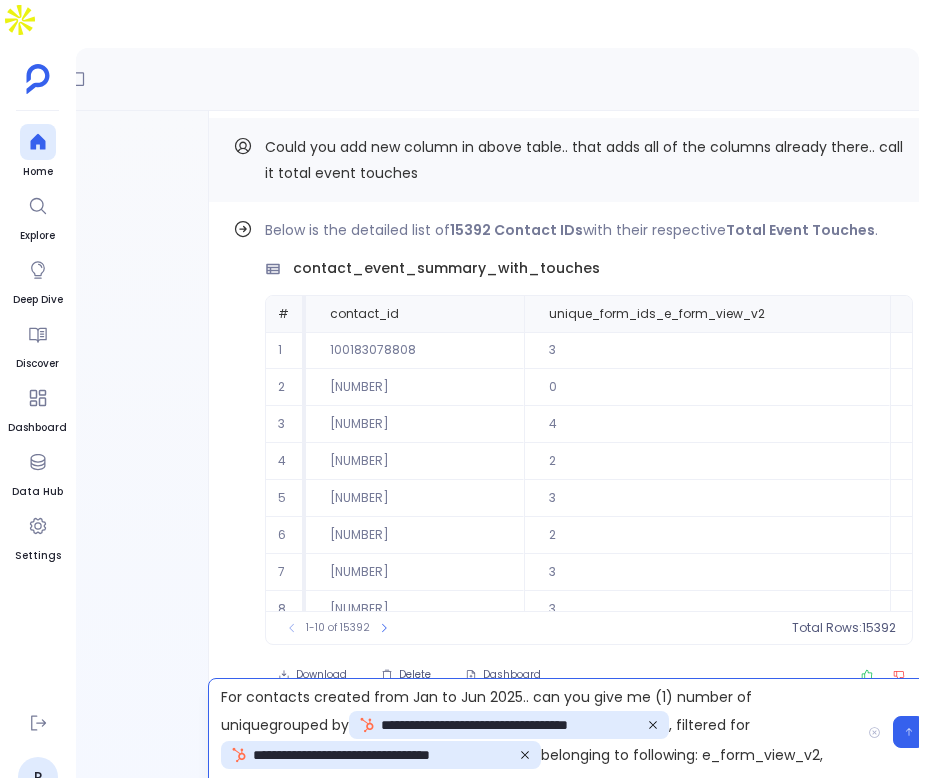 click on "**********" at bounding box center [534, 732] 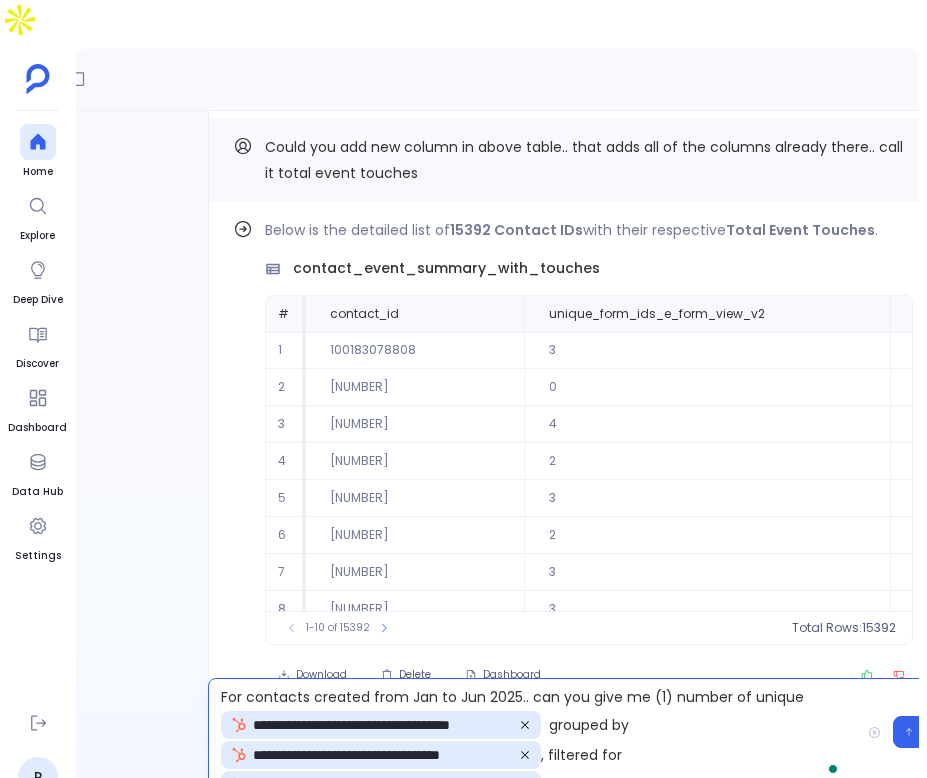 scroll, scrollTop: 66, scrollLeft: 0, axis: vertical 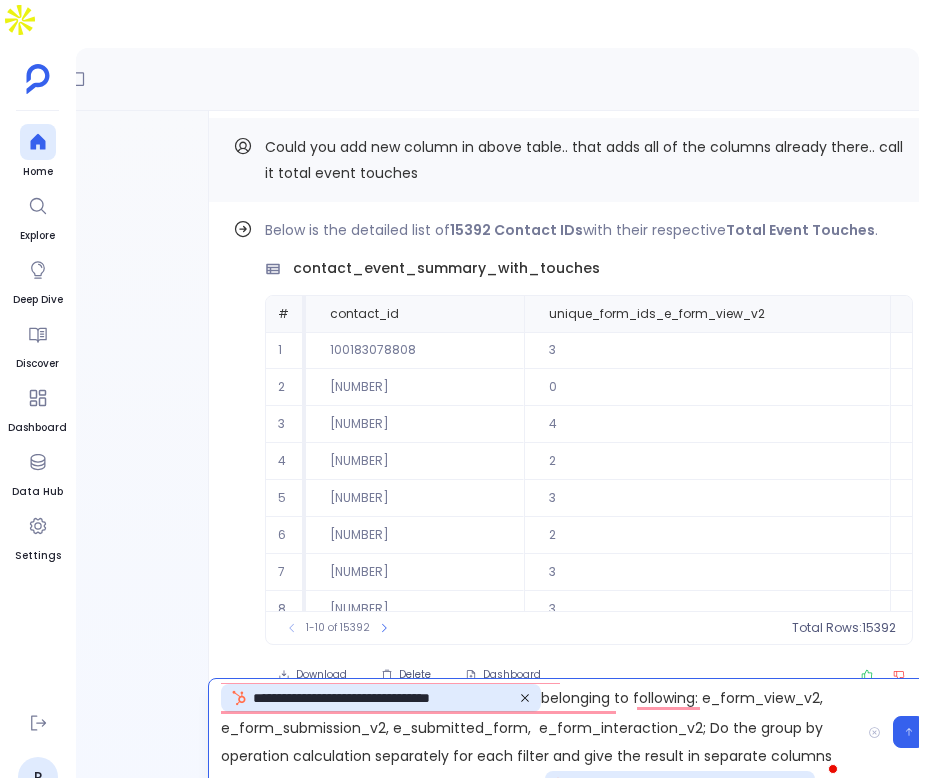 click on "**********" at bounding box center (534, 732) 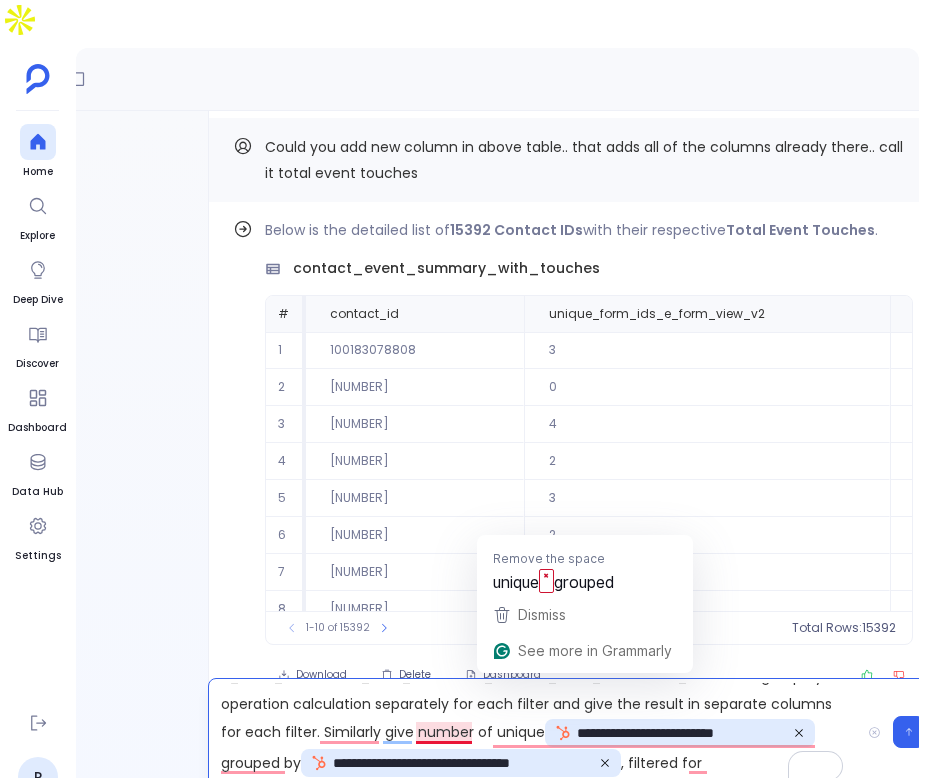 click on "**********" at bounding box center (534, 732) 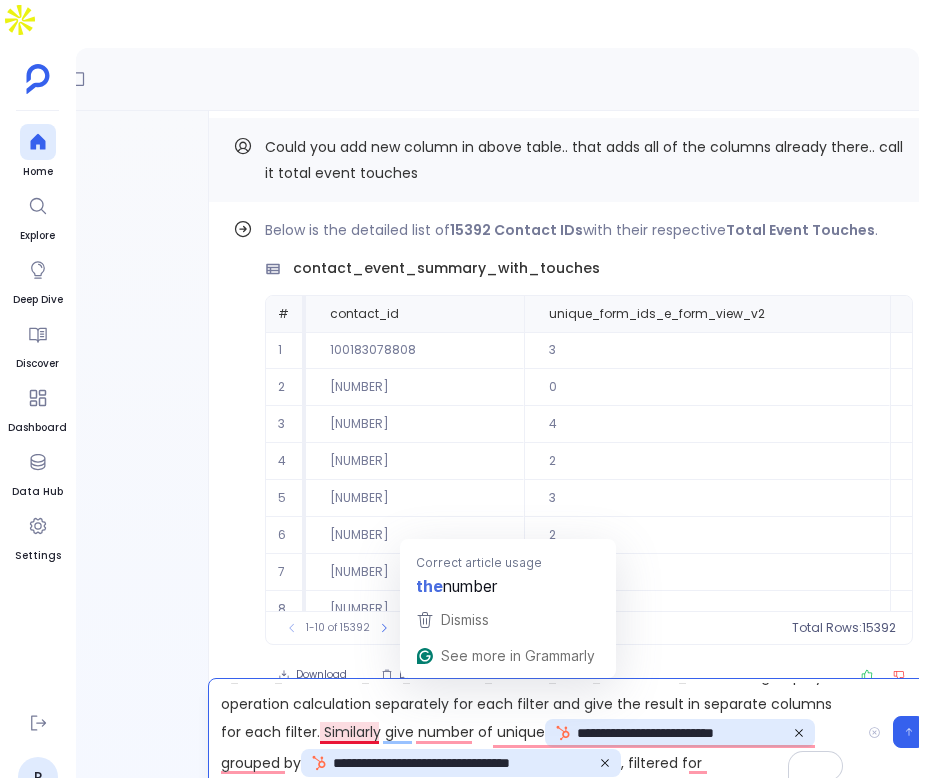 click on "**********" at bounding box center (534, 732) 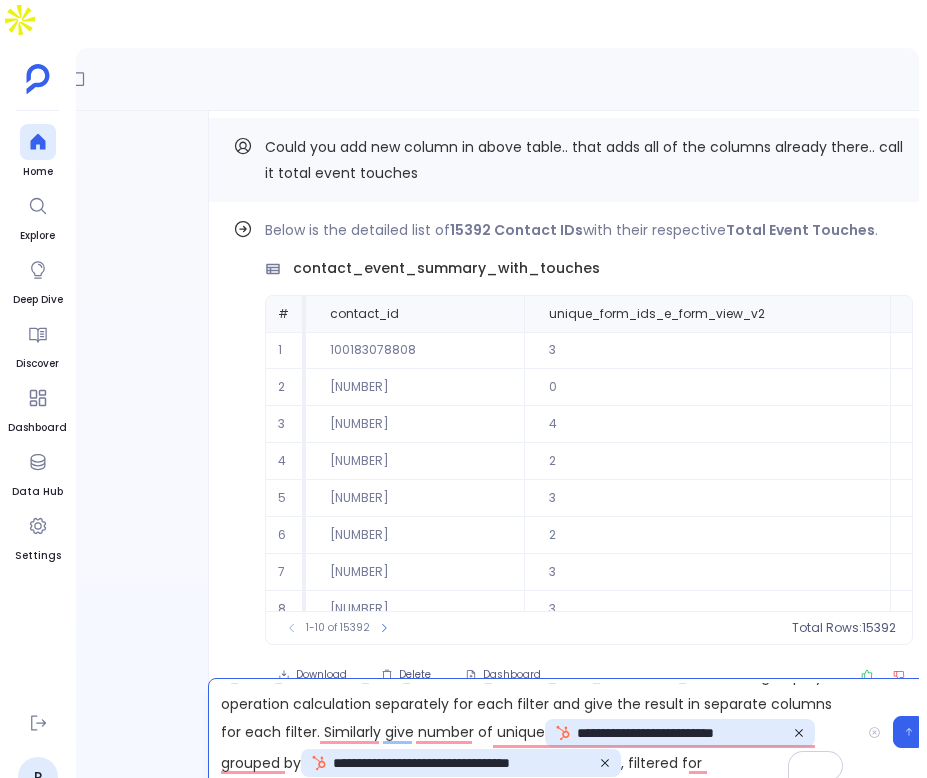 click on "**********" at bounding box center (534, 732) 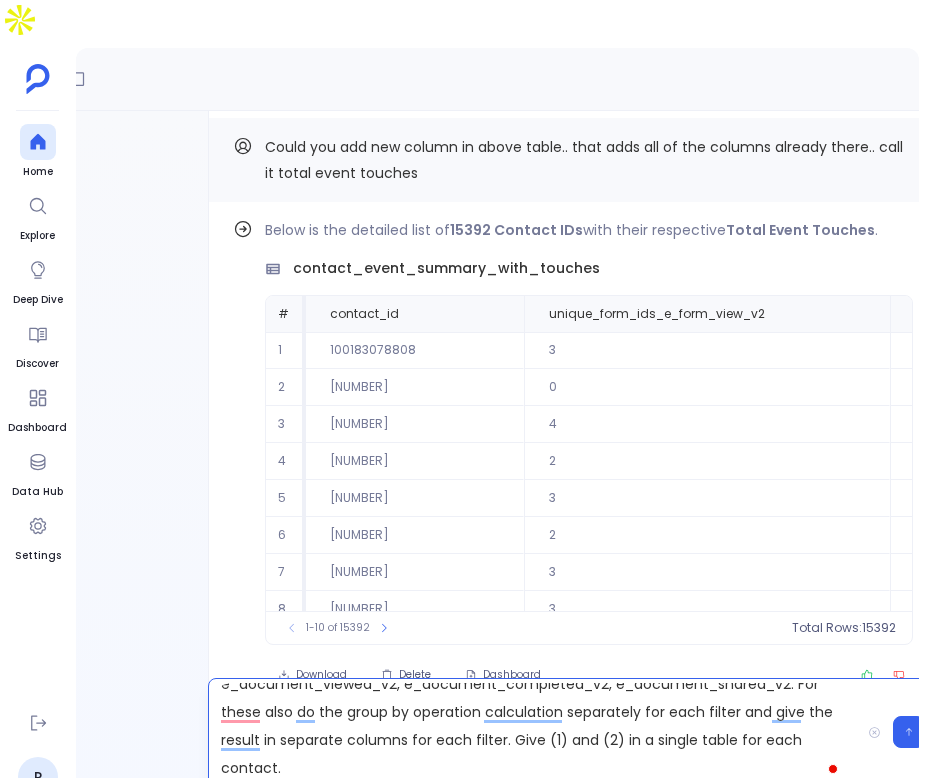 click on "**********" at bounding box center (534, 732) 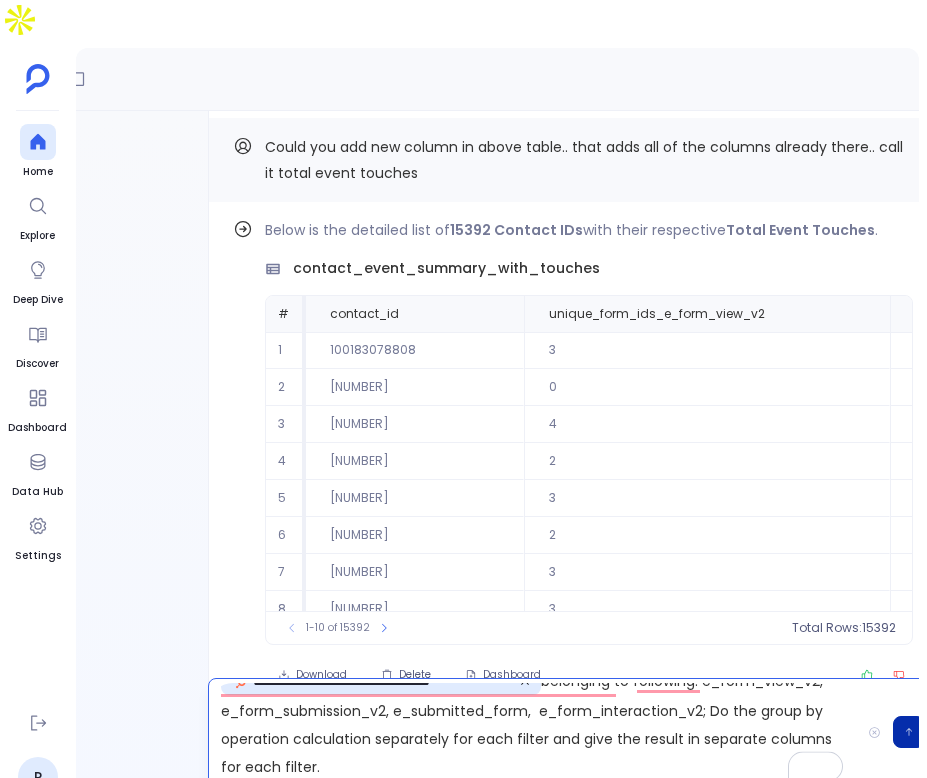 click 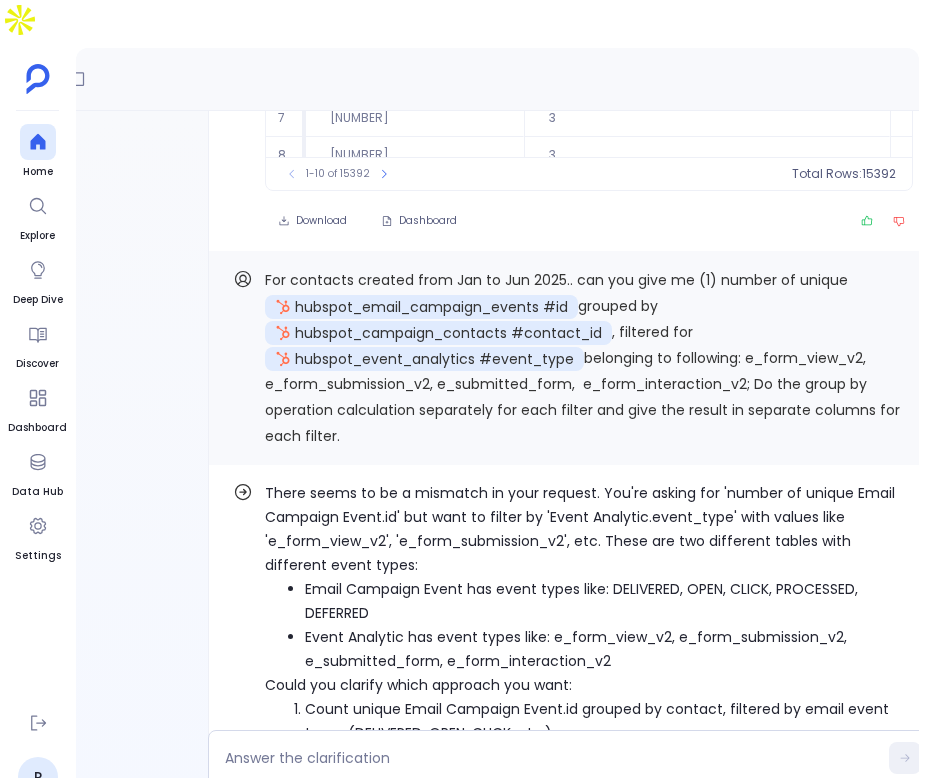 scroll, scrollTop: -282, scrollLeft: 0, axis: vertical 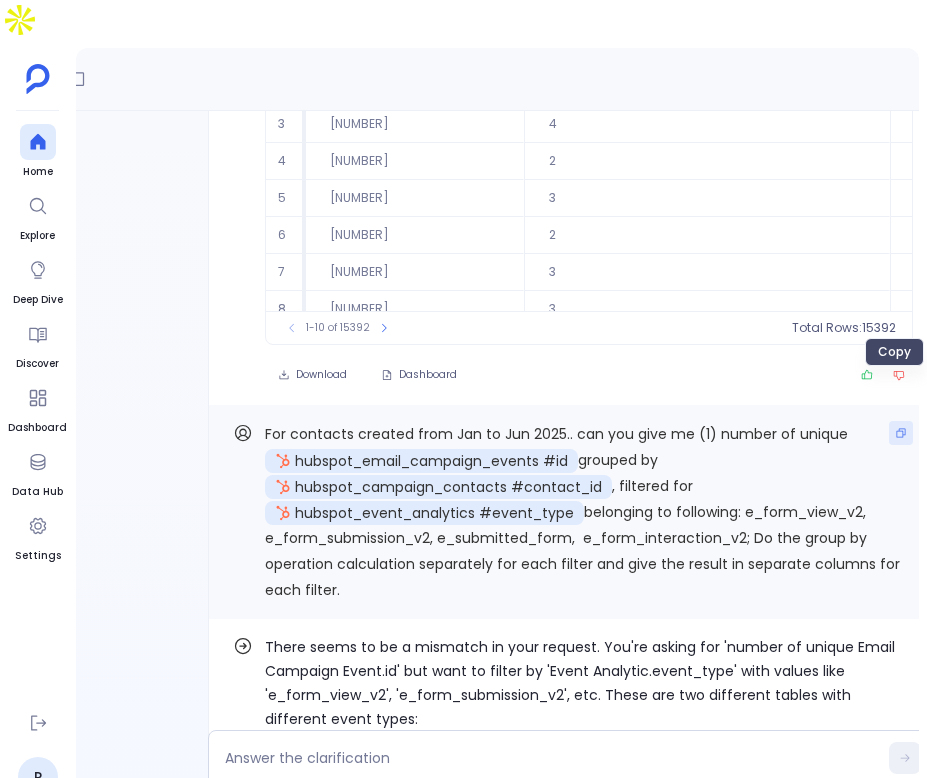 click 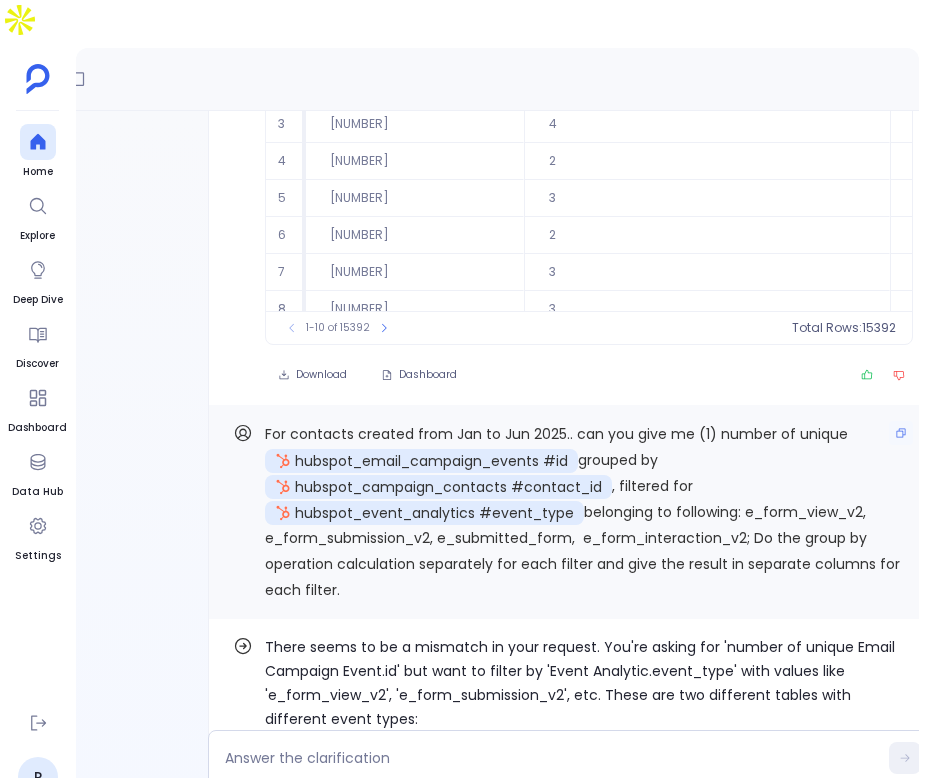 scroll, scrollTop: 0, scrollLeft: 0, axis: both 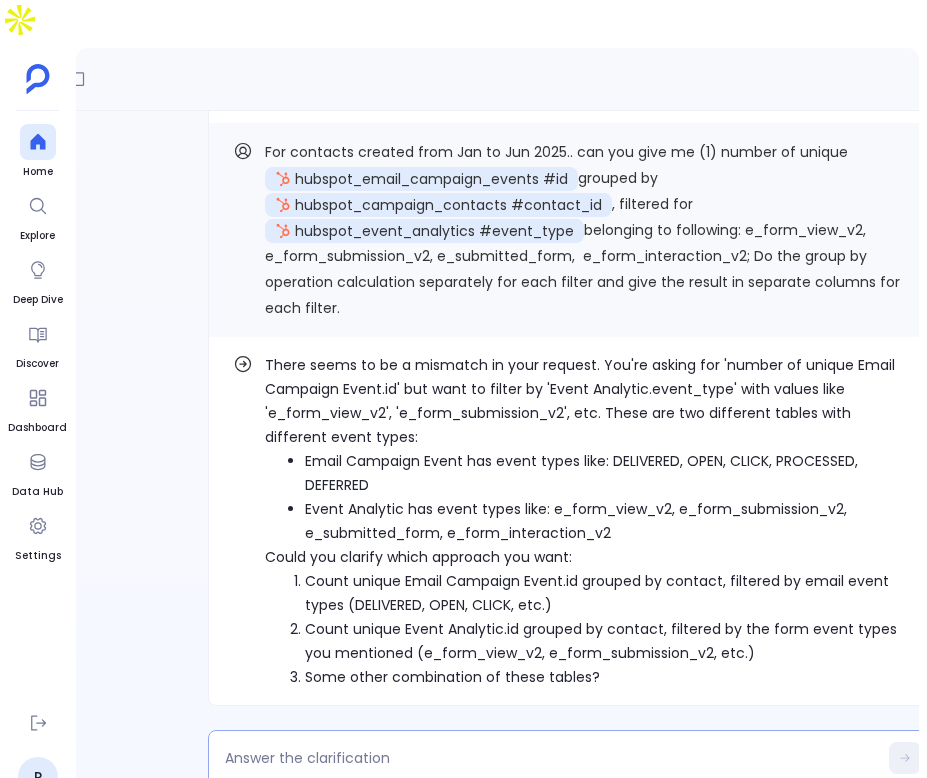 click at bounding box center (551, 758) 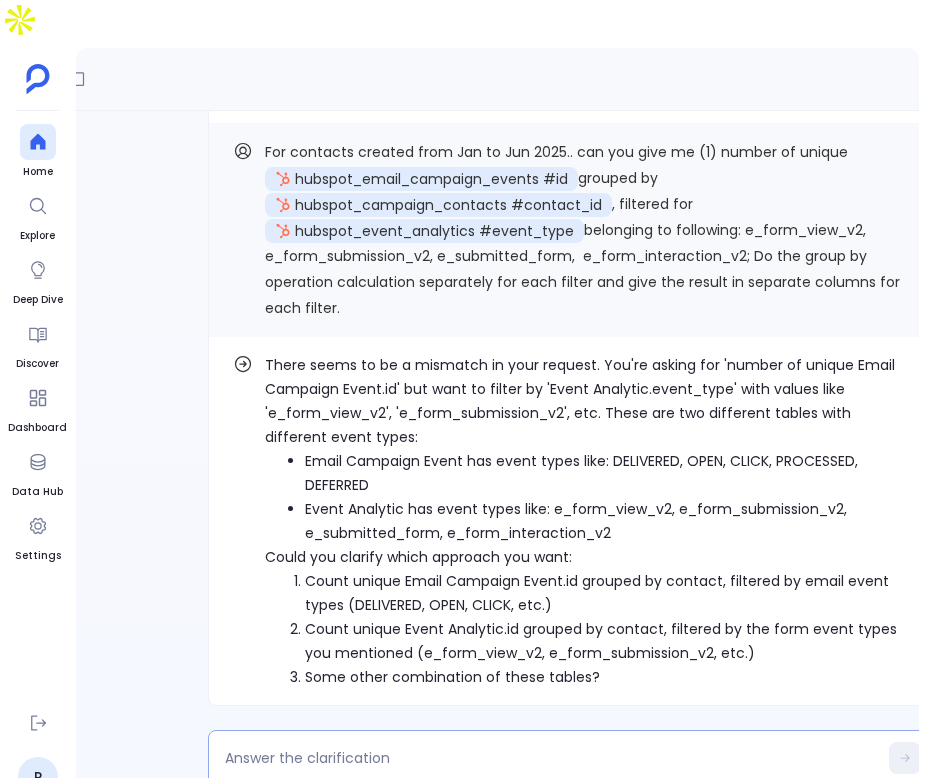 click at bounding box center [573, 758] 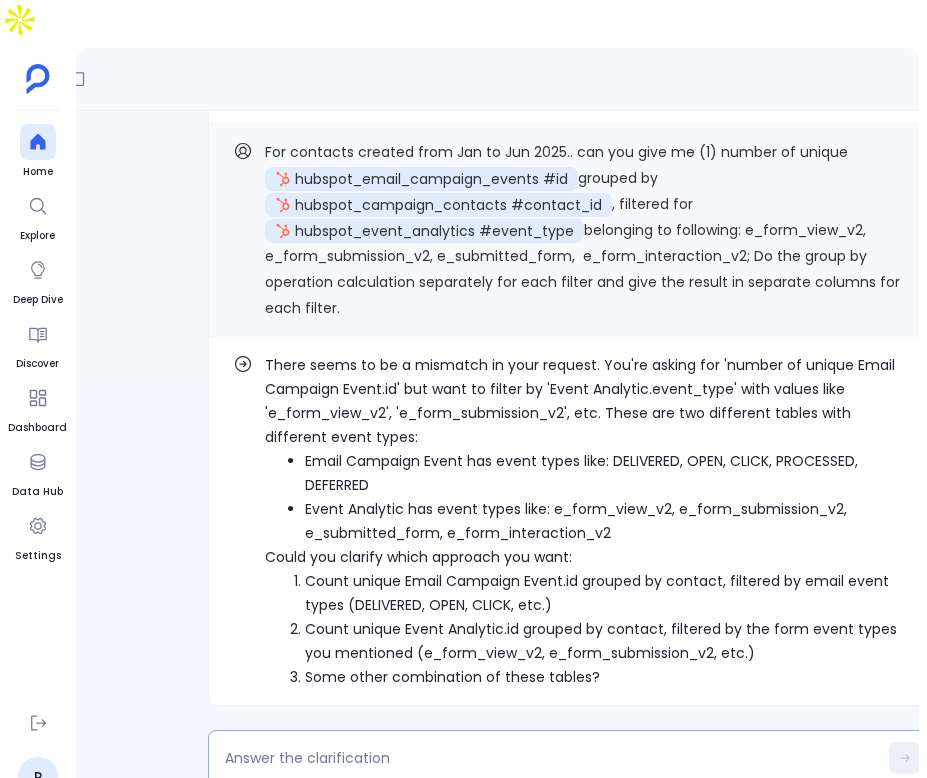 click at bounding box center [551, 758] 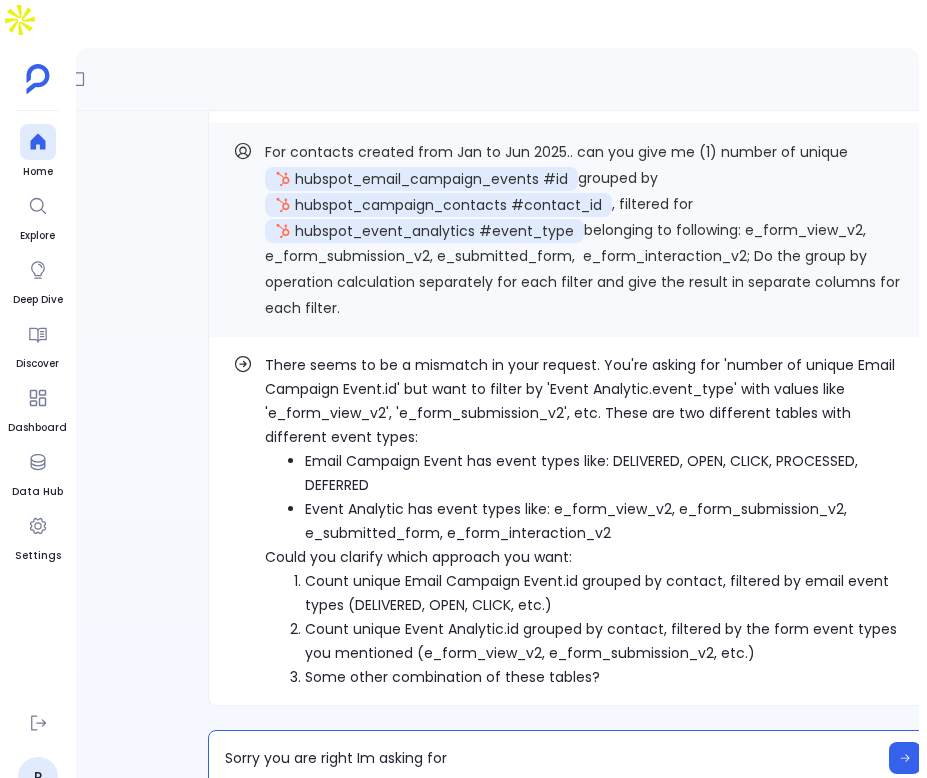 type on "Sorry you are right Im asking for" 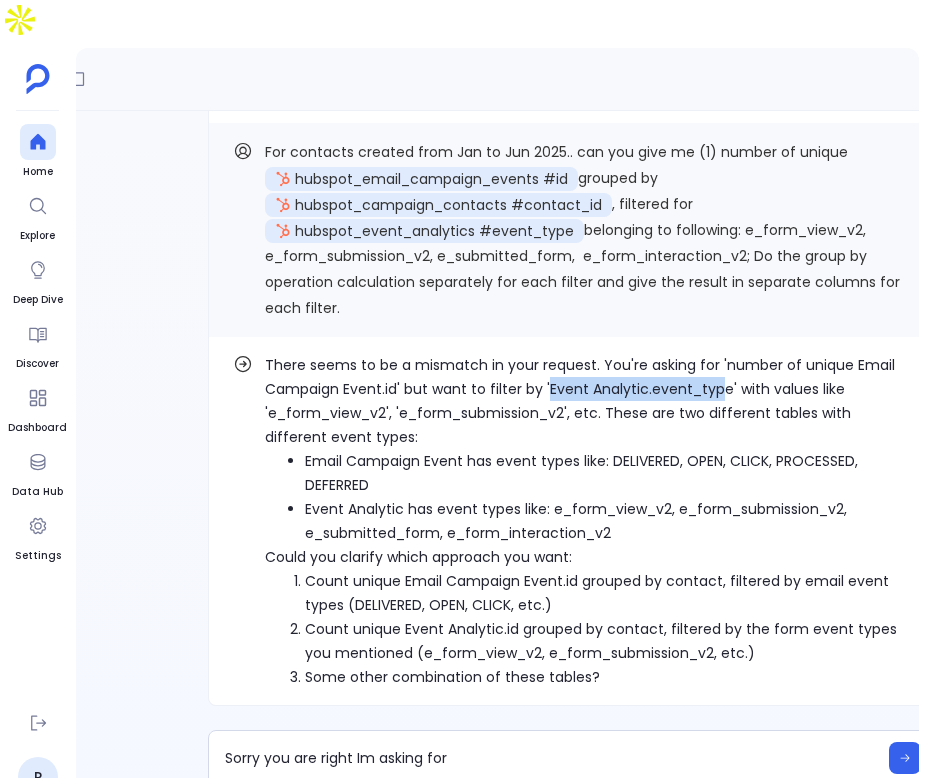 drag, startPoint x: 546, startPoint y: 345, endPoint x: 714, endPoint y: 349, distance: 168.0476 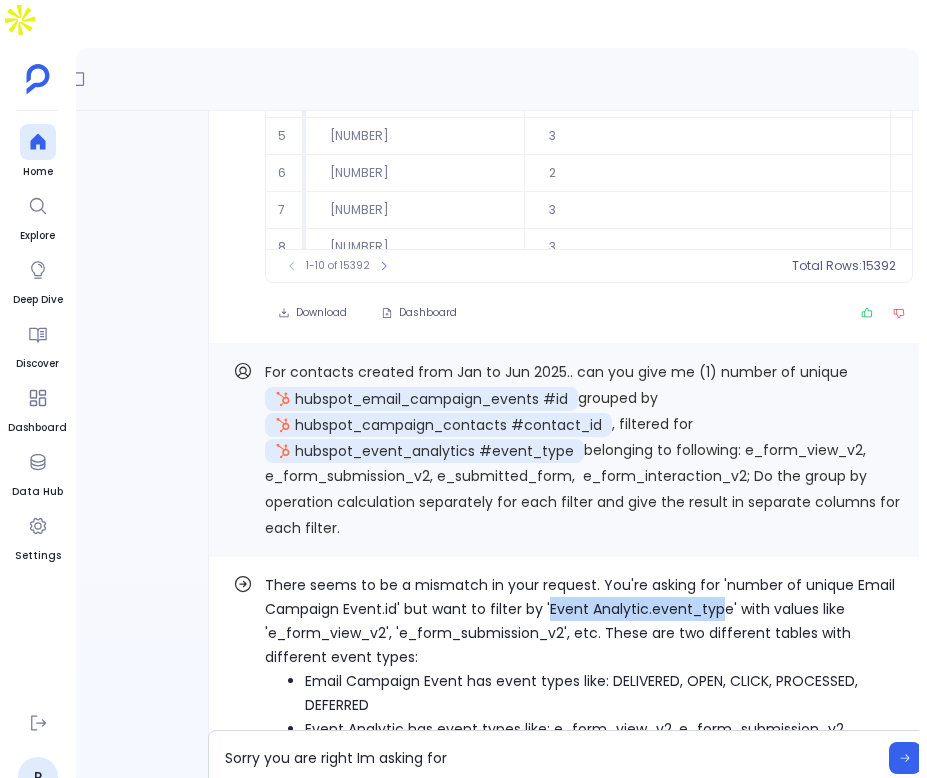 scroll, scrollTop: -367, scrollLeft: 0, axis: vertical 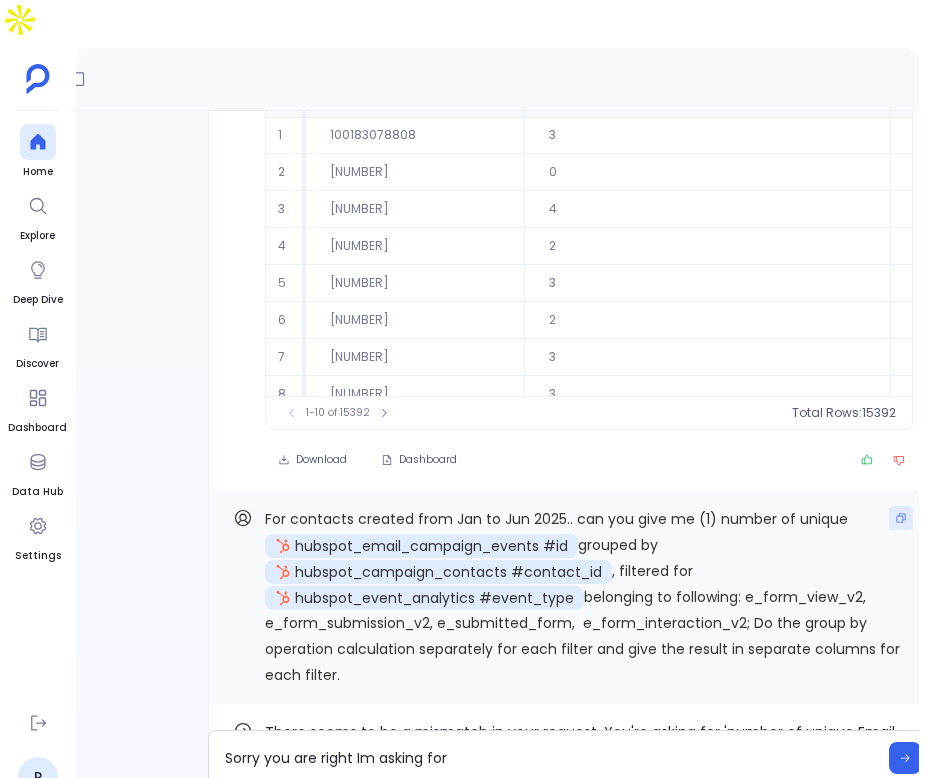 click 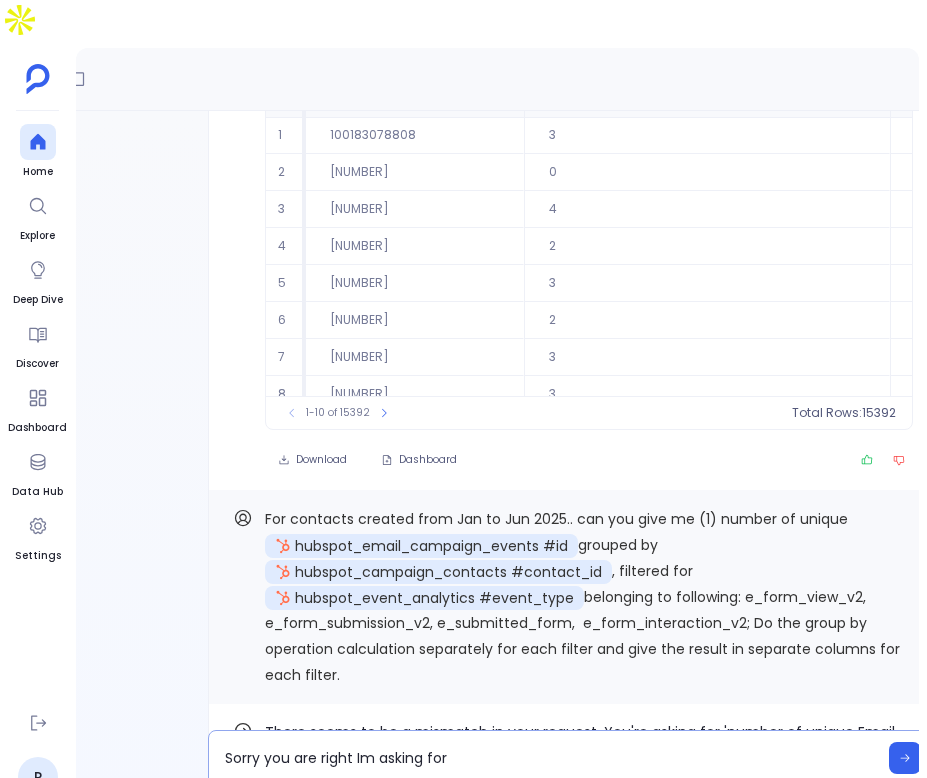 click on "Sorry you are right Im asking for" at bounding box center (573, 758) 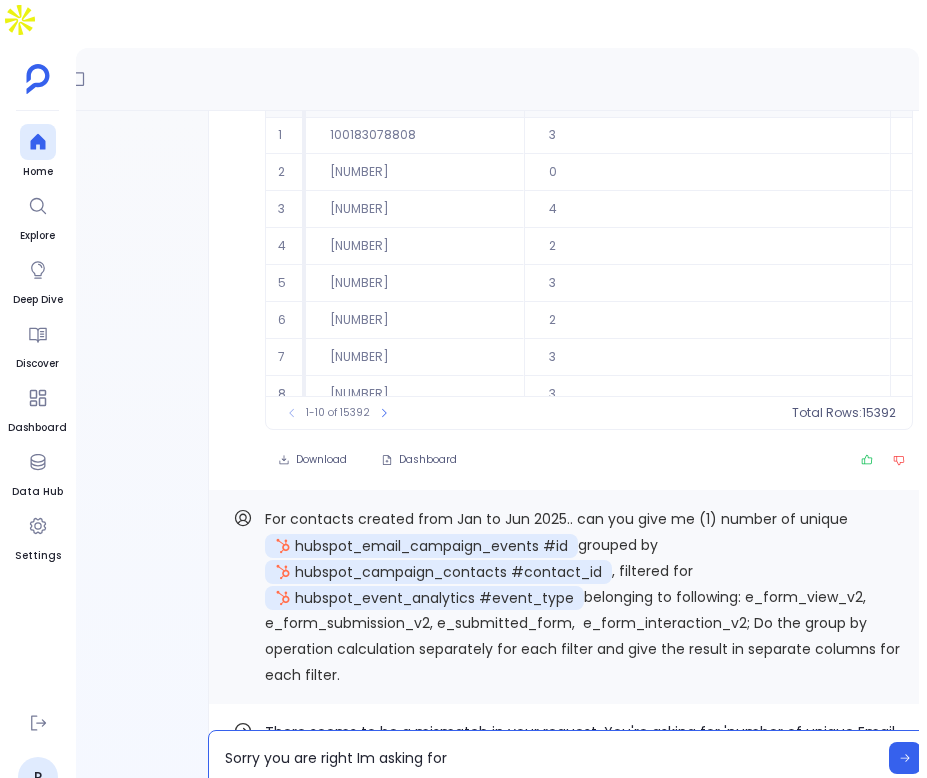 click on "Sorry you are right Im asking for" at bounding box center (551, 758) 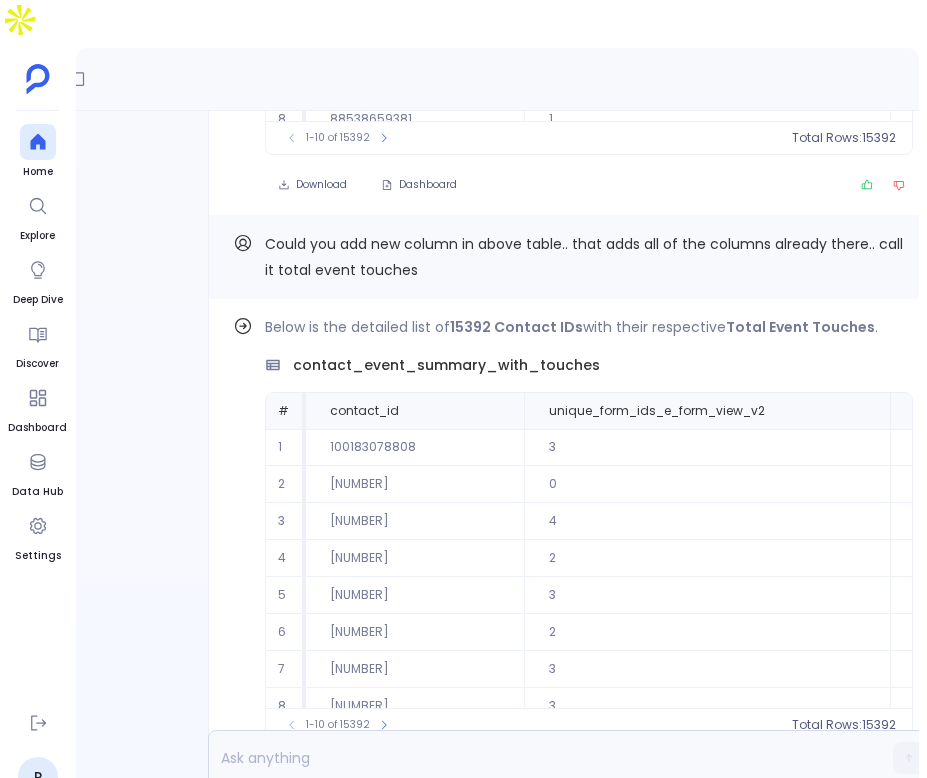 scroll, scrollTop: 0, scrollLeft: 0, axis: both 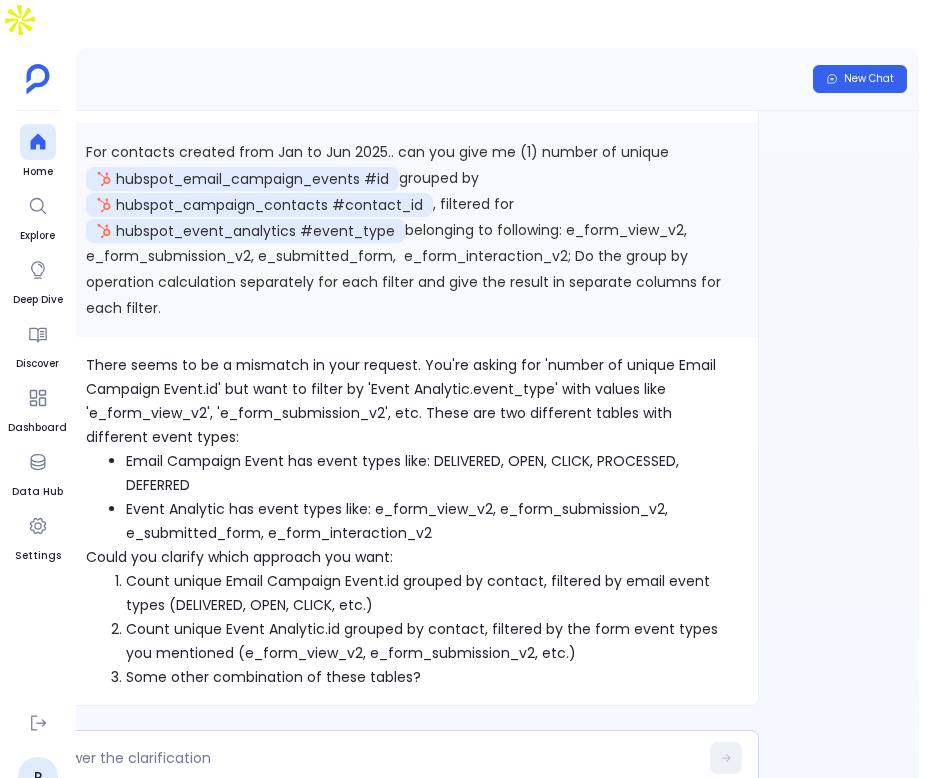 click at bounding box center (394, 758) 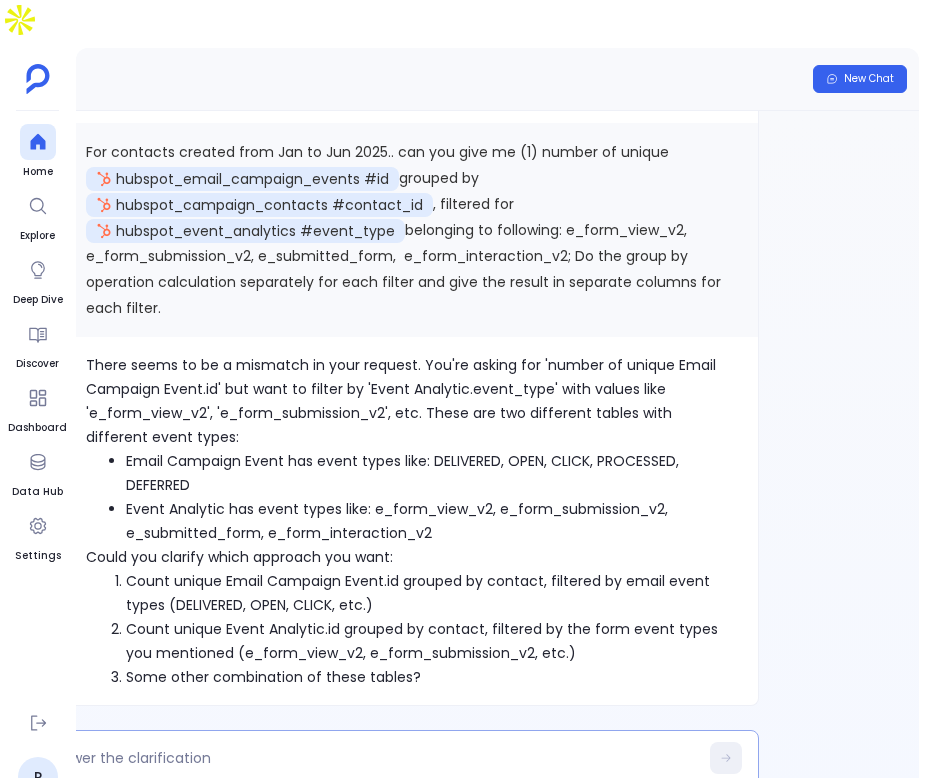 click at bounding box center [394, 758] 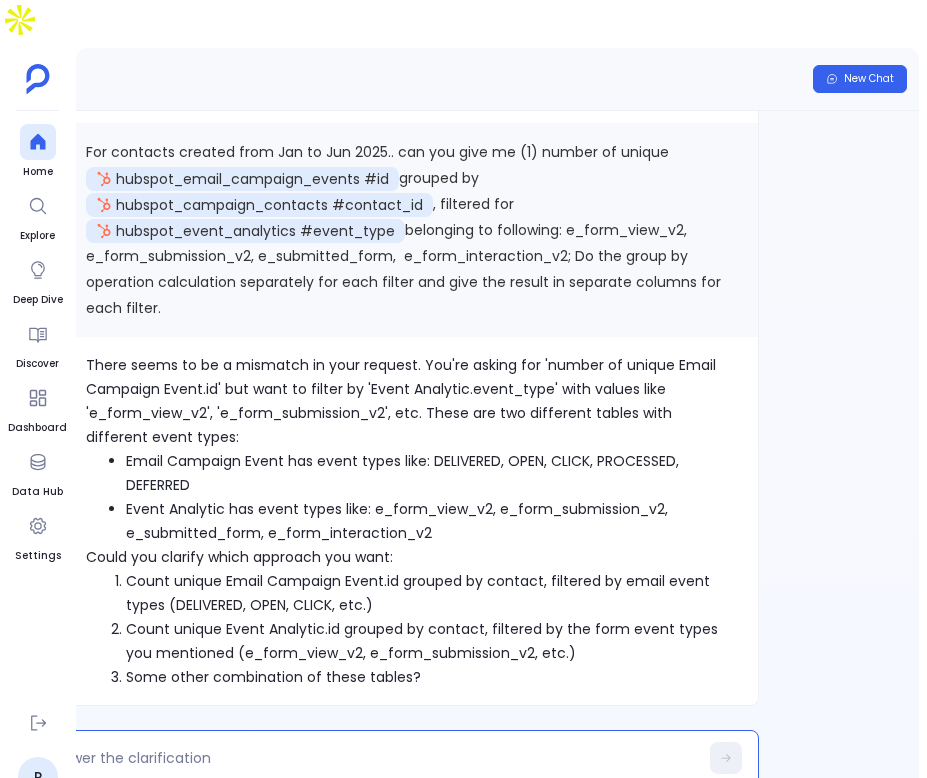 click at bounding box center [372, 758] 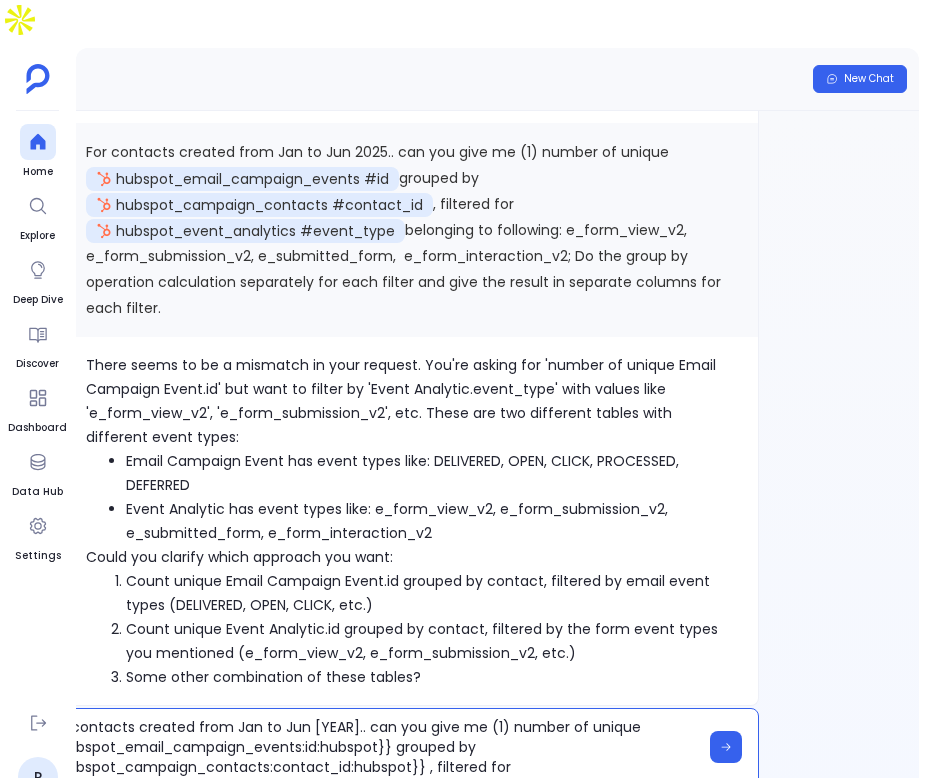 scroll, scrollTop: 80, scrollLeft: 0, axis: vertical 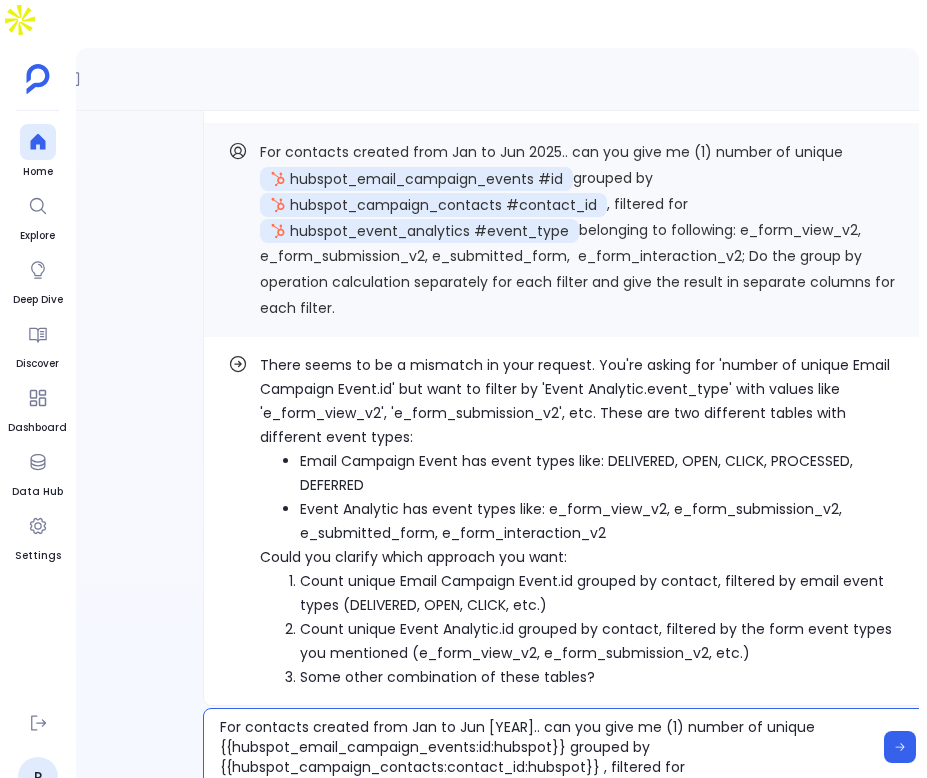 click on "For contacts created from Jan to Jun 2025.. can you give me (1) number of unique {{hubspot_email_campaign_events:id:hubspot}}    grouped by {{hubspot_campaign_contacts:contact_id:hubspot}}  , filtered for {{hubspot_event_analytics:event_type:hubspot}} belonging to following: e_form_view_v2,  e_form_submission_v2, e_submitted_form,  e_form_interaction_v2; Do the group by operation calculation separately for each filter and give the result in separate columns for each filter." at bounding box center [546, 747] 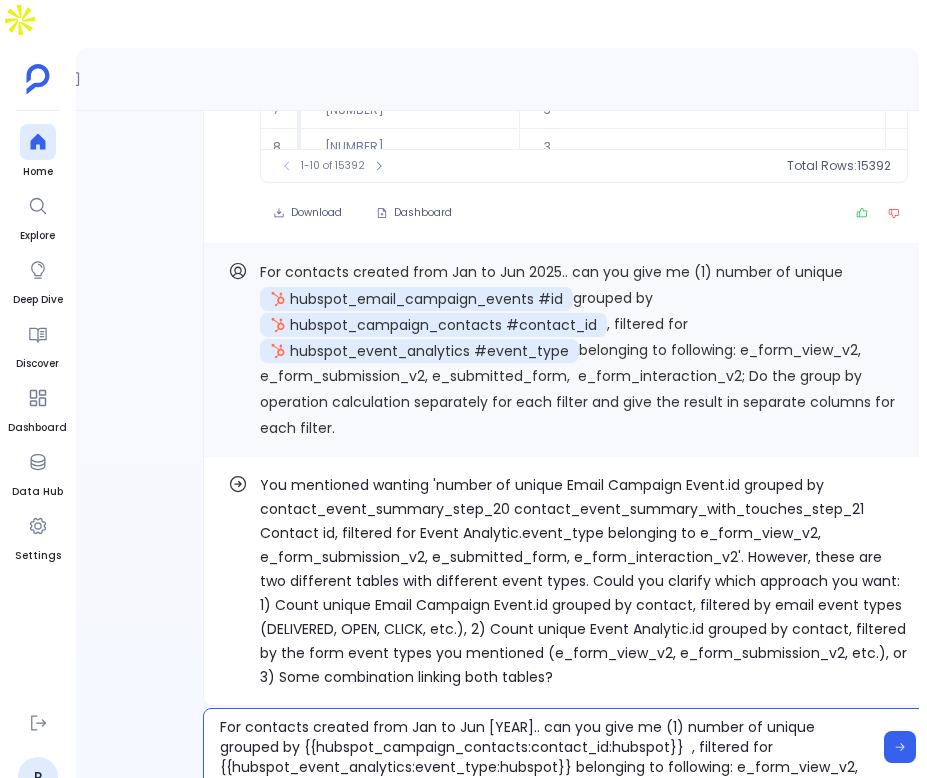 type on "For contacts created from Jan to Jun 2025.. can you give me (1) number of unique #    grouped by {{hubspot_campaign_contacts:contact_id:hubspot}}  , filtered for {{hubspot_event_analytics:event_type:hubspot}} belonging to following: e_form_view_v2,  e_form_submission_v2, e_submitted_form,  e_form_interaction_v2; Do the group by operation calculation separately for each filter and give the result in separate columns for each filter." 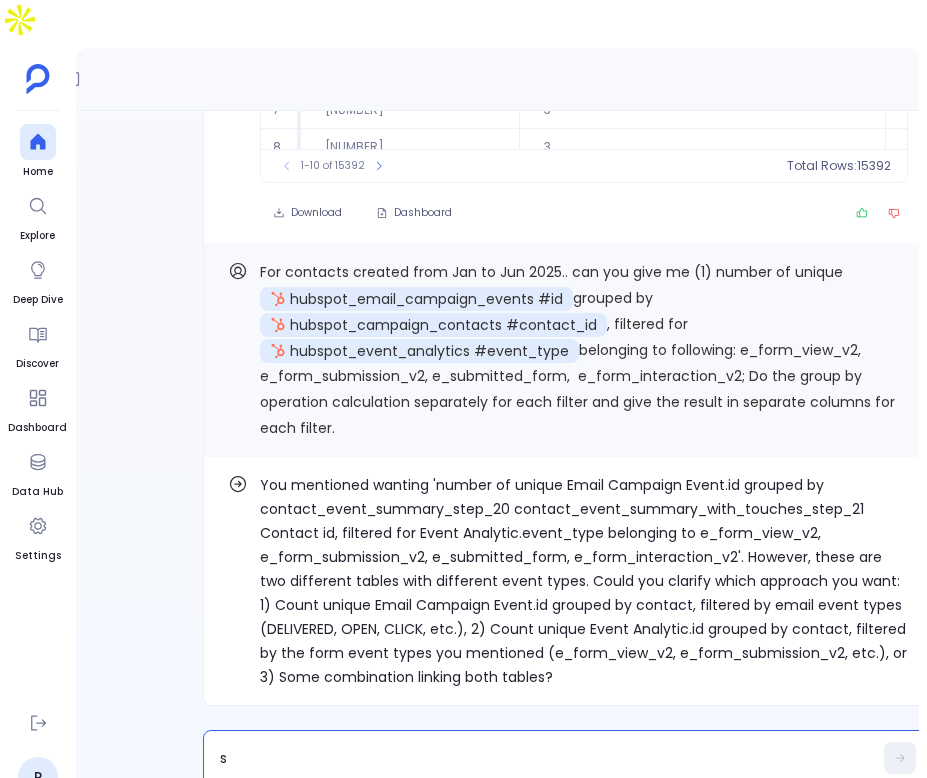 type on "sd" 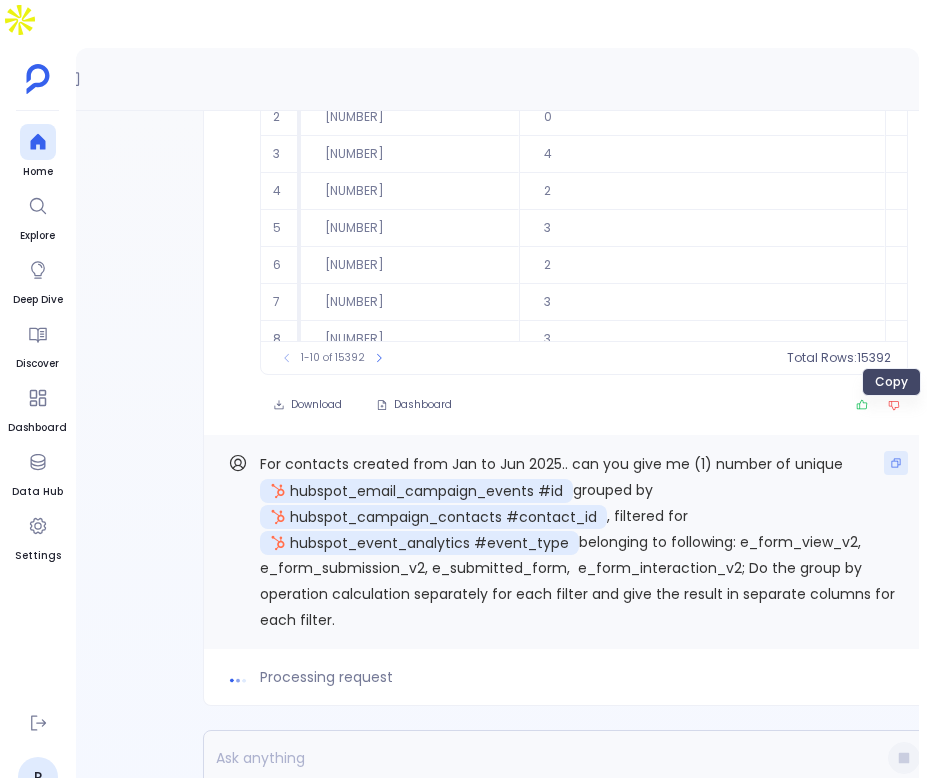 click 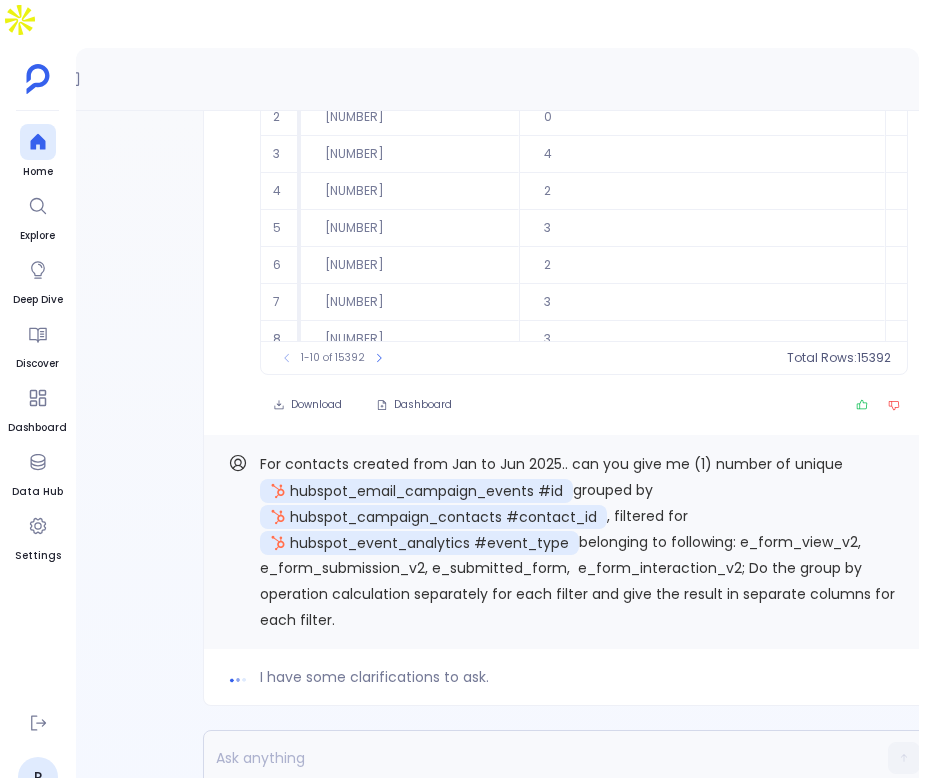 drag, startPoint x: 387, startPoint y: 587, endPoint x: 1439, endPoint y: 484, distance: 1057.0303 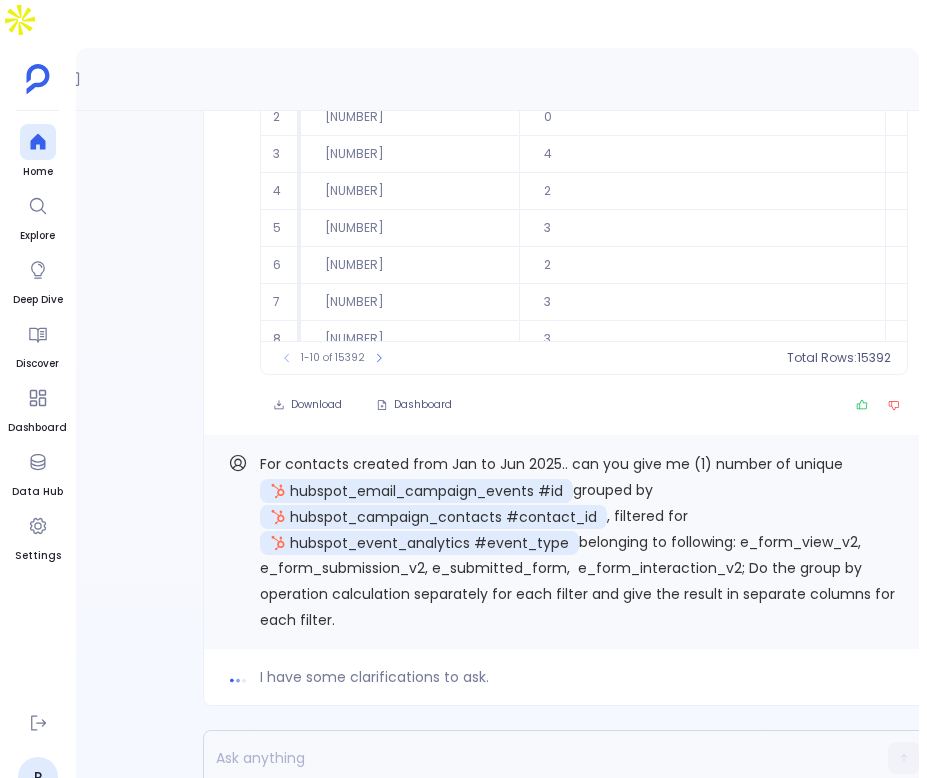 click on "Home Explore Deep Dive Discover Dashboard Data Hub Settings P New Chat I have some clarifications to ask. For contacts created from Jan to Jun 2025.. can you give me (1) number of unique  hubspot_email_campaign_events #id     grouped by  hubspot_campaign_contacts #contact_id   , filtered for  hubspot_event_analytics #event_type  belonging to following: e_form_view_v2,  e_form_submission_v2, e_submitted_form,  e_form_interaction_v2; Do the group by operation calculation separately for each filter and give the result in separate columns for each filter. Find out how Below is the detailed list of  15392 Contact IDs  with their respective  Total Event Touches . contact_event_summary_with_touches # contact_id unique_form_ids_e_form_view_v2 unique_form_ids_e_form_submission_v2 unique_form_ids_e_submitted_form unique_form_ids_e_form_interaction_v2 unique_event_ids_e_visited_page unique_event_ids_e_document_viewed_v2 unique_event_ids_e_document_completed_v2 total_event_touches 1 100183078808 3" at bounding box center [463, 409] 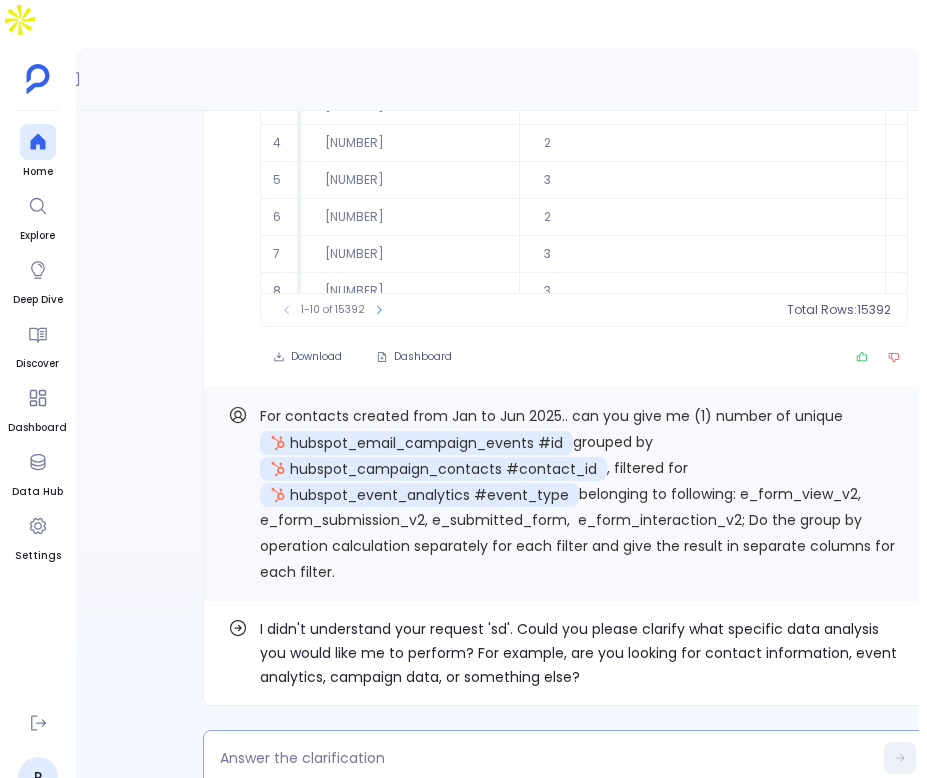 click at bounding box center (568, 758) 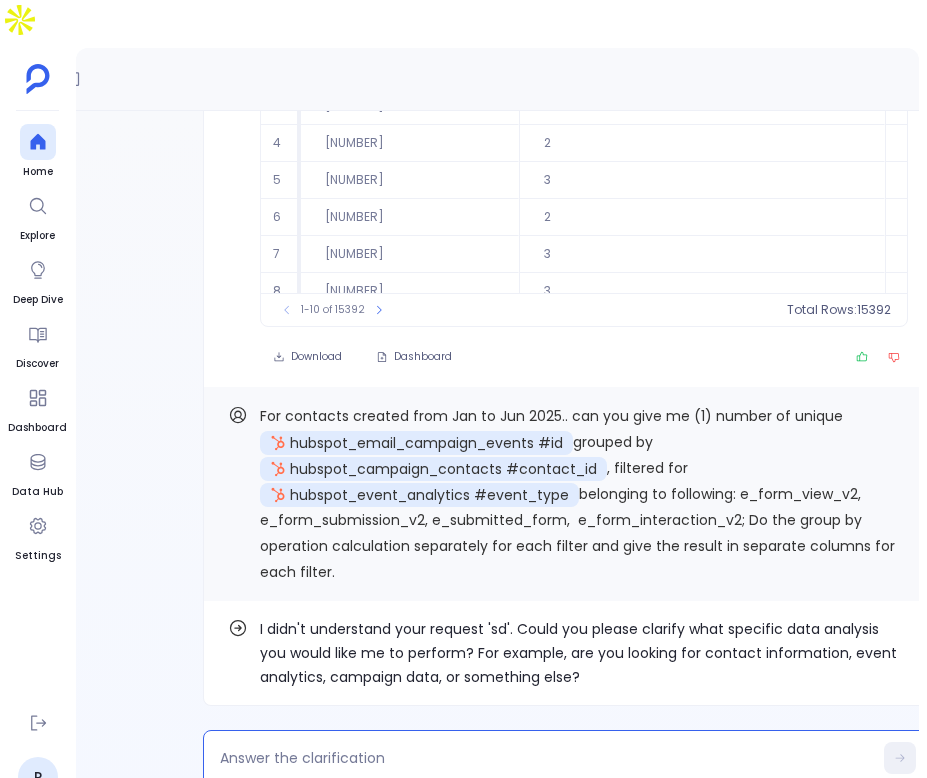 click at bounding box center (546, 758) 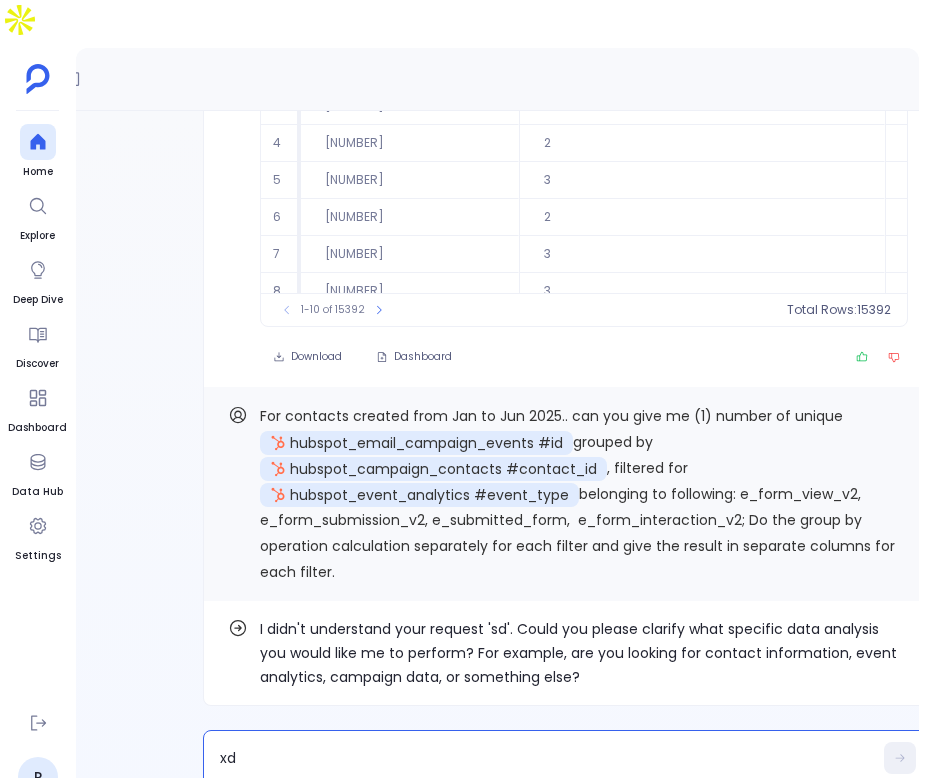 type on "xdf" 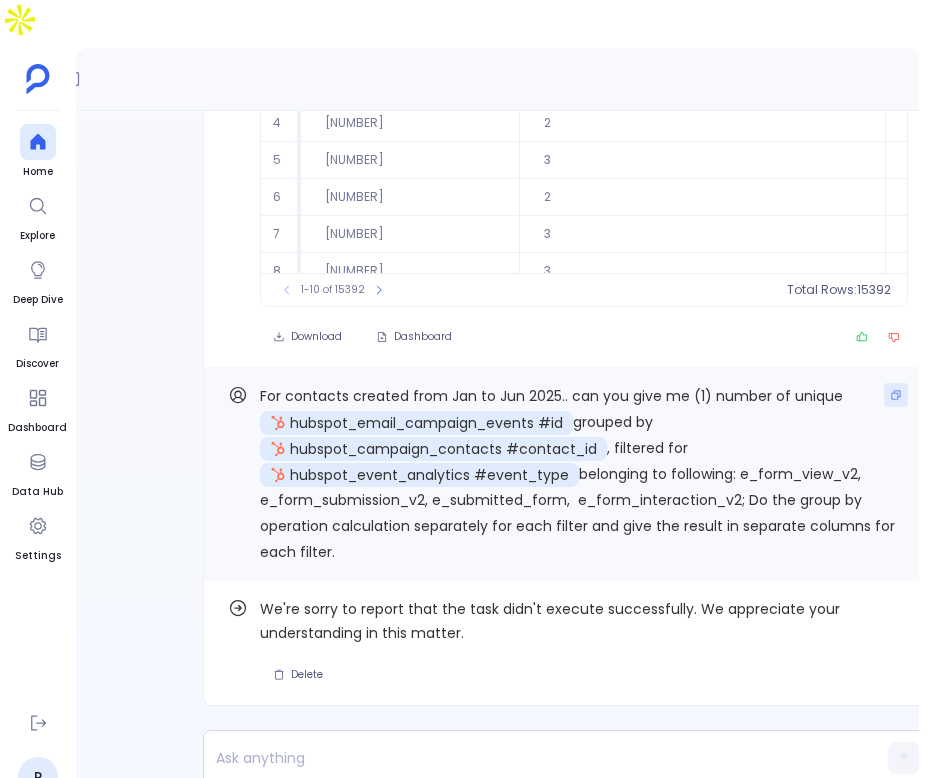 click at bounding box center [896, 395] 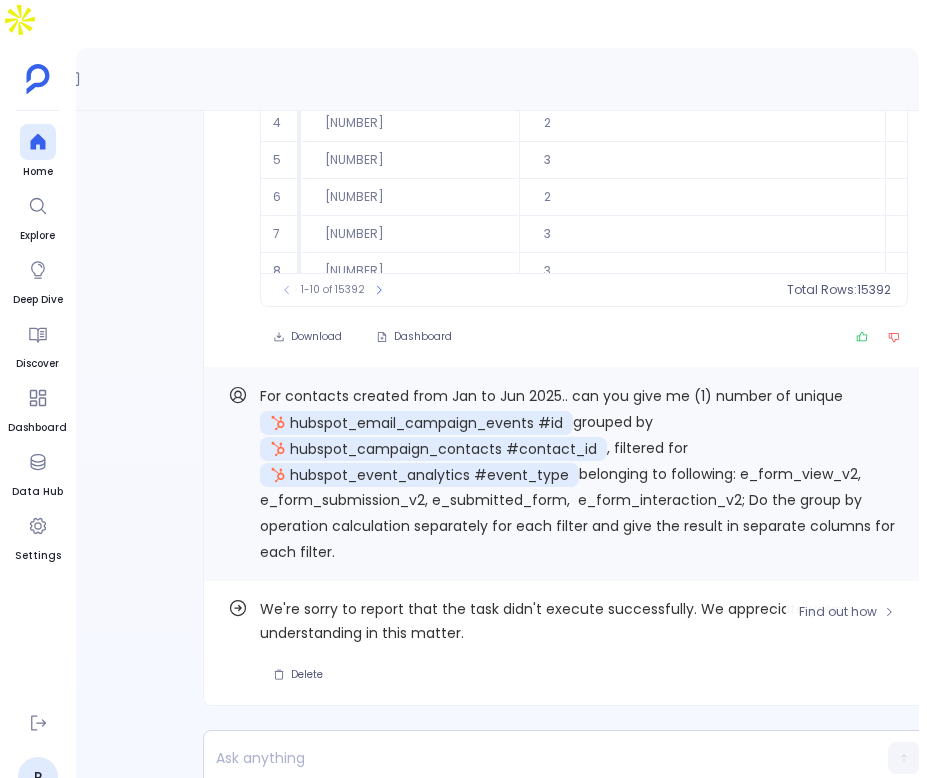 click on "Delete" at bounding box center (307, 675) 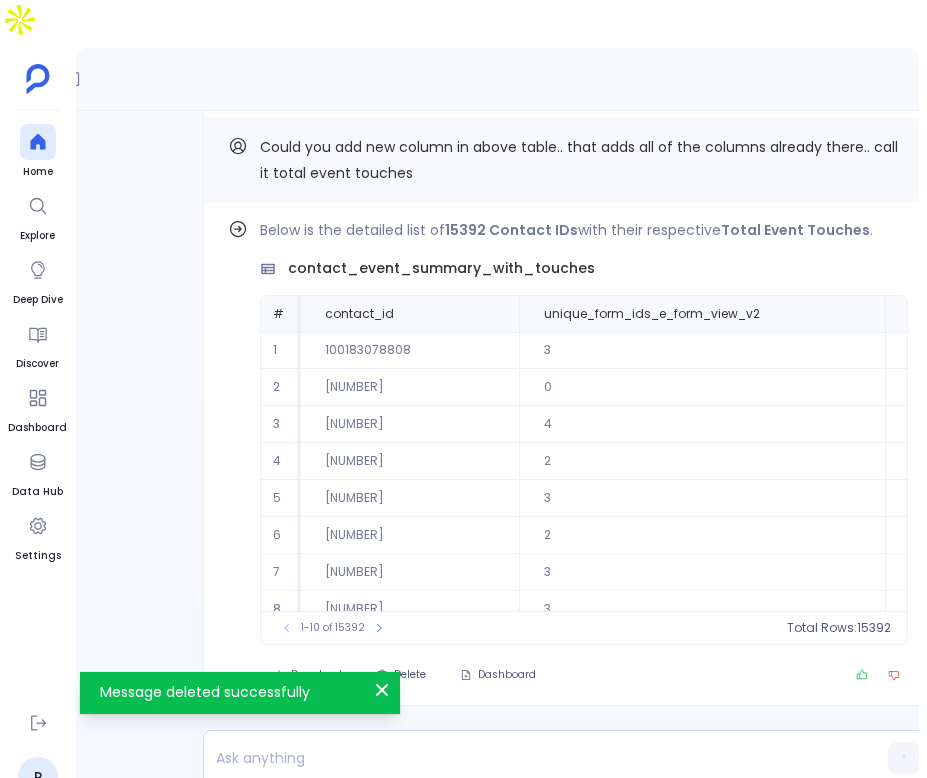 scroll, scrollTop: 59, scrollLeft: 0, axis: vertical 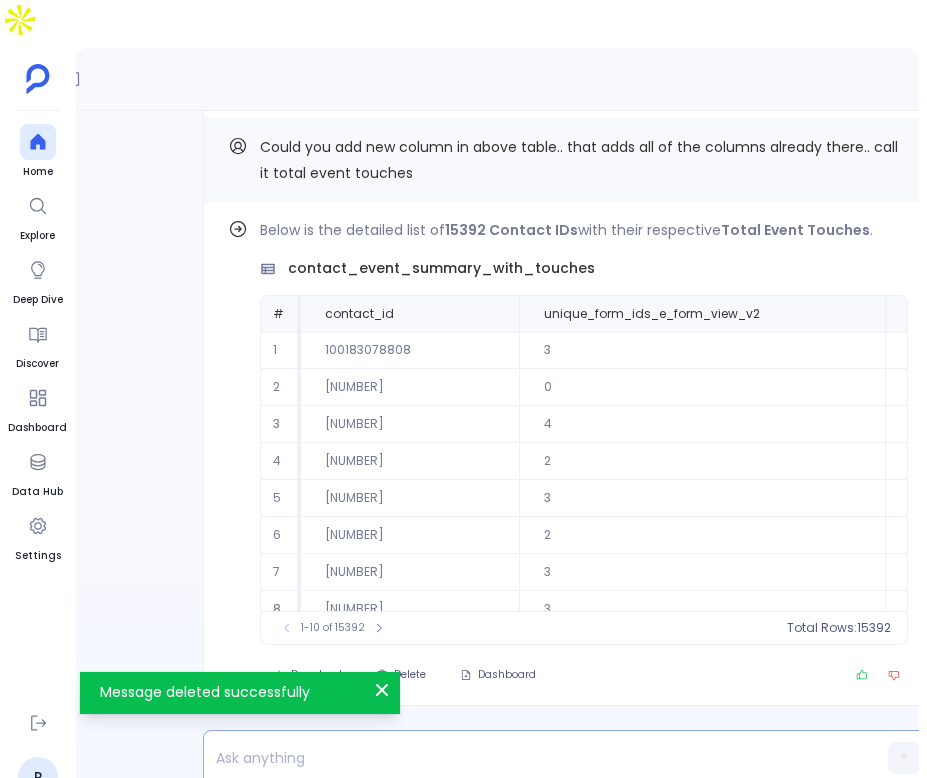 click at bounding box center (529, 758) 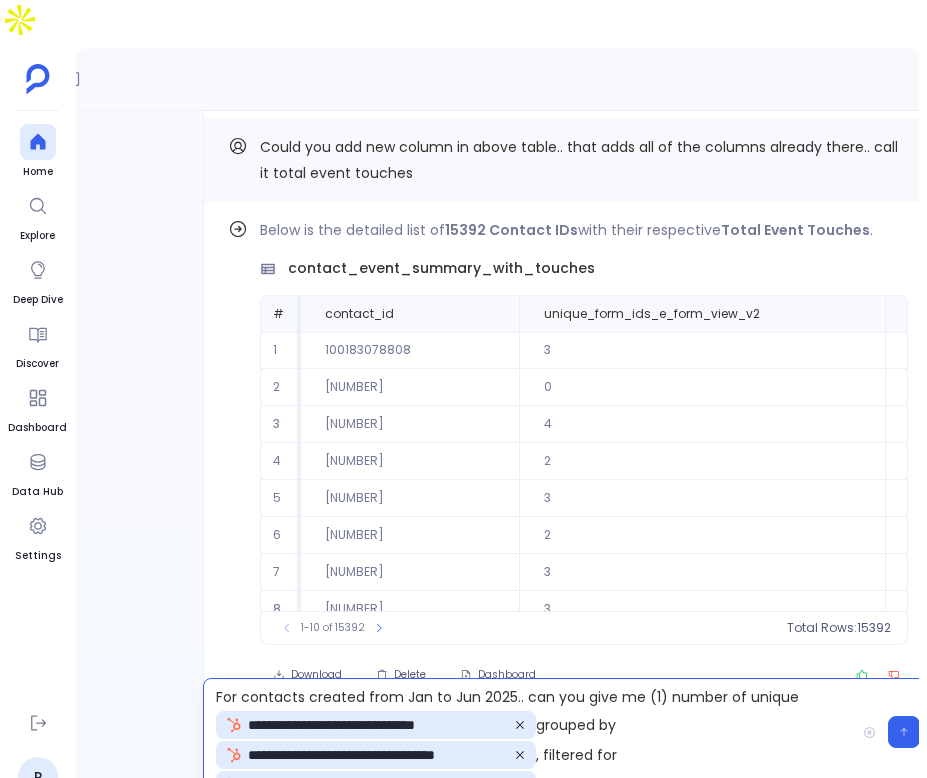 click 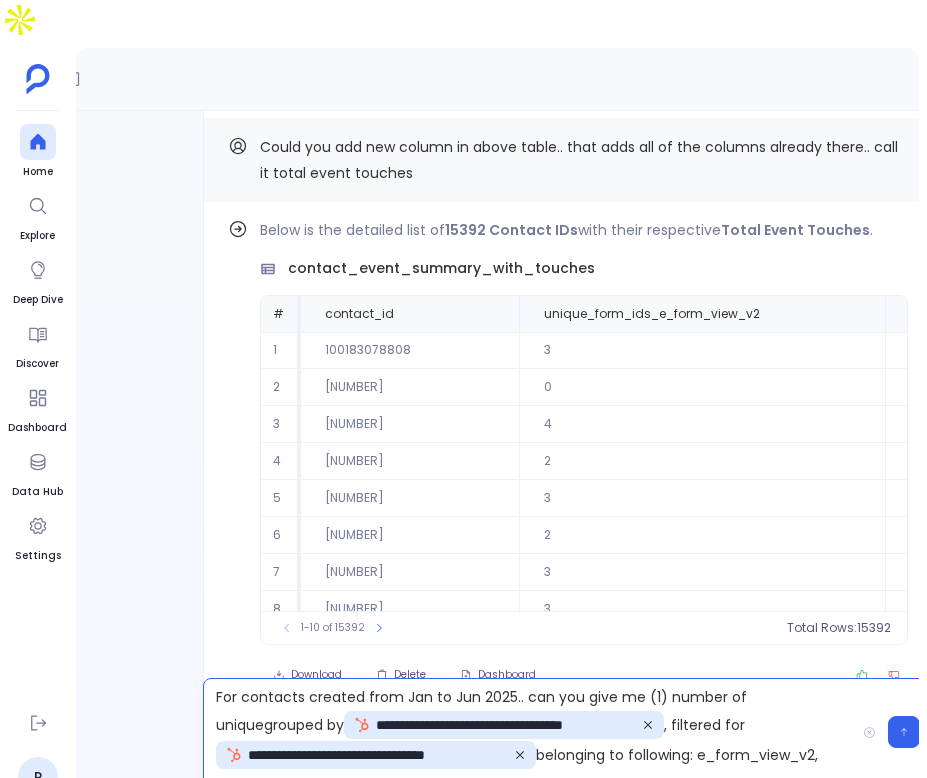 click on "**********" at bounding box center [529, 732] 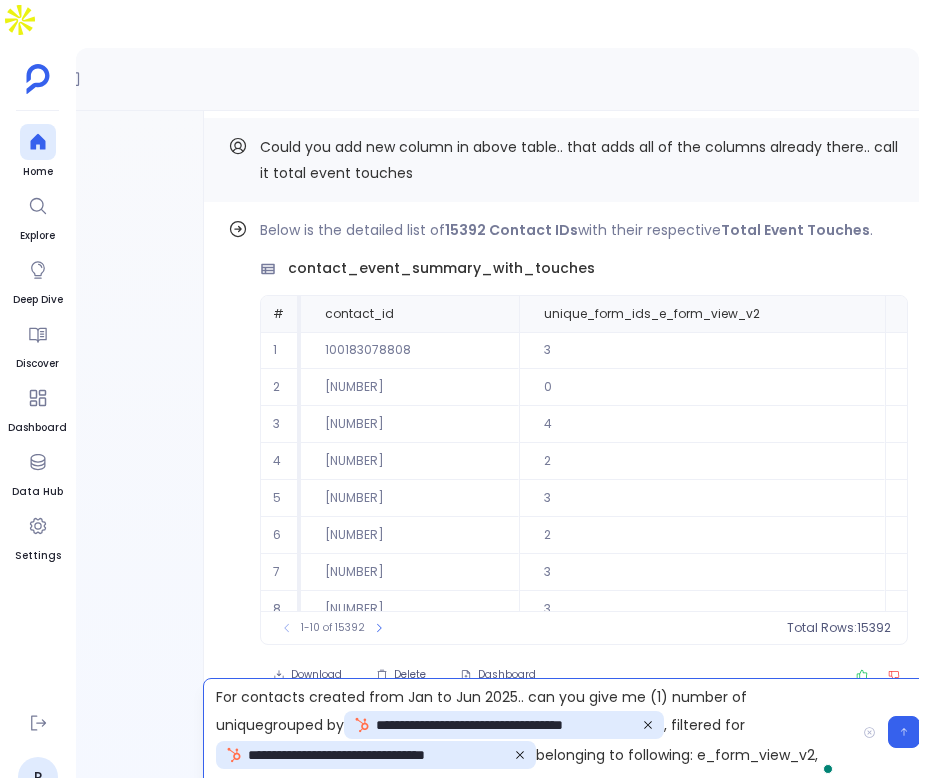 type 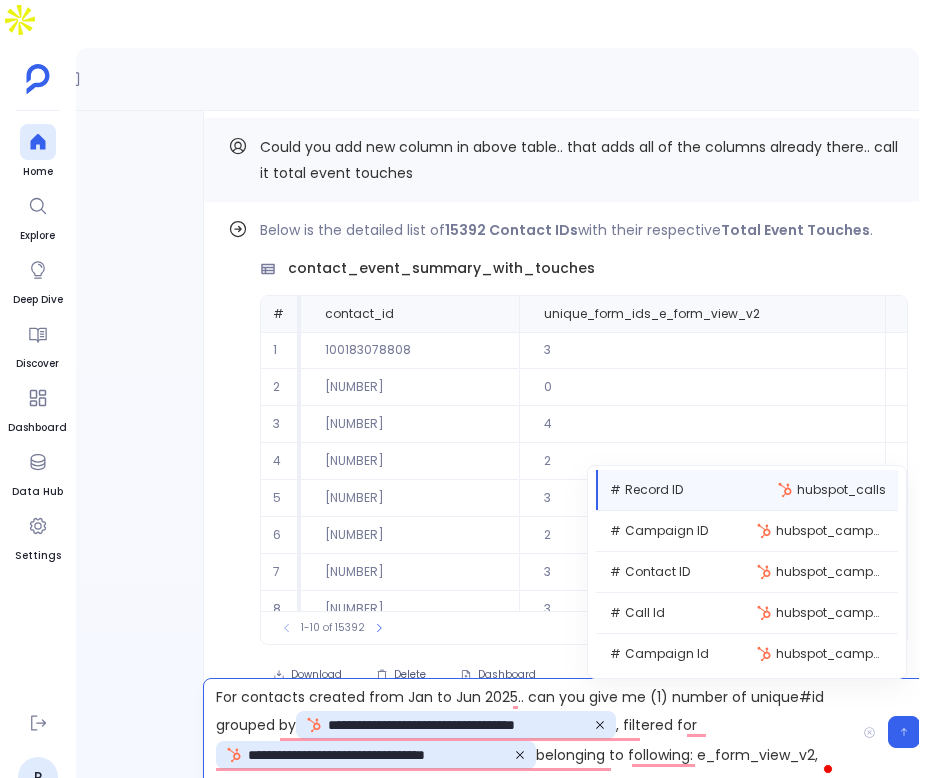 scroll, scrollTop: 18, scrollLeft: 0, axis: vertical 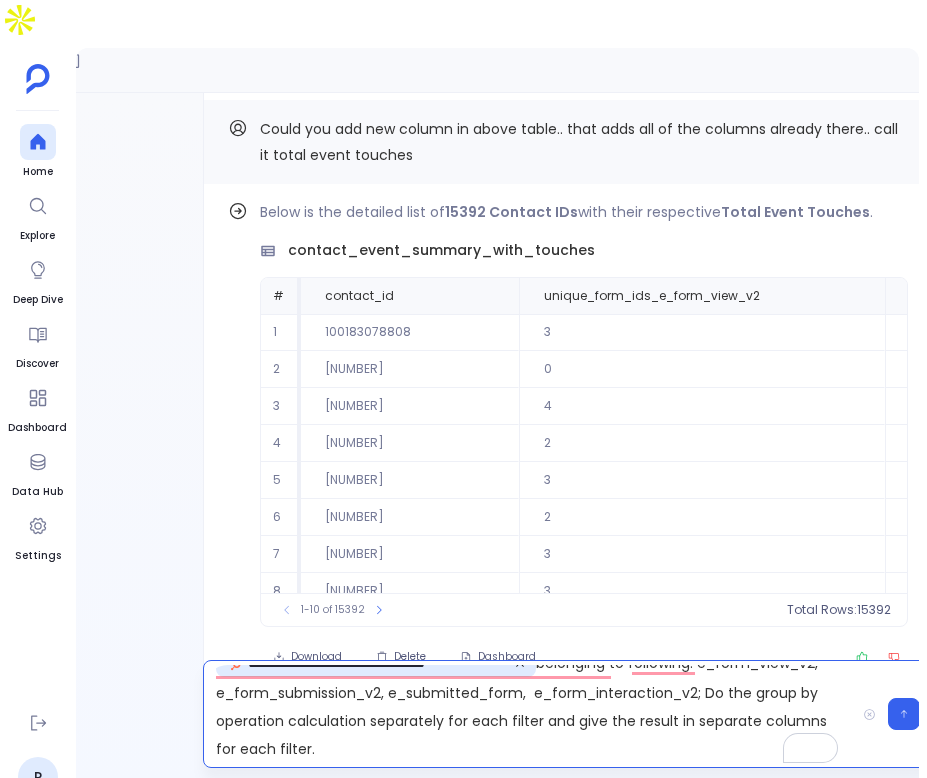 click on "**********" at bounding box center [529, 714] 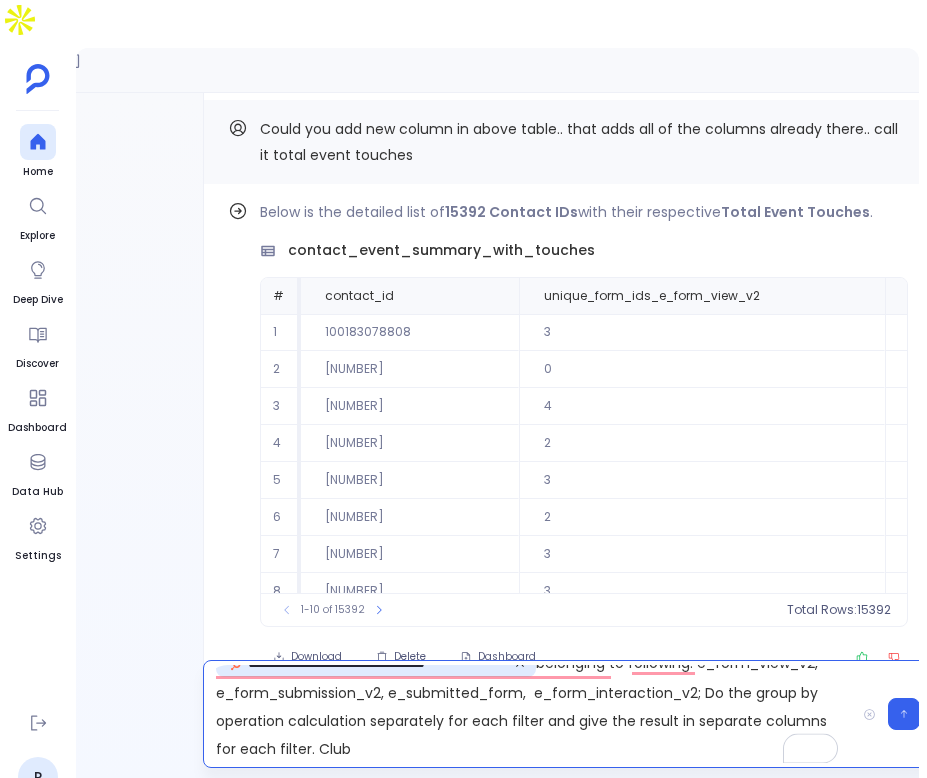 click on "**********" at bounding box center (529, 714) 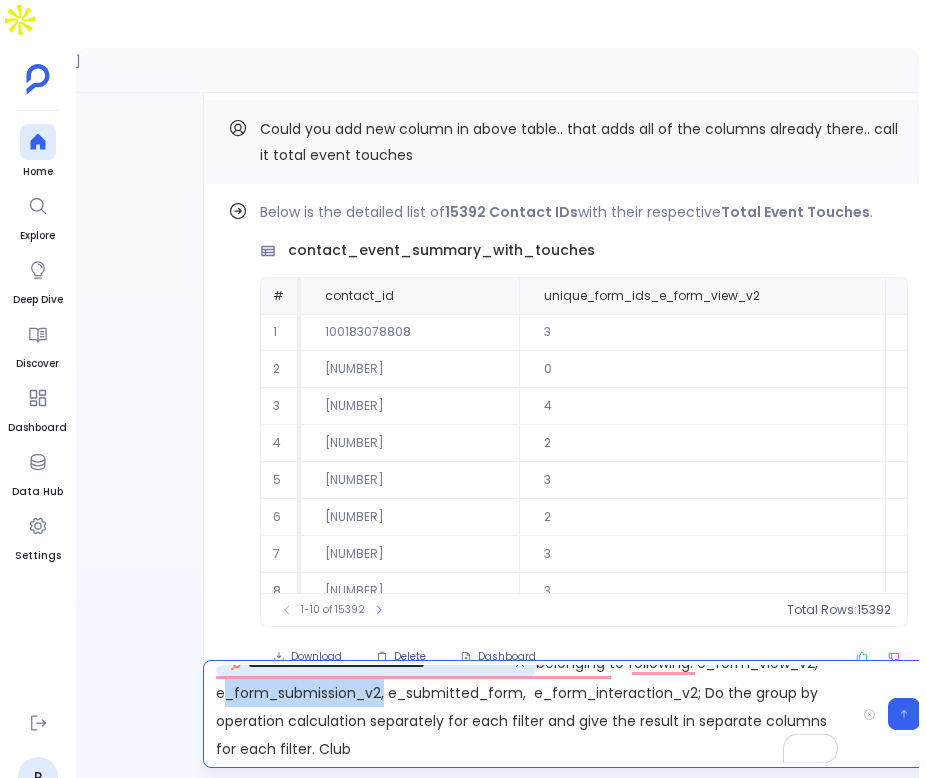 copy on "e_form_submission_v2" 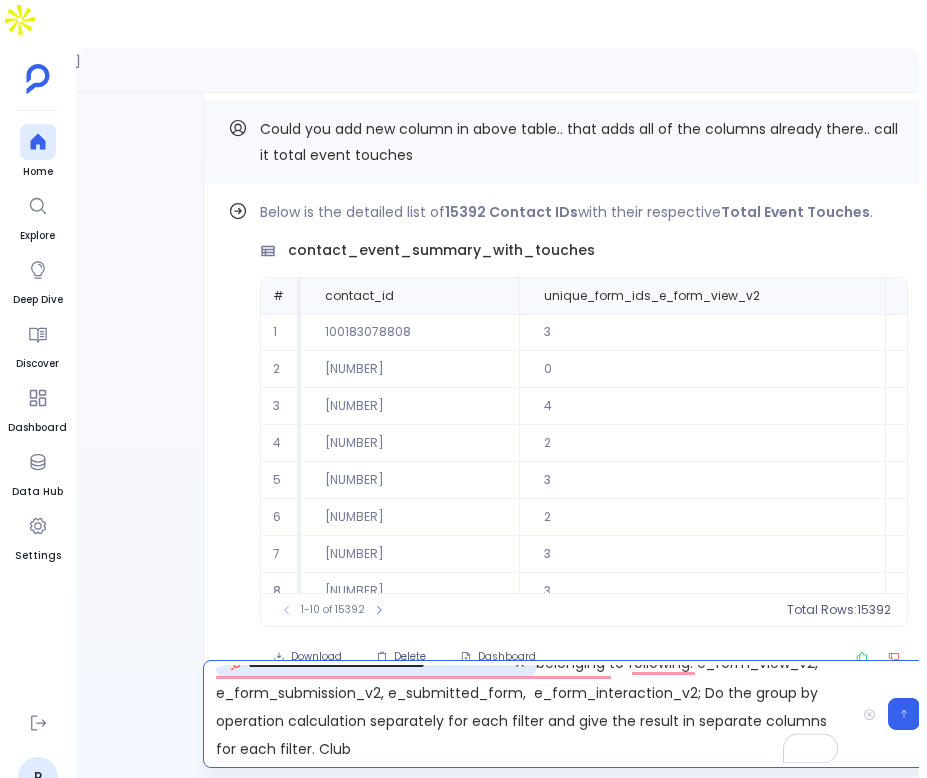 click on "**********" at bounding box center (529, 714) 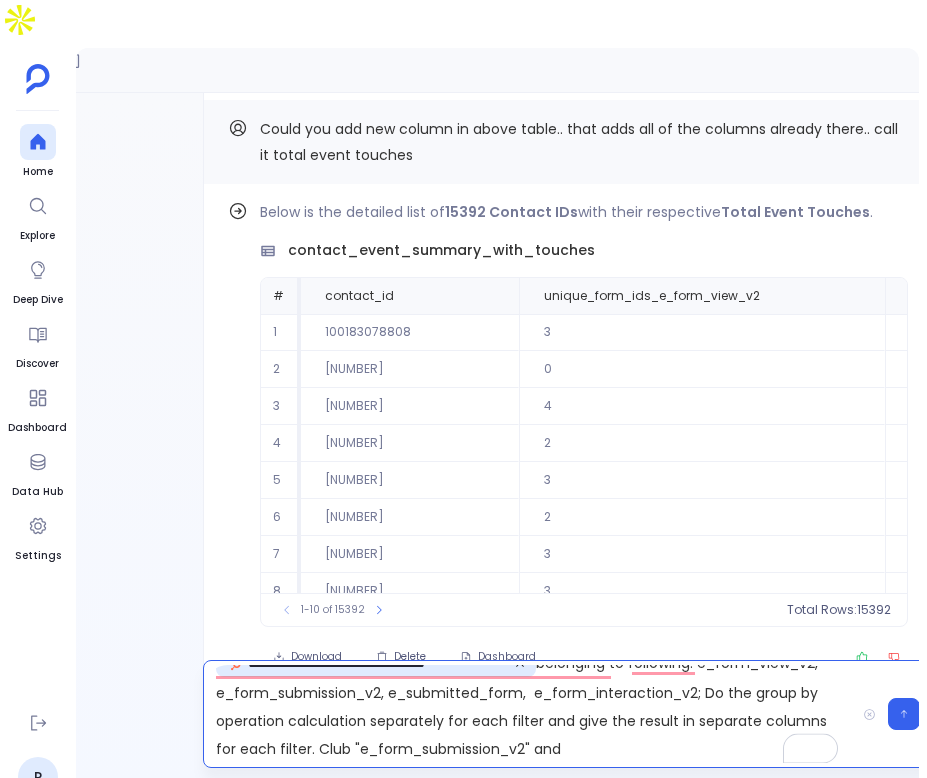click on "**********" at bounding box center [529, 714] 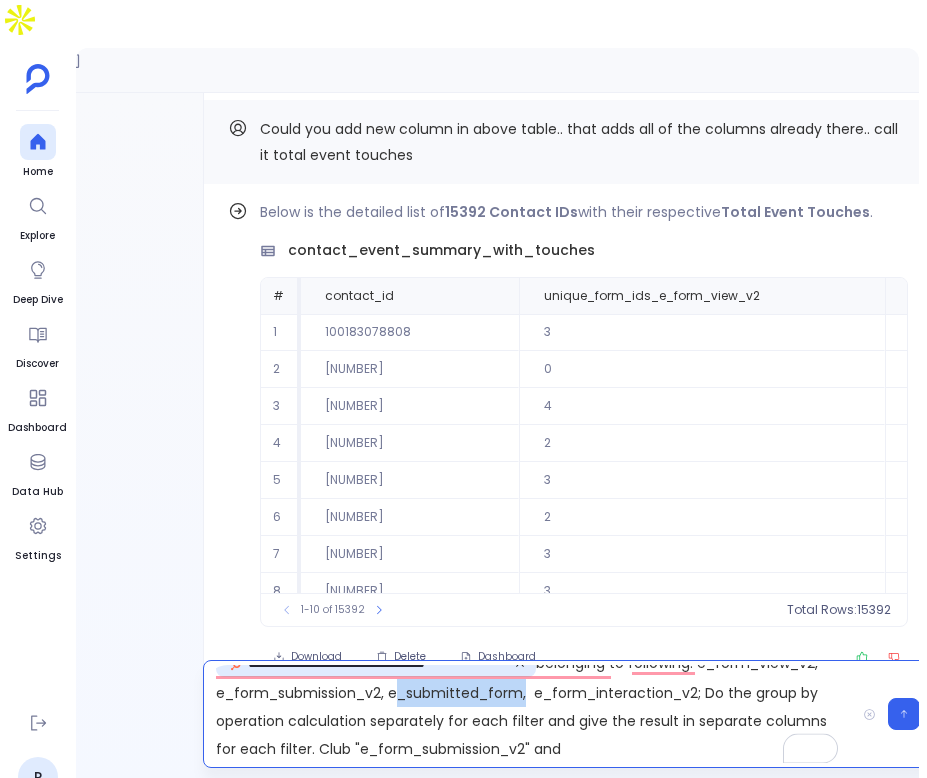 copy on "e_submitted_form" 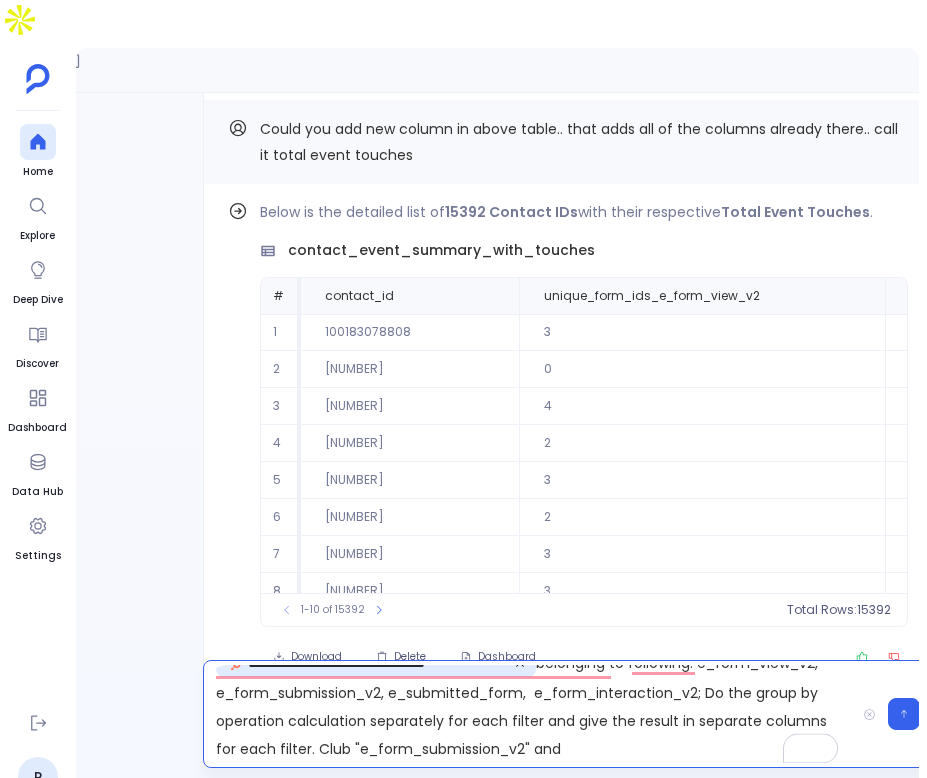 click on "**********" at bounding box center (529, 714) 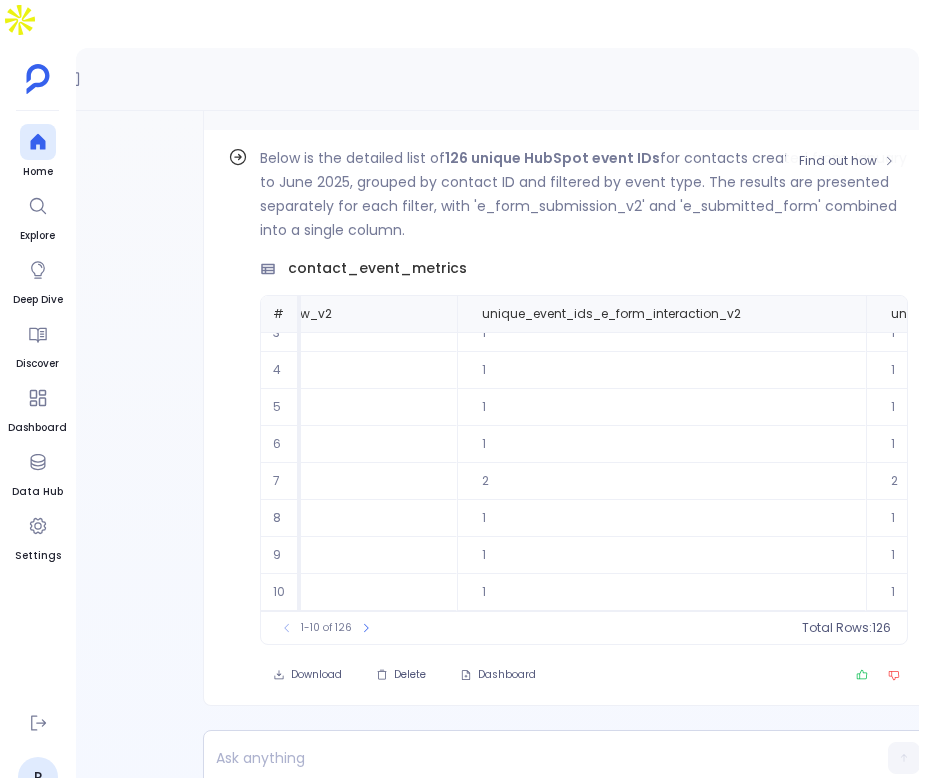 scroll, scrollTop: 96, scrollLeft: 1044, axis: both 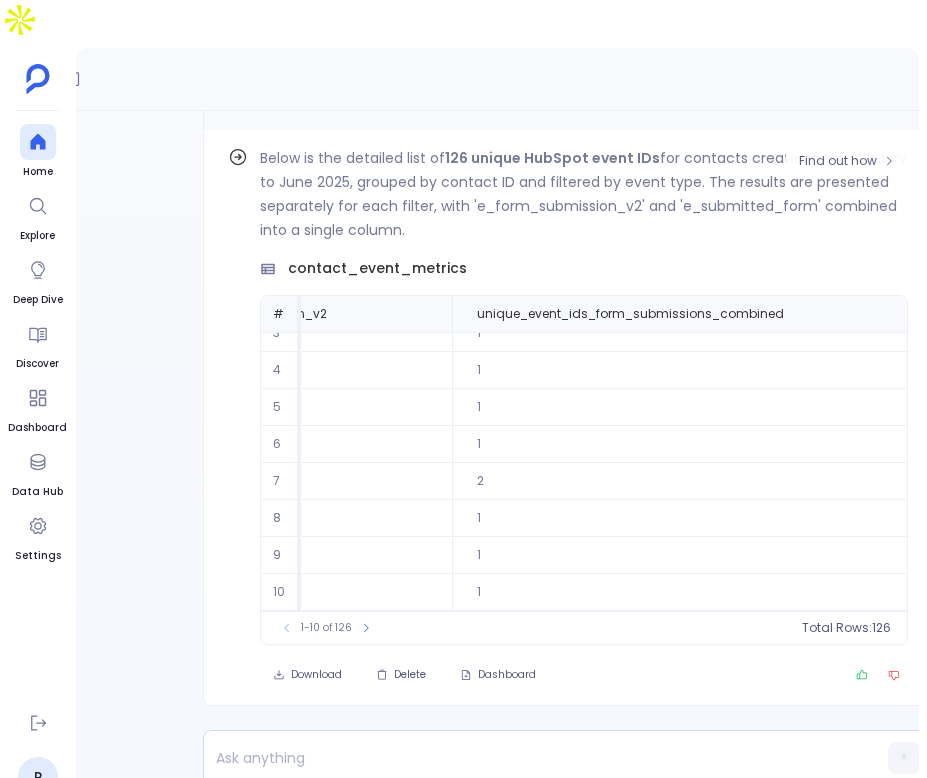 click on "1-10 of 126" at bounding box center [326, 628] 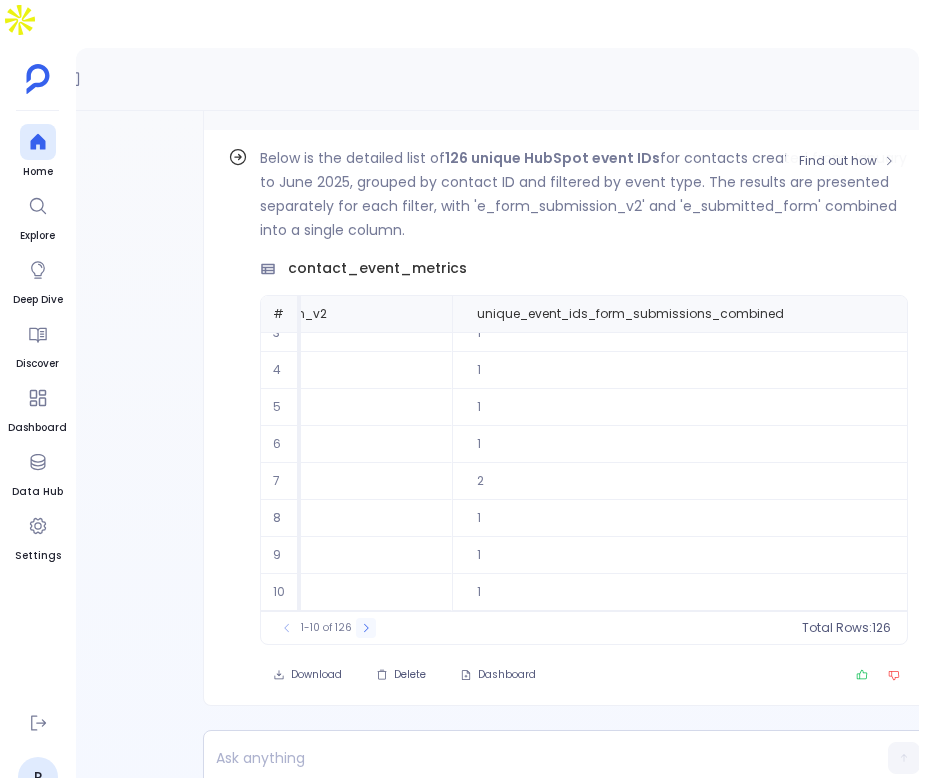 click 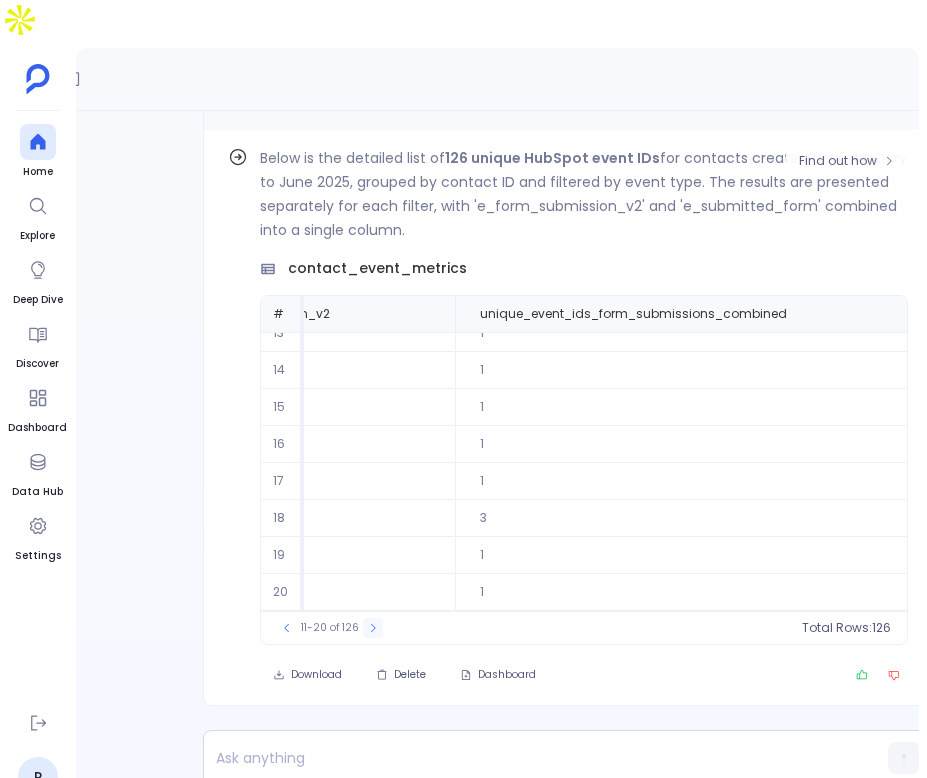 click on "11-20 of 126" at bounding box center [330, 628] 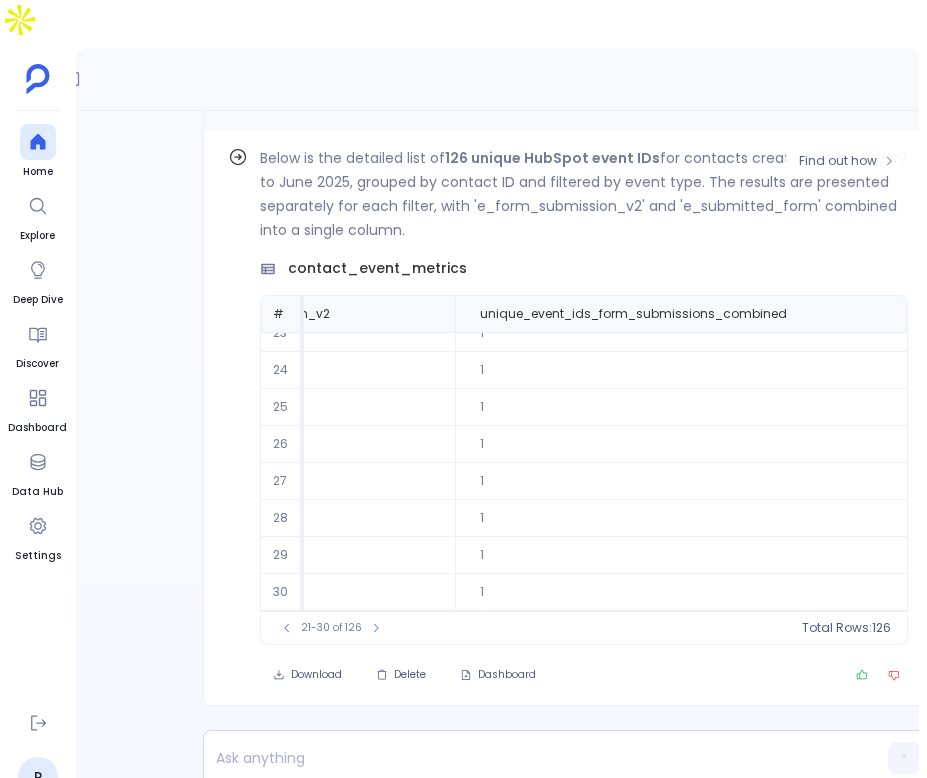 click on "1" at bounding box center [683, 481] 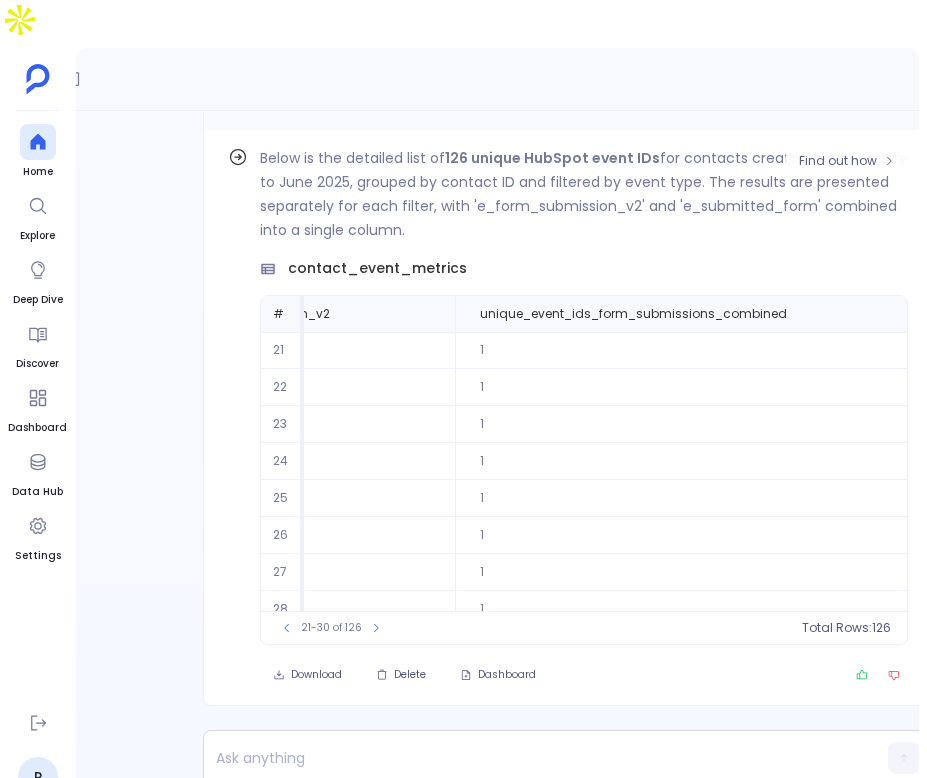 scroll, scrollTop: -23, scrollLeft: 0, axis: vertical 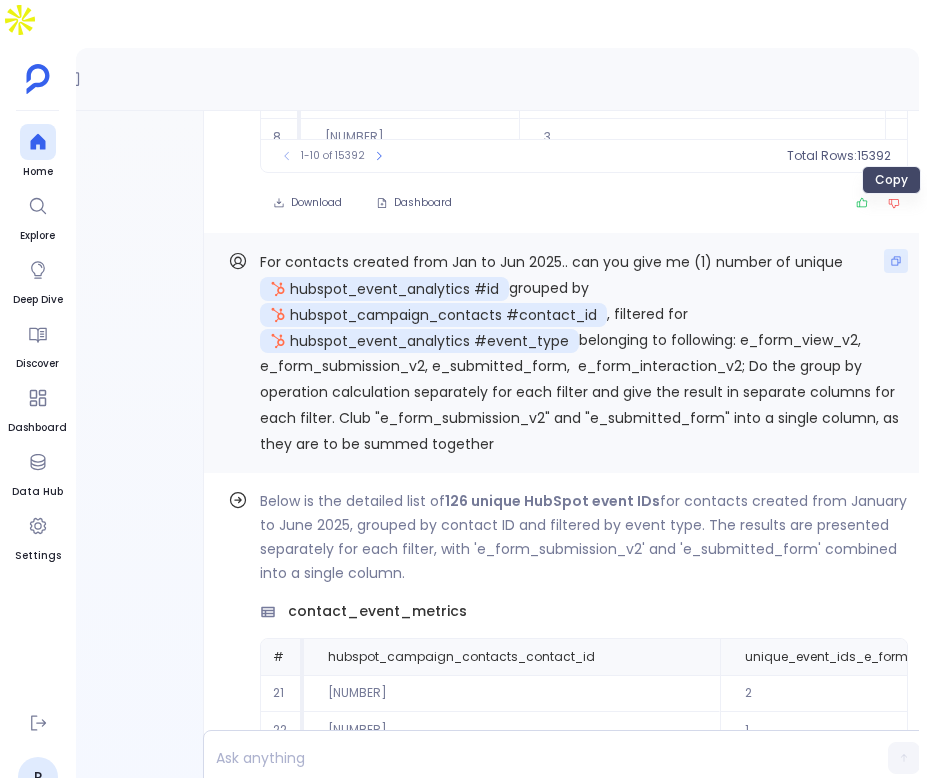 click 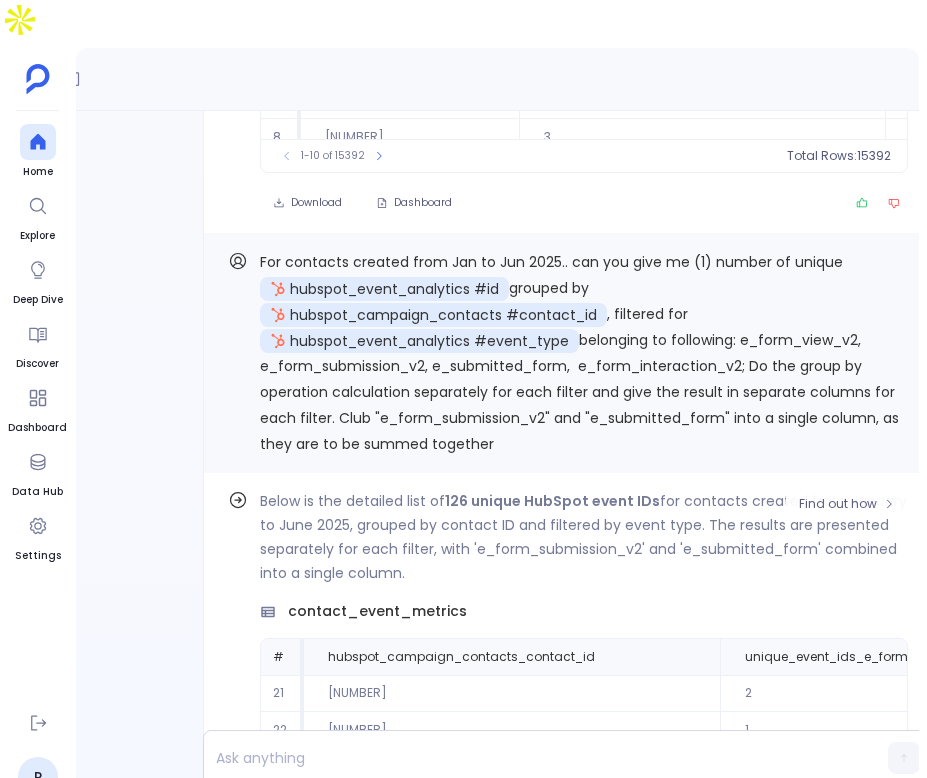 scroll, scrollTop: 0, scrollLeft: 0, axis: both 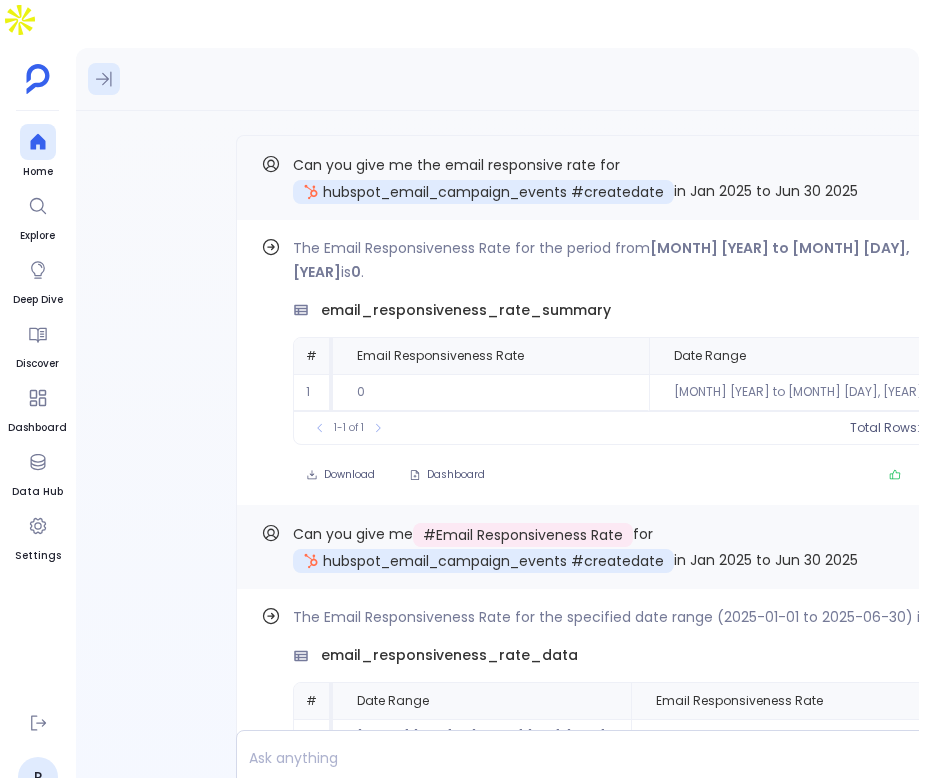 click at bounding box center (104, 79) 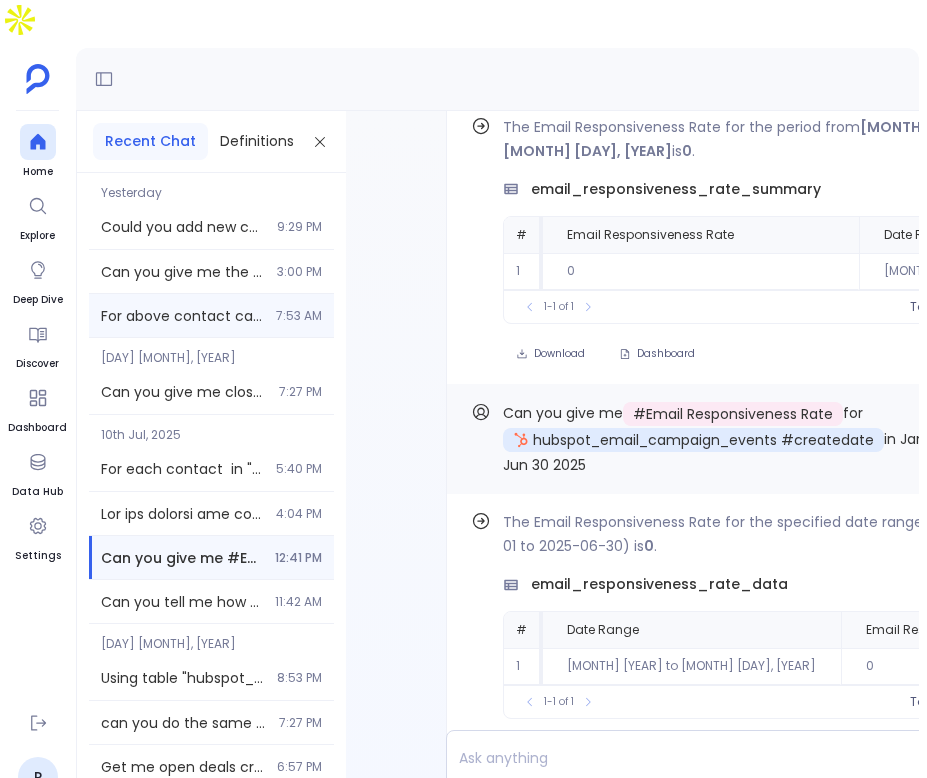 click on "For above contact can you add the hubspot_contacts #linkedin_url 7:53 AM" at bounding box center [211, 315] 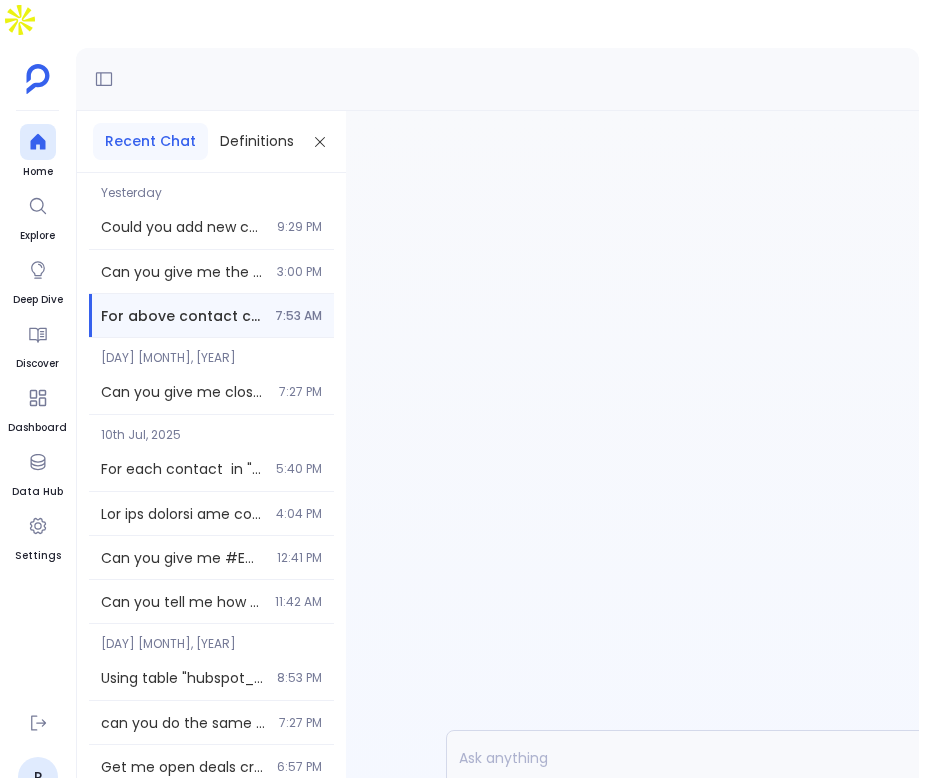 scroll, scrollTop: 0, scrollLeft: 0, axis: both 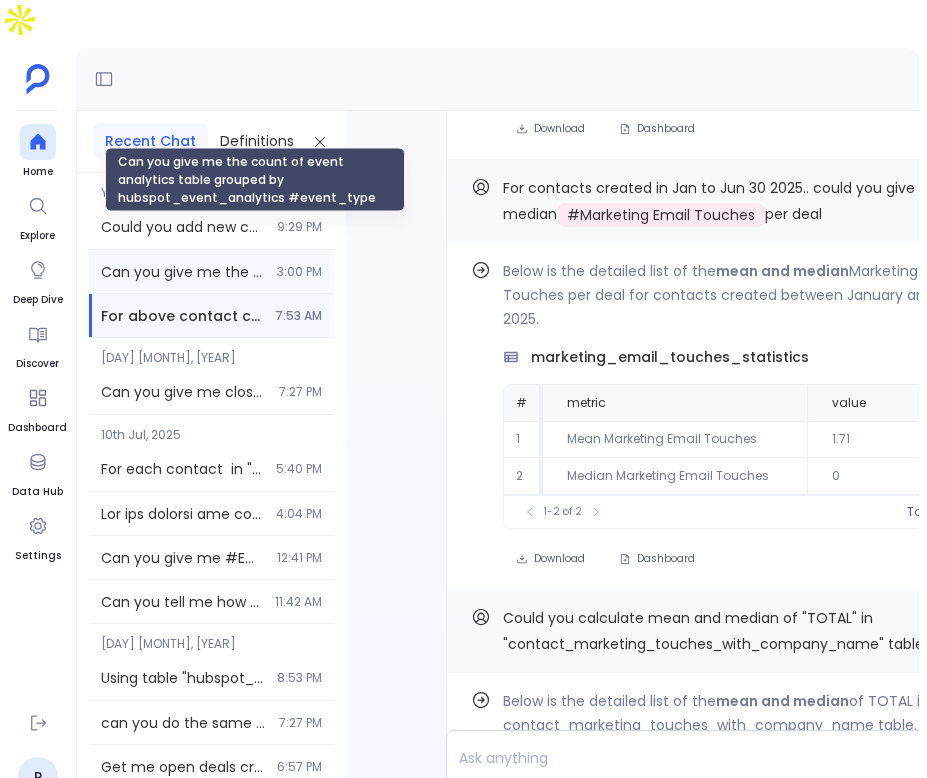 click on "Can you give me the count of event analytics table grouped by hubspot_event_analytics #event_type" at bounding box center [183, 272] 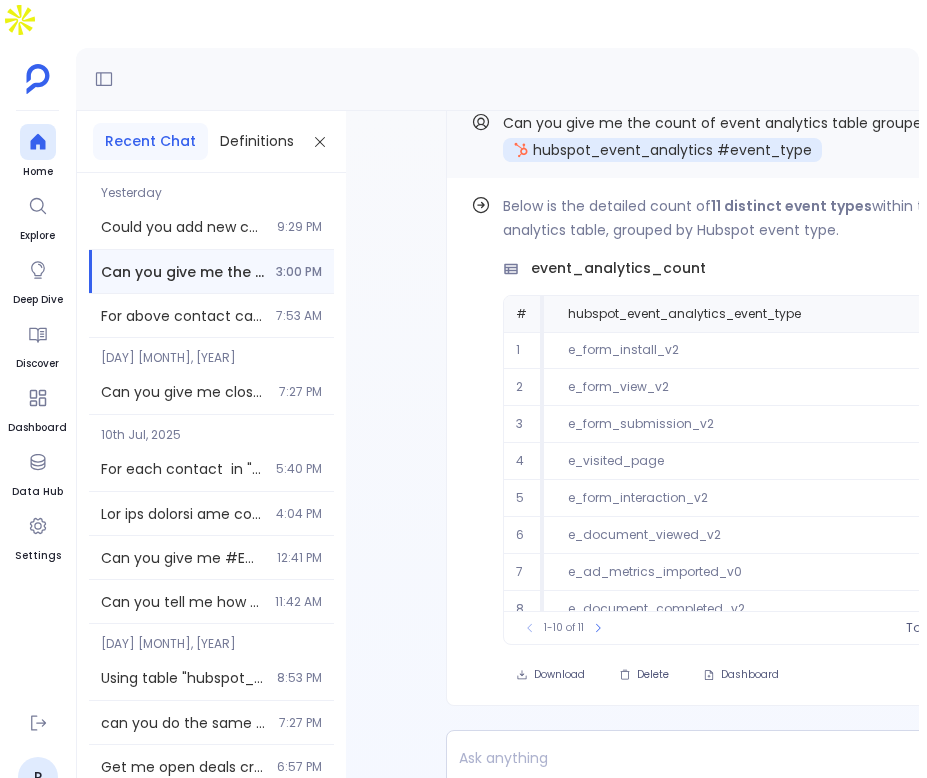 scroll, scrollTop: 0, scrollLeft: 120, axis: horizontal 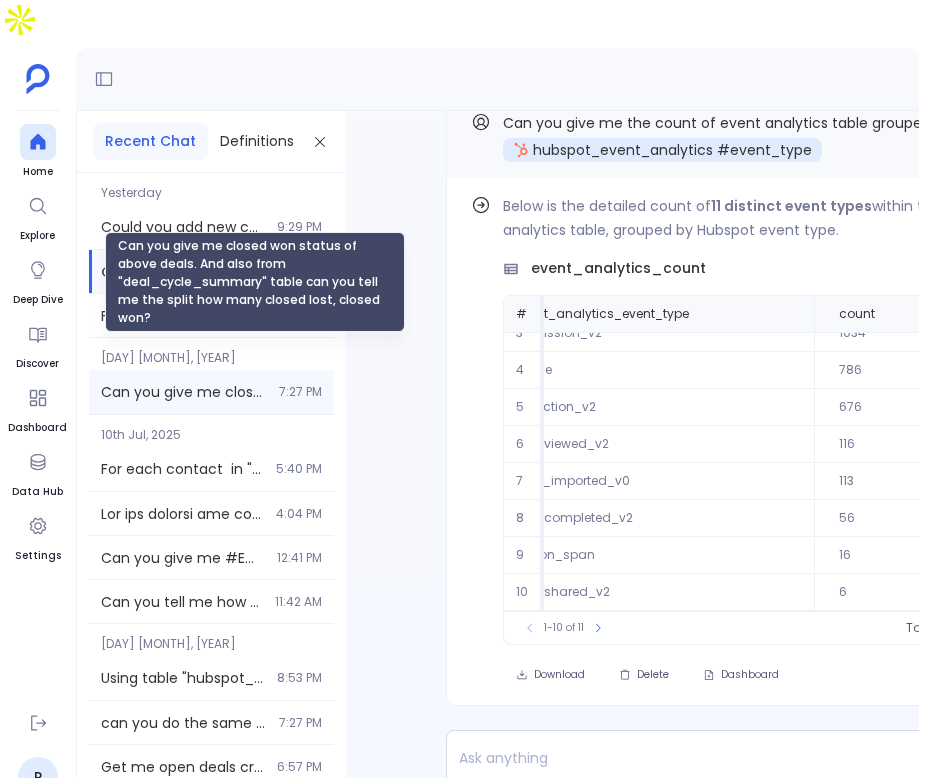 click on "Can you give me closed won status of above deals. And also from "deal_cycle_summary" table can you tell me the split how many closed lost, closed won?" at bounding box center [184, 392] 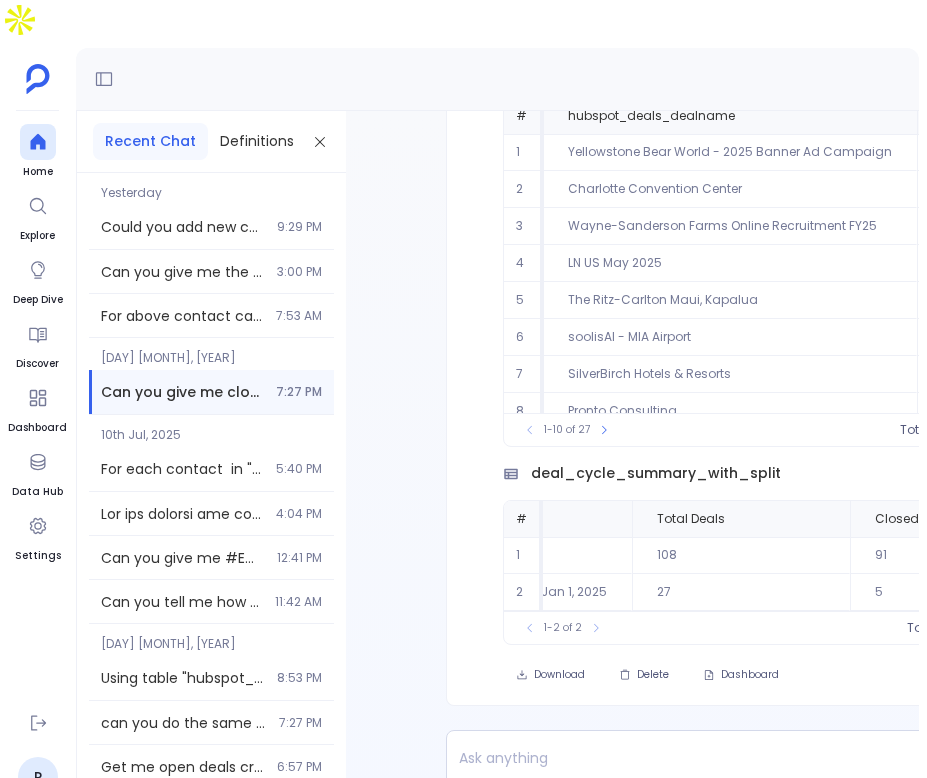 scroll, scrollTop: 0, scrollLeft: 664, axis: horizontal 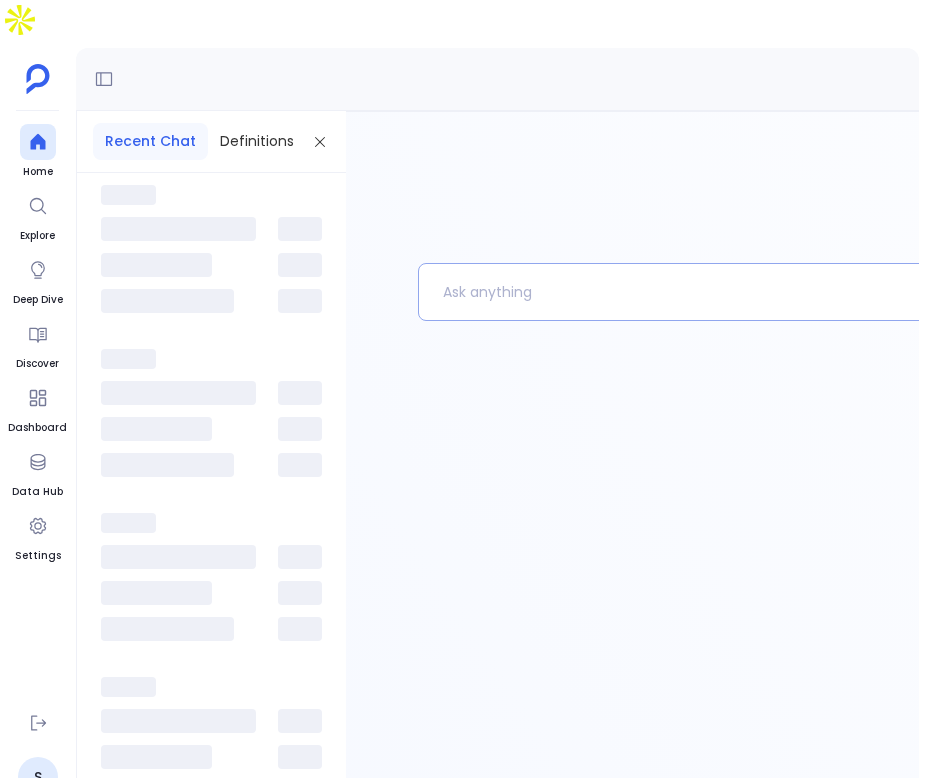 click at bounding box center (762, 292) 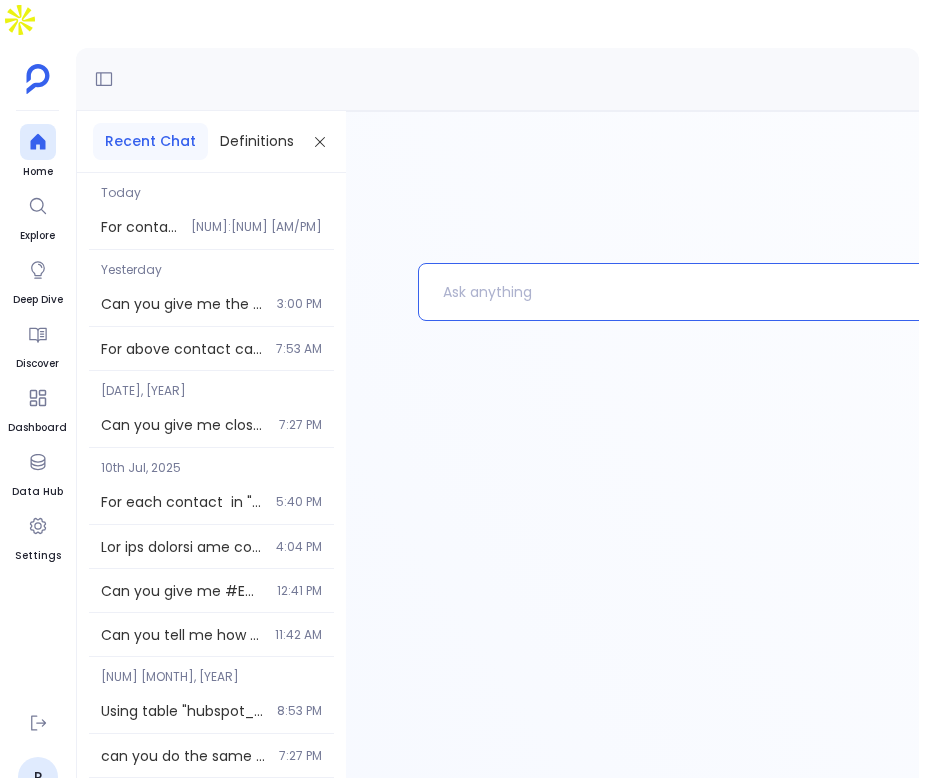 type 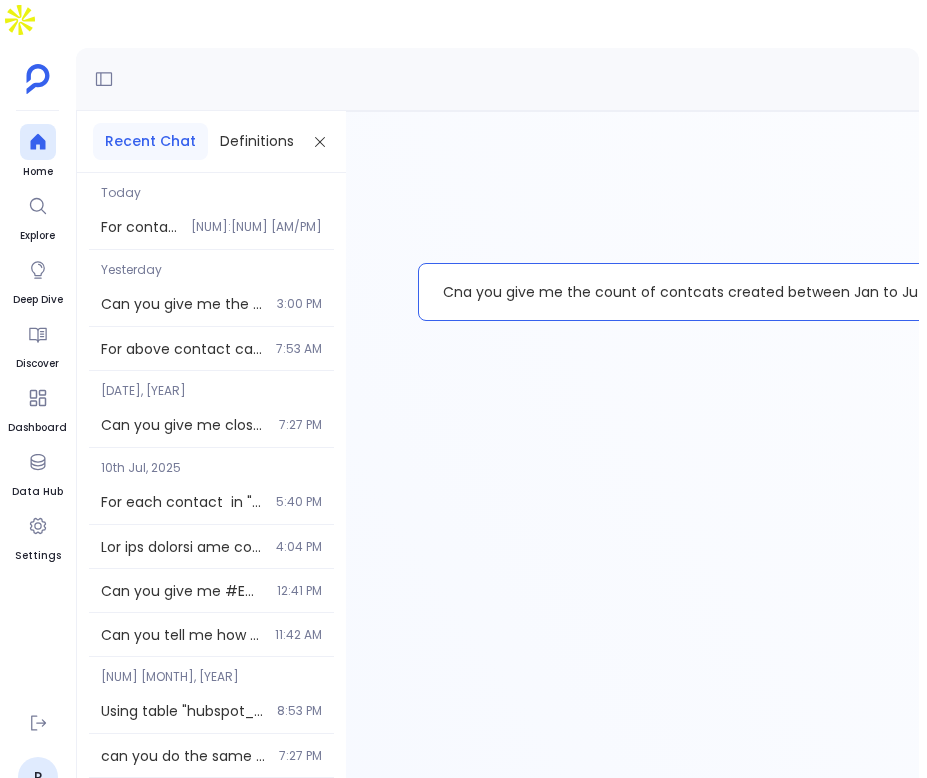 scroll, scrollTop: 0, scrollLeft: 120, axis: horizontal 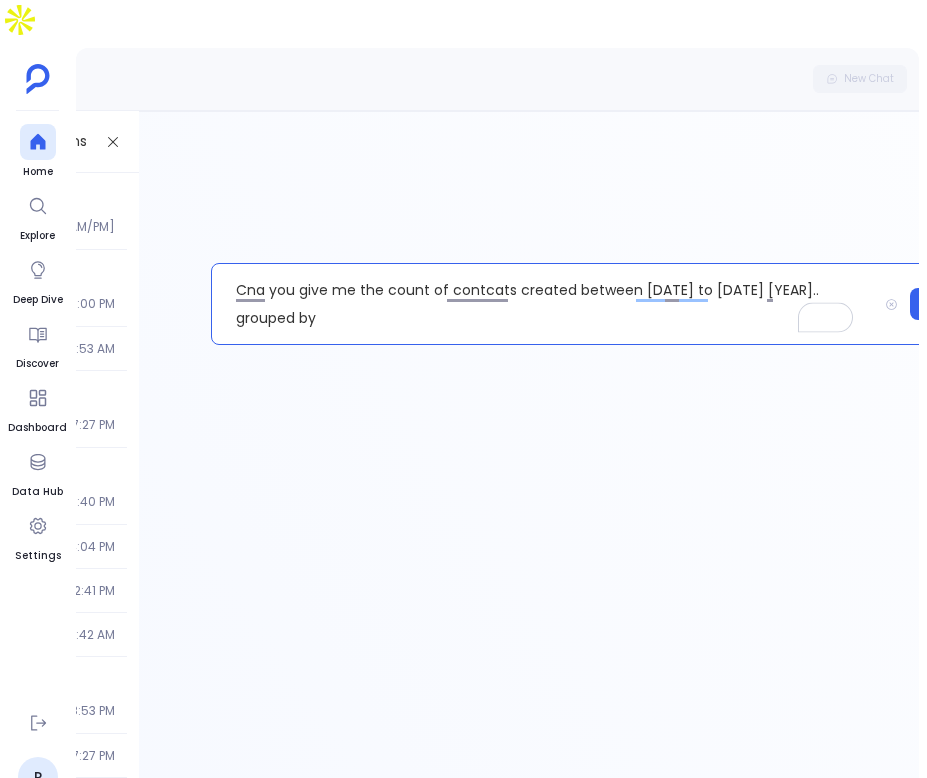 click on "Cna you give me the count of contcats created between [DATE] to [DATE] [YEAR].. grouped by" at bounding box center (544, 304) 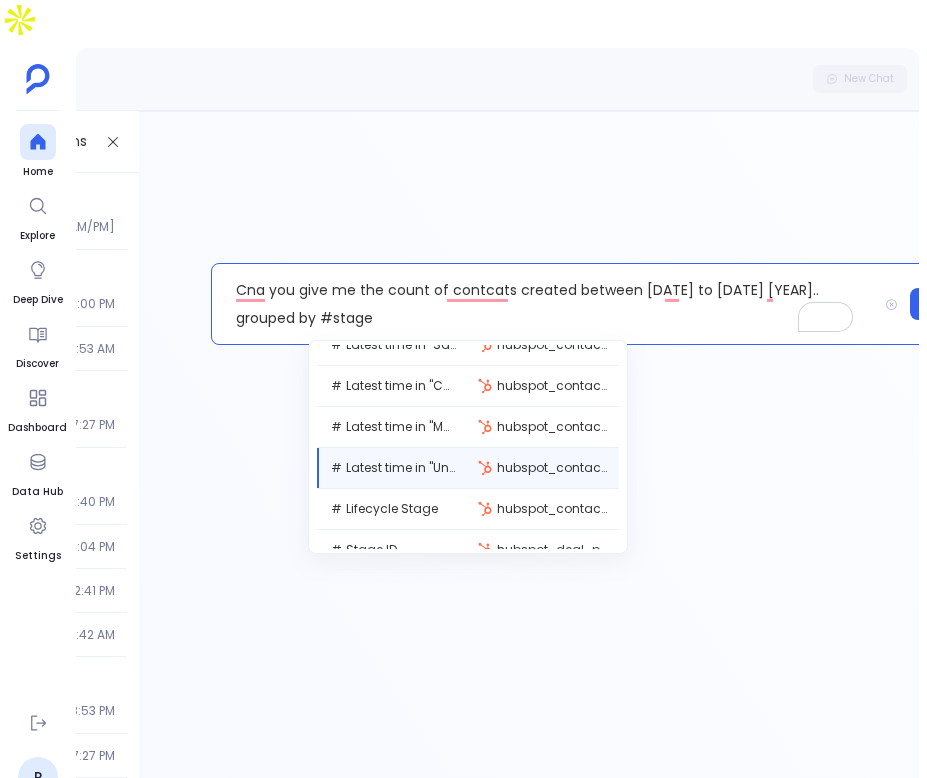 scroll, scrollTop: 1601, scrollLeft: 0, axis: vertical 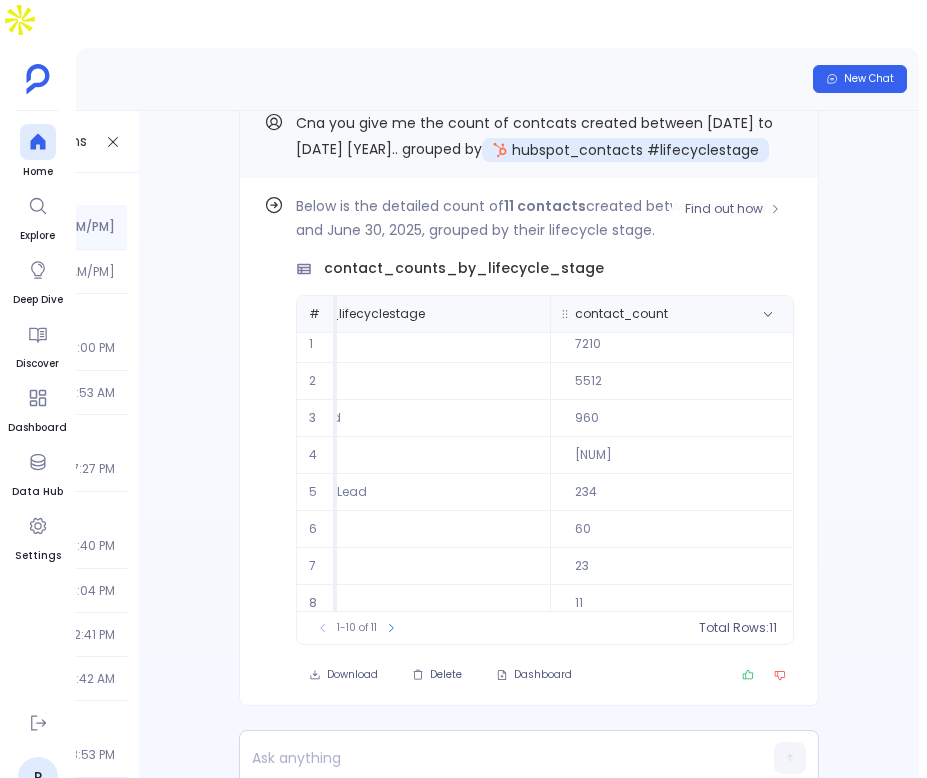 click on "contact_count" at bounding box center (649, 314) 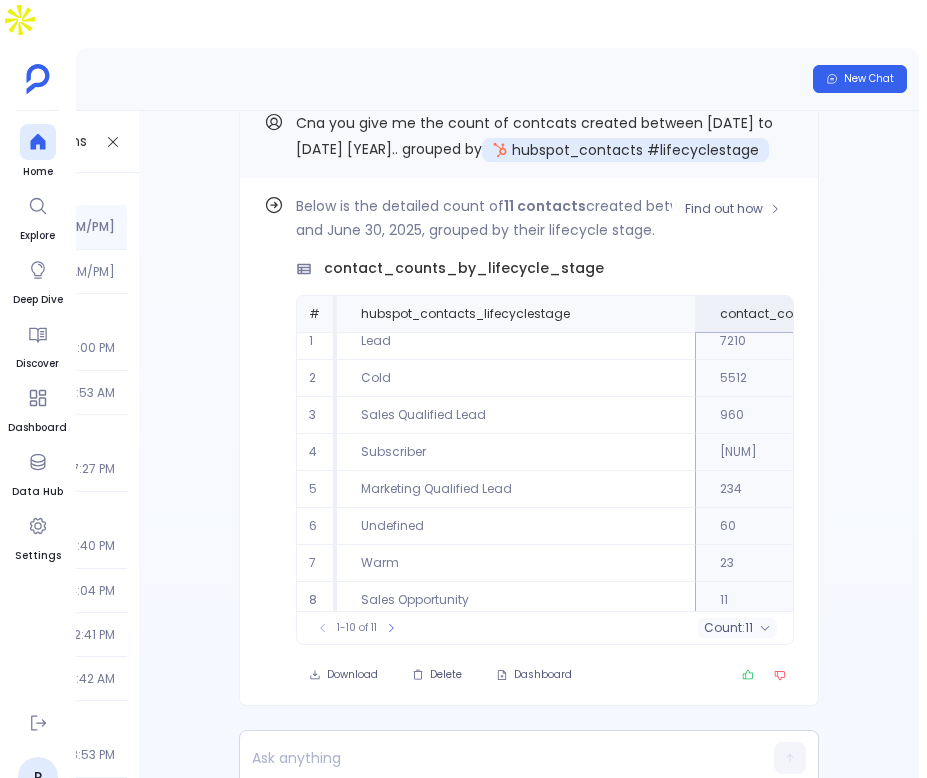 scroll, scrollTop: 0, scrollLeft: 0, axis: both 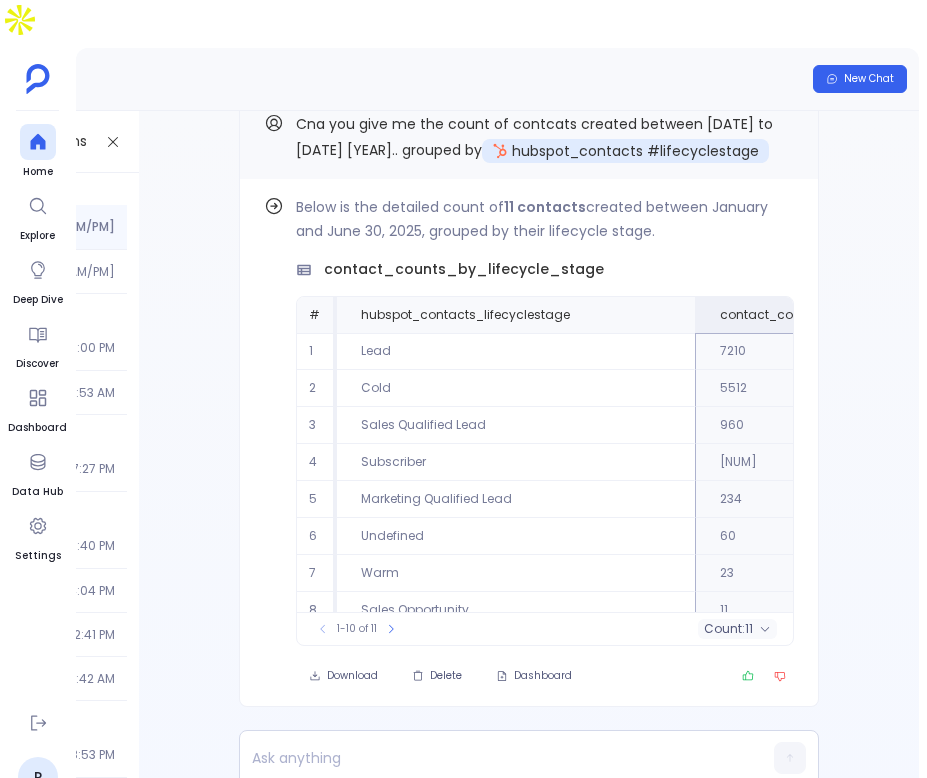 click on "Find out how Below is the detailed count of  11 contacts  created between January and June 30, 2025, grouped by their lifecycle stage. contact_counts_by_lifecycle_stage # hubspot_contacts_lifecyclestage contact_count 1 Lead 7210 2 Cold 5512 3 Sales Qualified Lead 960 4 Subscriber 822 5 Marketing Qualified Lead 234 6 Undefined  60 7 Warm 23 8 Sales Opportunity 11 9 Customer 6 10 Partner 3
To pick up a draggable item, press the space bar.
While dragging, use the arrow keys to move the item.
Press space again to drop the item in its new position, or press escape to cancel.
1-10 of 11 count :  11 Download Delete Dashboard Cna you give me the count of contcats created between Jan to Jun 30 2025.. grouped by  hubspot_contacts #lifecyclestage" at bounding box center (529, 460) 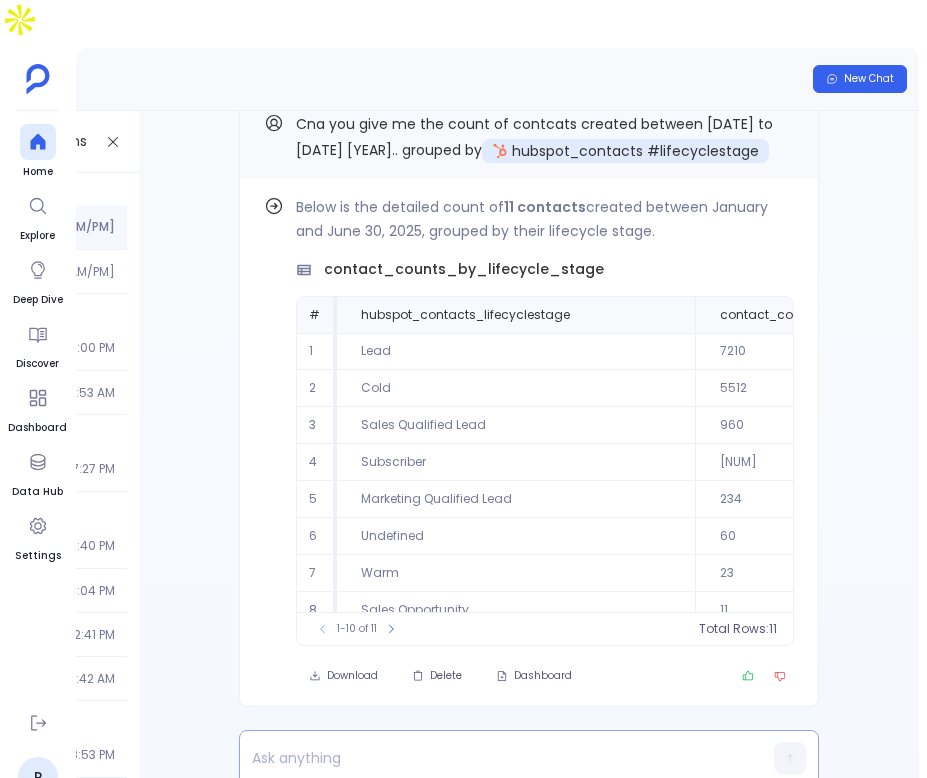 click at bounding box center (490, 758) 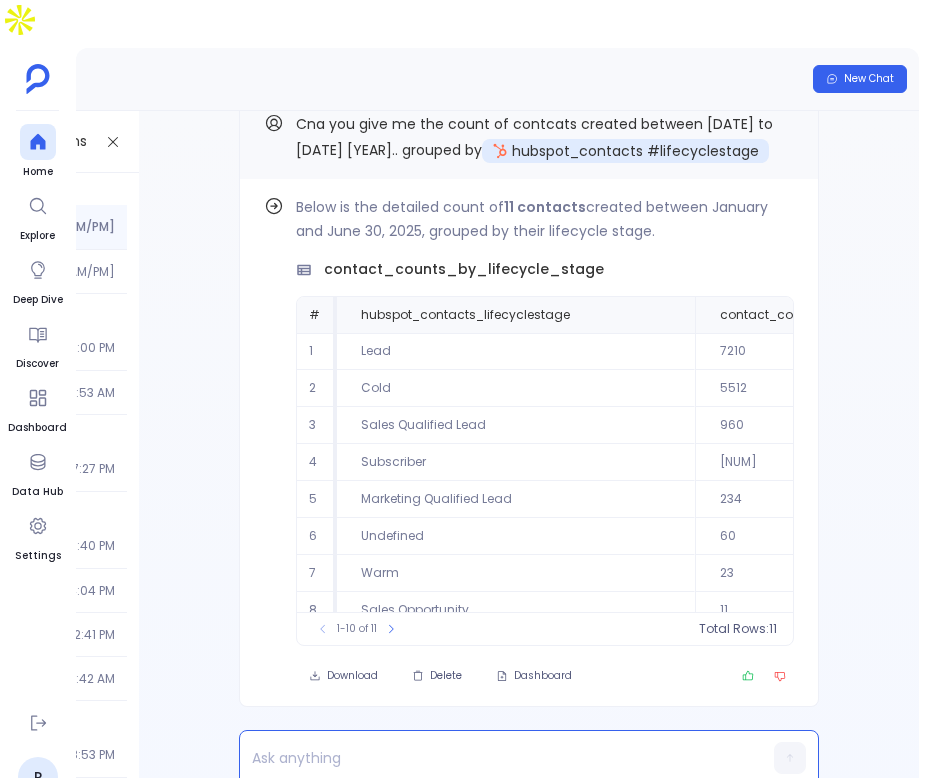 click at bounding box center (490, 758) 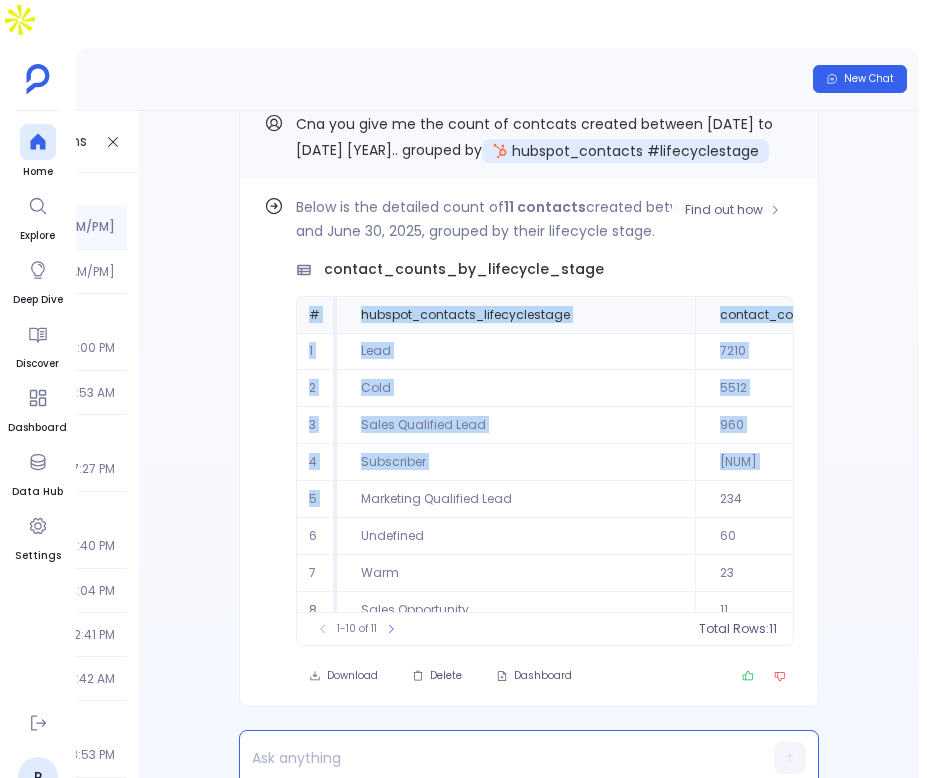 drag, startPoint x: 310, startPoint y: 265, endPoint x: 611, endPoint y: 439, distance: 347.6737 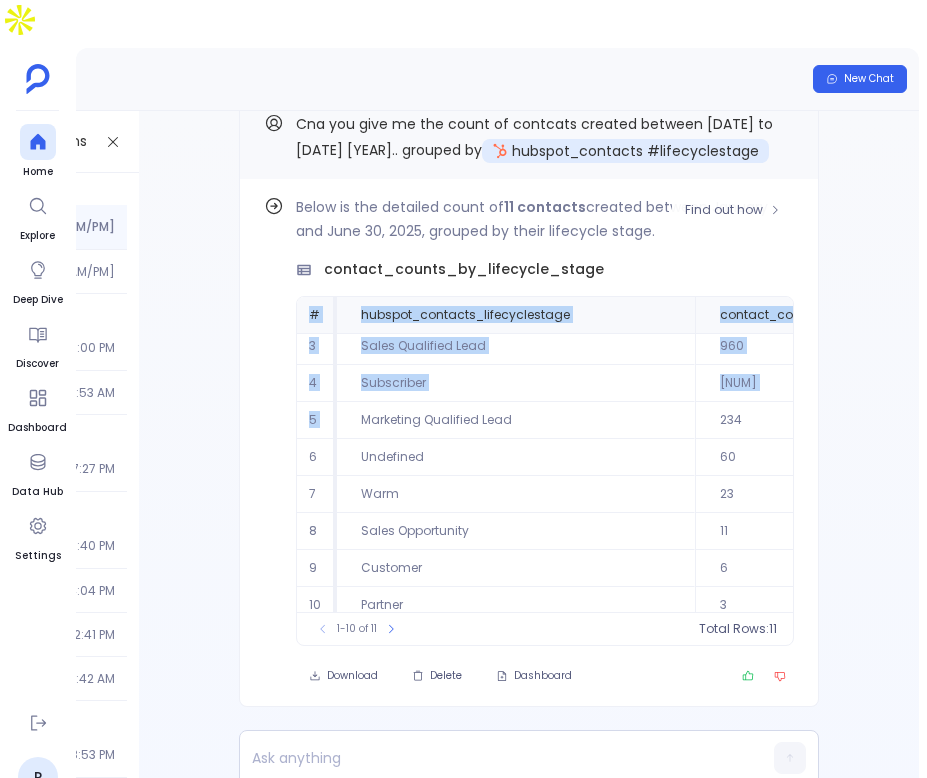 scroll, scrollTop: 96, scrollLeft: 0, axis: vertical 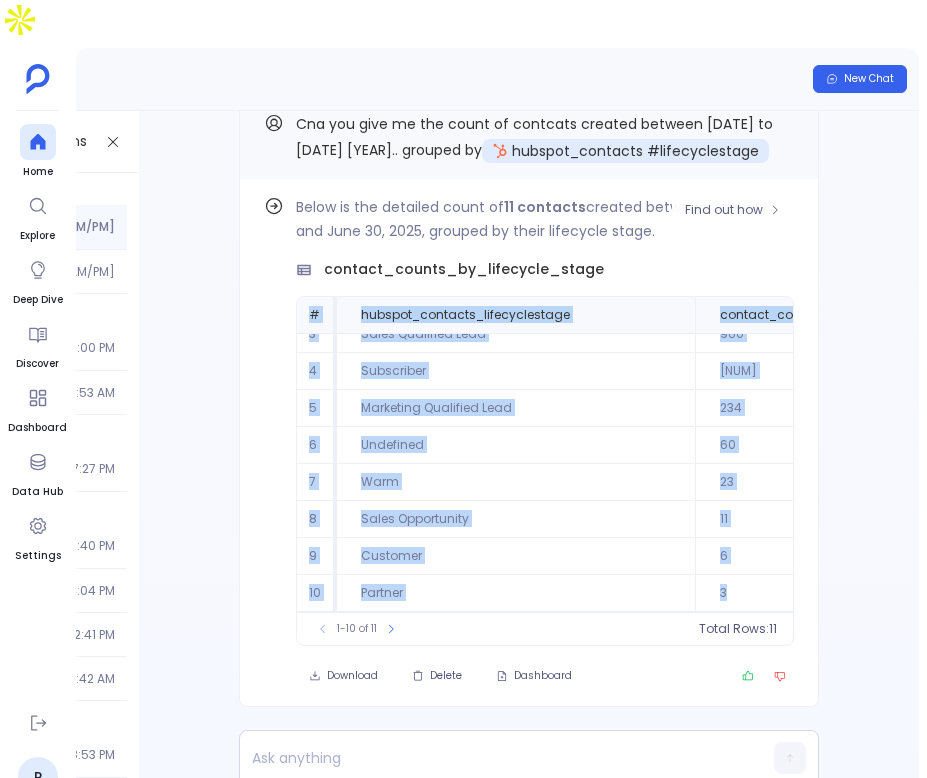 click on "3" at bounding box center [816, 593] 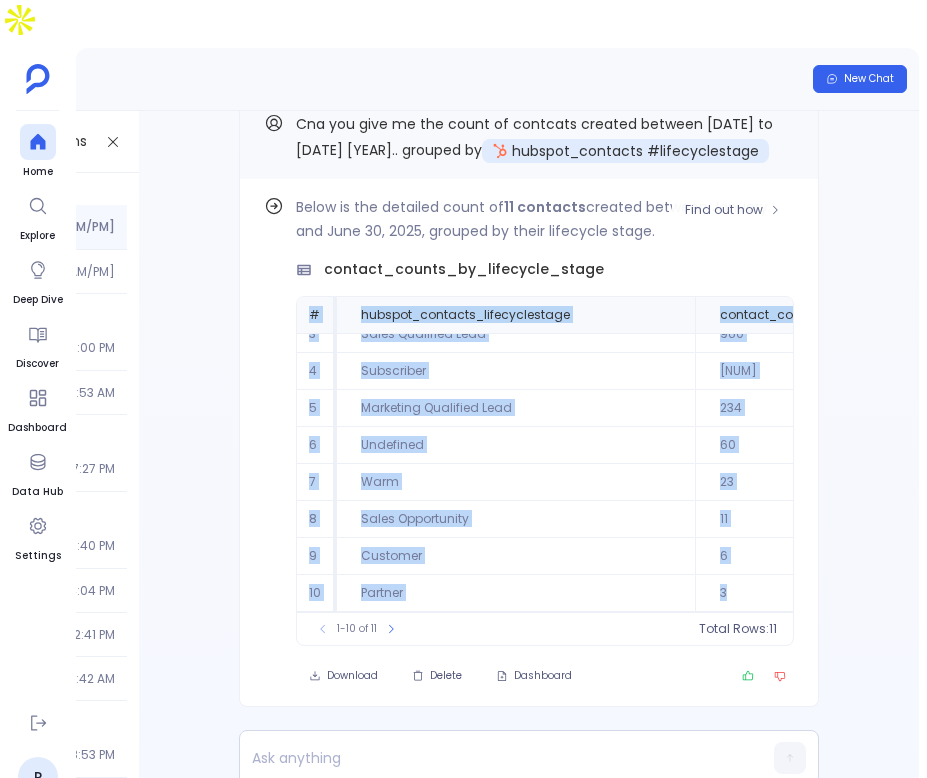 click on "1-10 of 11 Total Rows:  11" at bounding box center (545, 628) 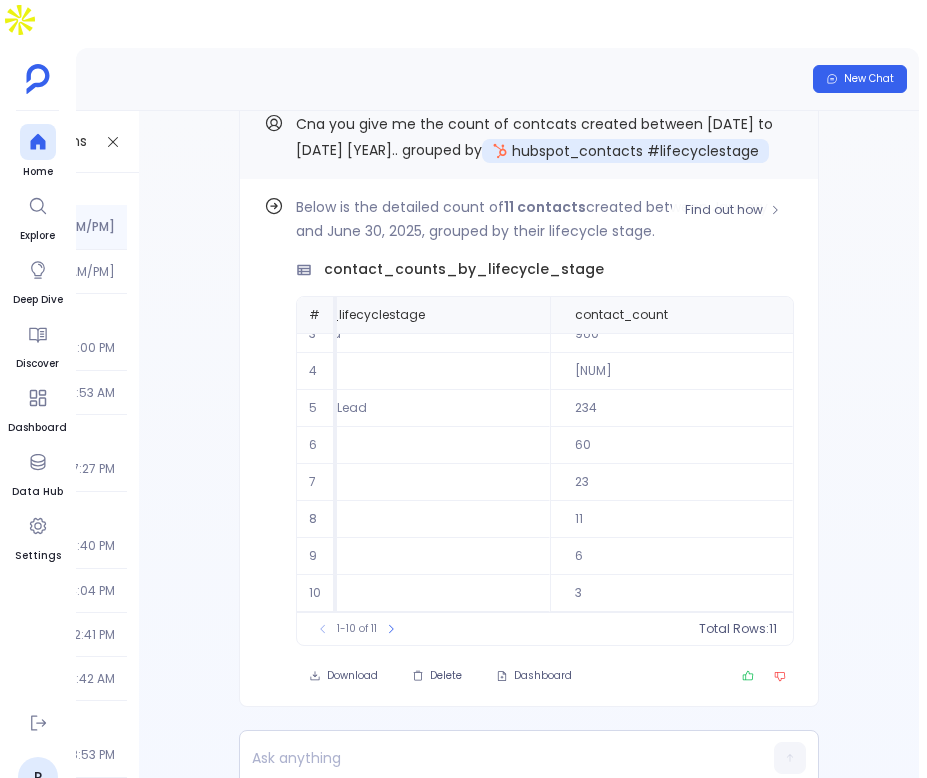 scroll, scrollTop: 96, scrollLeft: 0, axis: vertical 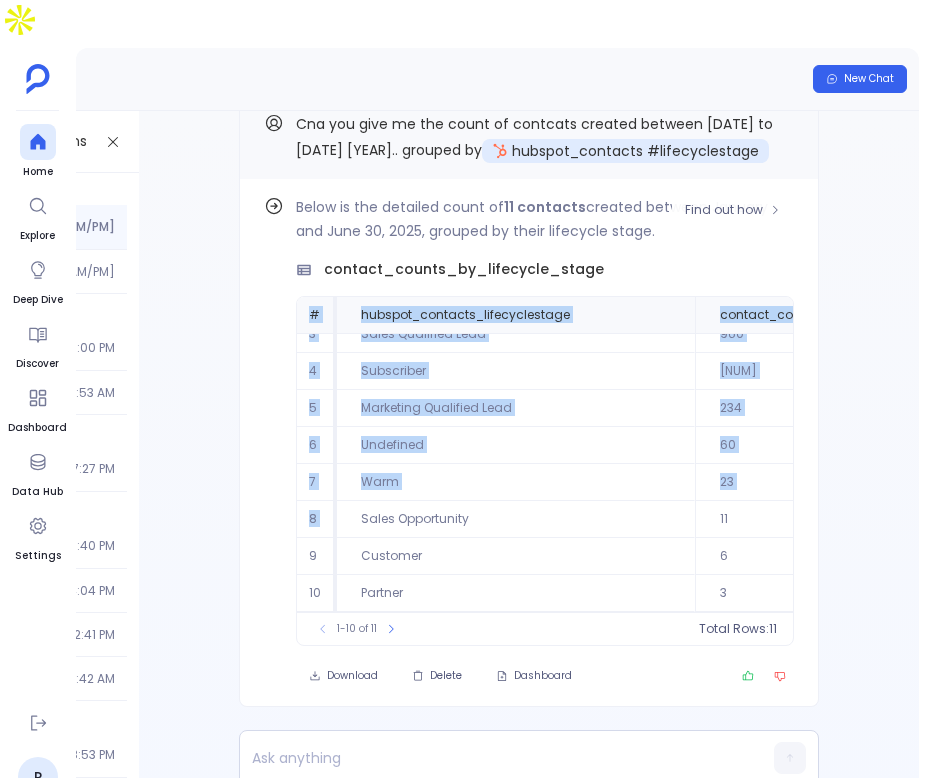 drag, startPoint x: 307, startPoint y: 265, endPoint x: 605, endPoint y: 461, distance: 356.67914 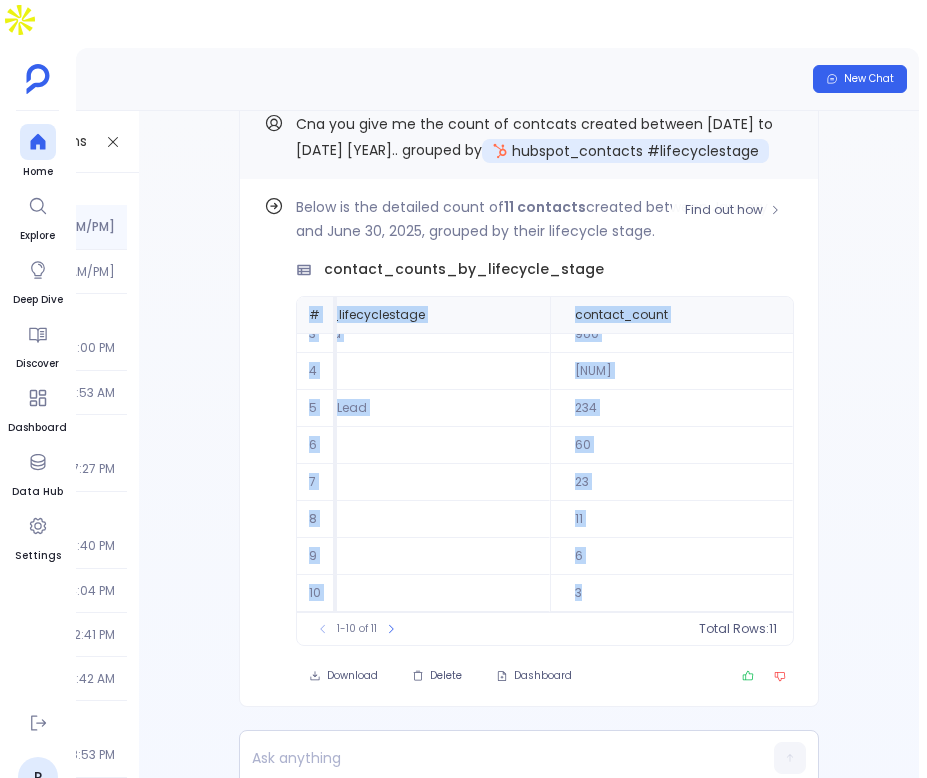 click on "3" at bounding box center [671, 593] 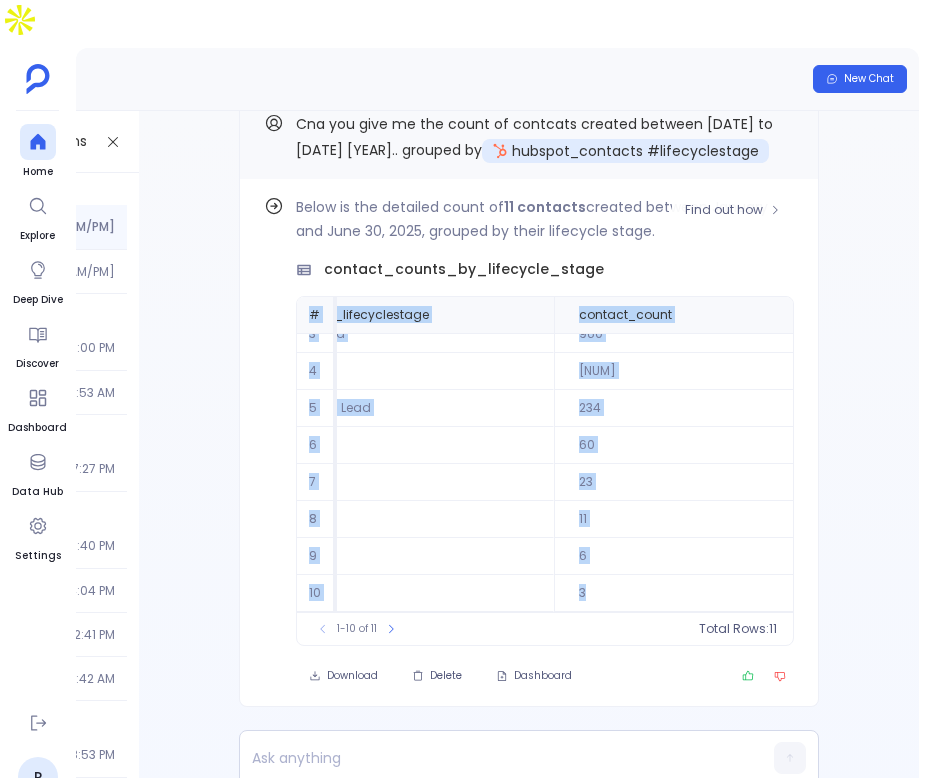 scroll, scrollTop: 96, scrollLeft: 0, axis: vertical 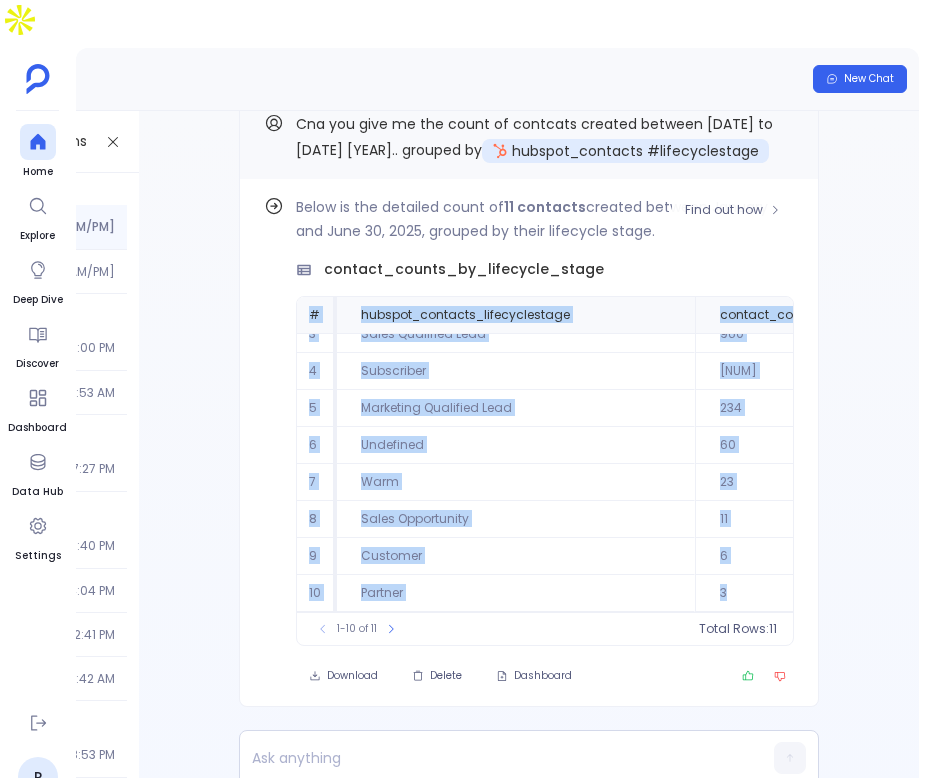 click on "Customer" at bounding box center [516, 556] 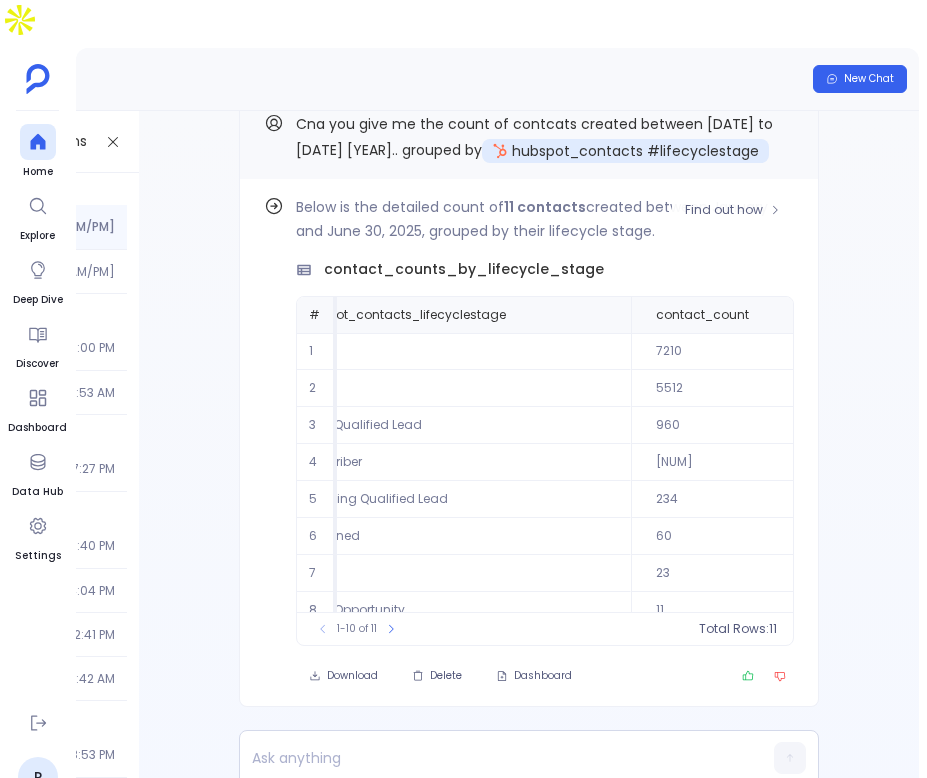 scroll, scrollTop: 0, scrollLeft: 146, axis: horizontal 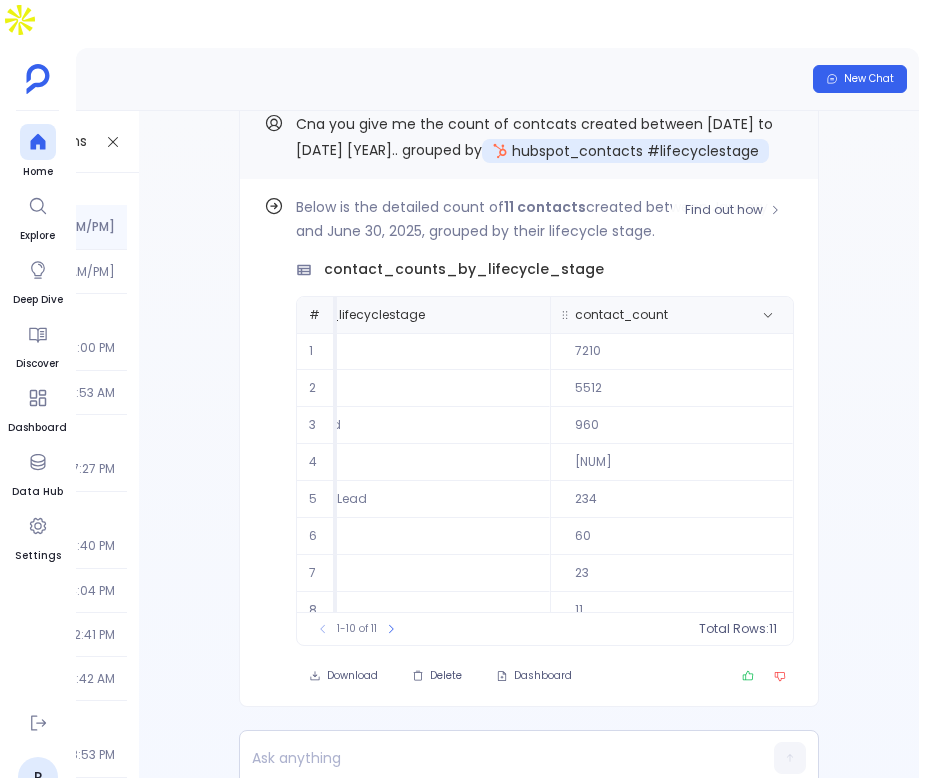 click on "contact_count" at bounding box center [671, 315] 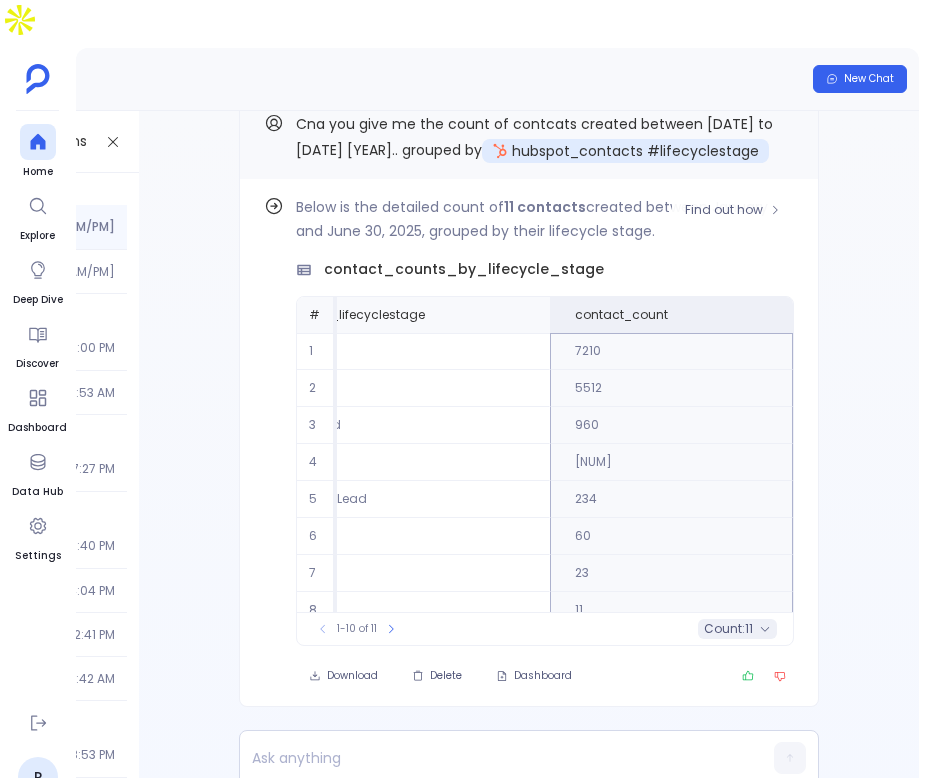 click on "11" at bounding box center (749, 629) 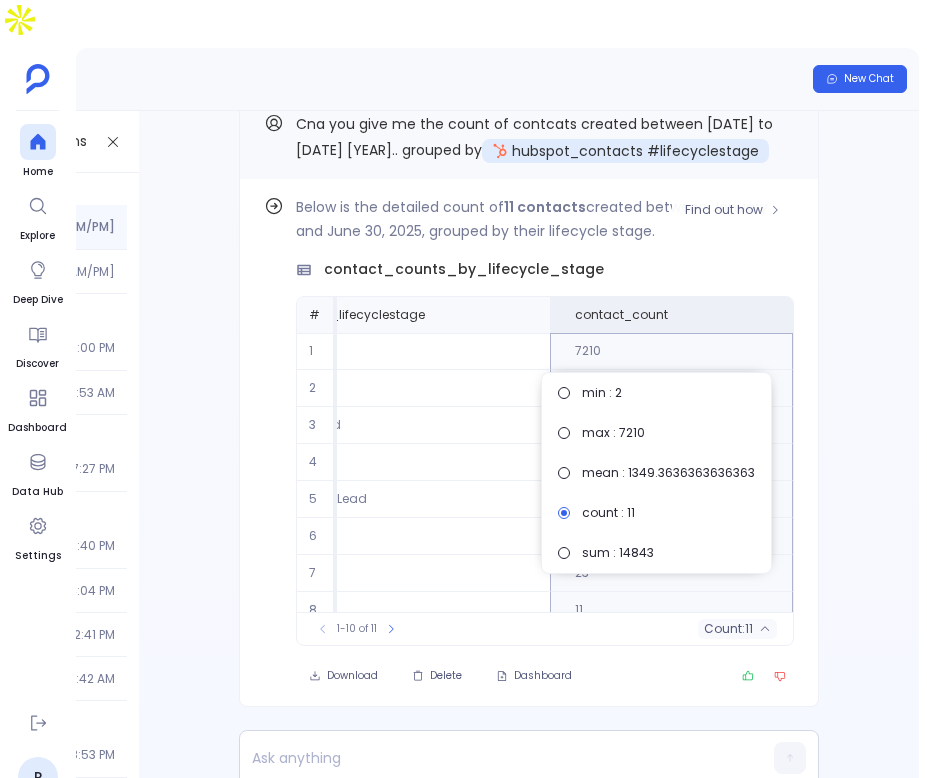click on "Undefined" at bounding box center (371, 536) 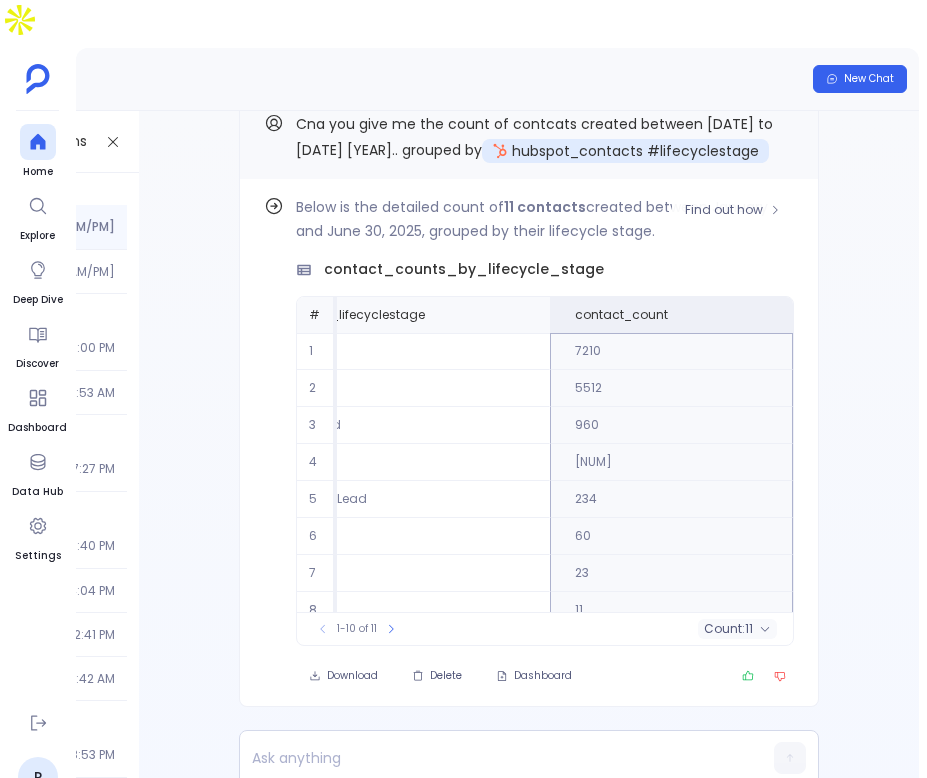 scroll, scrollTop: -47, scrollLeft: 0, axis: vertical 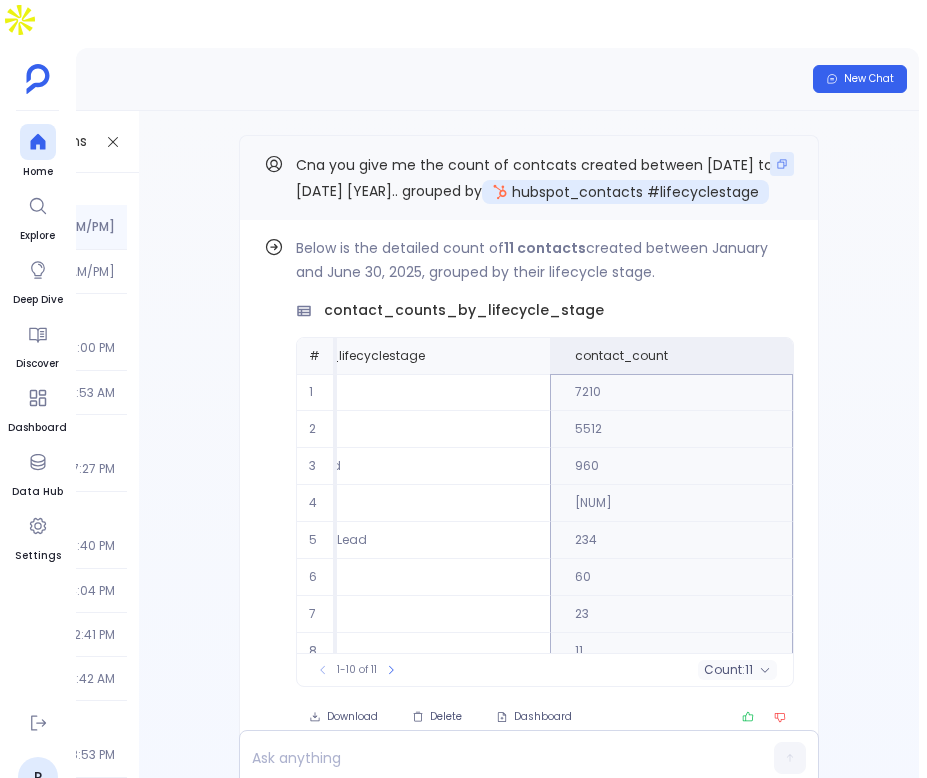 click 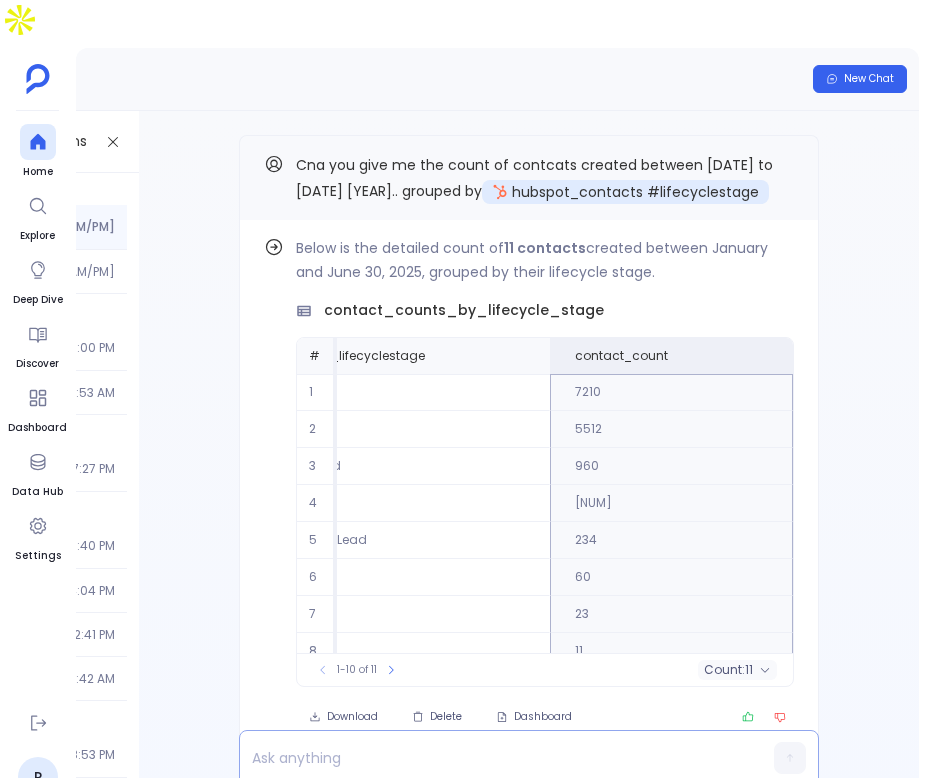 click at bounding box center (490, 758) 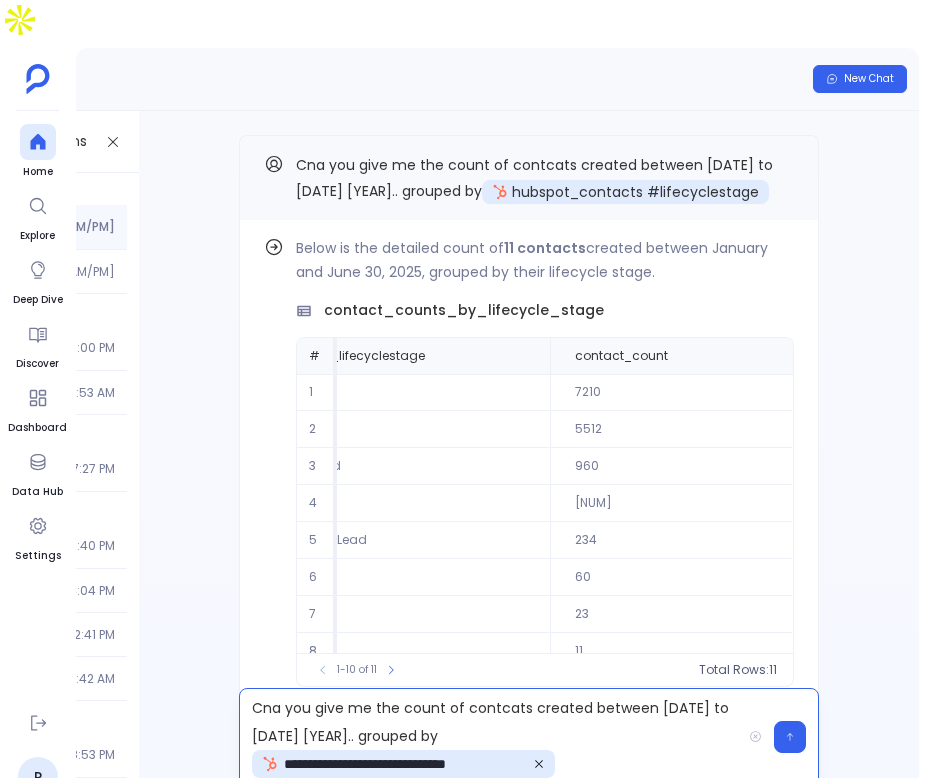 scroll, scrollTop: 0, scrollLeft: 204, axis: horizontal 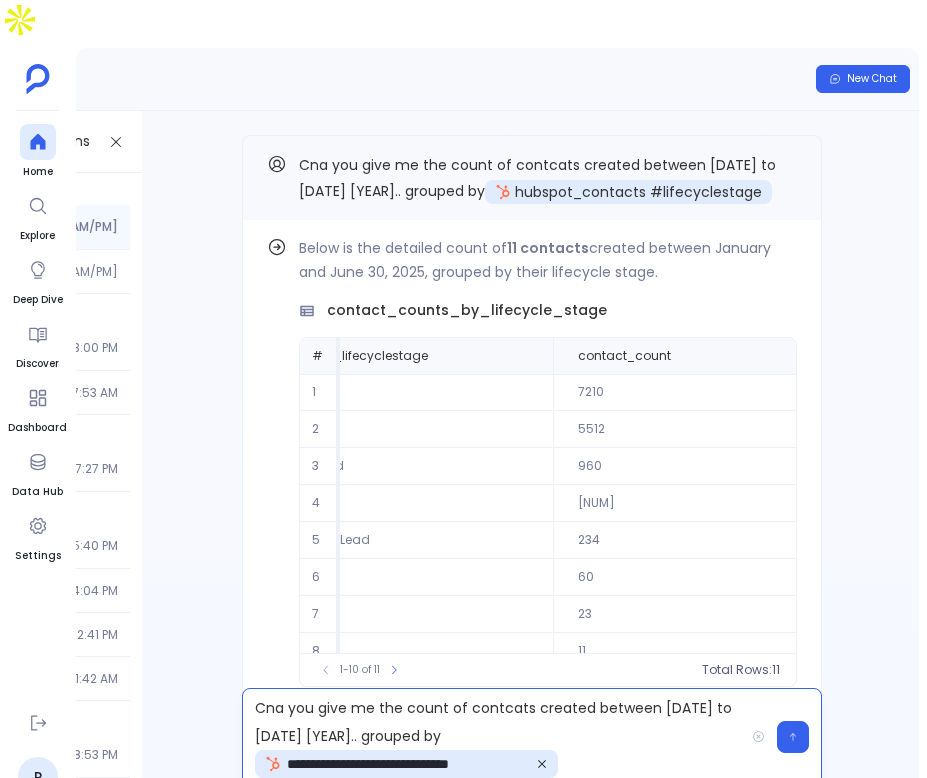 click on "**********" at bounding box center [493, 737] 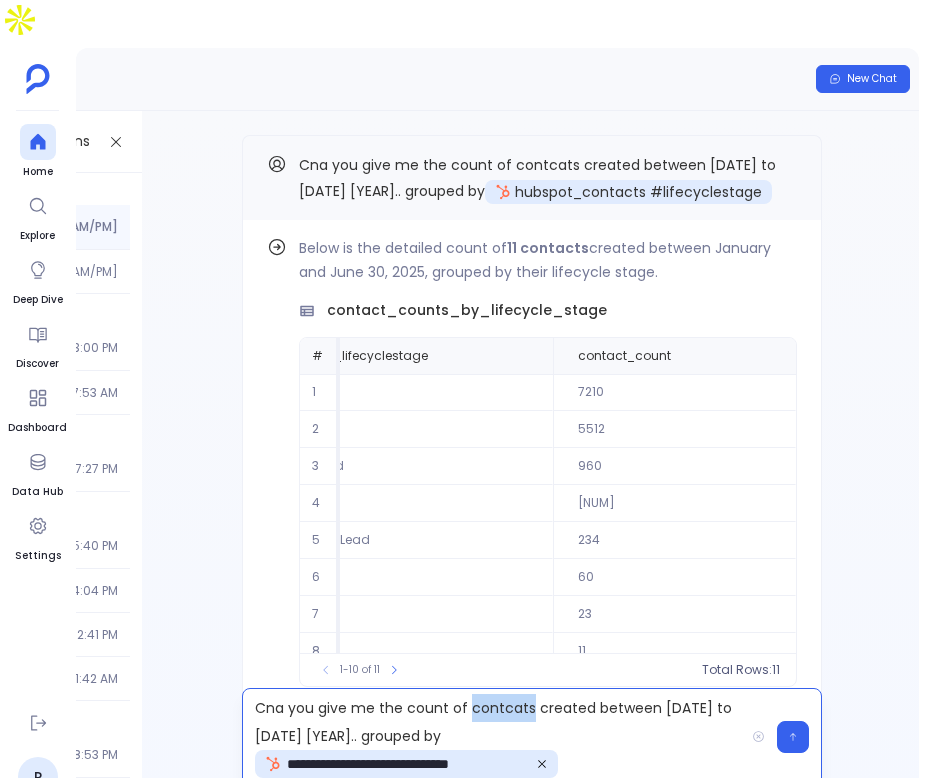 type 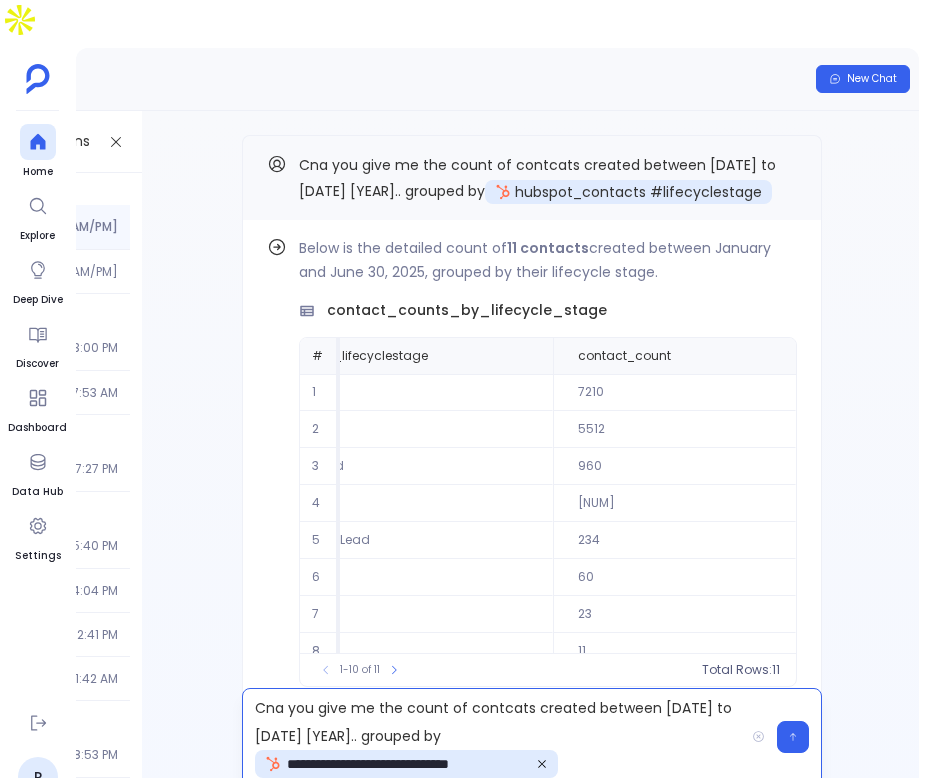 click on "**********" at bounding box center (532, 737) 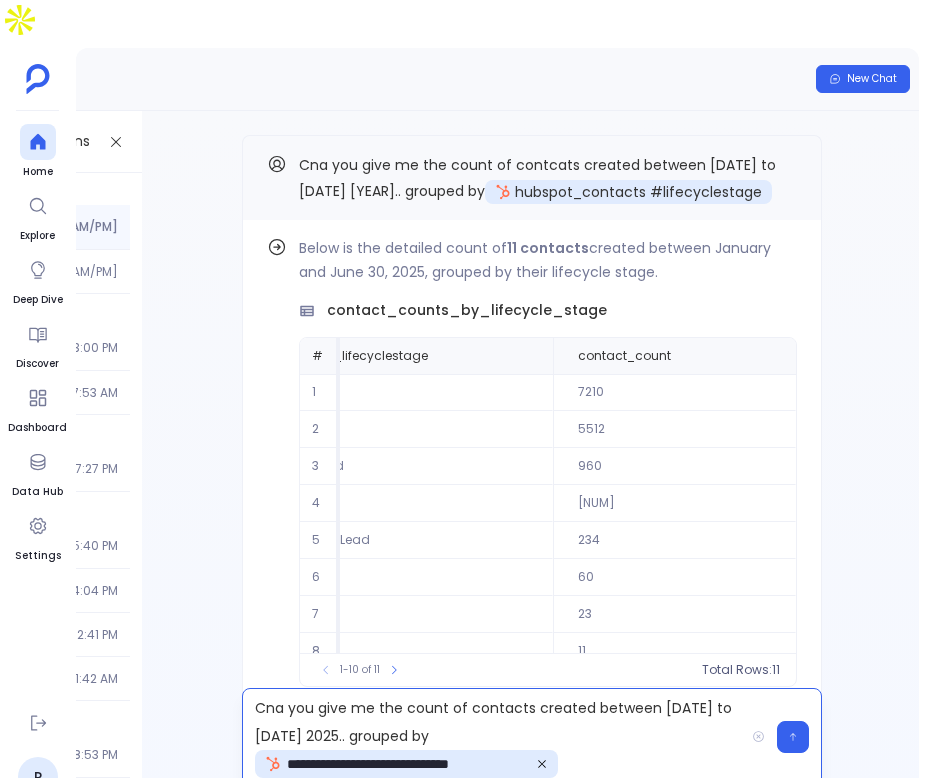 click on "**********" at bounding box center [493, 737] 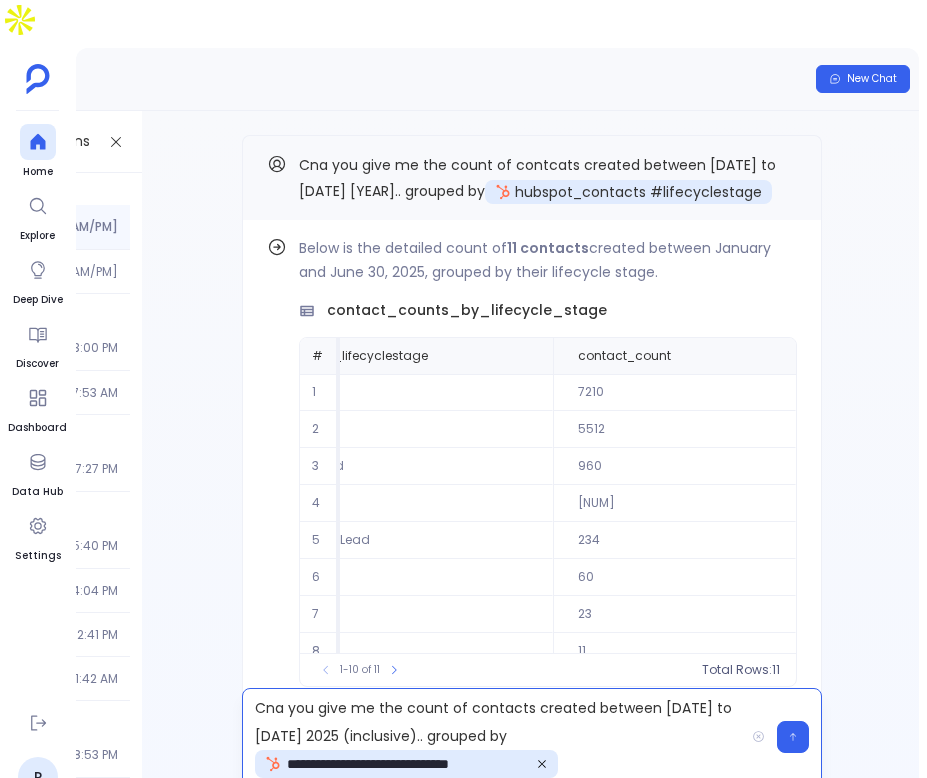 scroll, scrollTop: 0, scrollLeft: 0, axis: both 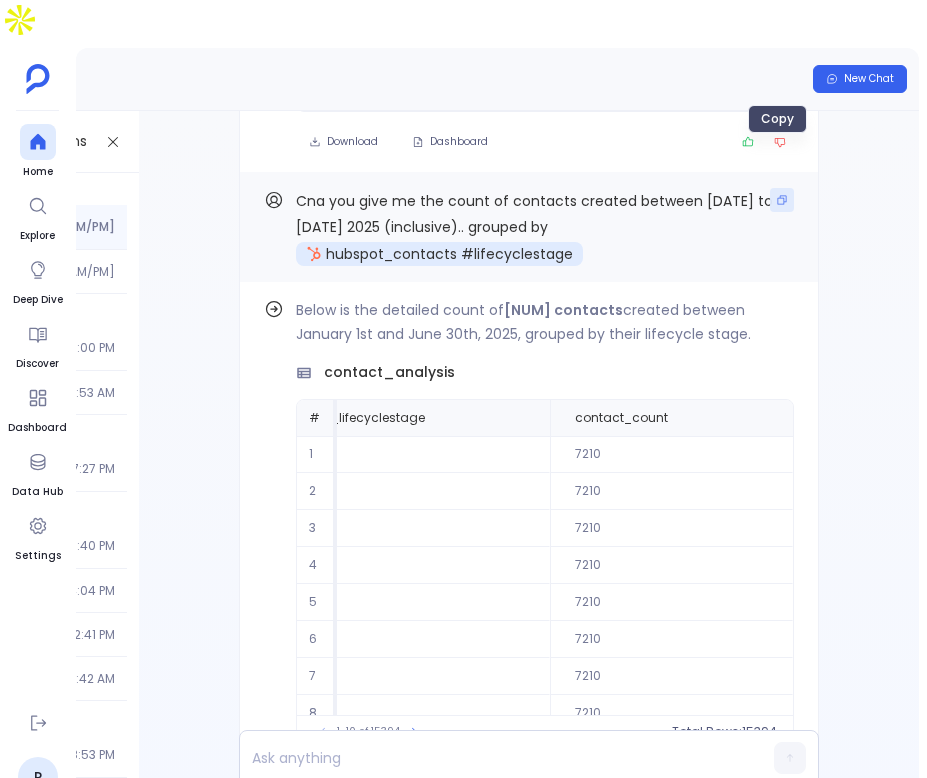 click at bounding box center [782, 200] 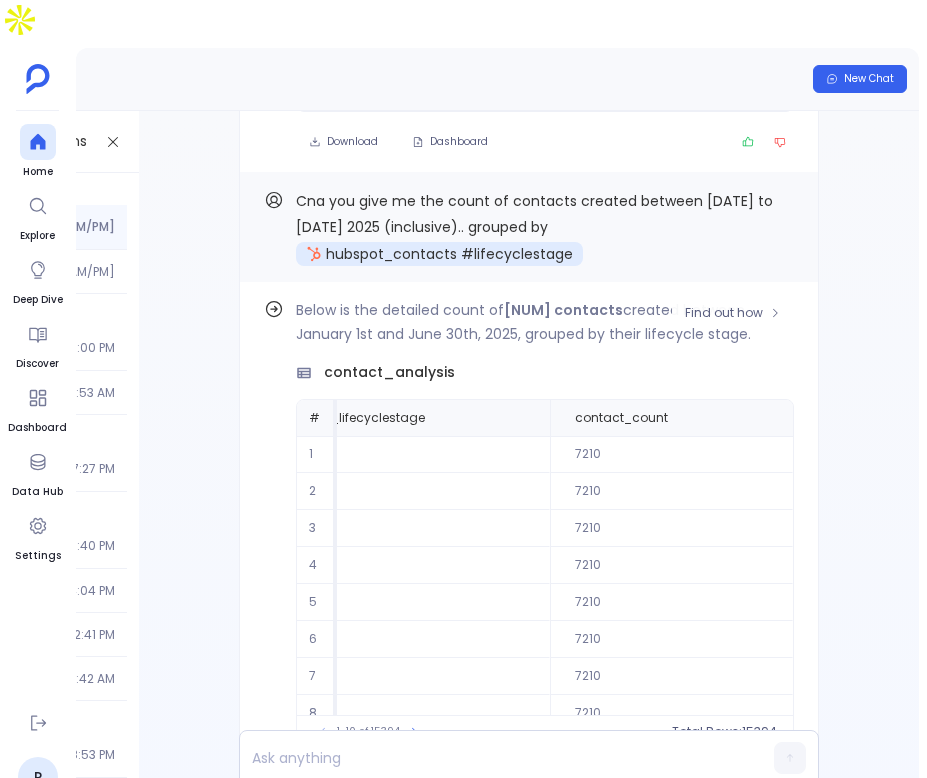 scroll, scrollTop: 96, scrollLeft: 146, axis: both 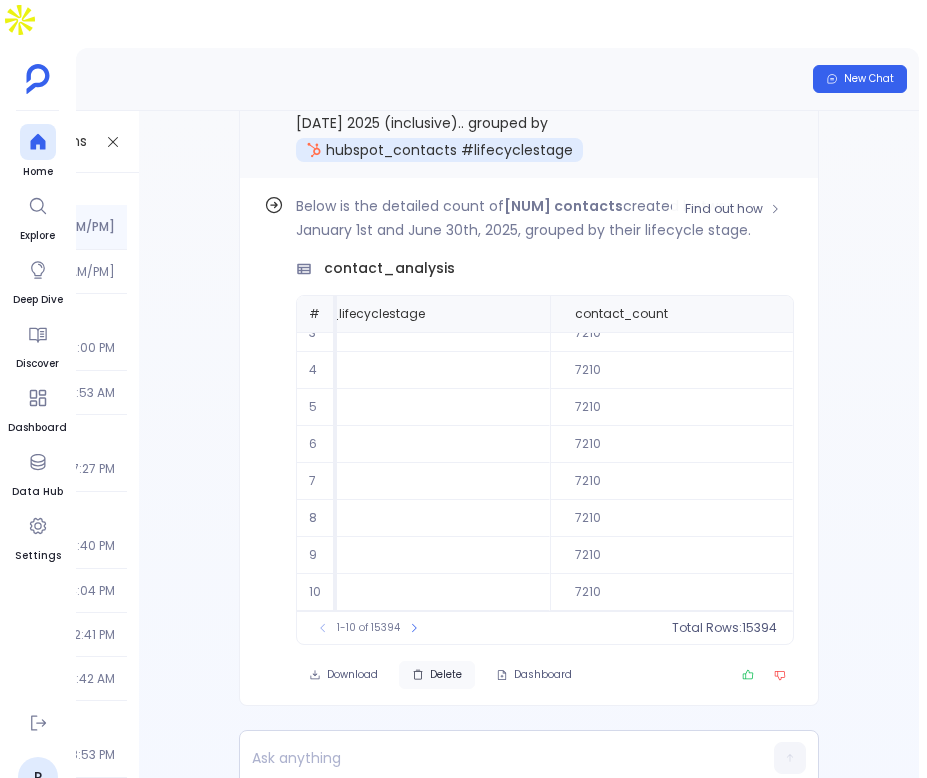 click on "Delete" at bounding box center [446, 675] 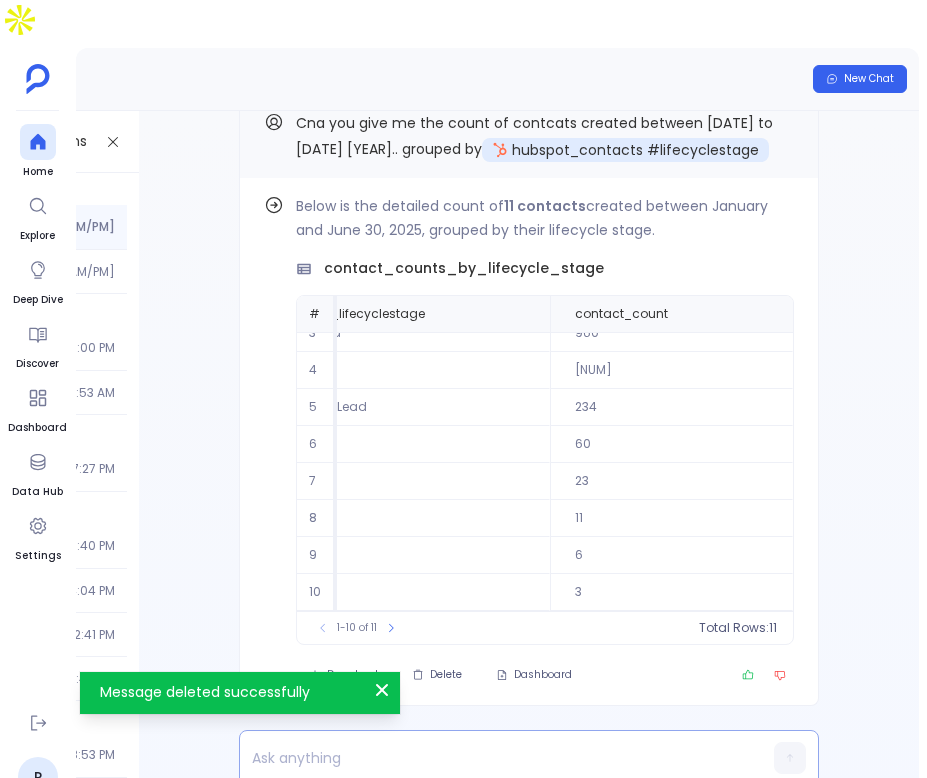 click at bounding box center [490, 758] 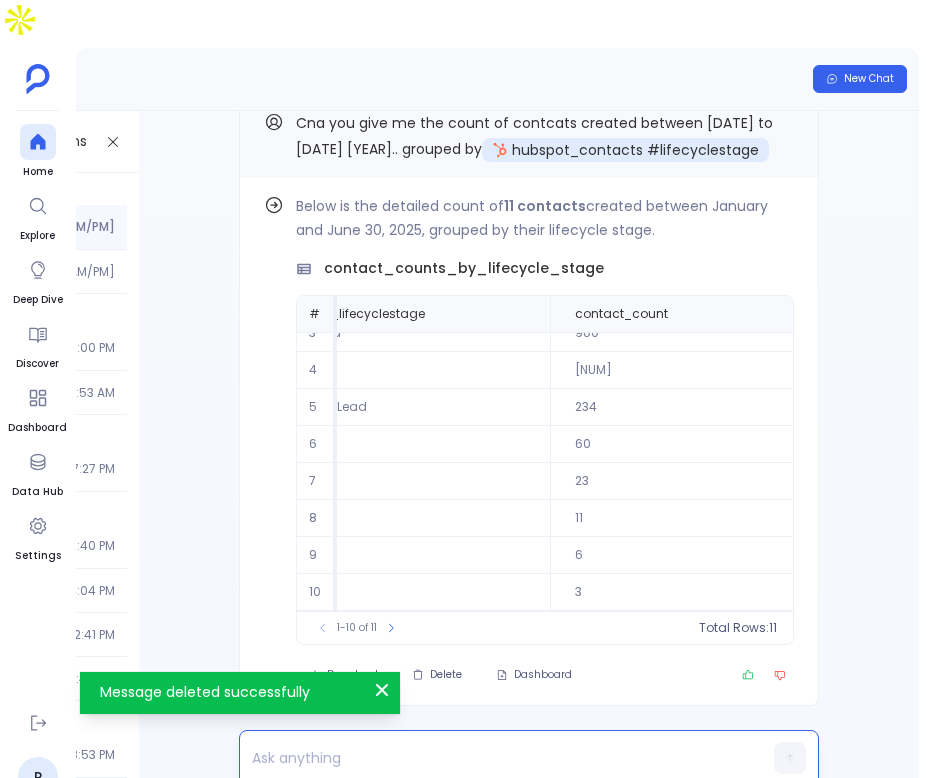 click at bounding box center (490, 758) 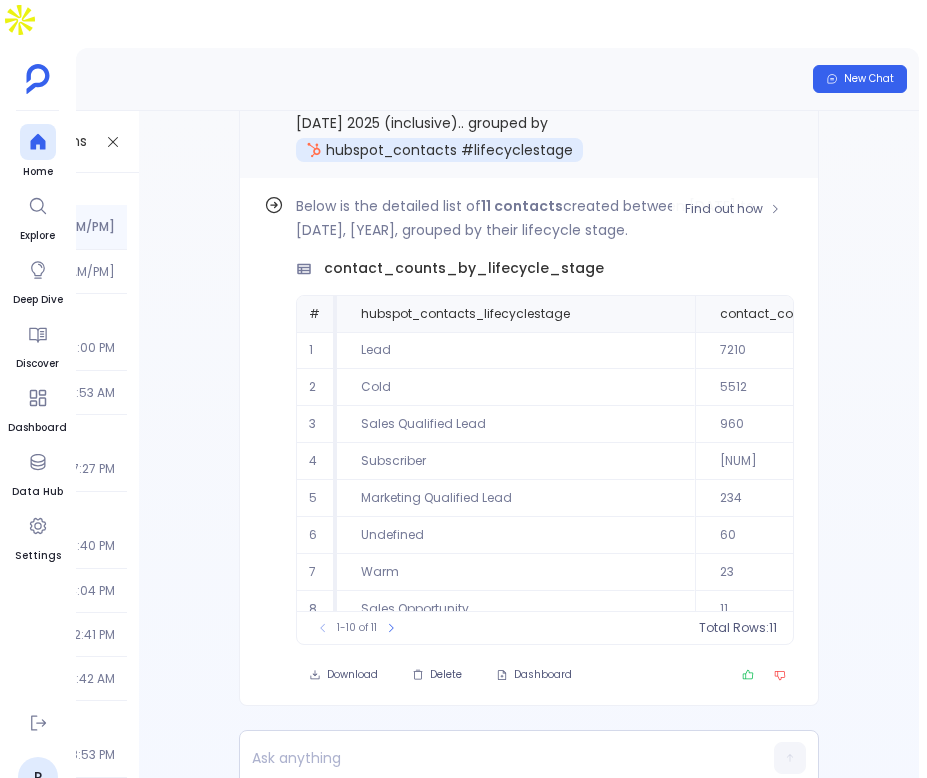 scroll, scrollTop: 0, scrollLeft: 146, axis: horizontal 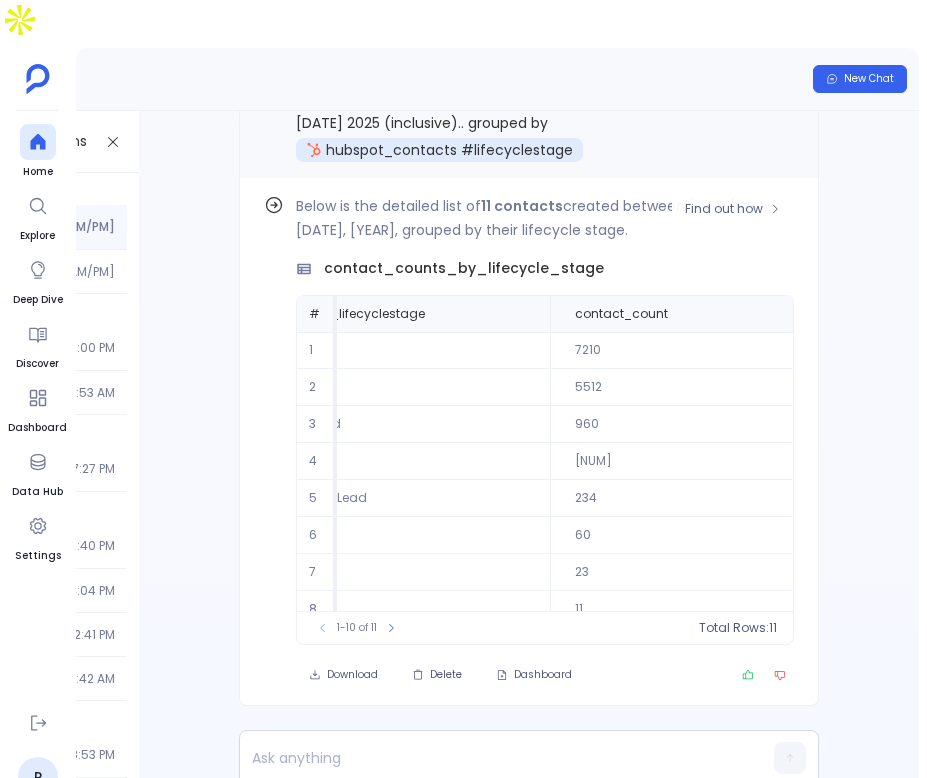 click on "Below is the detailed list of  11 contacts  created between January 1st to June 30th, 2025, grouped by their lifecycle stage. contact_counts_by_lifecycle_stage # hubspot_contacts_lifecyclestage contact_count 1 Lead 7210 2 Cold 5512 3 Sales Qualified Lead 960 4 Subscriber 822 5 Marketing Qualified Lead 234 6 Undefined  60 7 Warm 23 8 Sales Opportunity 11 9 Customer 6 10 Partner 3
To pick up a draggable item, press the space bar.
While dragging, use the arrow keys to move the item.
Press space again to drop the item in its new position, or press escape to cancel.
1-10 of 11 Total Rows:  11" at bounding box center (545, 419) 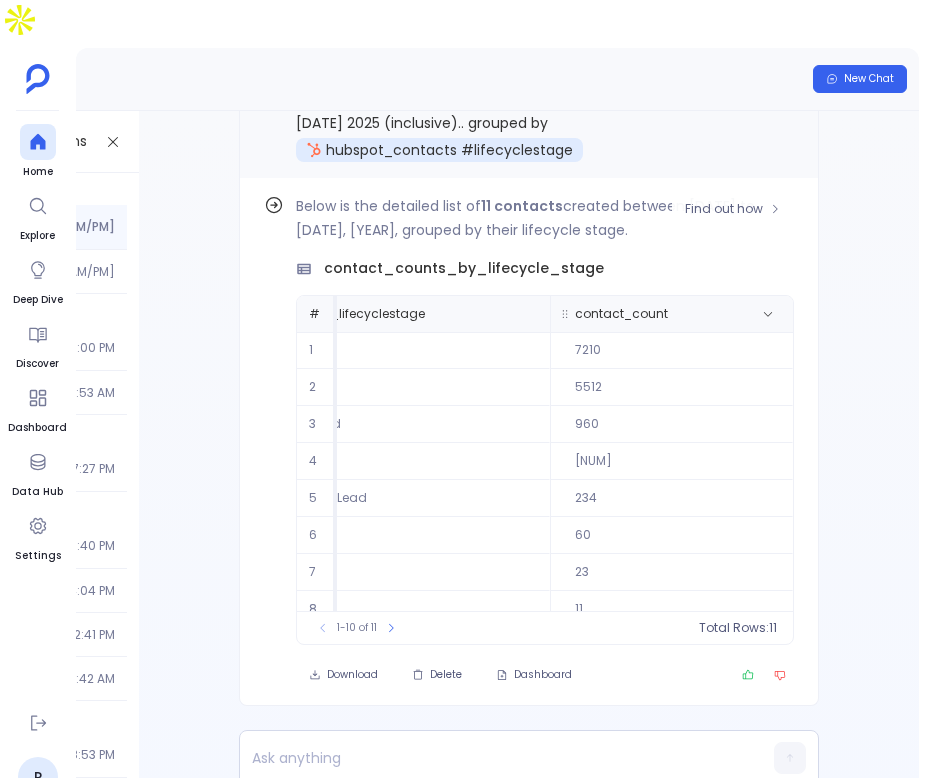 click on "contact_count" at bounding box center [649, 314] 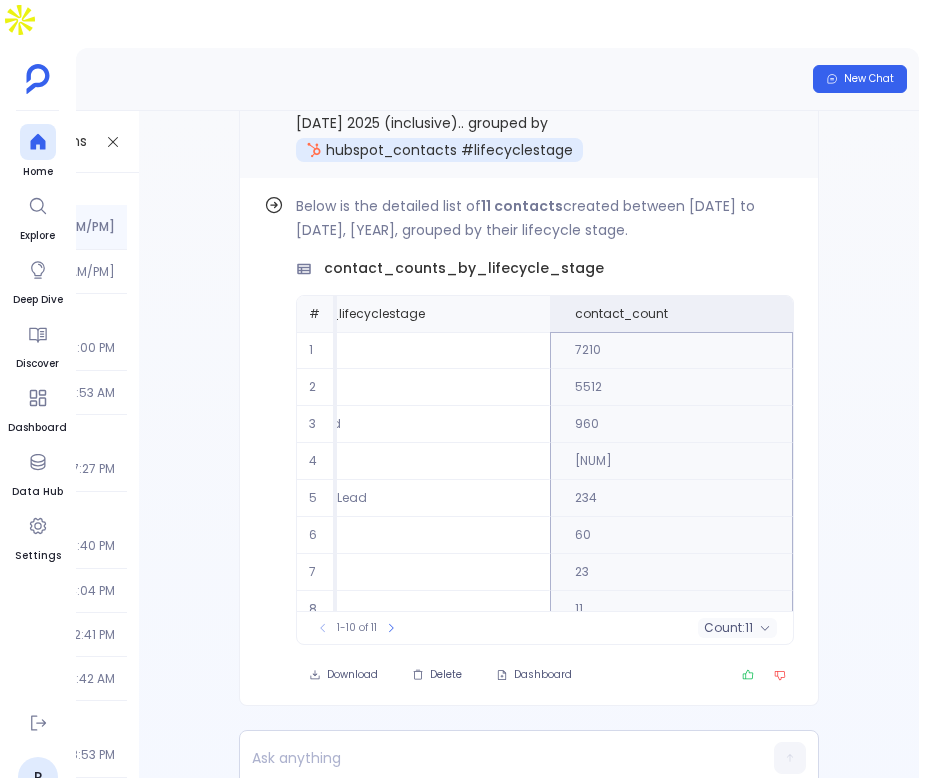 click 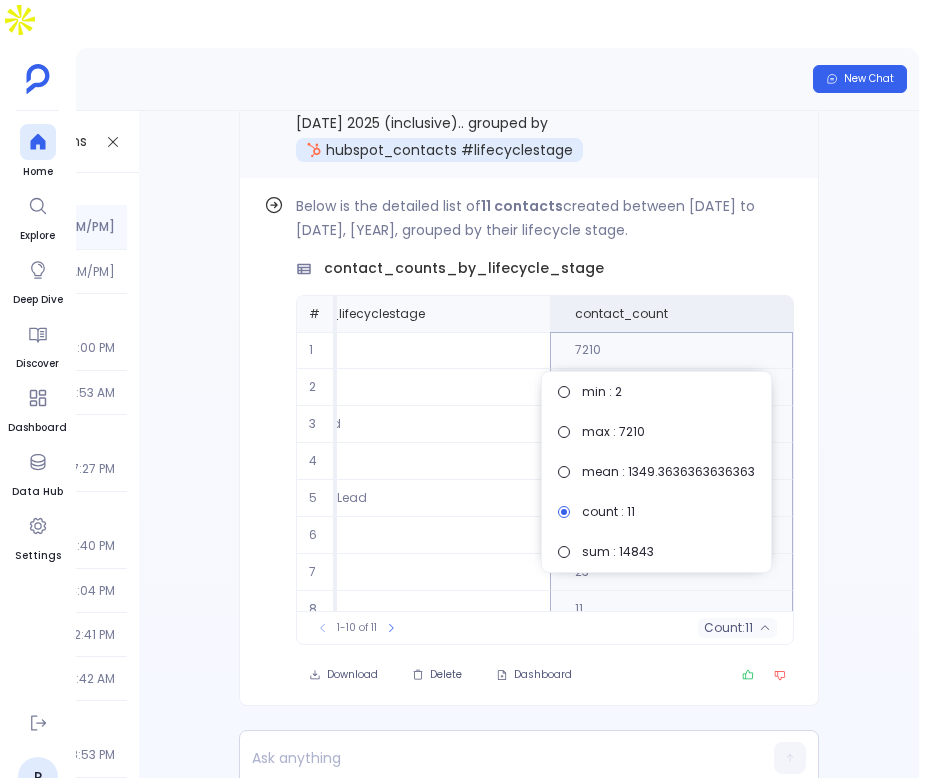 click on "Find out how Below is the detailed list of  11 contacts  created between January 1st to June 30th, 2025, grouped by their lifecycle stage. contact_counts_by_lifecycle_stage # hubspot_contacts_lifecyclestage contact_count 1 Lead 7210 2 Cold 5512 3 Sales Qualified Lead 960 4 Subscriber 822 5 Marketing Qualified Lead 234 6 Undefined  60 7 Warm 23 8 Sales Opportunity 11 9 Customer 6 10 Partner 3
To pick up a draggable item, press the space bar.
While dragging, use the arrow keys to move the item.
Press space again to drop the item in its new position, or press escape to cancel.
1-10 of 11 count :  11 Download Delete Dashboard Cna you give me the count of contacts created between Jan 1st to Jun 30th 2025 (inclusive).. grouped by  hubspot_contacts #lifecyclestage Find out how Below is the detailed count of  11 contacts  created between January and June 30, 2025, grouped by their lifecycle stage. contact_counts_by_lifecycle_stage # hubspot_contacts_lifecyclestage contact_count 1 Lead 7210 2 Cold 5512" at bounding box center [529, 460] 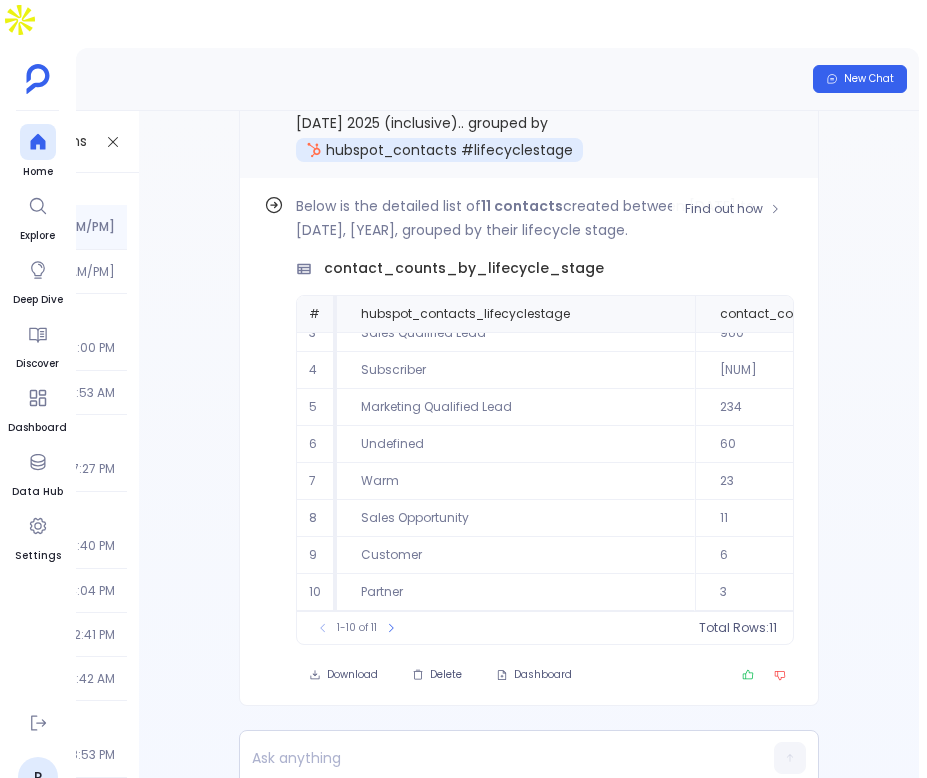 scroll, scrollTop: 96, scrollLeft: 0, axis: vertical 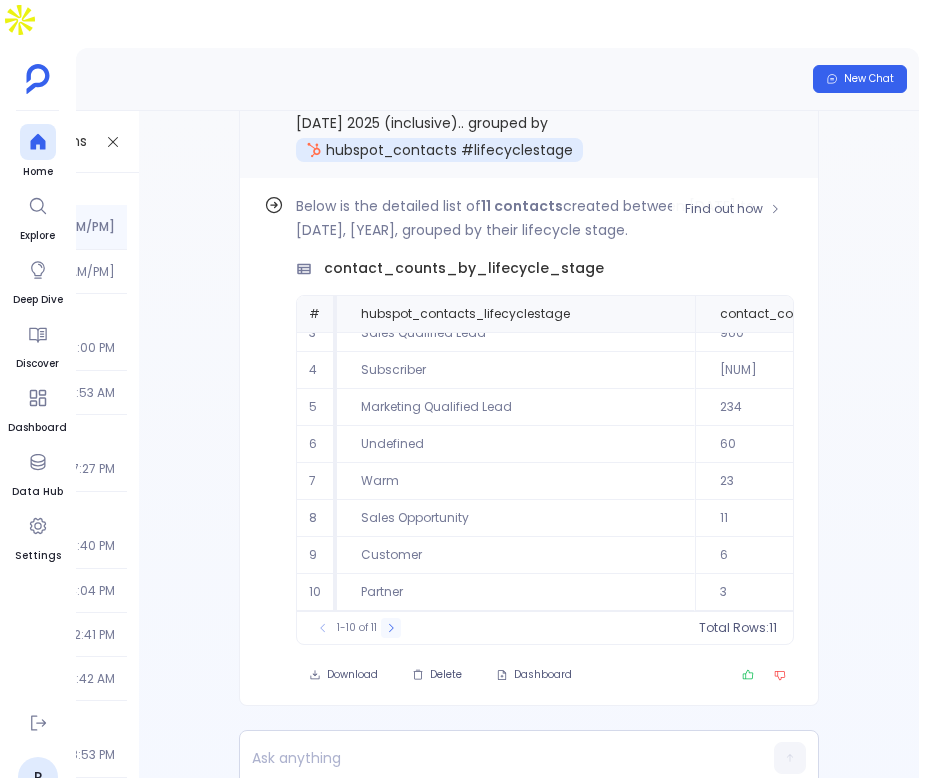click 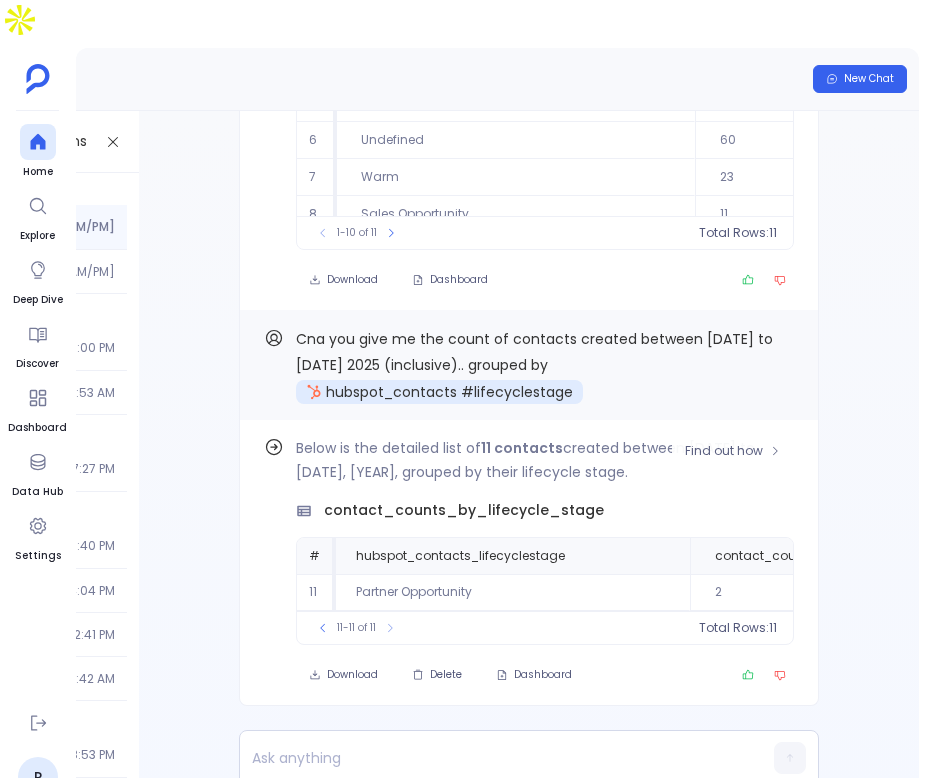 scroll, scrollTop: 0, scrollLeft: 0, axis: both 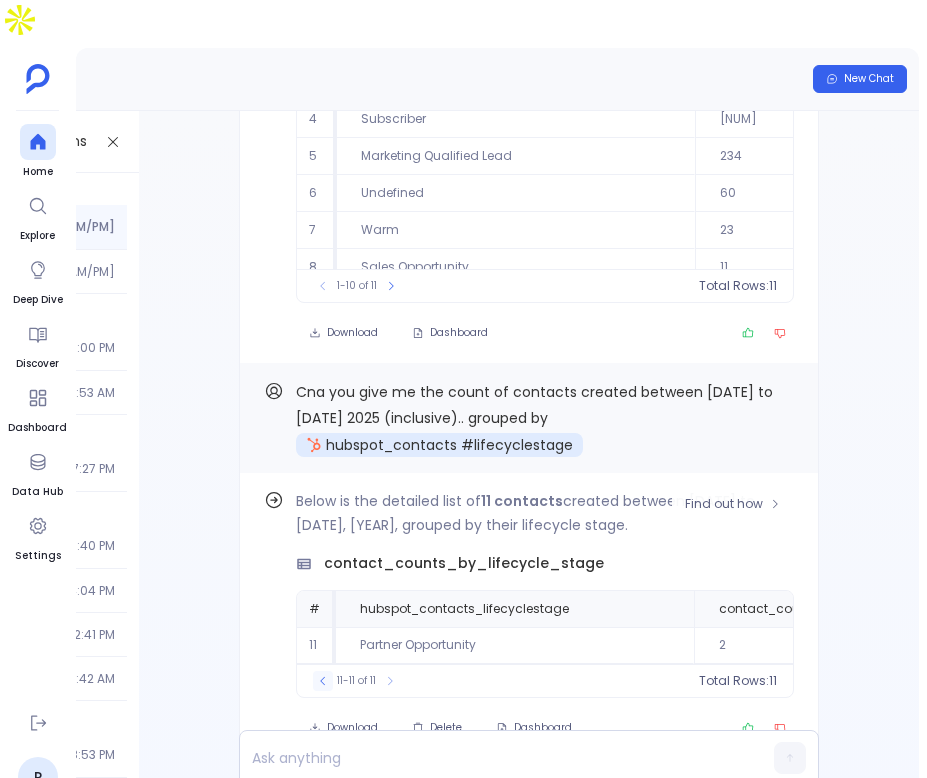click 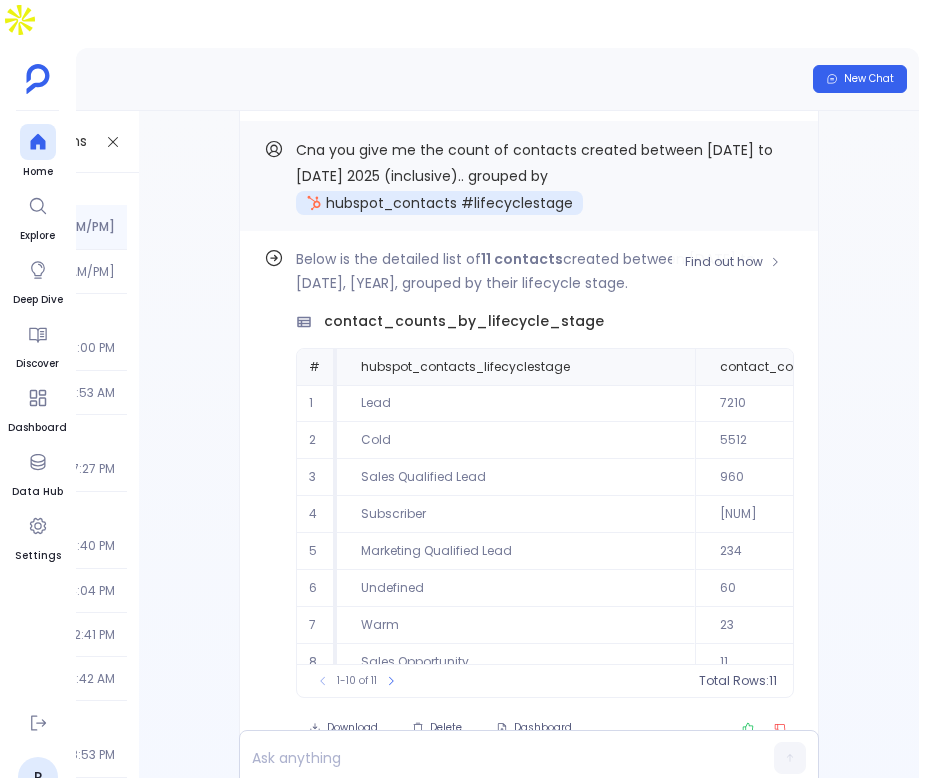 scroll, scrollTop: -290, scrollLeft: 0, axis: vertical 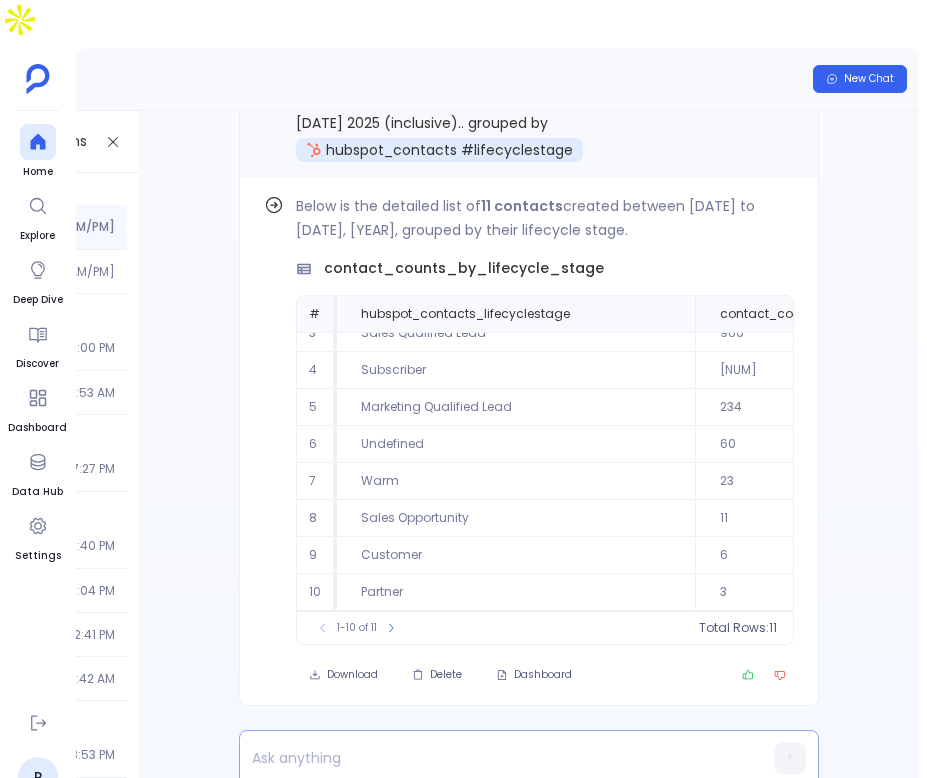 click at bounding box center [490, 758] 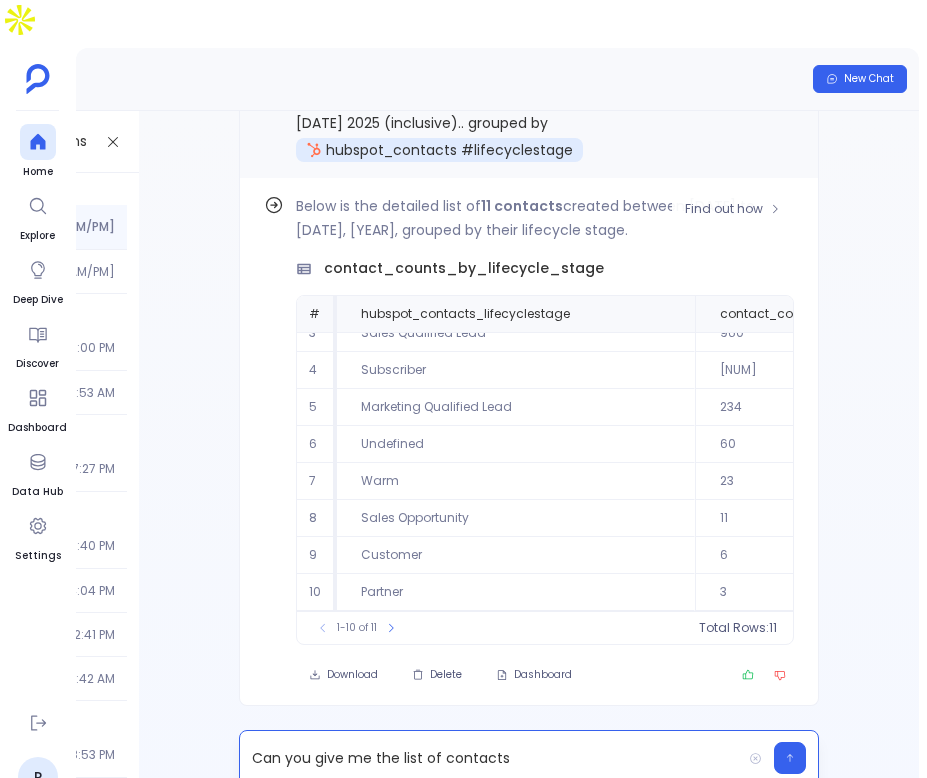 scroll, scrollTop: 0, scrollLeft: 0, axis: both 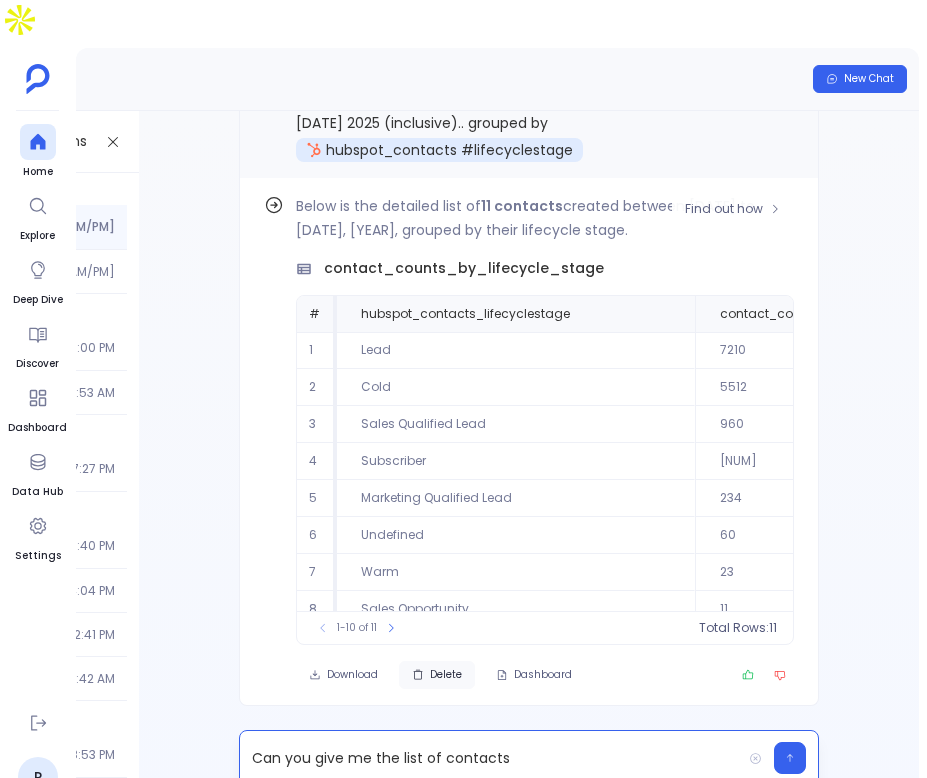 click on "Delete" at bounding box center [437, 675] 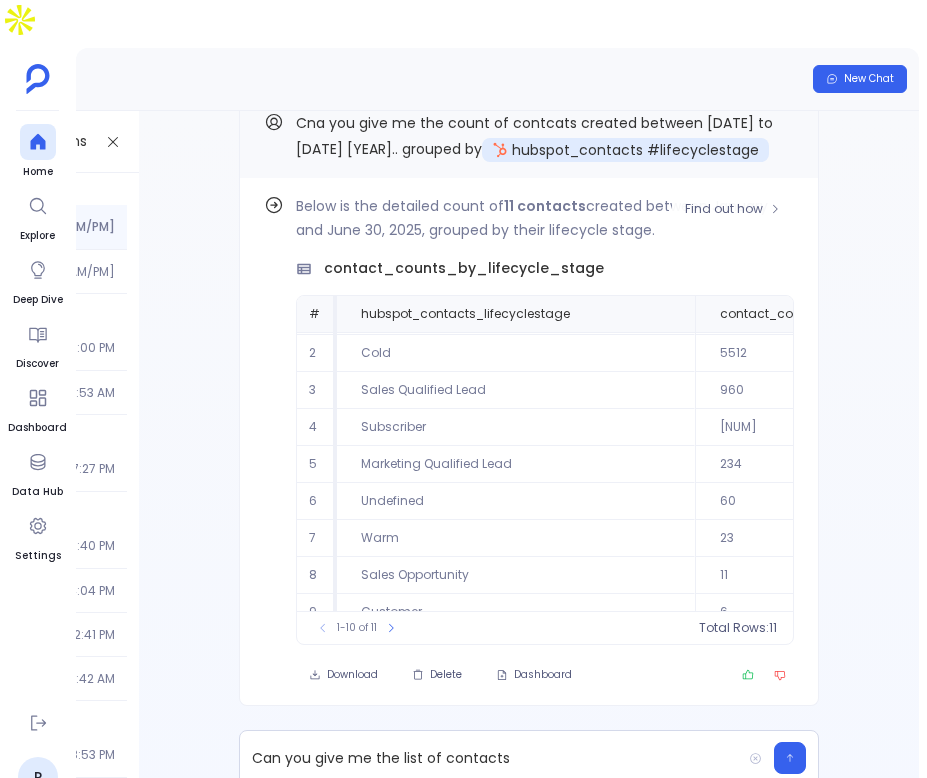 scroll, scrollTop: 0, scrollLeft: 0, axis: both 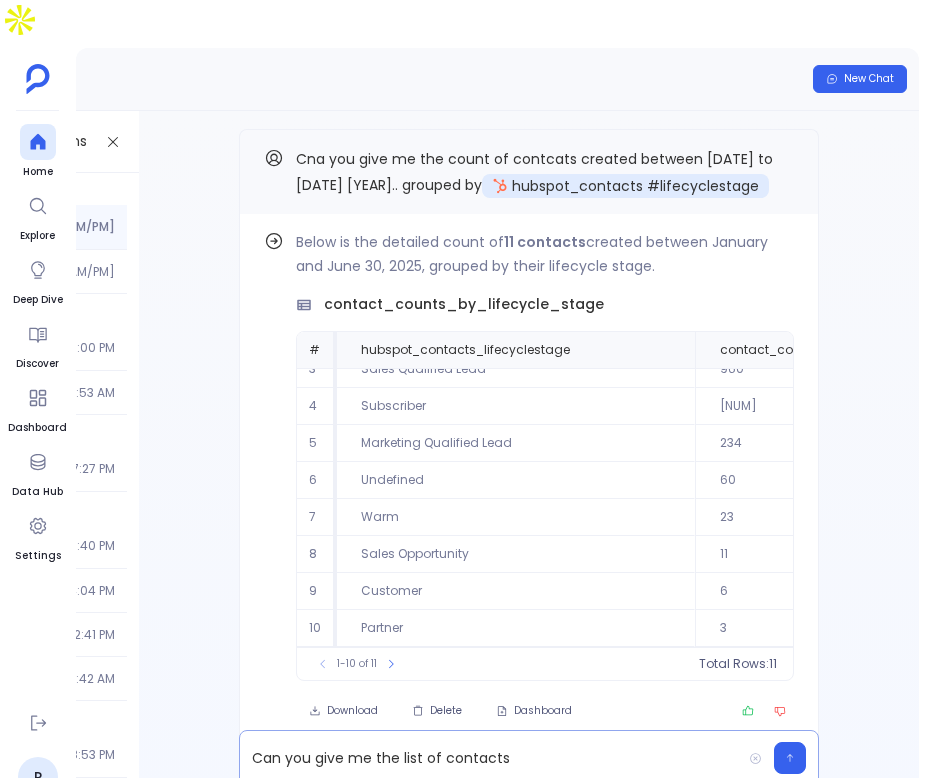 click on "Can you give me the list of contacts" at bounding box center (490, 758) 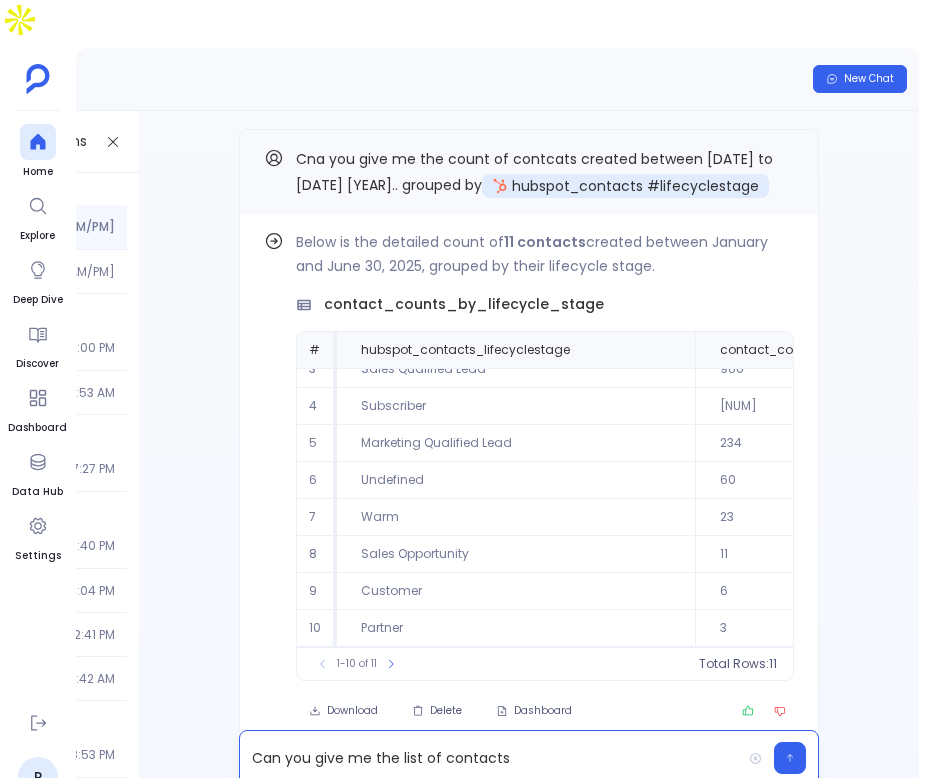 click on "Can you give me the list of contacts" at bounding box center [490, 758] 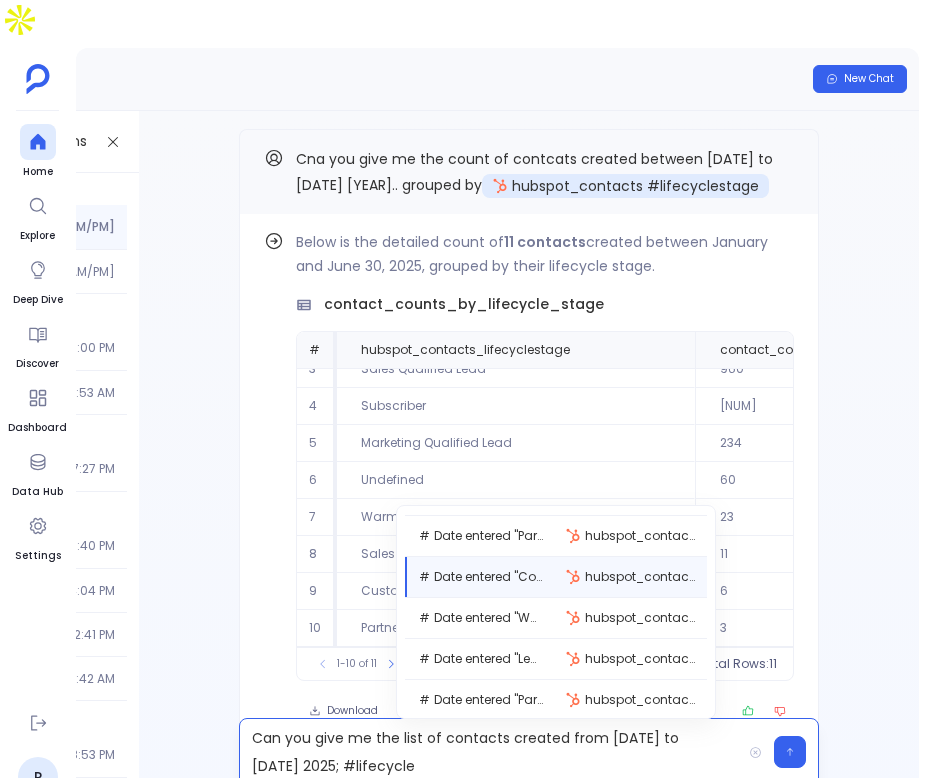 scroll, scrollTop: 1558, scrollLeft: 0, axis: vertical 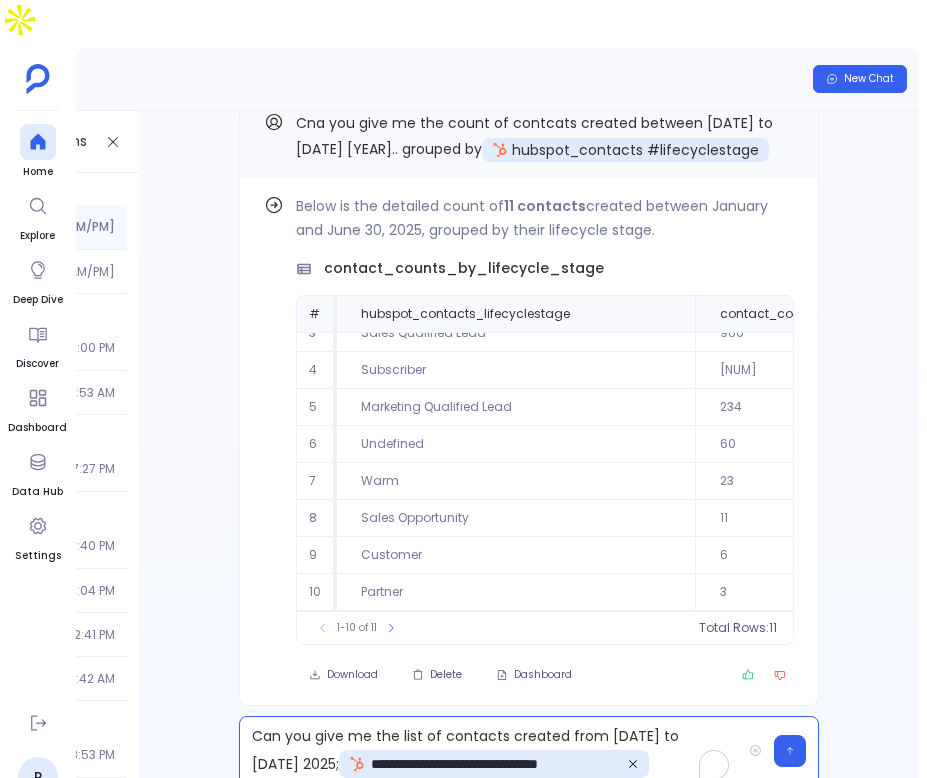 click on "**********" at bounding box center [490, 751] 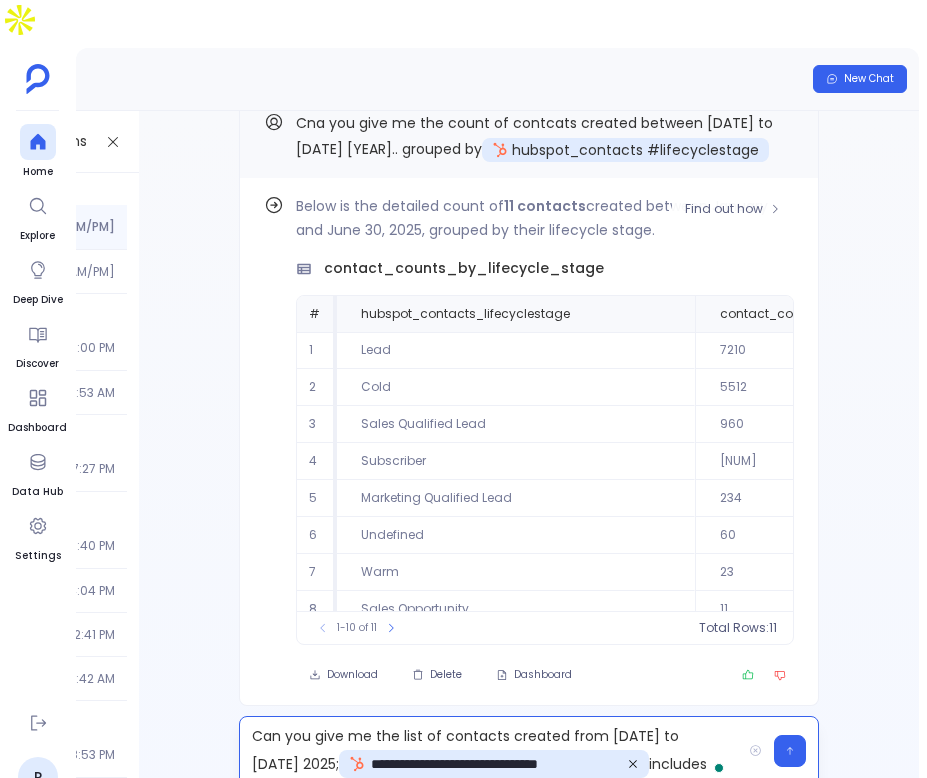 scroll, scrollTop: 8, scrollLeft: 0, axis: vertical 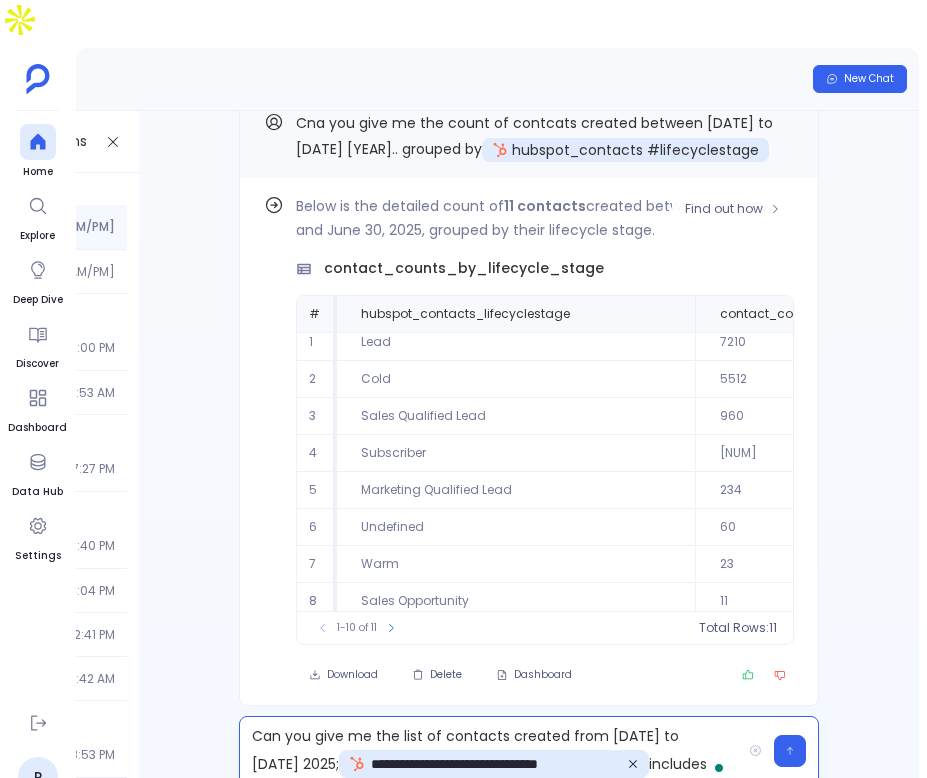 click on "Sales Qualified Lead" at bounding box center [516, 416] 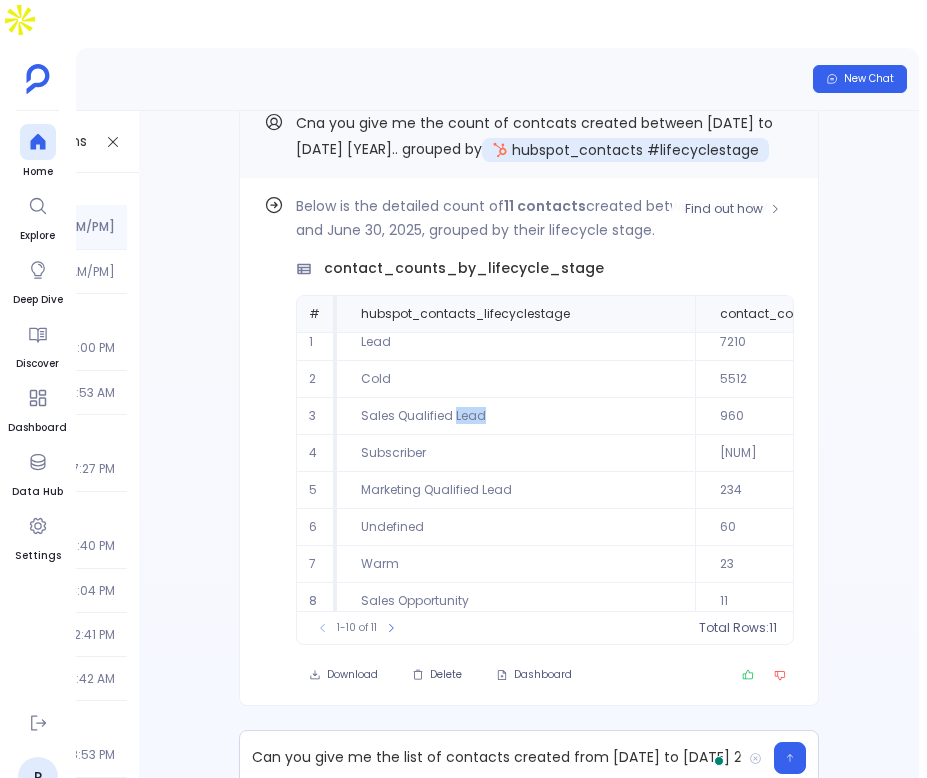 click on "Sales Qualified Lead" at bounding box center [516, 416] 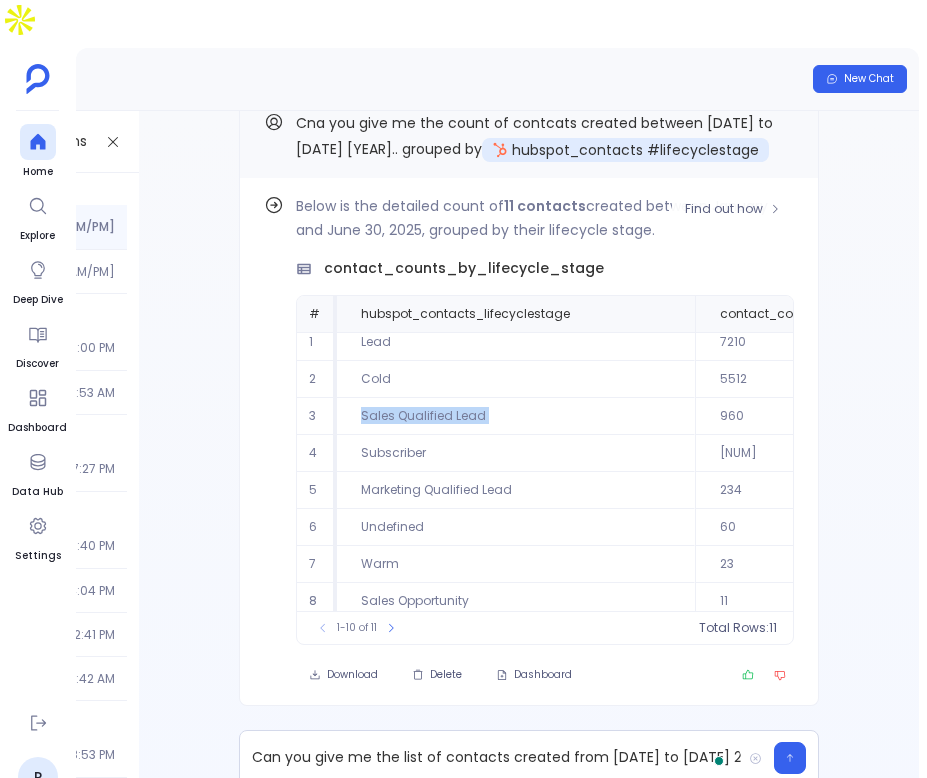 click on "Sales Qualified Lead" at bounding box center [516, 416] 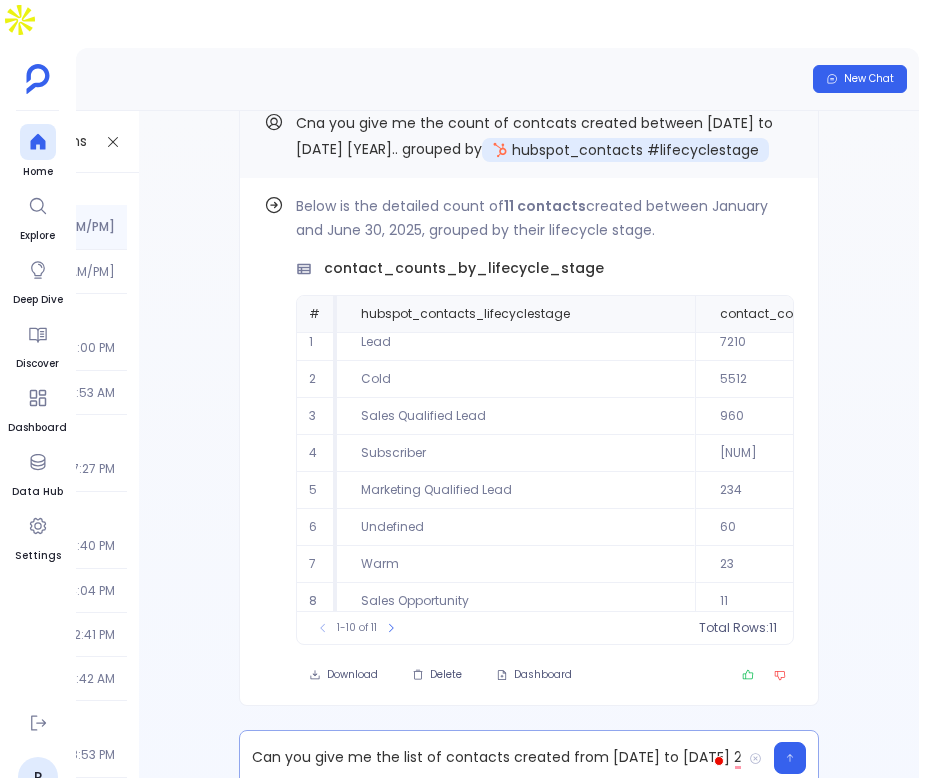 click on "**********" at bounding box center (490, 758) 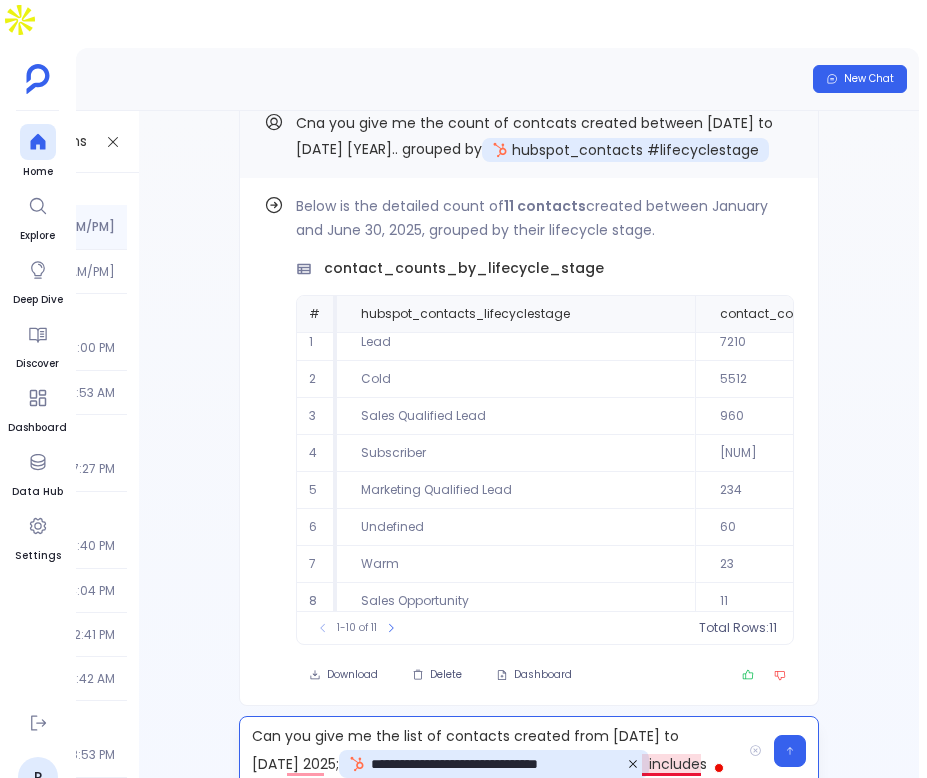 click on "**********" at bounding box center (490, 751) 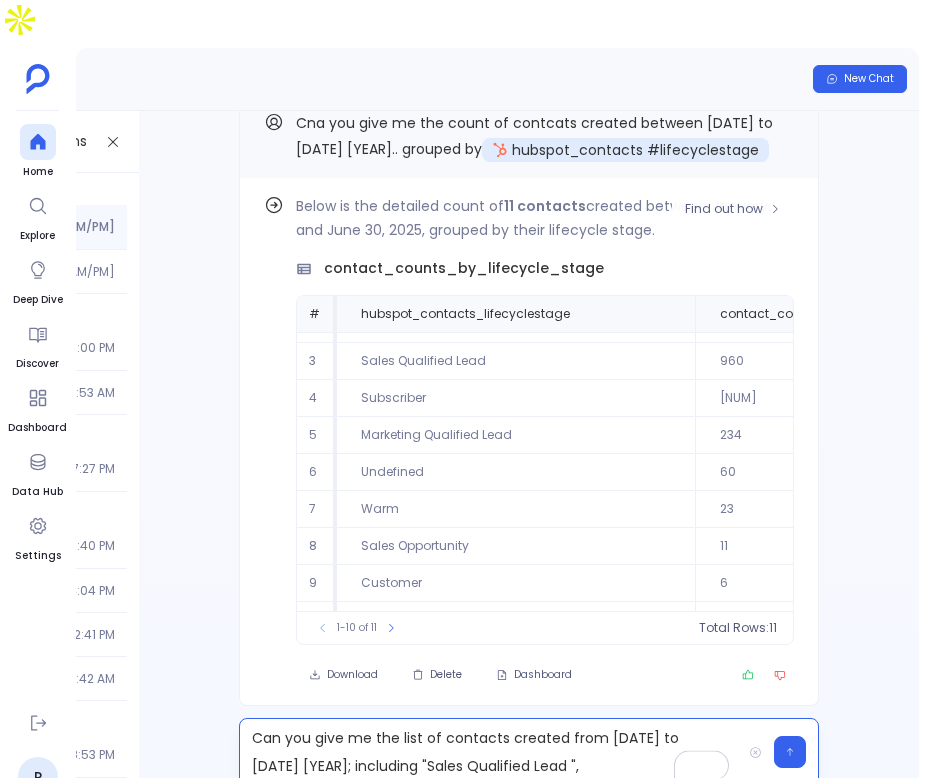 scroll, scrollTop: 96, scrollLeft: 0, axis: vertical 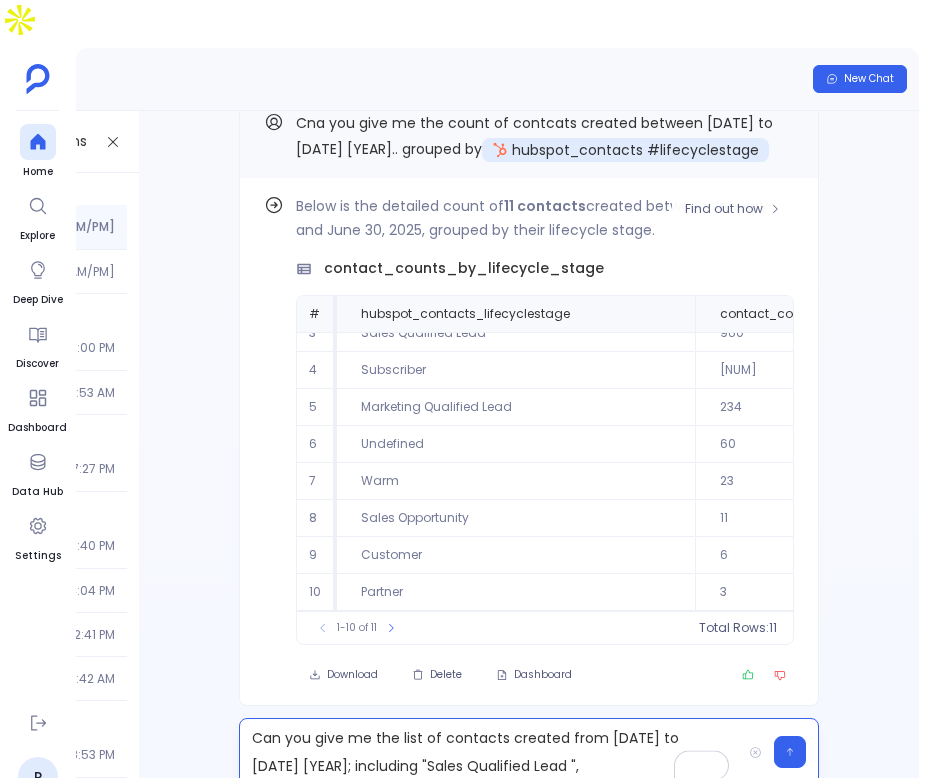 click on "Sales Opportunity" at bounding box center (516, 518) 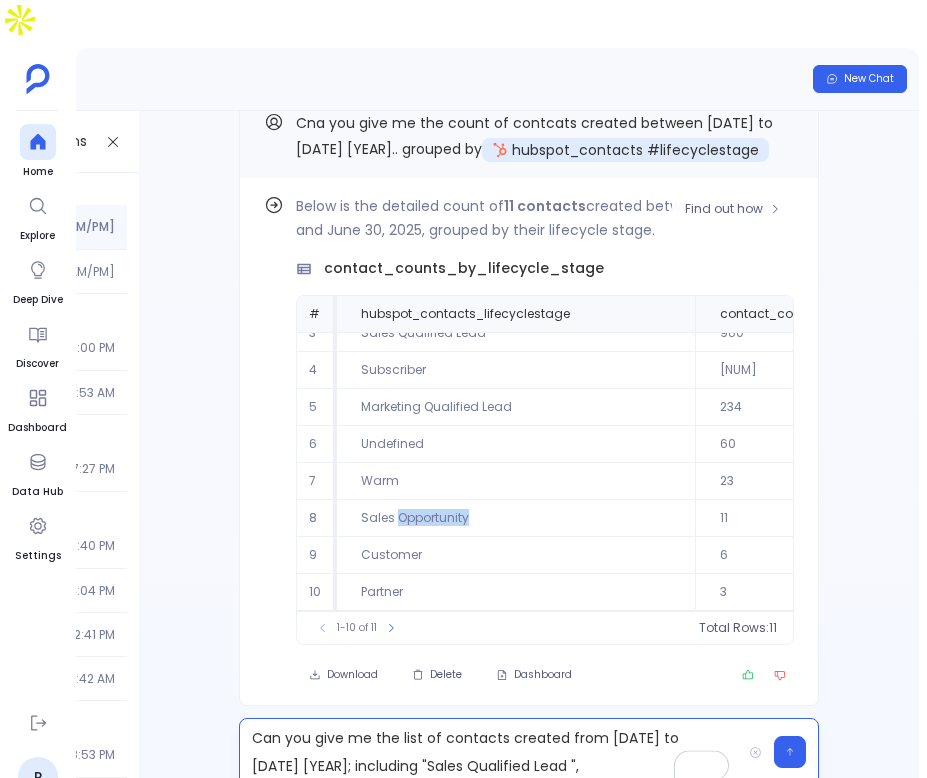 click on "Sales Opportunity" at bounding box center [516, 518] 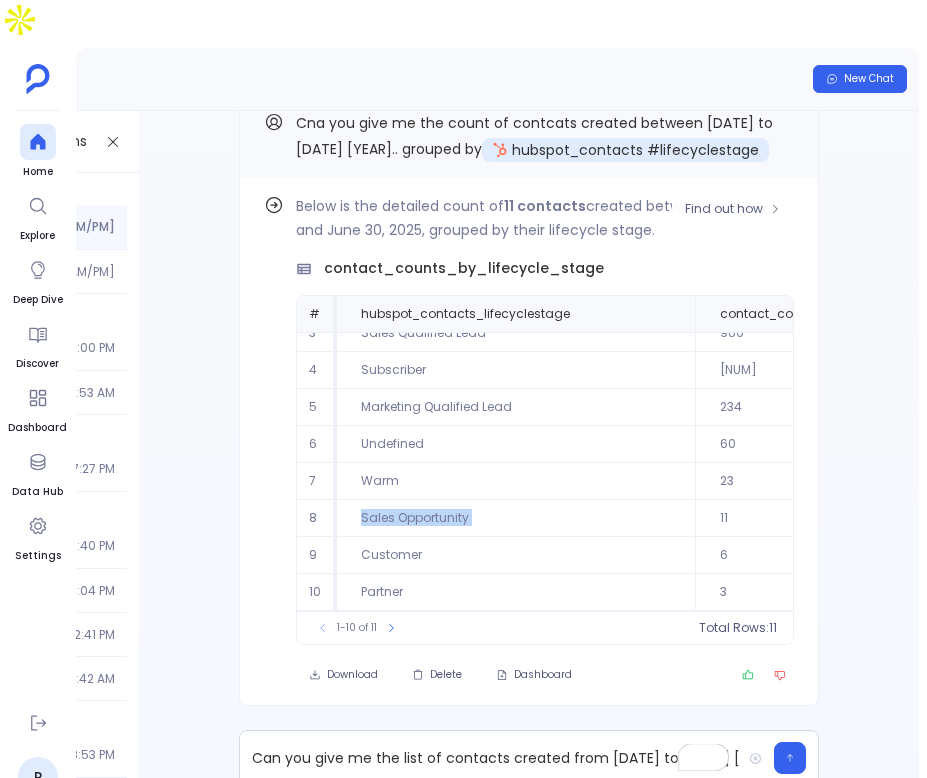 click on "Sales Opportunity" at bounding box center (516, 518) 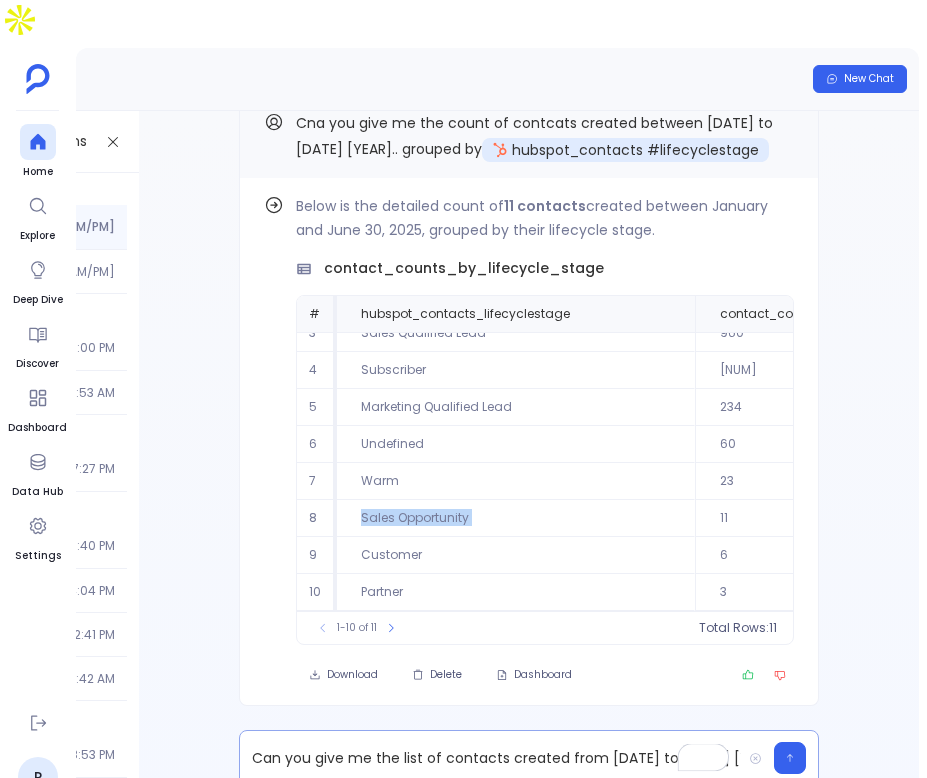 copy on "Sales Opportunity" 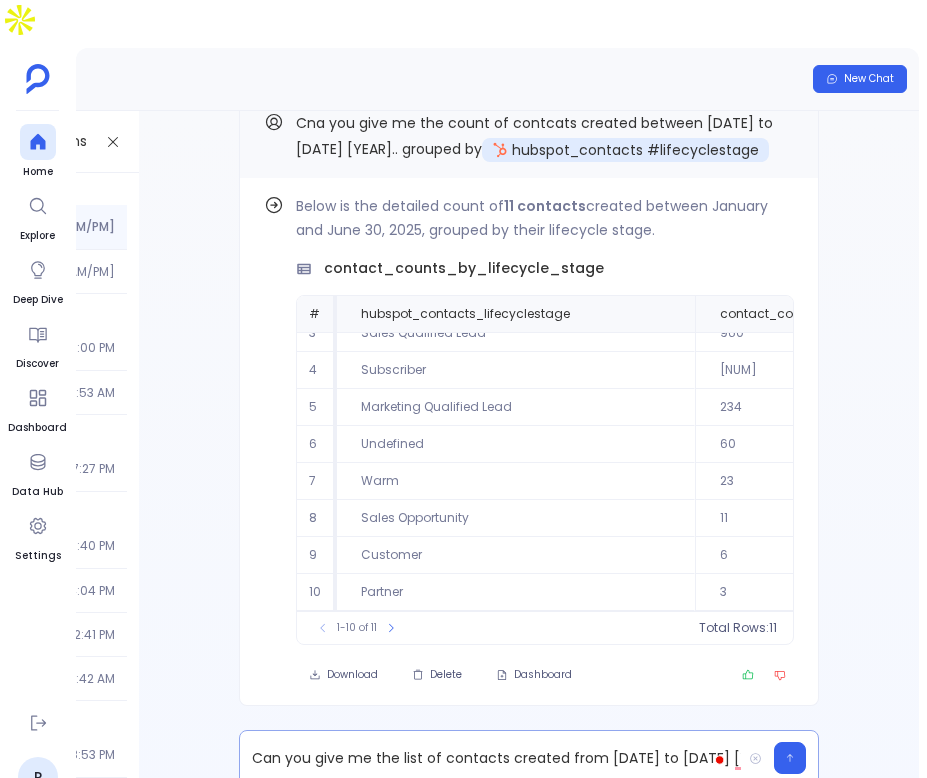 click on "Can you give me the list of contacts created from Jan 1st to Jun 30th 2025; including "Sales Qualified Lead "," at bounding box center [490, 758] 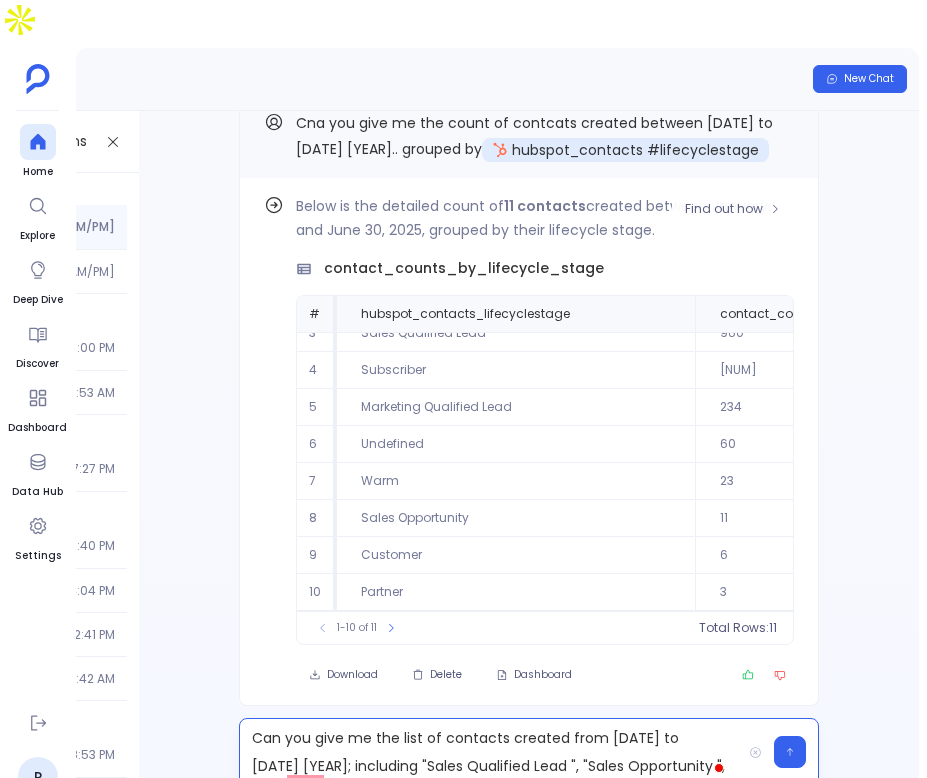 click on "Customer" at bounding box center (516, 555) 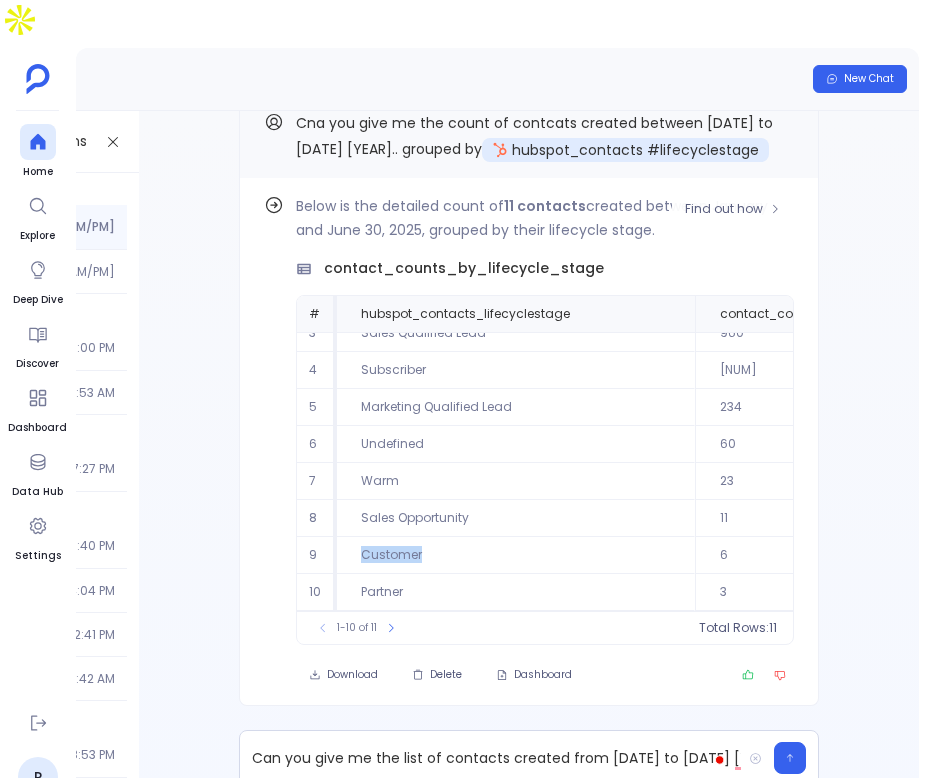 click on "Customer" at bounding box center (516, 555) 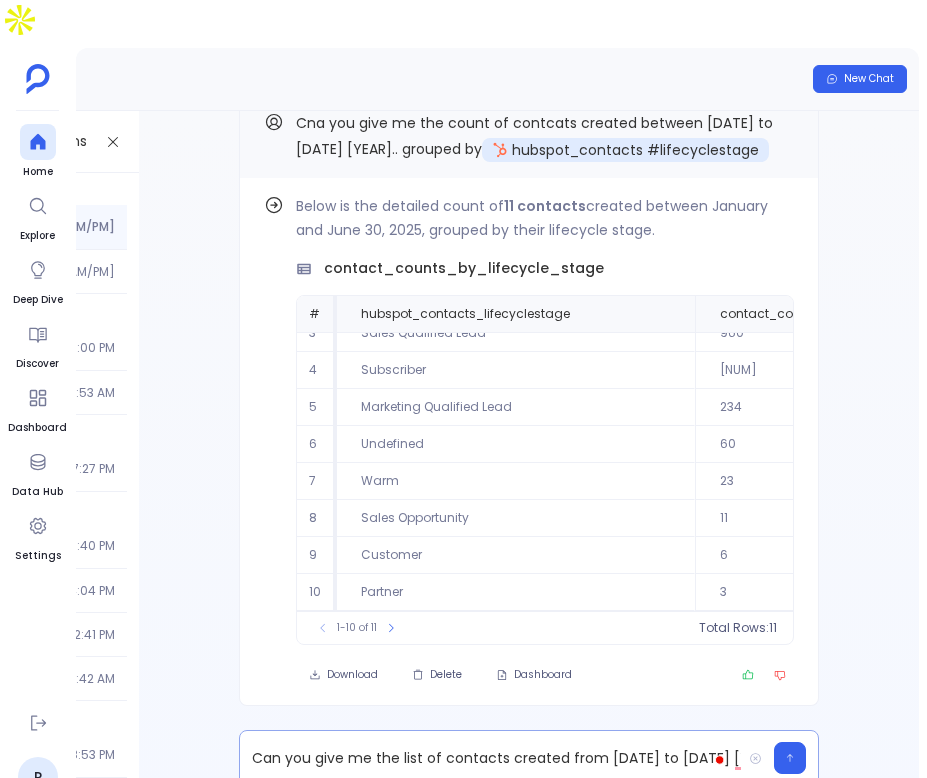 click on "Can you give me the list of contacts created from Jan 1st to Jun 30th 2025; including "Sales Qualified Lead ", "Sales Opportunity "," at bounding box center [490, 758] 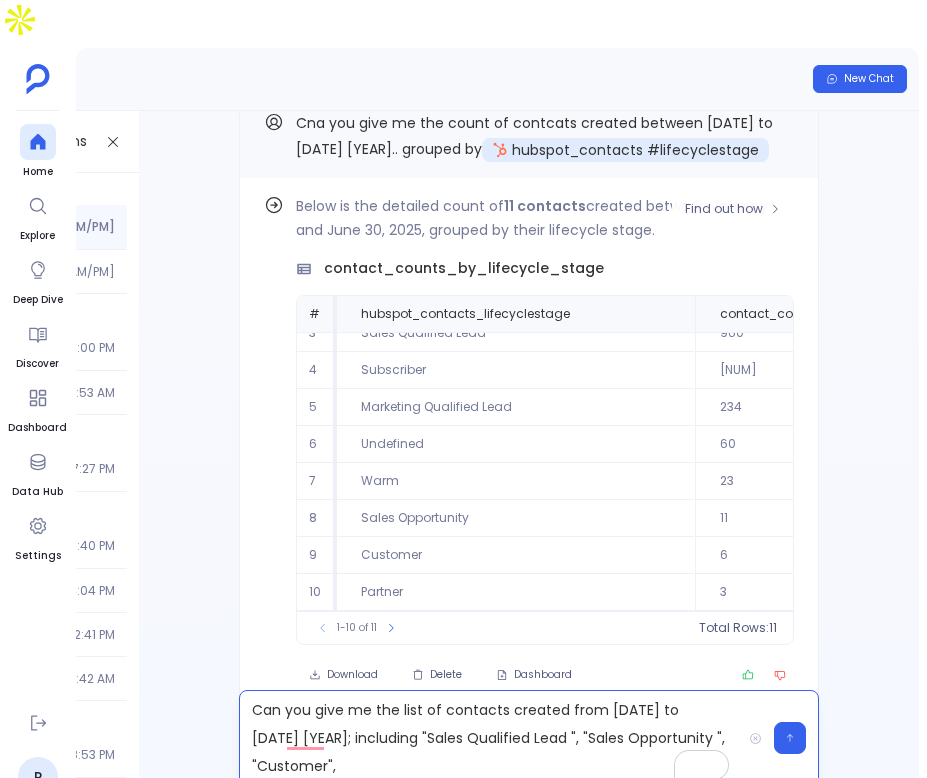 click on "Sales Opportunity" at bounding box center (516, 518) 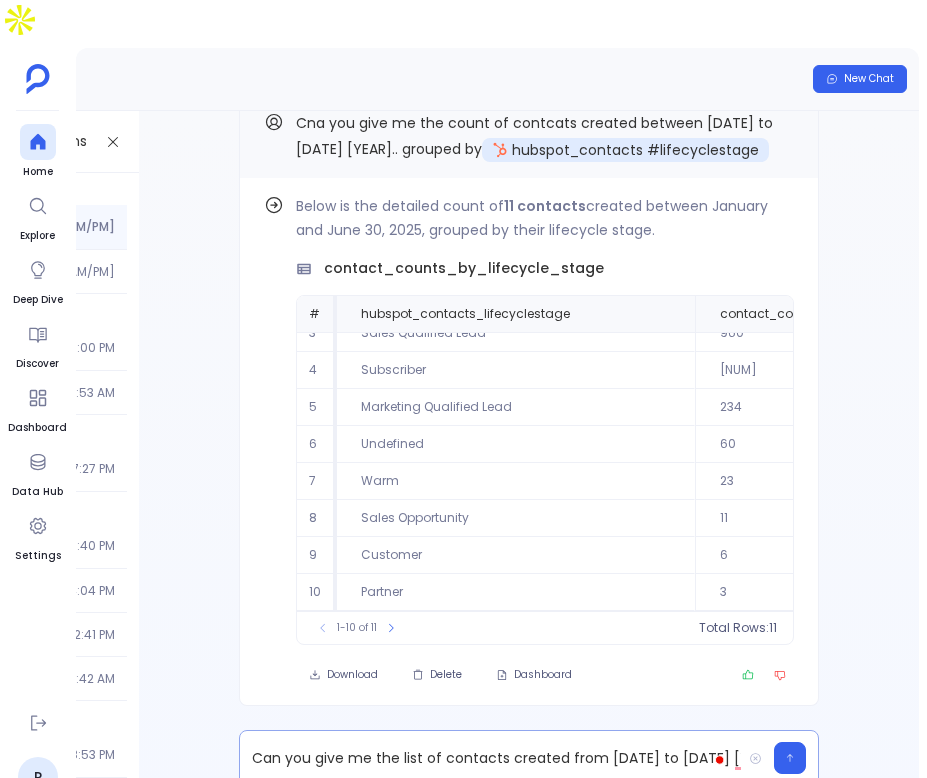 click on "Can you give me the list of contacts created from Jan 1st to Jun 30th 2025; including "Sales Qualified Lead ", "Sales Opportunity ",   "Customer"," at bounding box center (490, 758) 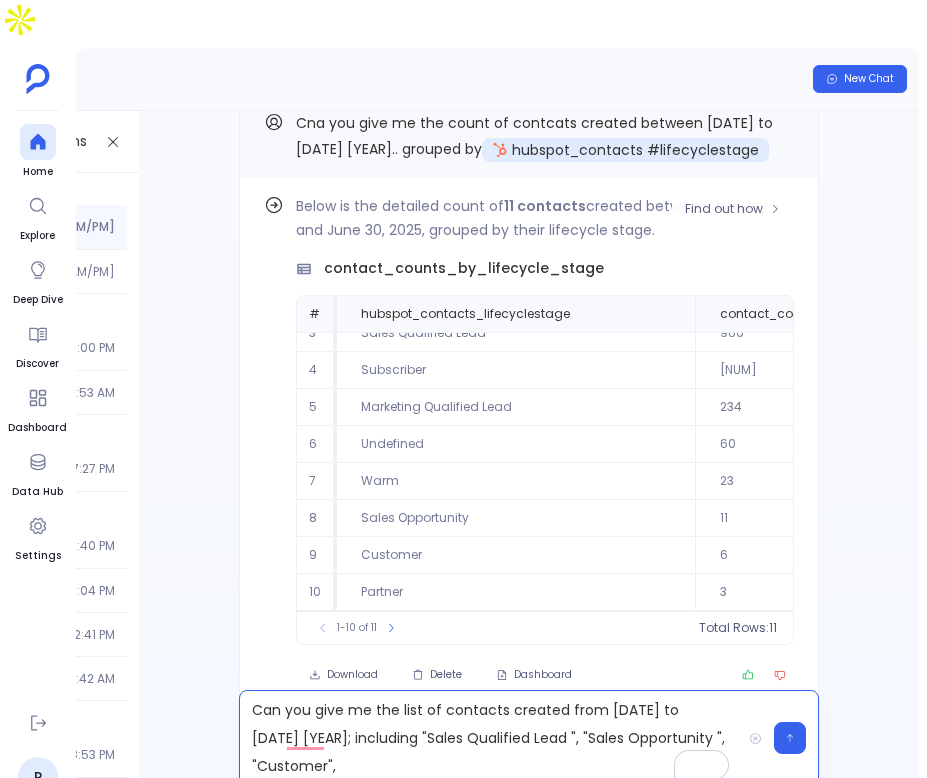click on "Partner" at bounding box center (516, 592) 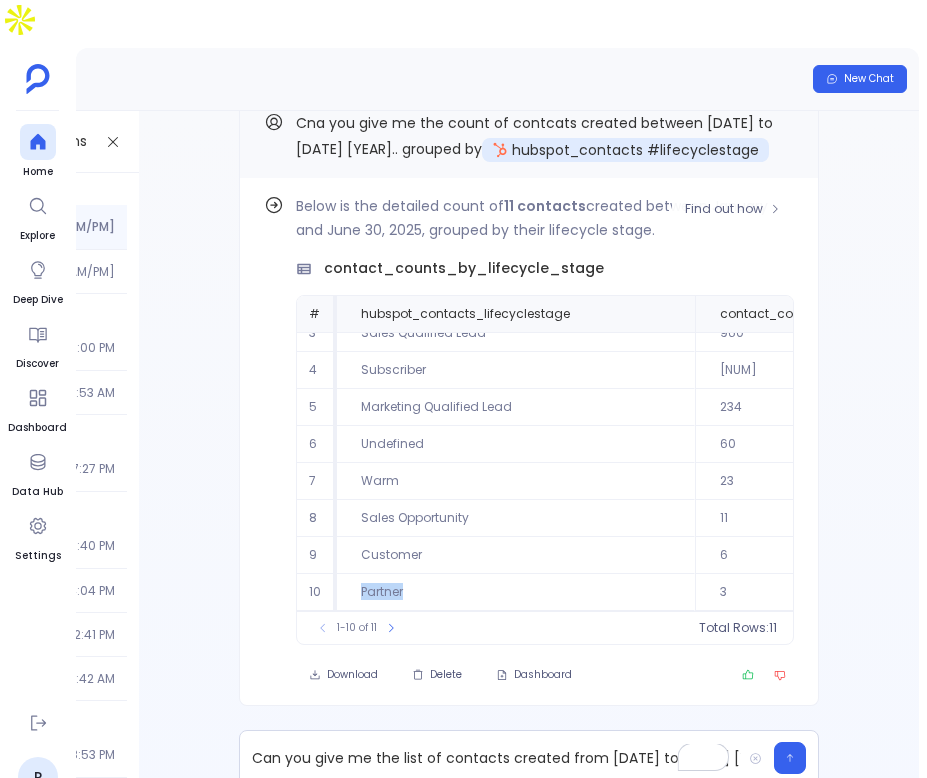 click on "Partner" at bounding box center (516, 592) 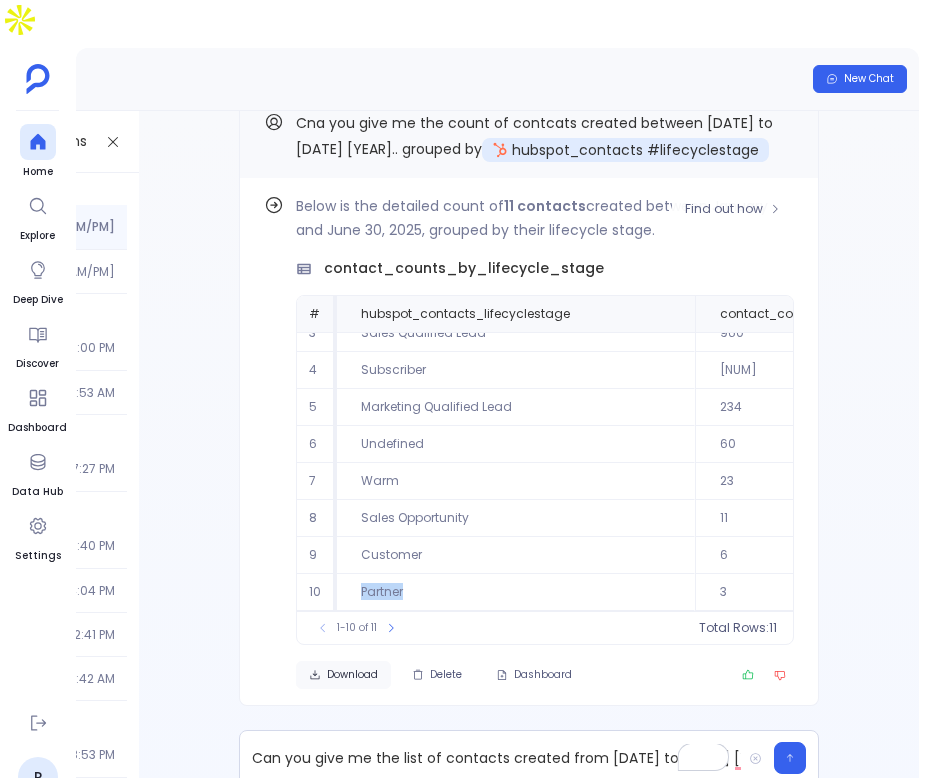 copy on "Partner" 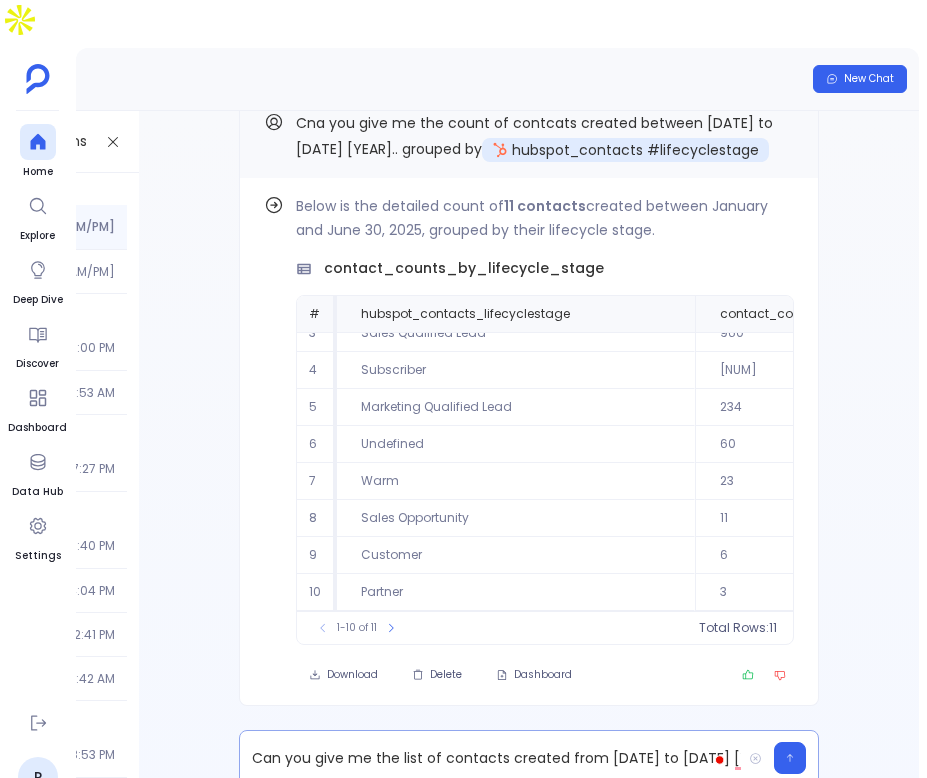 click on "Can you give me the list of contacts created from Jan 1st to Jun 30th 2025; including "Sales Qualified Lead ", "Sales Opportunity ",   "Customer"," at bounding box center (490, 758) 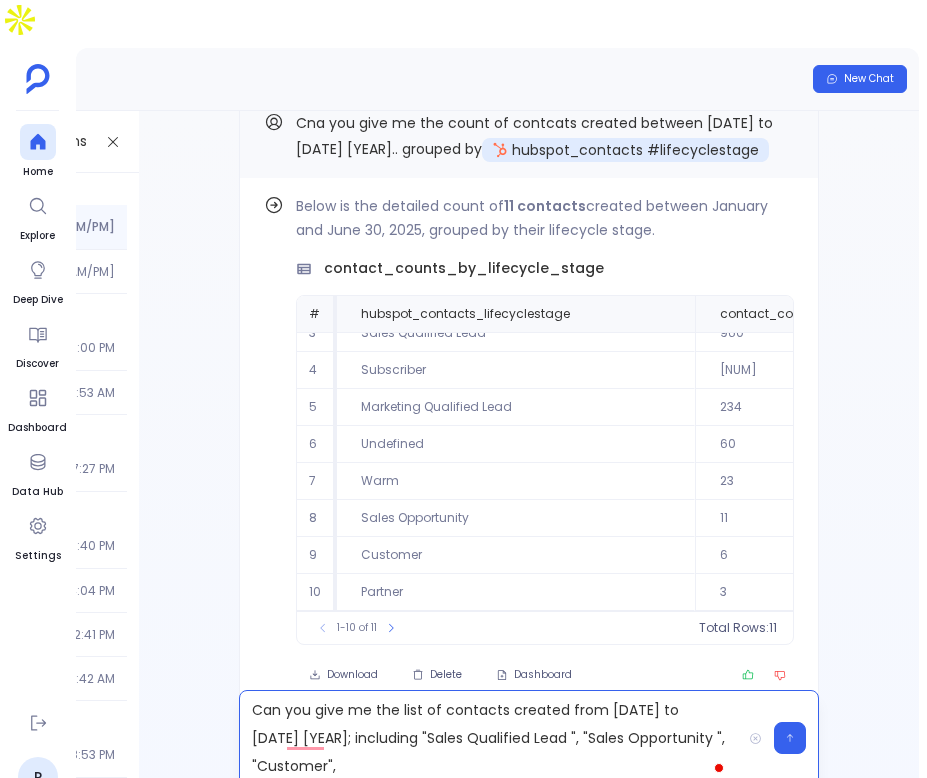 click on "Can you give me the list of contacts created from Jan 1st to Jun 30th 2025; including "Sales Qualified Lead ", "Sales Opportunity ",   "Customer"," at bounding box center (490, 738) 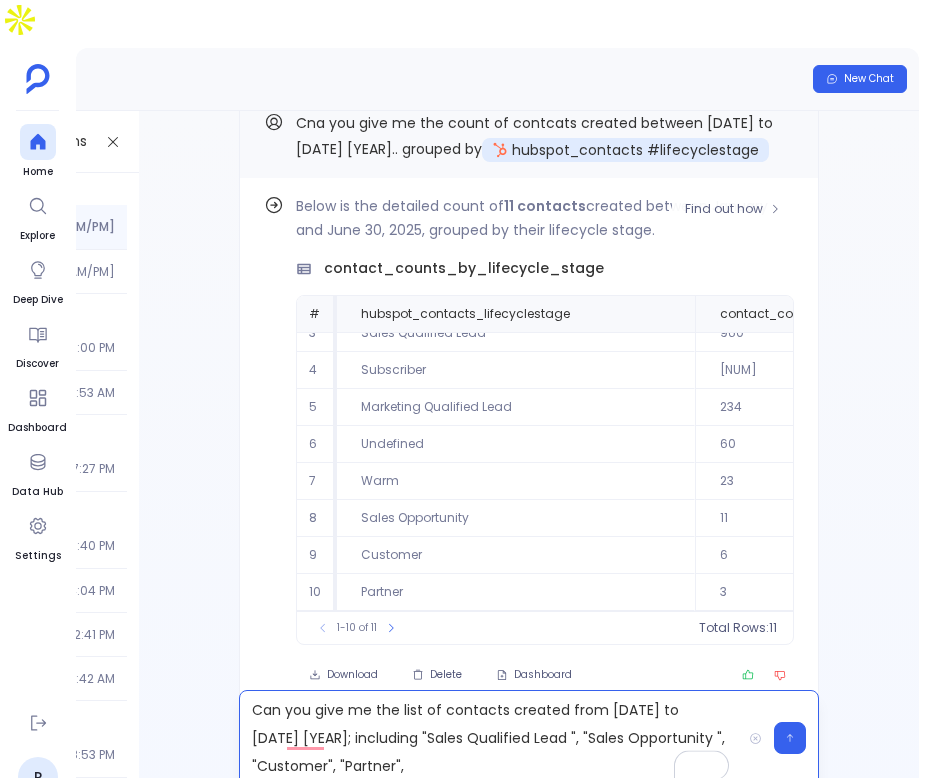 click on "Warm" at bounding box center [516, 481] 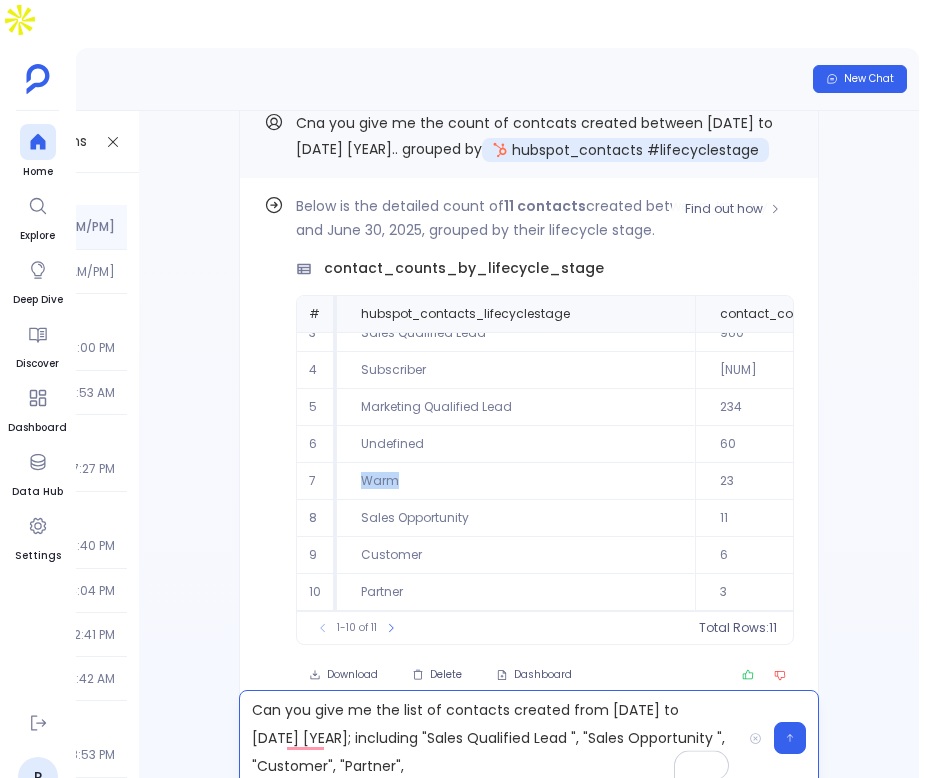 click on "Warm" at bounding box center (516, 481) 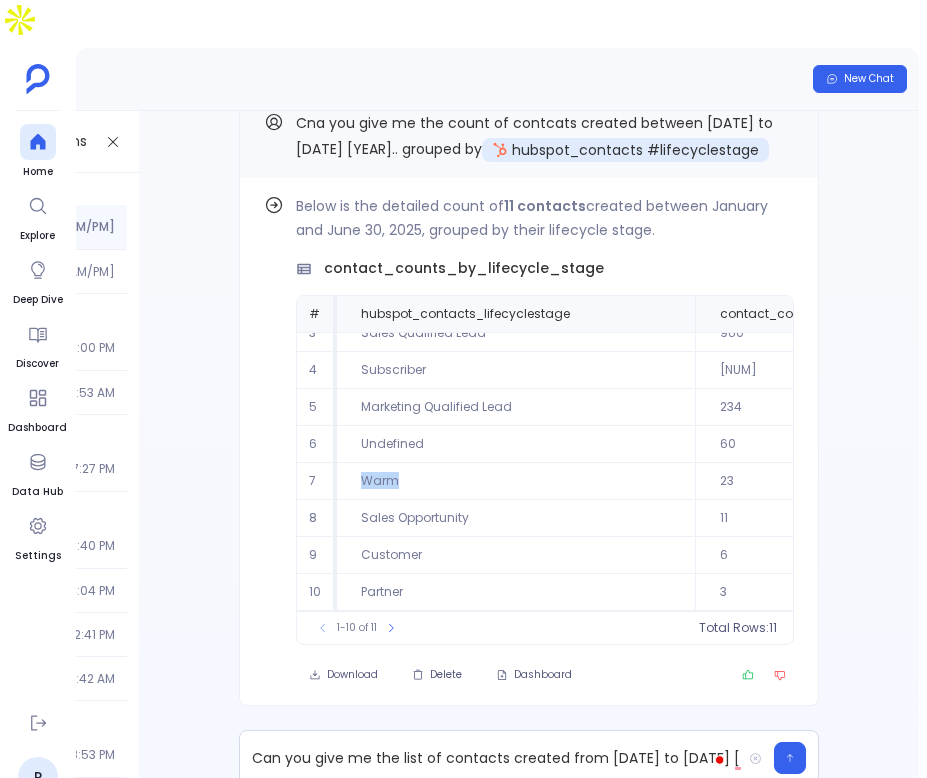copy on "Warm" 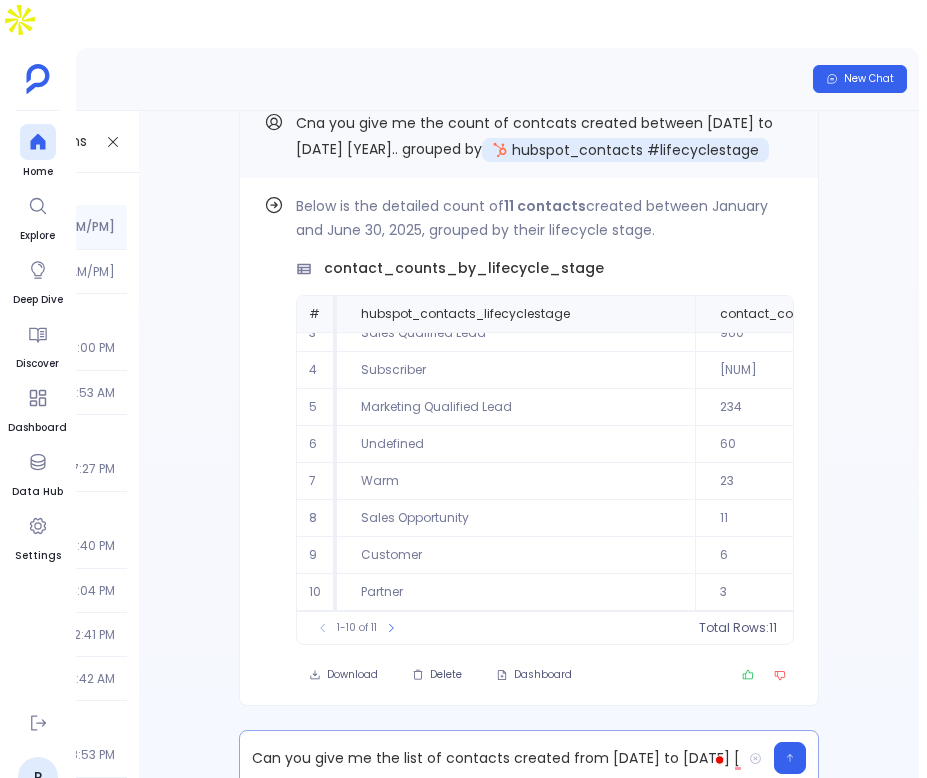 click on "Can you give me the list of contacts created from Jan 1st to Jun 30th 2025; including "Sales Qualified Lead ", "Sales Opportunity ",   "Customer", "Partner"," at bounding box center (490, 758) 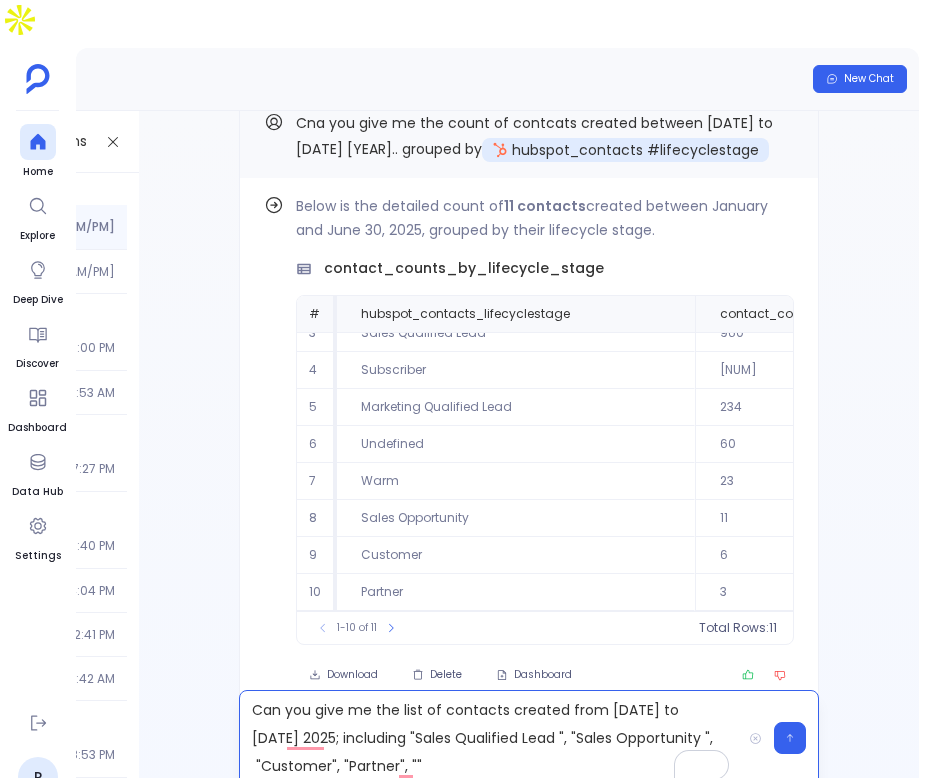click on "Can you give me the list of contacts created from Jan 1st to Jun 30th 2025; including "Sales Qualified Lead ", "Sales Opportunity ",   "Customer", "Partner", """ at bounding box center [490, 738] 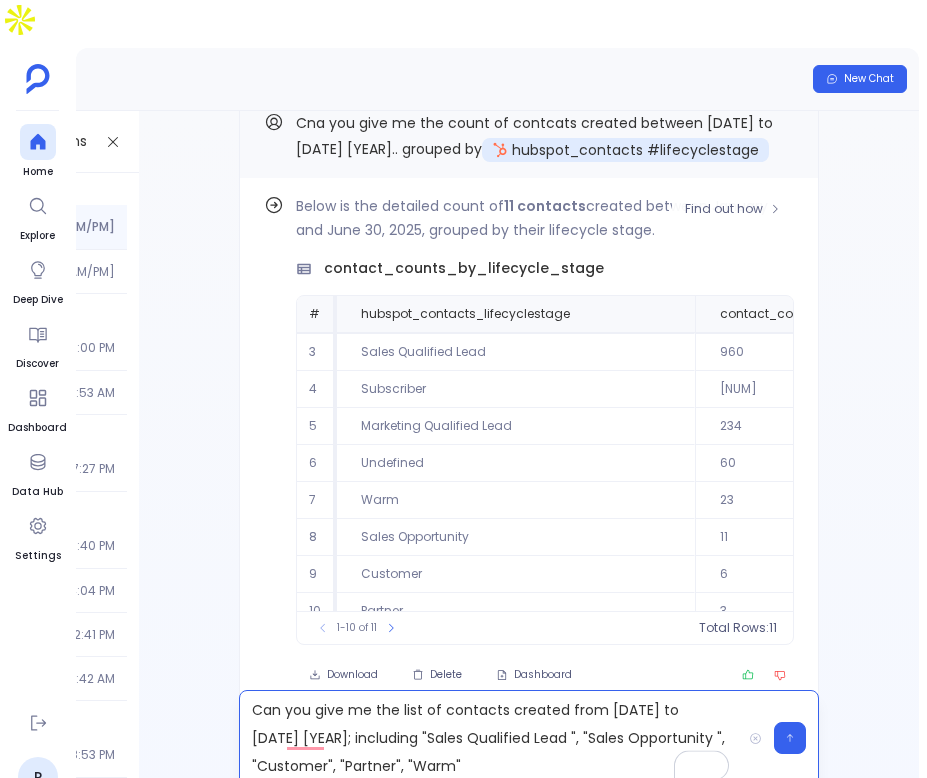 scroll, scrollTop: 96, scrollLeft: 0, axis: vertical 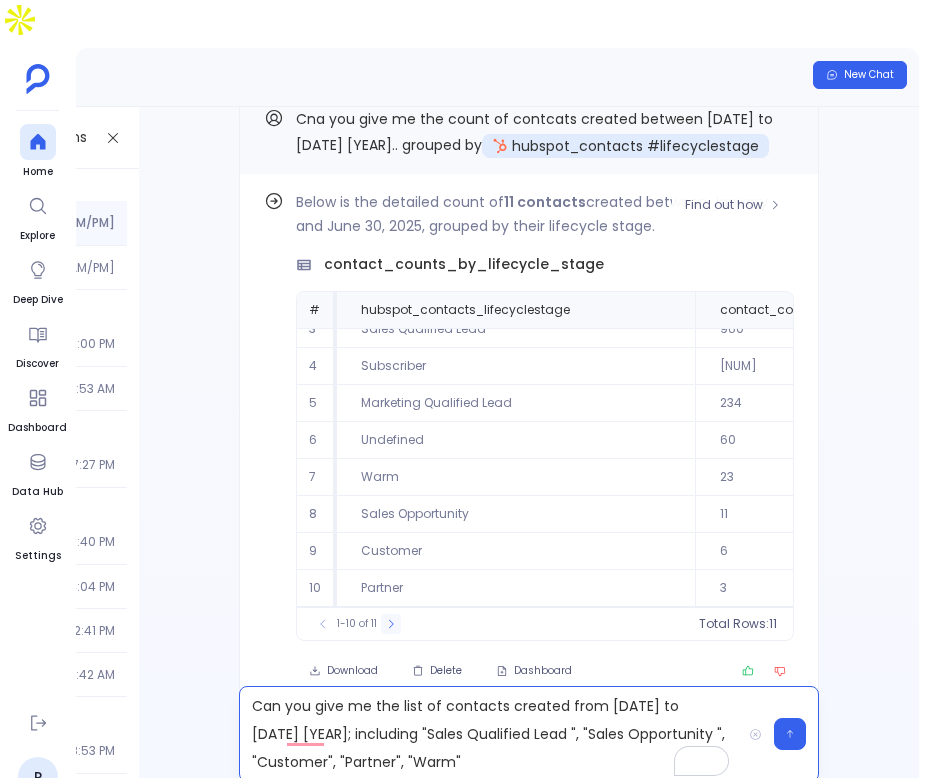 click 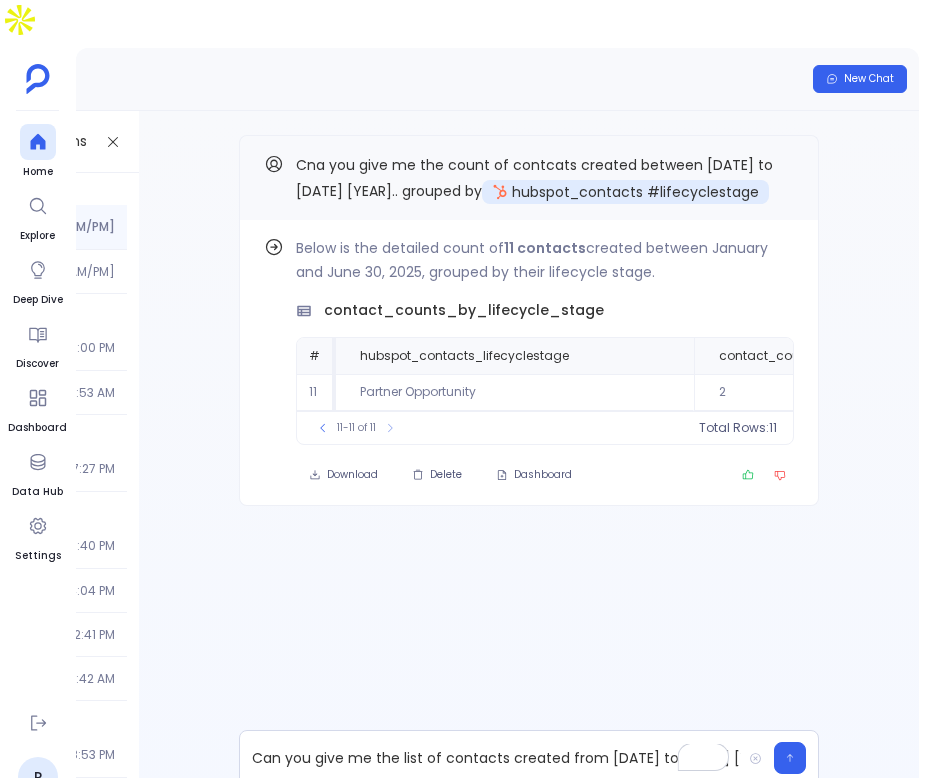 scroll, scrollTop: 0, scrollLeft: 0, axis: both 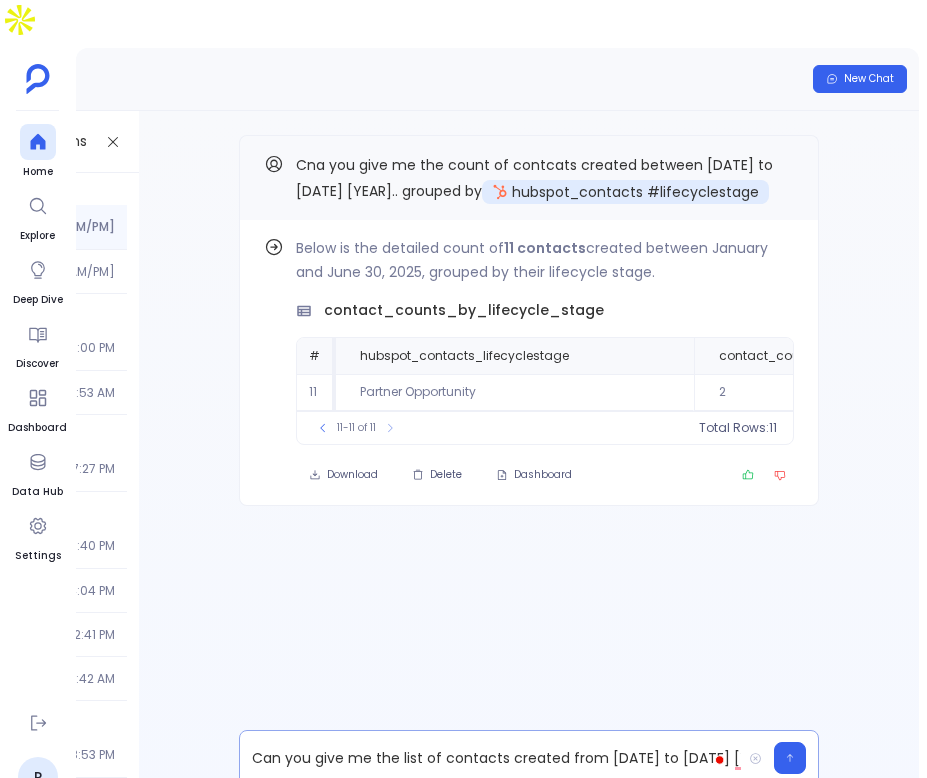 click on "Can you give me the list of contacts created from Jan 1st to Jun 30th 2025; including "Sales Qualified Lead ", "Sales Opportunity ",   "Customer", "Partner", "Warm"" at bounding box center [490, 758] 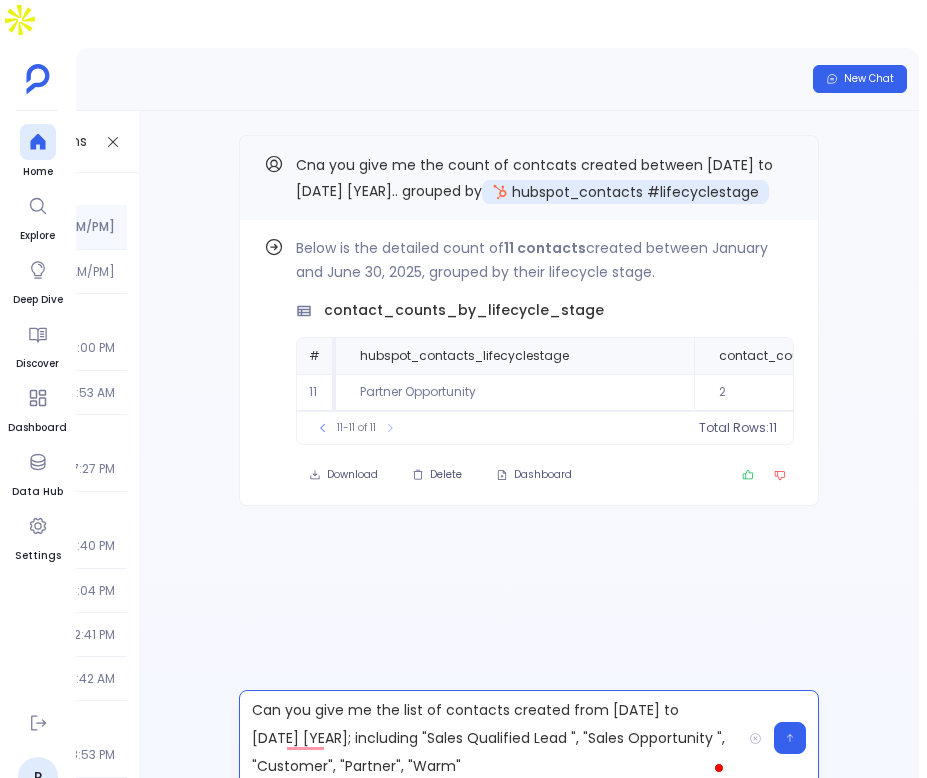 click on "Can you give me the list of contacts created from Jan 1st to Jun 30th 2025; including "Sales Qualified Lead ", "Sales Opportunity ",   "Customer", "Partner", "Warm"" at bounding box center (490, 738) 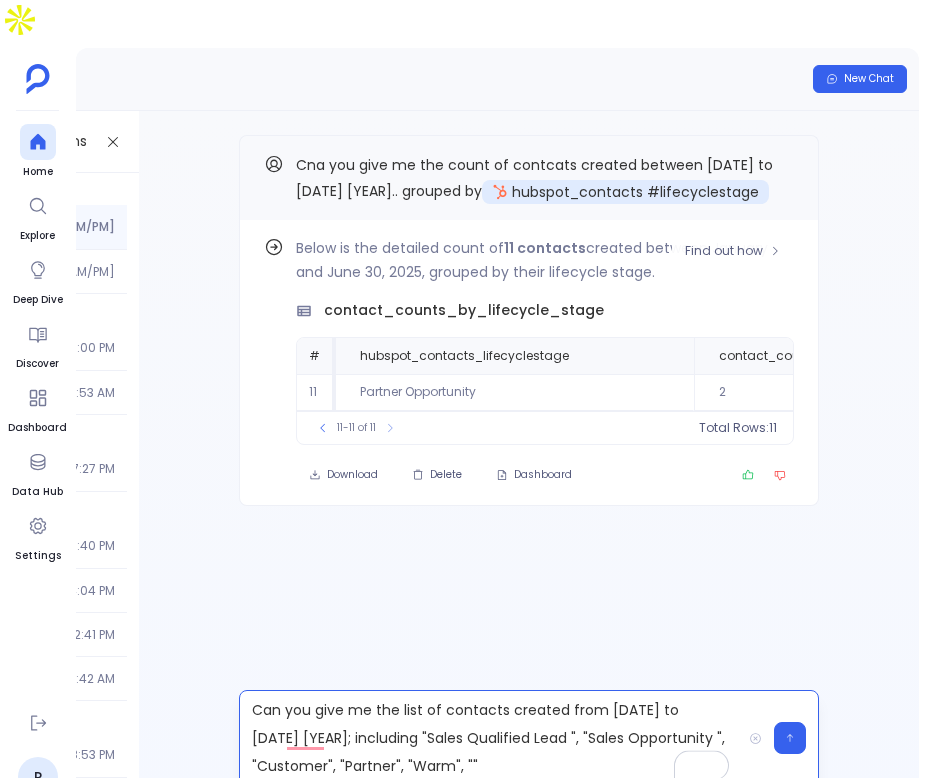 click on "Partner Opportunity" at bounding box center (515, 392) 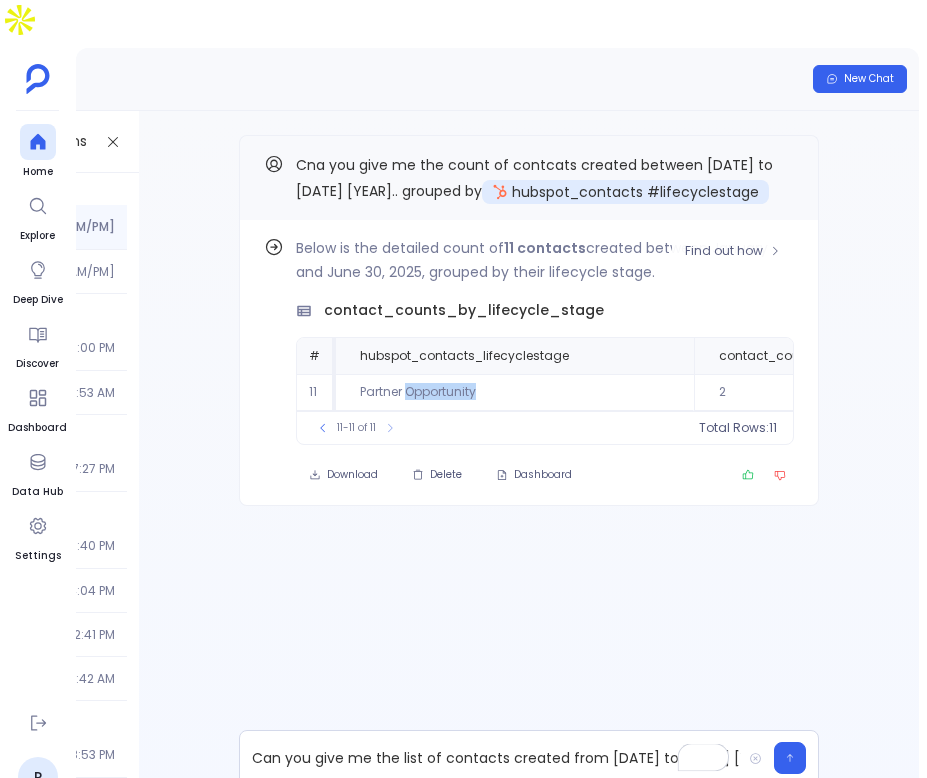 click on "Partner Opportunity" at bounding box center (515, 392) 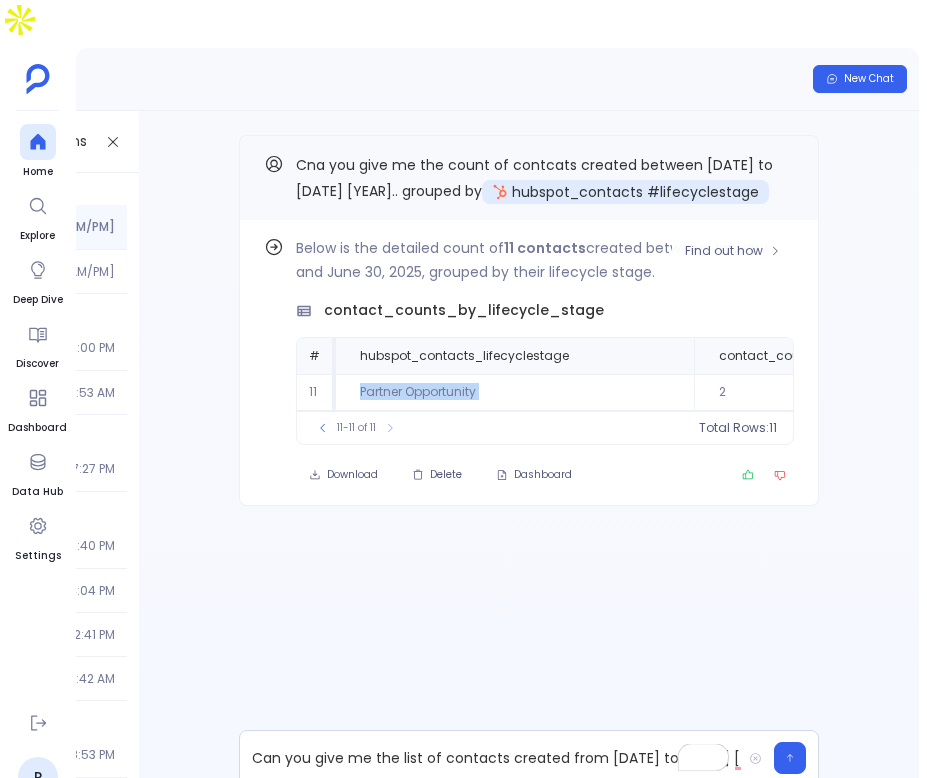 click on "Partner Opportunity" at bounding box center [515, 392] 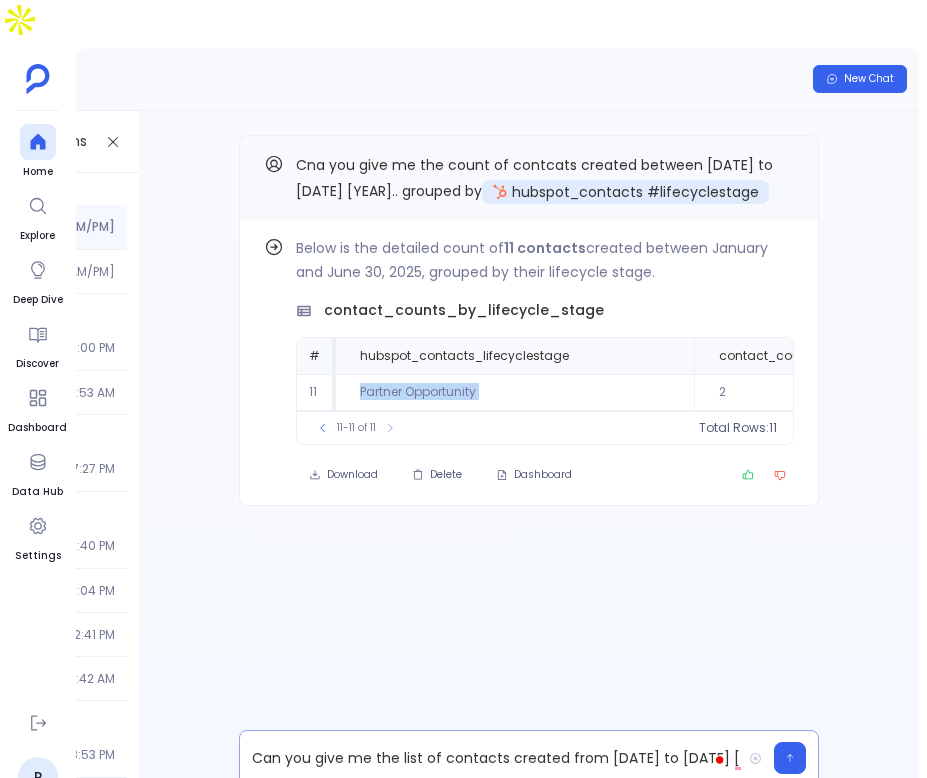 copy on "Partner Opportunity" 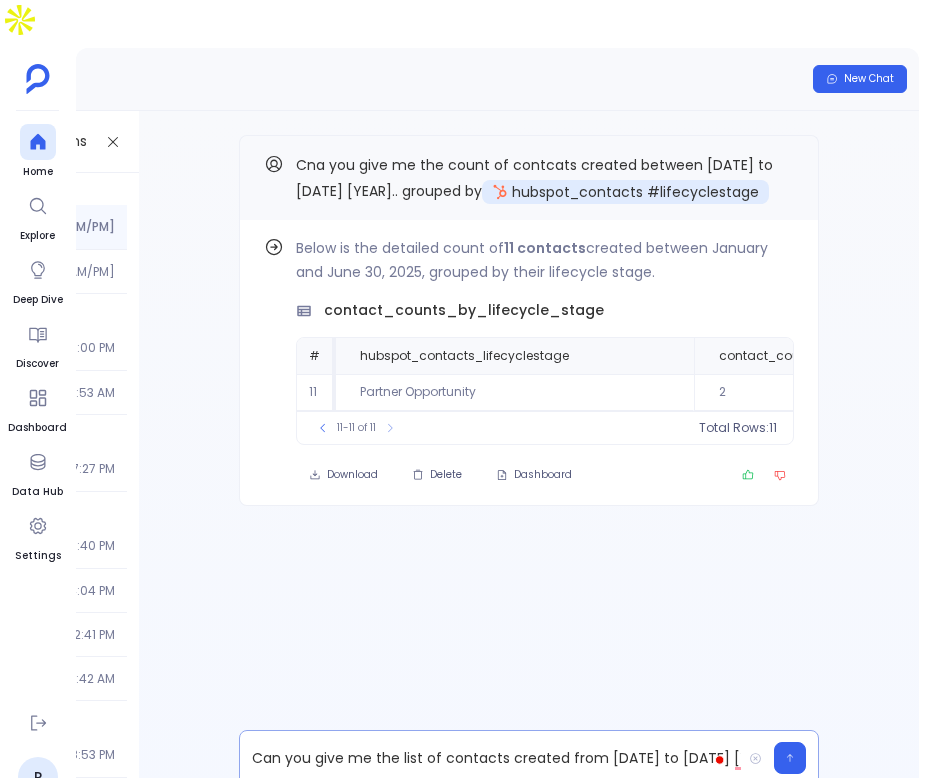 click on "Can you give me the list of contacts created from Jan 1st to Jun 30th 2025; including "Sales Qualified Lead ", "Sales Opportunity ",   "Customer", "Partner", "Warm", """ at bounding box center (490, 758) 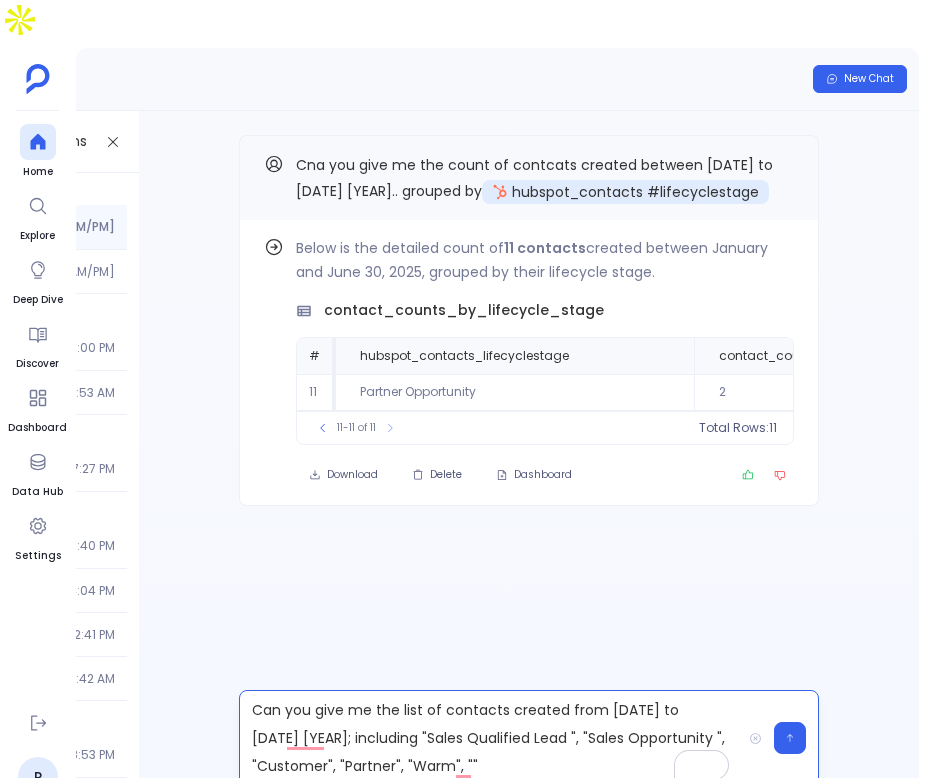 click on "Can you give me the list of contacts created from Jan 1st to Jun 30th 2025; including "Sales Qualified Lead ", "Sales Opportunity ",   "Customer", "Partner", "Warm", """ at bounding box center (490, 738) 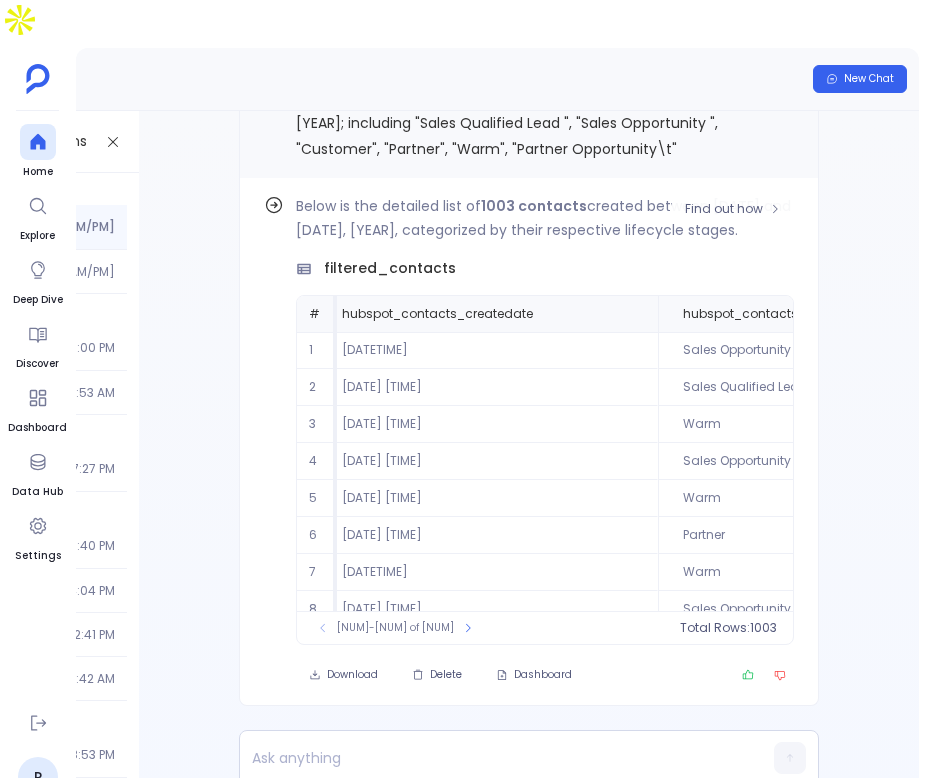 scroll, scrollTop: 0, scrollLeft: 375, axis: horizontal 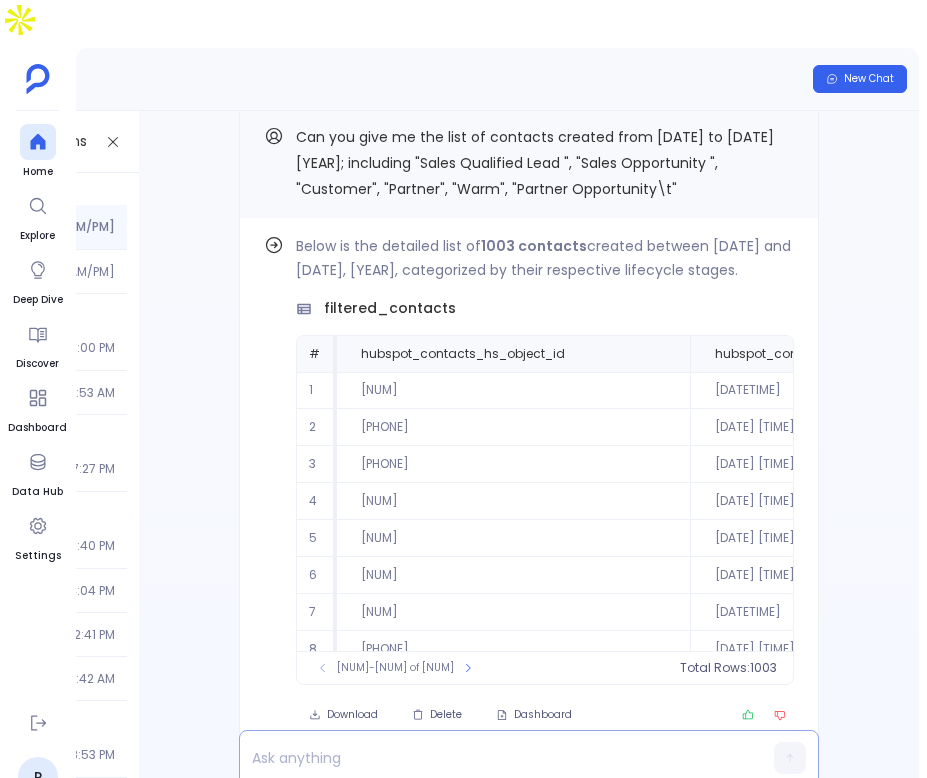 click at bounding box center (490, 758) 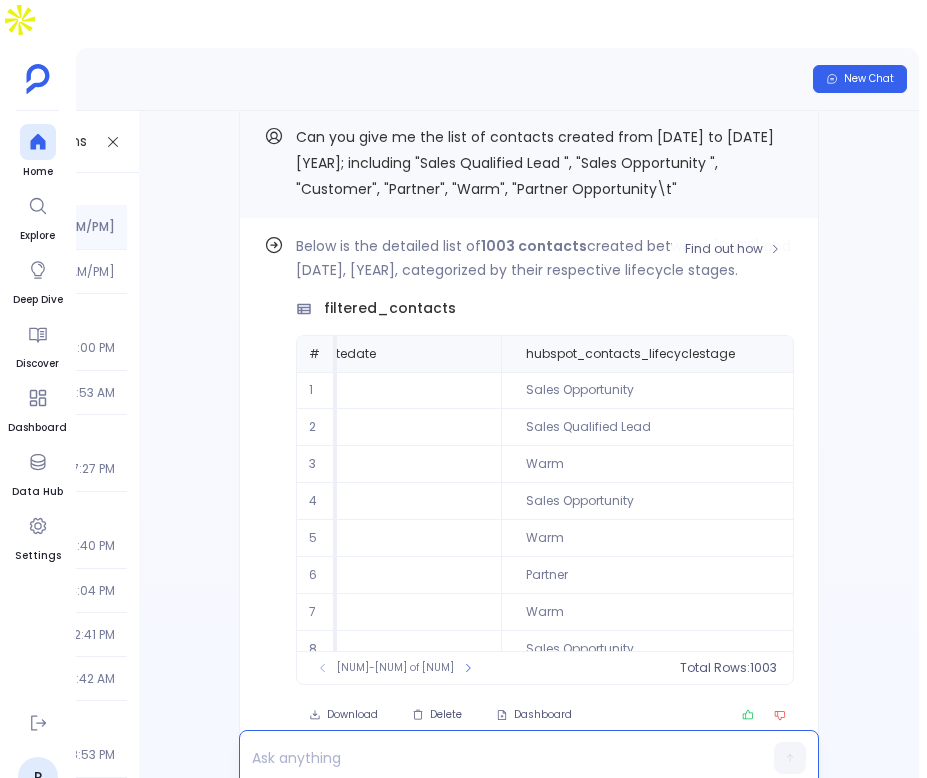 scroll, scrollTop: 0, scrollLeft: 0, axis: both 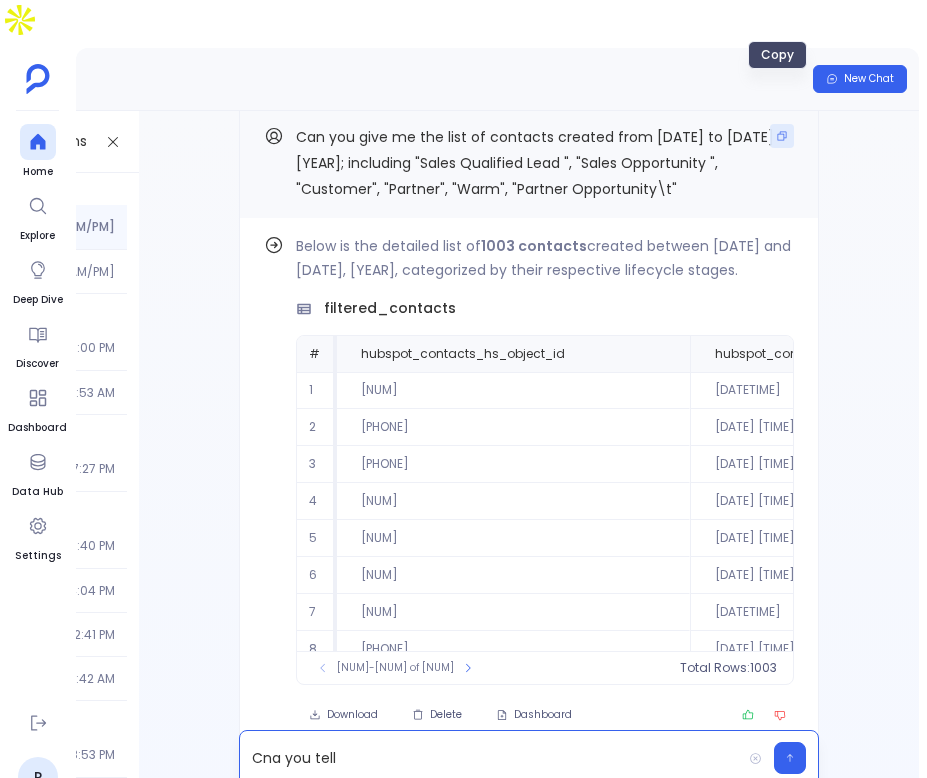 click 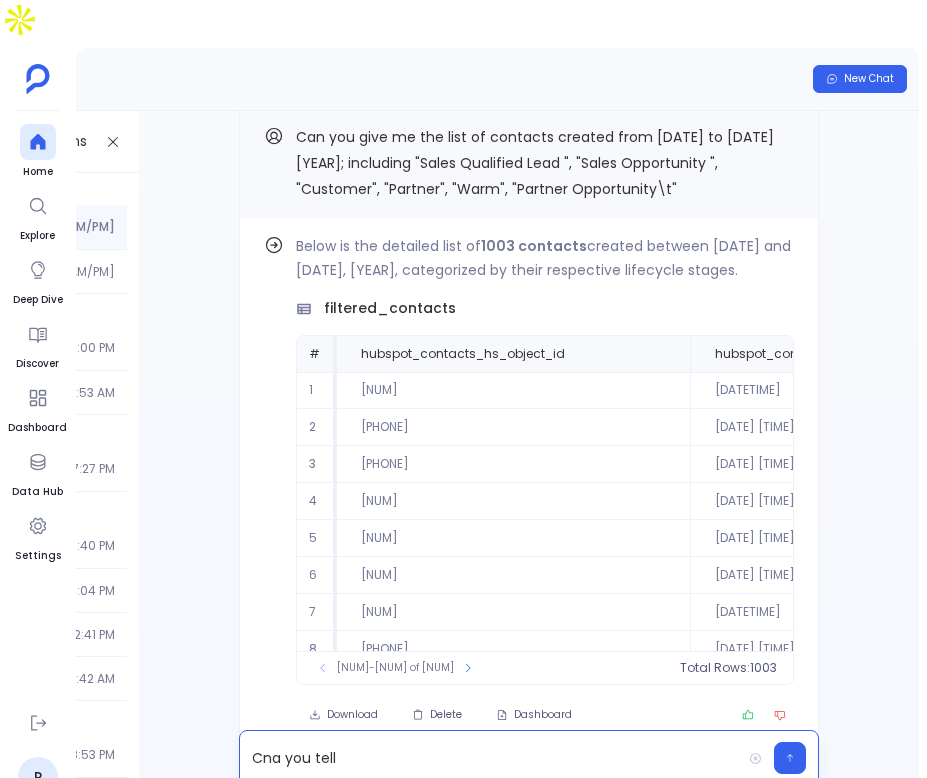 click on "Cna you tell" at bounding box center (490, 758) 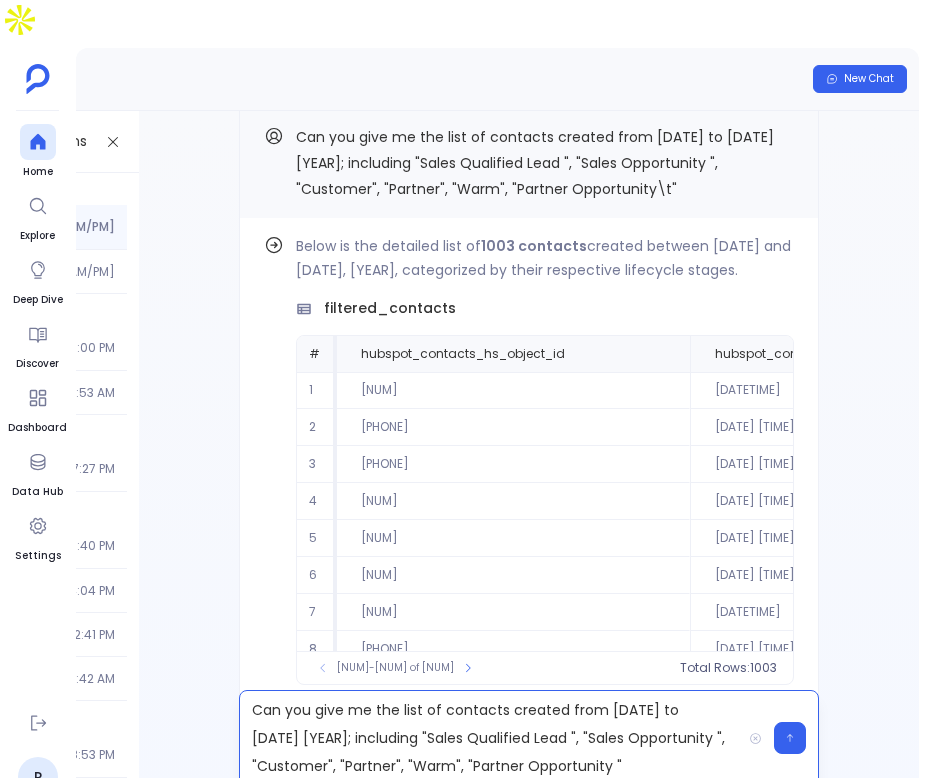 click on "Can you give me the list of contacts created from Jan 1st to Jun 30th 2025; including "Sales Qualified Lead ", "Sales Opportunity ",   "Customer", "Partner", "Warm", "Partner Opportunity "" at bounding box center (490, 738) 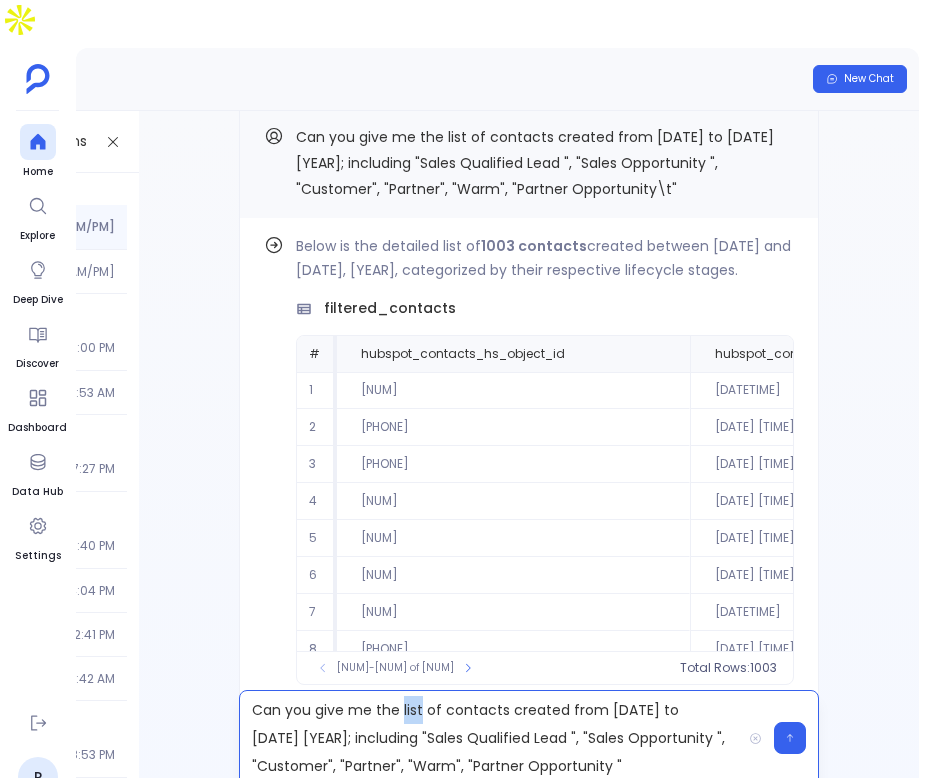 click on "Can you give me the list of contacts created from Jan 1st to Jun 30th 2025; including "Sales Qualified Lead ", "Sales Opportunity ",   "Customer", "Partner", "Warm", "Partner Opportunity "" at bounding box center (490, 738) 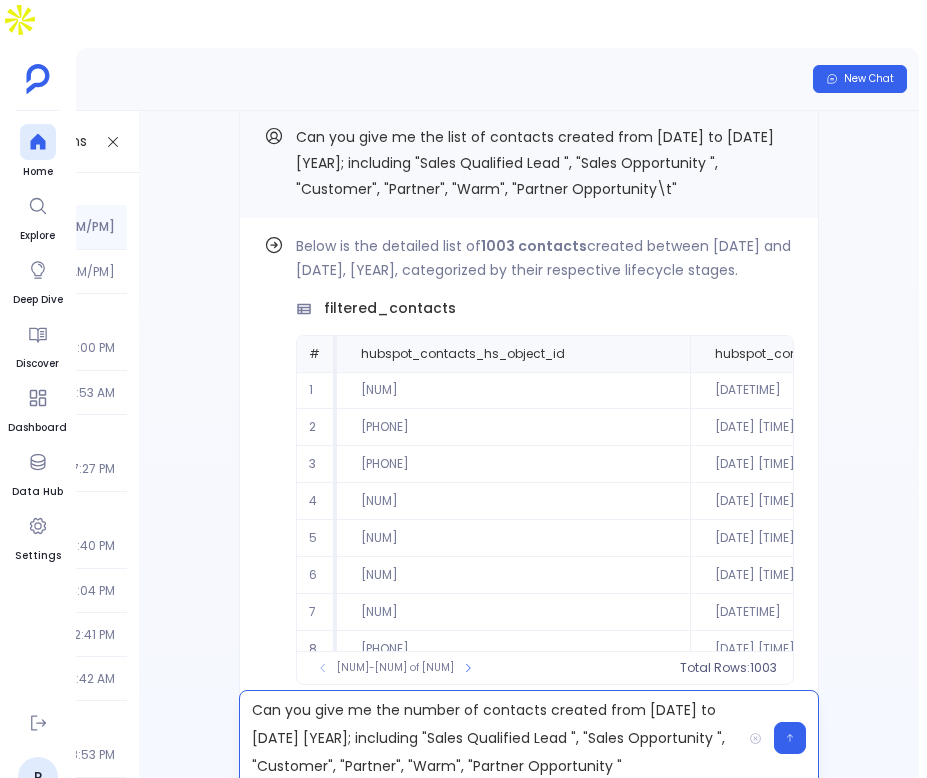 click on "Can you give me the number of contacts created from Jan 1st to Jun 30th 2025; including "Sales Qualified Lead ", "Sales Opportunity ",   "Customer", "Partner", "Warm", "Partner Opportunity "" at bounding box center [490, 738] 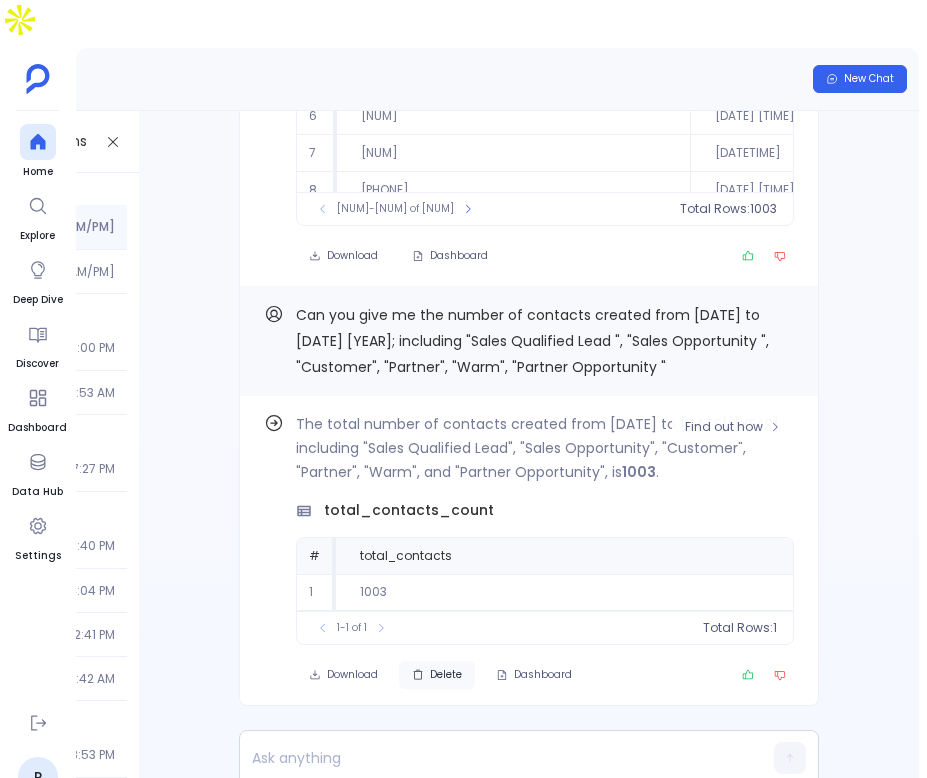 click on "Delete" at bounding box center (446, 675) 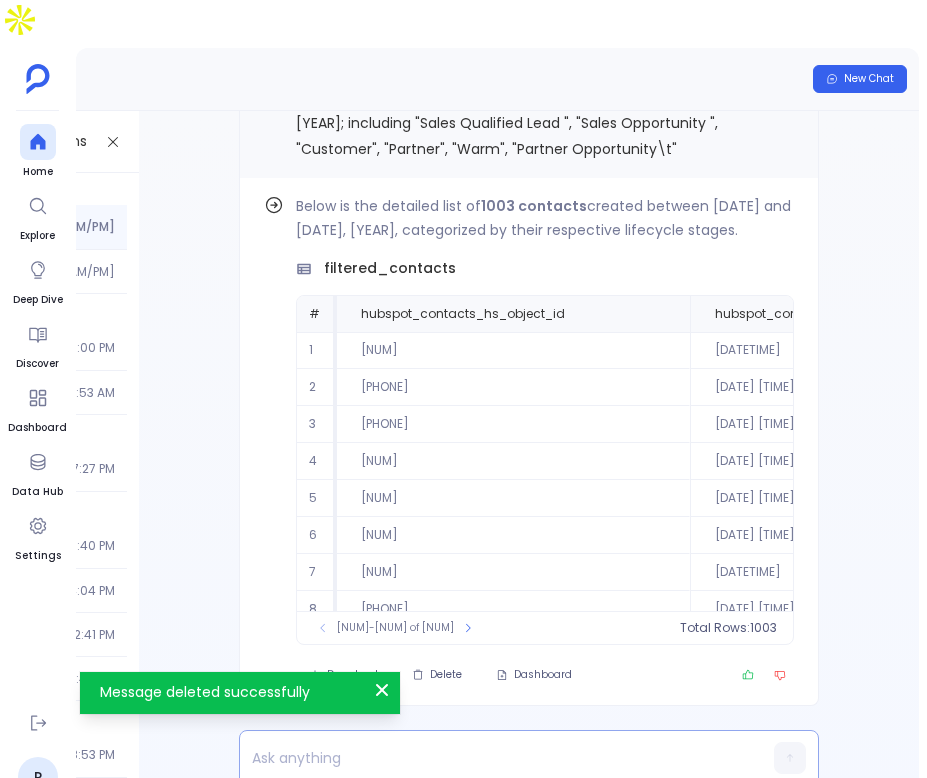 click at bounding box center [490, 758] 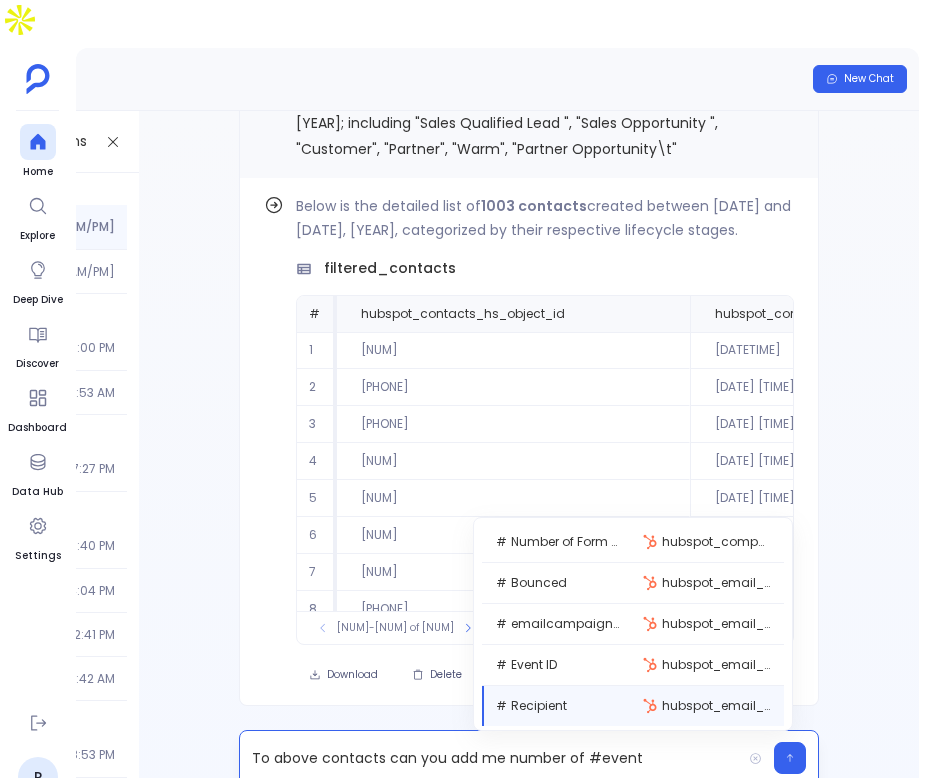 scroll, scrollTop: 1189, scrollLeft: 0, axis: vertical 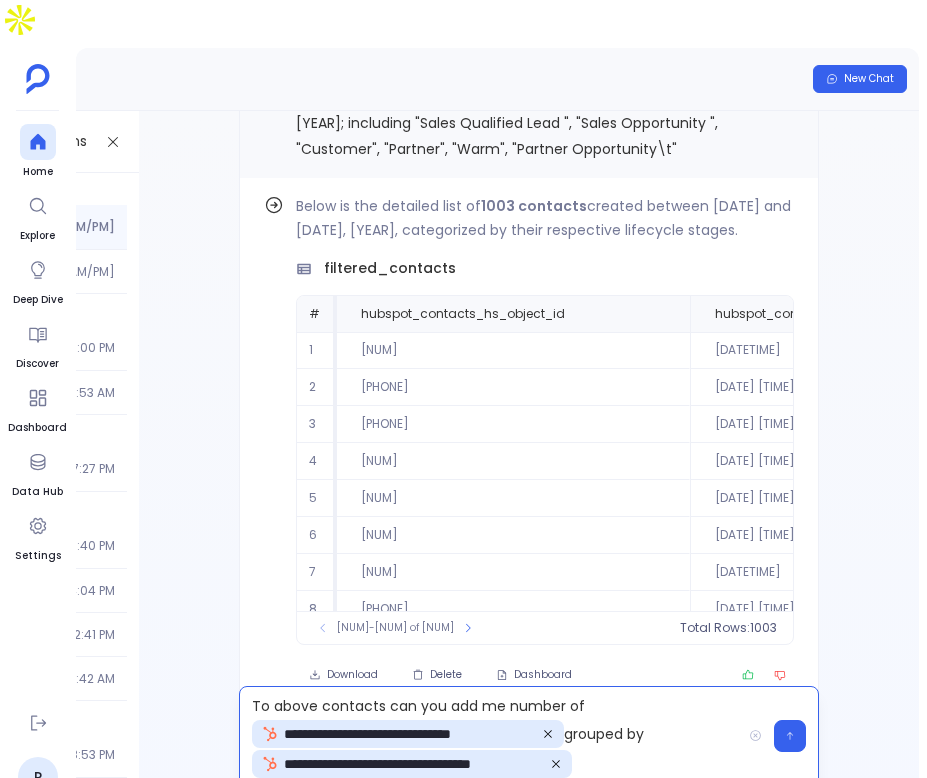 click on "**********" at bounding box center (490, 736) 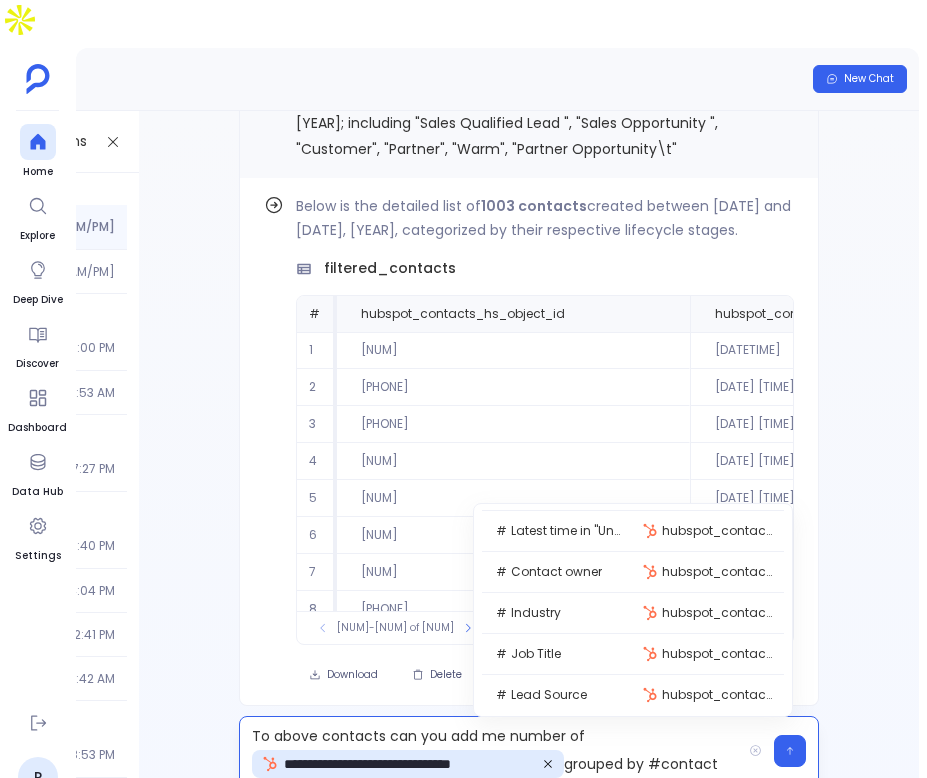 scroll, scrollTop: 3157, scrollLeft: 0, axis: vertical 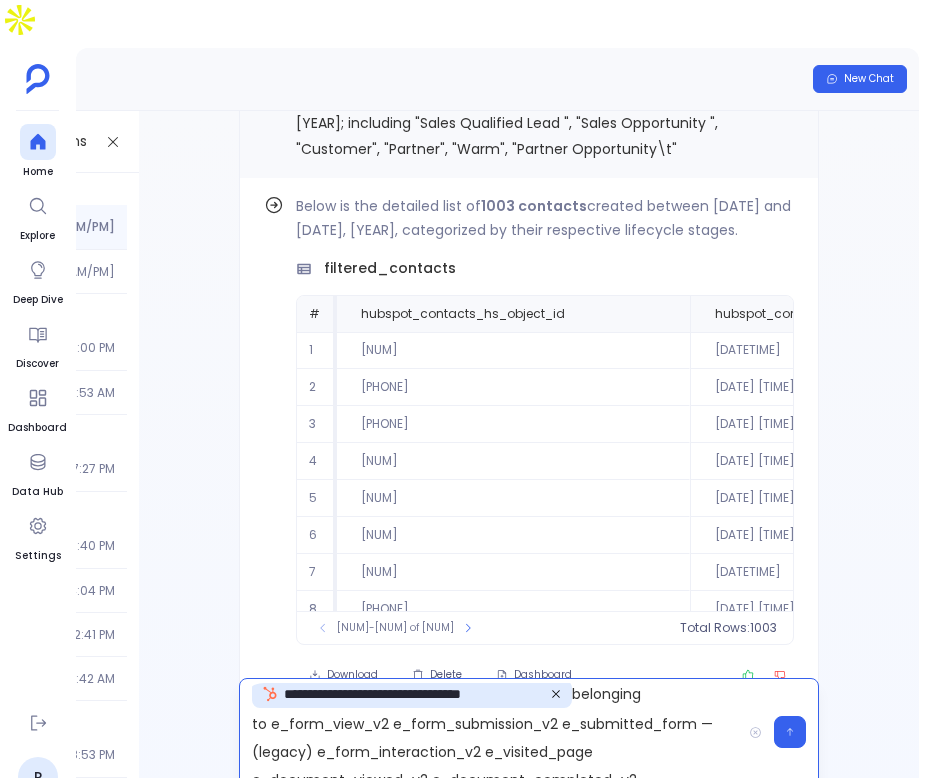 click on "**********" at bounding box center [490, 732] 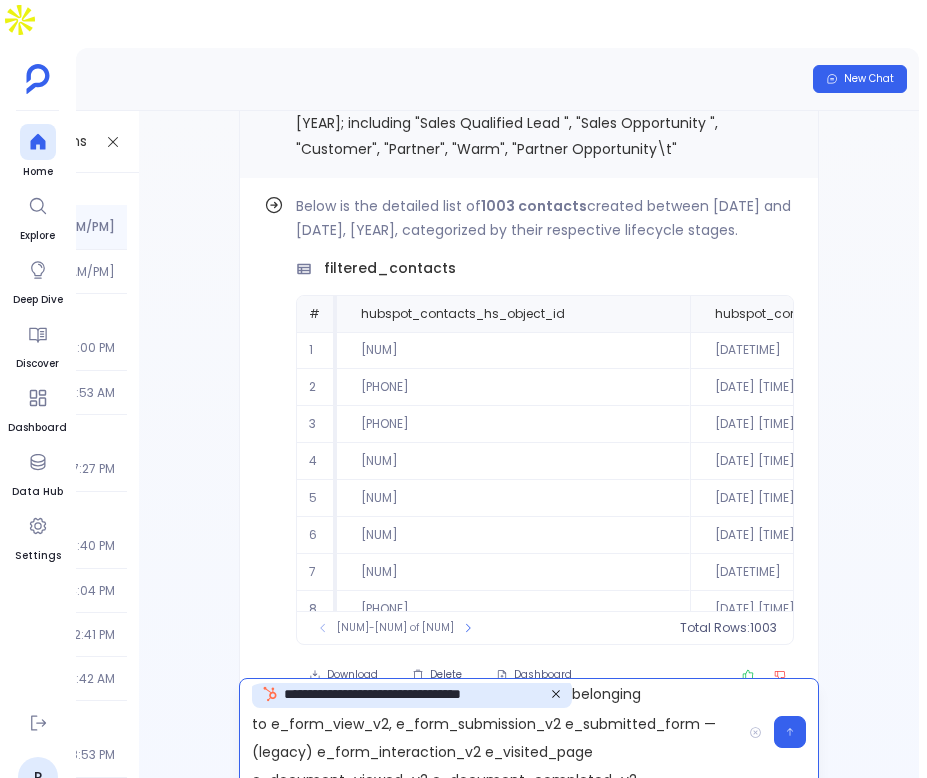 click on "**********" at bounding box center (490, 732) 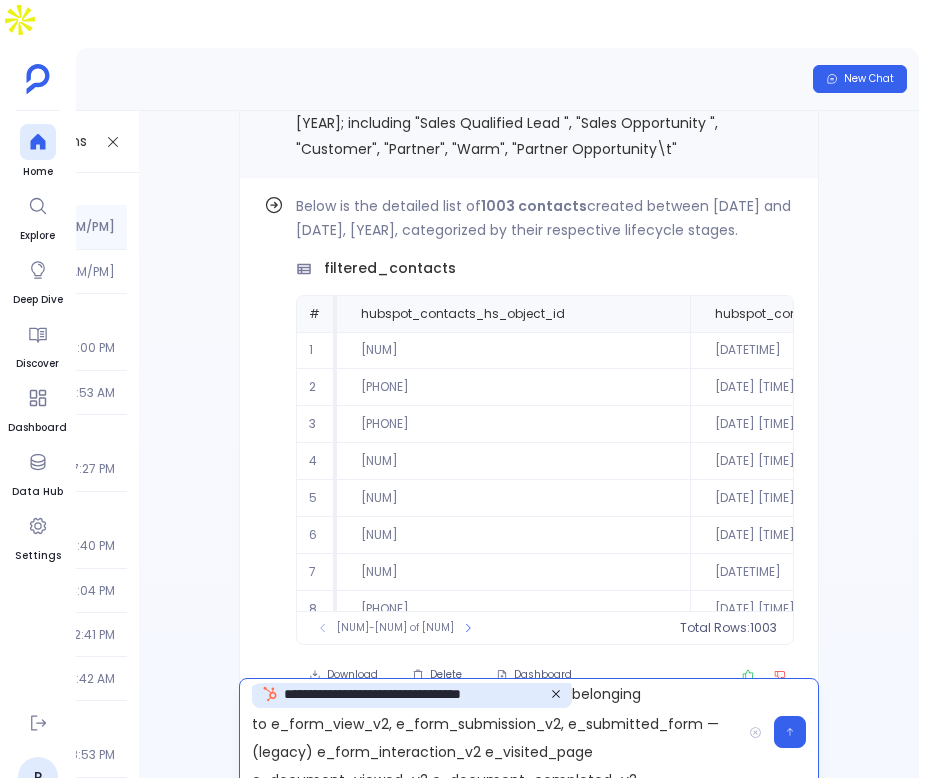 click on "**********" at bounding box center [490, 732] 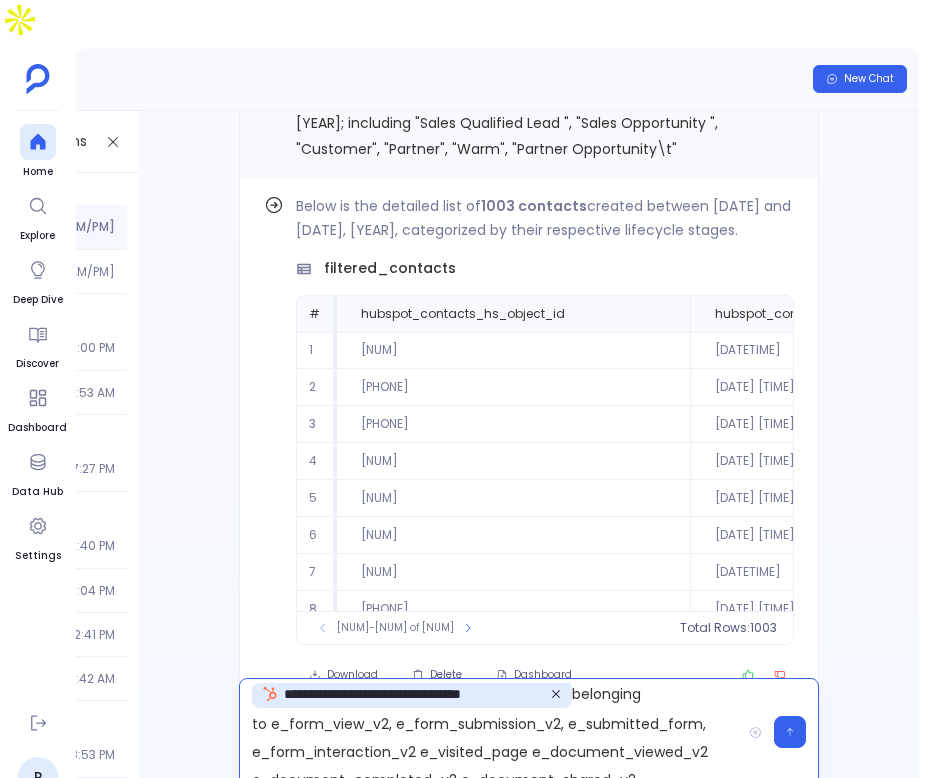 click on "**********" at bounding box center (490, 732) 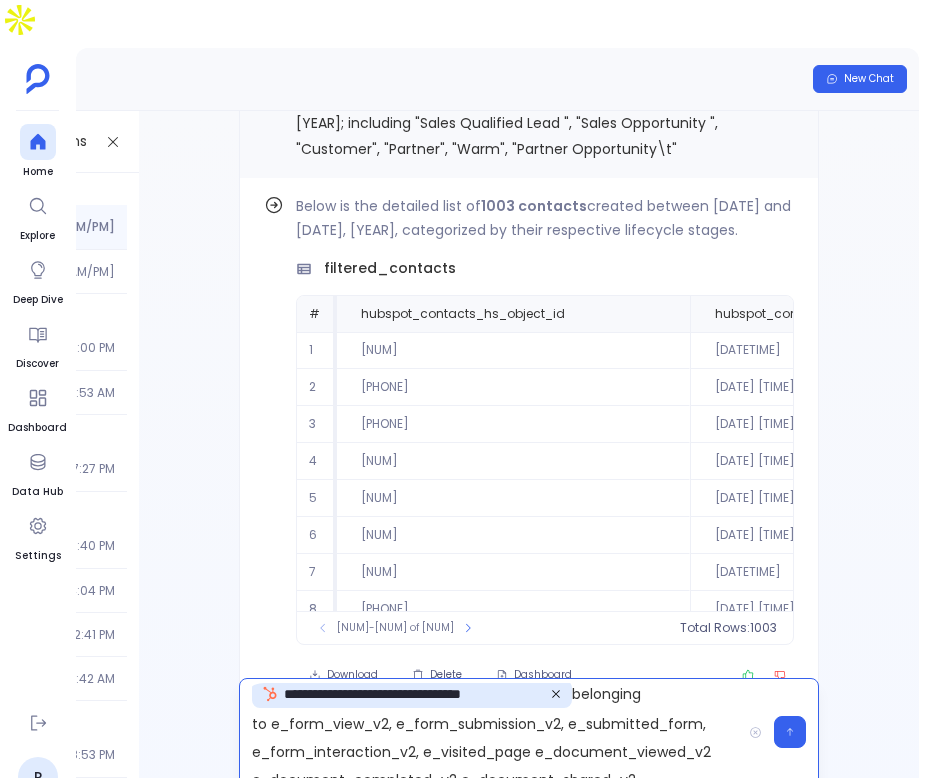 click on "**********" at bounding box center [490, 732] 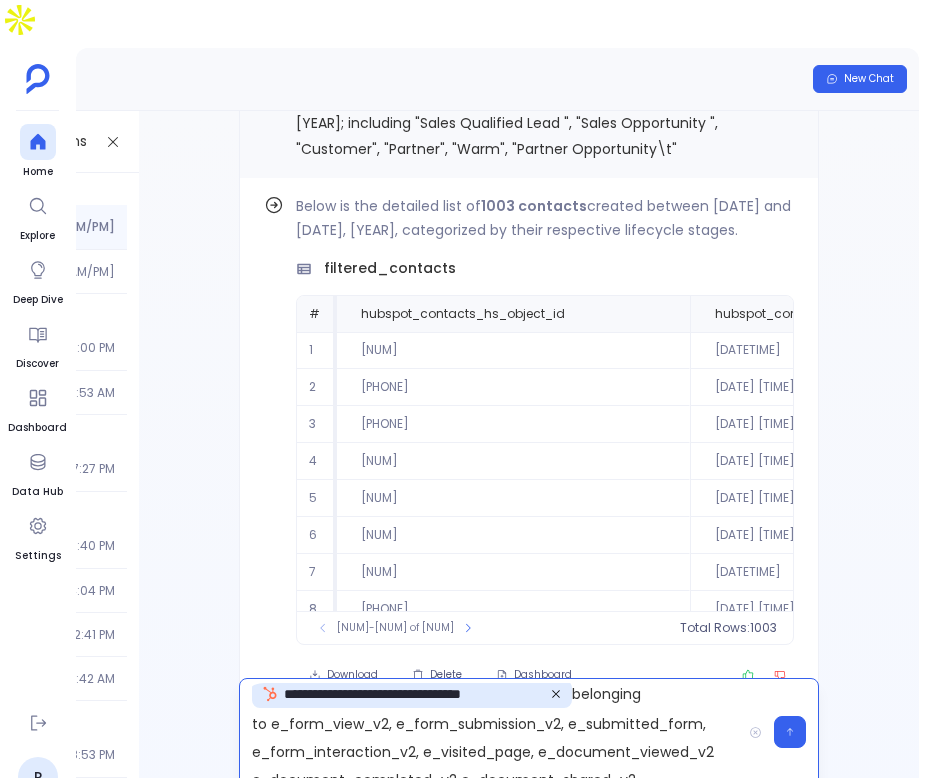 click on "**********" at bounding box center [490, 732] 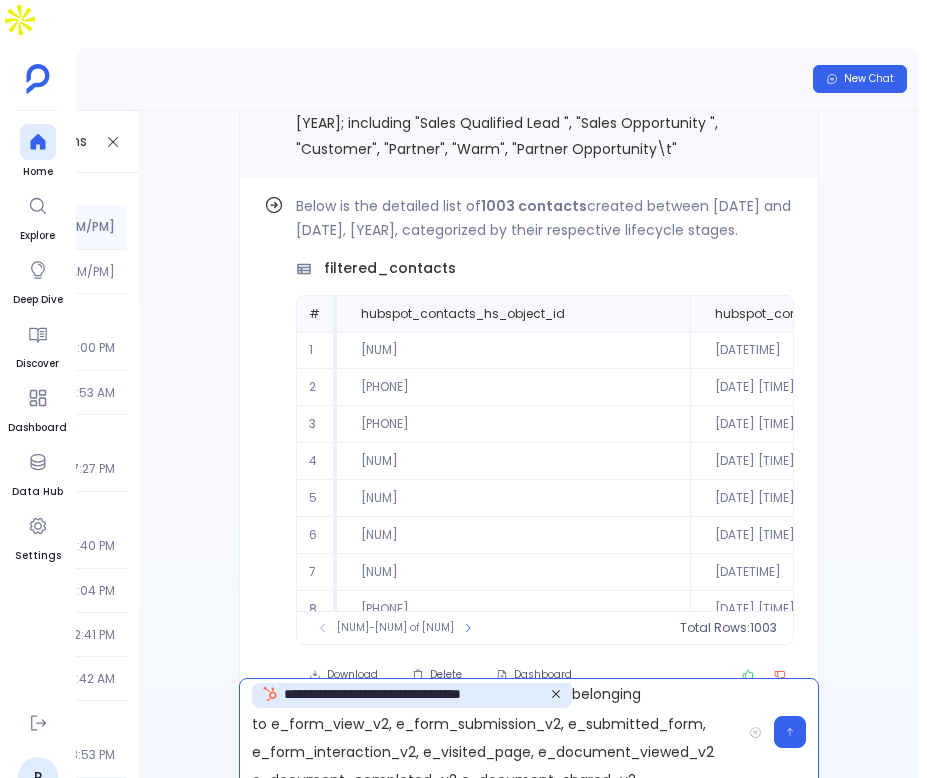 scroll, scrollTop: 99, scrollLeft: 0, axis: vertical 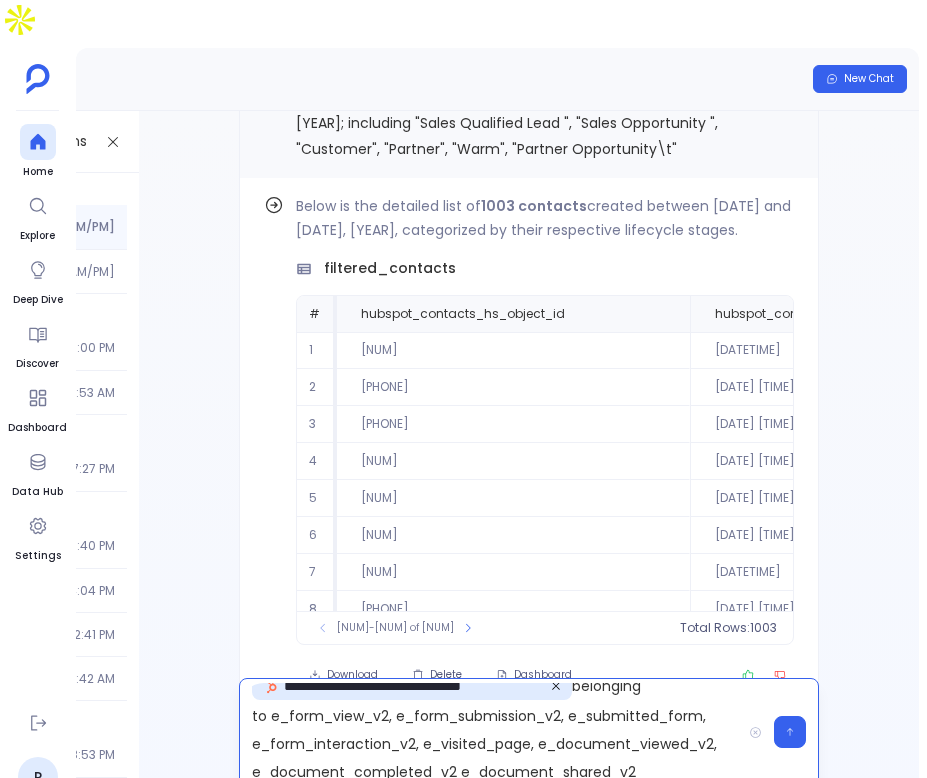 click on "**********" at bounding box center [490, 732] 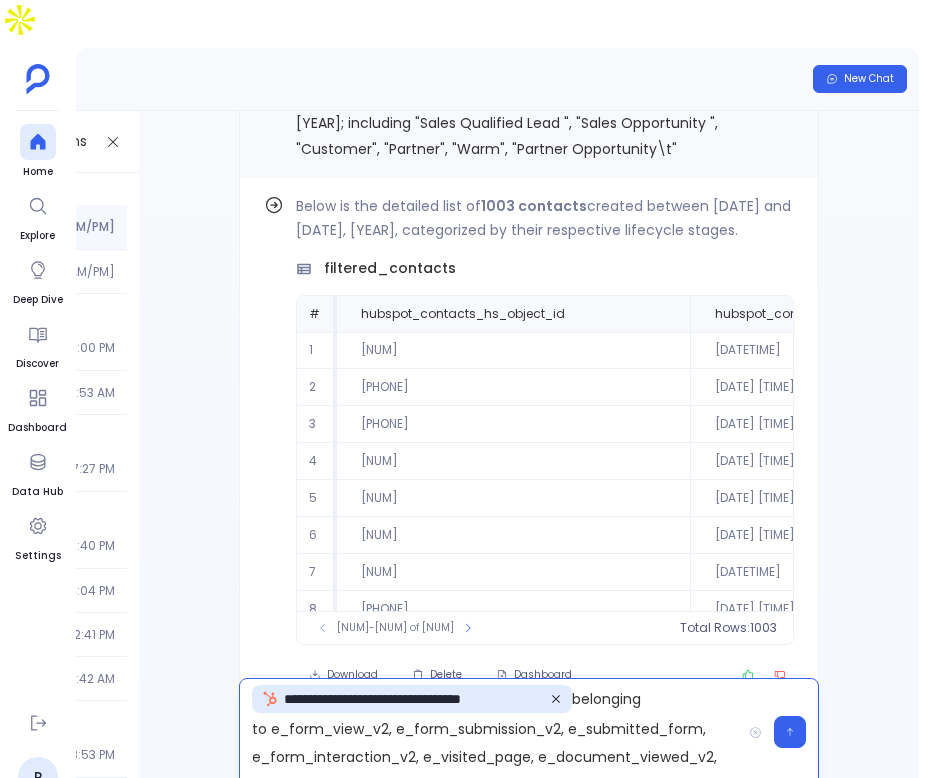 scroll, scrollTop: 104, scrollLeft: 0, axis: vertical 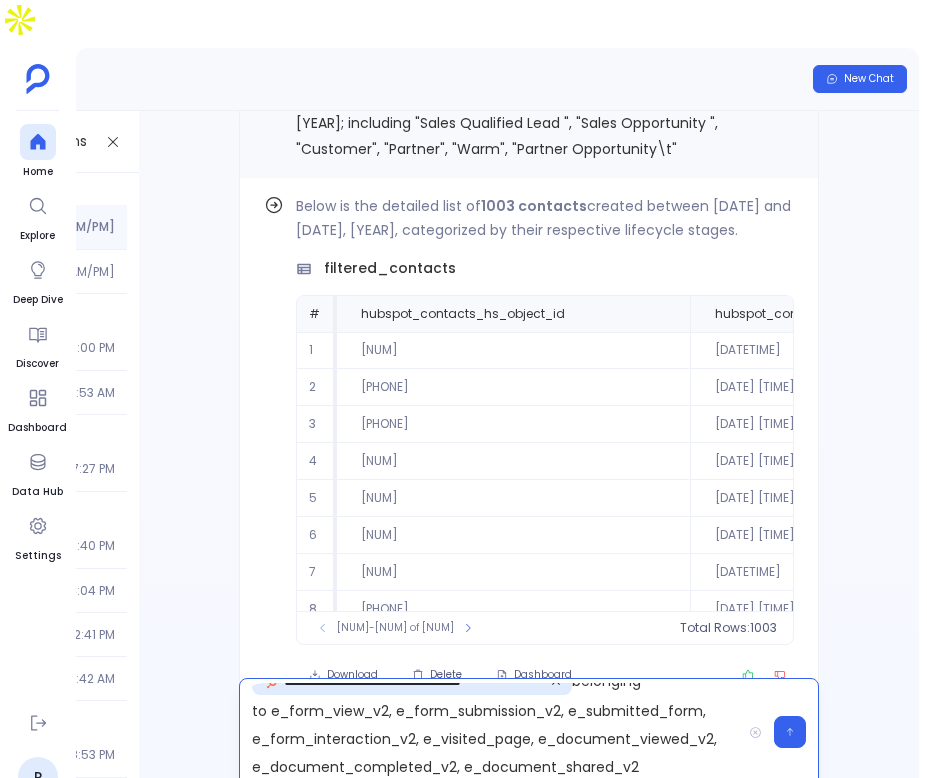 click on "**********" at bounding box center (490, 732) 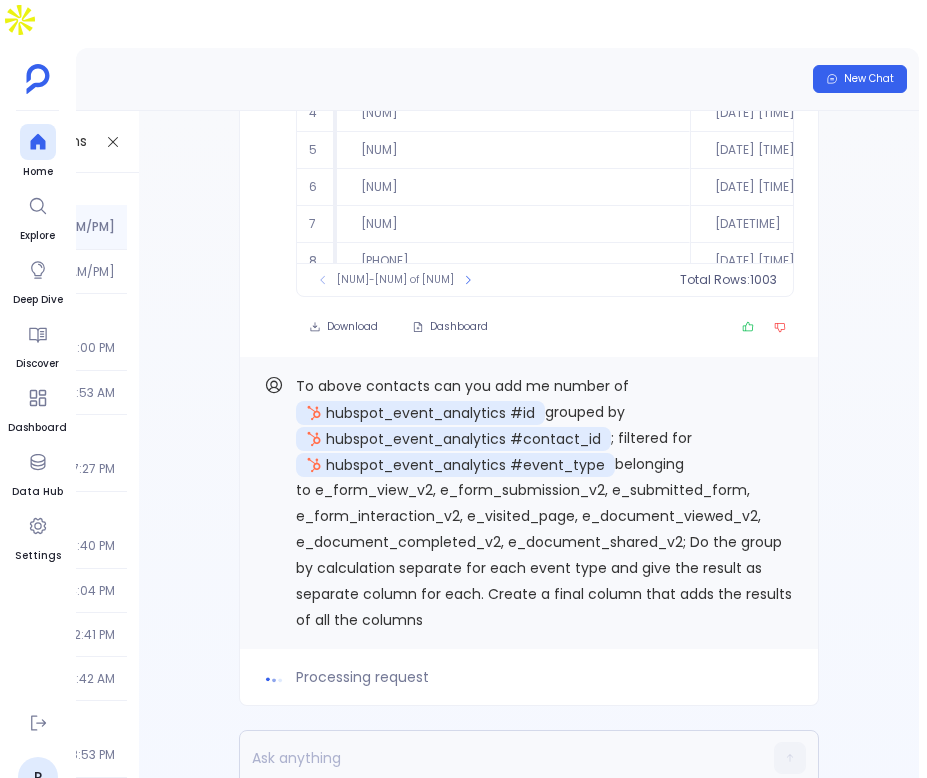 scroll, scrollTop: 0, scrollLeft: 0, axis: both 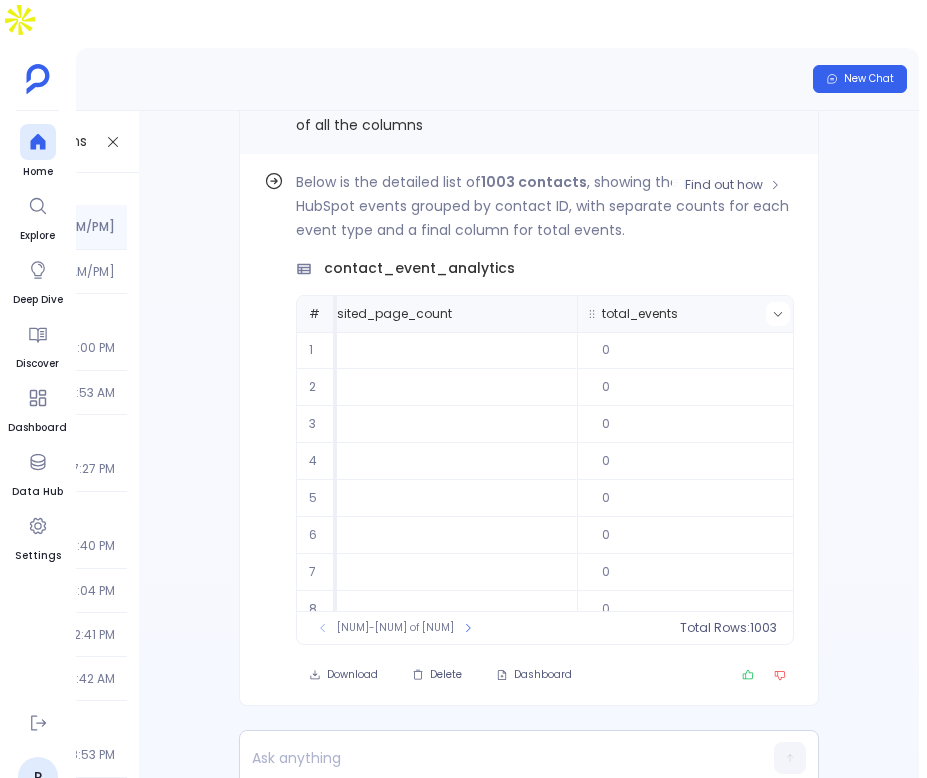 click at bounding box center (778, 314) 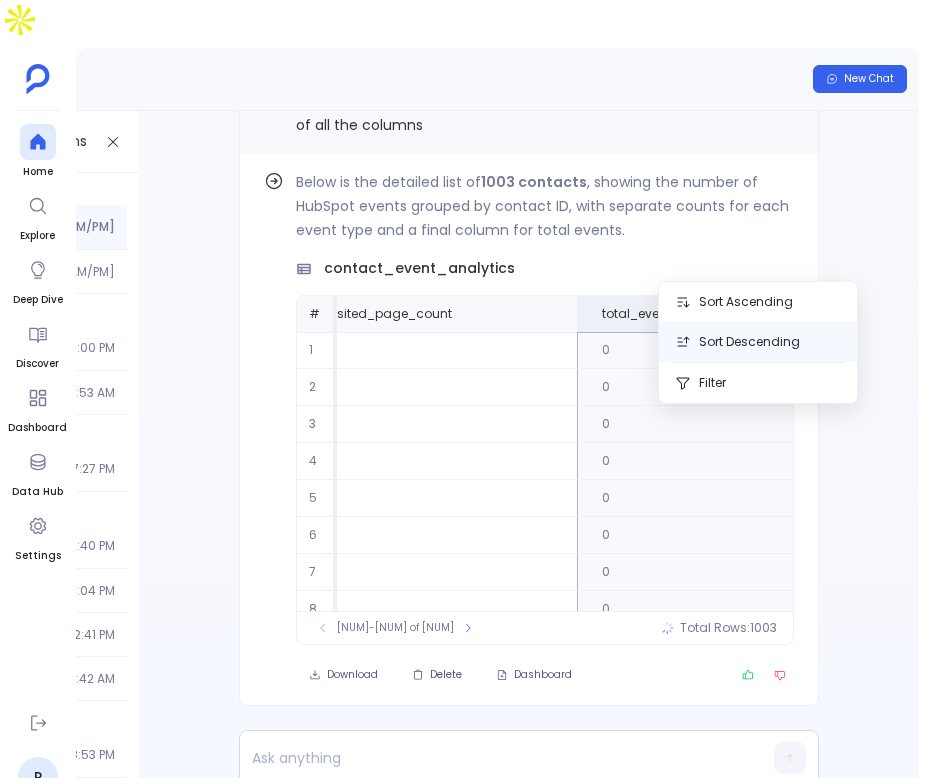 click on "Sort Descending" at bounding box center (758, 342) 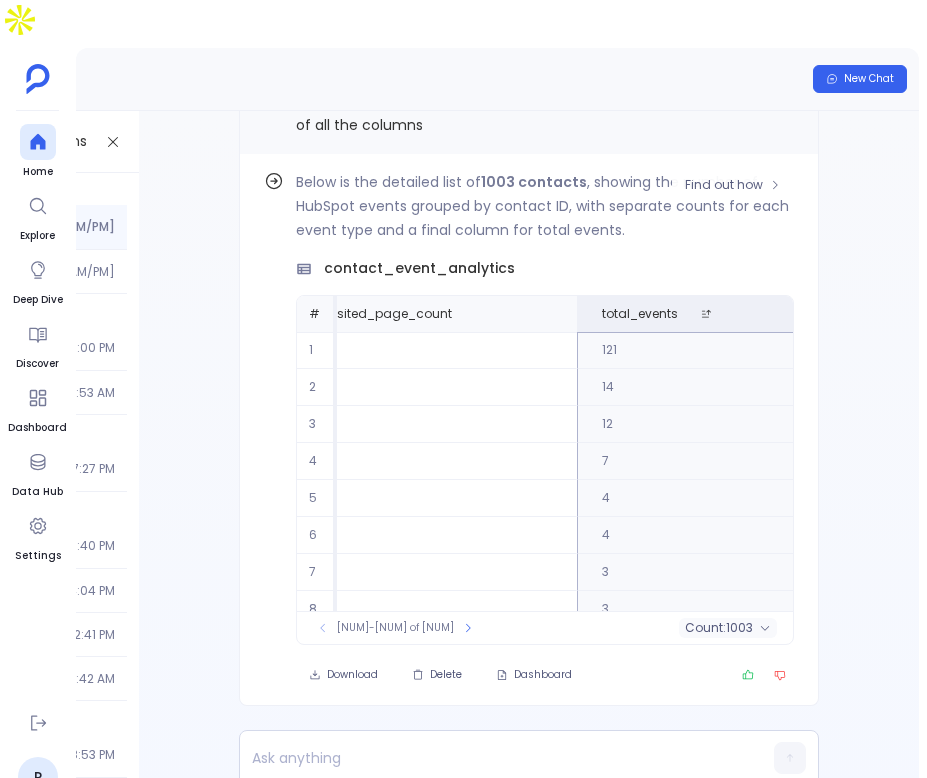 scroll, scrollTop: 96, scrollLeft: 3478, axis: both 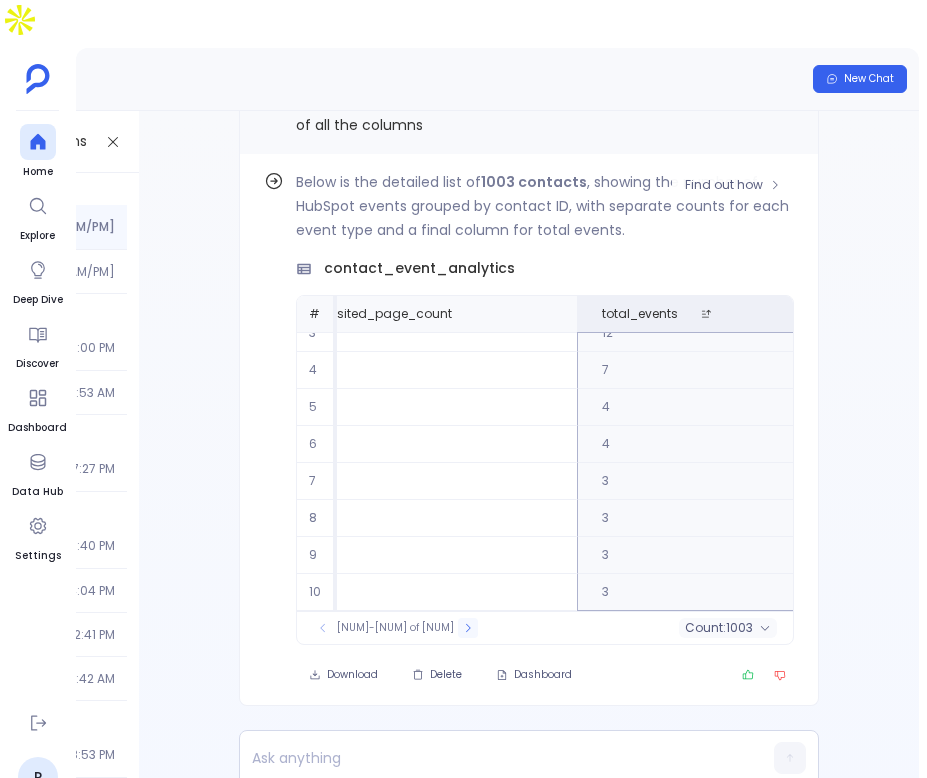 click 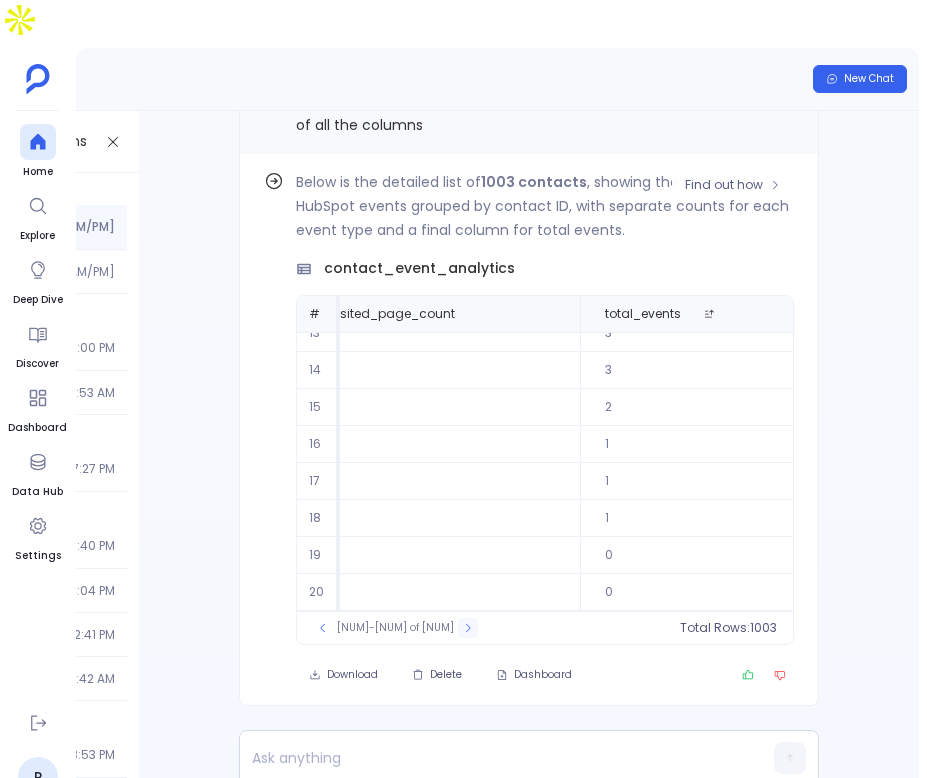 click at bounding box center [468, 628] 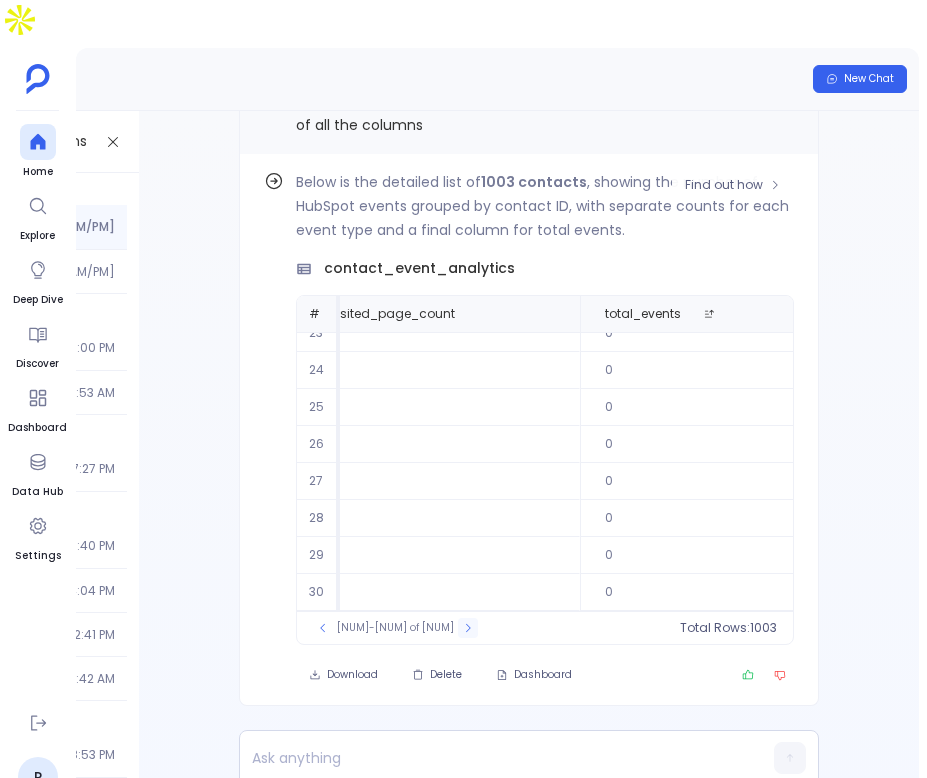 click at bounding box center (468, 628) 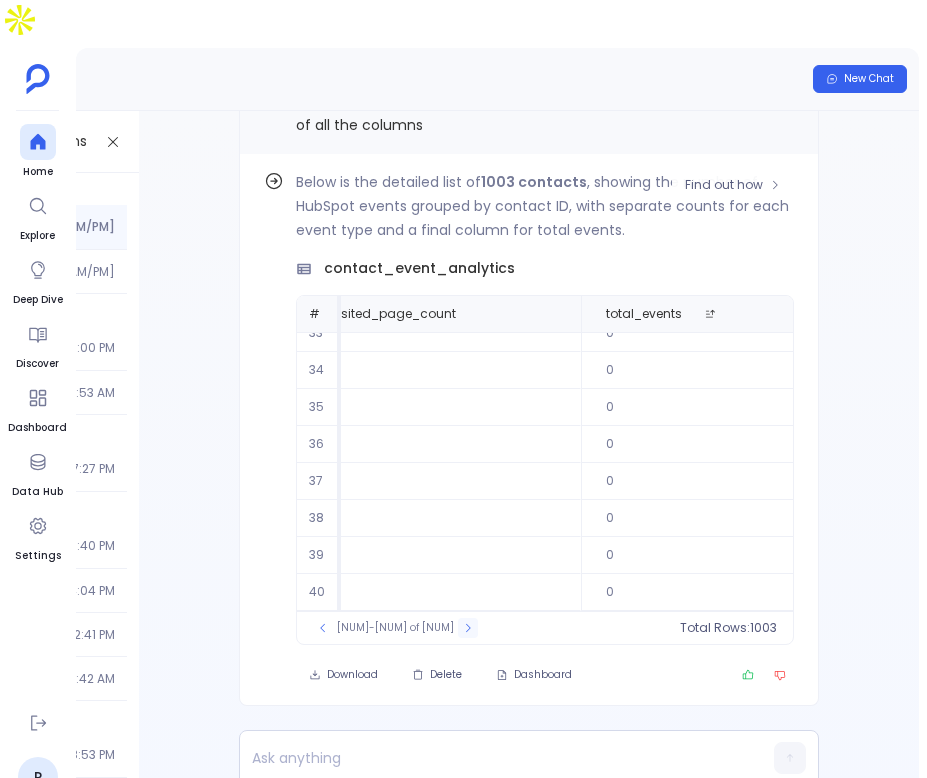 click at bounding box center (468, 628) 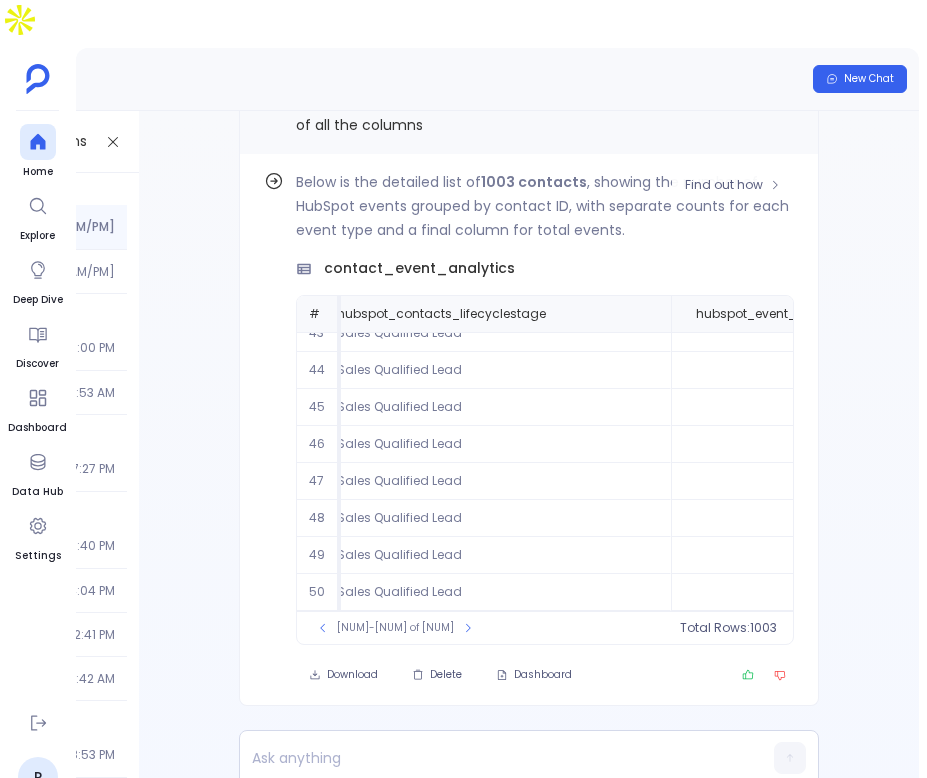scroll, scrollTop: 0, scrollLeft: 369, axis: horizontal 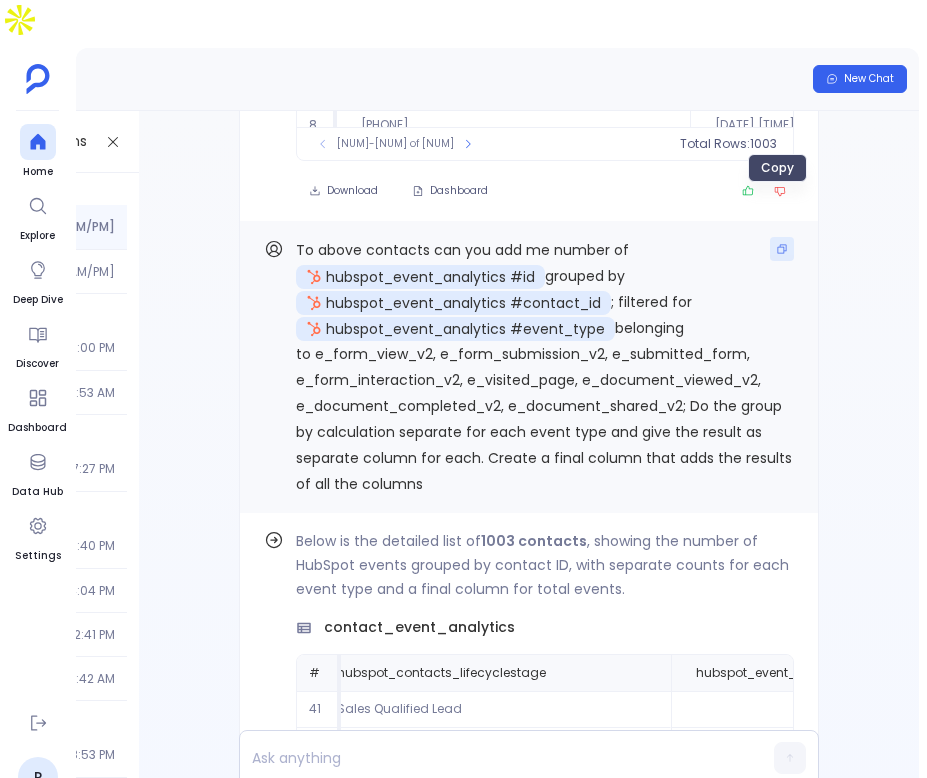 click 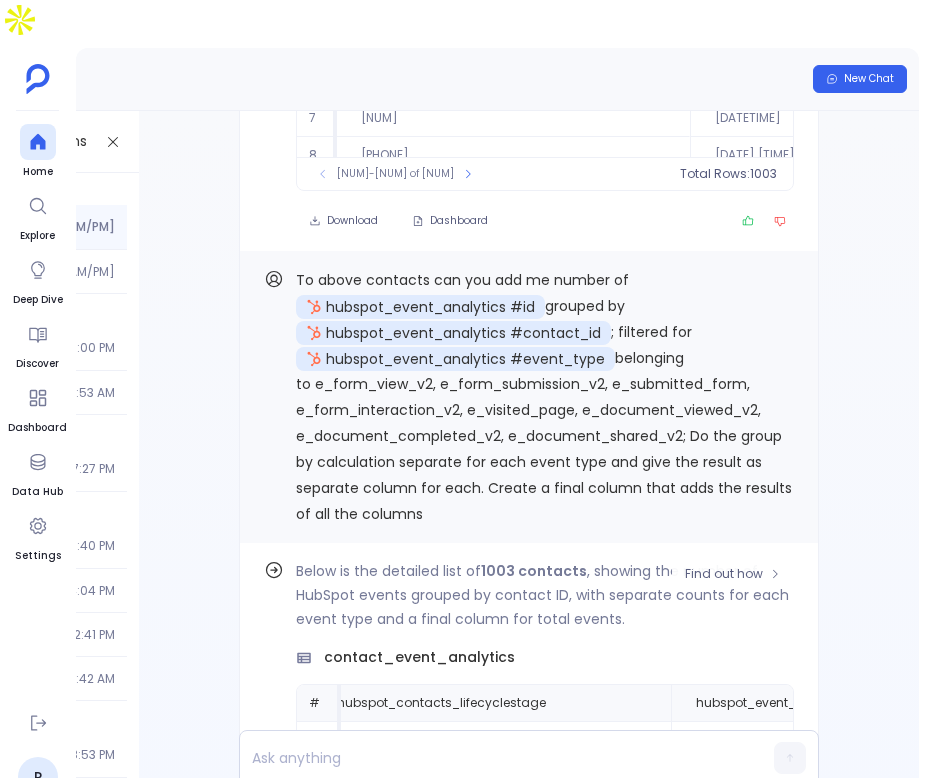 scroll, scrollTop: -532, scrollLeft: 0, axis: vertical 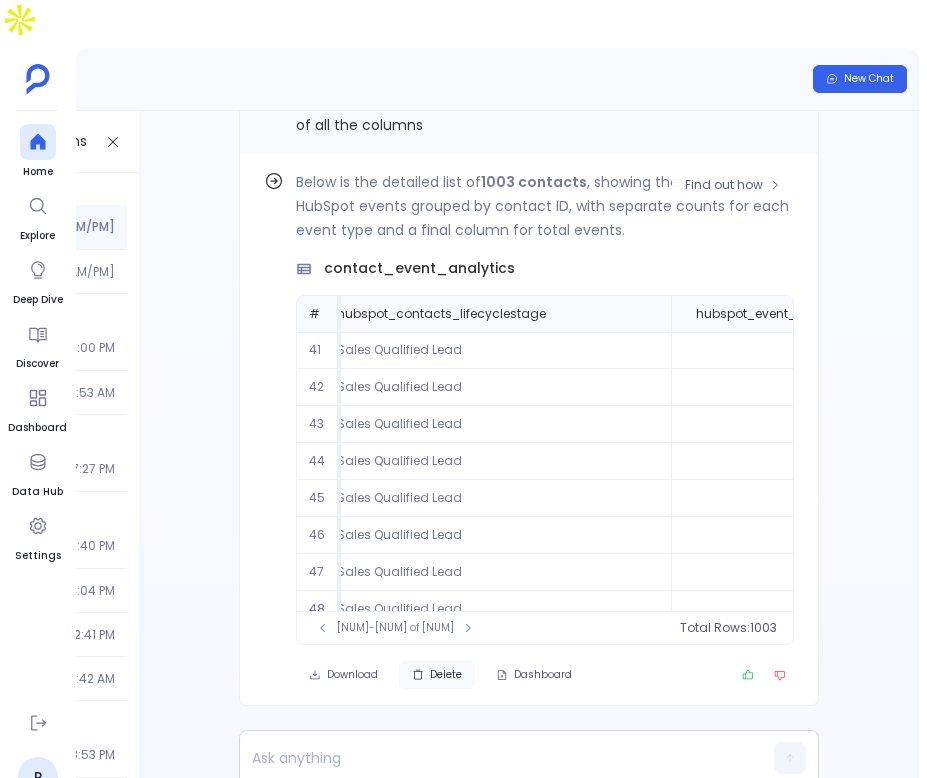click on "Delete" at bounding box center [446, 675] 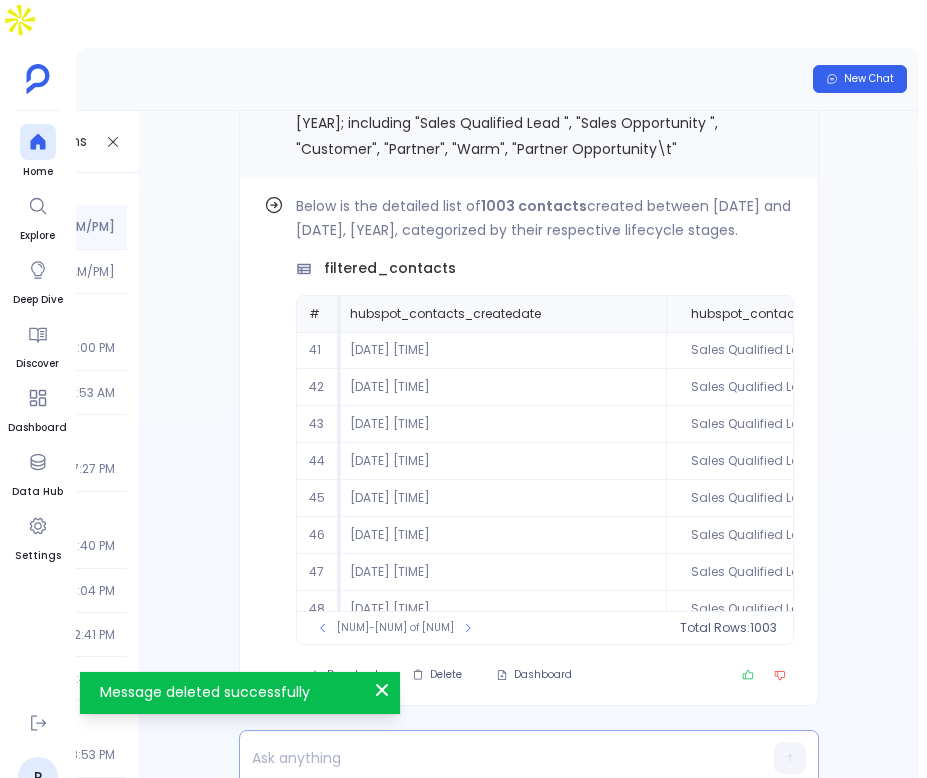 click at bounding box center [490, 758] 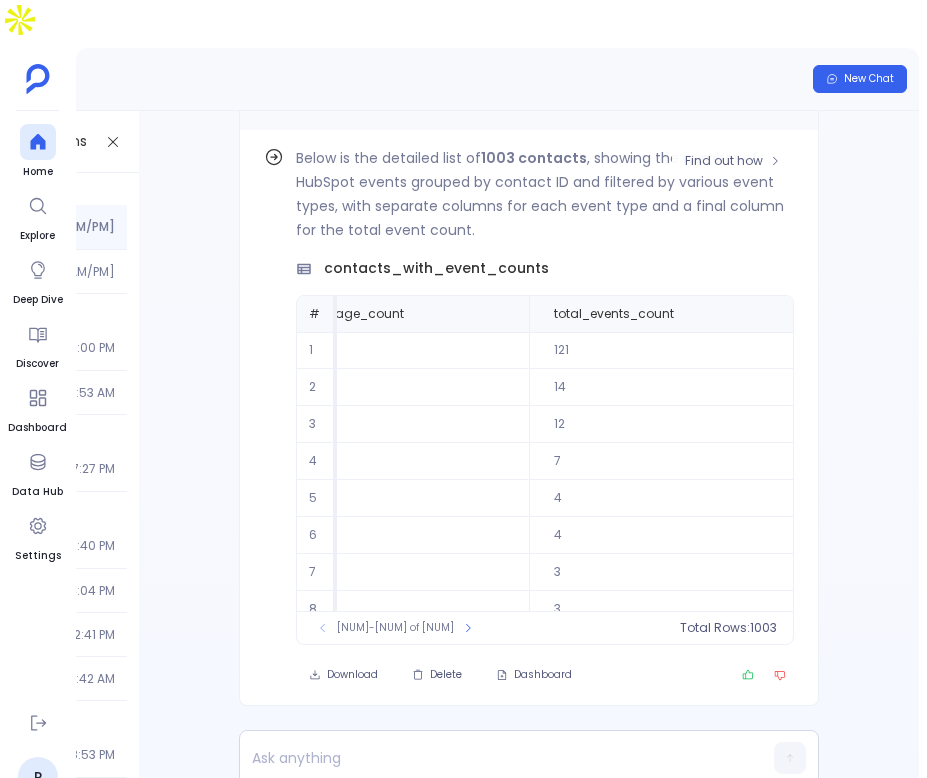 scroll, scrollTop: 96, scrollLeft: 3141, axis: both 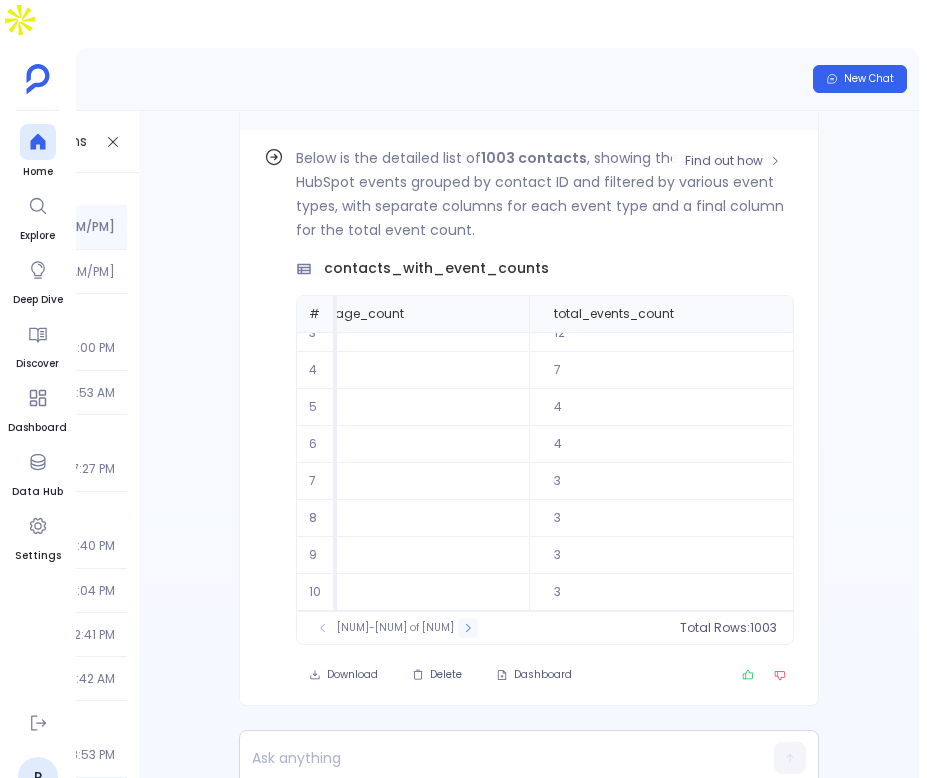 click at bounding box center [468, 628] 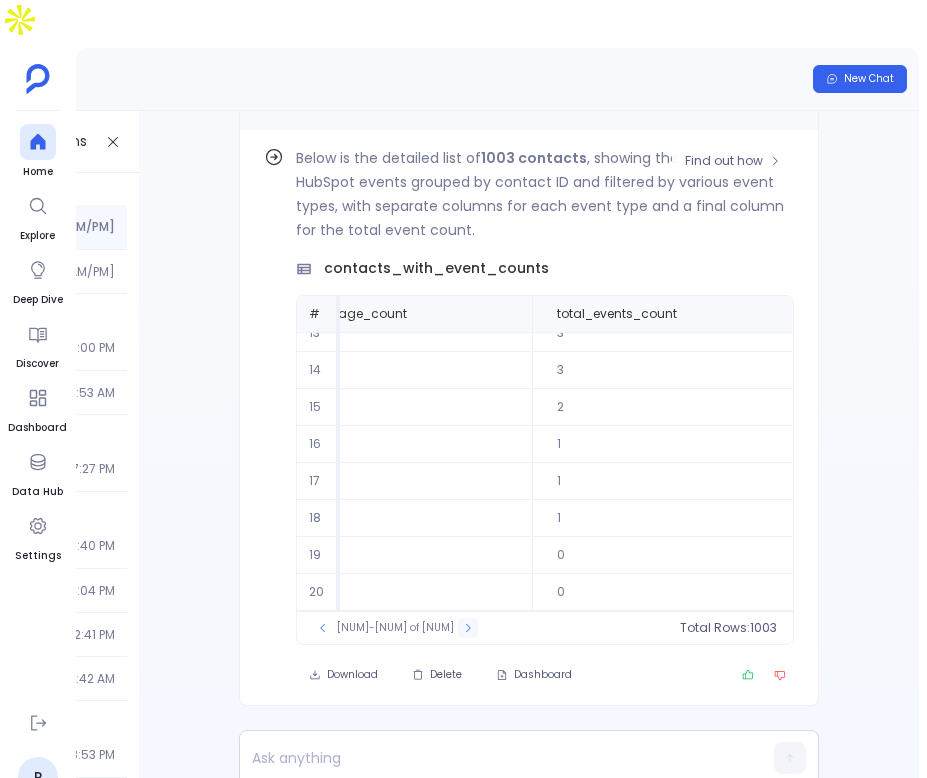 click 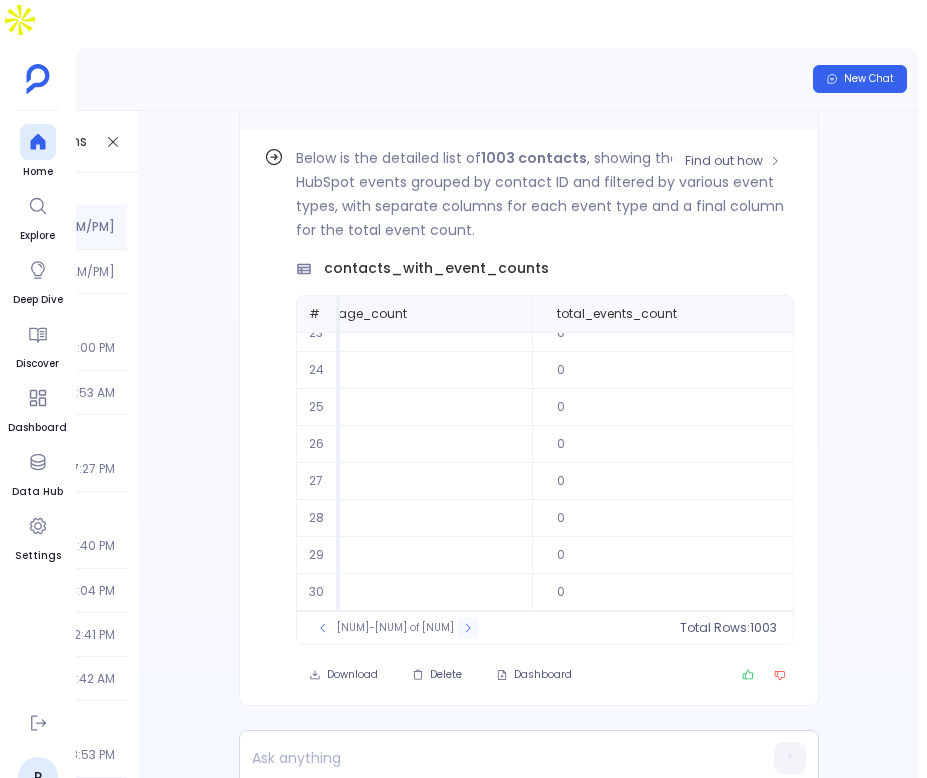click 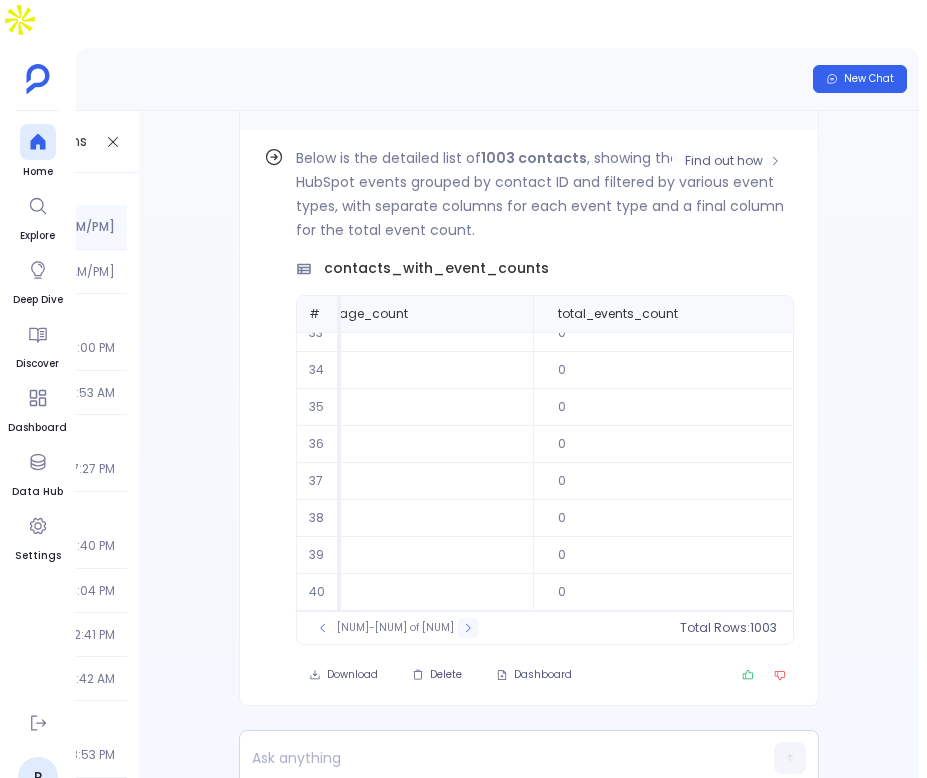 click 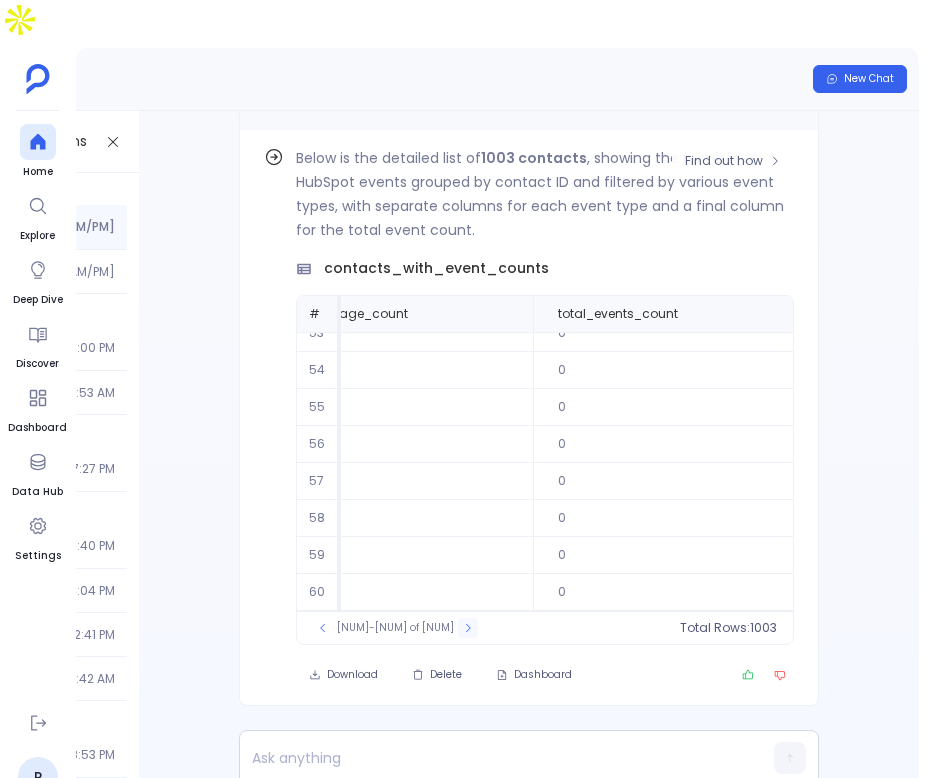 click 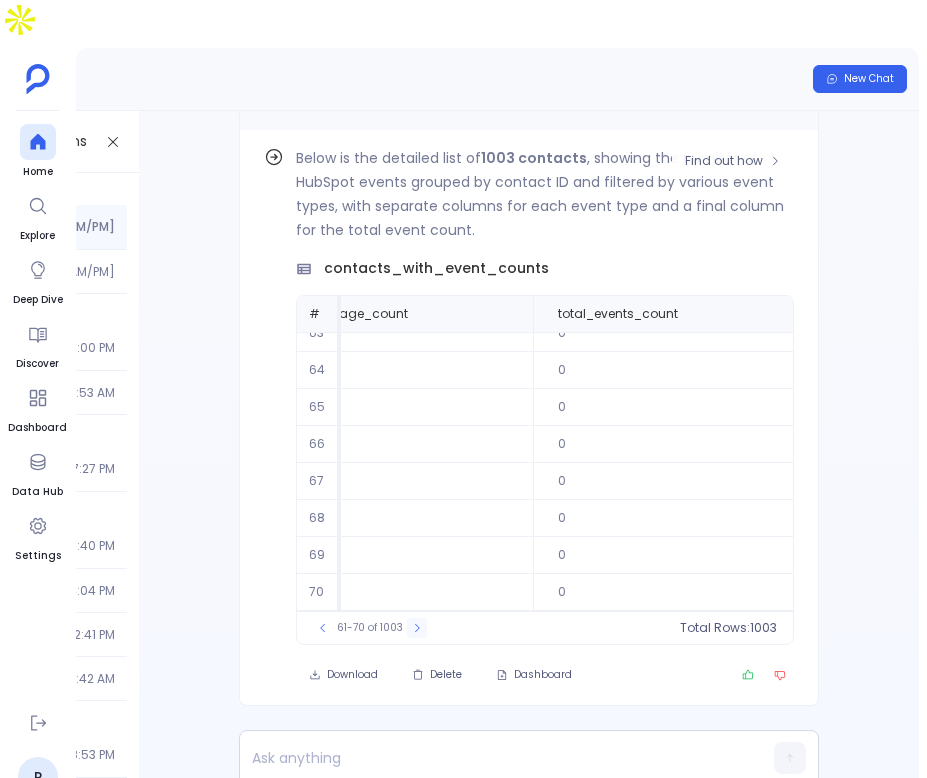 click 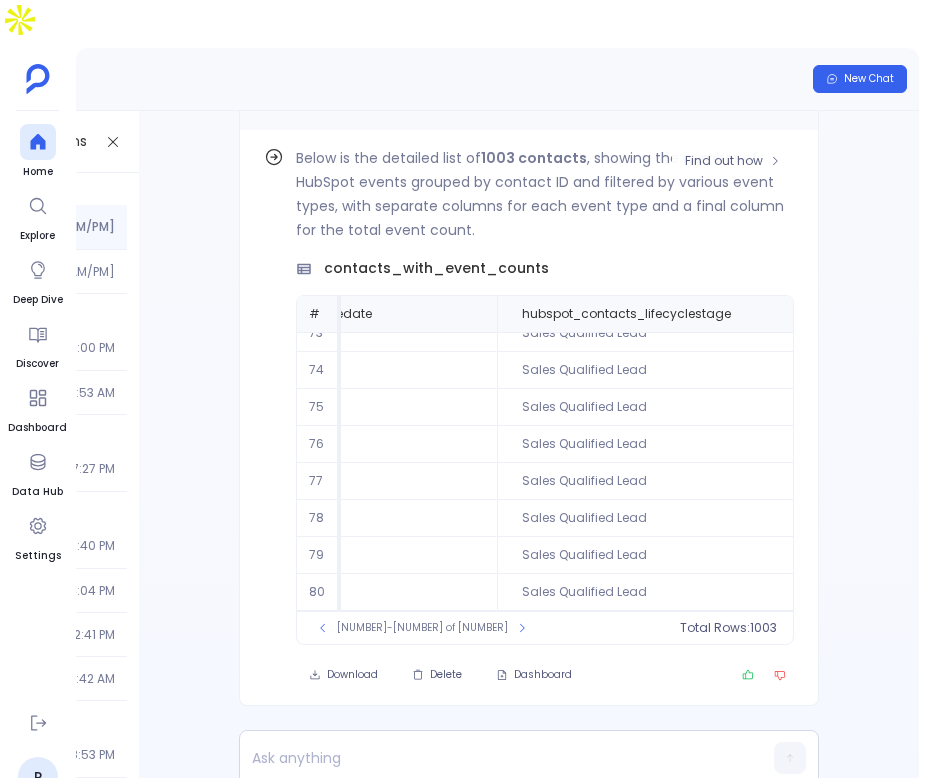 scroll, scrollTop: 96, scrollLeft: 0, axis: vertical 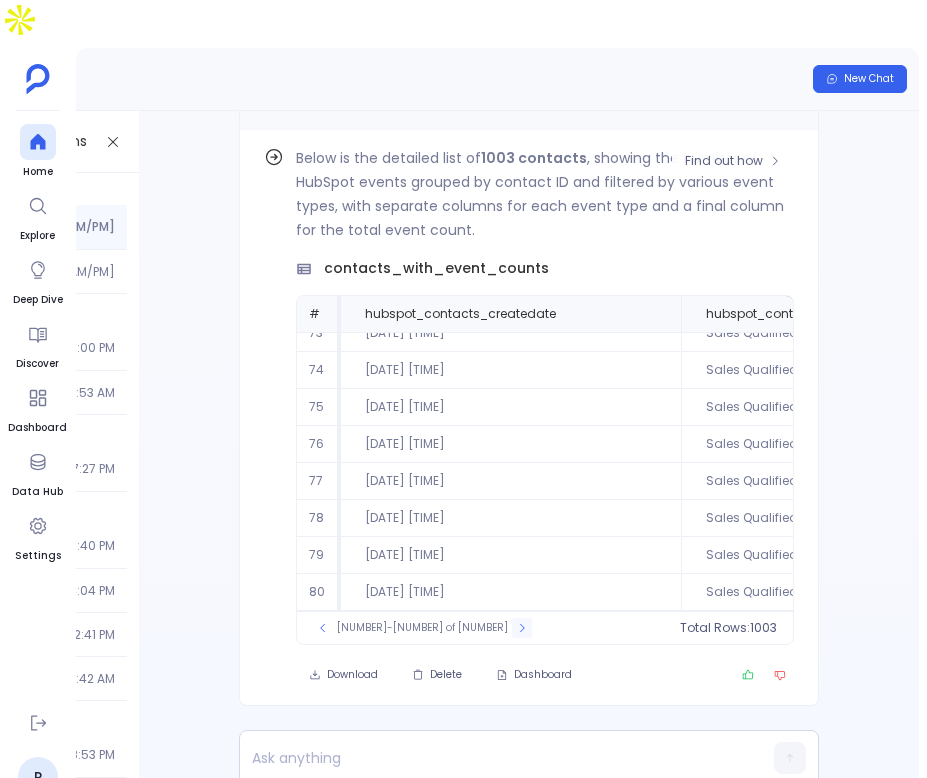 click 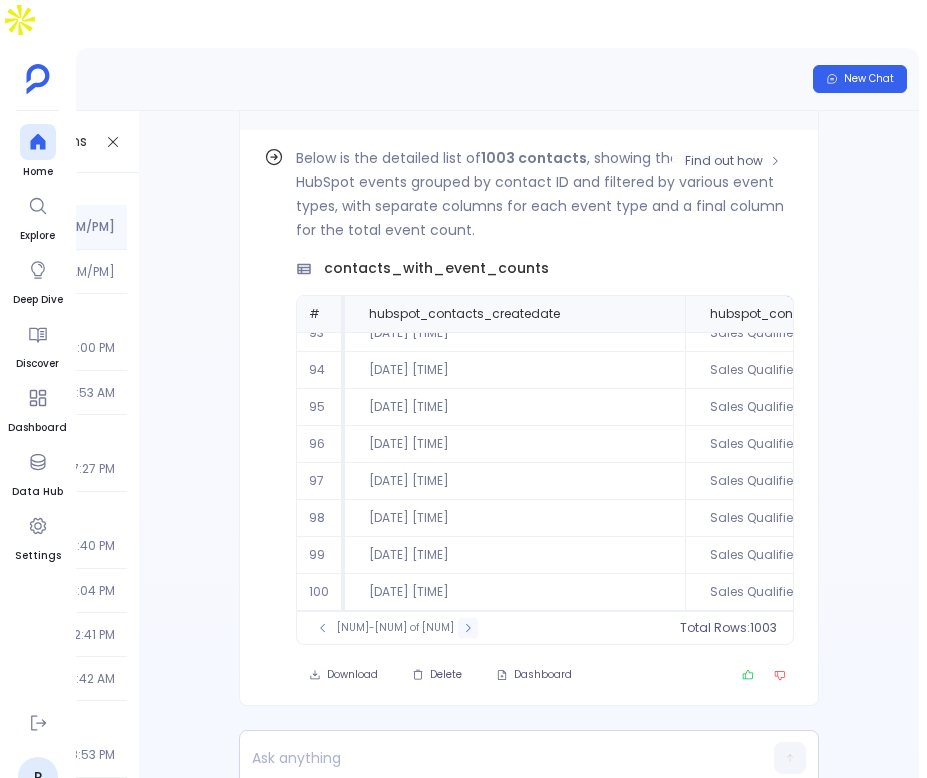 click 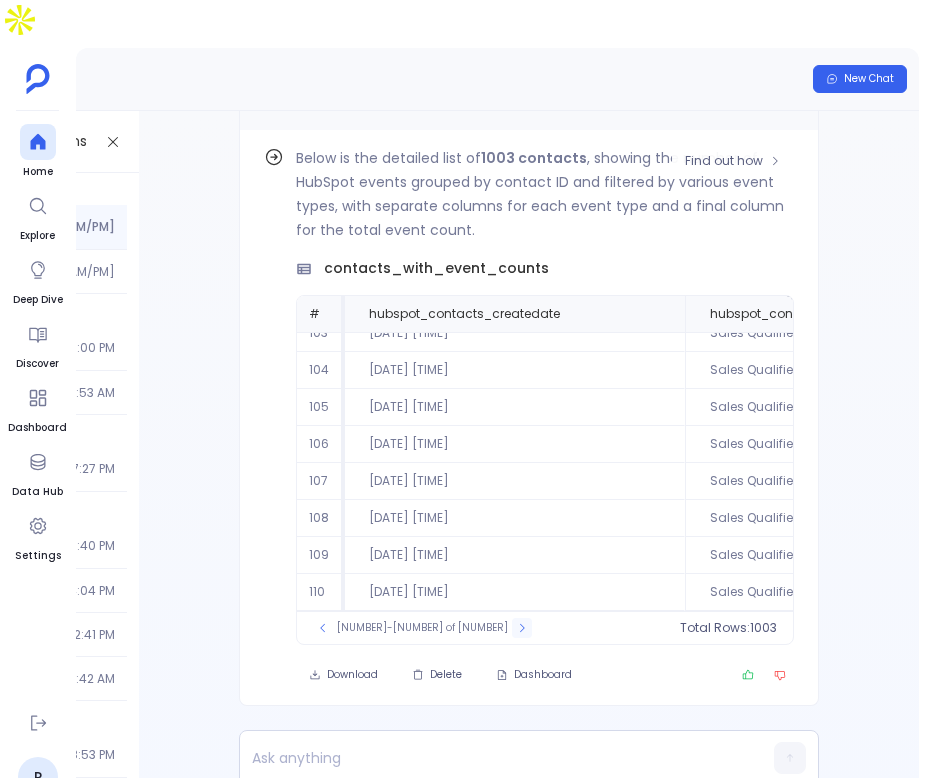 click 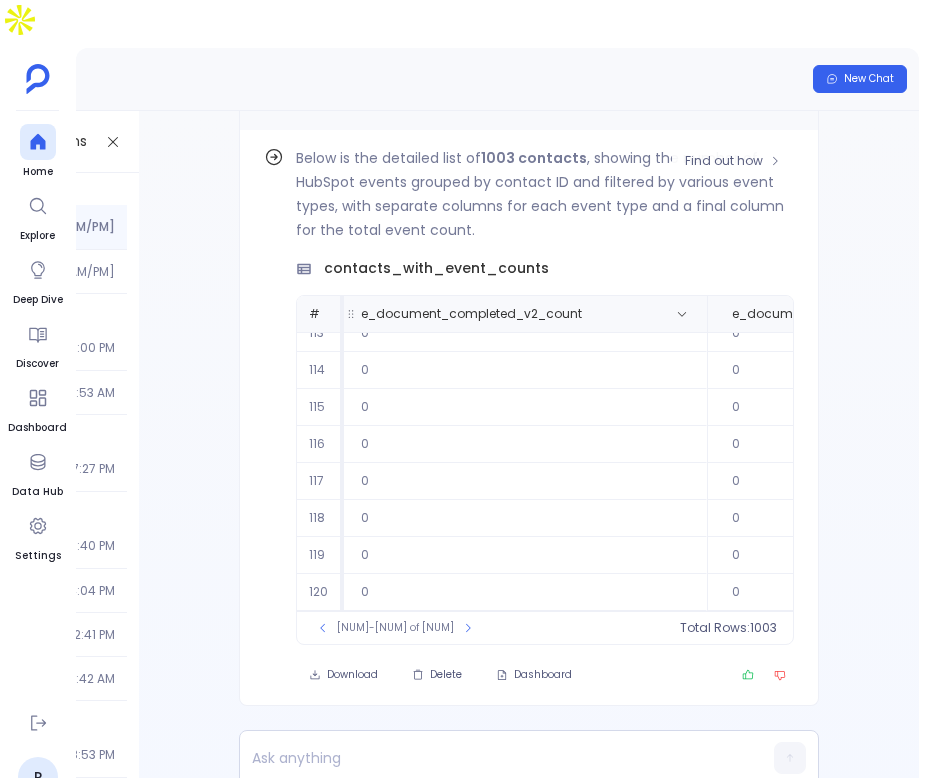 scroll, scrollTop: 0, scrollLeft: 707, axis: horizontal 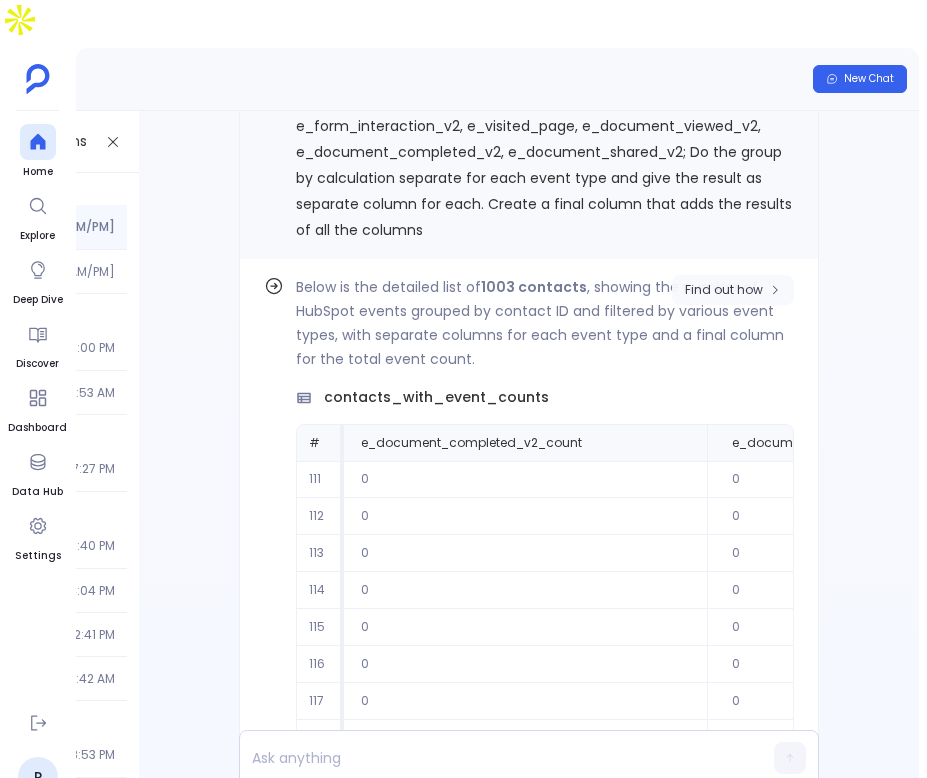 click on "Find out how" at bounding box center [724, 290] 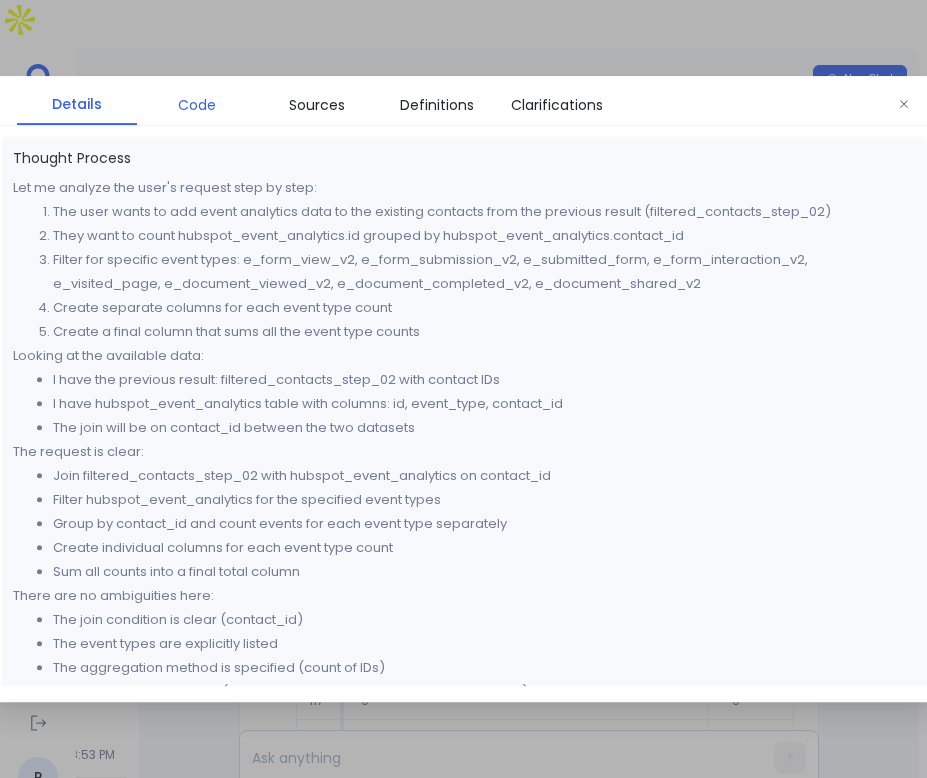 click on "Code" at bounding box center (197, 105) 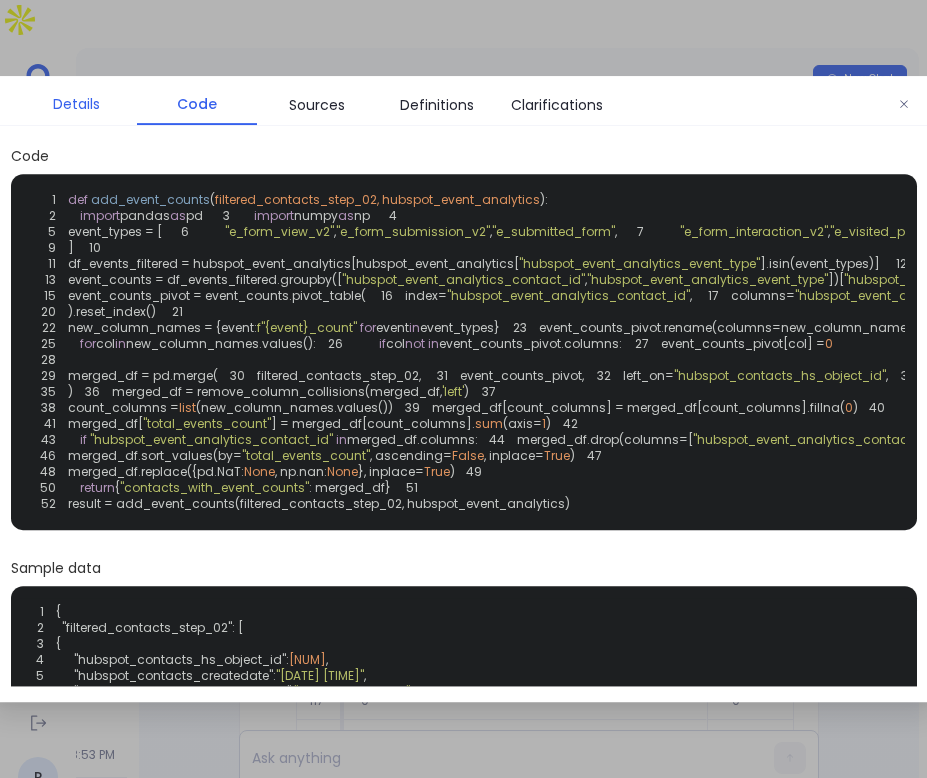 click on "Details" at bounding box center [76, 104] 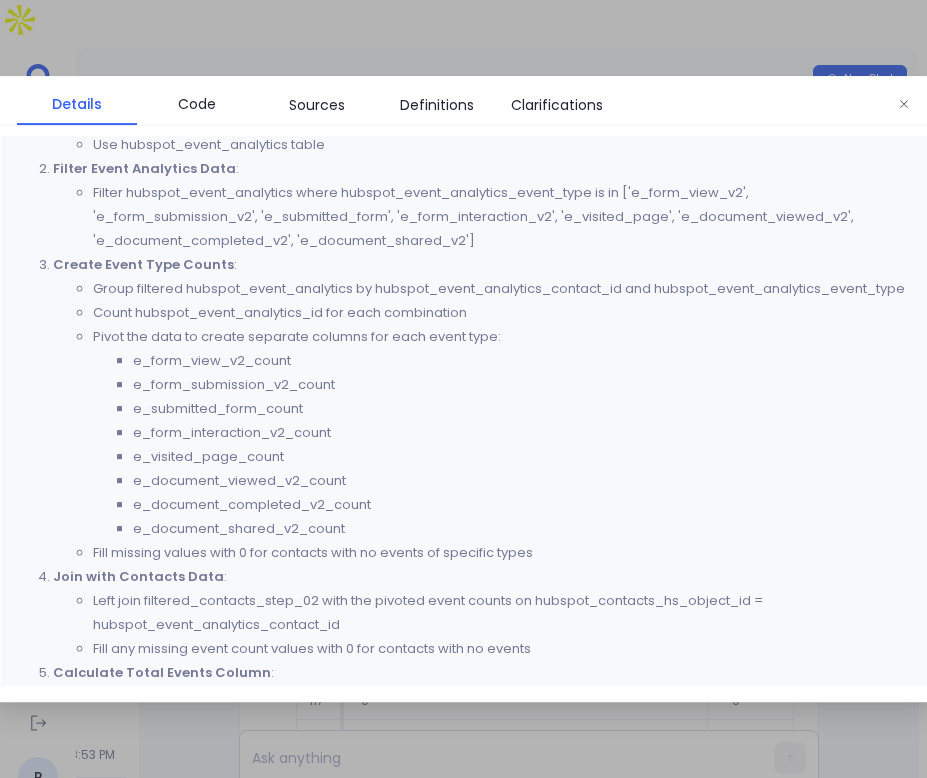 scroll, scrollTop: 761, scrollLeft: 0, axis: vertical 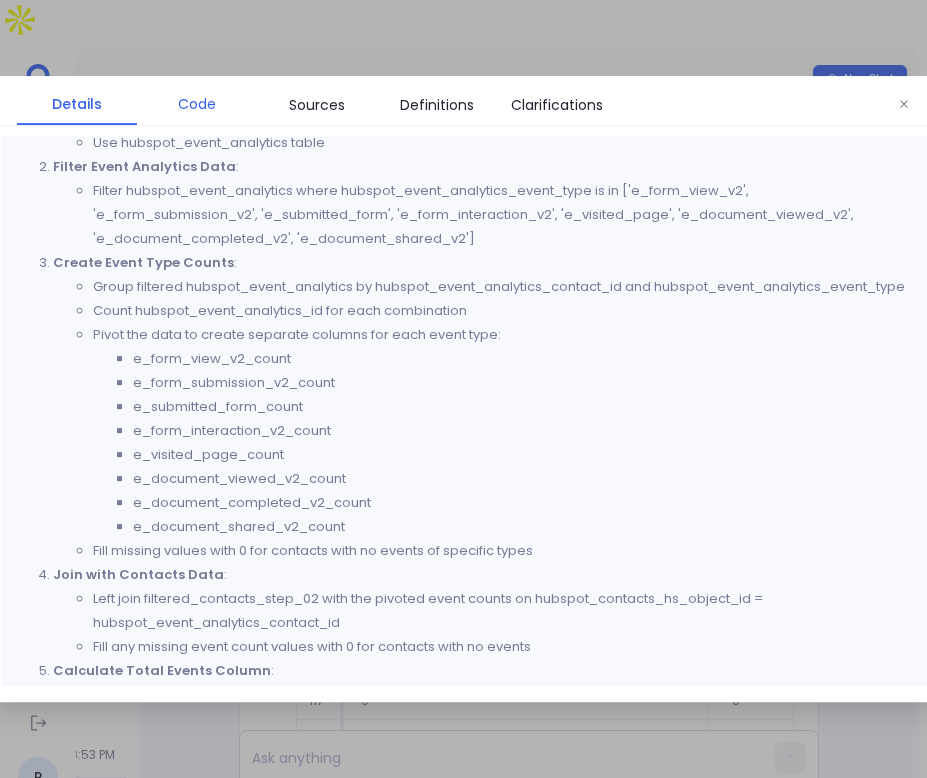 click on "Code" at bounding box center (197, 104) 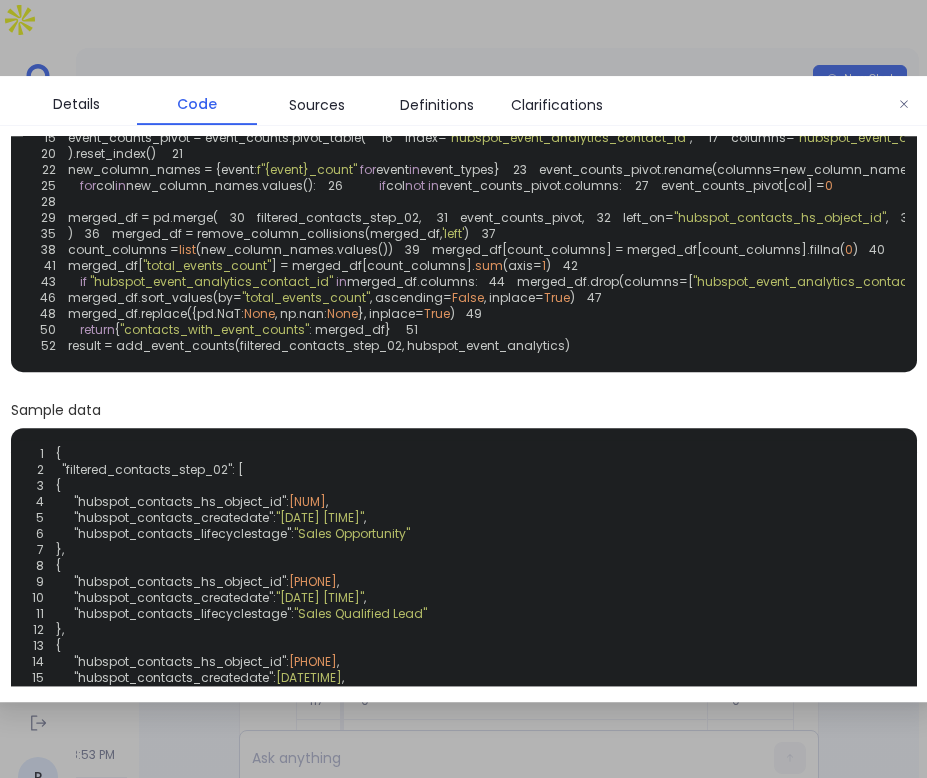 scroll, scrollTop: 166, scrollLeft: 0, axis: vertical 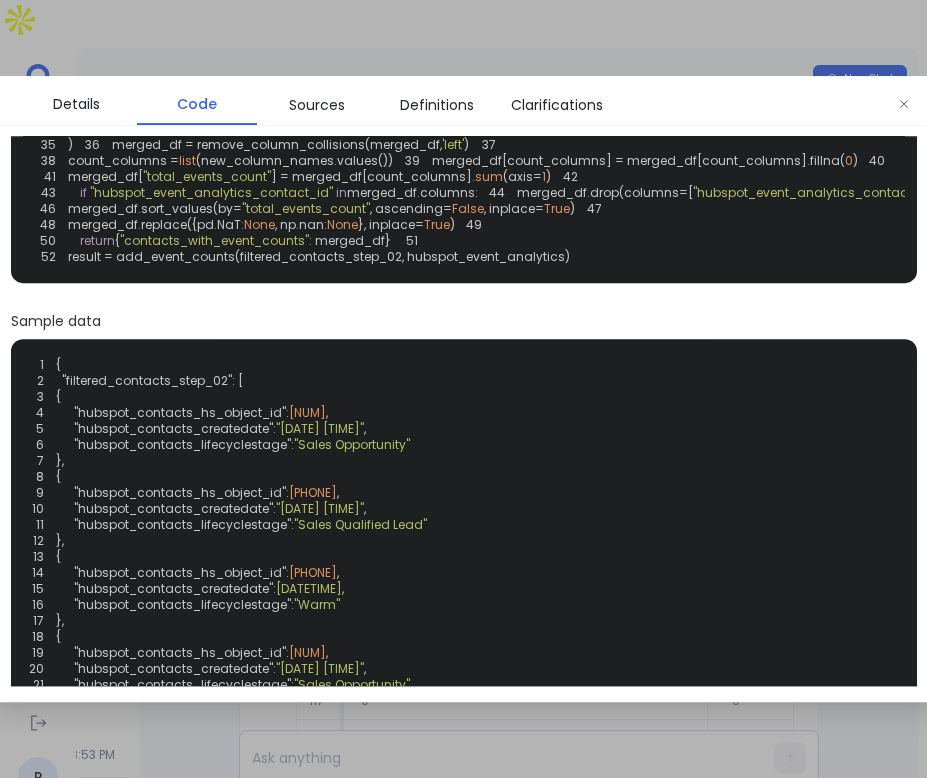 click on "event_counts_pivot[col] =" at bounding box center (743, 96) 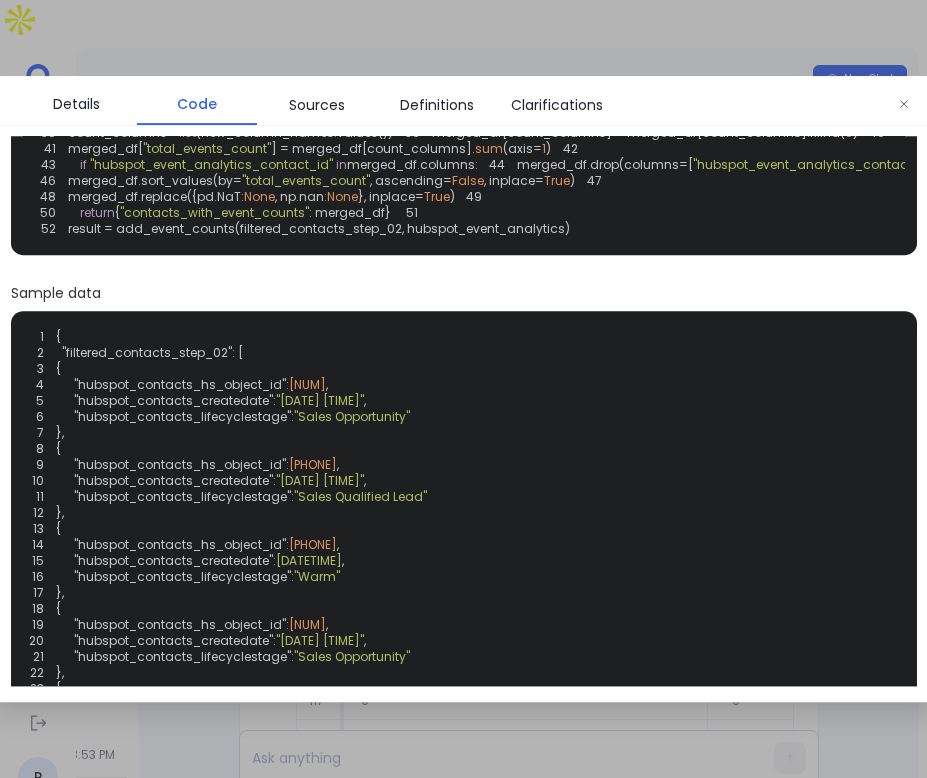 scroll, scrollTop: 232, scrollLeft: 0, axis: vertical 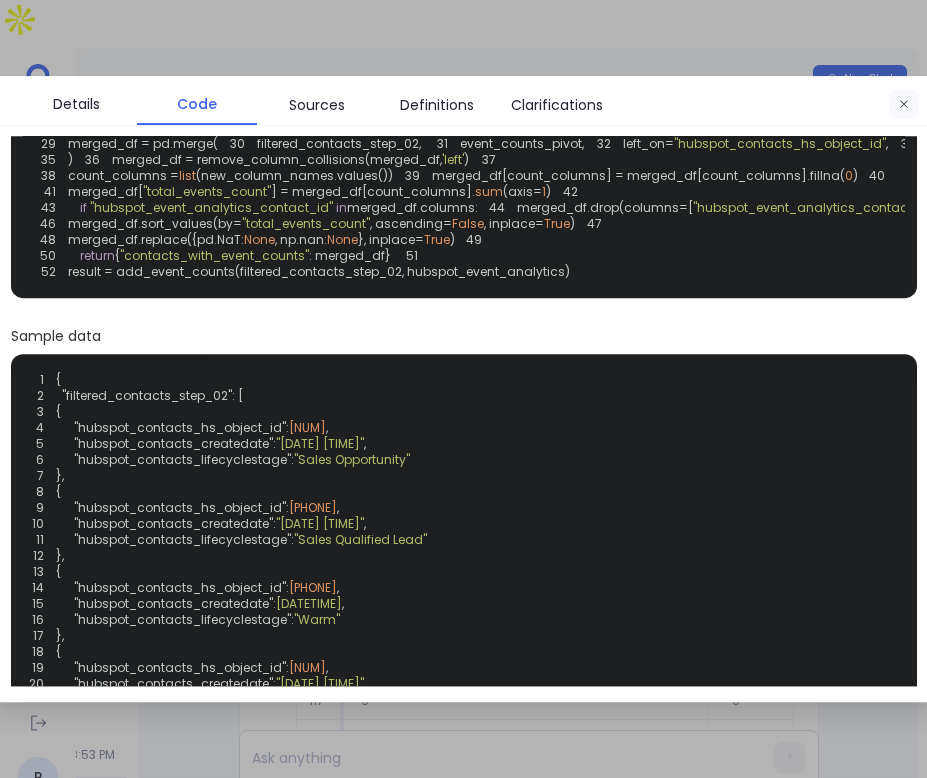 click 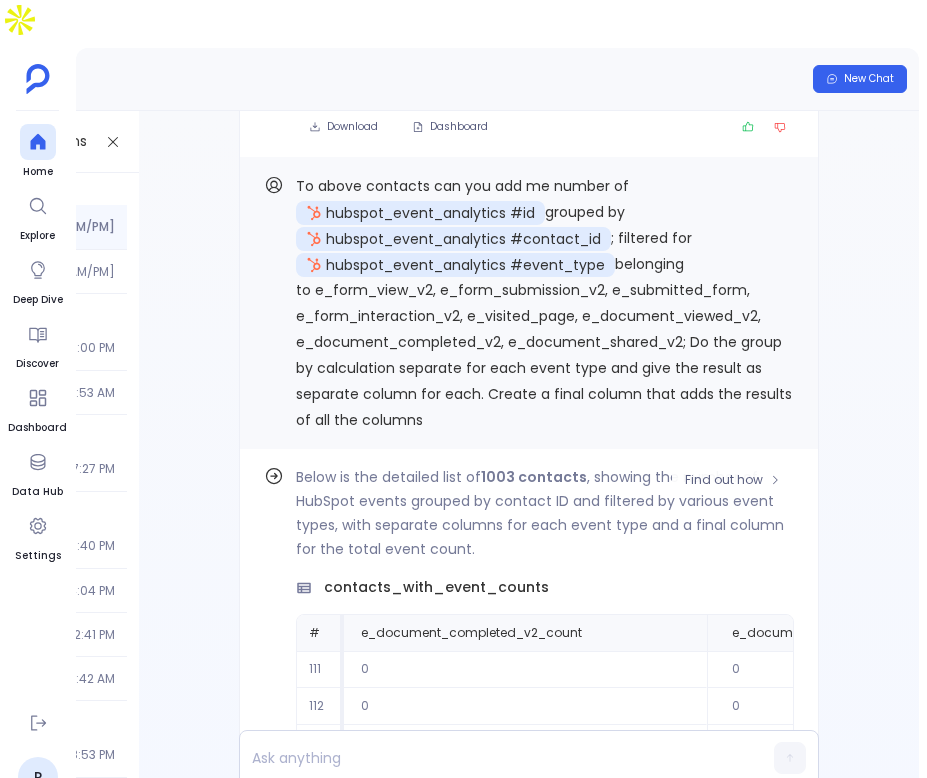 scroll, scrollTop: -393, scrollLeft: 0, axis: vertical 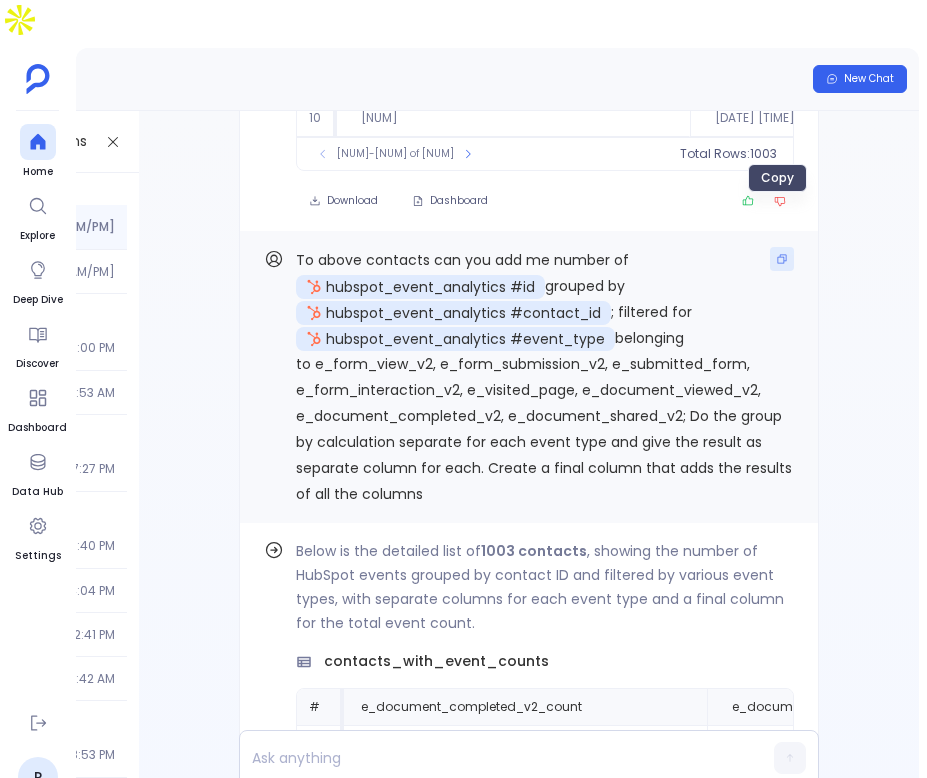 click at bounding box center [782, 259] 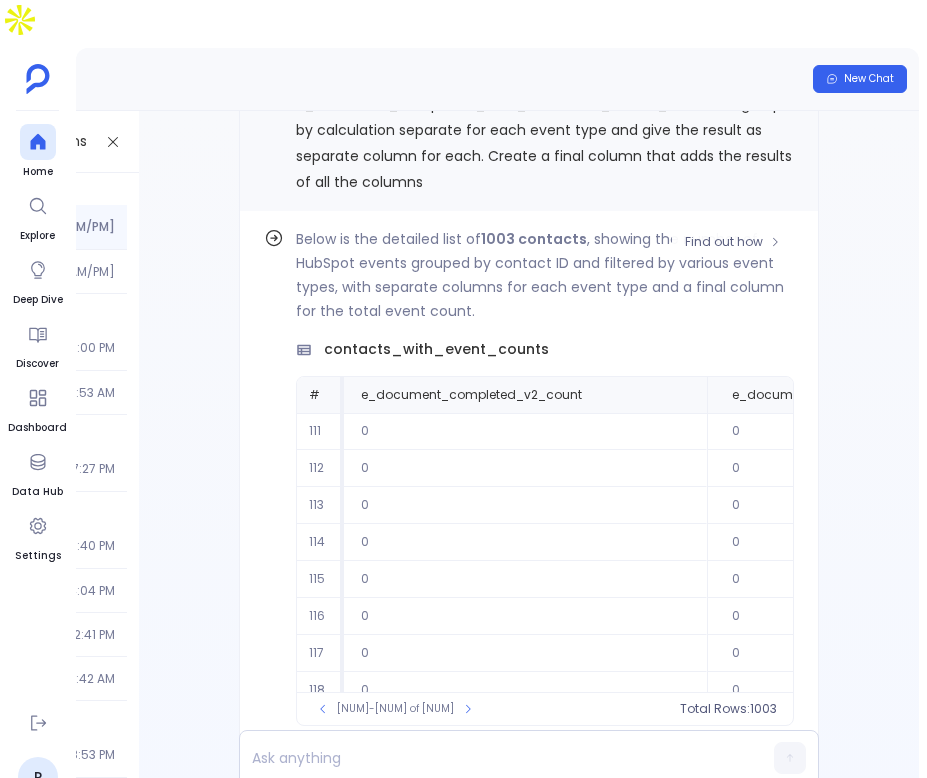 scroll, scrollTop: -84, scrollLeft: 0, axis: vertical 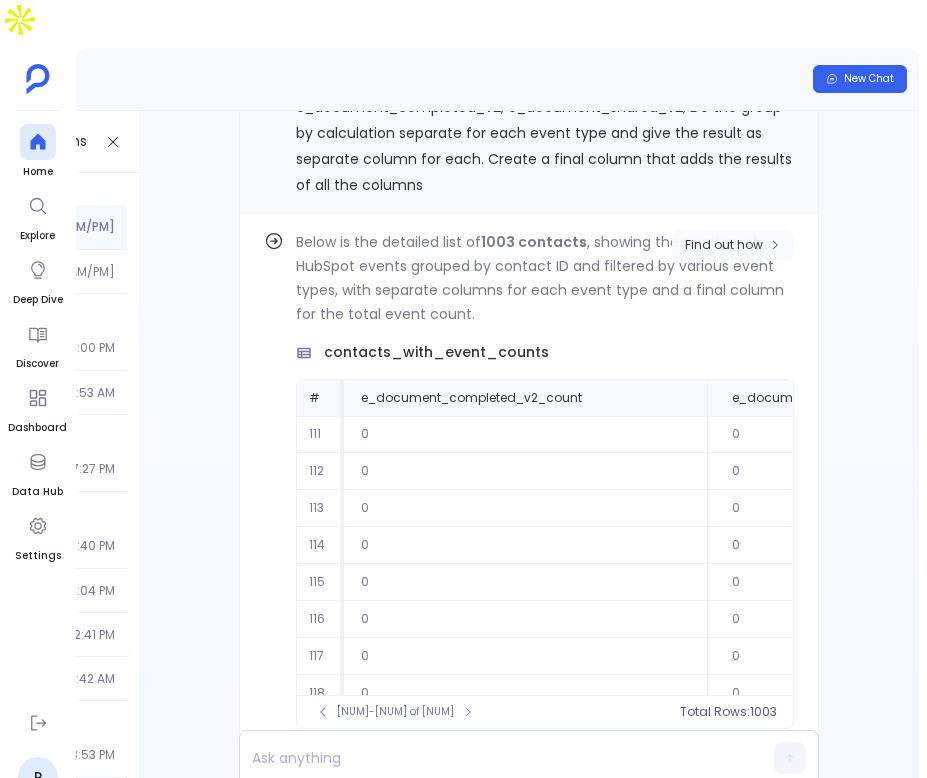 click on "Find out how" at bounding box center (724, 245) 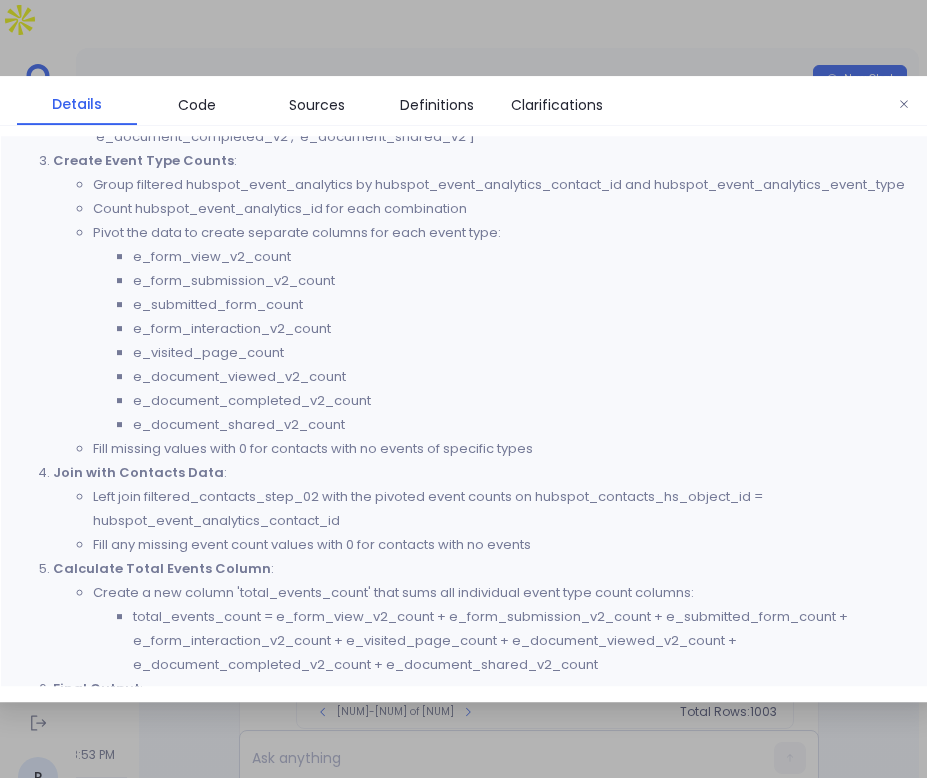 scroll, scrollTop: 799, scrollLeft: 0, axis: vertical 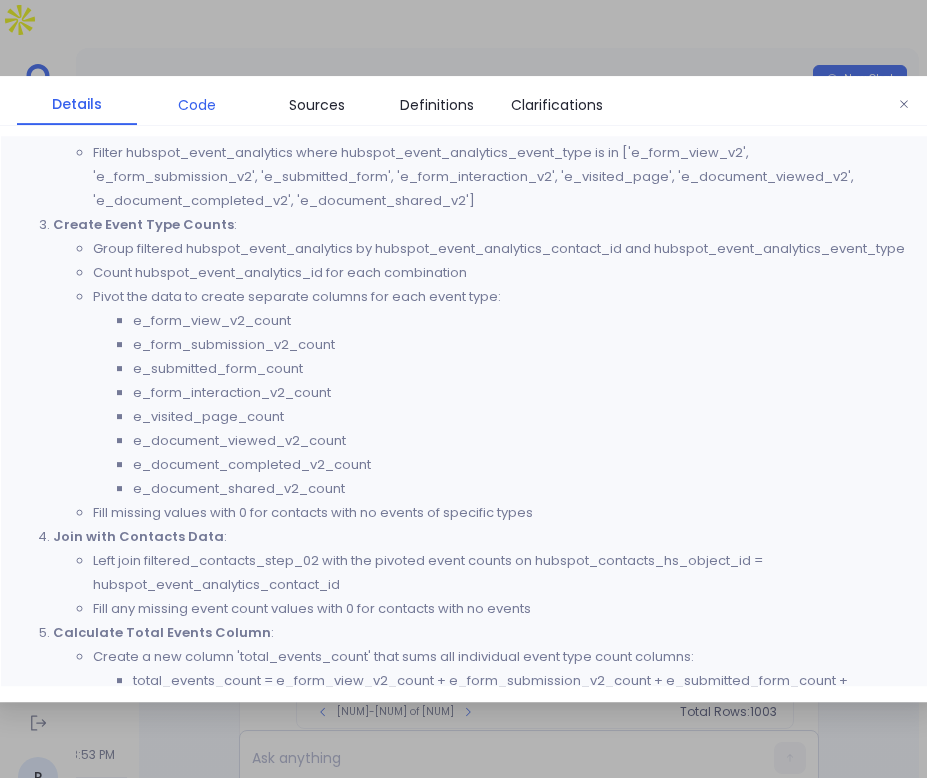 click on "Code" at bounding box center (197, 105) 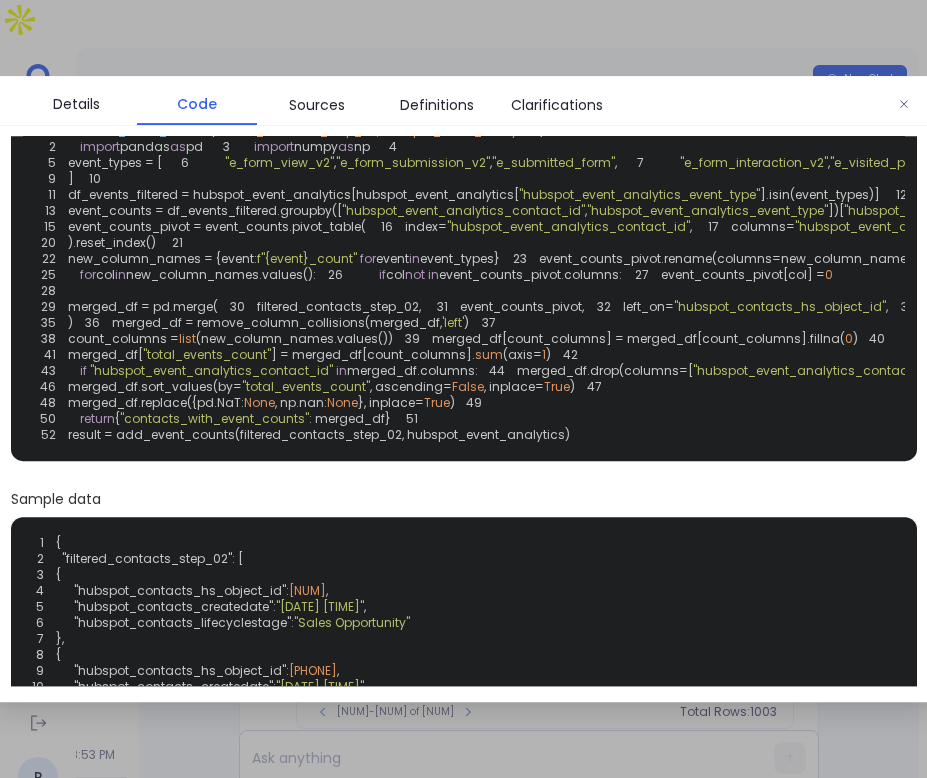 scroll, scrollTop: 0, scrollLeft: 0, axis: both 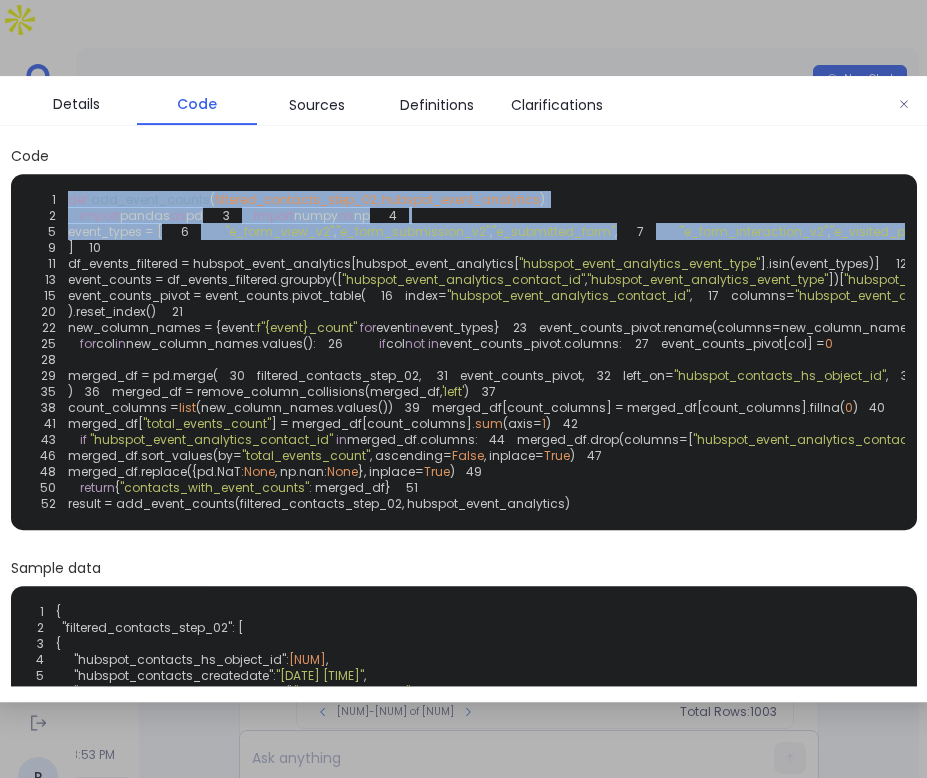 drag, startPoint x: 67, startPoint y: 200, endPoint x: 246, endPoint y: 323, distance: 217.18655 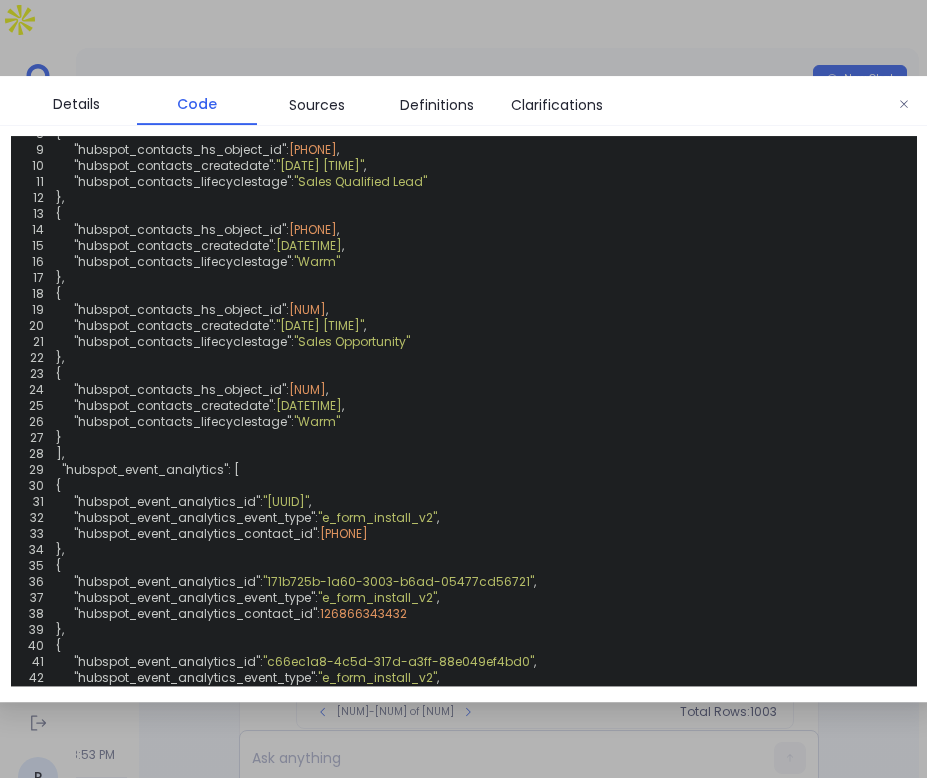 scroll, scrollTop: 584, scrollLeft: 0, axis: vertical 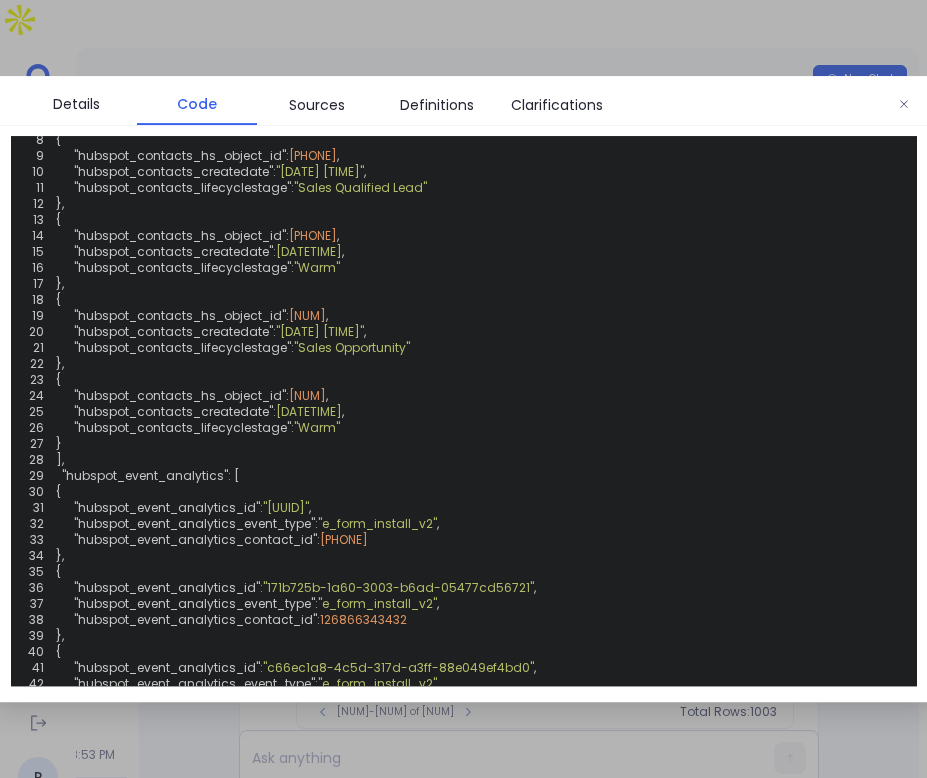 click on "1 def   add_event_counts ( filtered_contacts_step_02, hubspot_event_analytics ):
2      import  pandas  as  pd
3      import  numpy  as  np
4
5     event_types = [
6          "e_form_view_v2" ,  "e_form_submission_v2" ,  "e_submitted_form" ,
7          "e_form_interaction_v2" ,  "e_visited_page" ,  "e_document_viewed_v2" ,
8          "e_document_completed_v2" ,  "e_document_shared_v2"
9     ]
10
11     df_events_filtered = hubspot_event_analytics[hubspot_event_analytics[ "hubspot_event_analytics_event_type" ].isin(event_types)]
12
13     event_counts = df_events_filtered.groupby([ "hubspot_event_analytics_contact_id" ,  "hubspot_event_analytics_event_type" ])[ "hubspot_event_analytics_id" ].count().reset_index()
14
15     event_counts_pivot = event_counts.pivot_table(
16         index= "hubspot_event_analytics_contact_id" ,
17         columns= "hubspot_event_analytics_event_type" ,
18         values= "hubspot_event_analytics_id" ,
19         fill_value= 0
20     ).reset_index()" at bounding box center [464, -232] 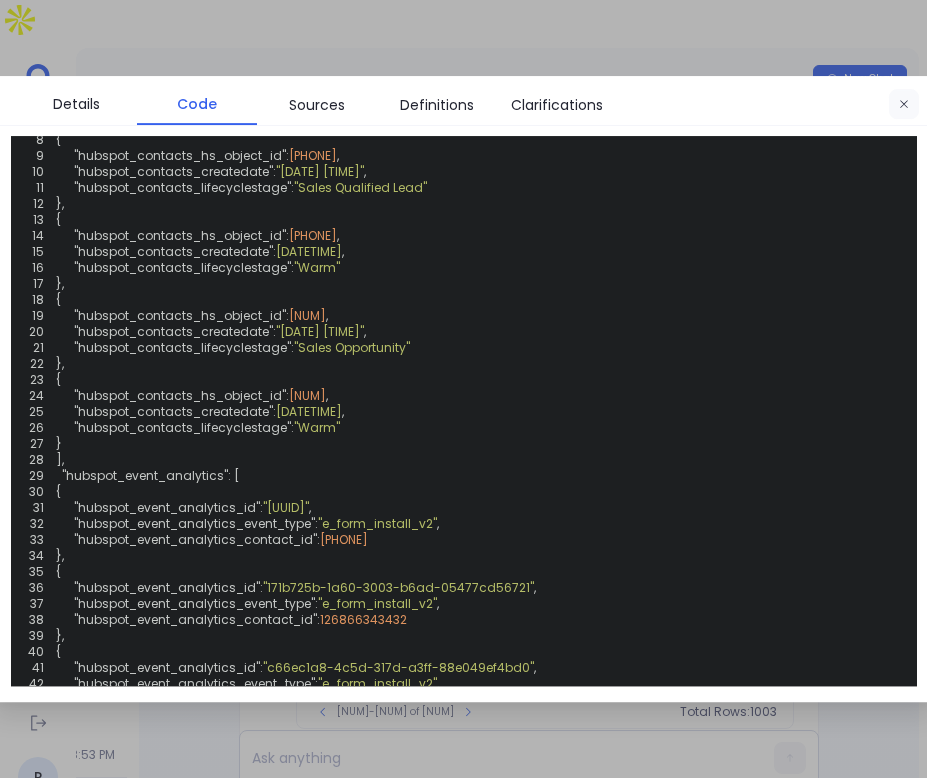 click 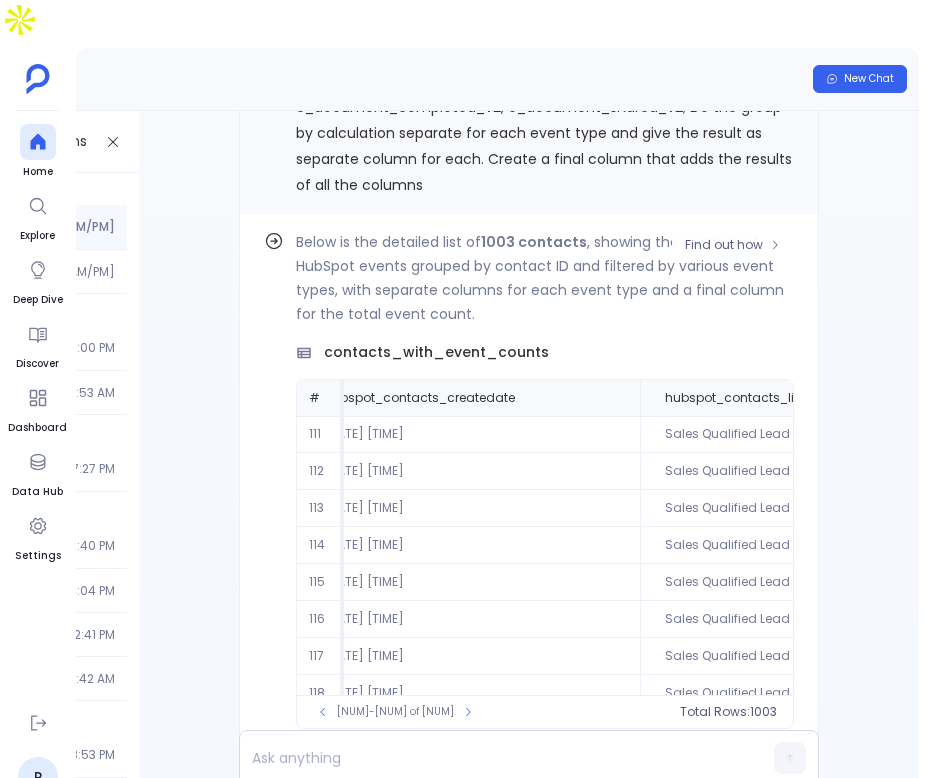 scroll, scrollTop: 0, scrollLeft: 0, axis: both 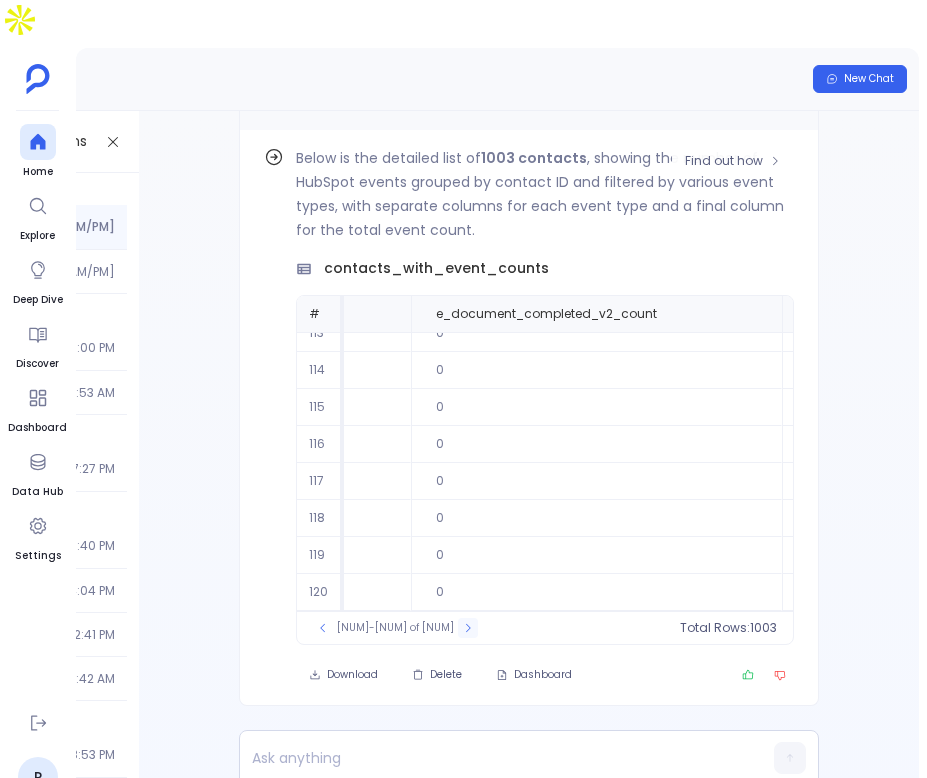 click at bounding box center (468, 628) 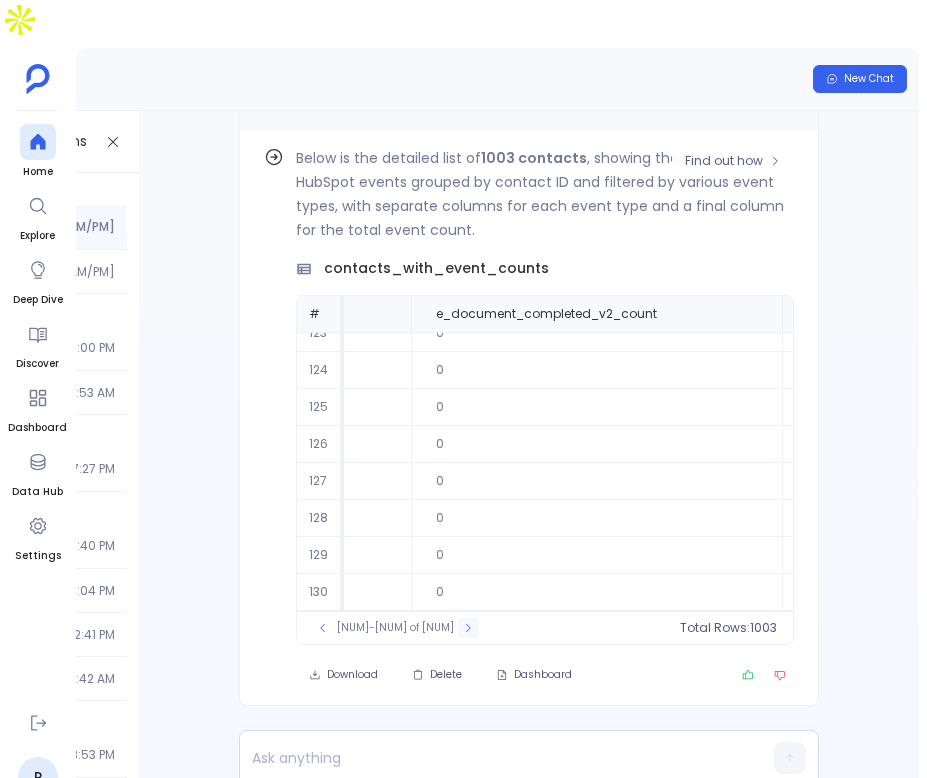click at bounding box center (468, 628) 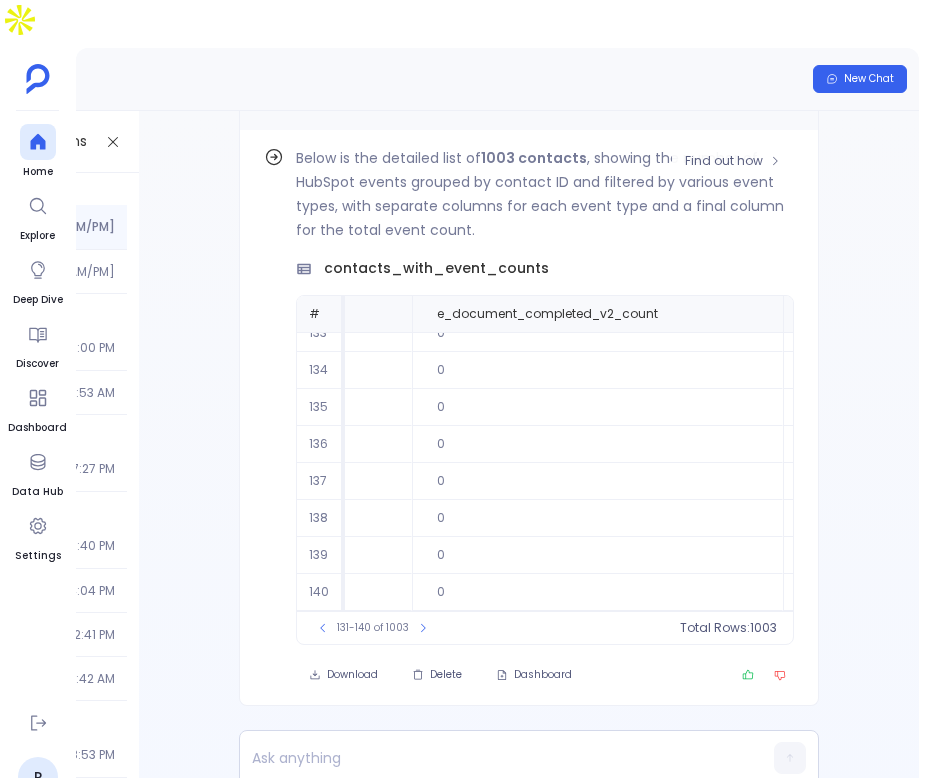 scroll, scrollTop: 0, scrollLeft: 632, axis: horizontal 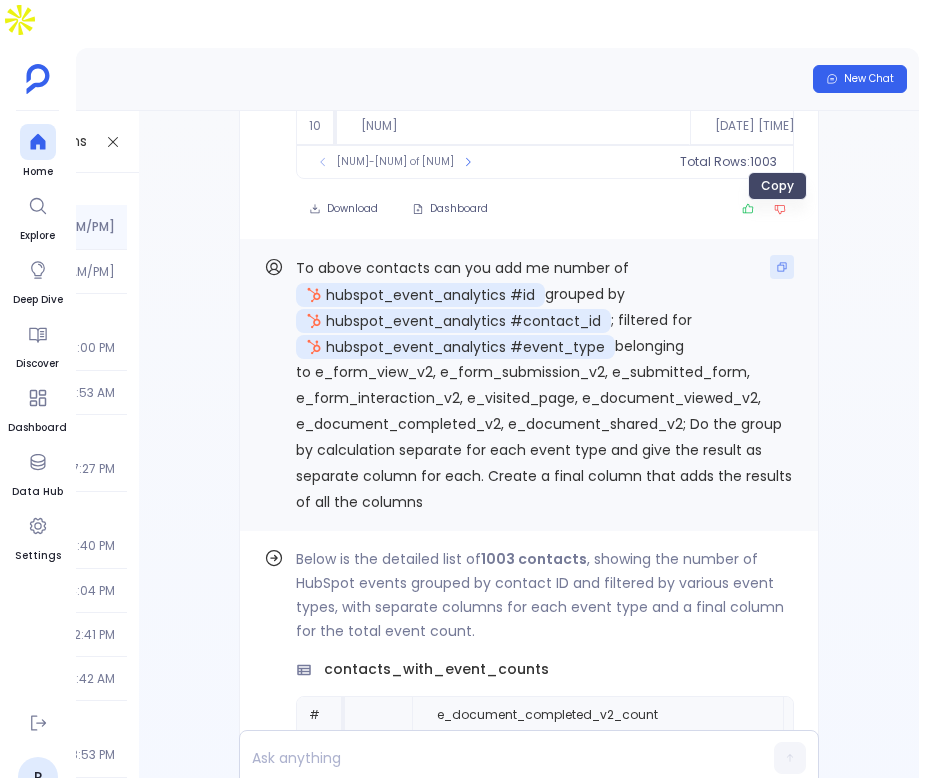 click at bounding box center [782, 267] 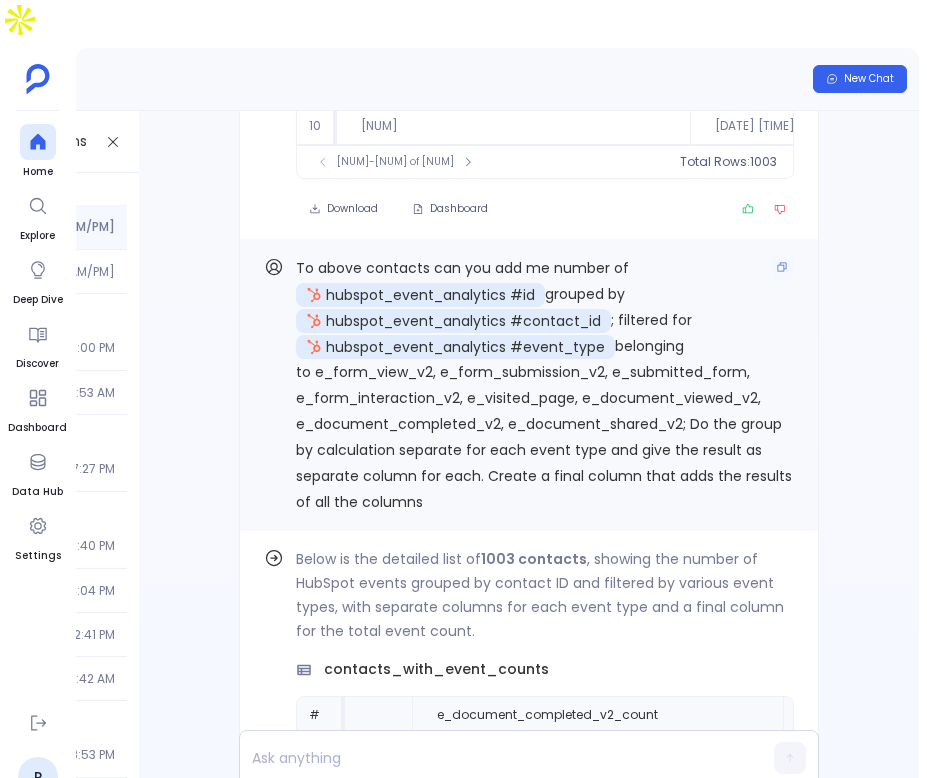 scroll, scrollTop: 0, scrollLeft: 0, axis: both 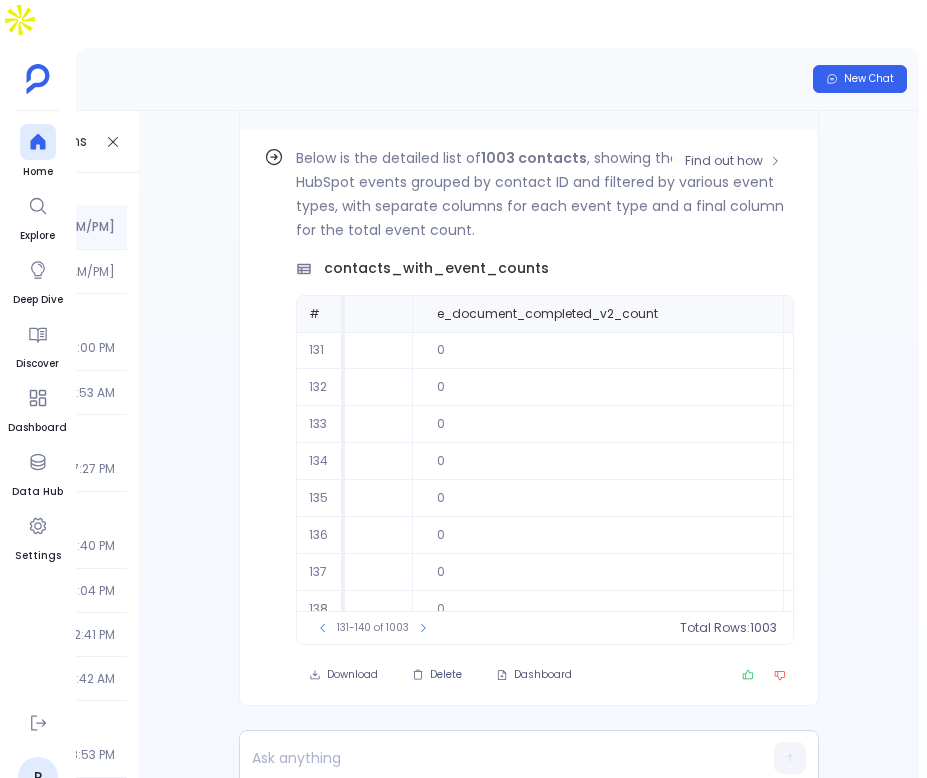 click on "Find out how Below is the detailed list of  1003 contacts , showing the number of HubSpot events grouped by contact ID and filtered by various event types, with separate columns for each event type and a final column for the total event count. contacts_with_event_counts # hubspot_contacts_createdate hubspot_contacts_lifecyclestage e_document_completed_v2_count e_document_shared_v2_count e_document_viewed_v2_count e_form_interaction_v2_count e_form_submission_v2_count e_form_view_v2_count e_submitted_form_count e_visited_page_count total_events_count 131 2025-04-10 17:23:28 Sales Qualified Lead 0 0 0 0 0 0 0 0 0 132 2025-04-10 17:23:28 Sales Qualified Lead 0 0 0 0 0 0 0 0 0 133 2025-04-10 17:23:28 Sales Qualified Lead 0 0 0 0 0 0 0 0 0 134 2025-04-10 17:23:28 Sales Qualified Lead 0 0 0 0 0 0 0 0 0 135 2025-04-10 17:23:28 Sales Qualified Lead 0 0 0 0 0 0 0 0 0 136 2025-04-10 17:23:28 Sales Qualified Lead 0 0 0 0 0 0 0 0 0 137 2025-04-10 17:23:28 Sales Qualified Lead 0 0 0 0 0 0 0 0 0 138 2025-04-10 17:23:28 0 0" at bounding box center [529, 418] 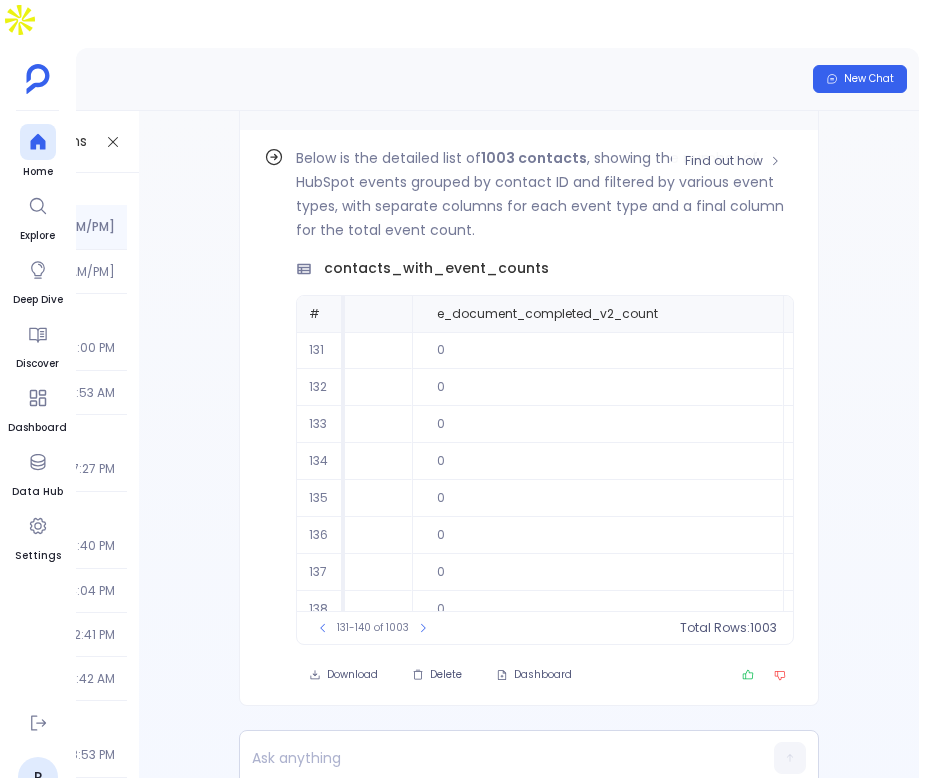 click on "Delete" at bounding box center (446, 675) 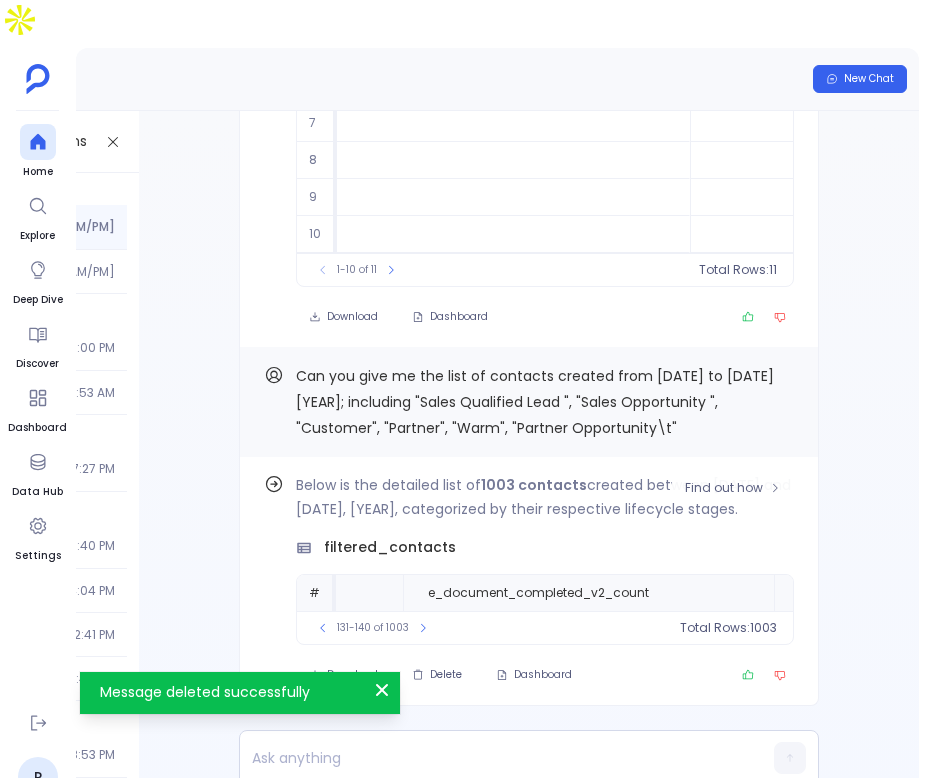 scroll, scrollTop: 0, scrollLeft: 0, axis: both 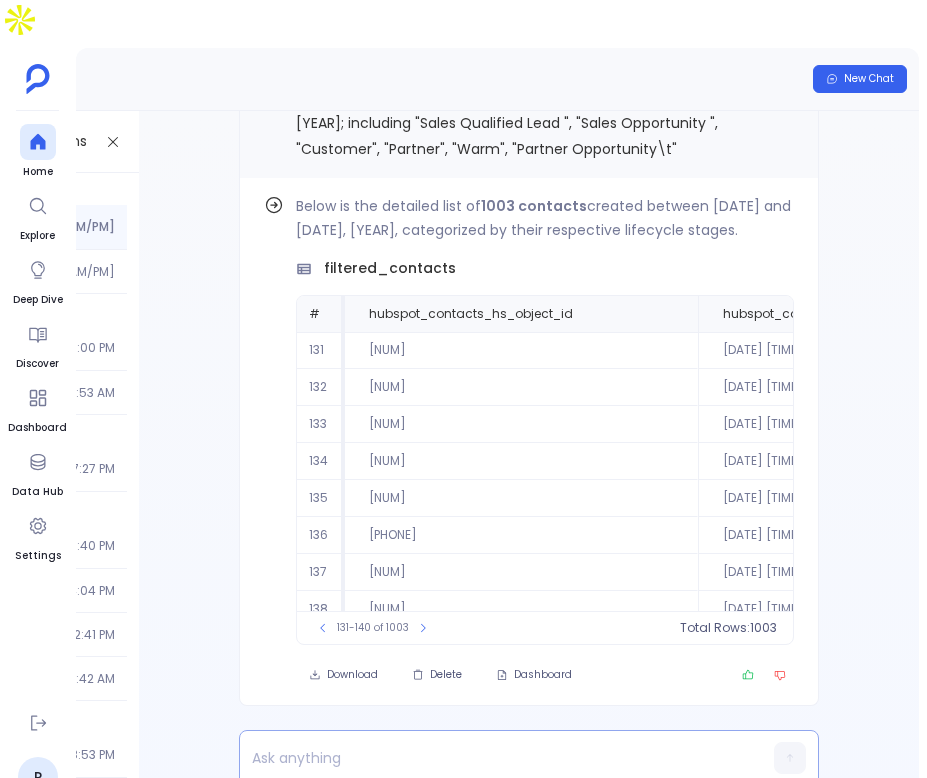 click at bounding box center [490, 758] 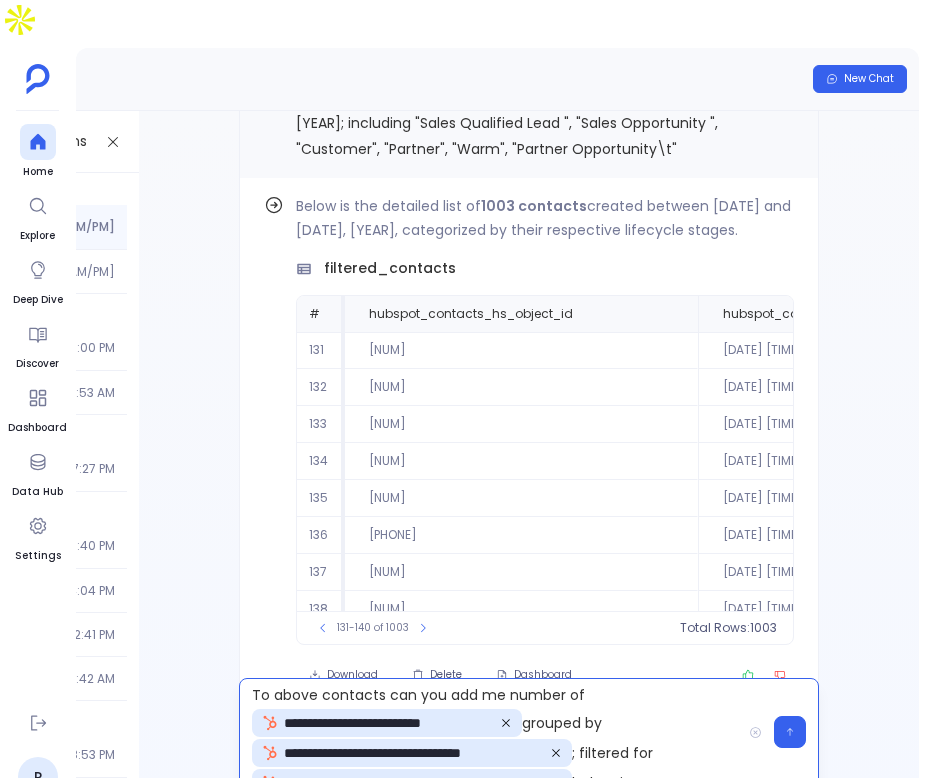 scroll, scrollTop: 4, scrollLeft: 0, axis: vertical 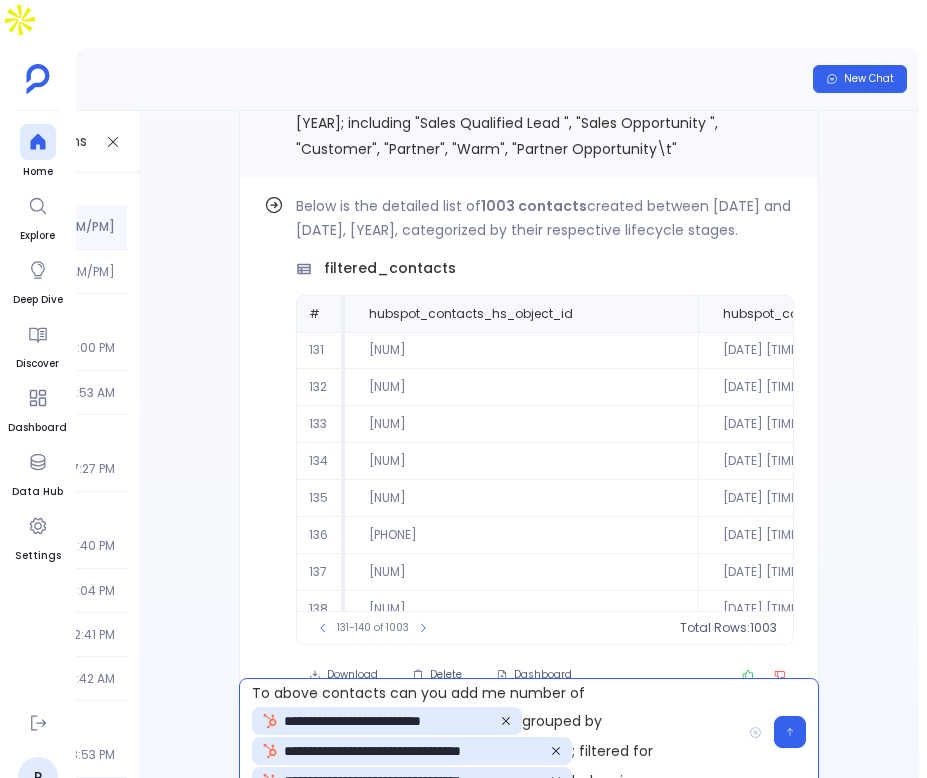 click on "**********" at bounding box center (490, 732) 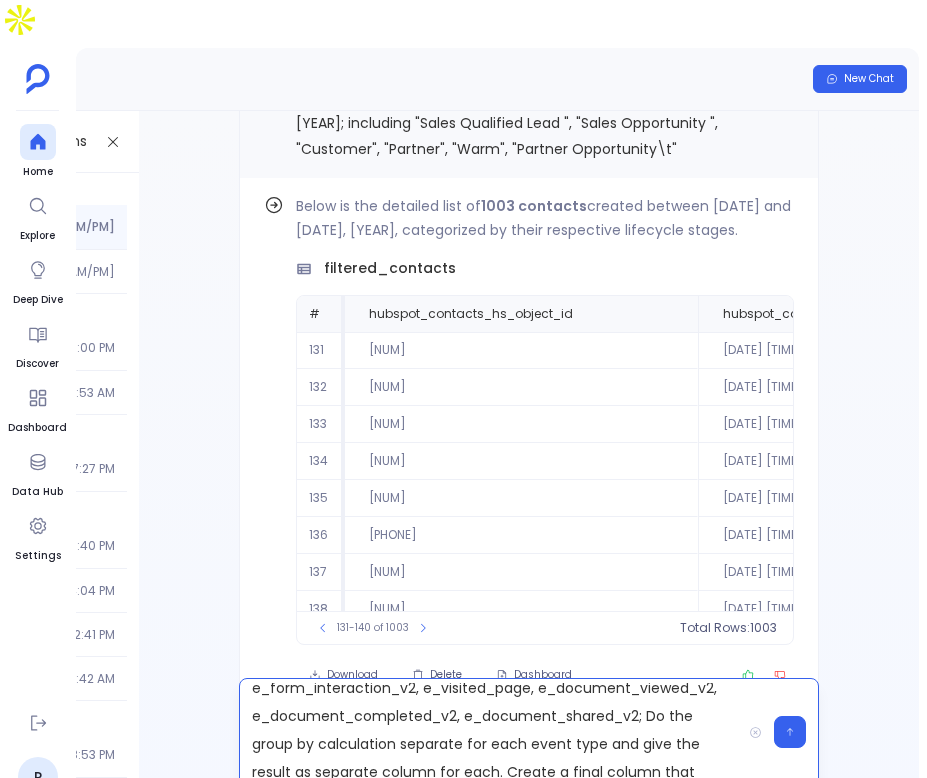 scroll, scrollTop: 188, scrollLeft: 0, axis: vertical 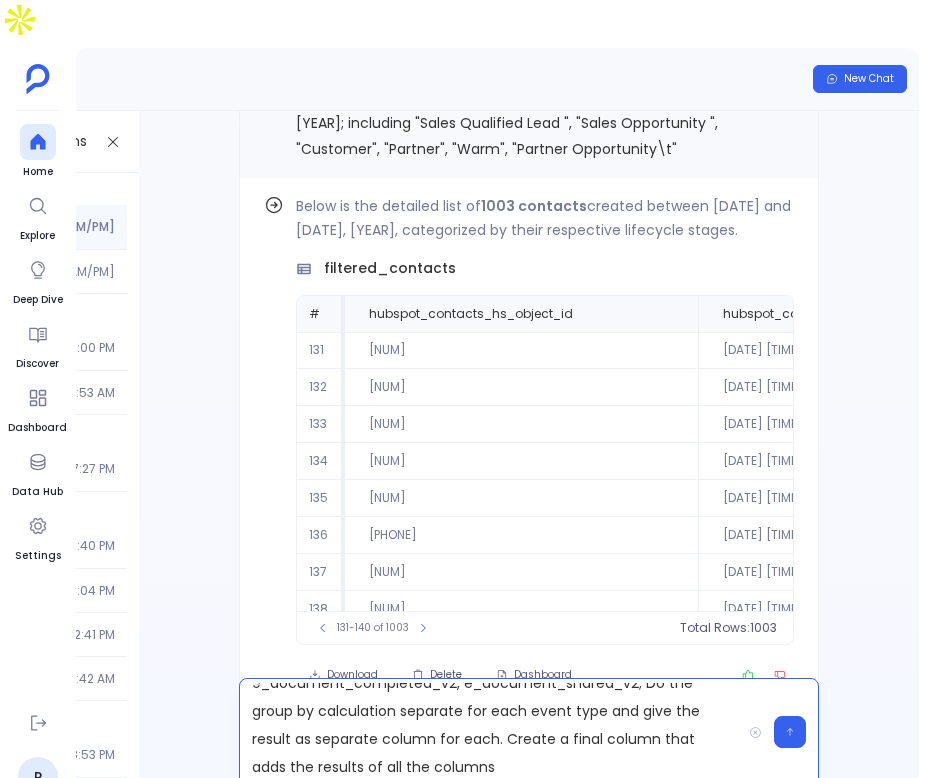 click on "**********" at bounding box center [490, 732] 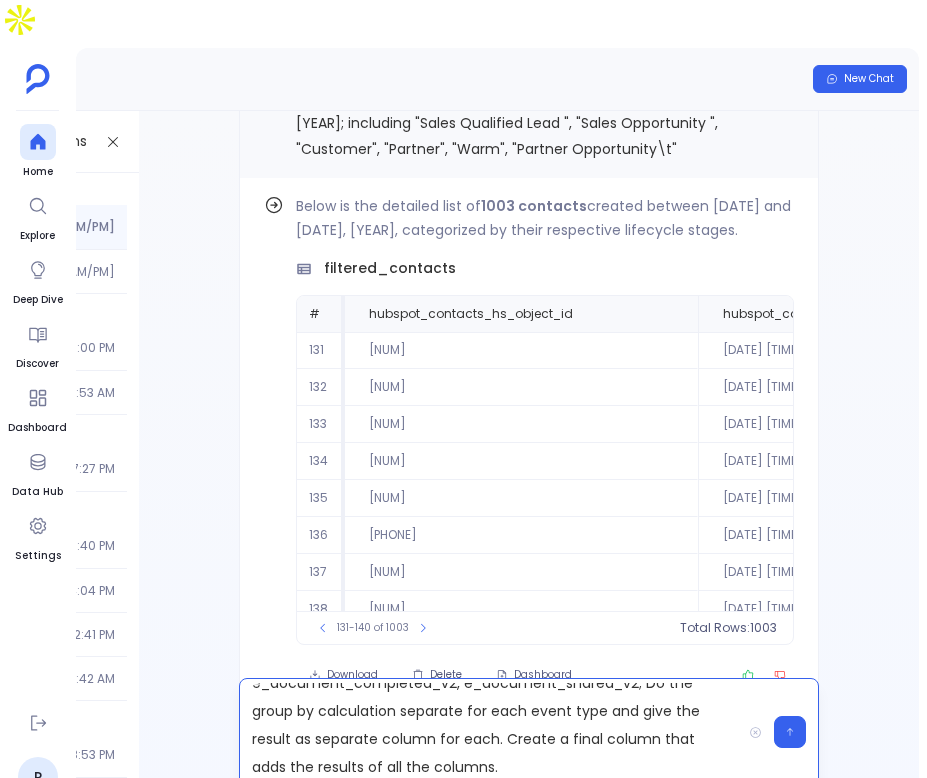 drag, startPoint x: 501, startPoint y: 699, endPoint x: 539, endPoint y: 735, distance: 52.34501 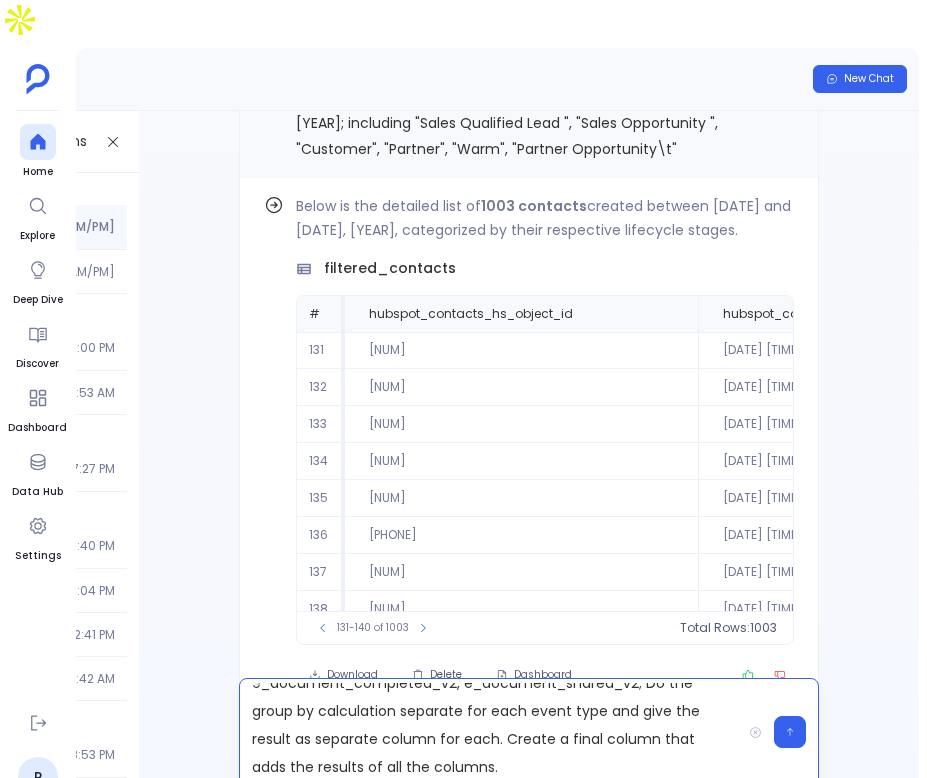 click on "**********" at bounding box center (490, 732) 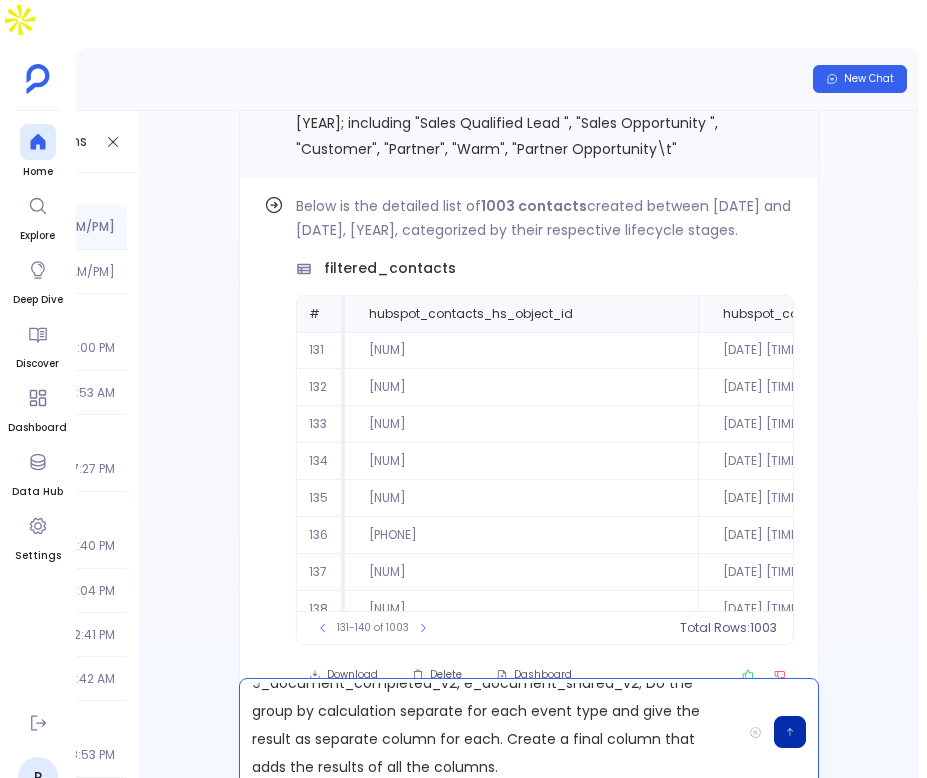 click at bounding box center (790, 732) 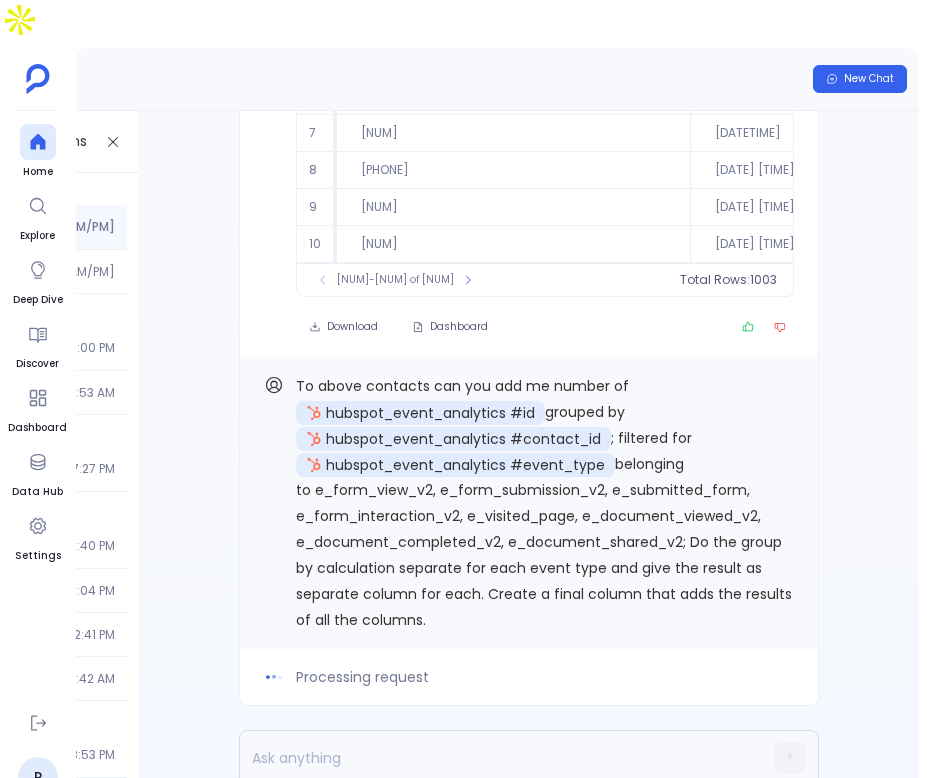 scroll, scrollTop: 0, scrollLeft: 0, axis: both 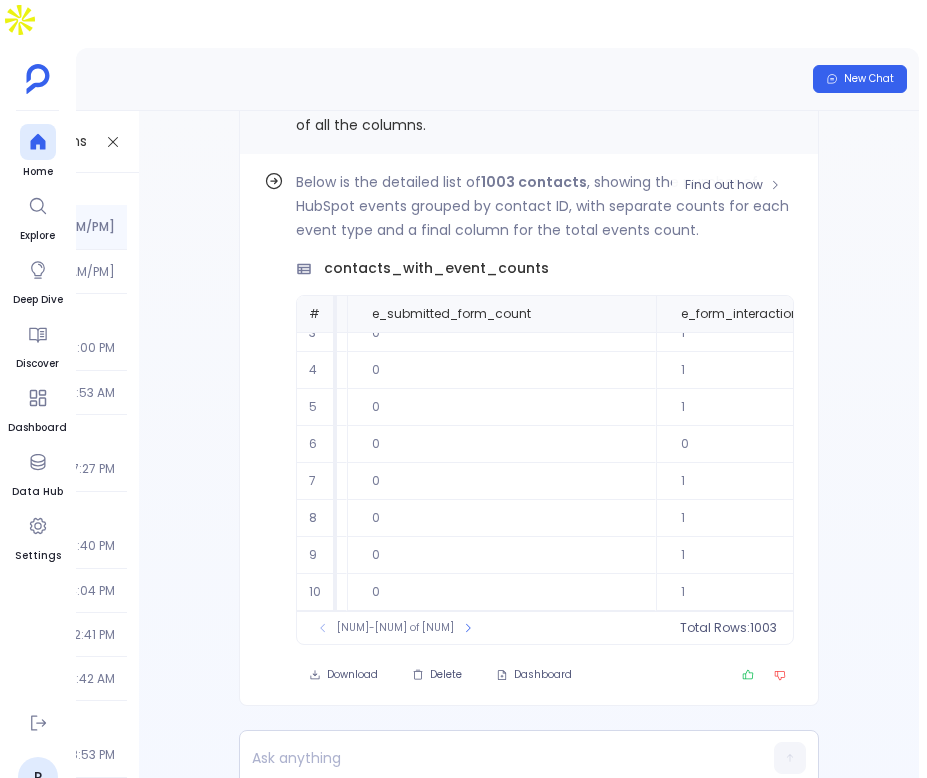 click on "0" at bounding box center (823, 444) 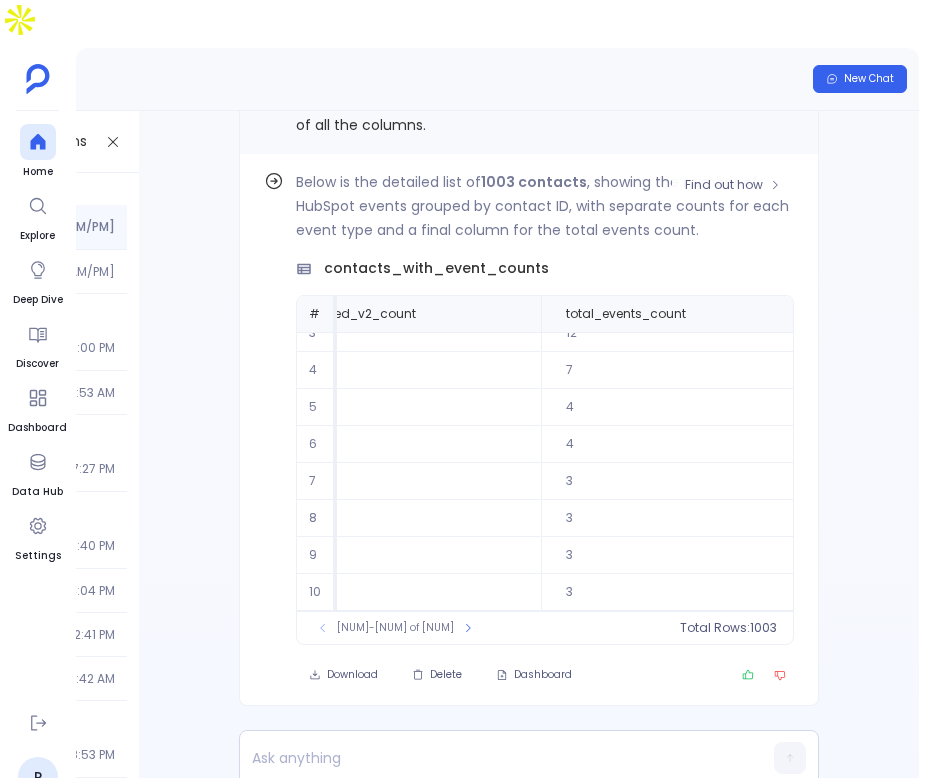 scroll, scrollTop: 96, scrollLeft: 3141, axis: both 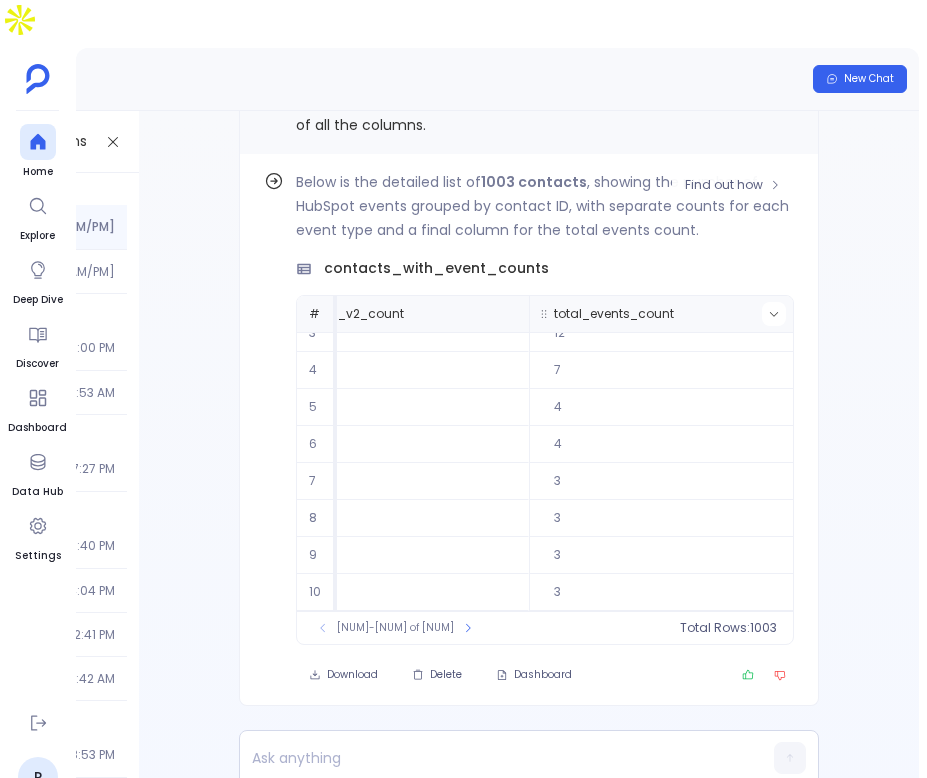 click 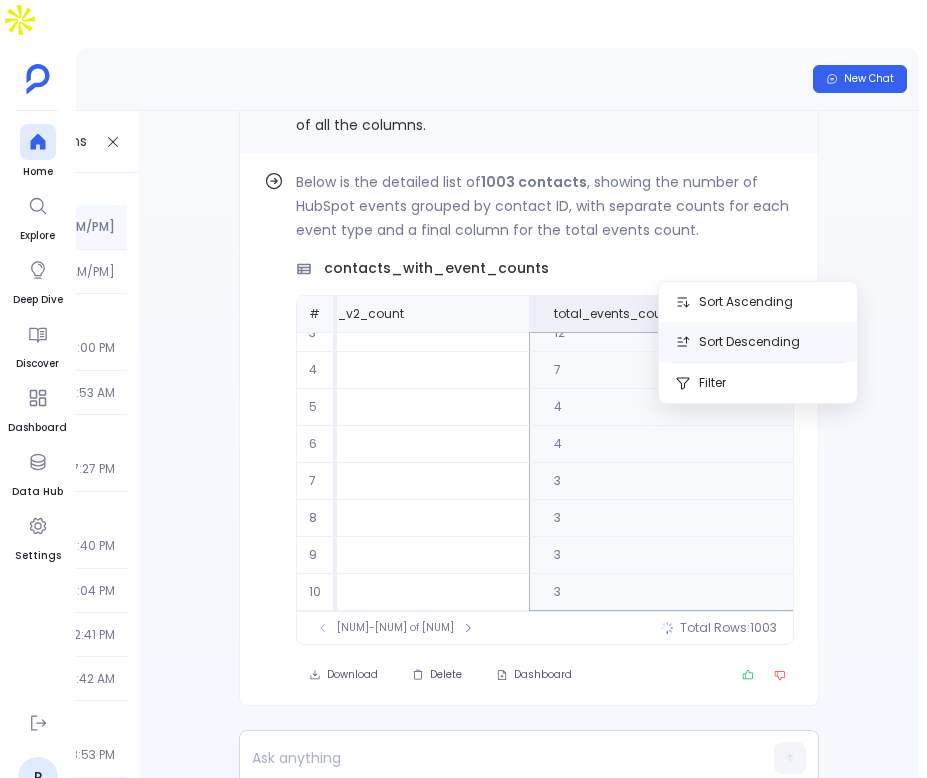 click on "Sort Descending" at bounding box center (758, 342) 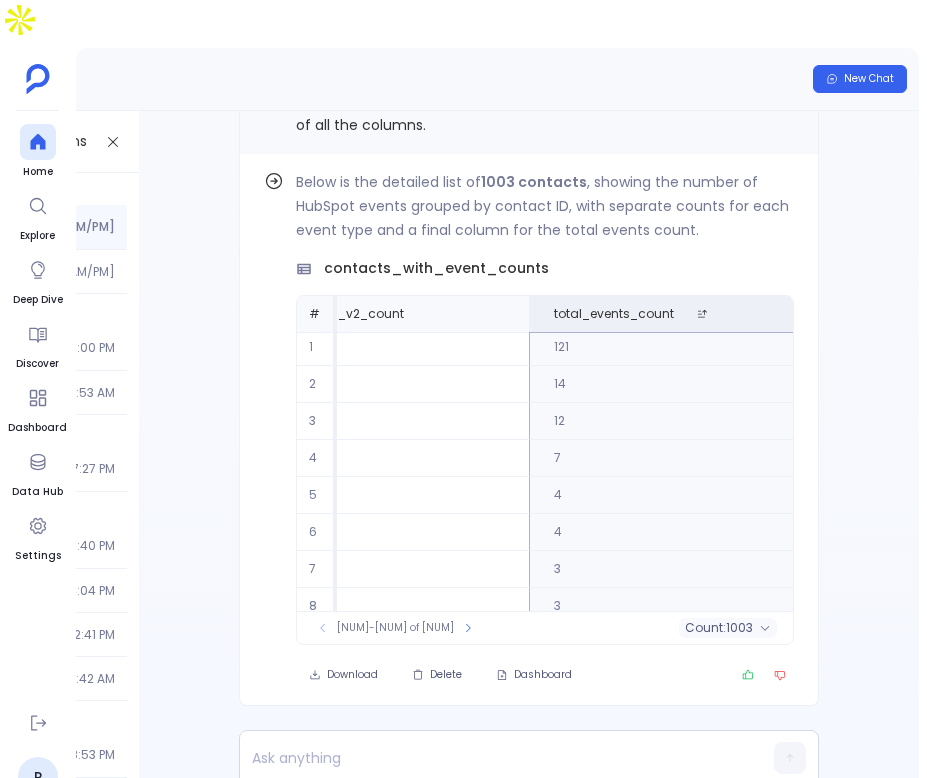 scroll, scrollTop: 96, scrollLeft: 3141, axis: both 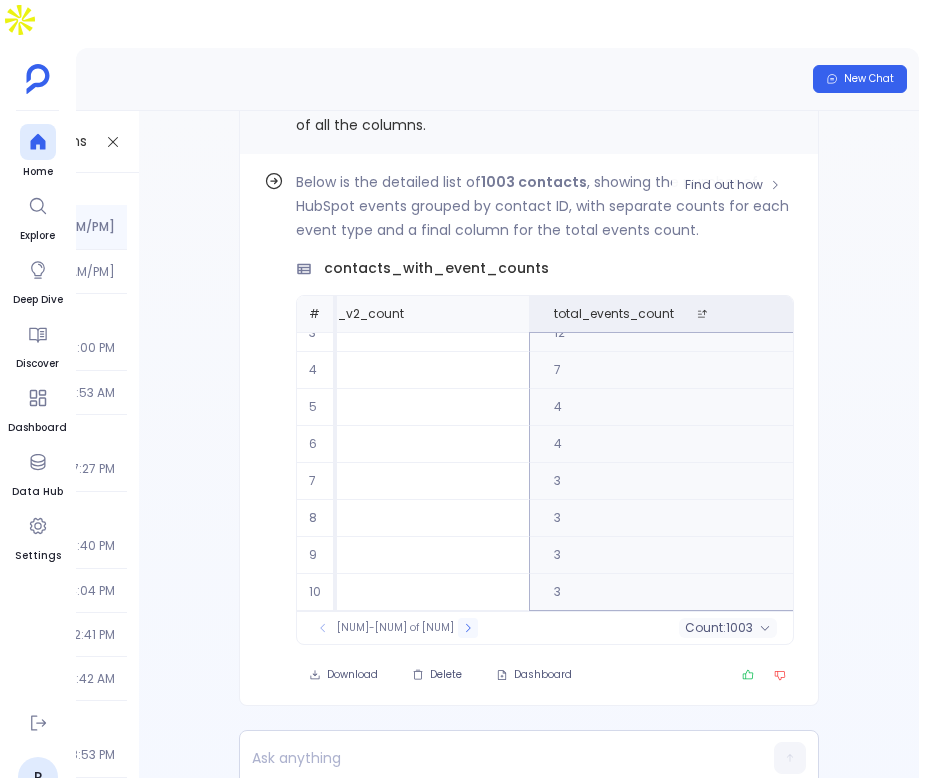 click 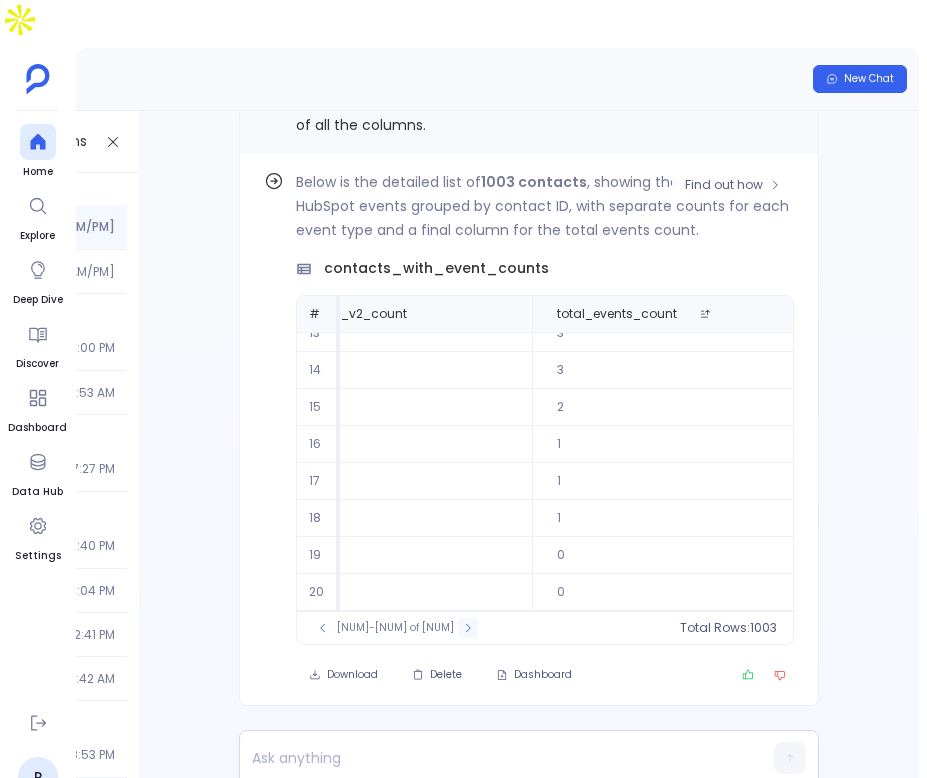 click 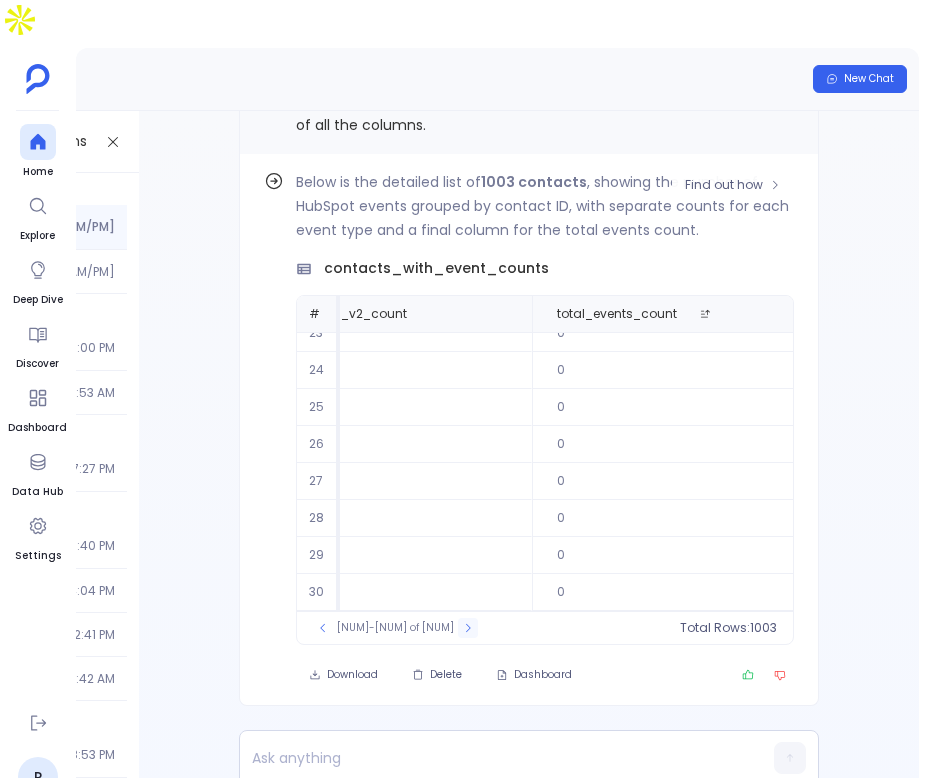 click 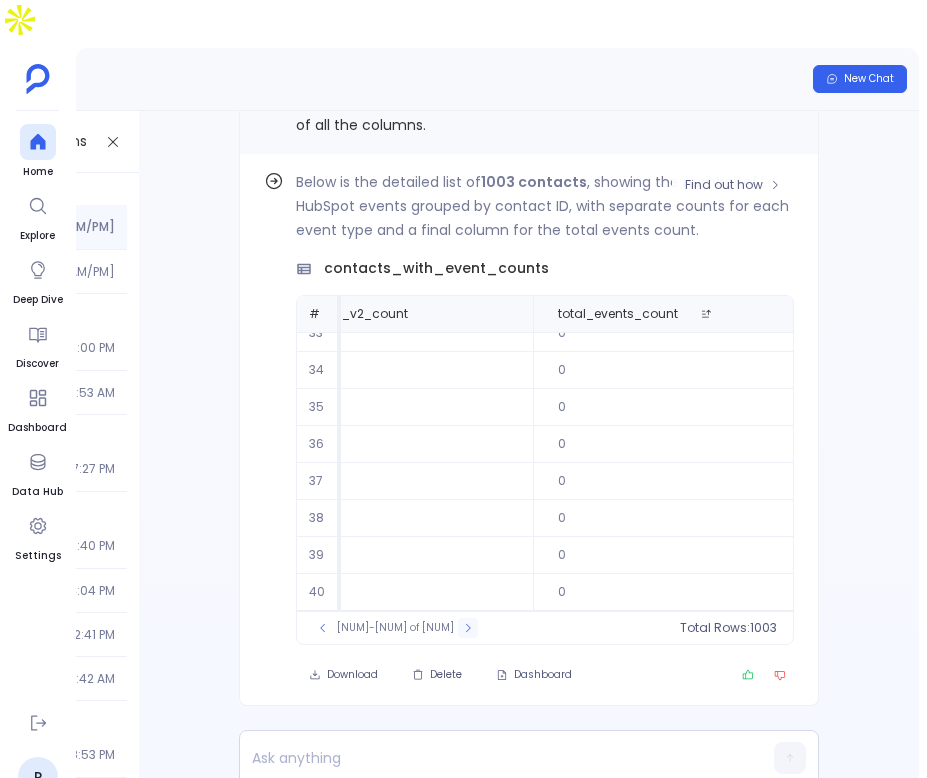 click 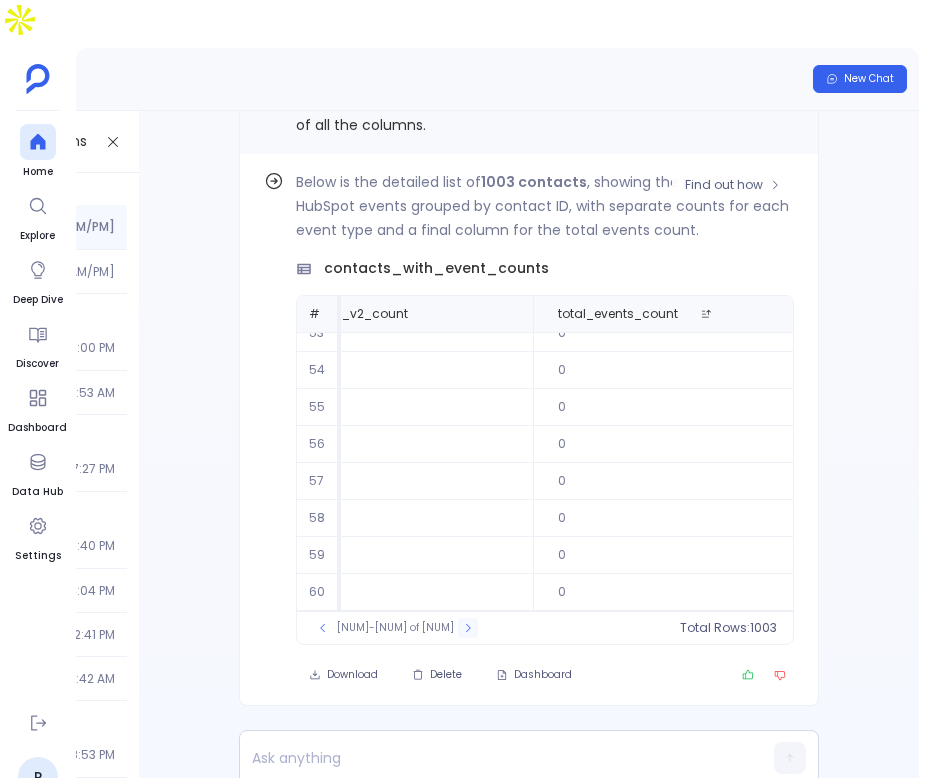 click 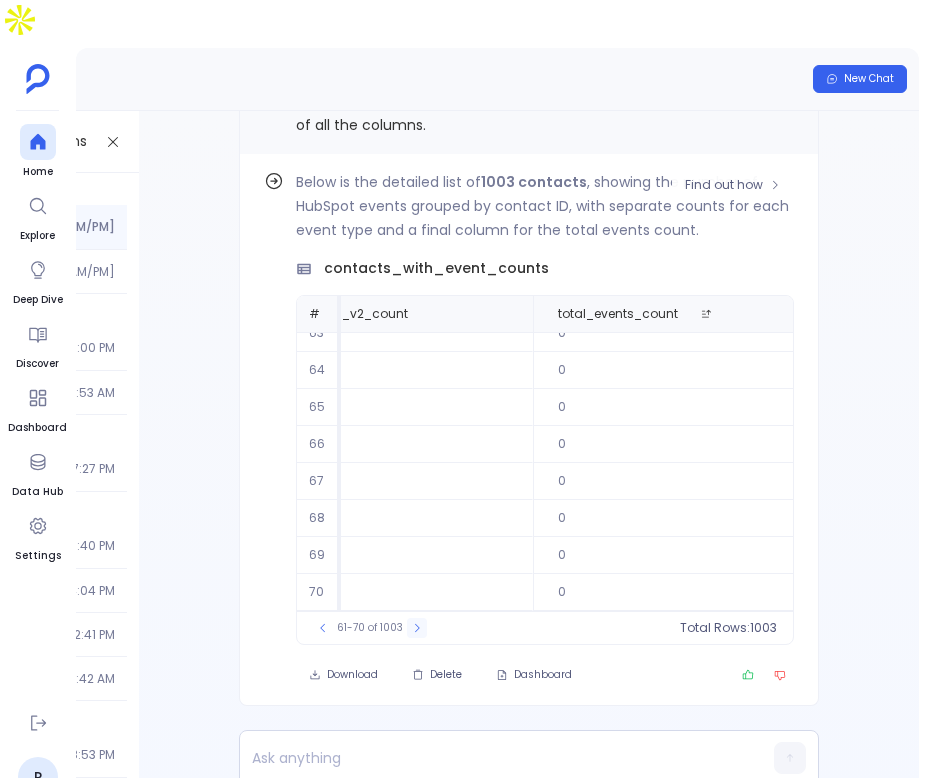 click 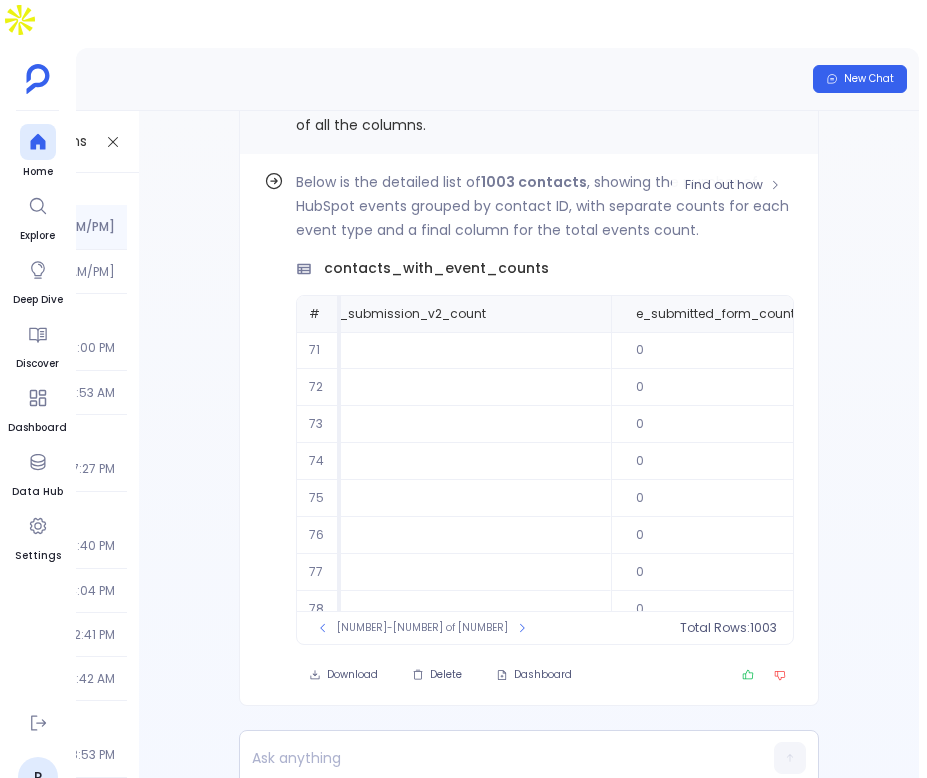 scroll, scrollTop: 0, scrollLeft: 1120, axis: horizontal 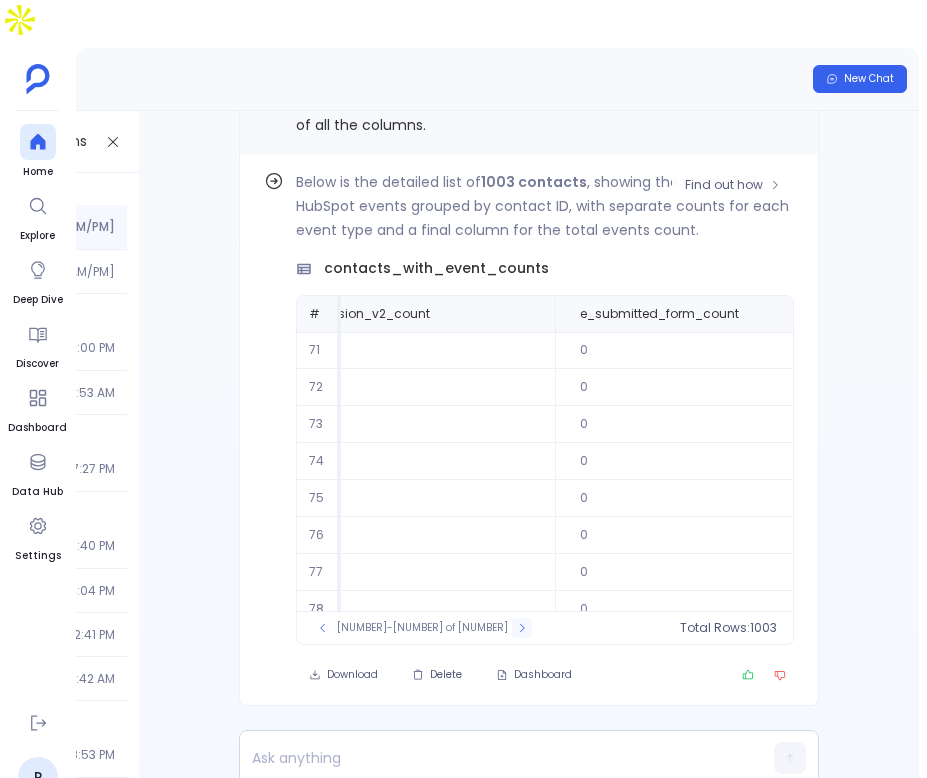 click 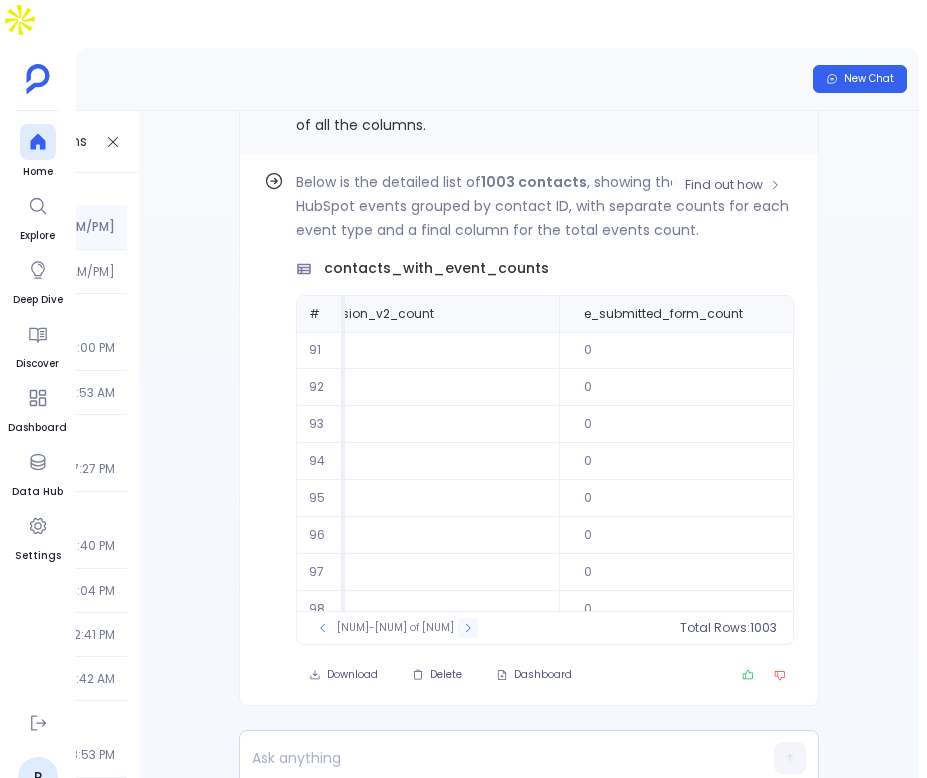 click at bounding box center (468, 628) 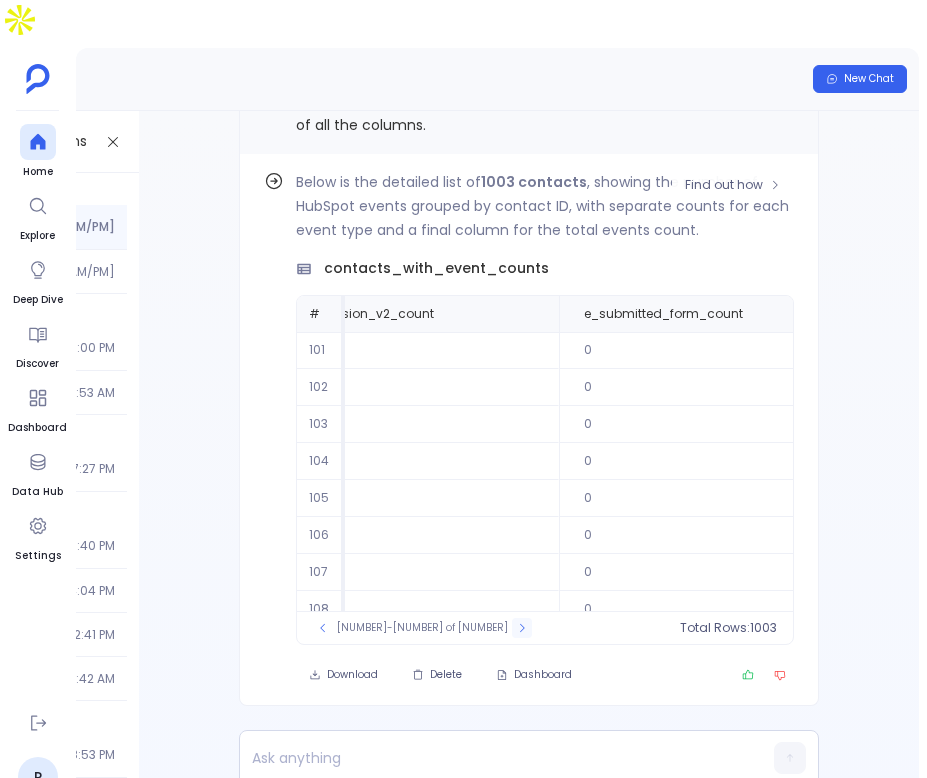 click at bounding box center (522, 628) 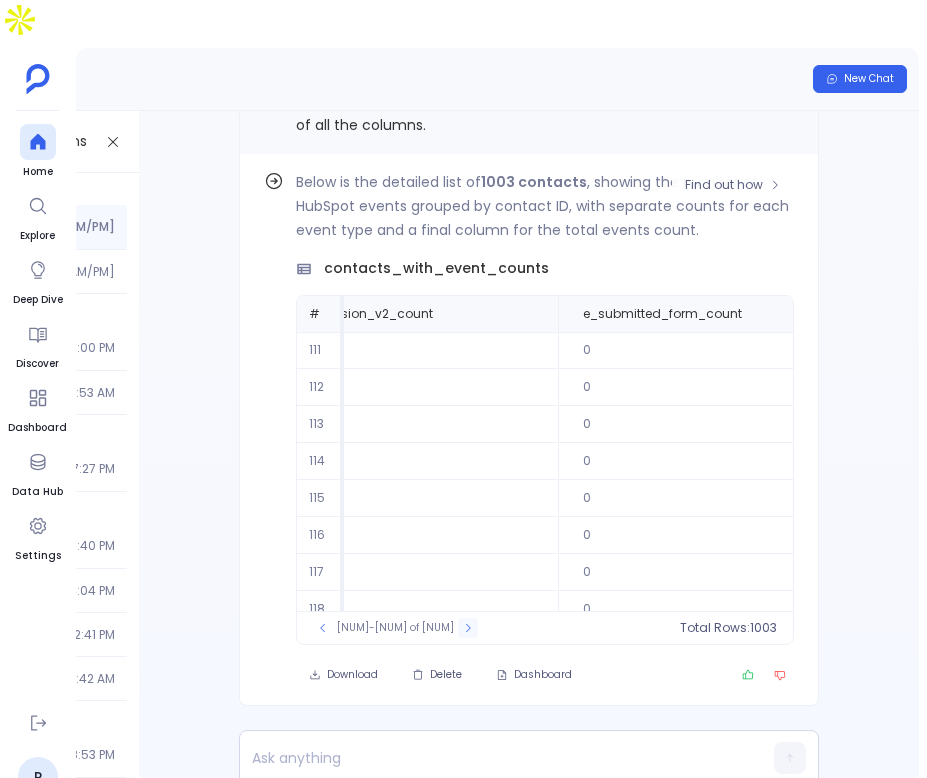 click at bounding box center [468, 628] 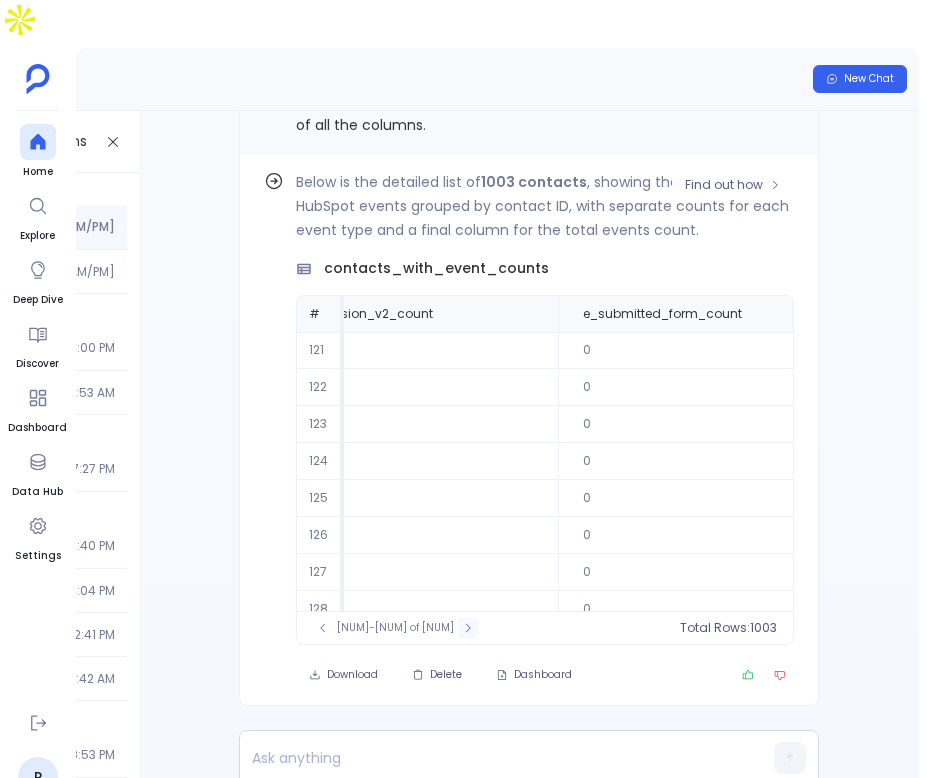 click at bounding box center (468, 628) 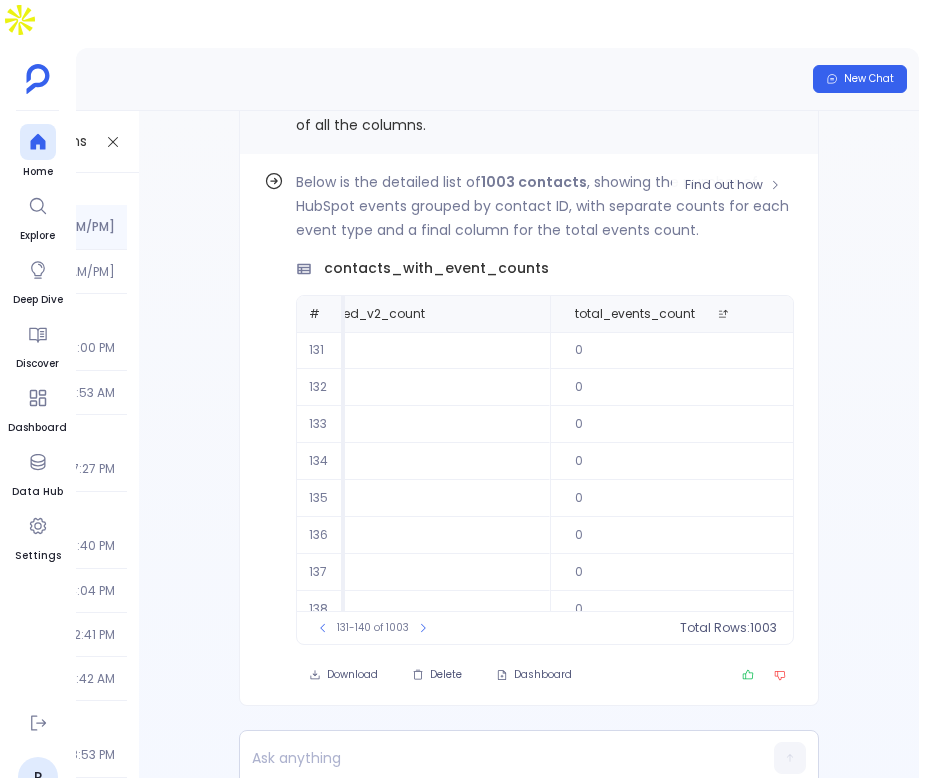scroll, scrollTop: 0, scrollLeft: 3148, axis: horizontal 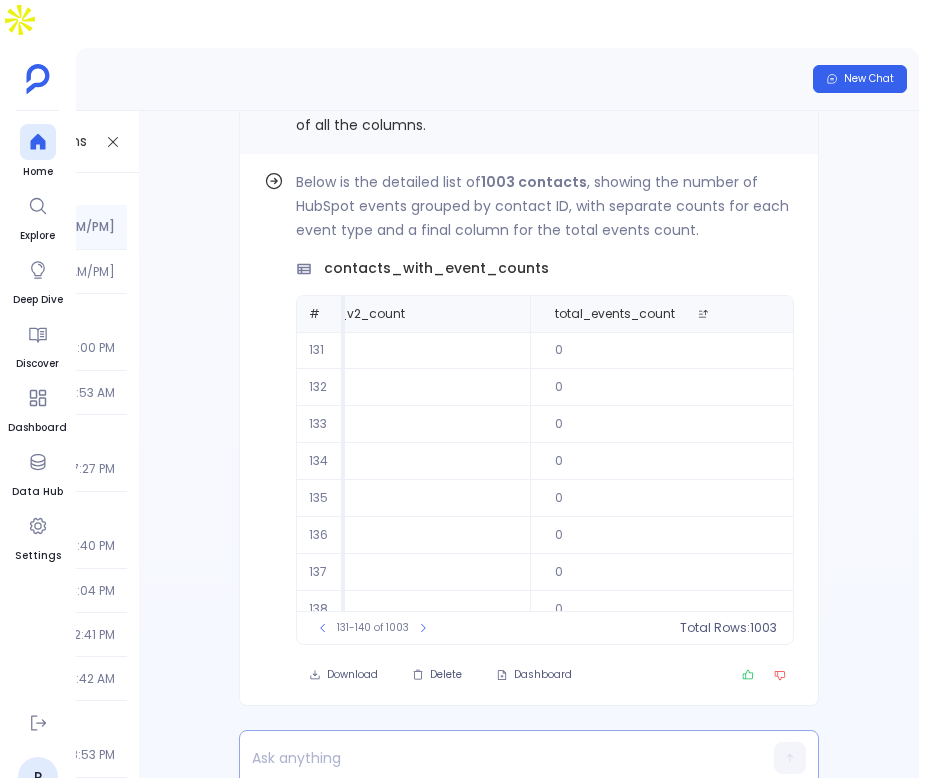 click at bounding box center (490, 758) 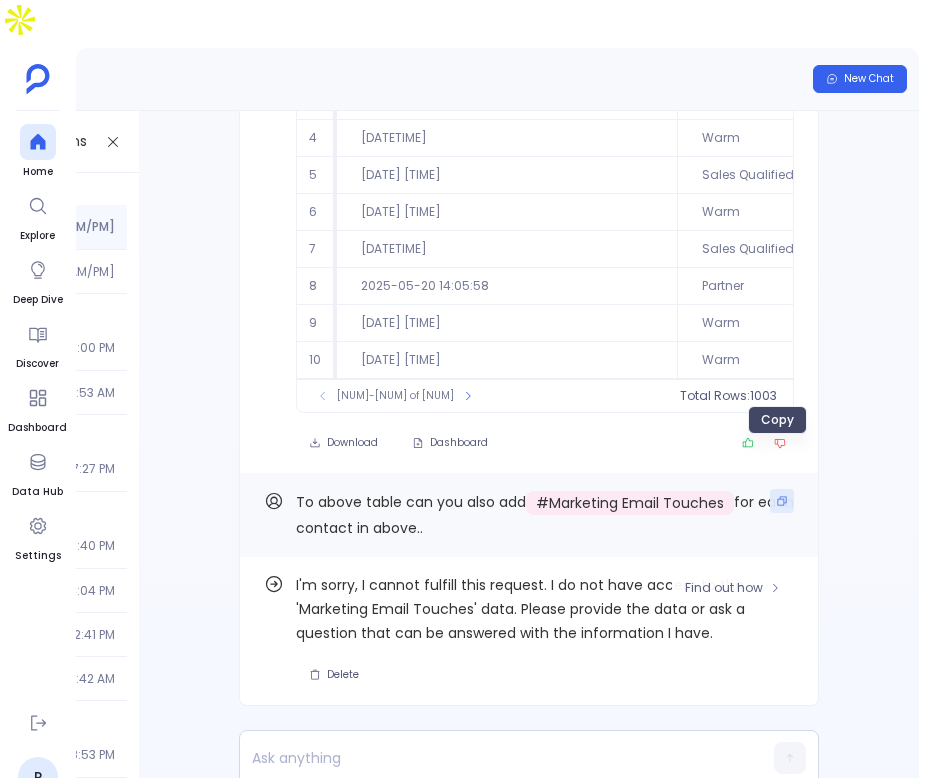 click at bounding box center (782, 501) 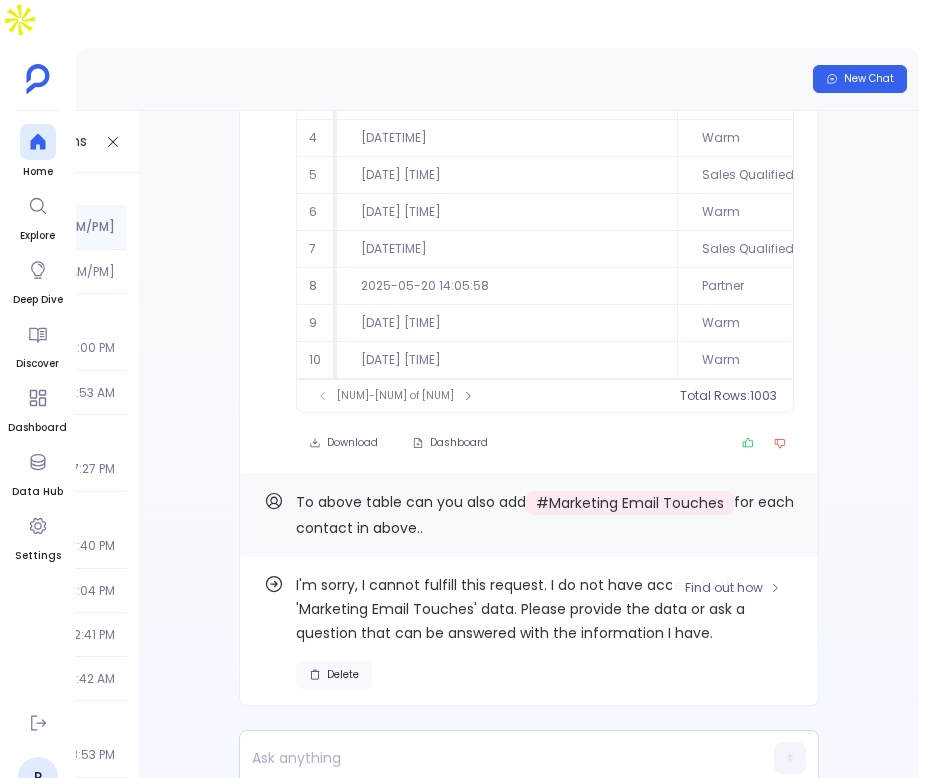 click on "Delete" at bounding box center [343, 675] 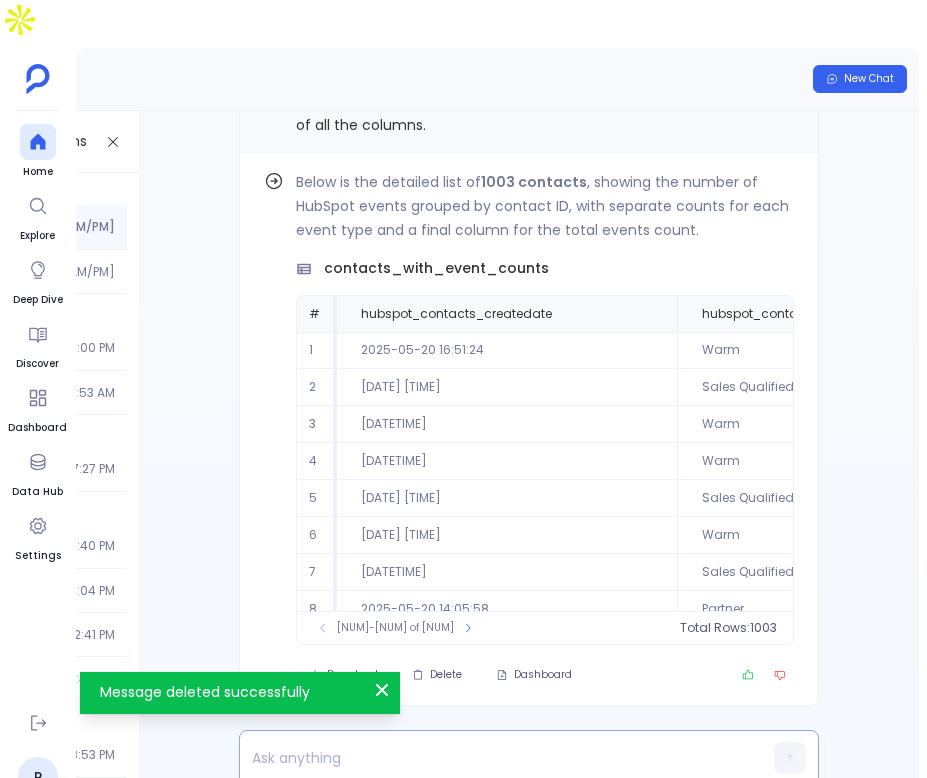 click at bounding box center [490, 758] 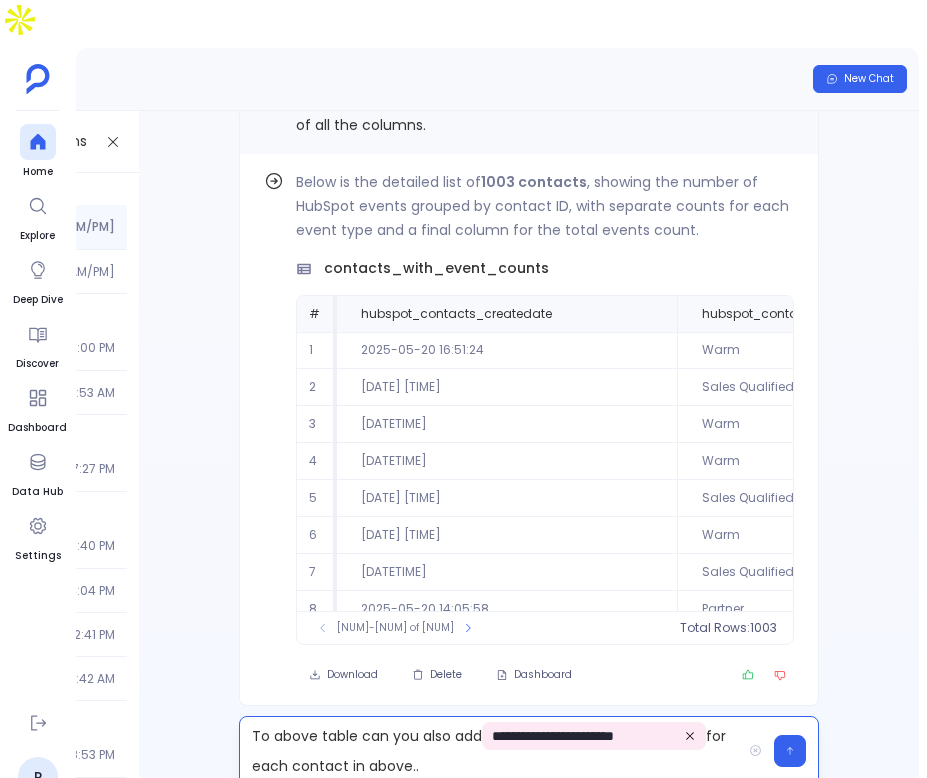 click on "**********" at bounding box center [490, 751] 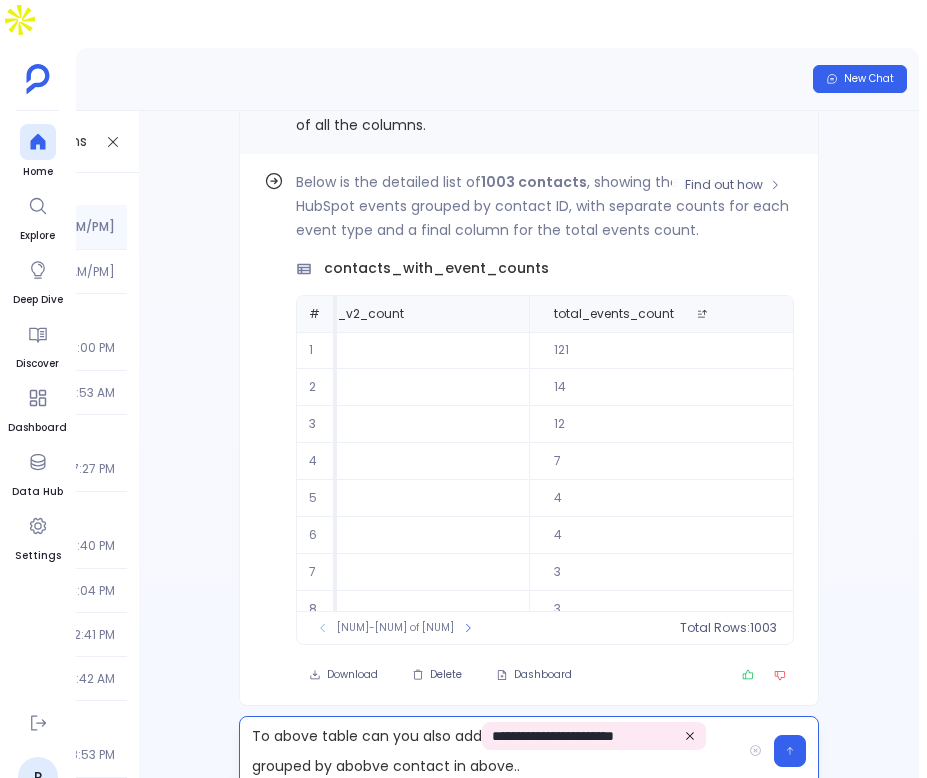 scroll, scrollTop: 96, scrollLeft: 3141, axis: both 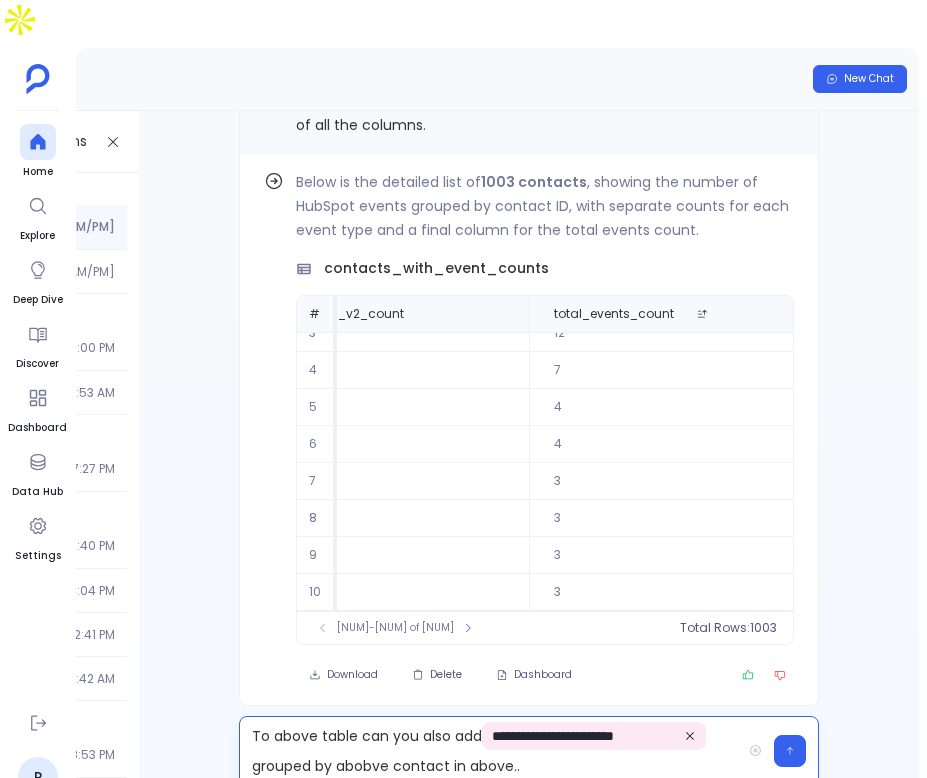 click on "**********" at bounding box center [490, 751] 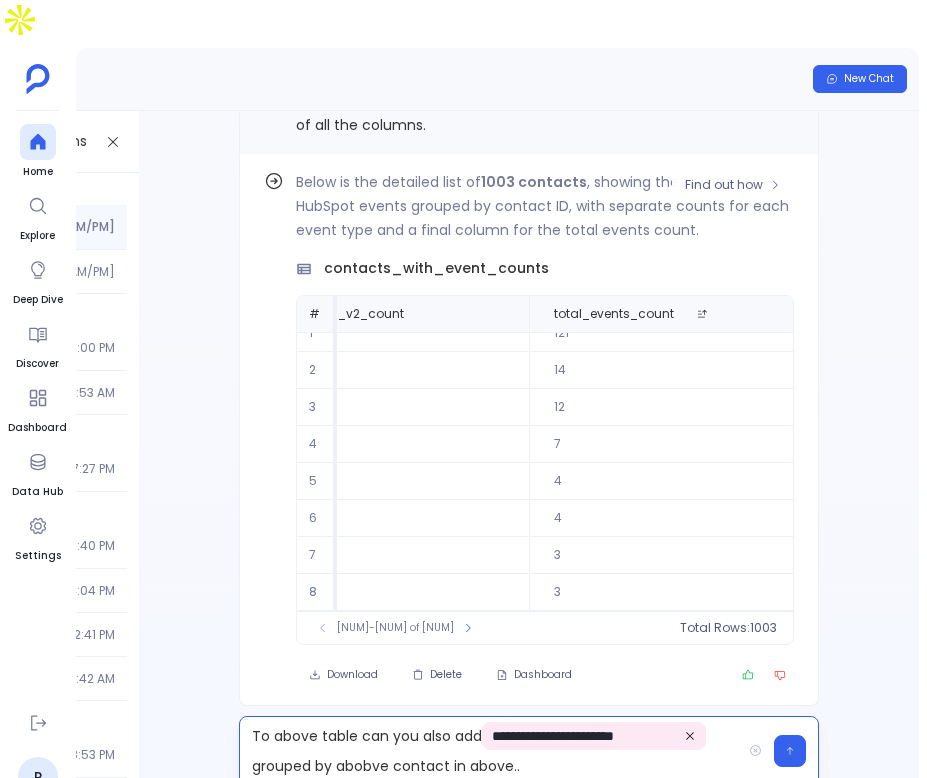 scroll, scrollTop: 0, scrollLeft: 3141, axis: horizontal 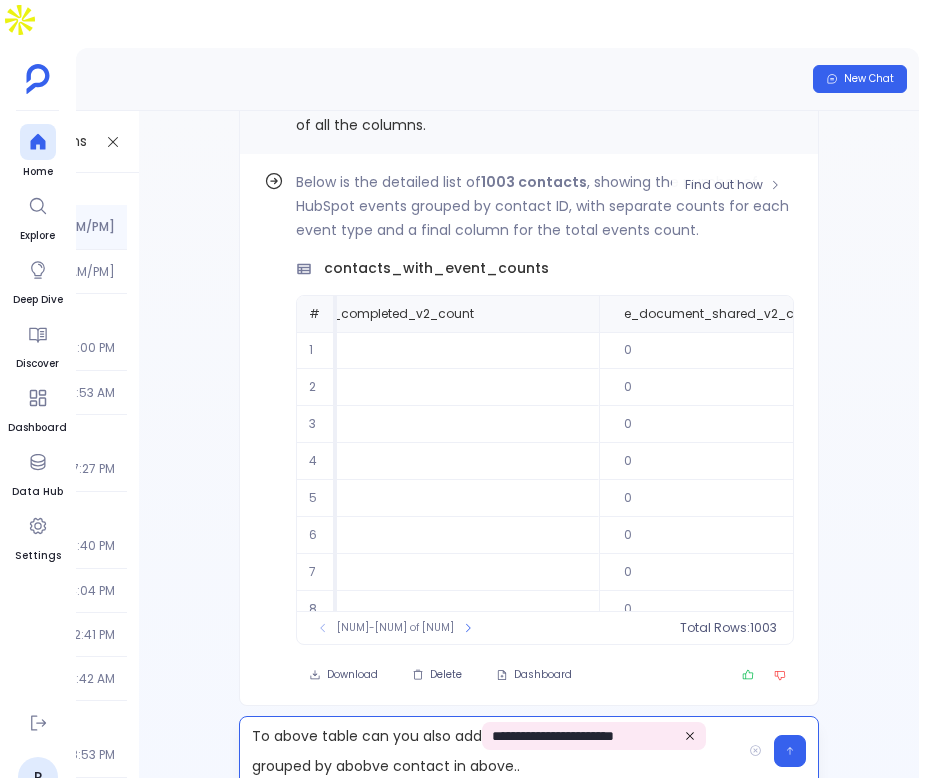 click on "0" at bounding box center (773, 535) 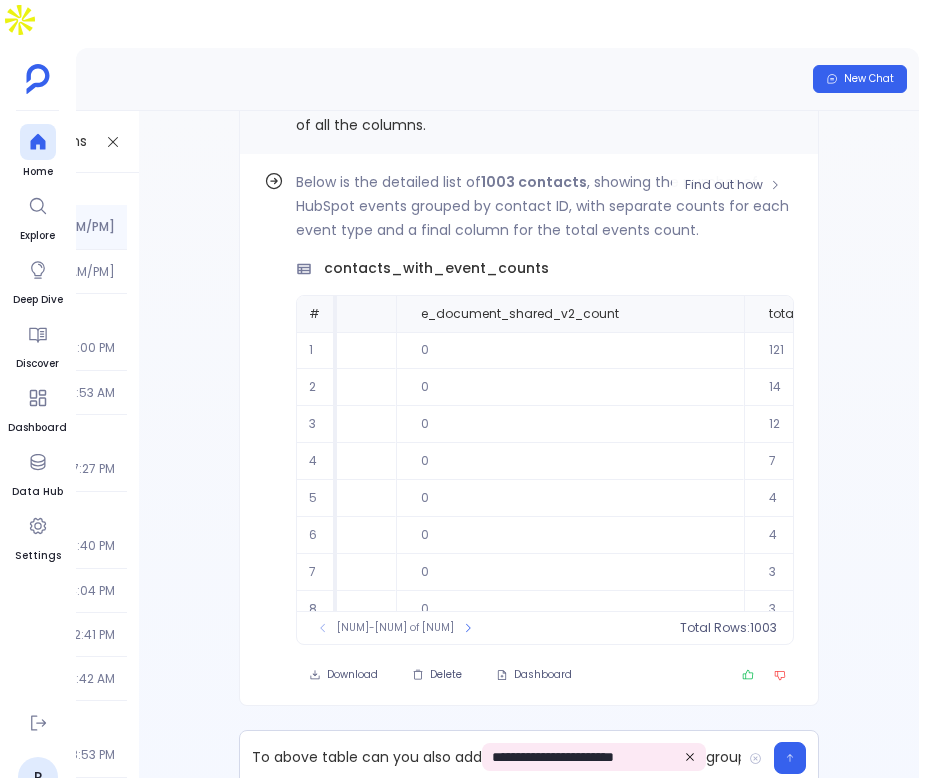 scroll, scrollTop: 0, scrollLeft: 3141, axis: horizontal 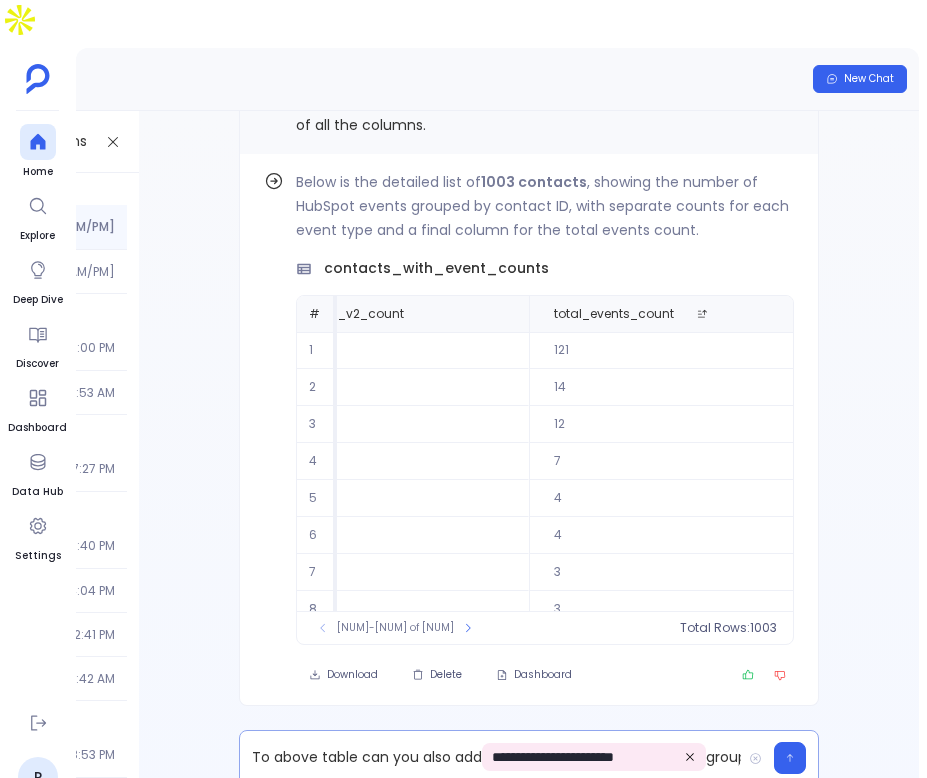click on "**********" at bounding box center [490, 758] 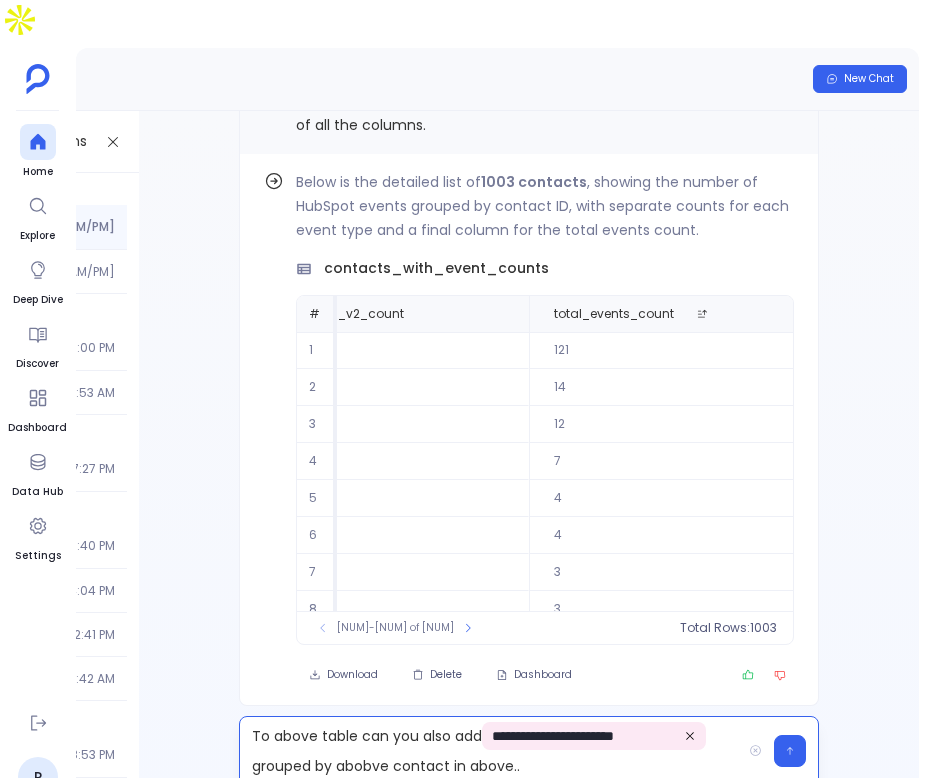 click on "**********" at bounding box center (490, 751) 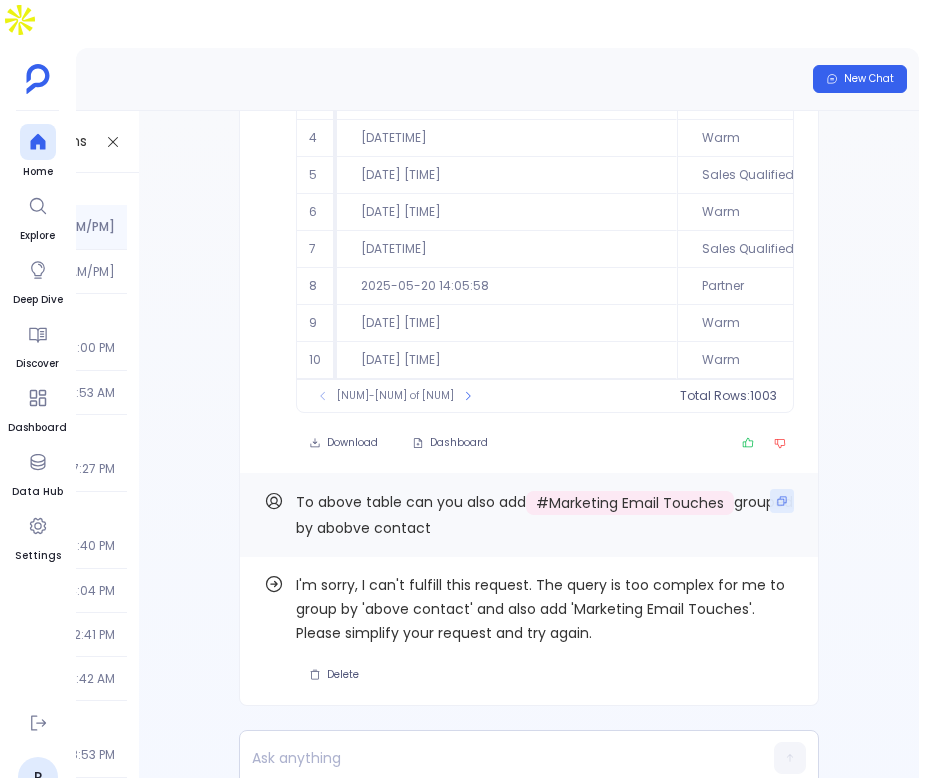 click 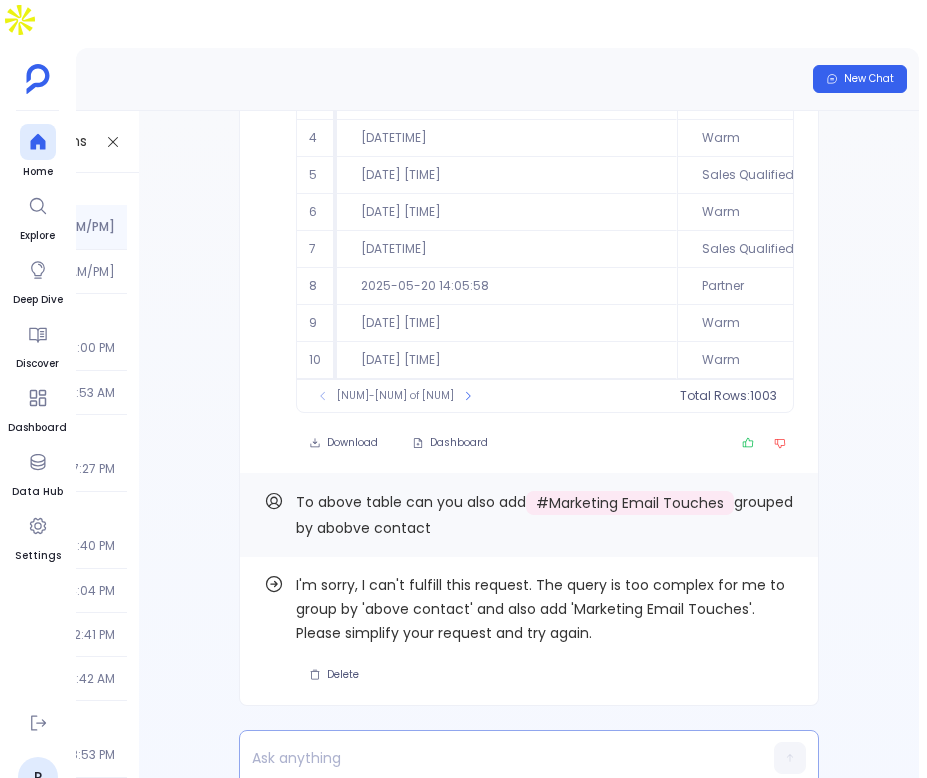 click at bounding box center [490, 758] 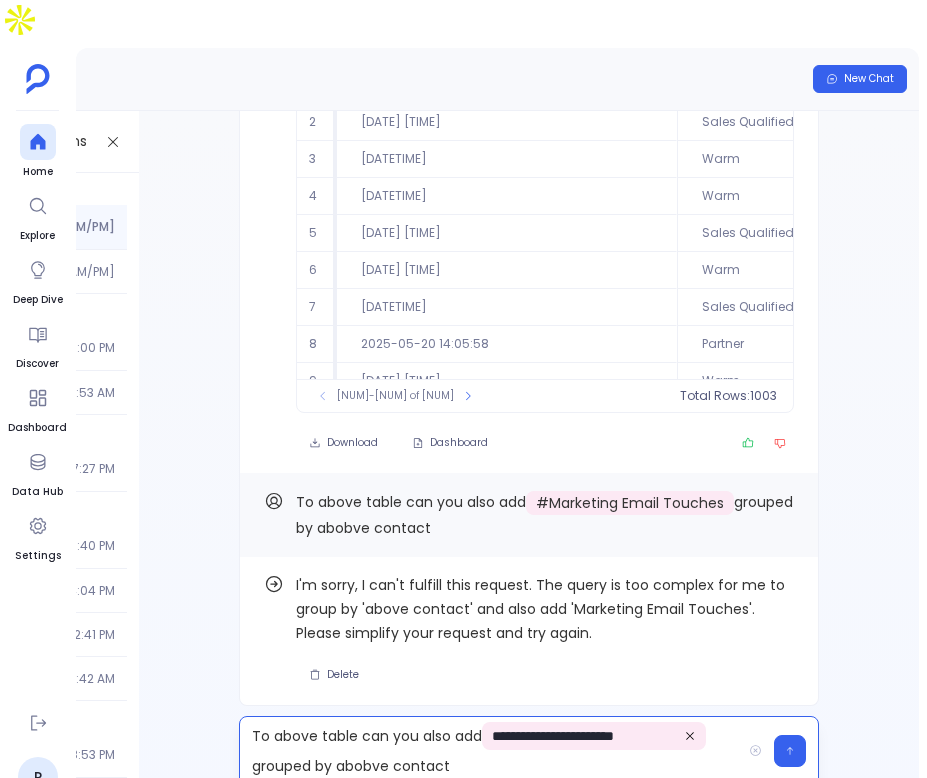 scroll, scrollTop: 0, scrollLeft: 0, axis: both 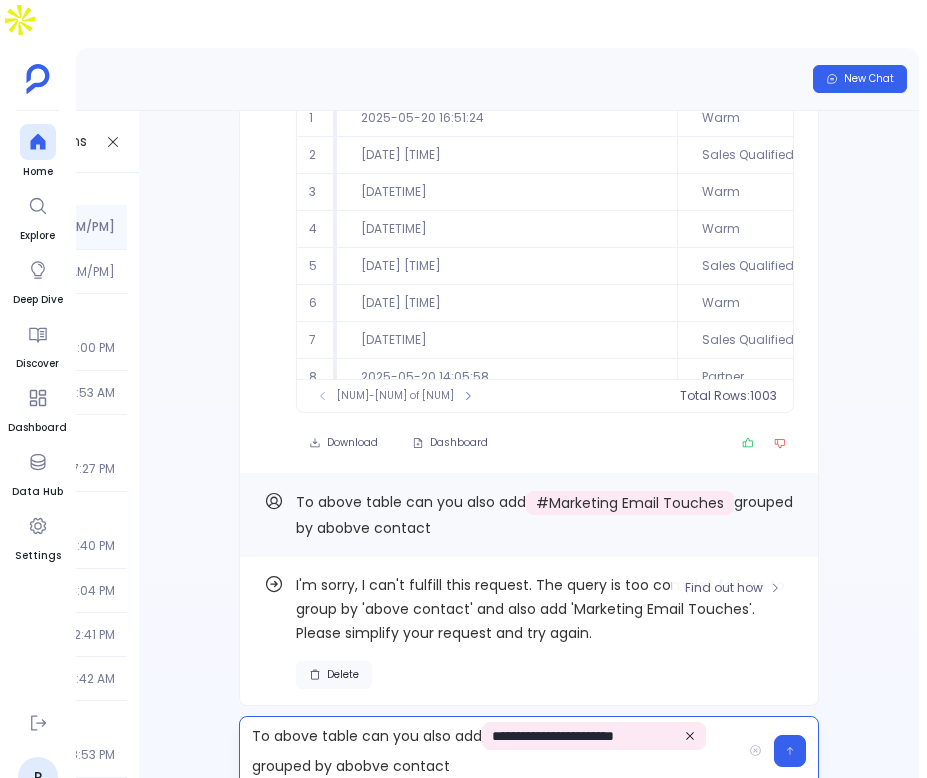 click on "Delete" at bounding box center (343, 675) 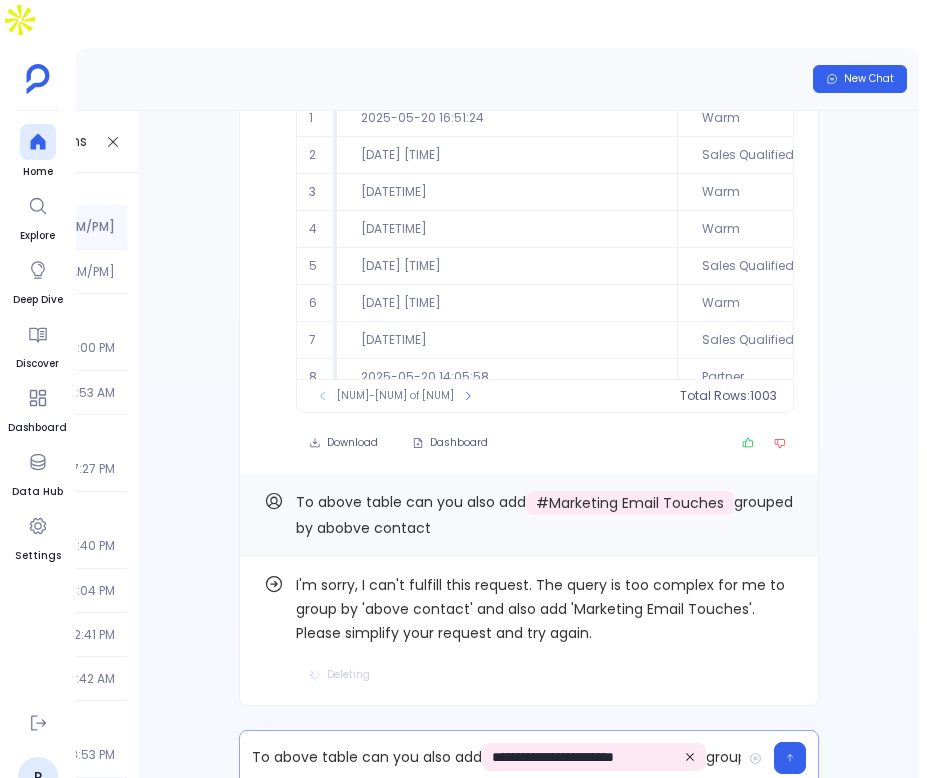 click on "**********" at bounding box center (490, 758) 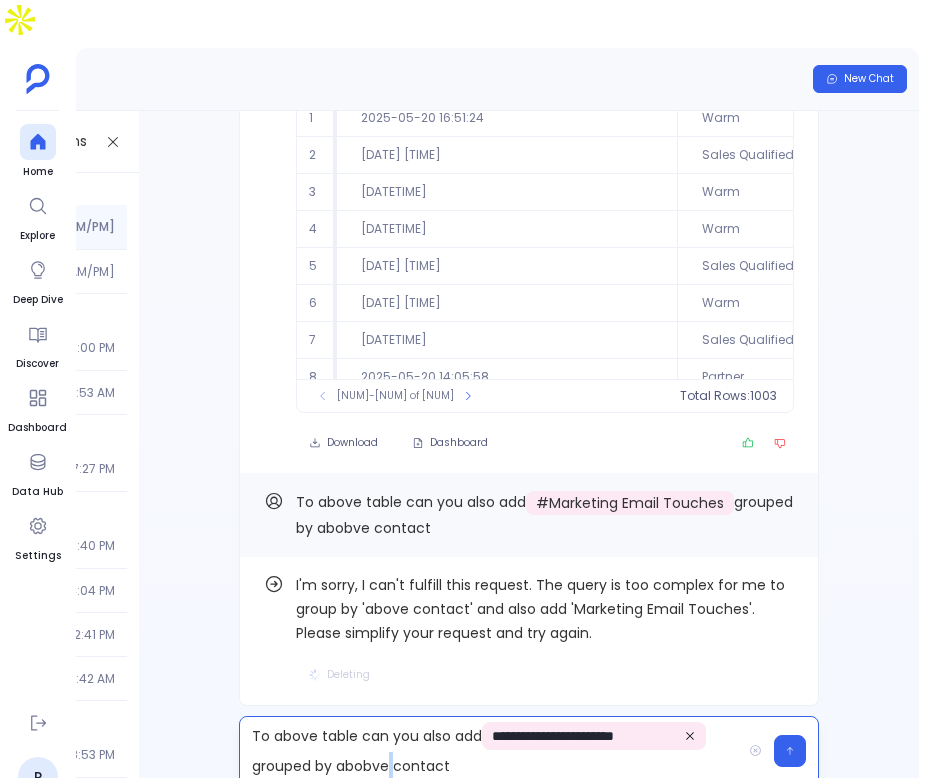 click on "**********" at bounding box center (490, 751) 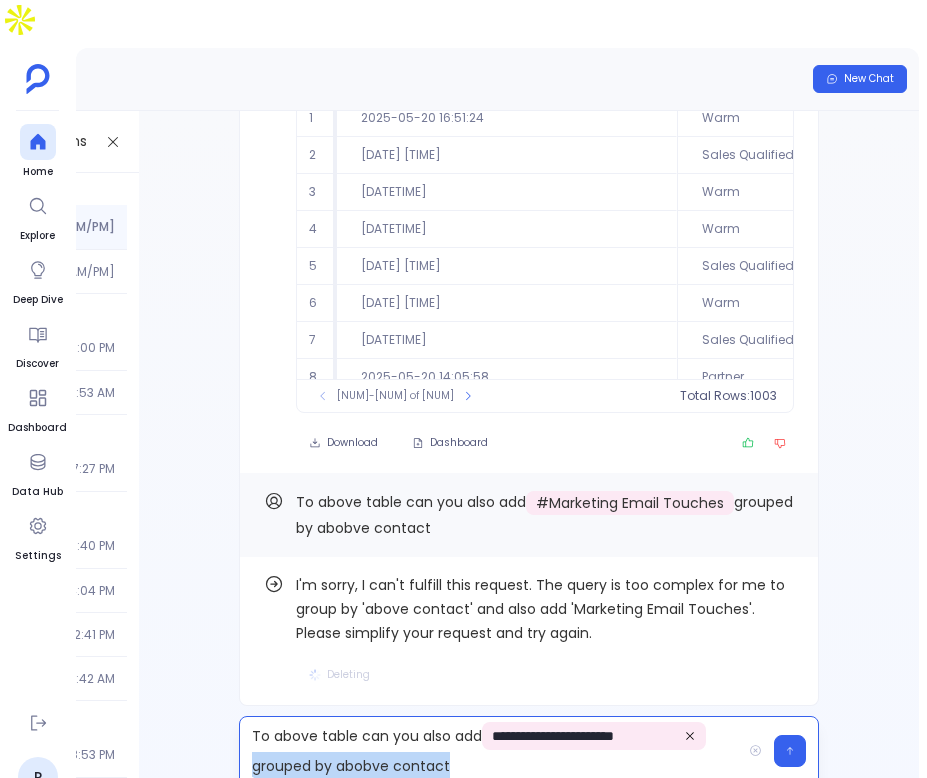 click on "**********" at bounding box center (490, 751) 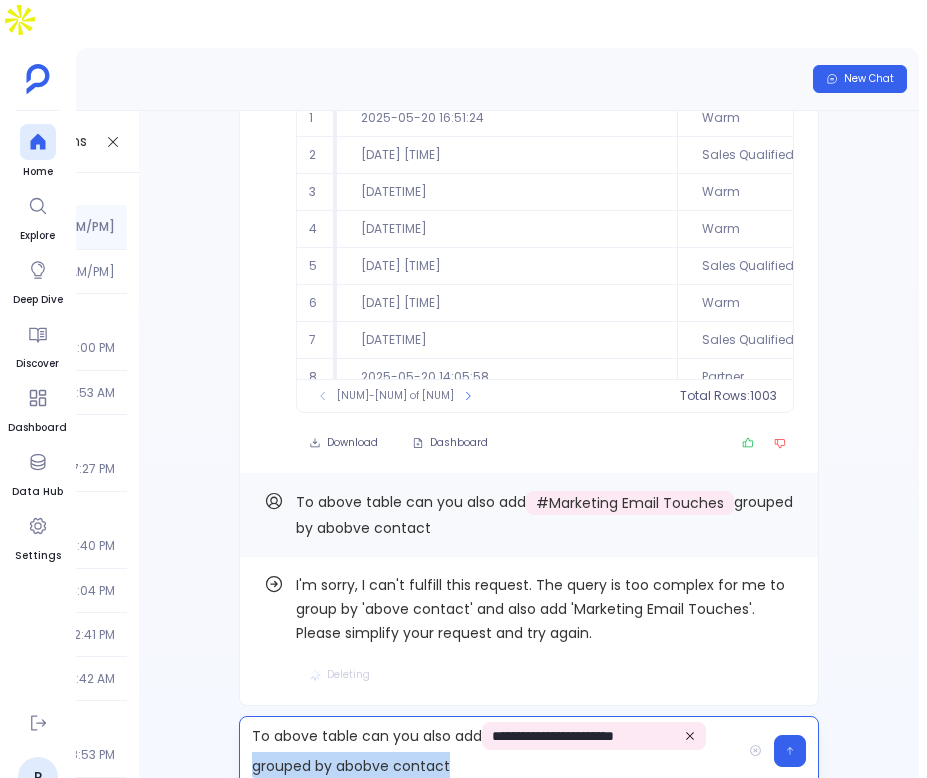 click on "**********" at bounding box center (490, 751) 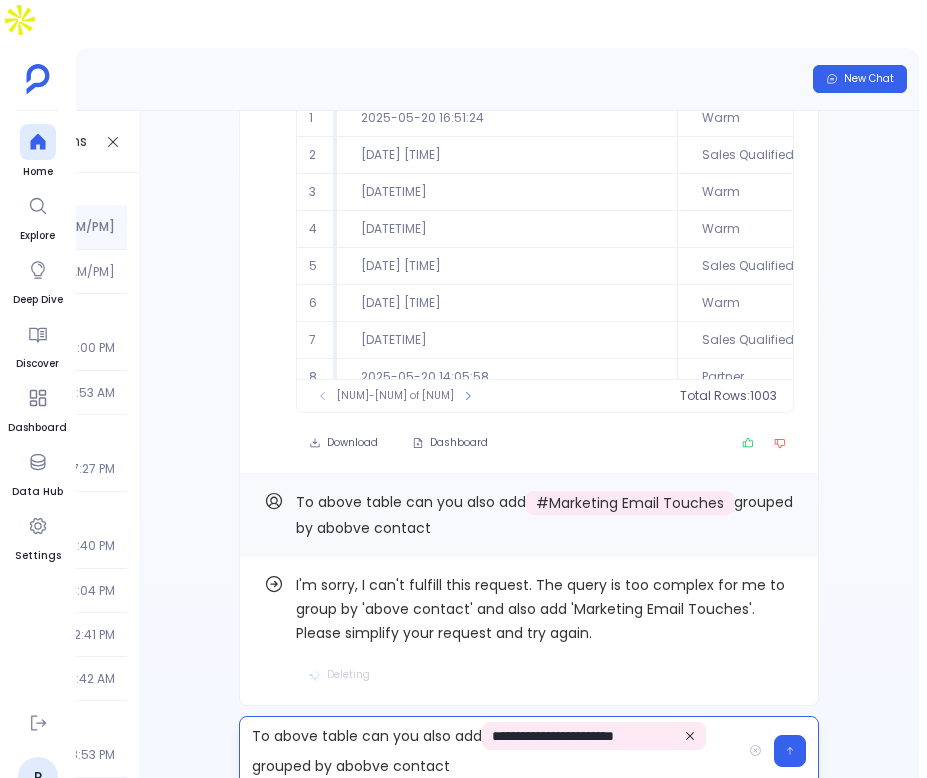 click on "**********" at bounding box center [490, 751] 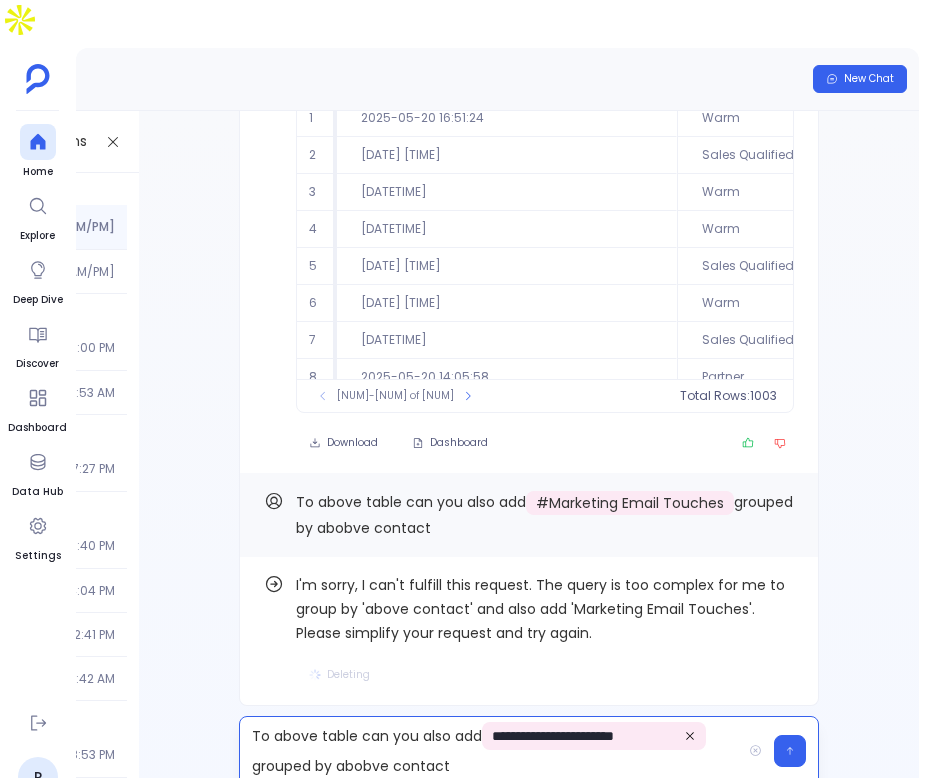 click on "**********" at bounding box center [490, 751] 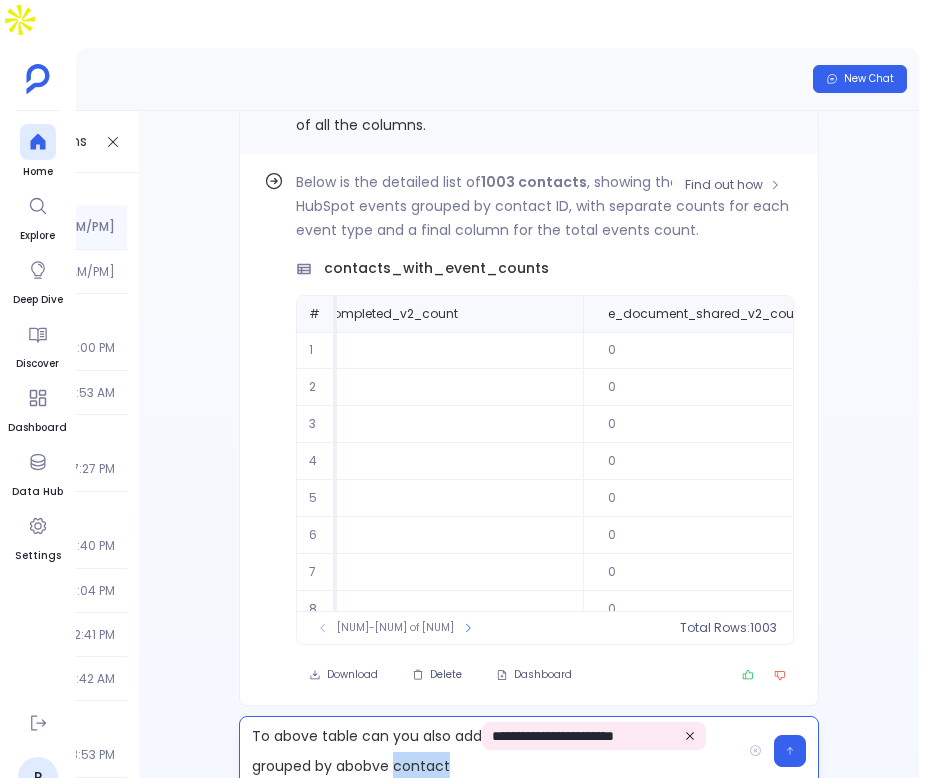 scroll, scrollTop: 0, scrollLeft: 3141, axis: horizontal 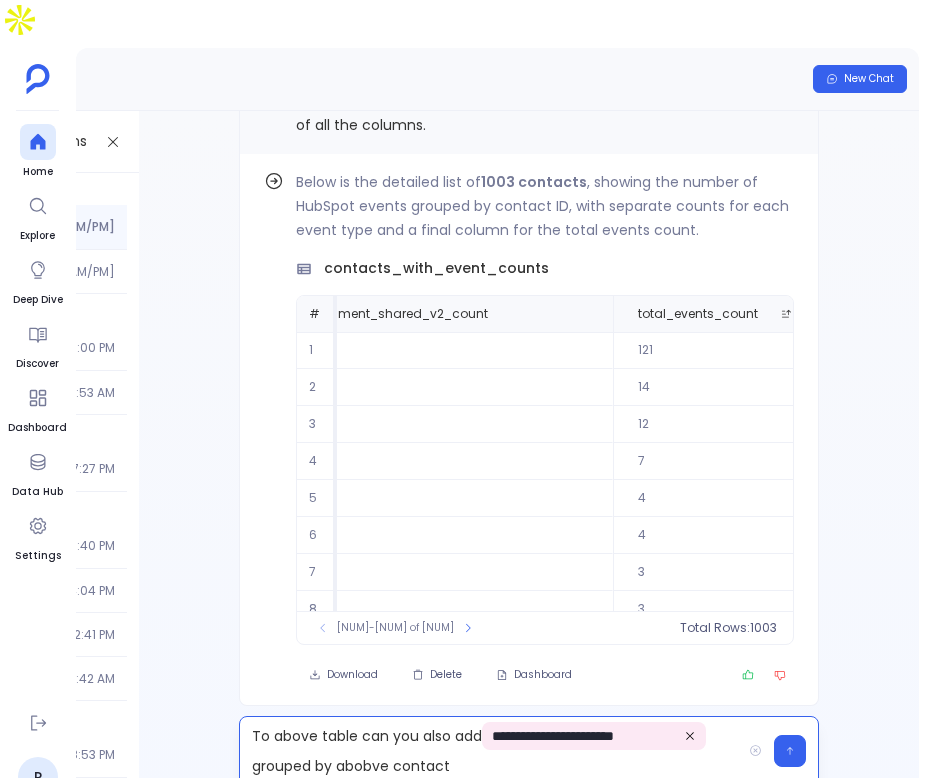 click on "**********" at bounding box center (490, 751) 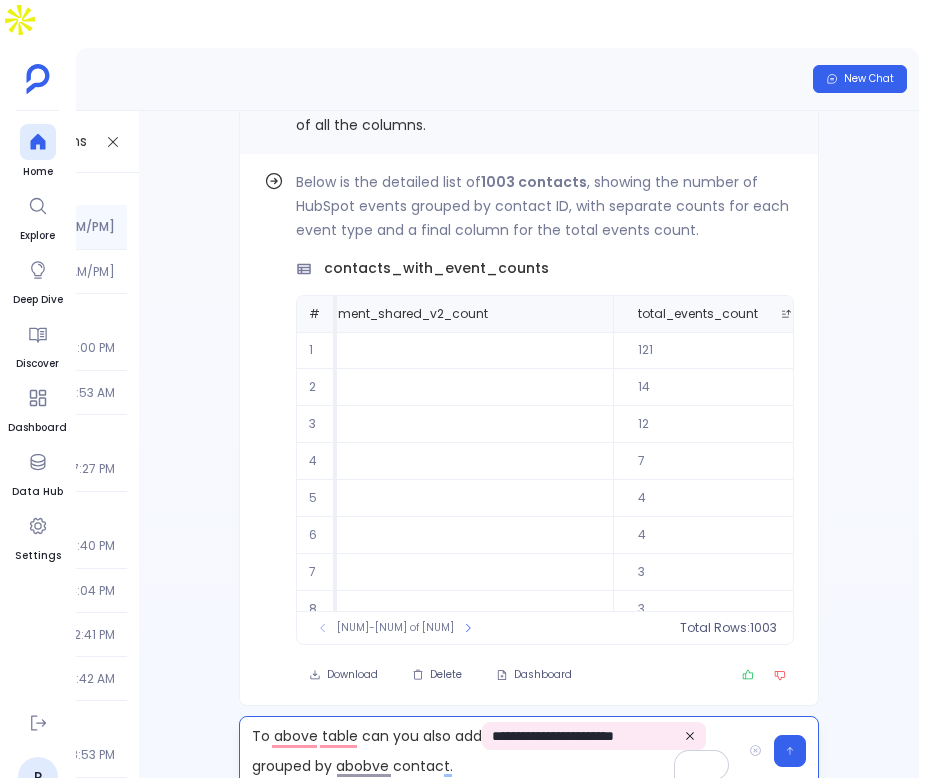 click on "**********" at bounding box center [490, 751] 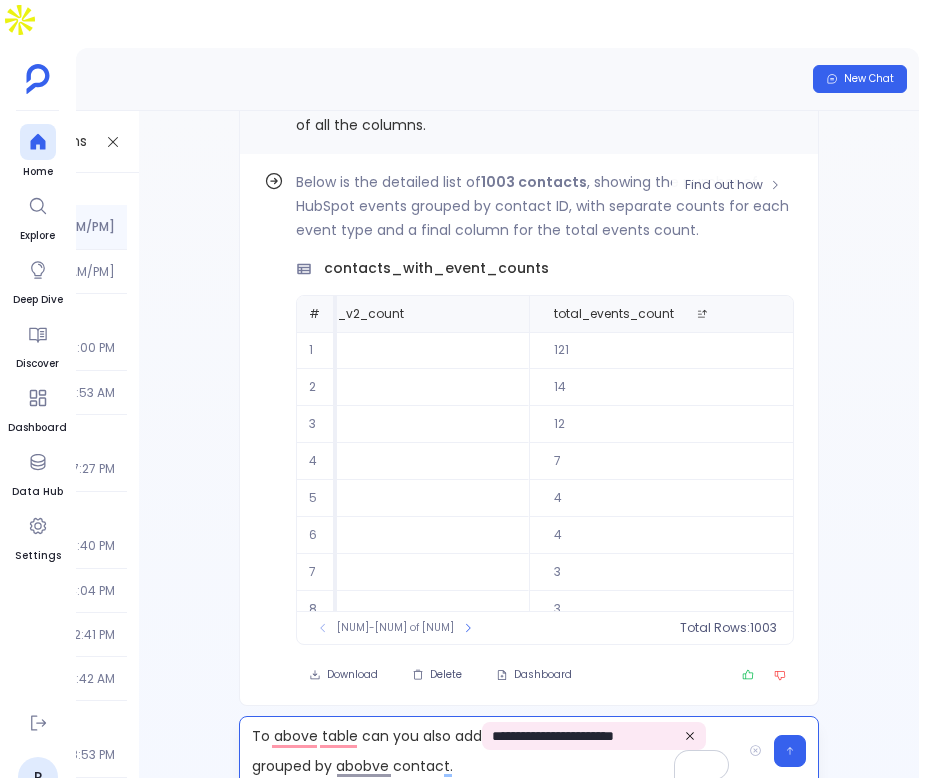 scroll, scrollTop: 96, scrollLeft: 3141, axis: both 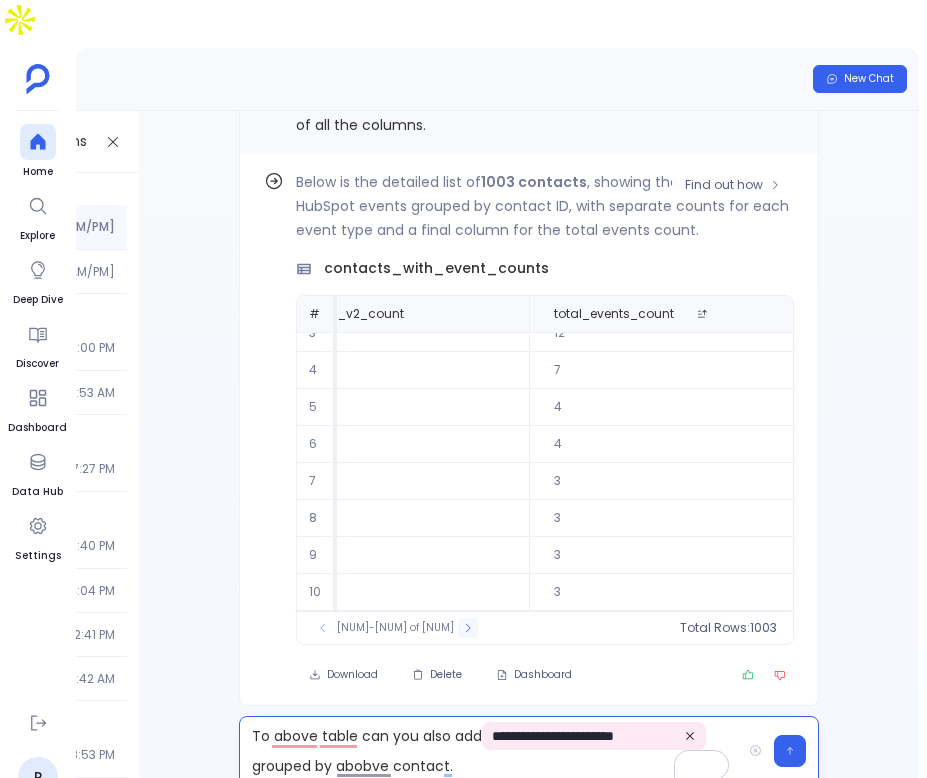 click 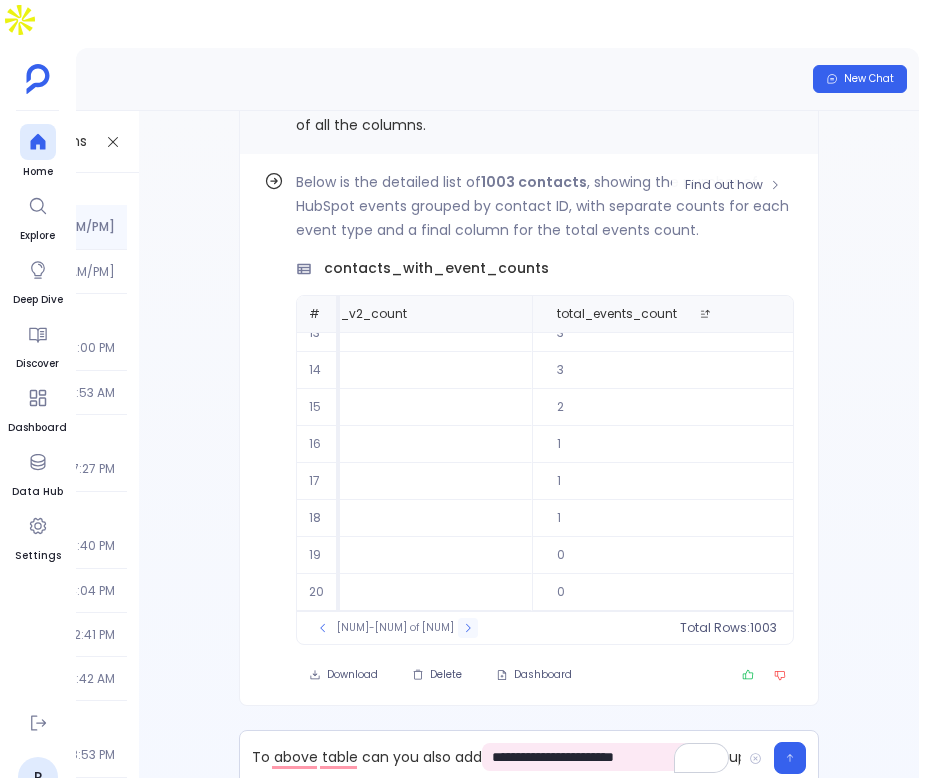 click at bounding box center [468, 628] 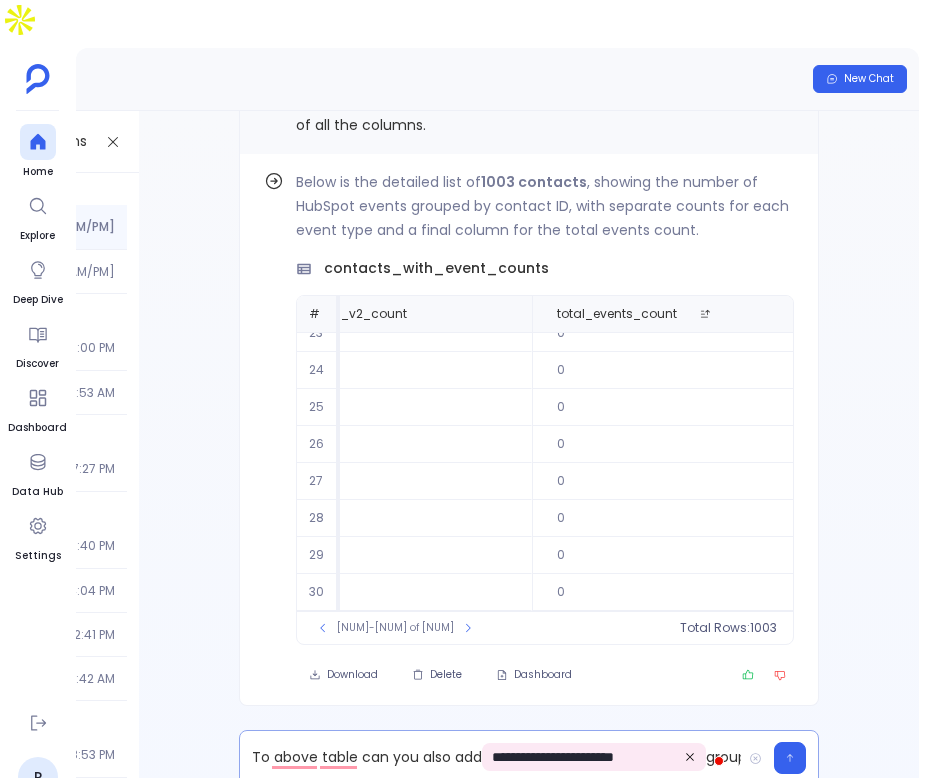 click on "**********" at bounding box center [490, 758] 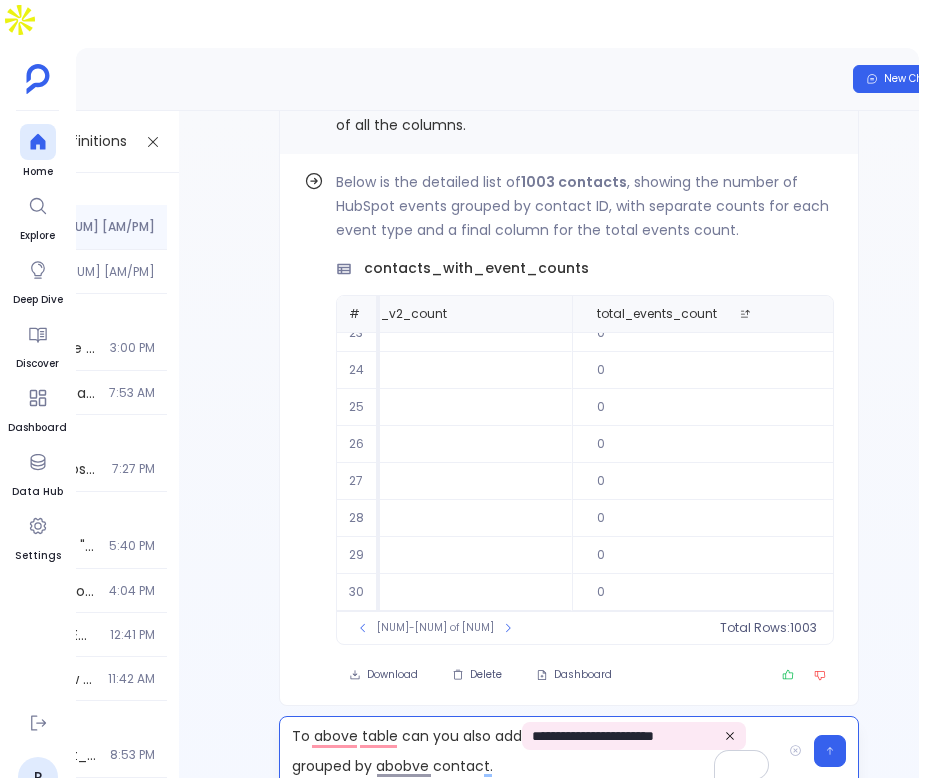 scroll, scrollTop: 0, scrollLeft: 127, axis: horizontal 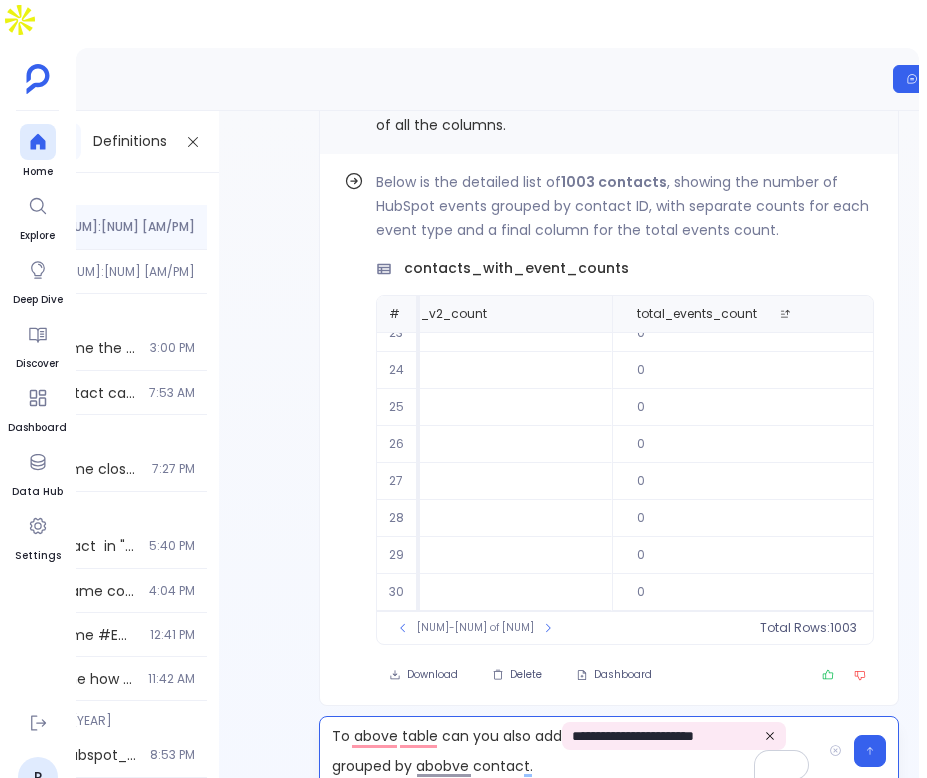 click on "**********" at bounding box center (570, 751) 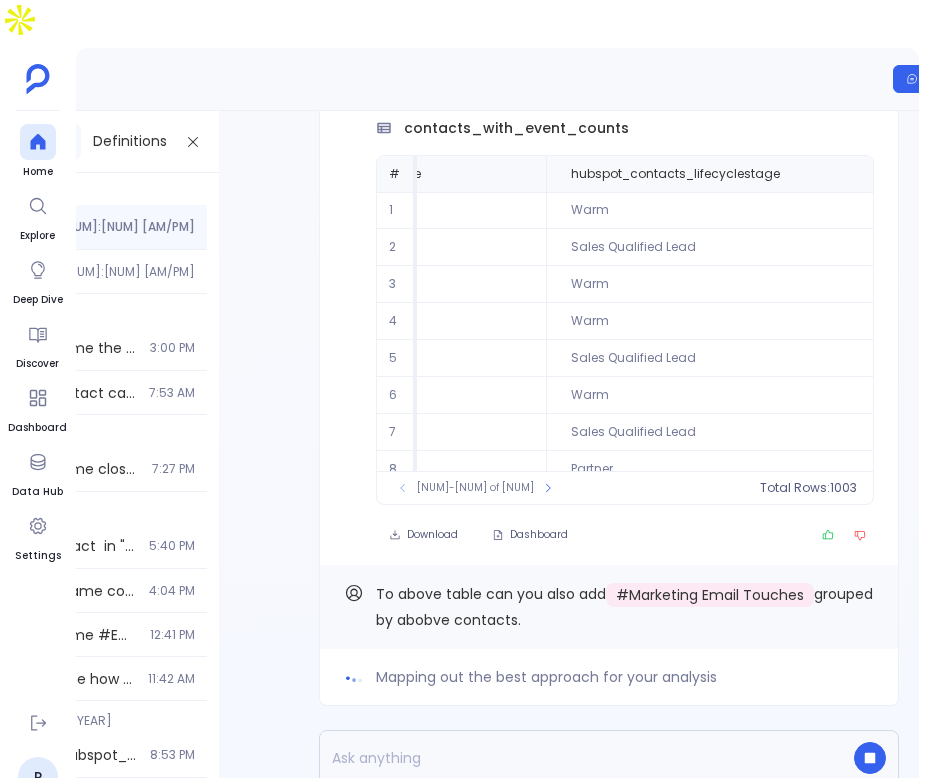 scroll, scrollTop: 0, scrollLeft: 0, axis: both 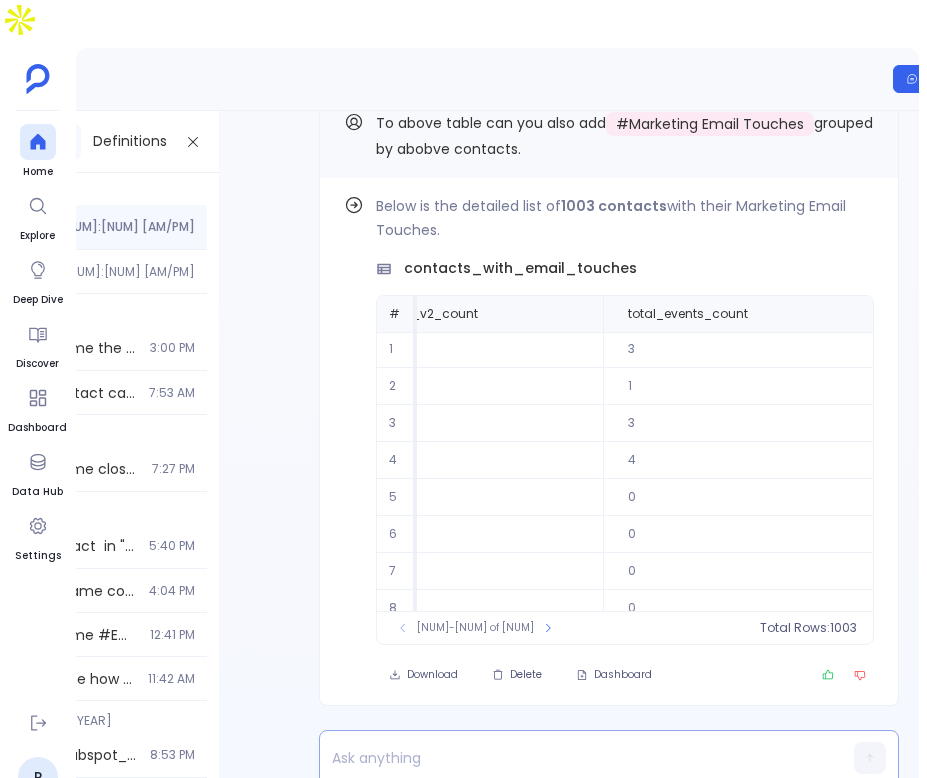 click at bounding box center (570, 758) 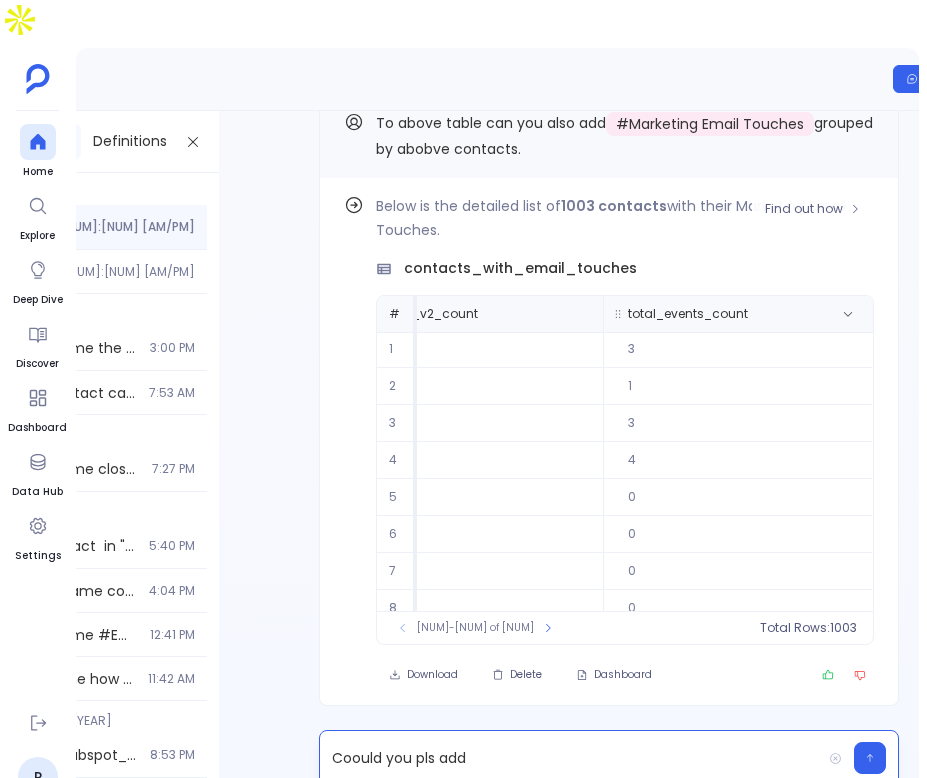 click on "total_events_count" at bounding box center [738, 314] 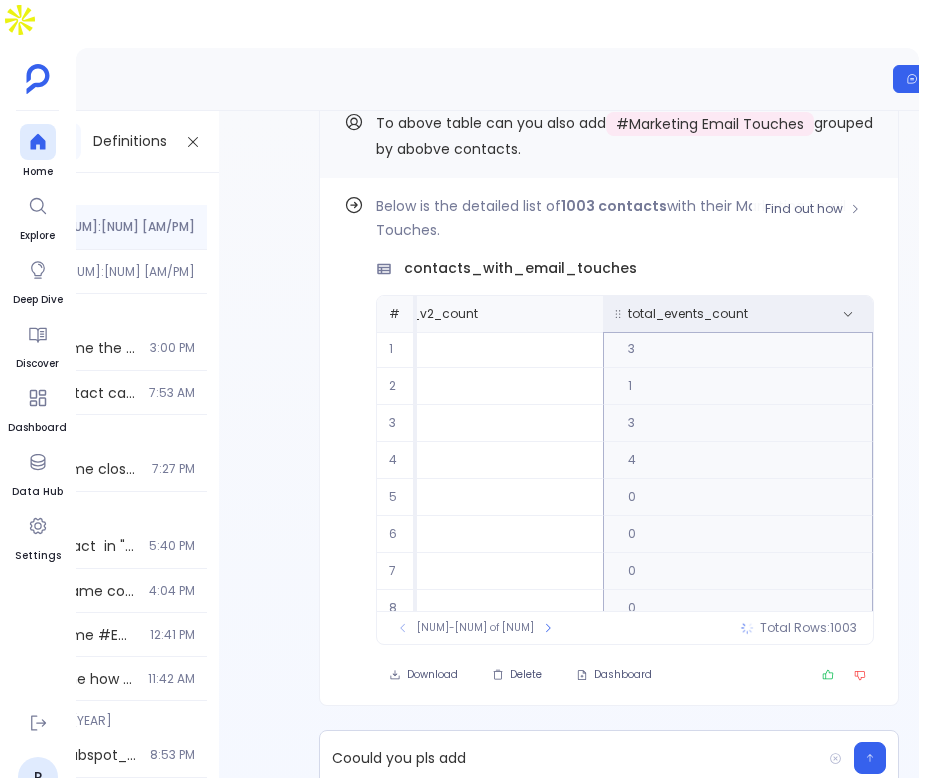 click on "total_events_count" at bounding box center (688, 314) 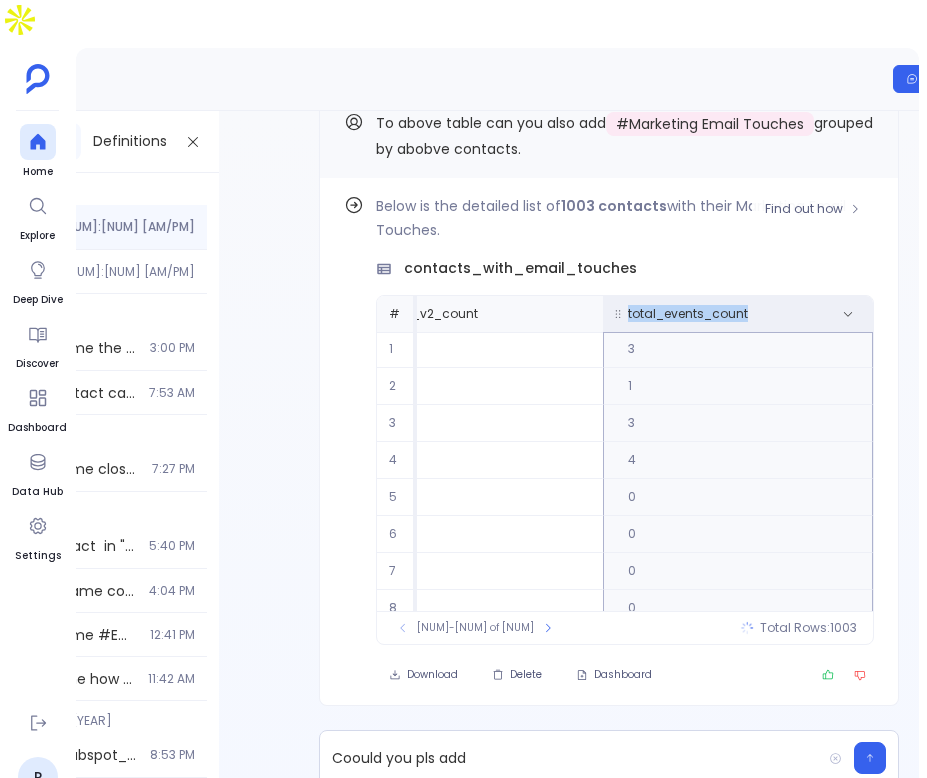 click on "total_events_count" at bounding box center [688, 314] 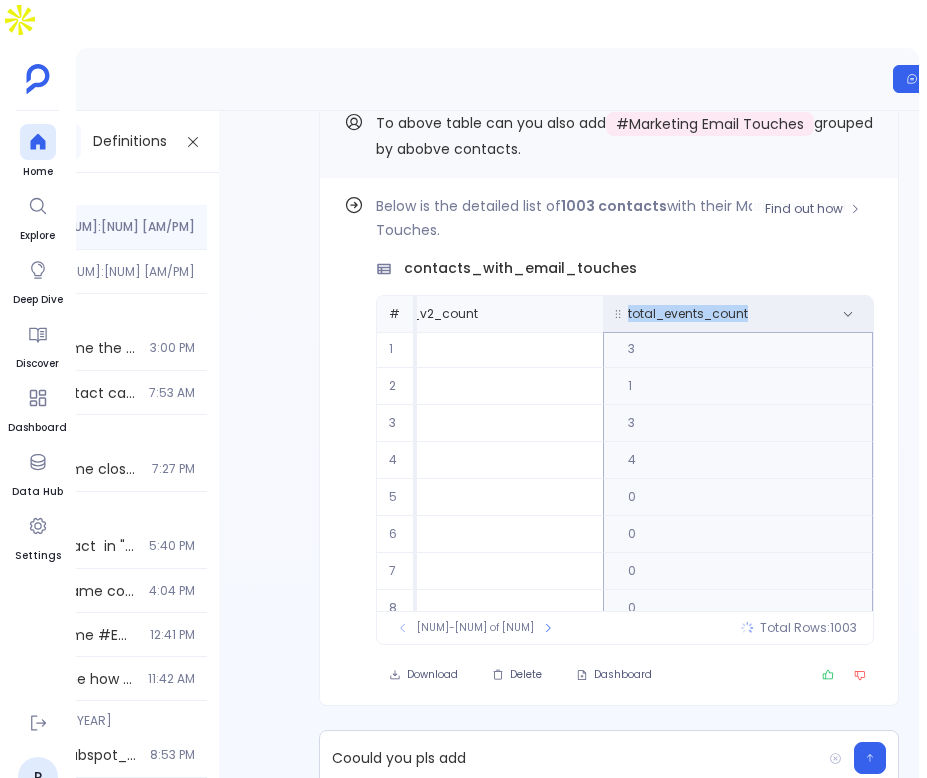 copy on "total_events_count" 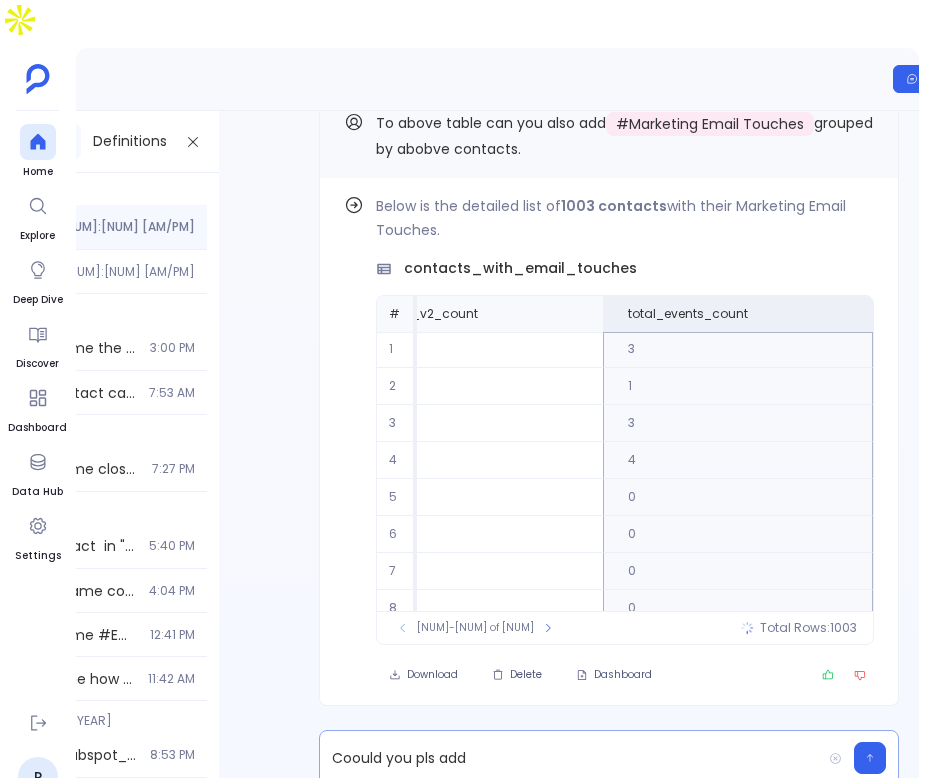 click on "Coould you pls add" at bounding box center (570, 758) 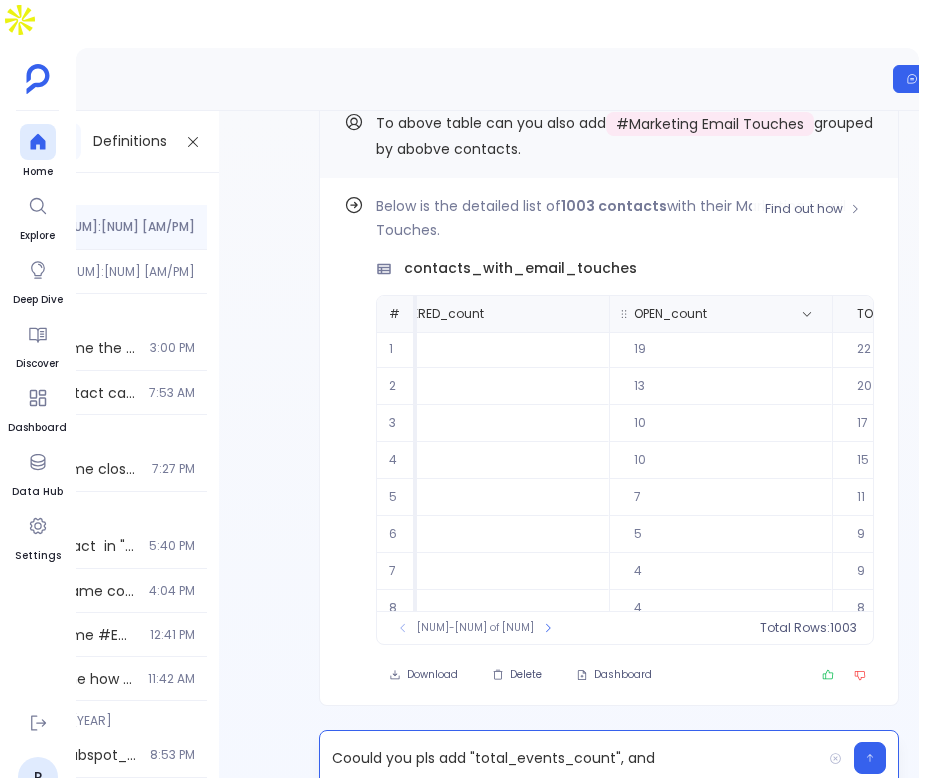 scroll, scrollTop: 1, scrollLeft: 4481, axis: both 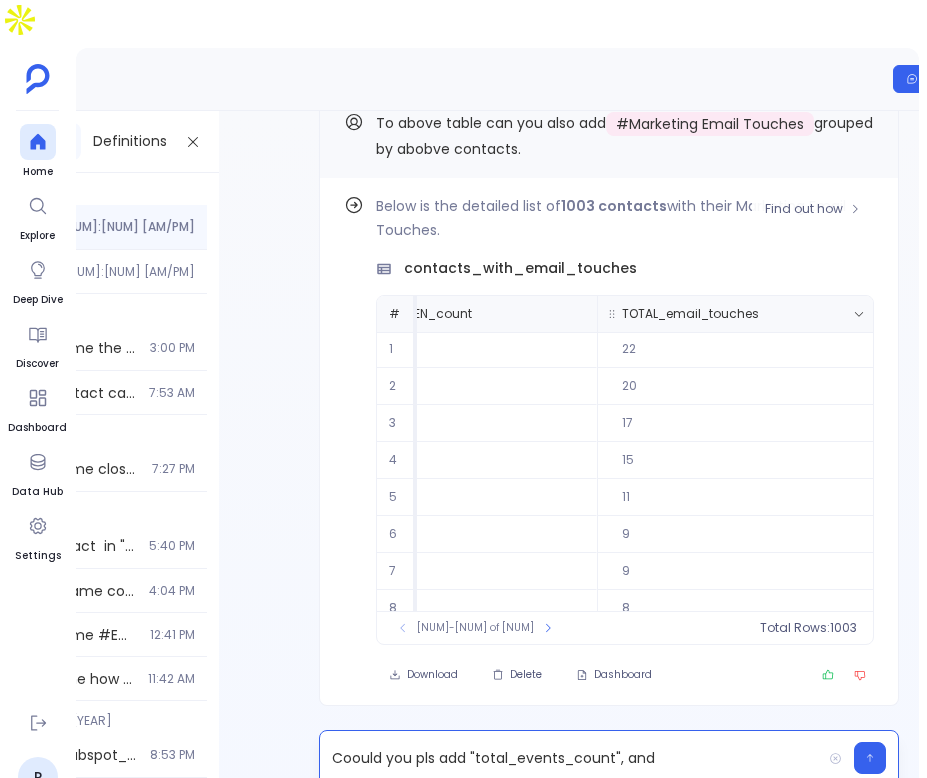 click on "TOTAL_email_touches" at bounding box center (690, 314) 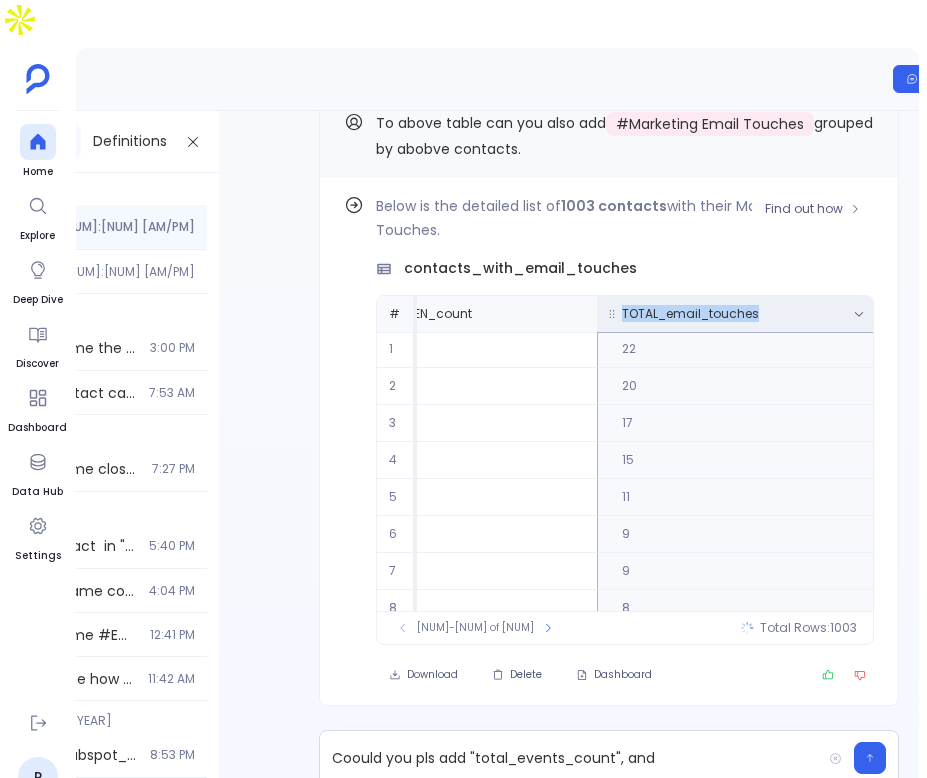 click on "TOTAL_email_touches" at bounding box center [690, 314] 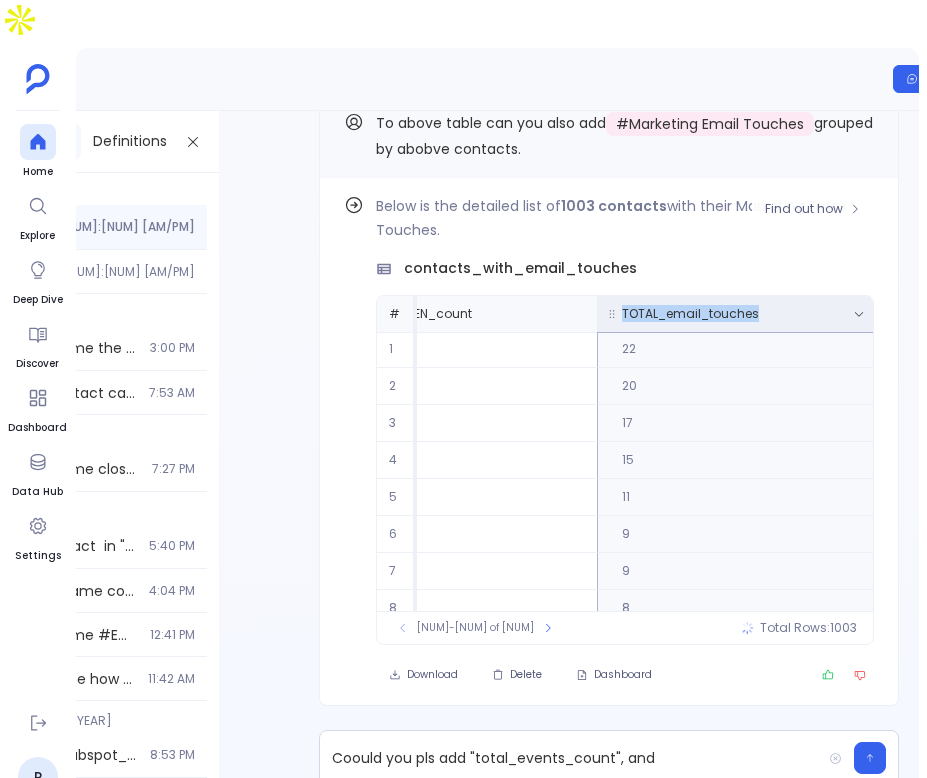copy on "TOTAL_email_touches" 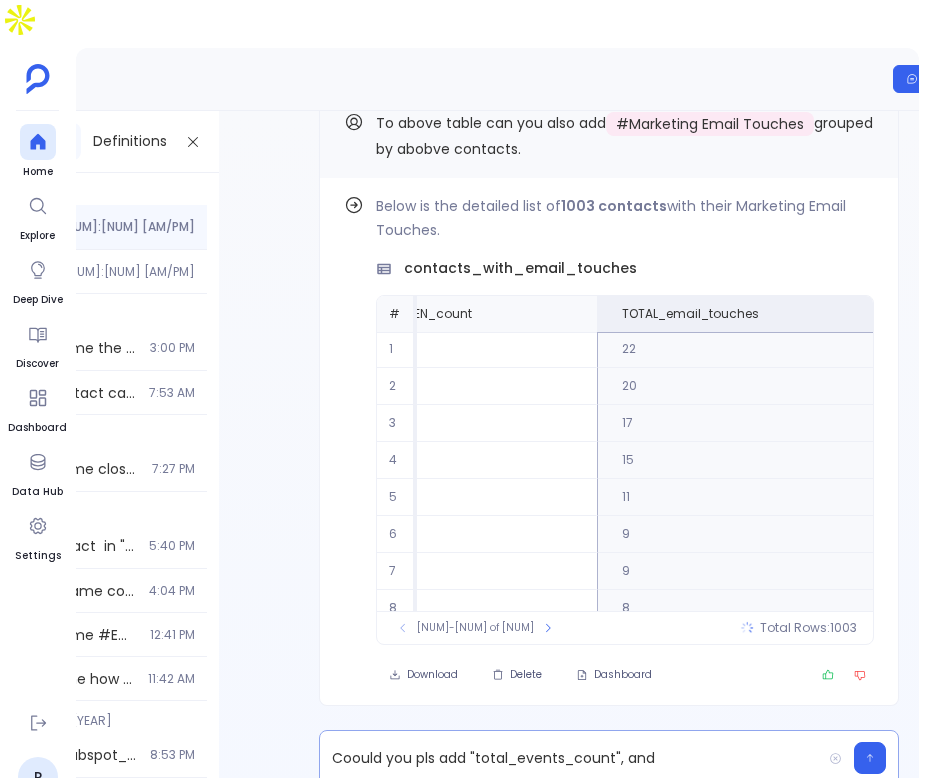 click on "Coould you pls add "total_events_count", and" at bounding box center (570, 758) 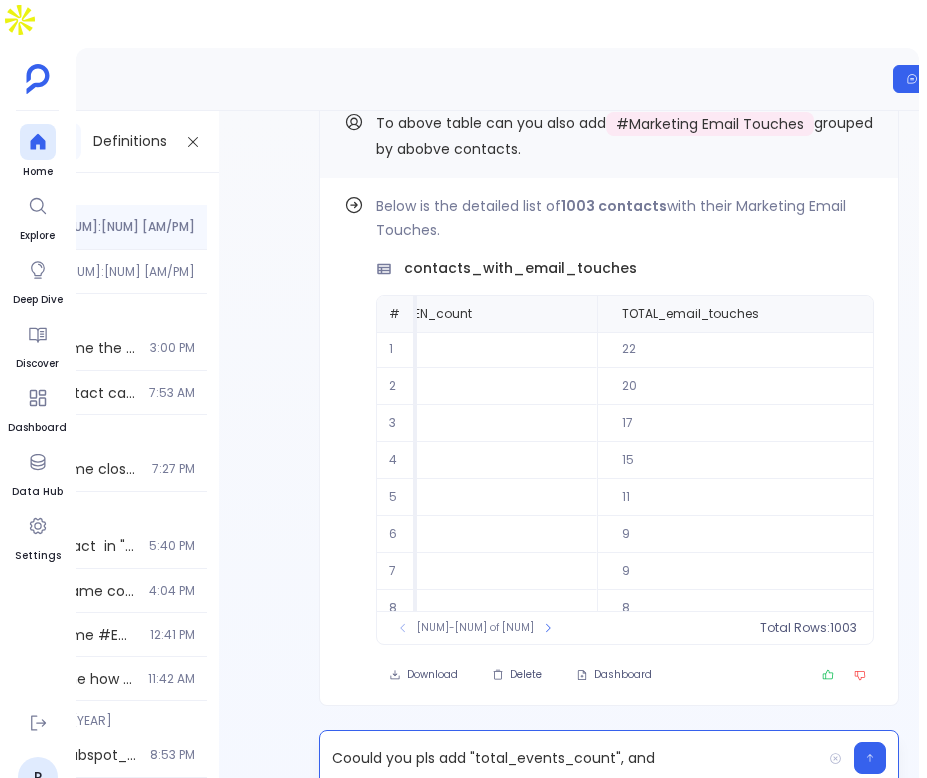 click on "Coould you pls add "total_events_count", and" at bounding box center [570, 758] 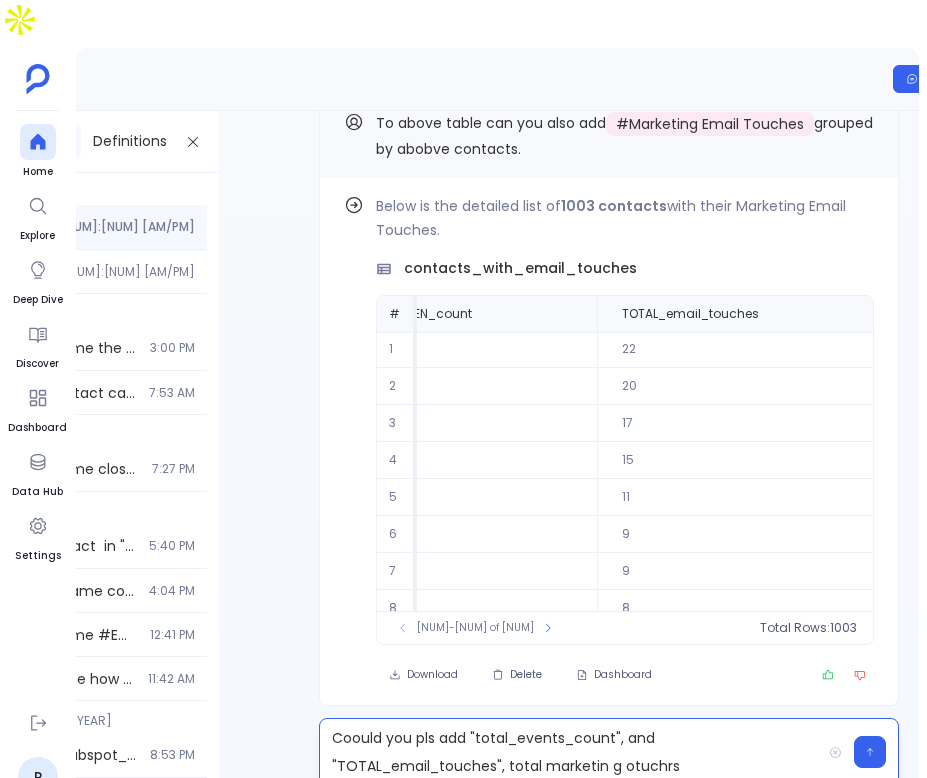 click on "Coould you pls add "total_events_count", and "TOTAL_email_touches", total marketin g otuchrs" at bounding box center (570, 752) 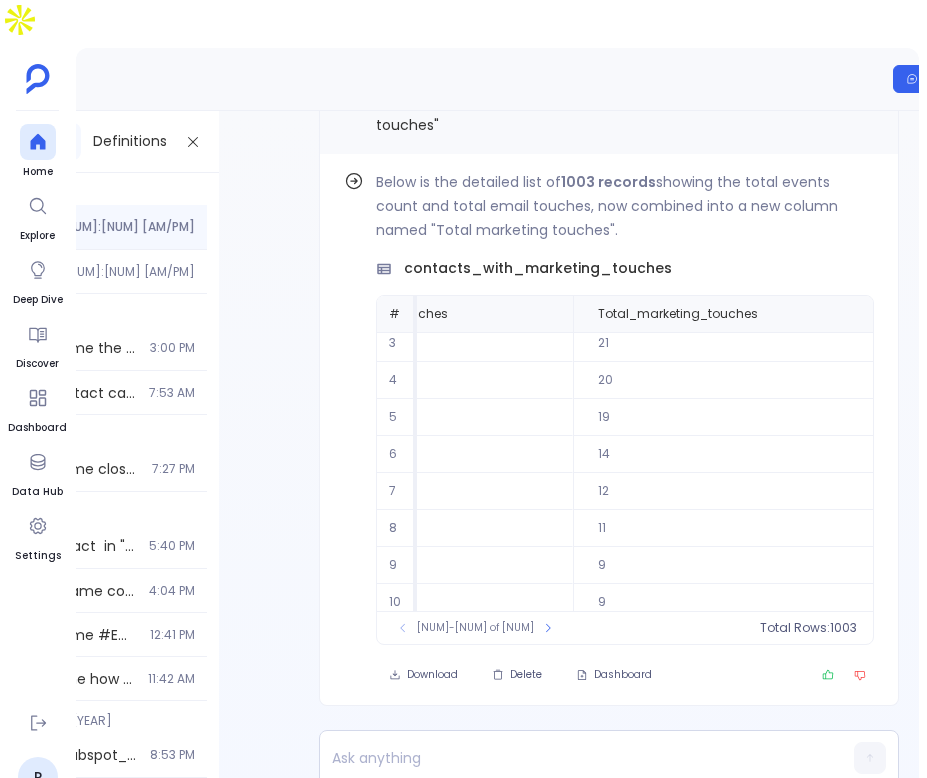 scroll, scrollTop: 96, scrollLeft: 4438, axis: both 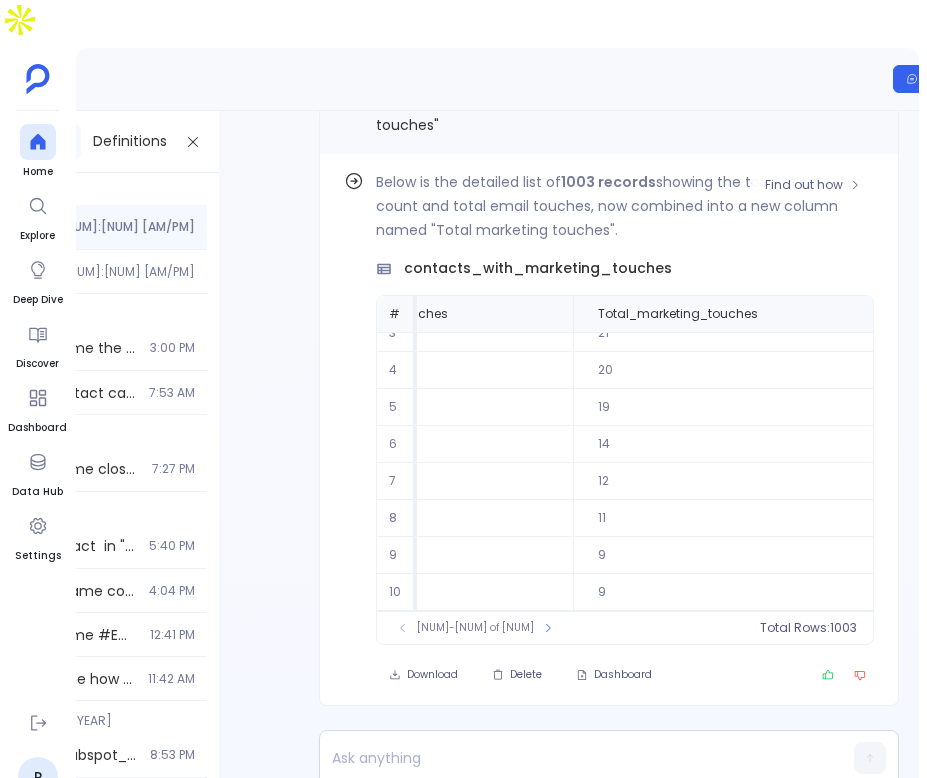 click on "1-10 of 1003" at bounding box center (475, 628) 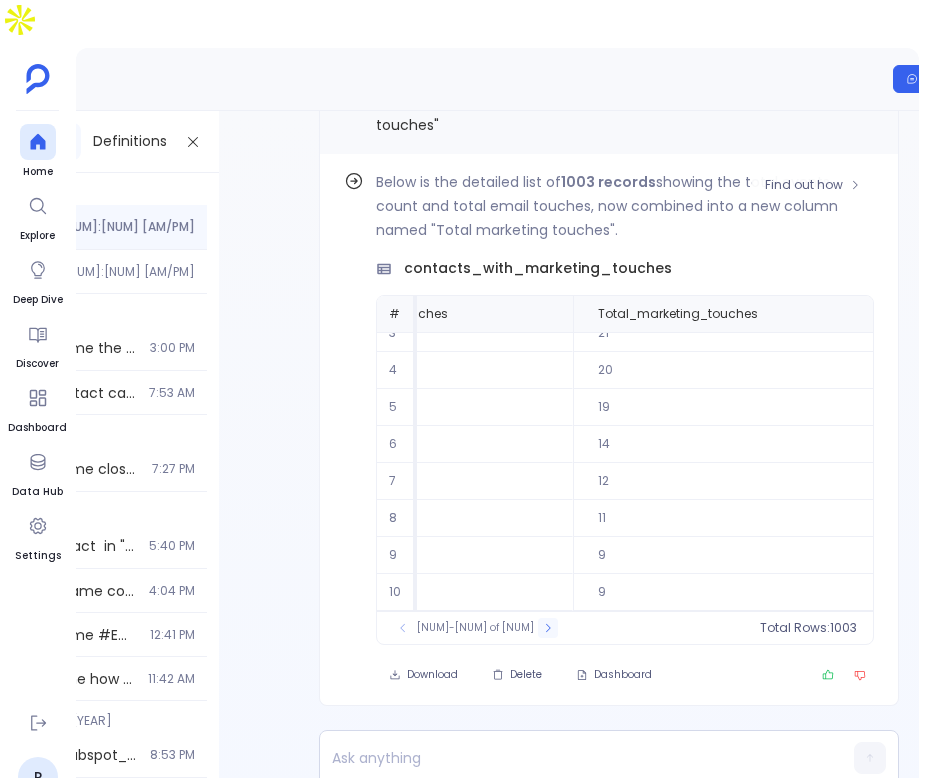 click 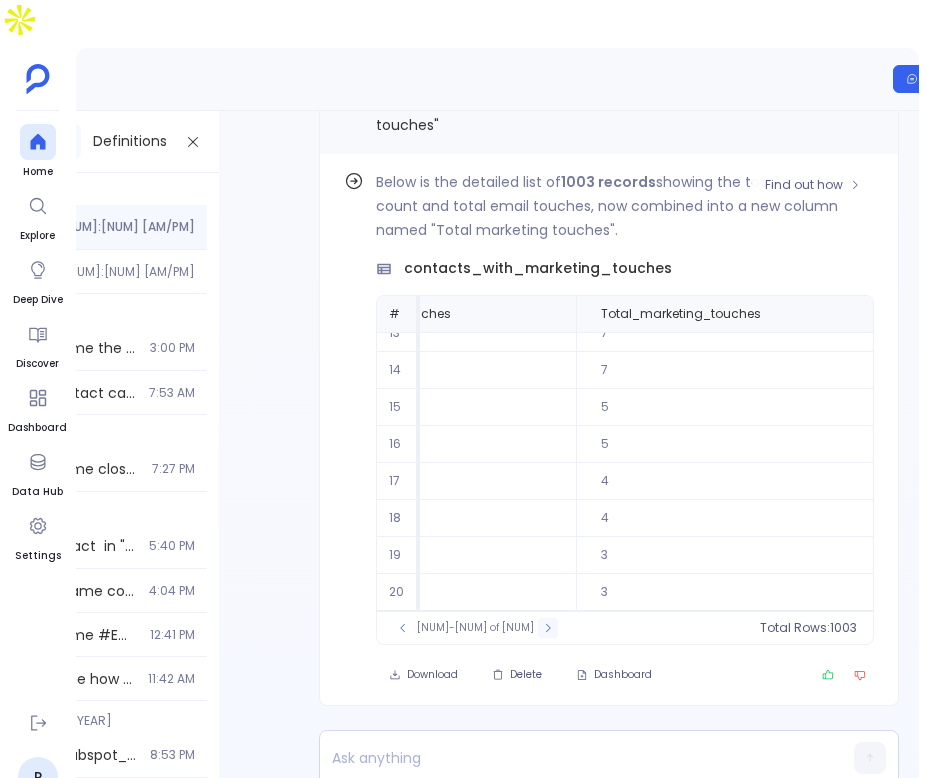 click 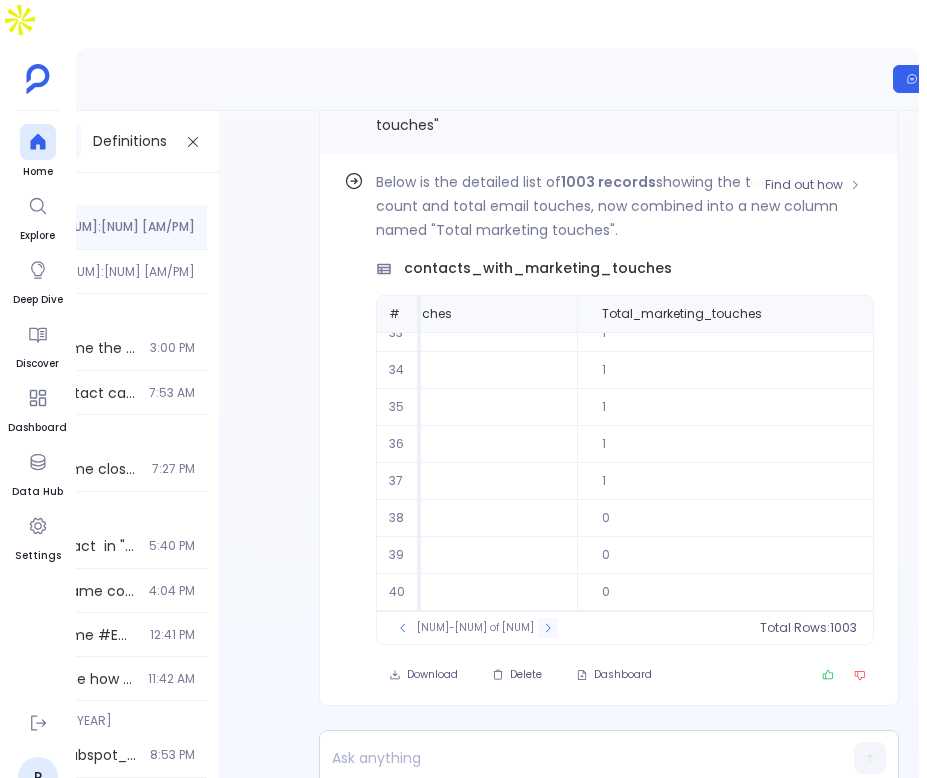 click 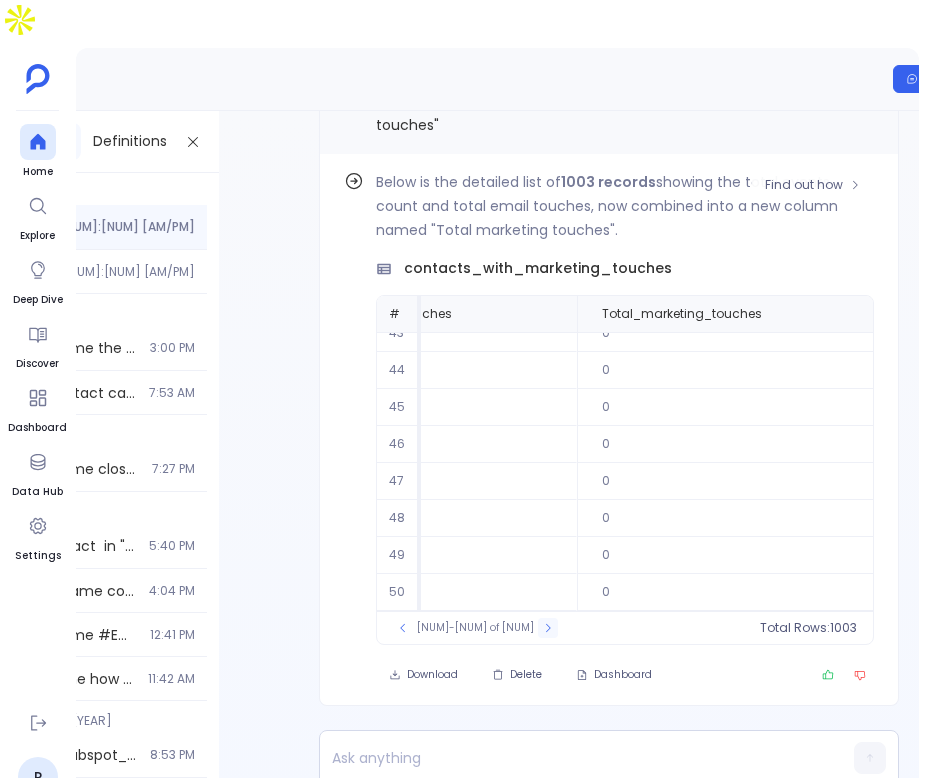 click 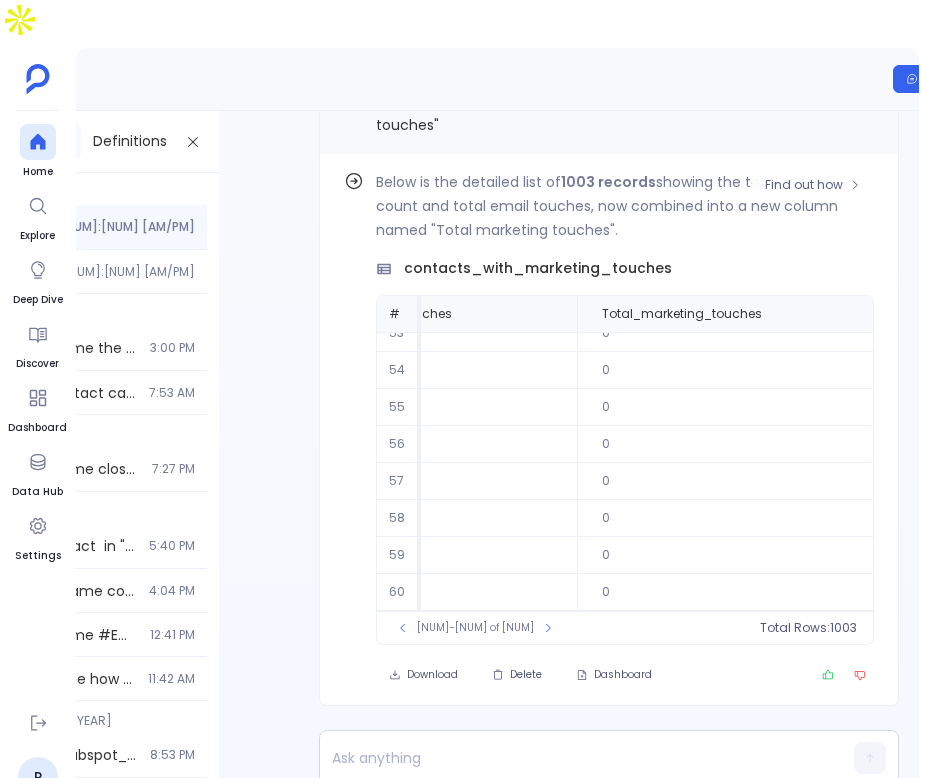 scroll, scrollTop: 0, scrollLeft: 4438, axis: horizontal 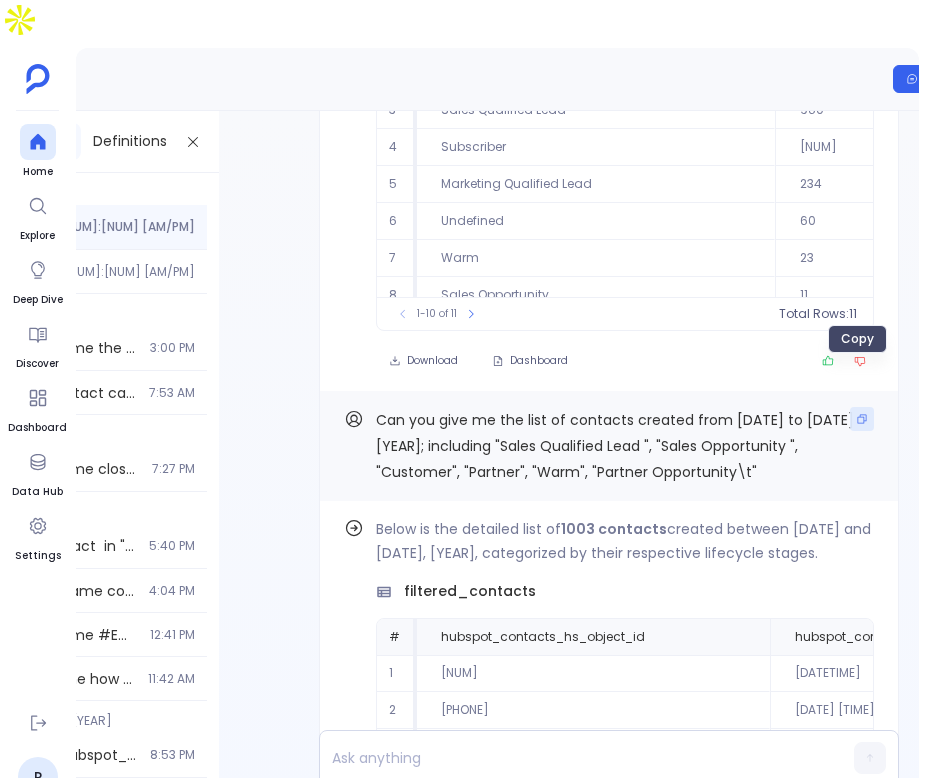 click at bounding box center [862, 419] 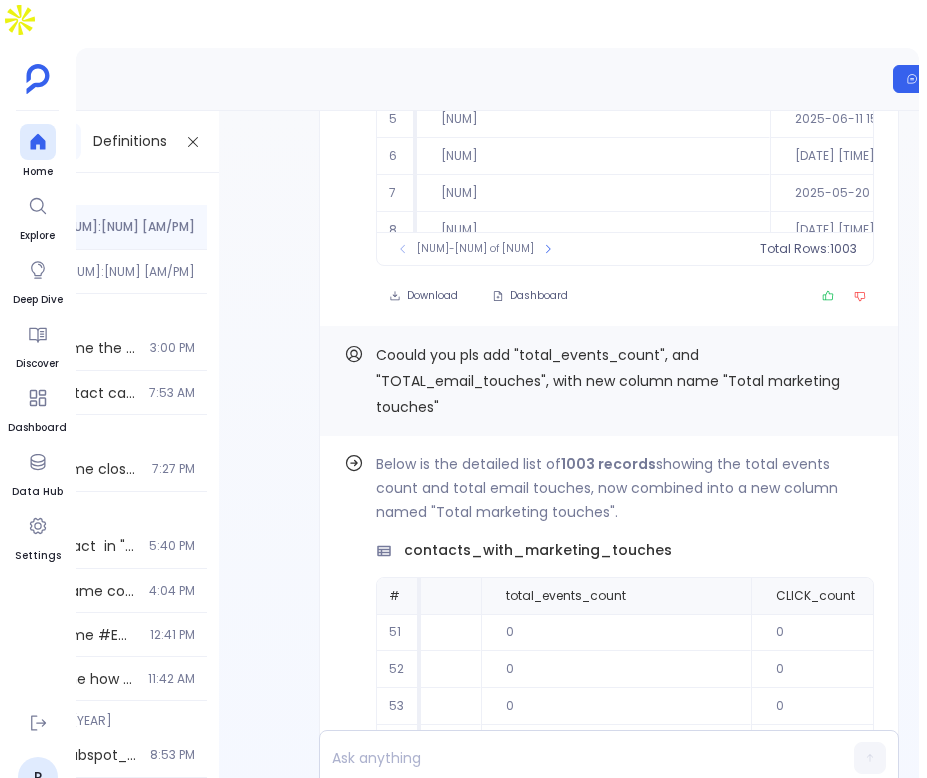 scroll, scrollTop: -84, scrollLeft: 0, axis: vertical 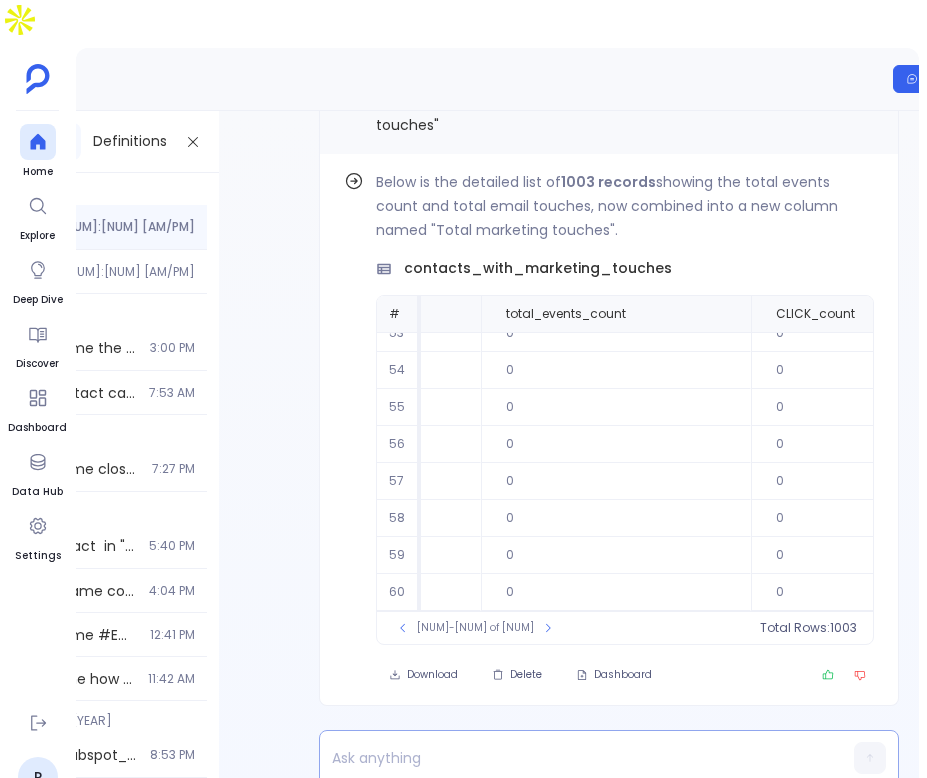 click at bounding box center [570, 758] 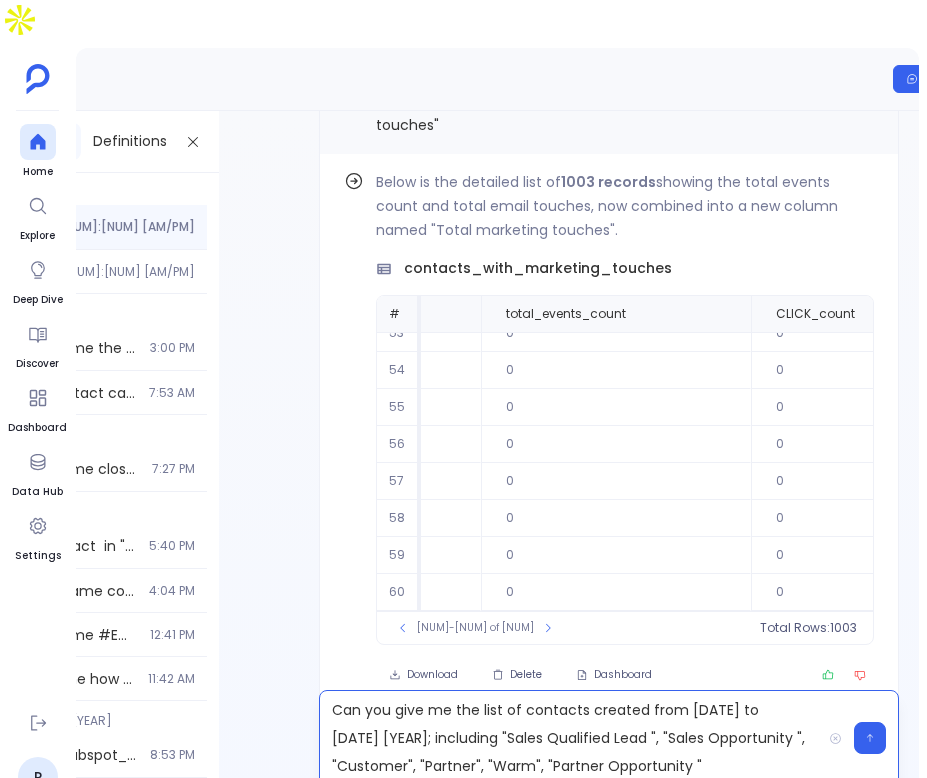click on "Can you give me the list of contacts created from Jan 1st to Jun 30th 2025; including "Sales Qualified Lead ", "Sales Opportunity ",   "Customer", "Partner", "Warm", "Partner Opportunity "" at bounding box center (570, 738) 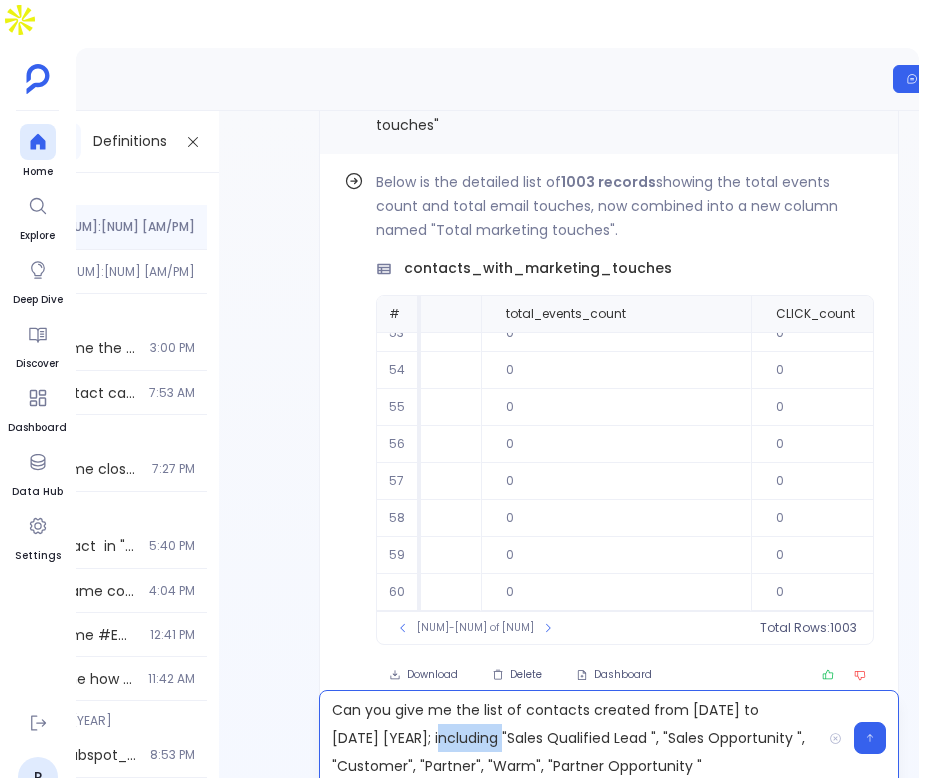 click on "Can you give me the list of contacts created from Jan 1st to Jun 30th 2025; including "Sales Qualified Lead ", "Sales Opportunity ",   "Customer", "Partner", "Warm", "Partner Opportunity "" at bounding box center [570, 738] 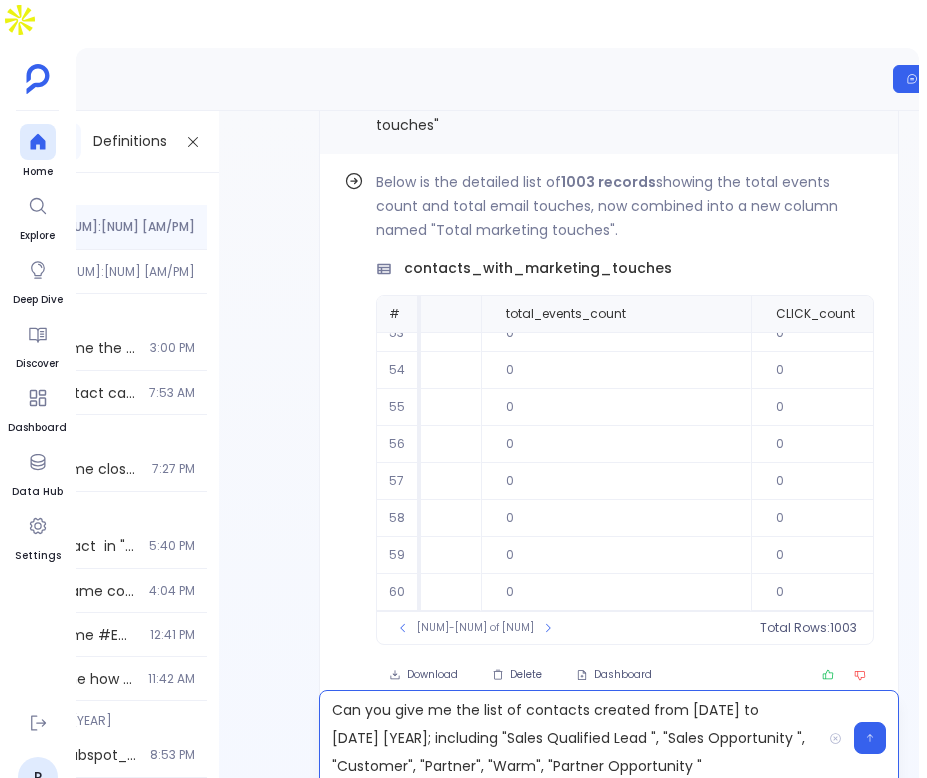 click on "Can you give me the list of contacts created from Jan 1st to Jun 30th 2025; including "Sales Qualified Lead ", "Sales Opportunity ",   "Customer", "Partner", "Warm", "Partner Opportunity "" at bounding box center (570, 738) 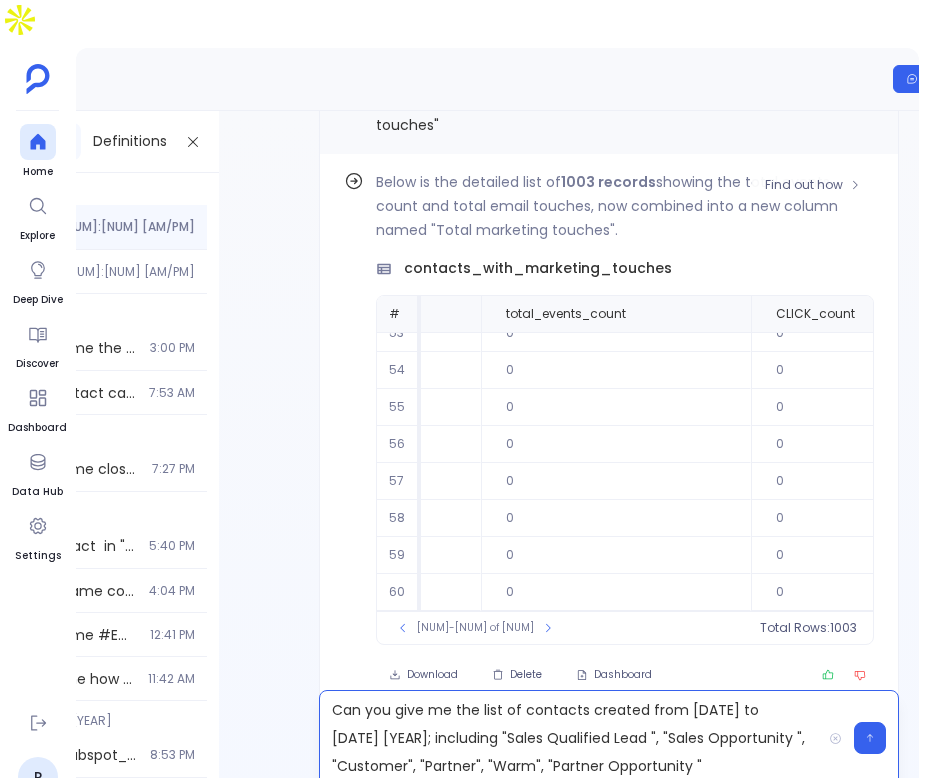 scroll, scrollTop: 0, scrollLeft: 3273, axis: horizontal 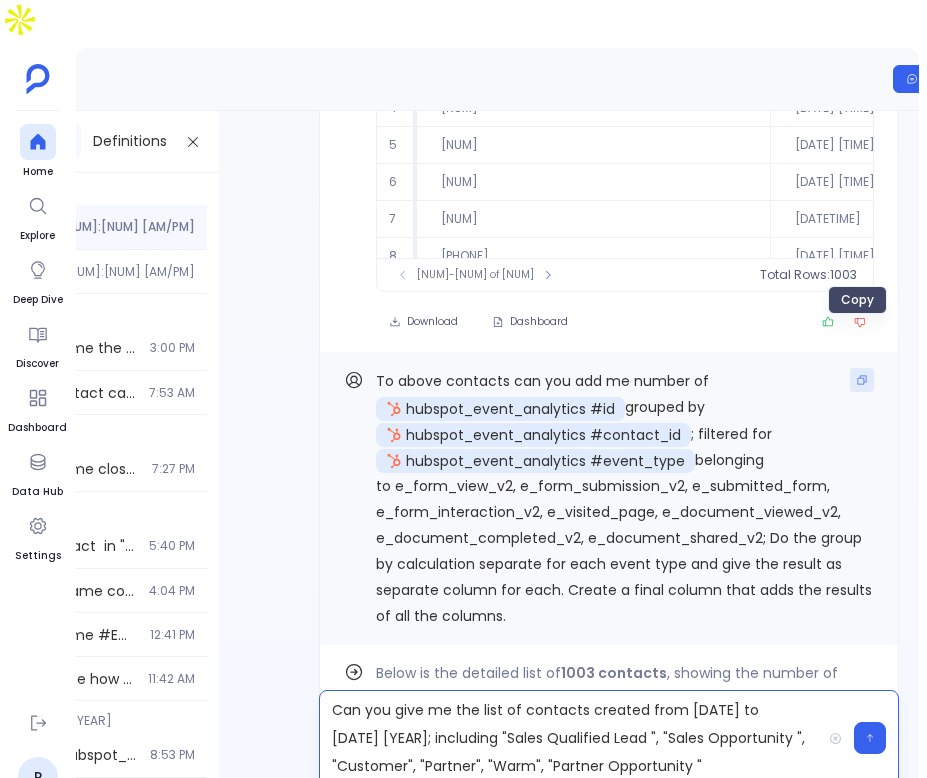 click 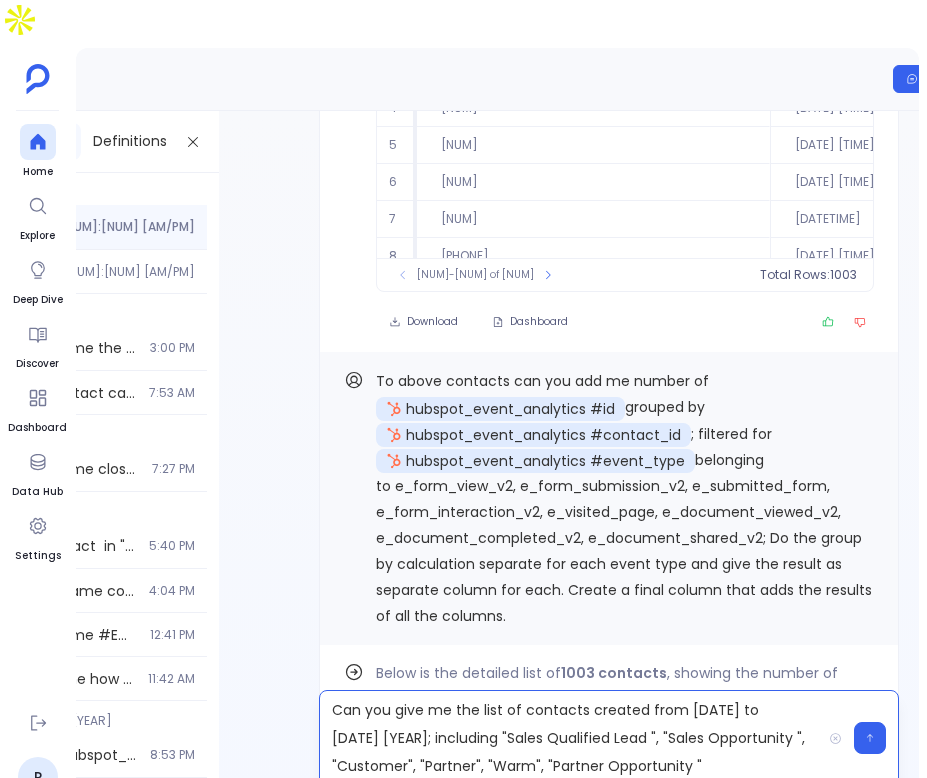 click on "Can you give me the list of contacts created from Jan 1st to Jun 30th 2025; including "Sales Qualified Lead ", "Sales Opportunity ",   "Customer", "Partner", "Warm", "Partner Opportunity "" at bounding box center (570, 738) 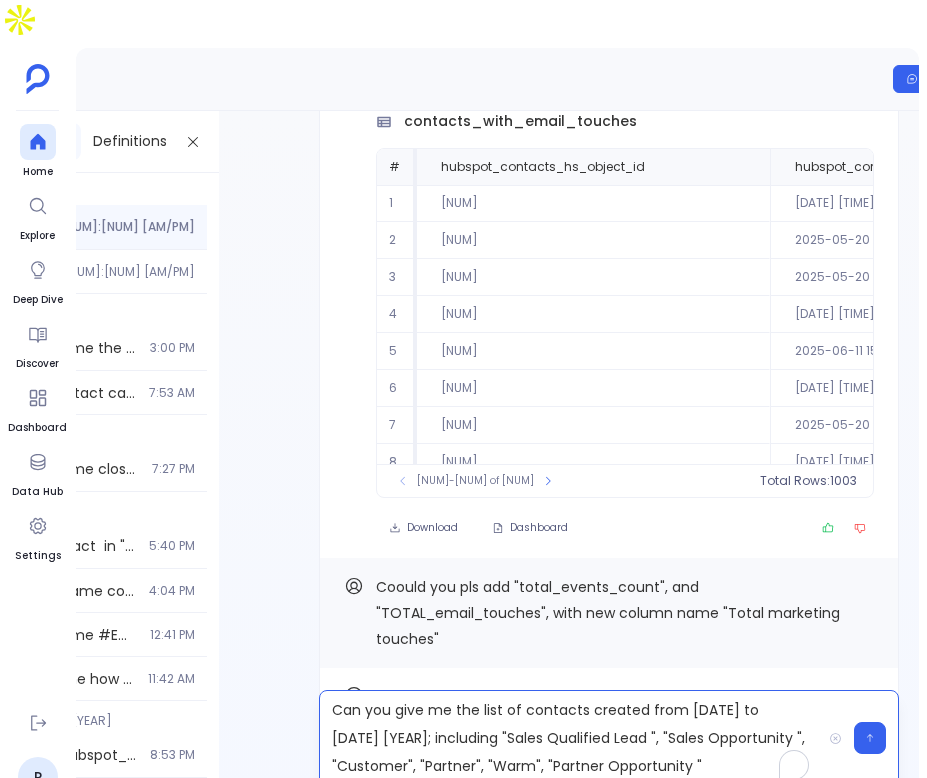 scroll, scrollTop: 0, scrollLeft: 0, axis: both 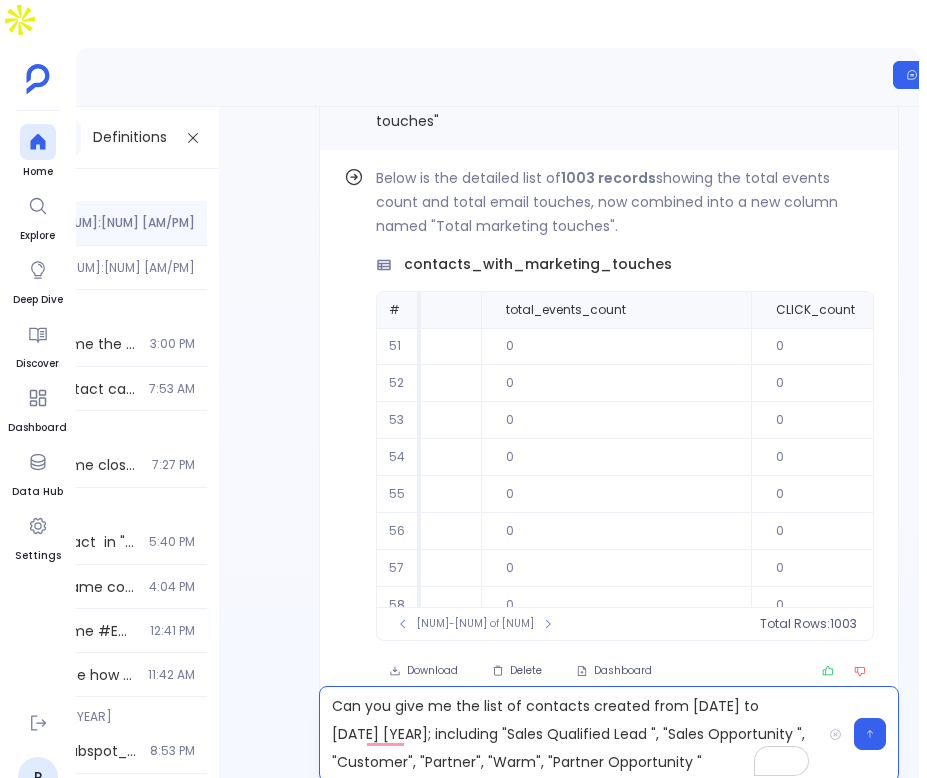 click on "Can you give me the list of contacts created from Jan 1st to Jun 30th 2025; including "Sales Qualified Lead ", "Sales Opportunity ",   "Customer", "Partner", "Warm", "Partner Opportunity "" at bounding box center [570, 734] 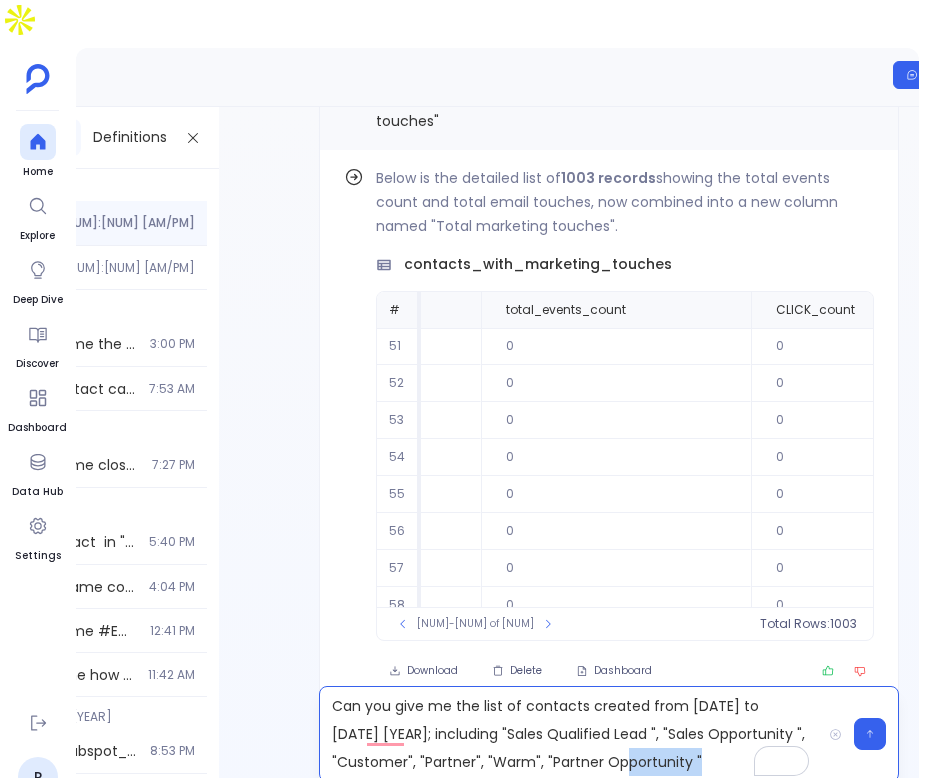 click on "Can you give me the list of contacts created from Jan 1st to Jun 30th 2025; including "Sales Qualified Lead ", "Sales Opportunity ",   "Customer", "Partner", "Warm", "Partner Opportunity "" at bounding box center [570, 734] 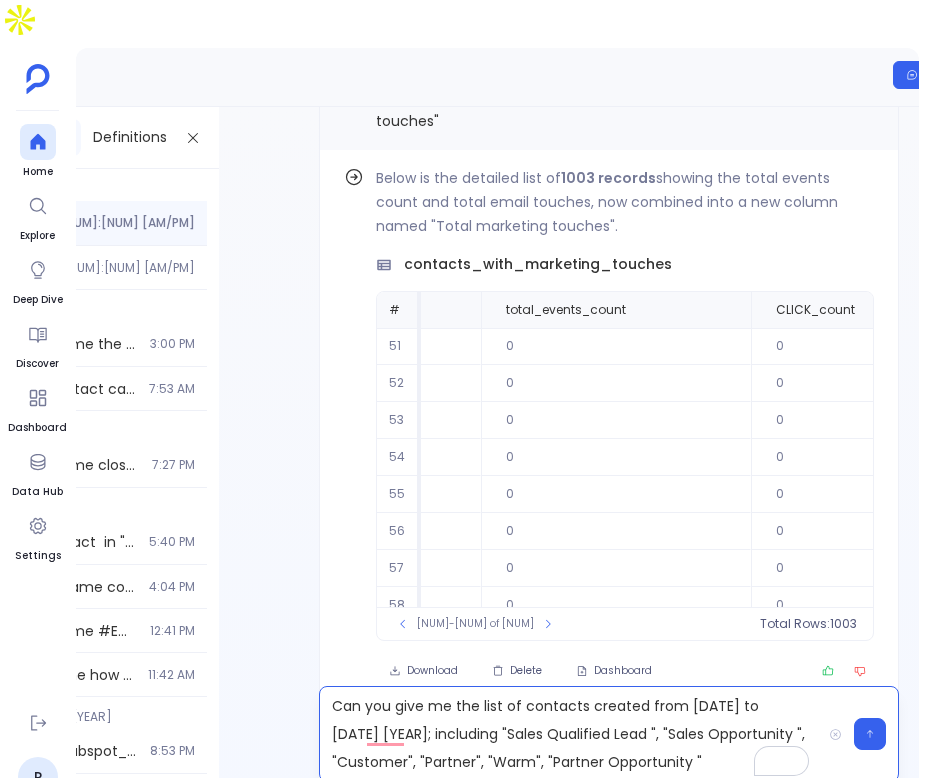 click on "Can you give me the list of contacts created from Jan 1st to Jun 30th 2025; including "Sales Qualified Lead ", "Sales Opportunity ",   "Customer", "Partner", "Warm", "Partner Opportunity "" at bounding box center [570, 734] 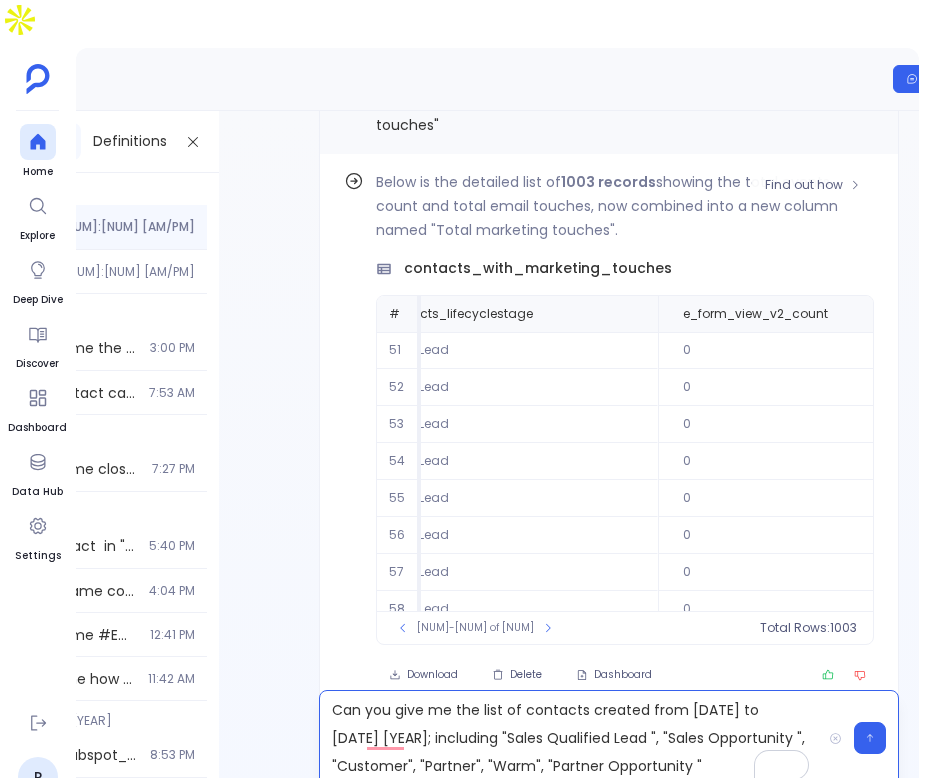 scroll, scrollTop: 0, scrollLeft: 540, axis: horizontal 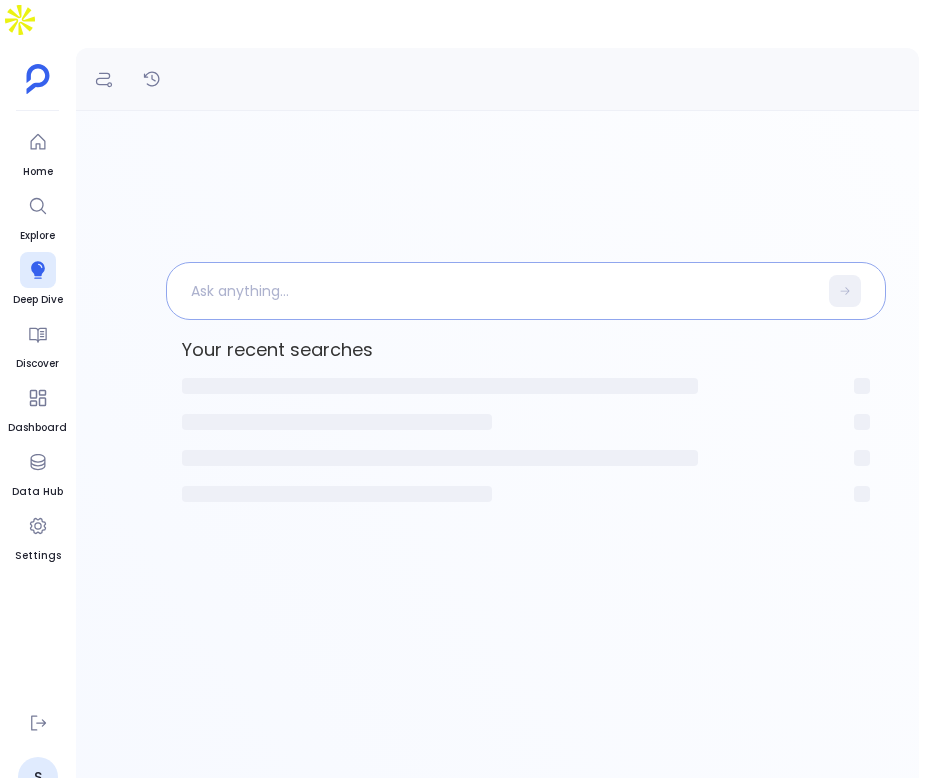 click at bounding box center [492, 291] 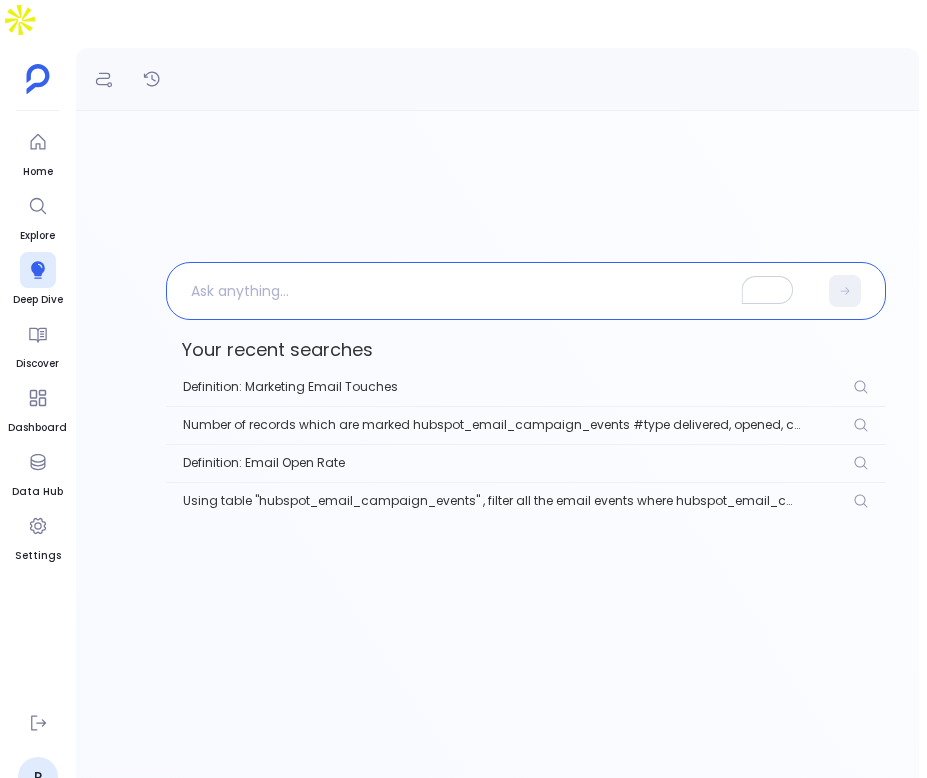 type 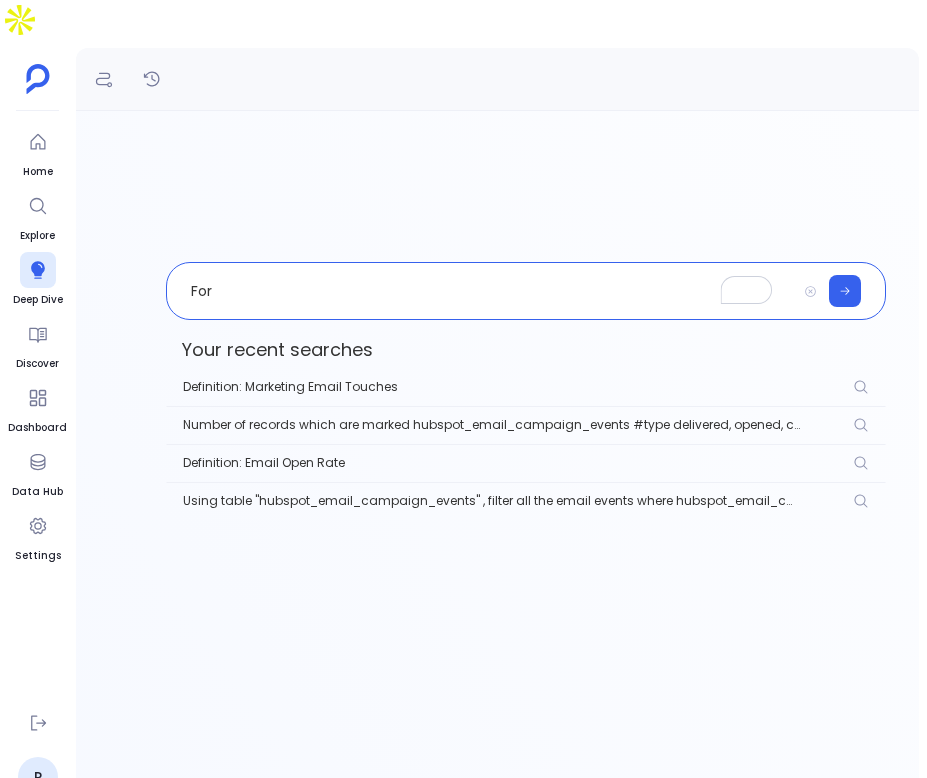 click on "For" at bounding box center [481, 291] 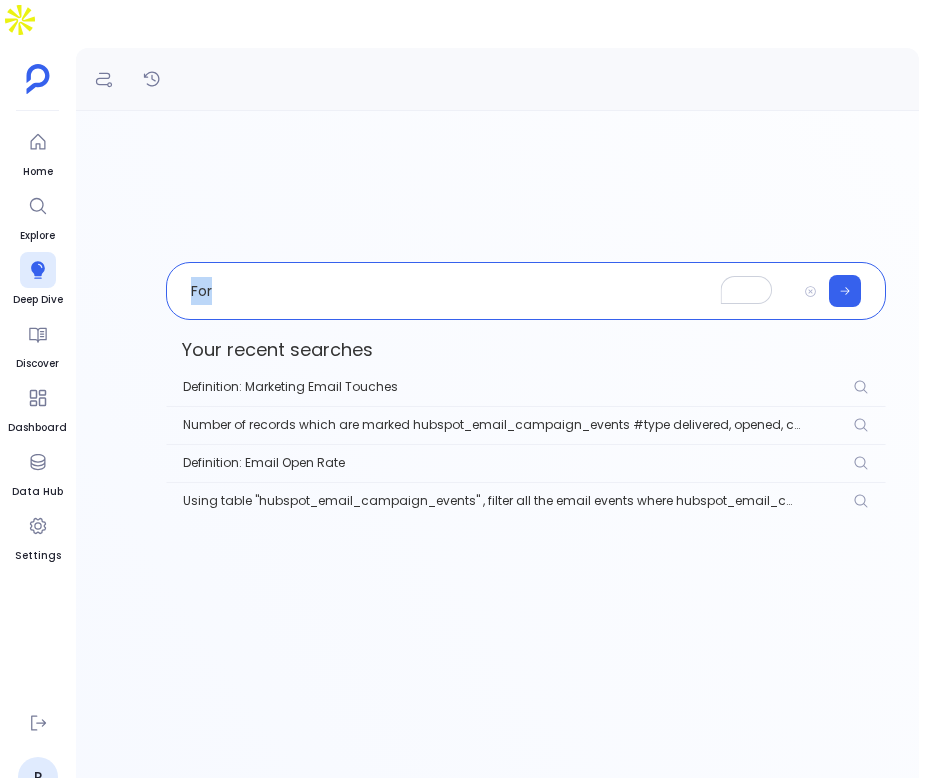 click on "For" at bounding box center [481, 291] 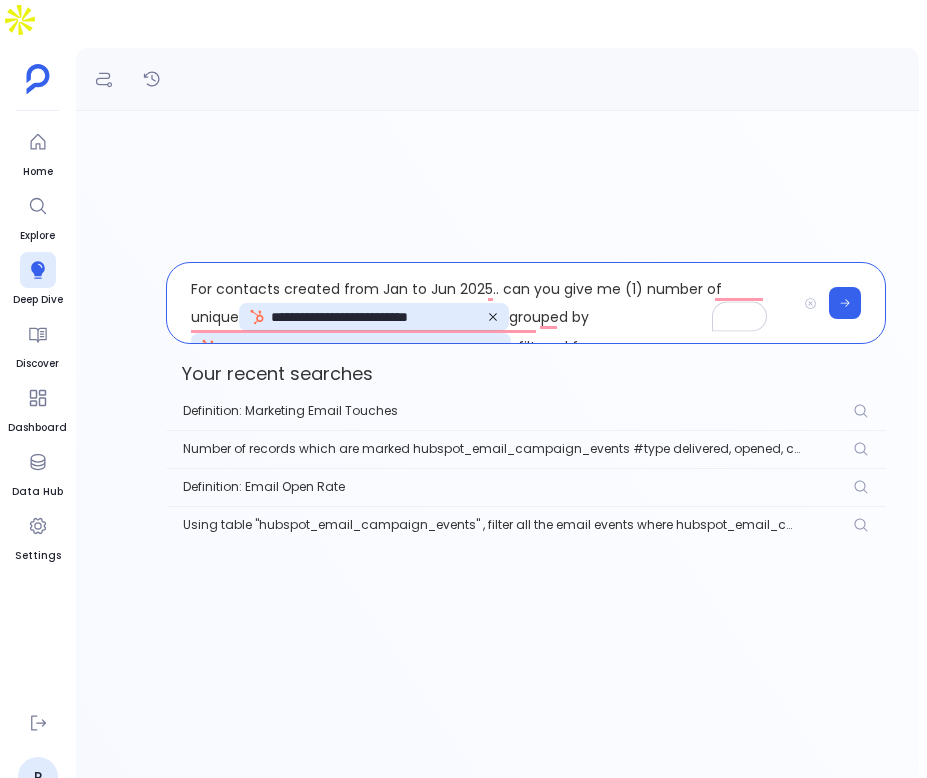 click on "**********" at bounding box center [481, 303] 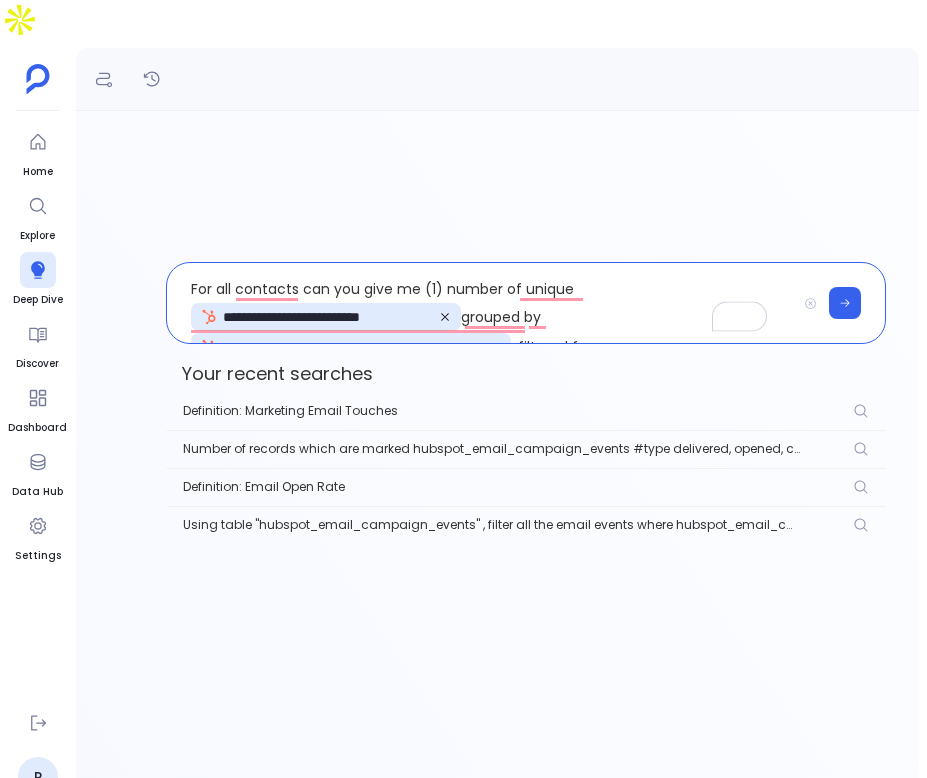scroll, scrollTop: 20, scrollLeft: 0, axis: vertical 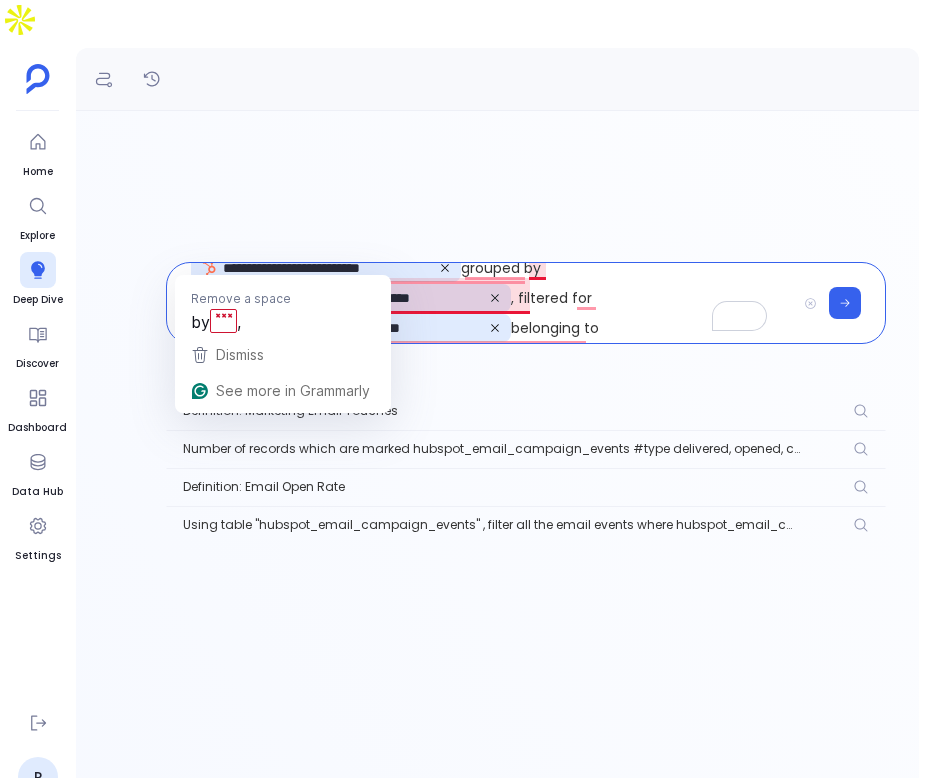click 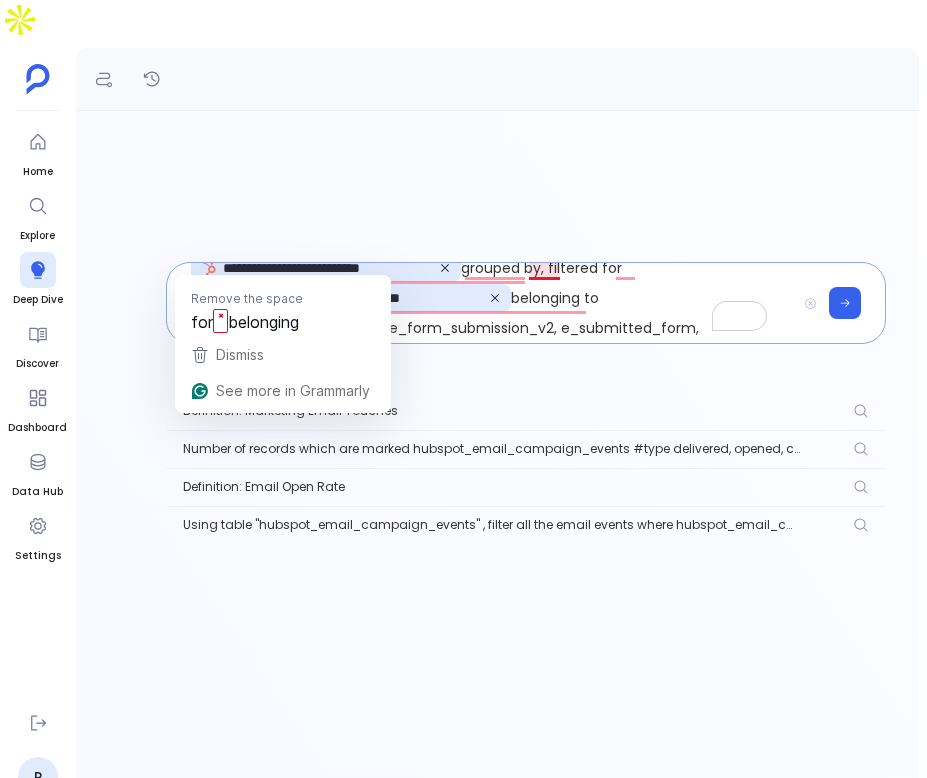click on "**********" at bounding box center [481, 303] 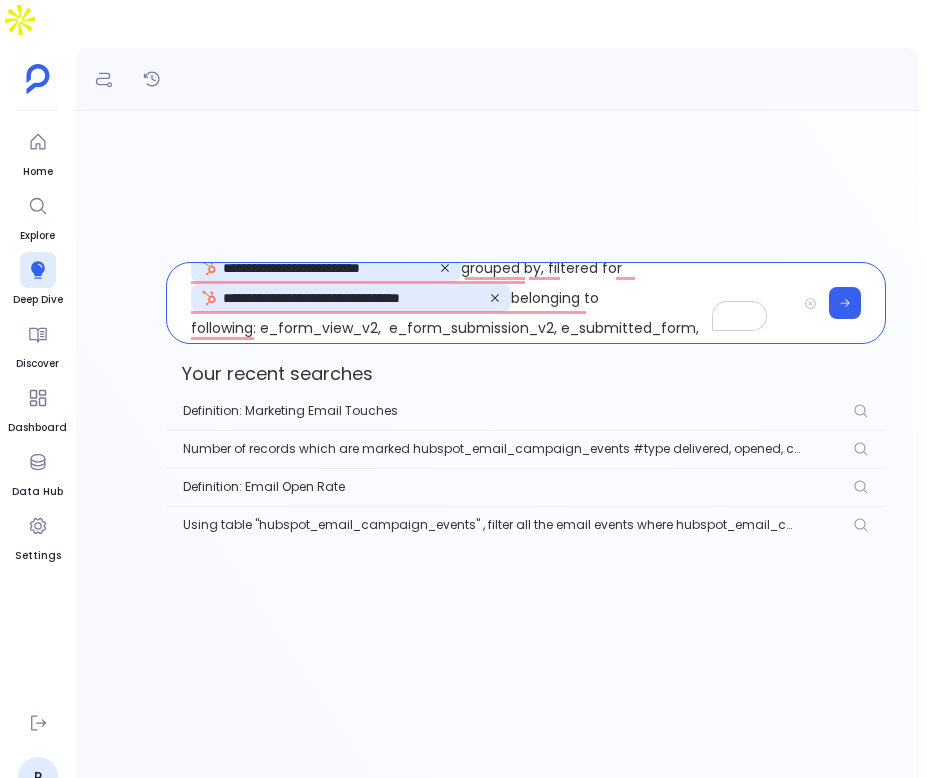scroll, scrollTop: 44, scrollLeft: 0, axis: vertical 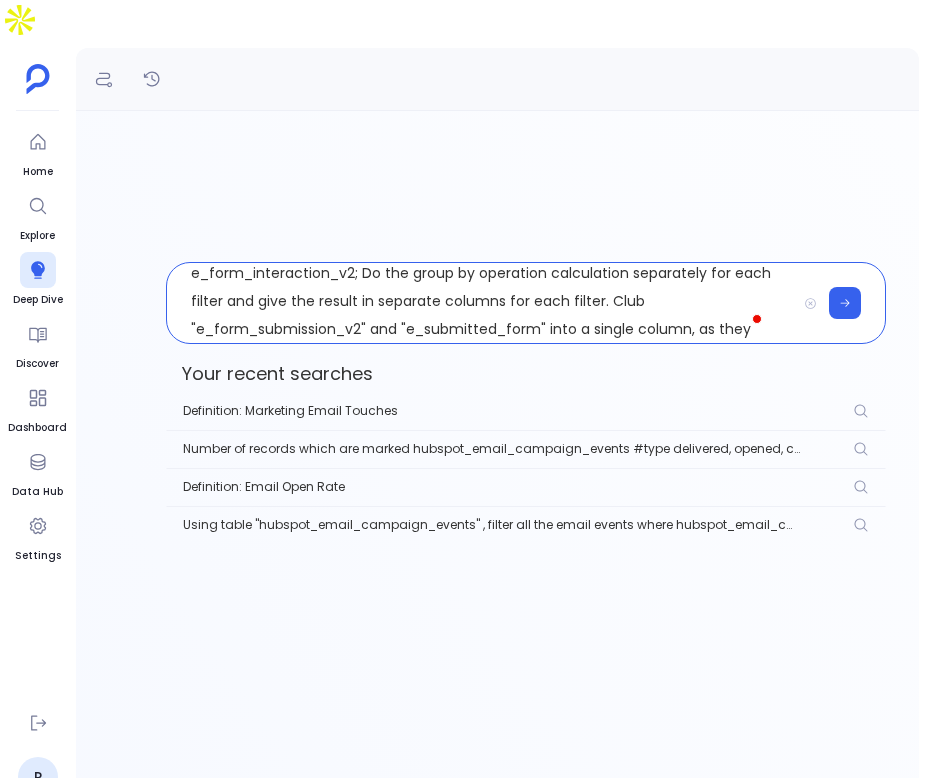 click on "**********" at bounding box center (481, 303) 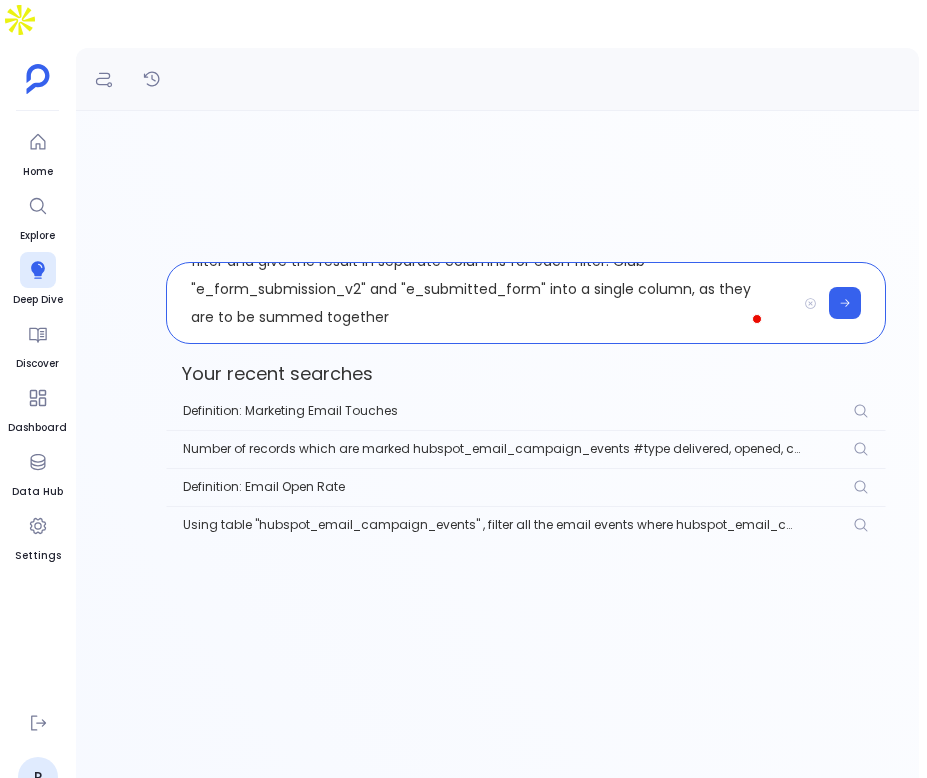 click on "**********" at bounding box center (481, 303) 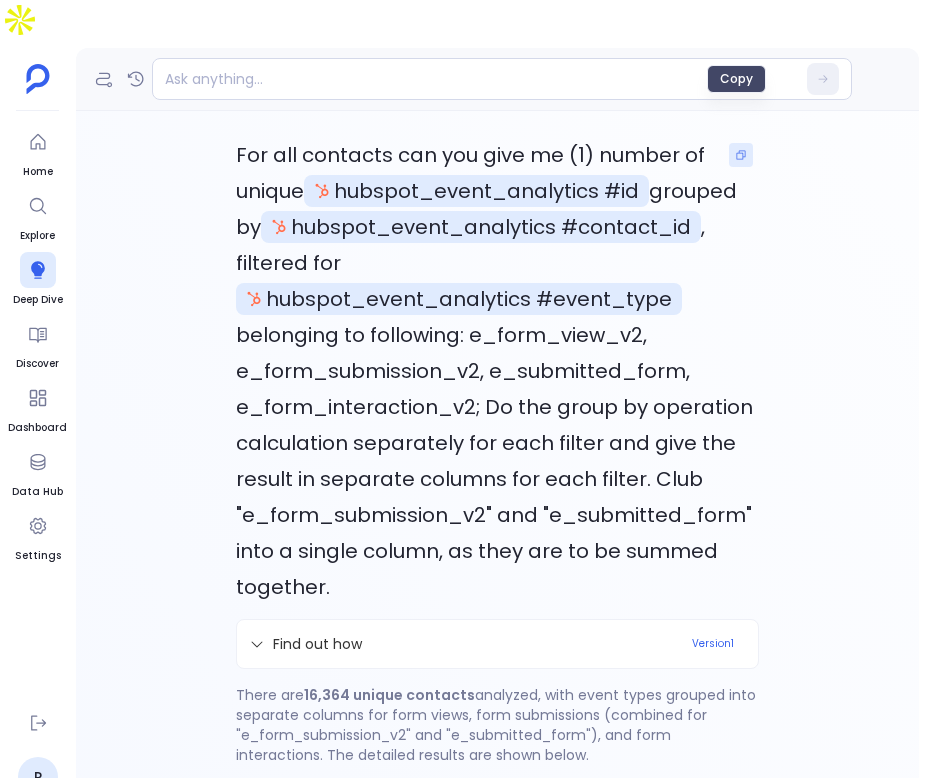 click 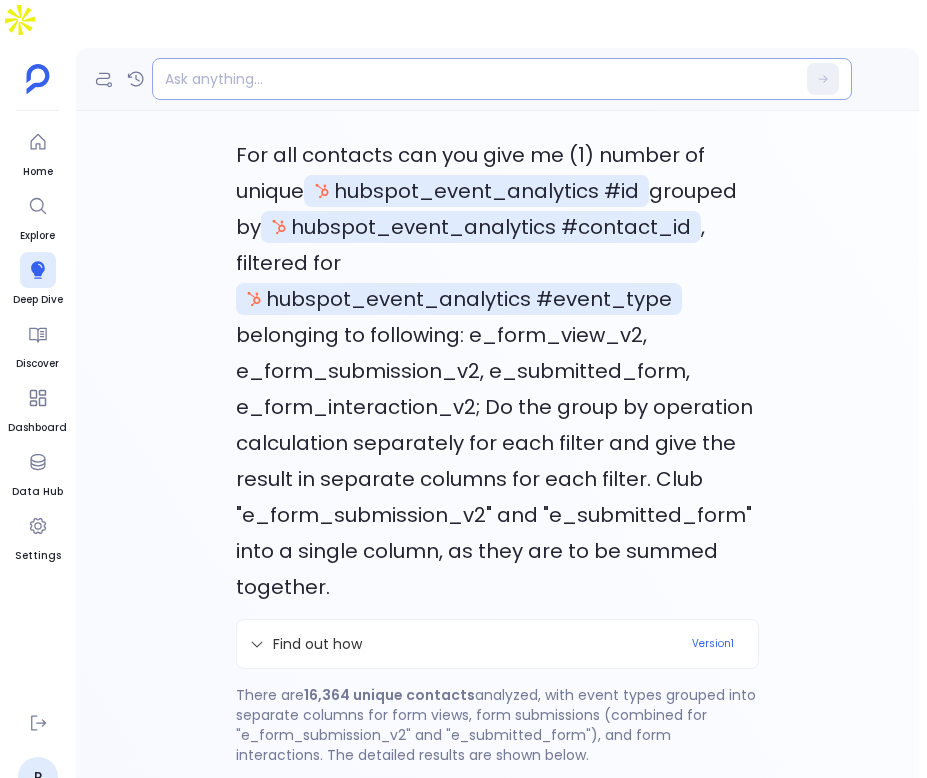 click at bounding box center [463, 79] 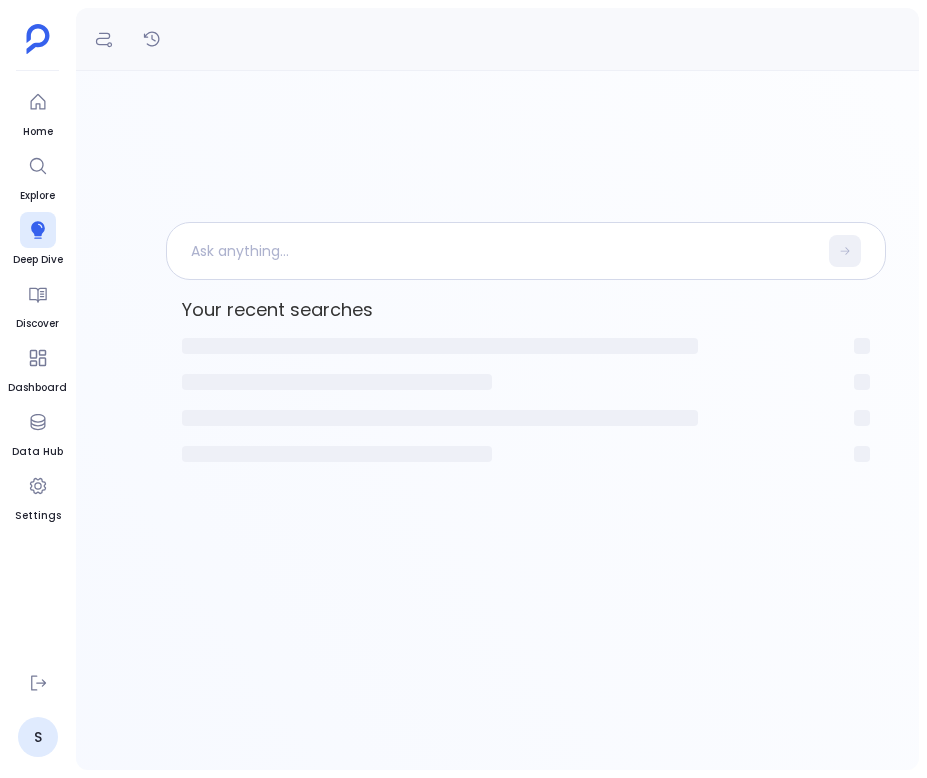 scroll, scrollTop: 0, scrollLeft: 0, axis: both 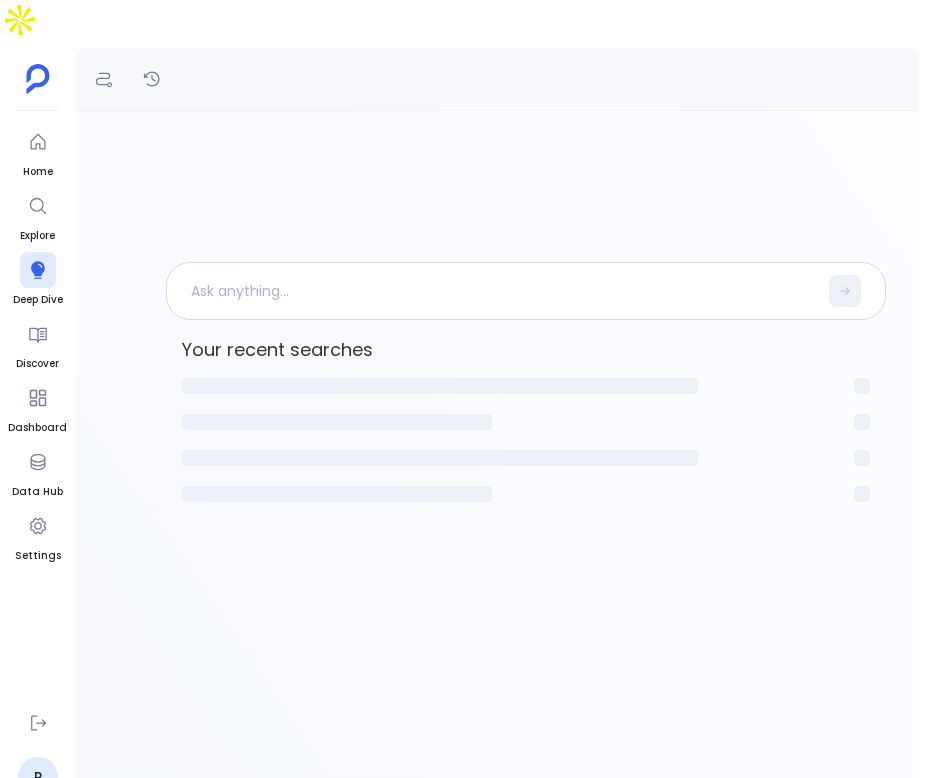 click on "Your recent searches" at bounding box center [526, 350] 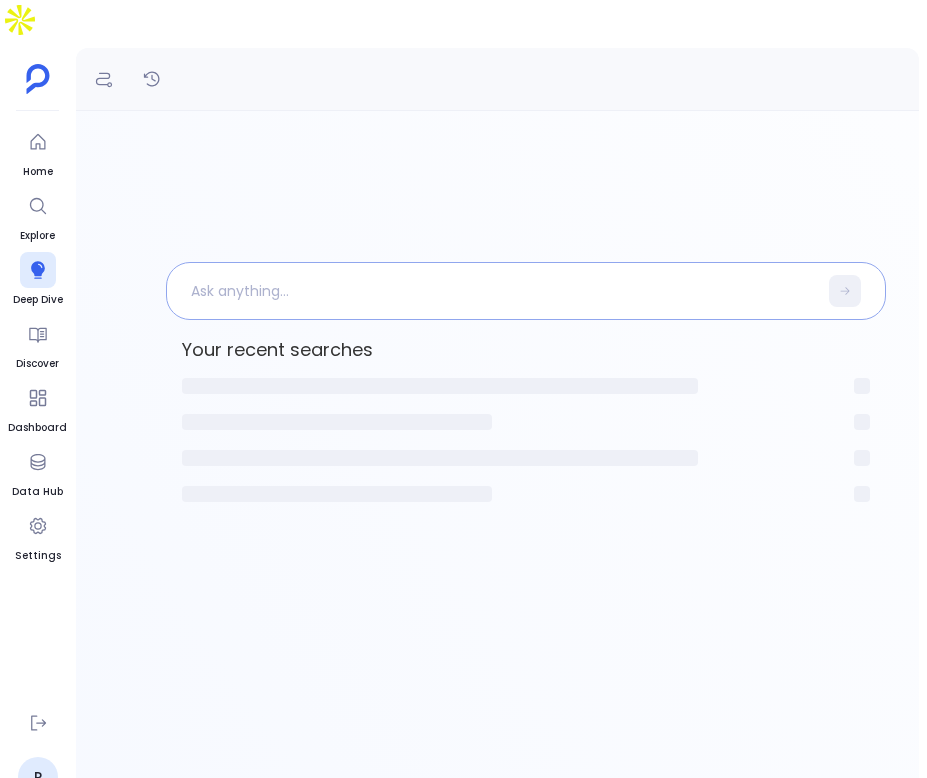 click at bounding box center (492, 291) 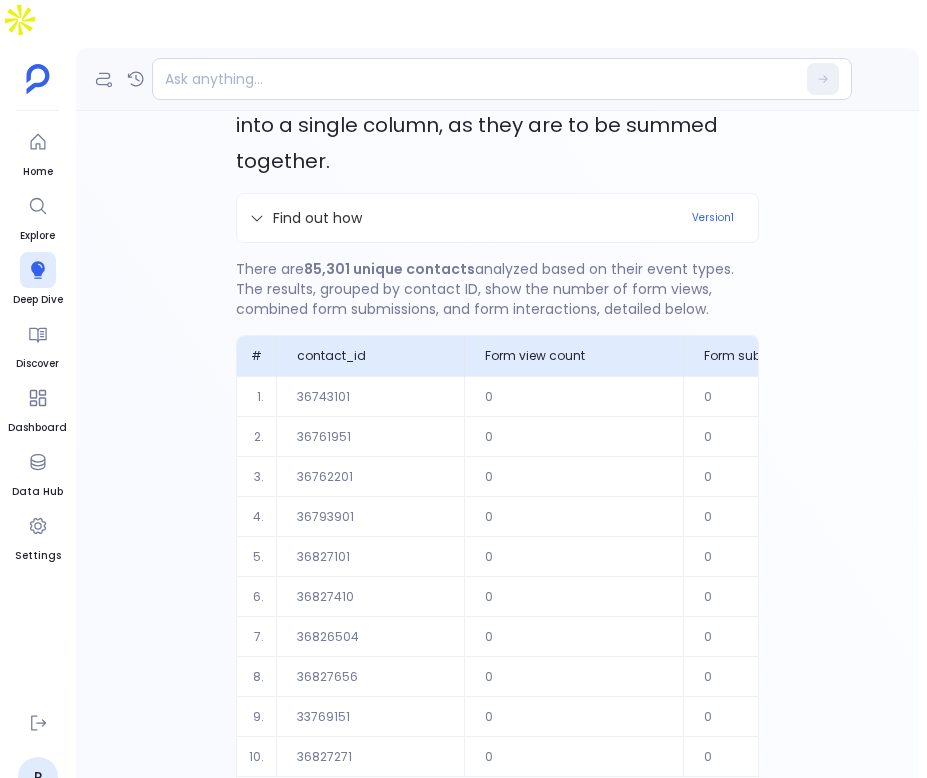scroll, scrollTop: 520, scrollLeft: 0, axis: vertical 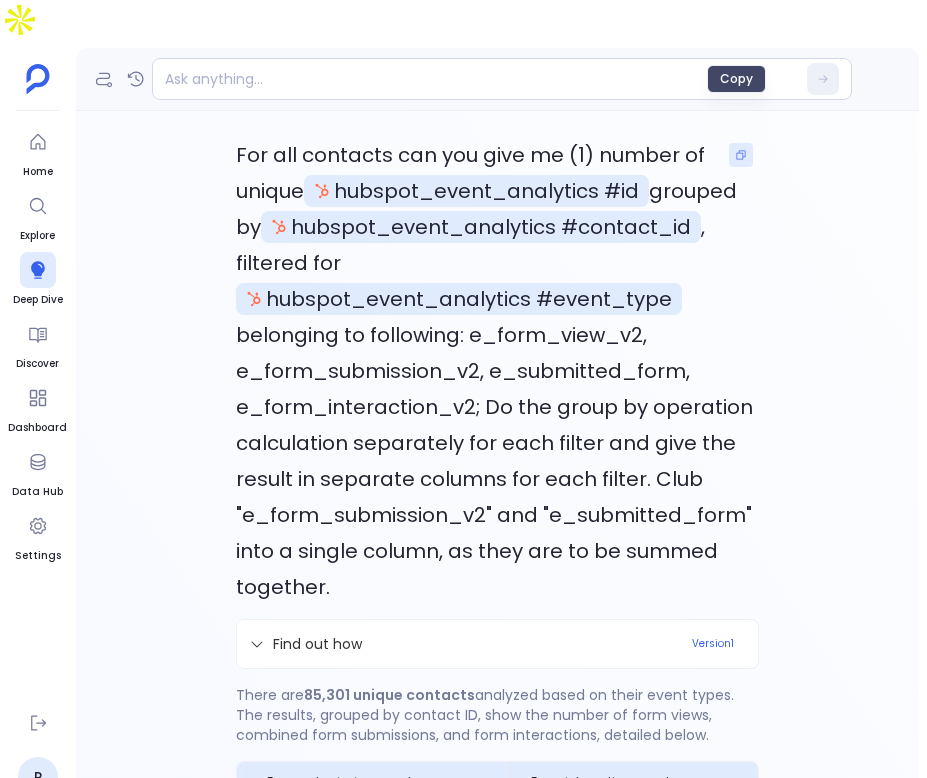 click 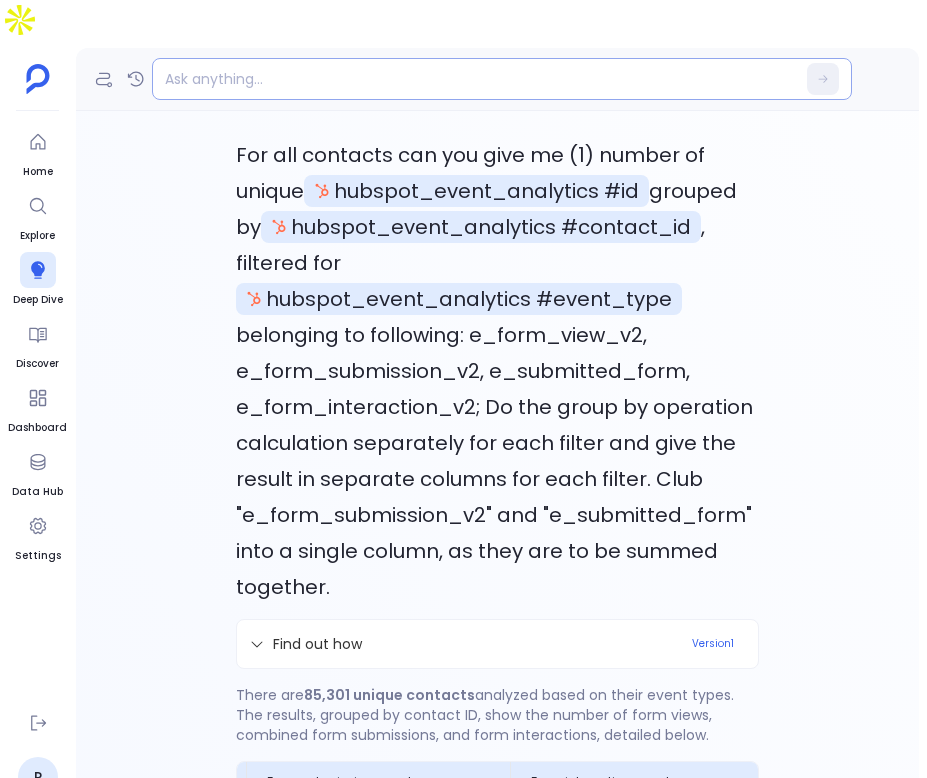 click at bounding box center [463, 79] 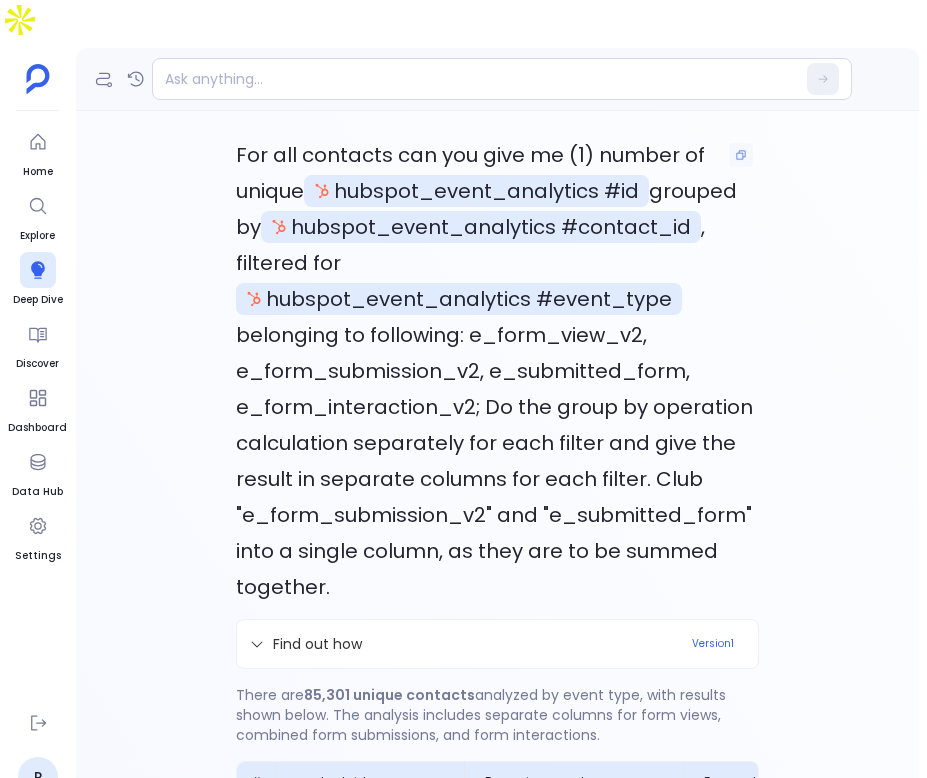 scroll, scrollTop: 520, scrollLeft: 0, axis: vertical 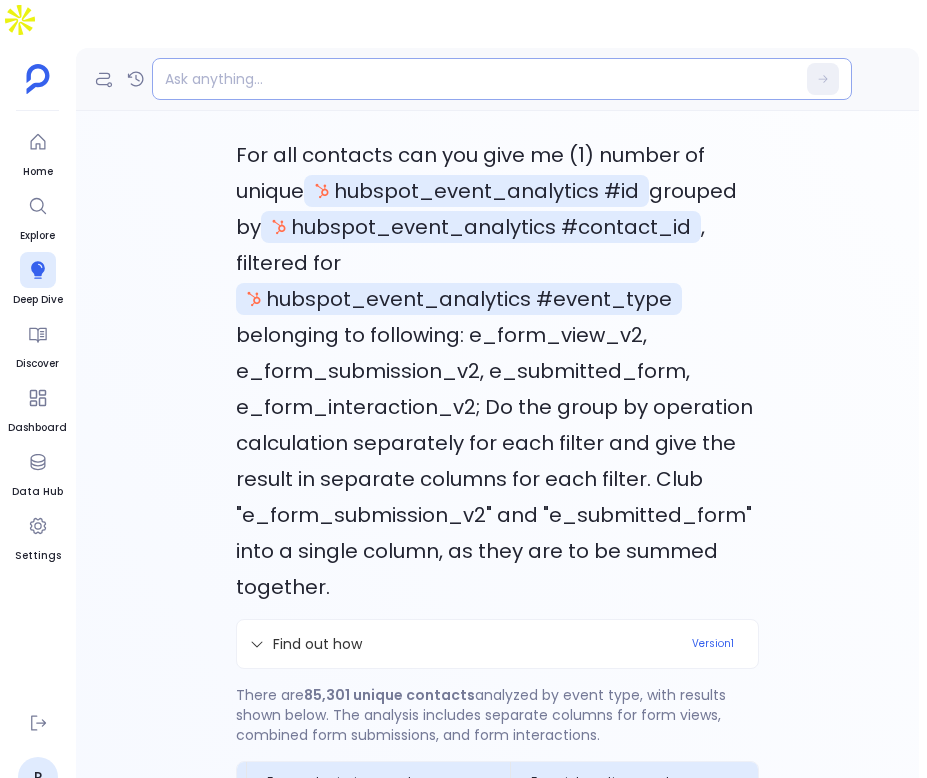 click at bounding box center [463, 79] 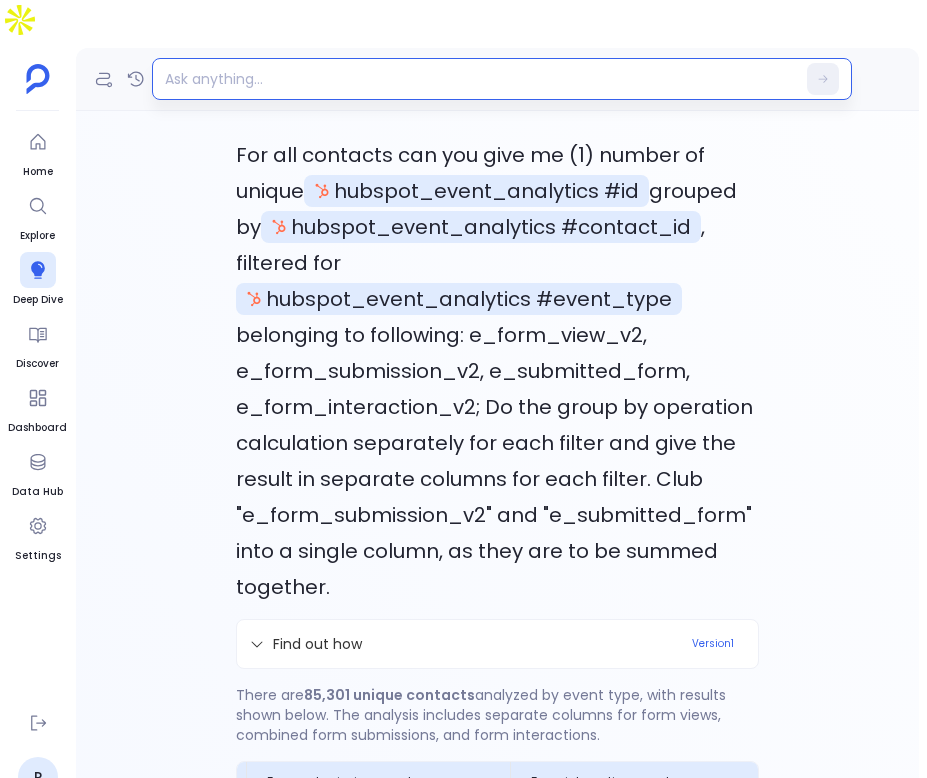 click at bounding box center [463, 79] 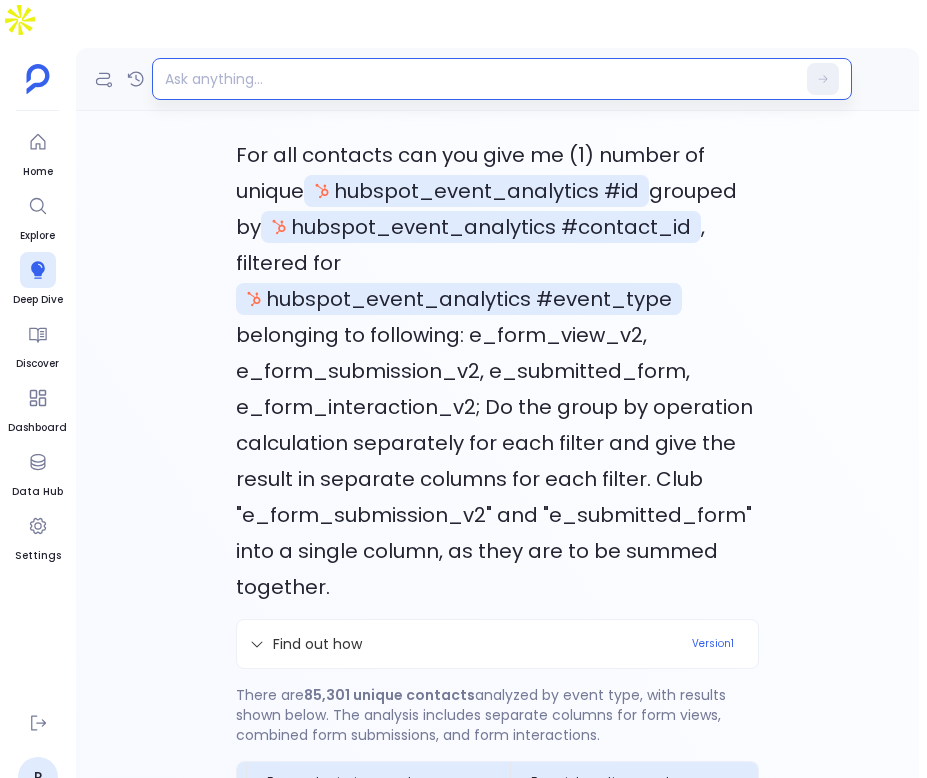 type 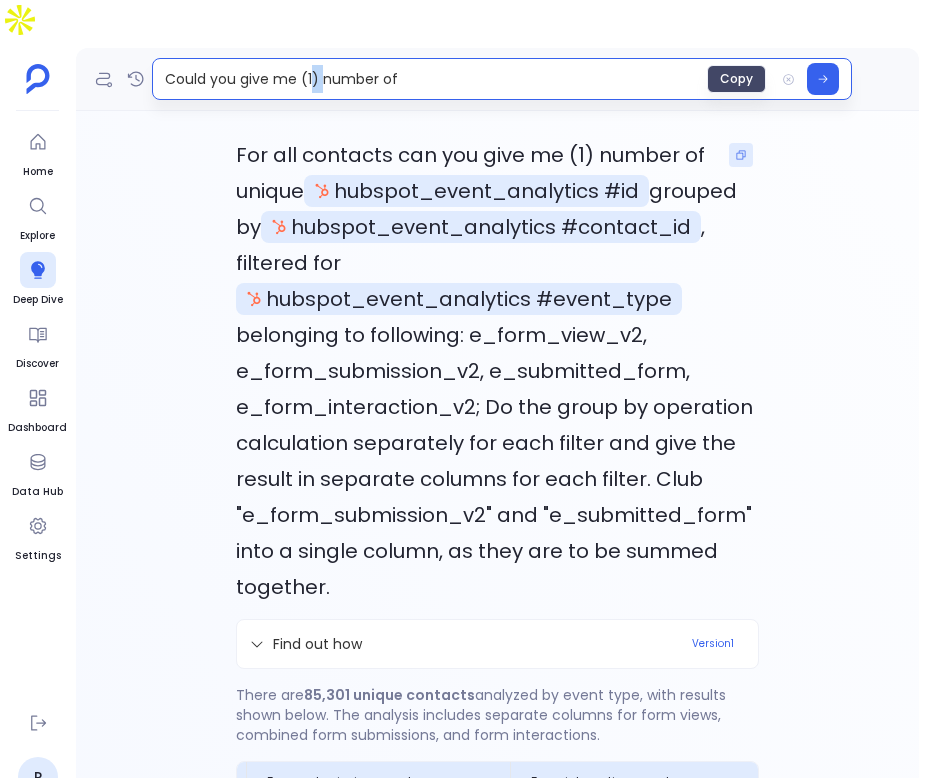 click at bounding box center (741, 155) 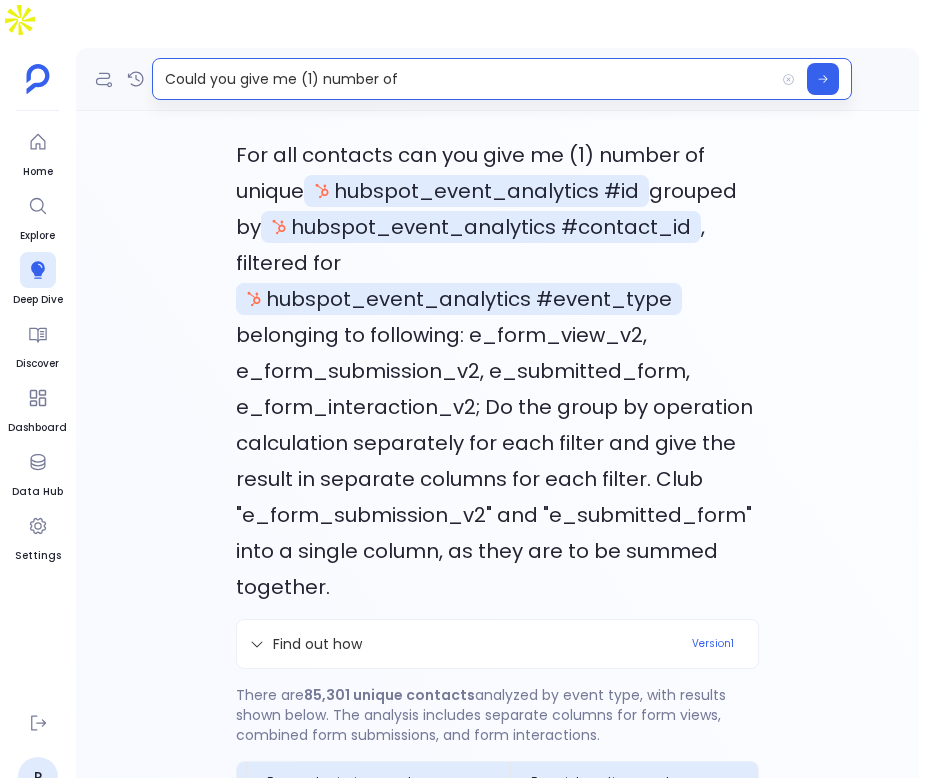 click on "Could you give me (1) number of" at bounding box center [463, 79] 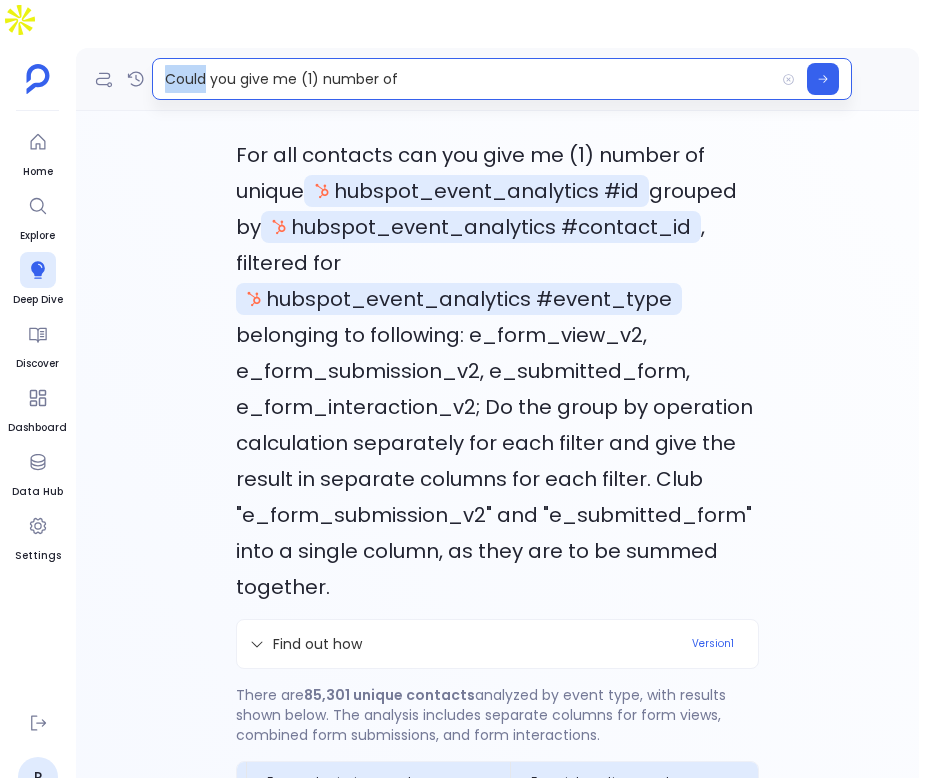 click on "Could you give me (1) number of" at bounding box center [463, 79] 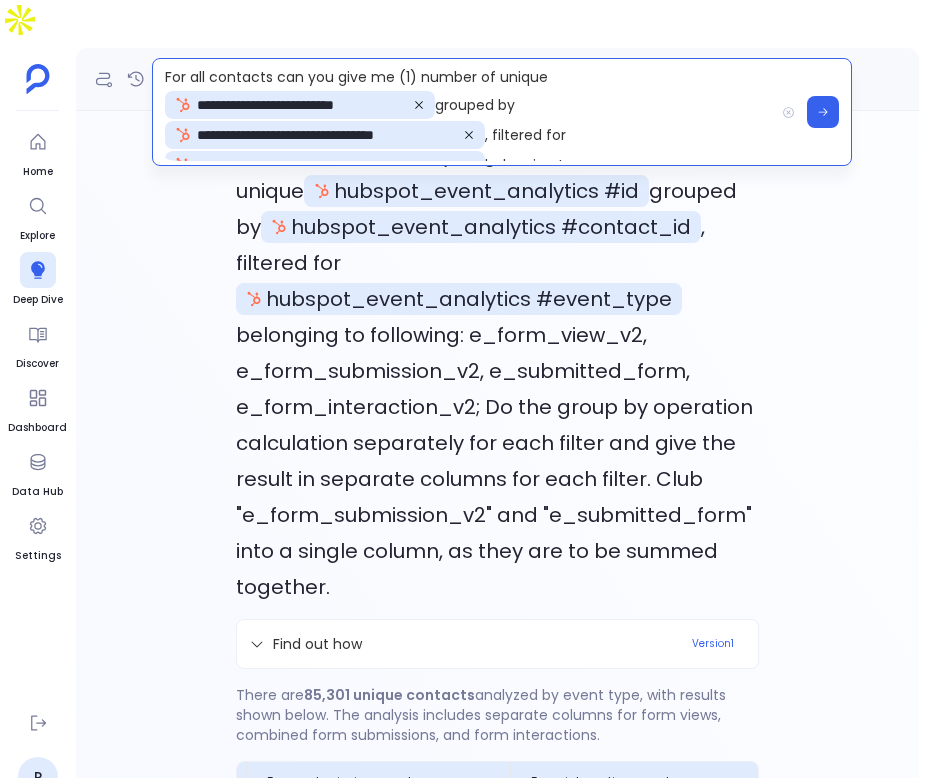 click on "**********" at bounding box center (463, 112) 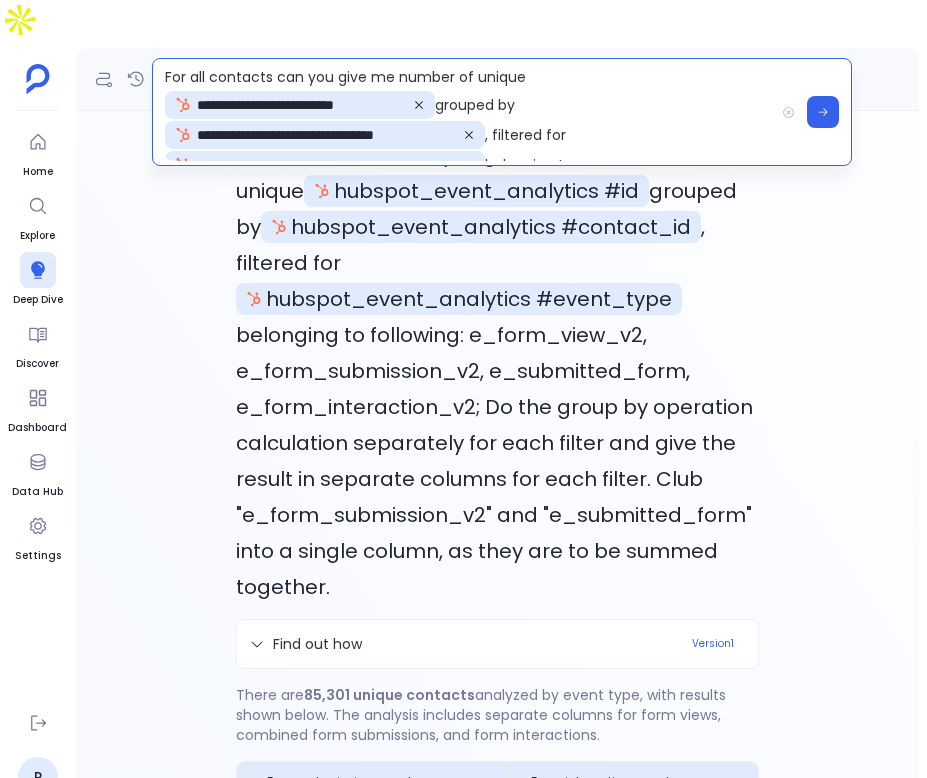 click on "**********" at bounding box center [463, 112] 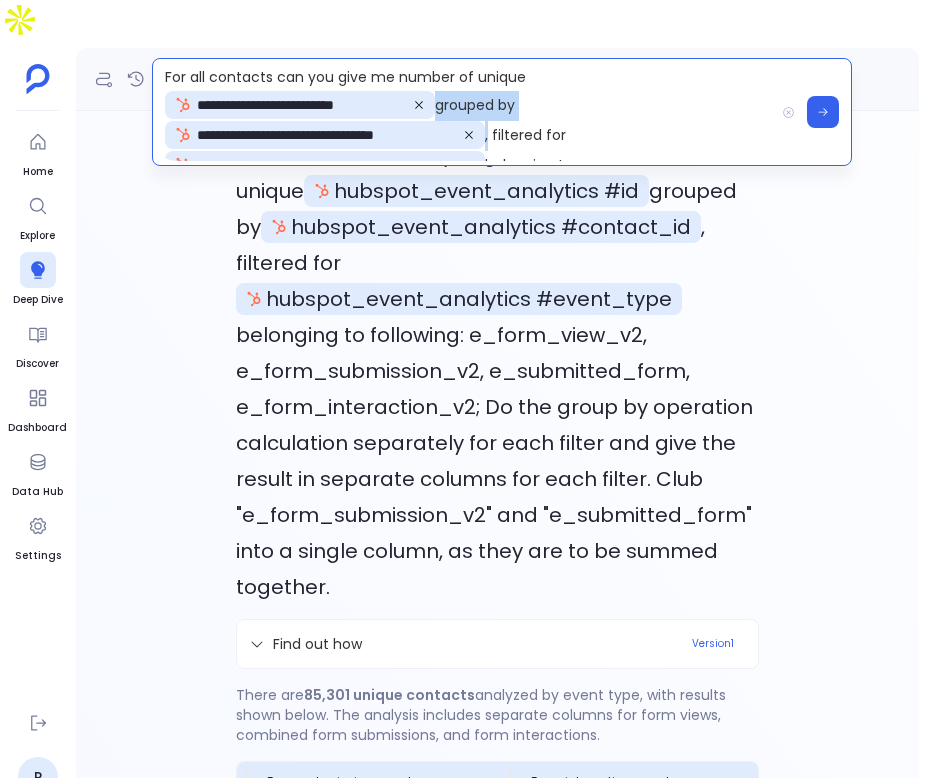 click on "**********" at bounding box center [463, 112] 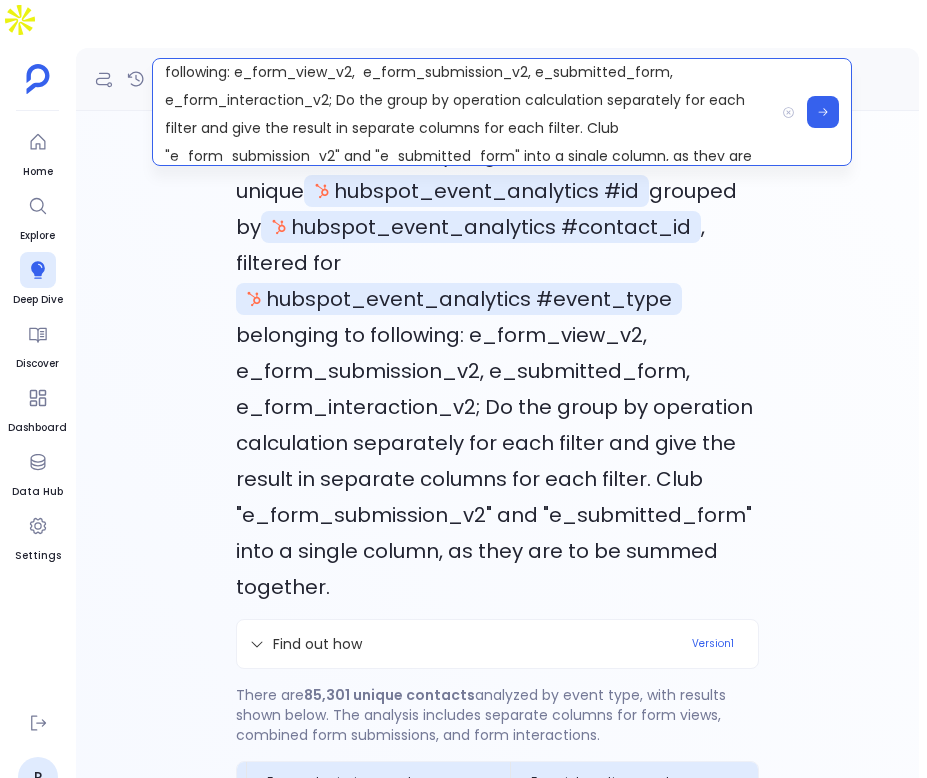 scroll, scrollTop: 97, scrollLeft: 0, axis: vertical 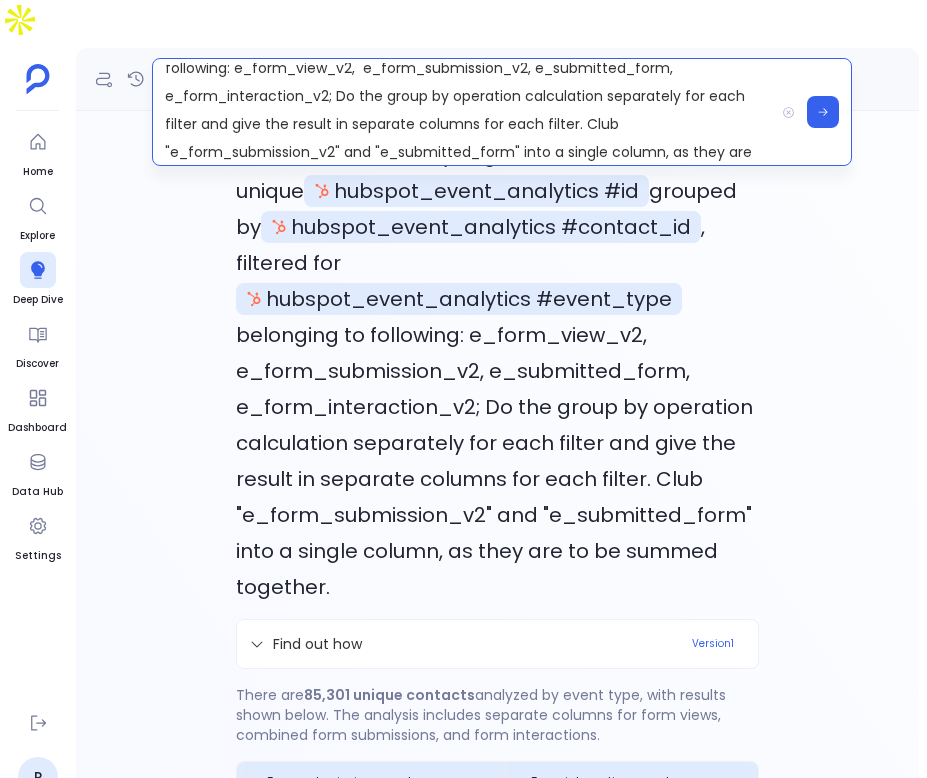 click on "**********" at bounding box center [463, 112] 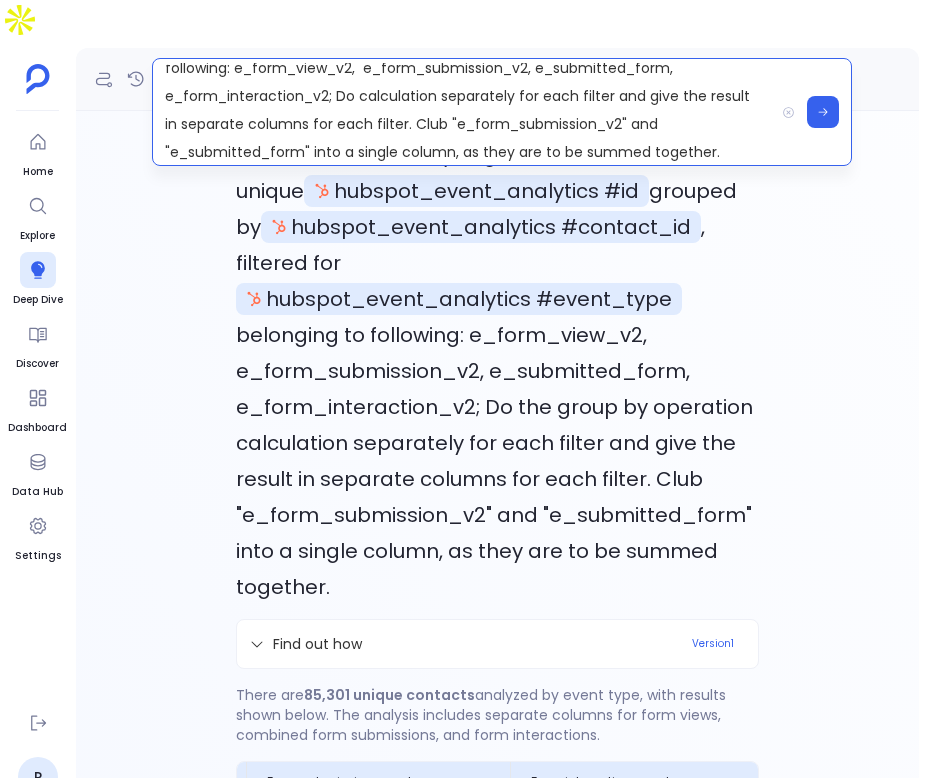 scroll, scrollTop: 102, scrollLeft: 0, axis: vertical 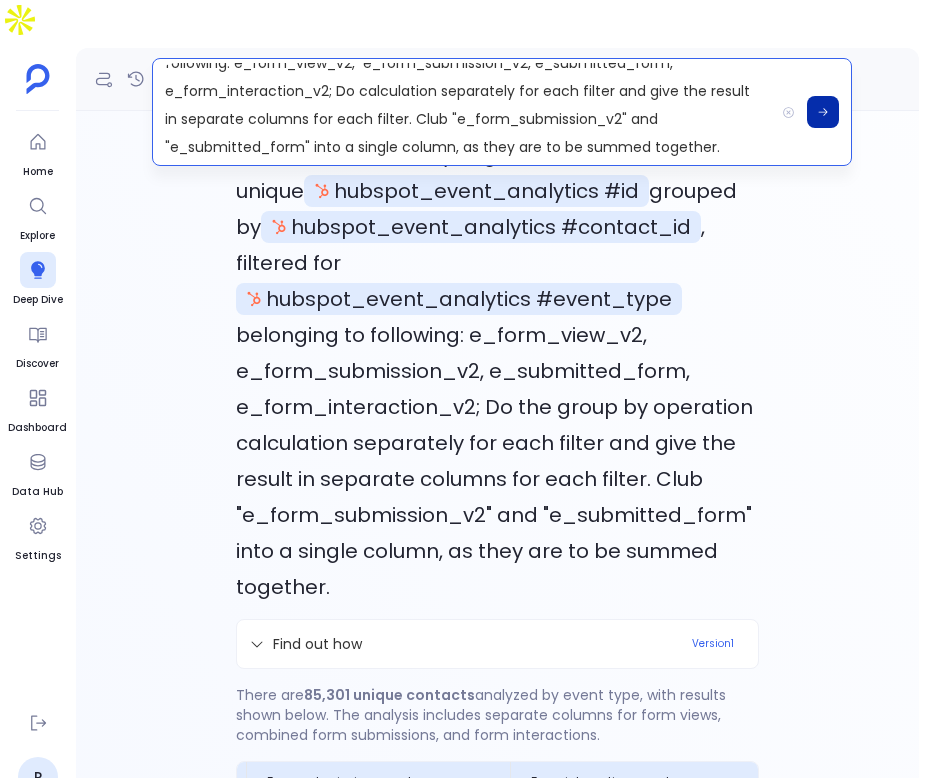 click 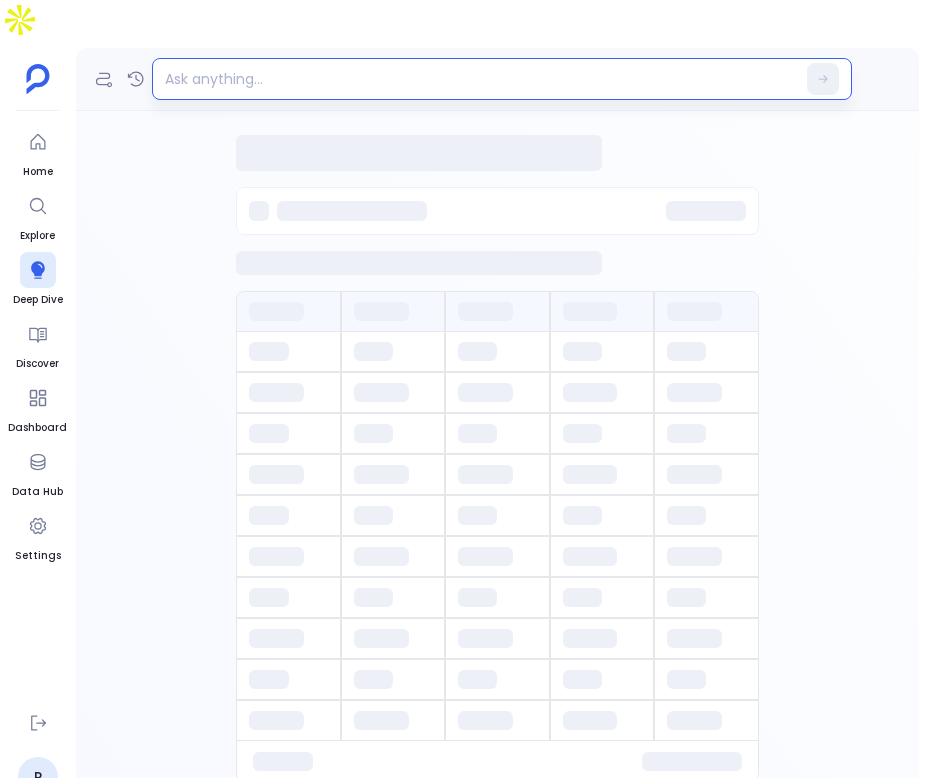 scroll, scrollTop: 0, scrollLeft: 0, axis: both 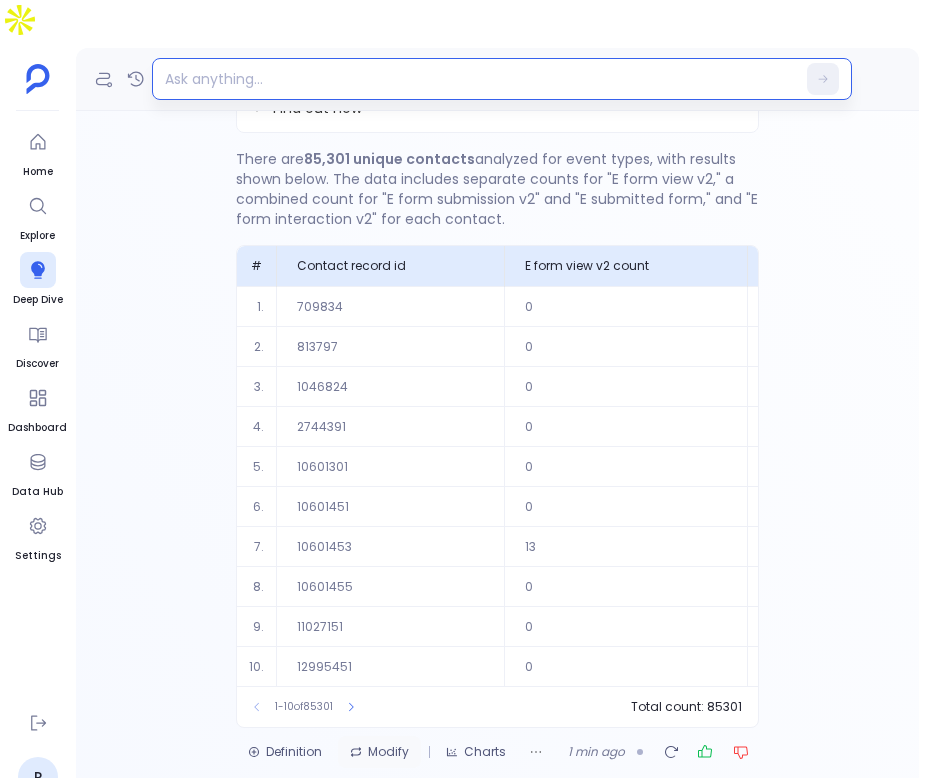 click on "Modify" at bounding box center [379, 752] 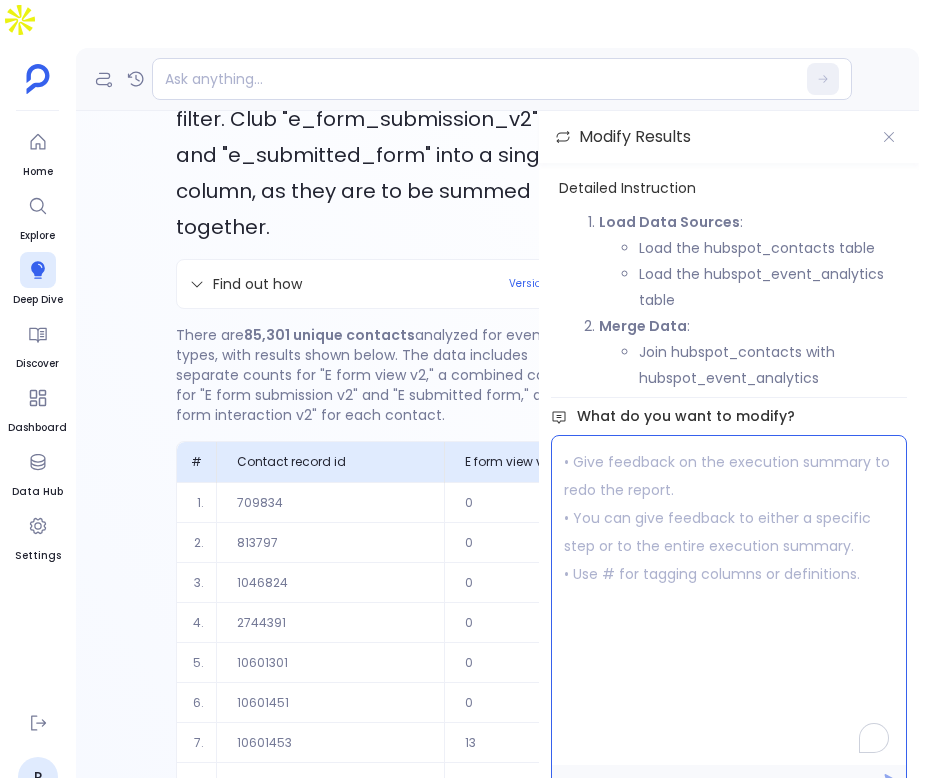 click at bounding box center (729, 600) 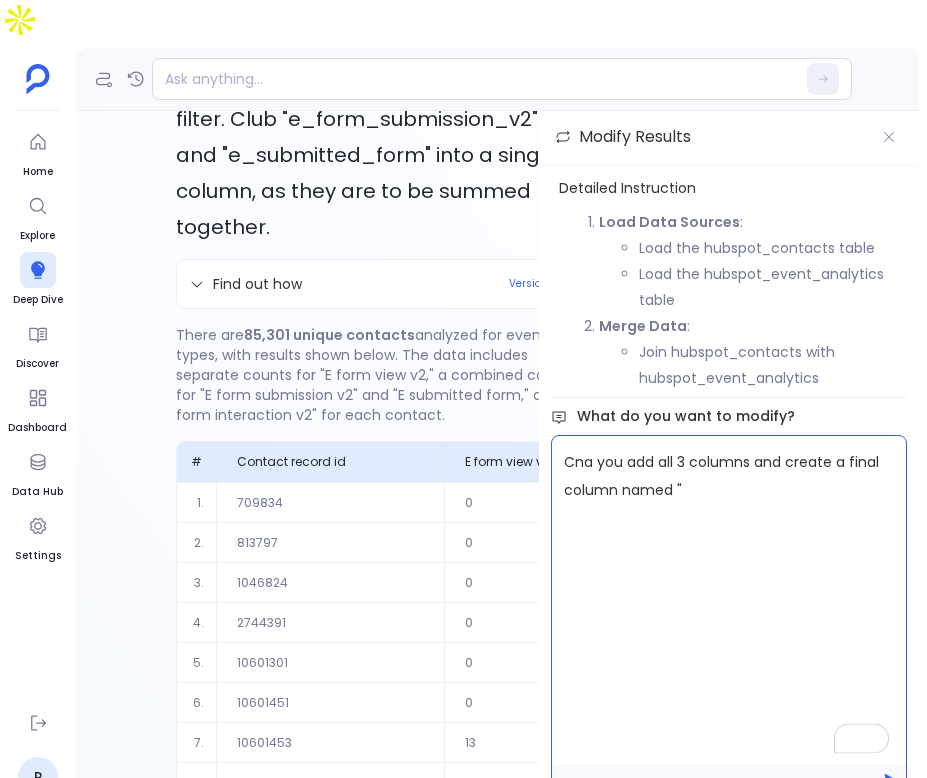 scroll, scrollTop: 0, scrollLeft: 676, axis: horizontal 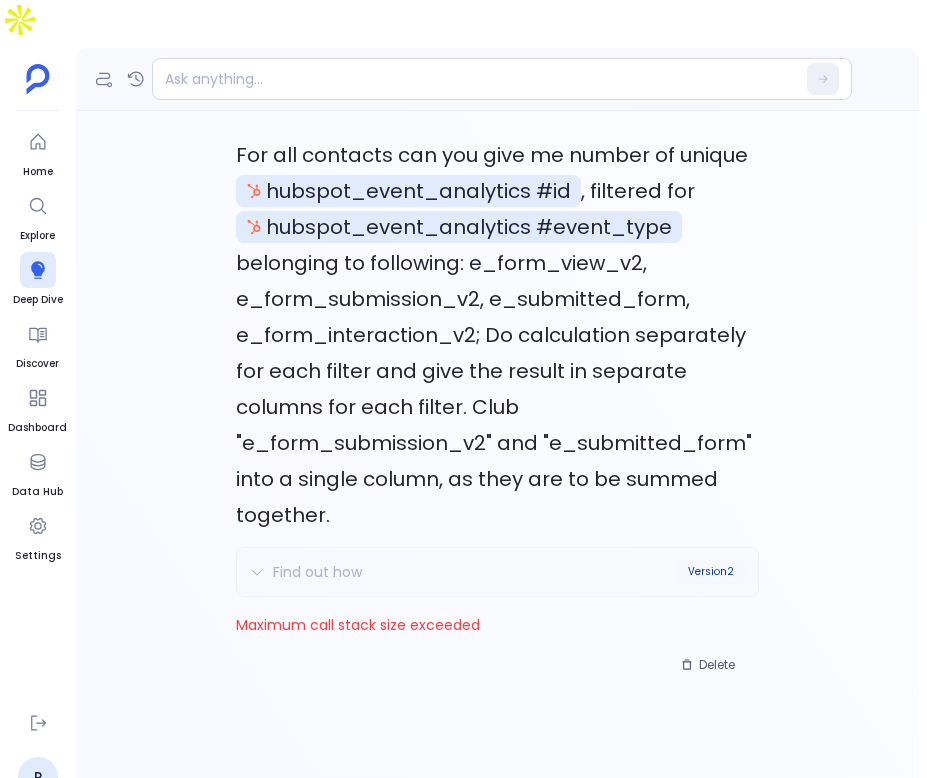click on "Version  2" at bounding box center [711, 572] 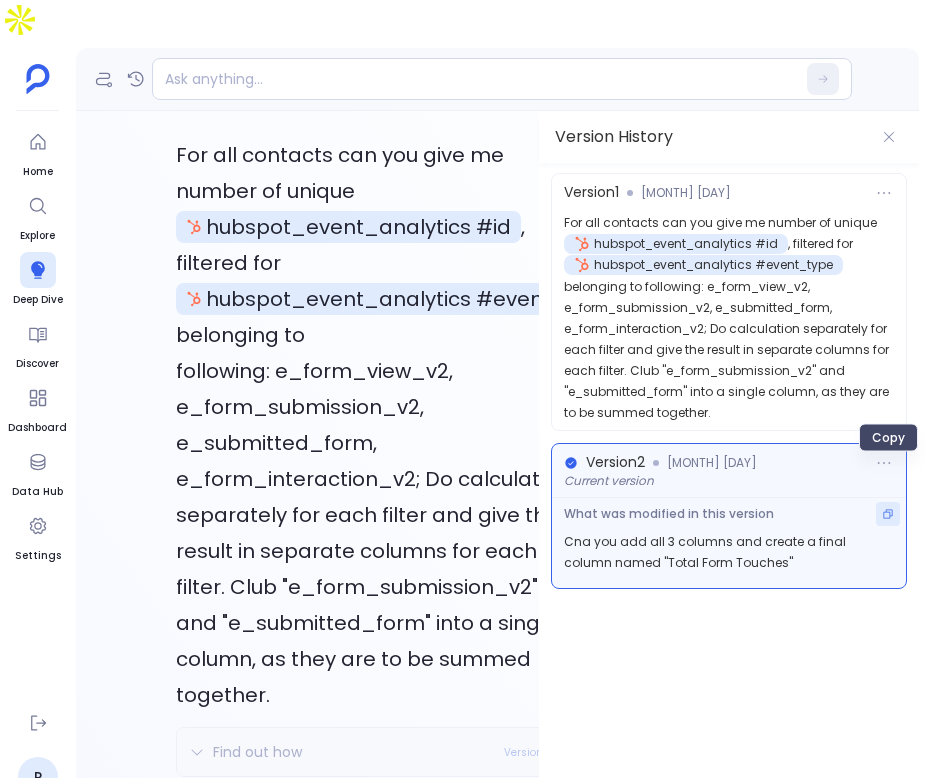 click at bounding box center (888, 514) 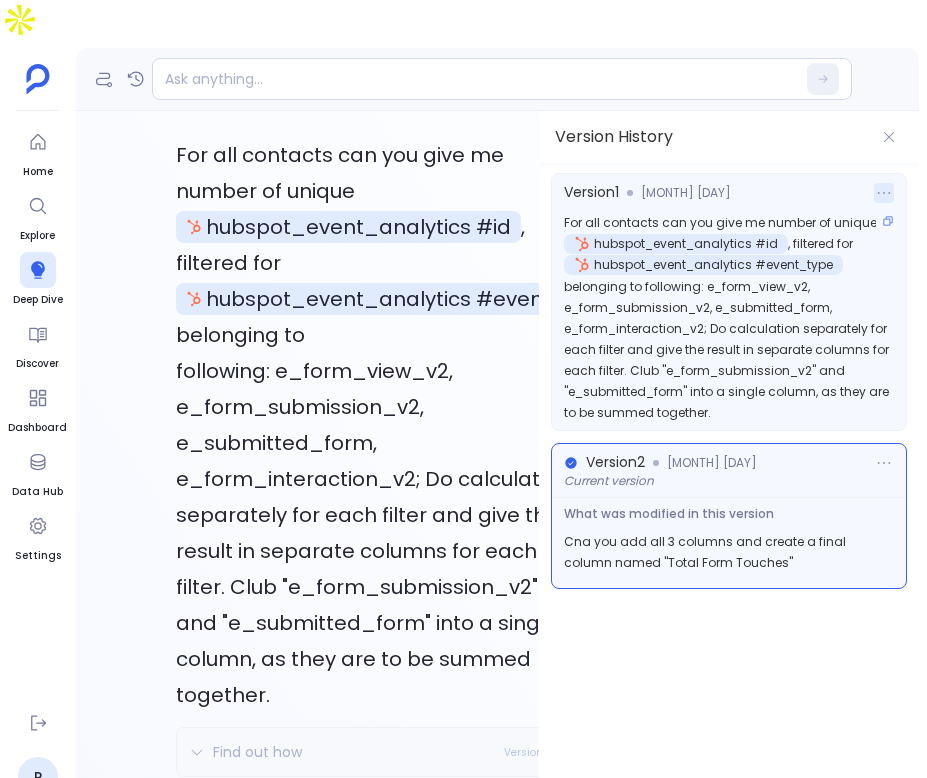 click 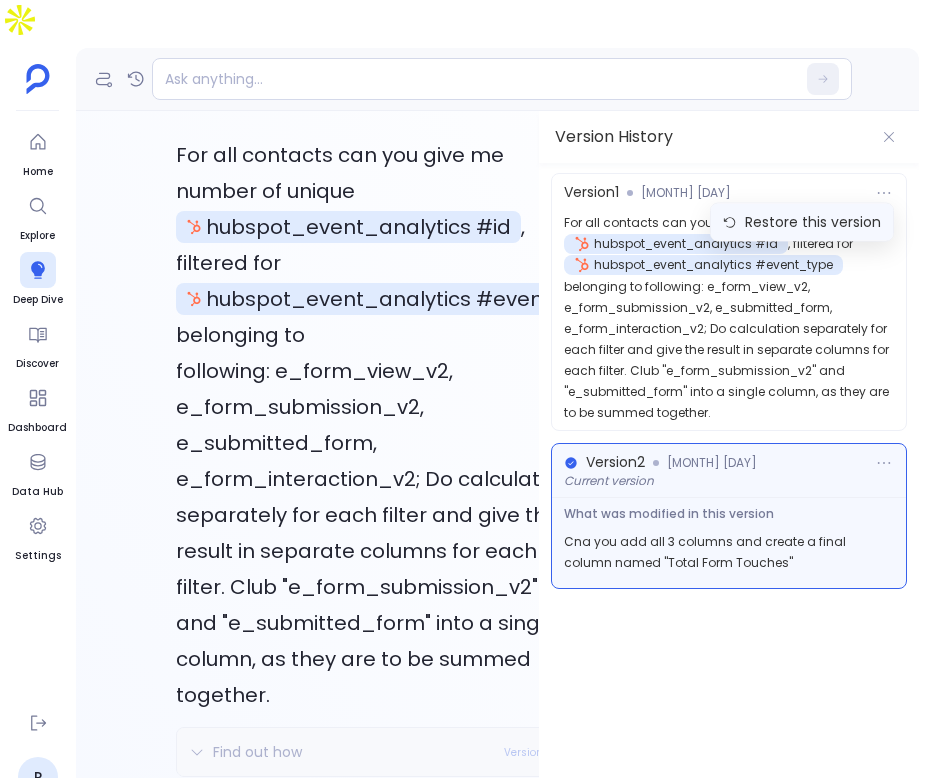 click on "Restore this version" at bounding box center [813, 222] 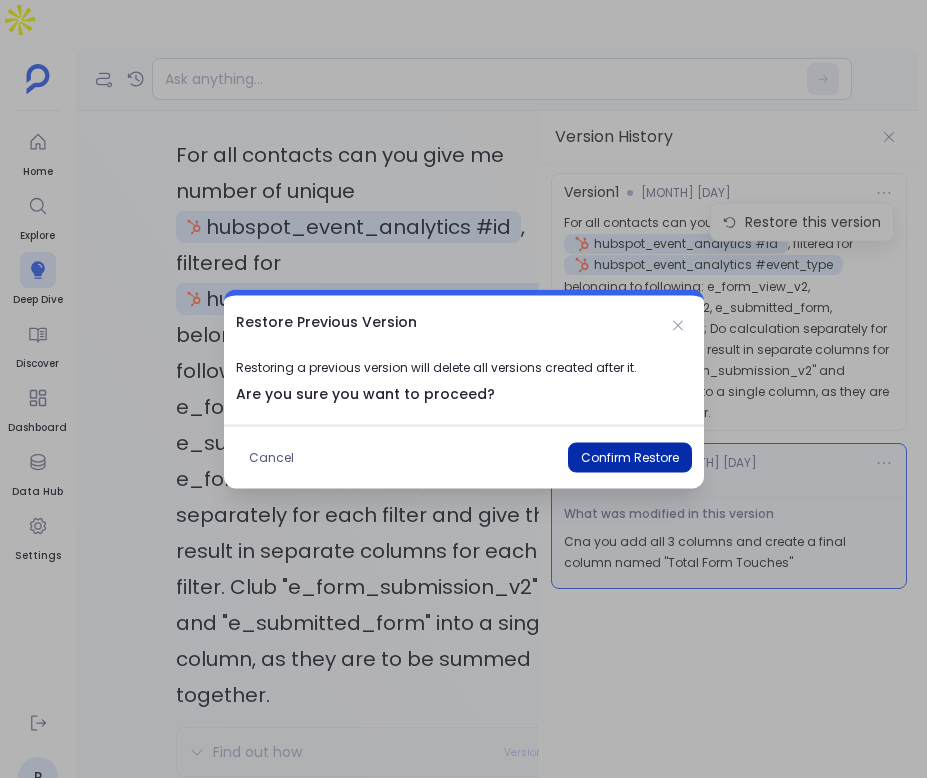 click on "Confirm Restore" at bounding box center (630, 458) 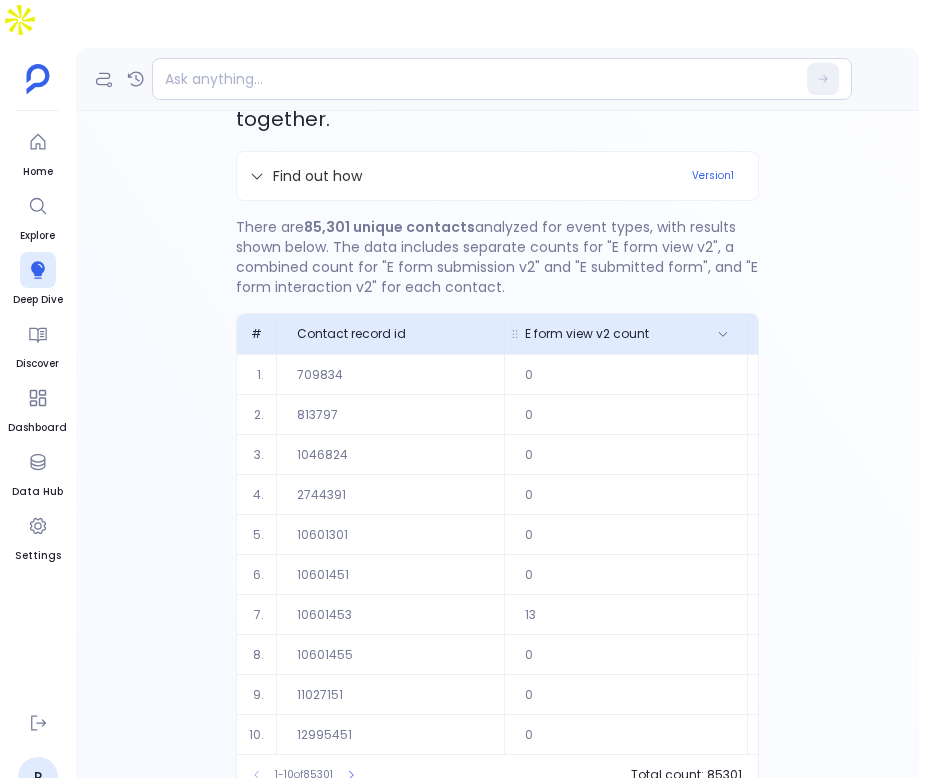 scroll, scrollTop: 463, scrollLeft: 0, axis: vertical 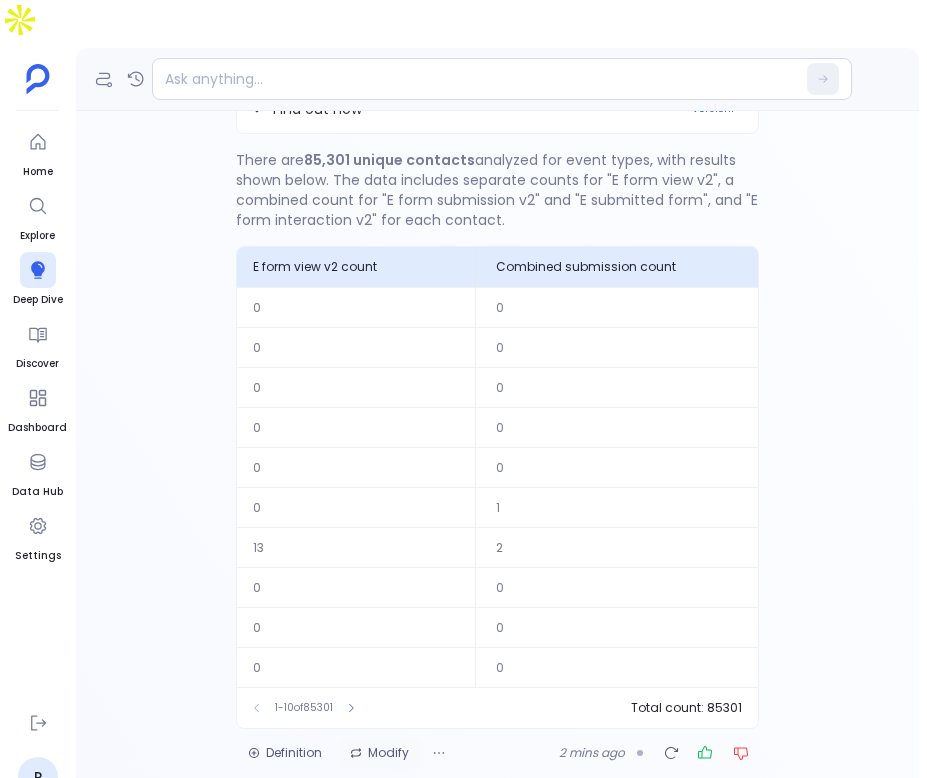 click 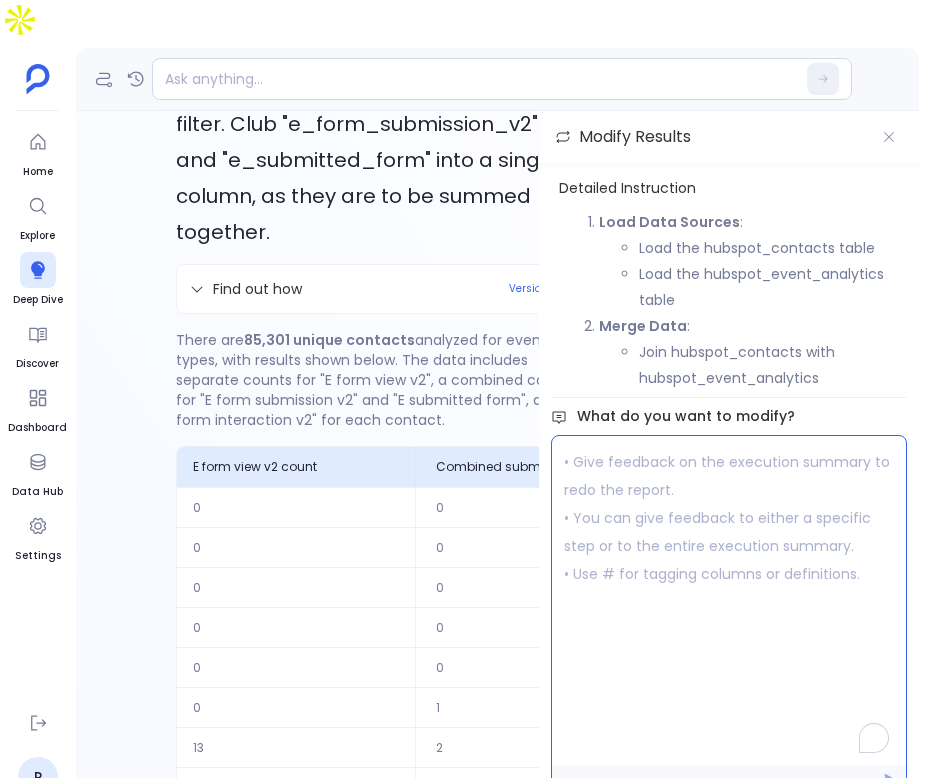 click at bounding box center (729, 600) 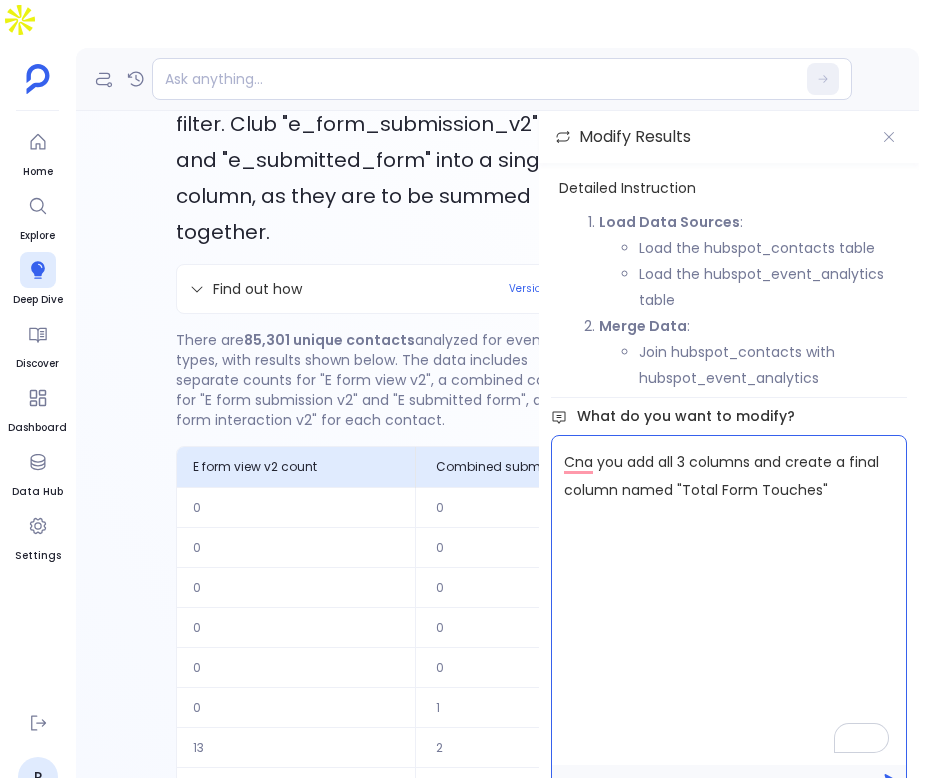 scroll, scrollTop: 26, scrollLeft: 0, axis: vertical 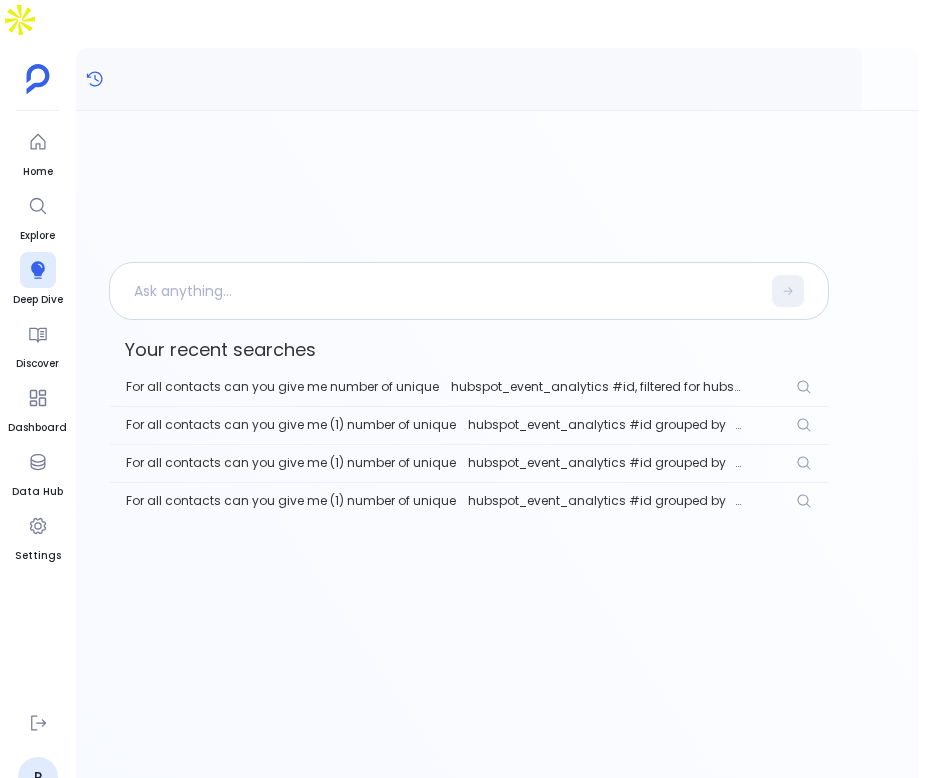 click 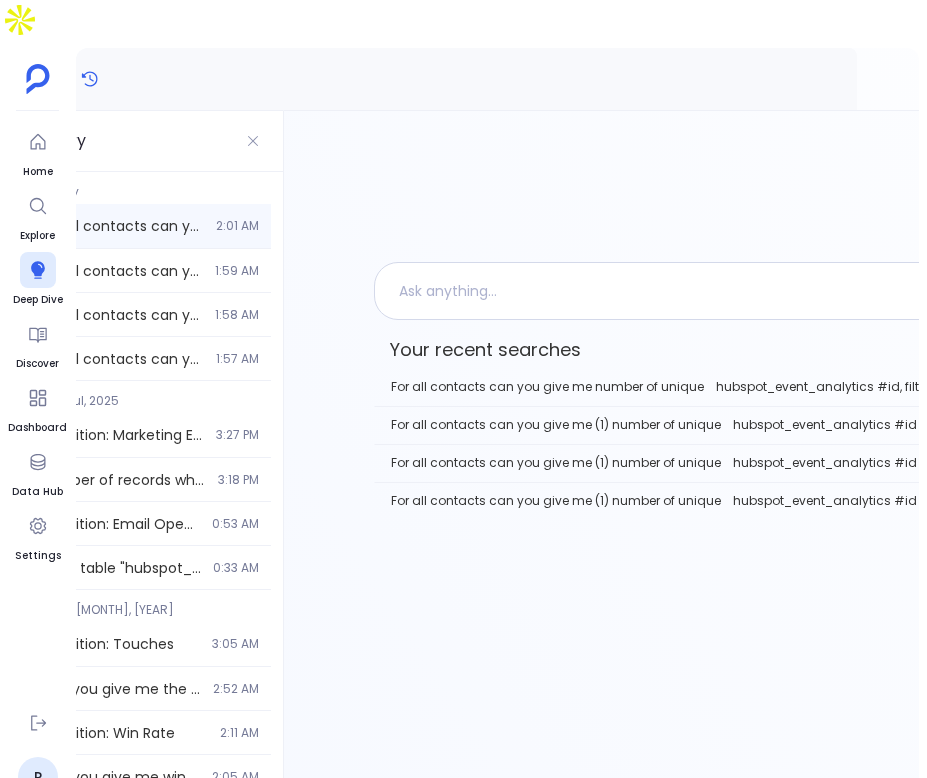 click on "For all contacts can you give me number of unique    hubspot_event_analytics #id, filtered for hubspot_event_analytics #event_type belonging to following: e_form_view_v2,  e_form_submission_v2, e_submitted_form,  e_form_interaction_v2; Do calculation separately for each filter and give the result in separate columns for each filter. Club "e_form_submission_v2" and "e_submitted_form" into a single column, as they are to be summed together. 2:01 AM" at bounding box center (149, 226) 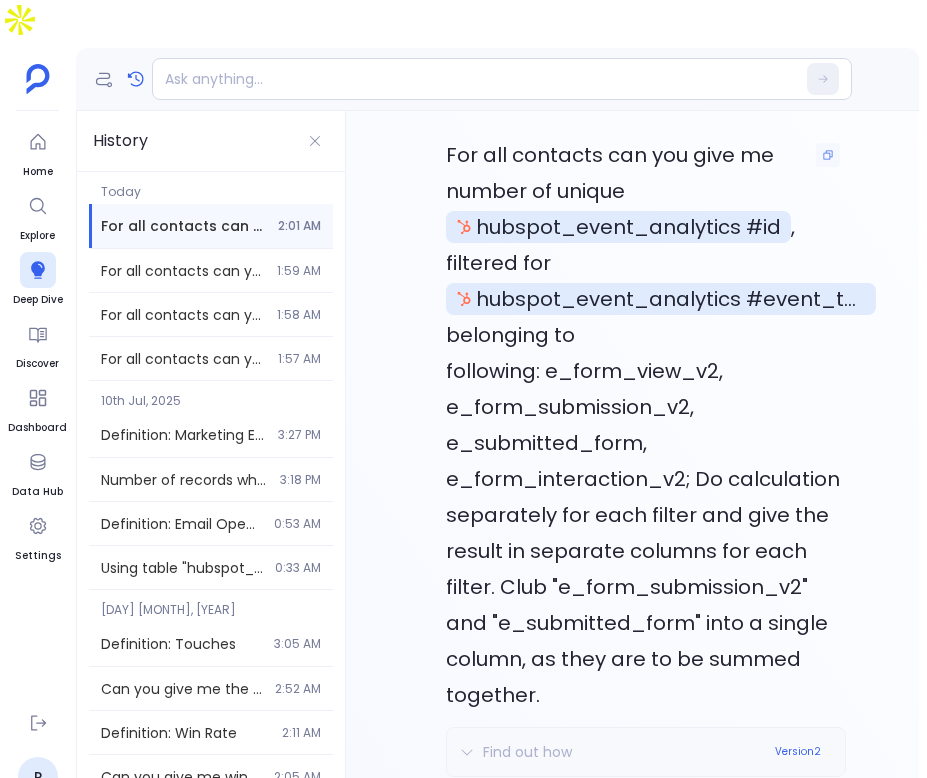 scroll, scrollTop: 72, scrollLeft: 0, axis: vertical 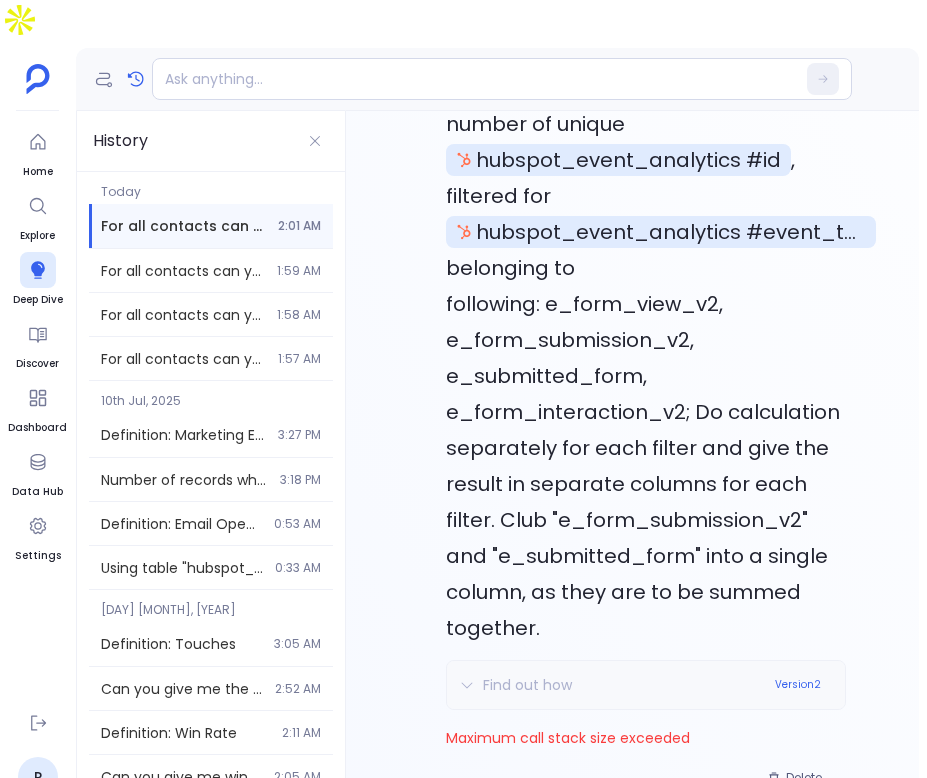 click on "Find out how Version  2" at bounding box center [646, 685] 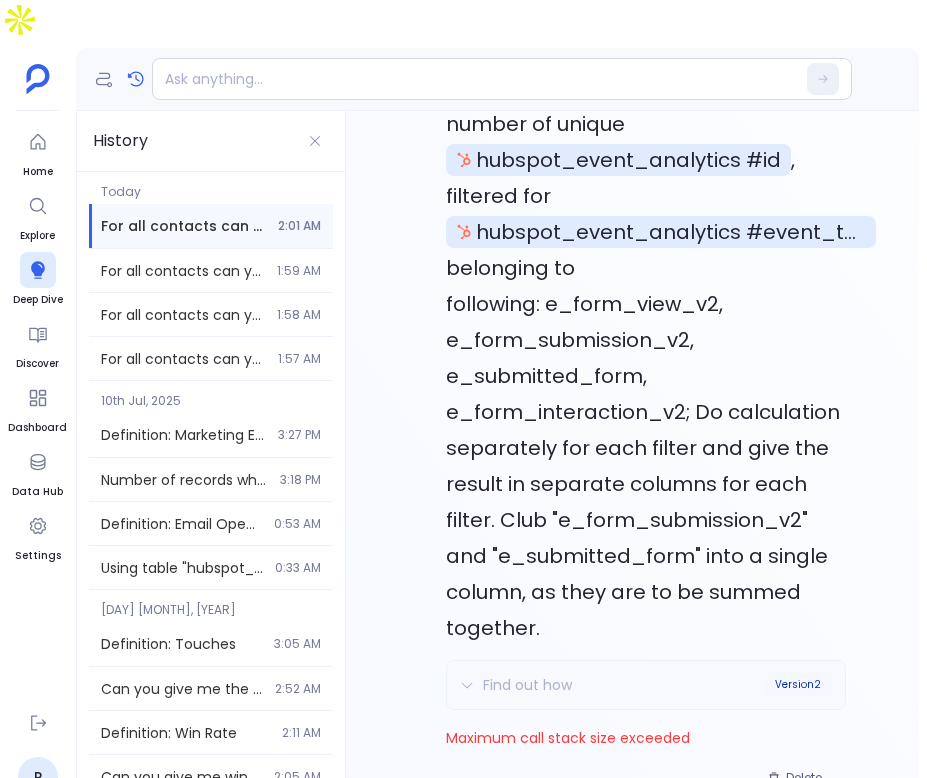 click on "Version  2" at bounding box center [798, 685] 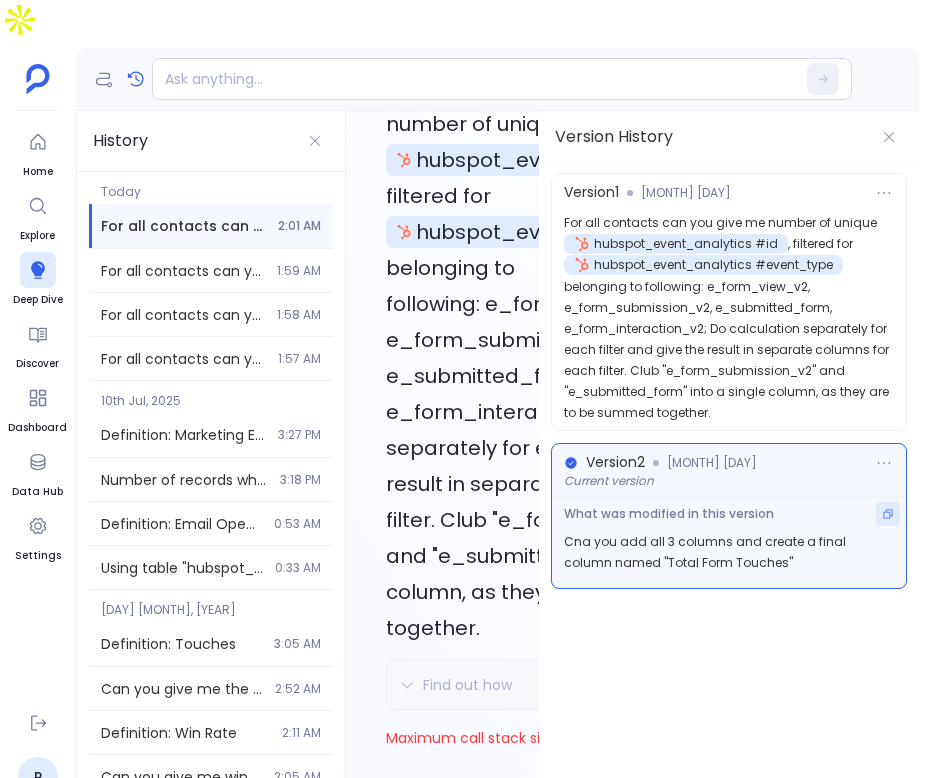 click 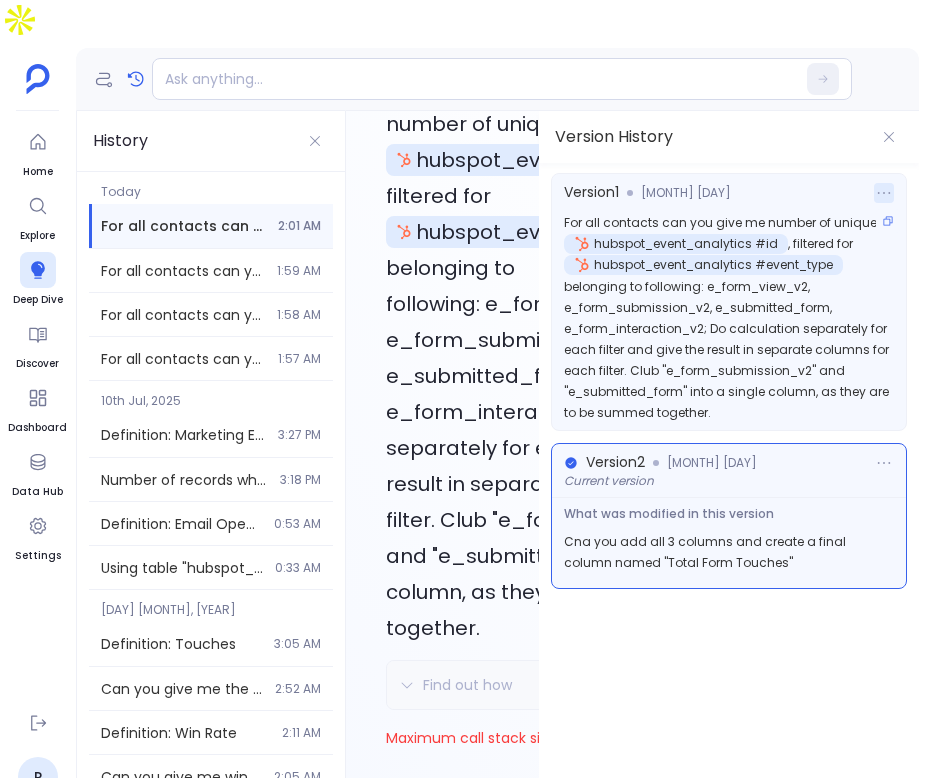 click 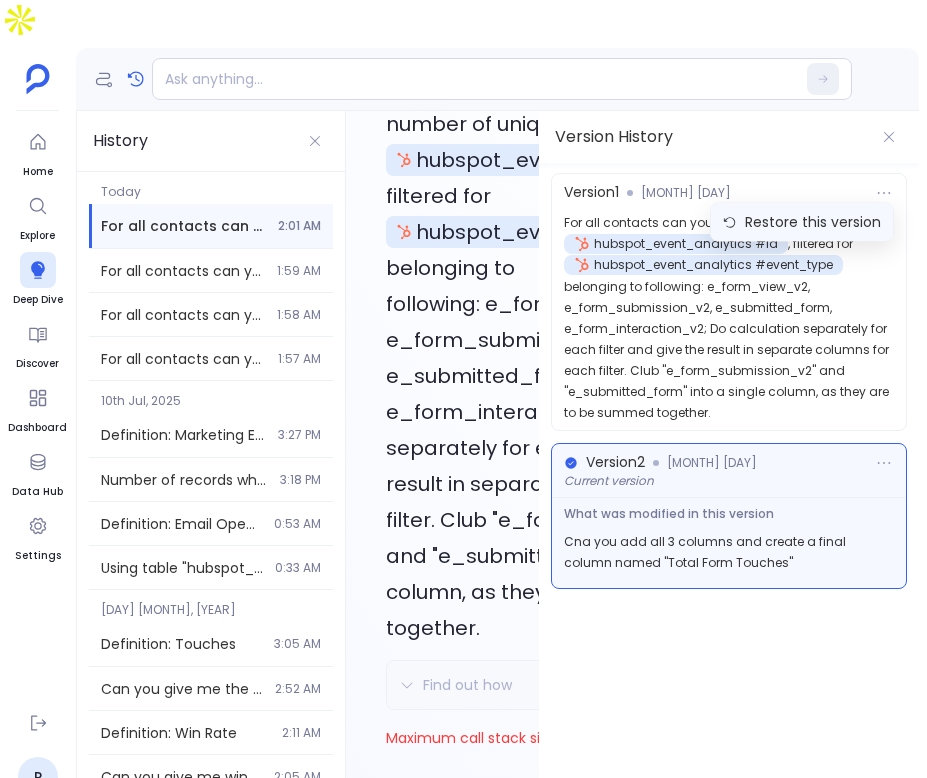 click on "Restore this version" at bounding box center (813, 222) 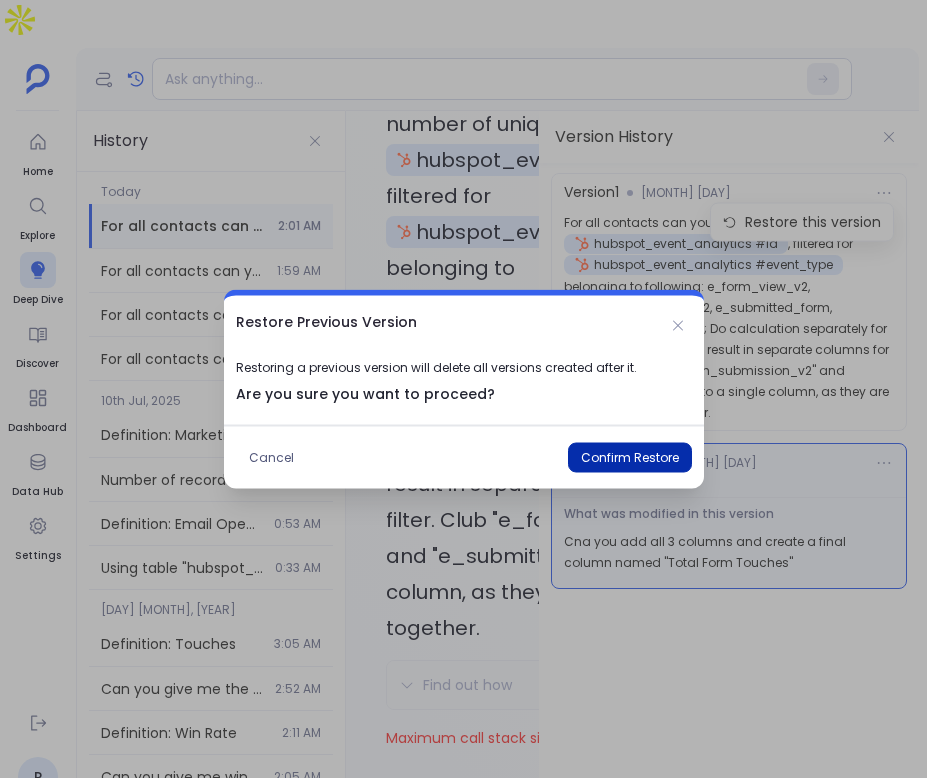 click on "Confirm Restore" at bounding box center (630, 458) 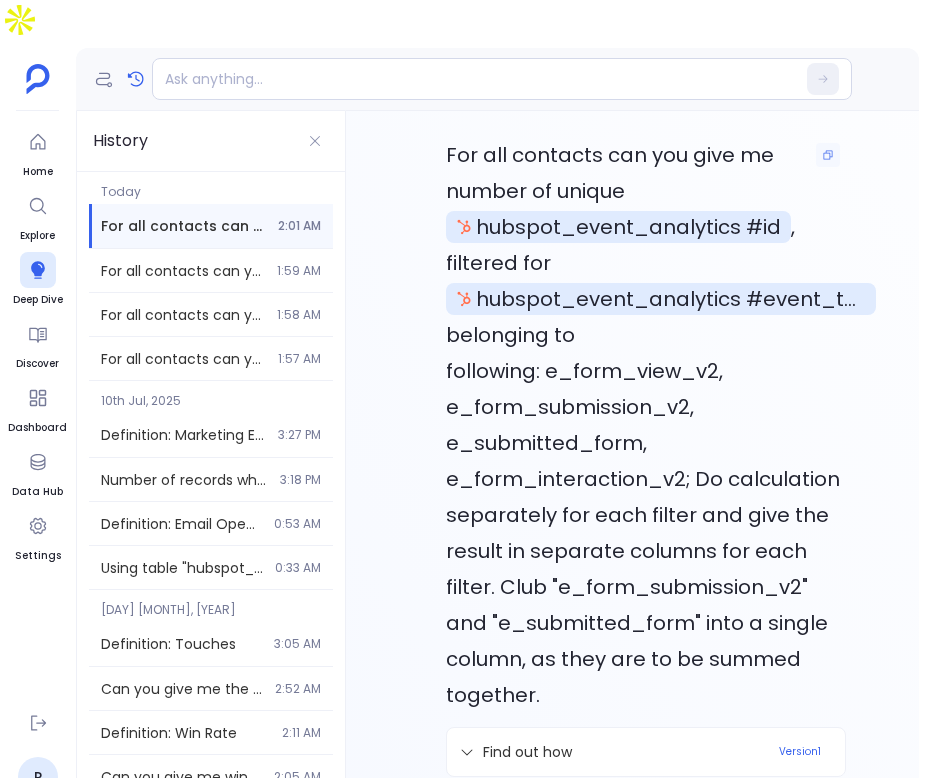 scroll, scrollTop: 673, scrollLeft: 0, axis: vertical 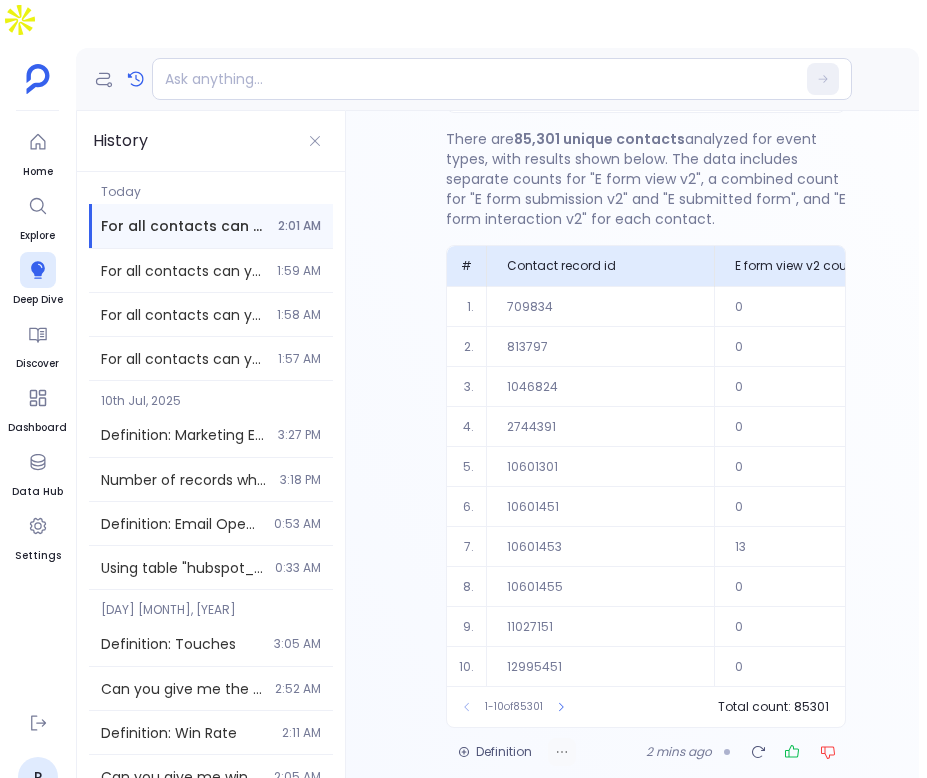 click 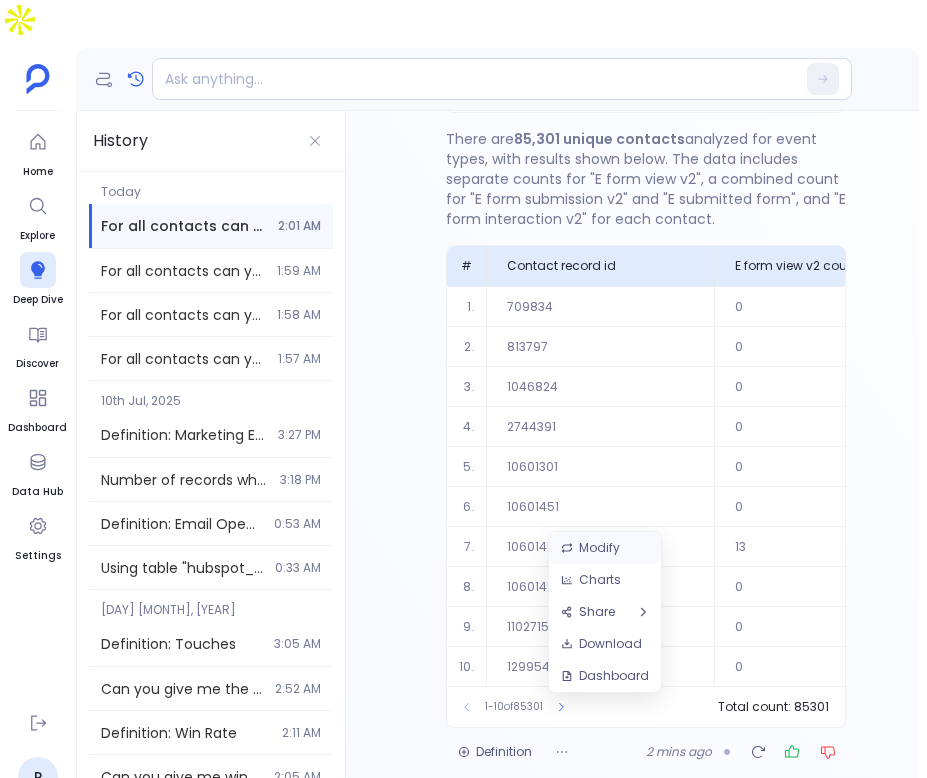 click on "Modify" at bounding box center (605, 548) 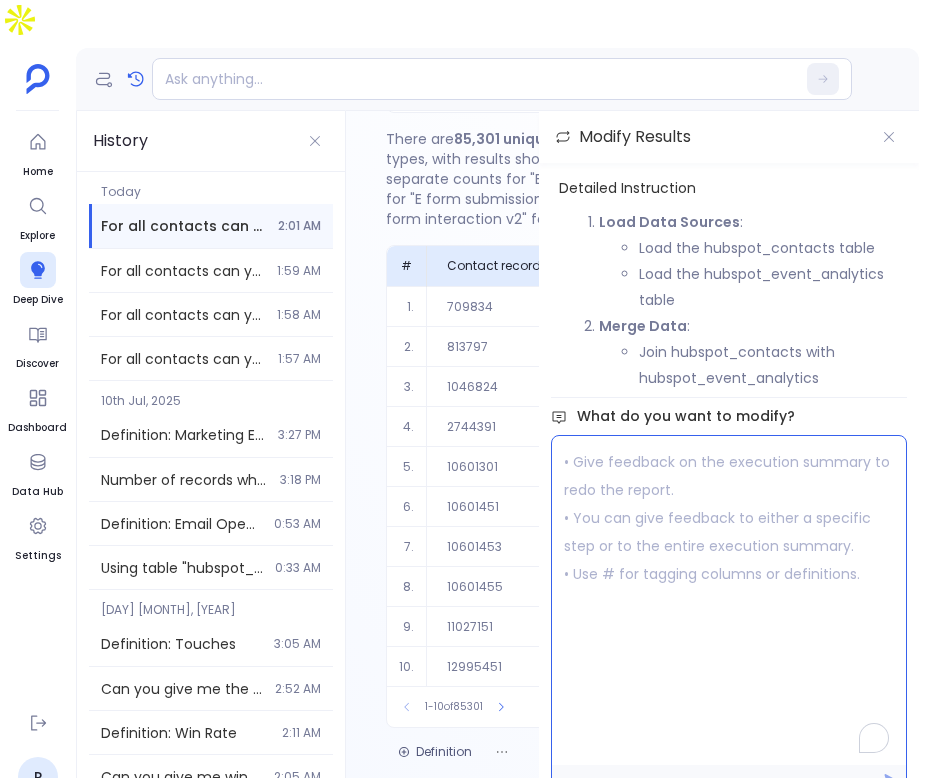 click at bounding box center (729, 600) 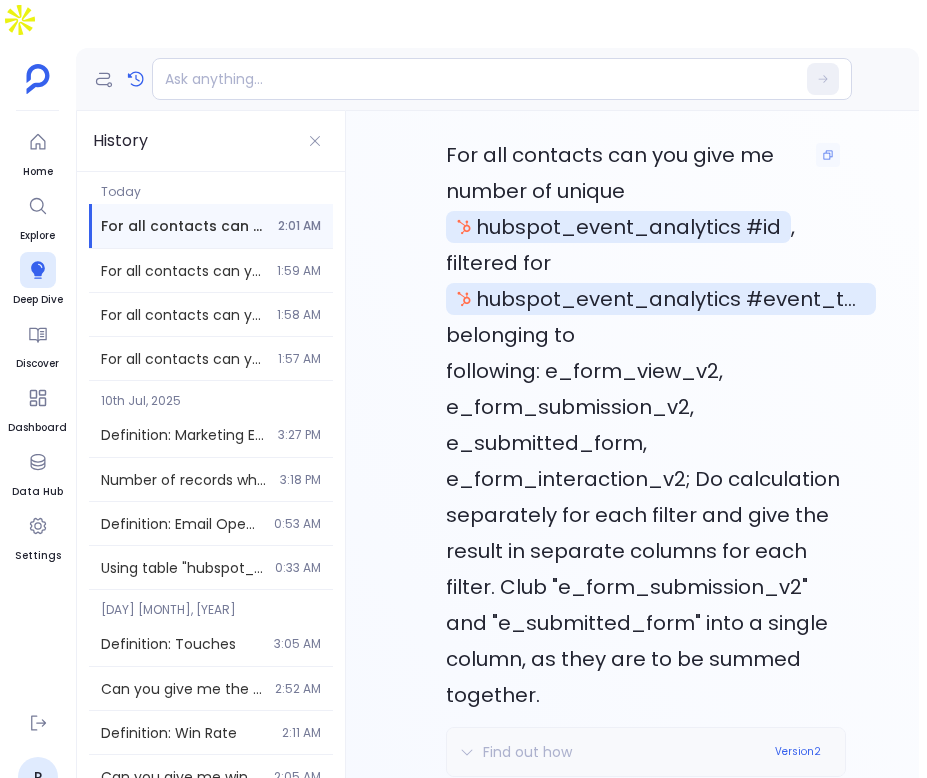 scroll, scrollTop: 72, scrollLeft: 0, axis: vertical 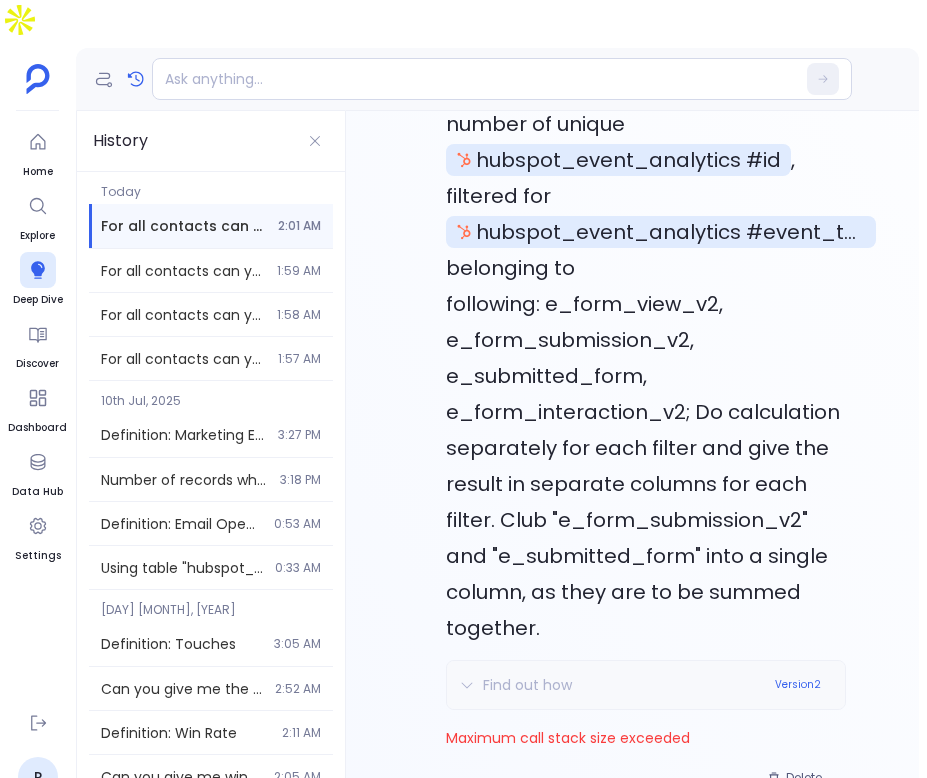 click on "Find out how Version  2" at bounding box center (646, 685) 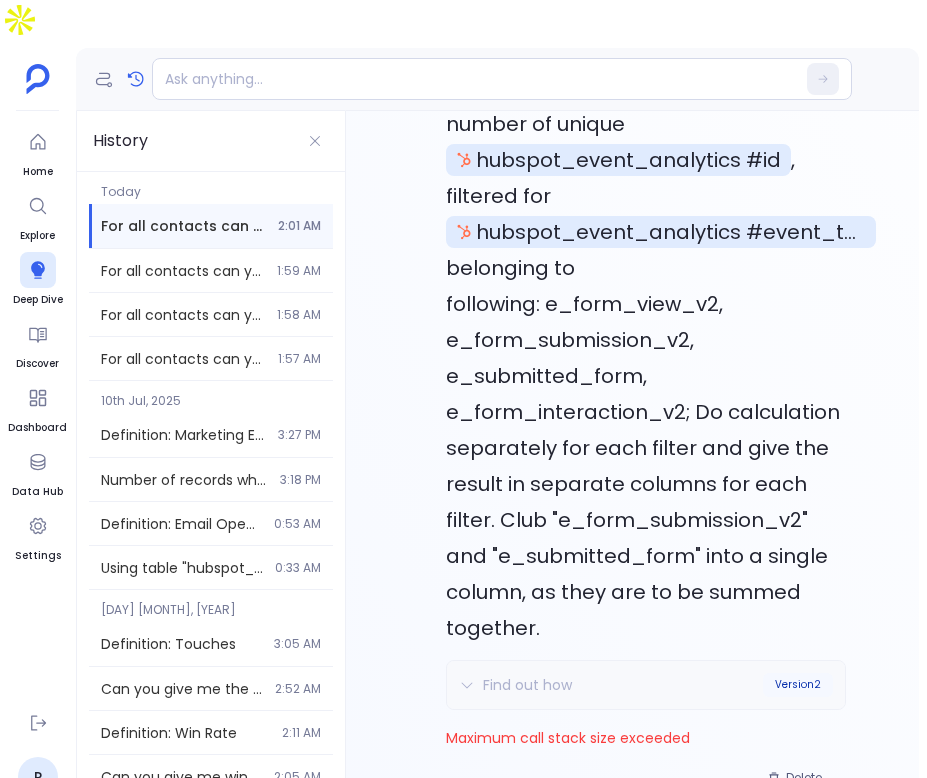 click on "Version  2" at bounding box center [798, 685] 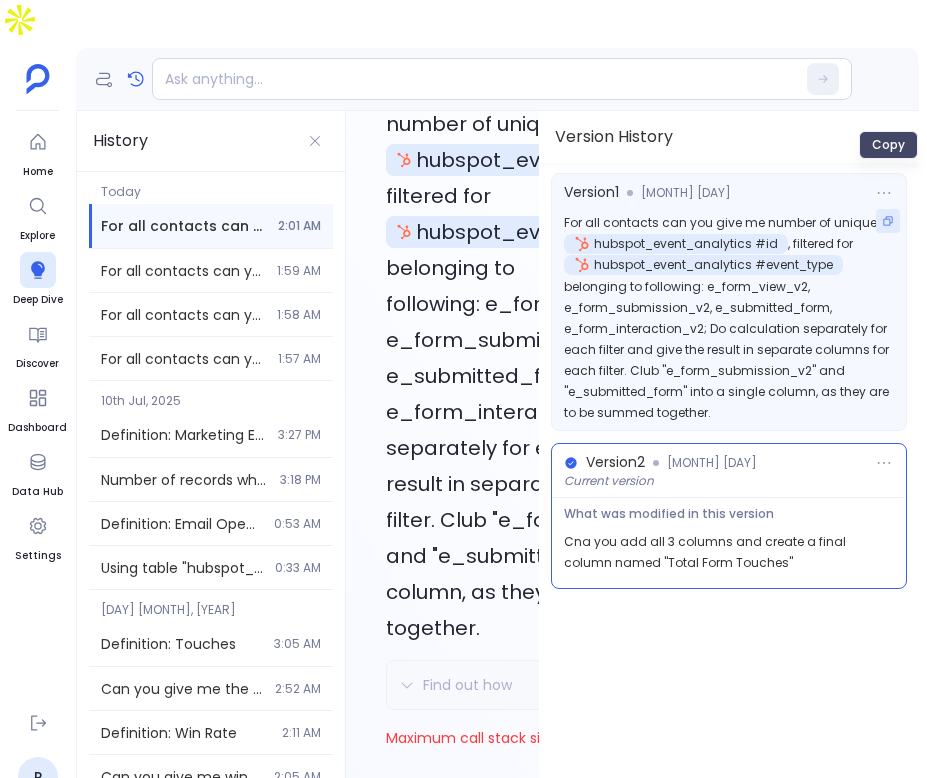 click at bounding box center (888, 221) 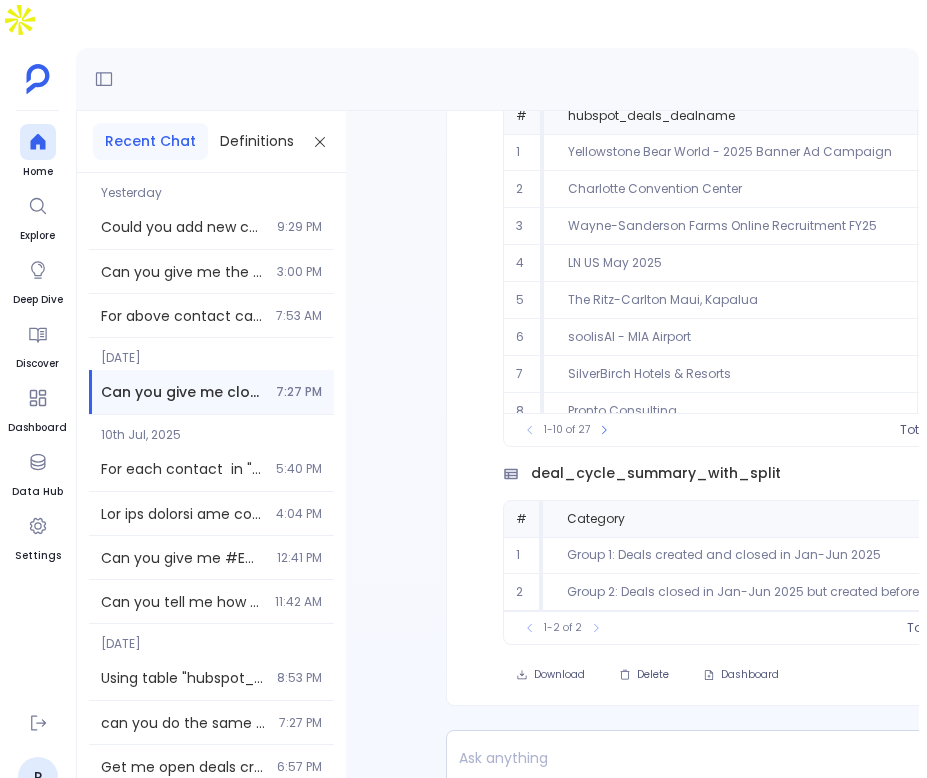 scroll, scrollTop: 0, scrollLeft: 0, axis: both 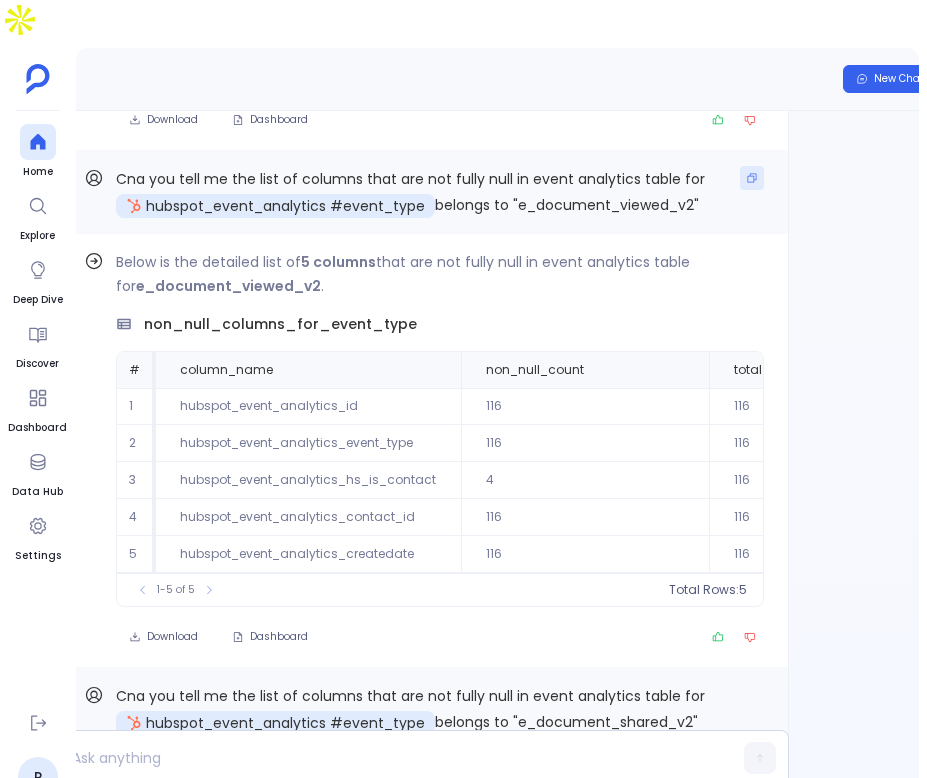 click 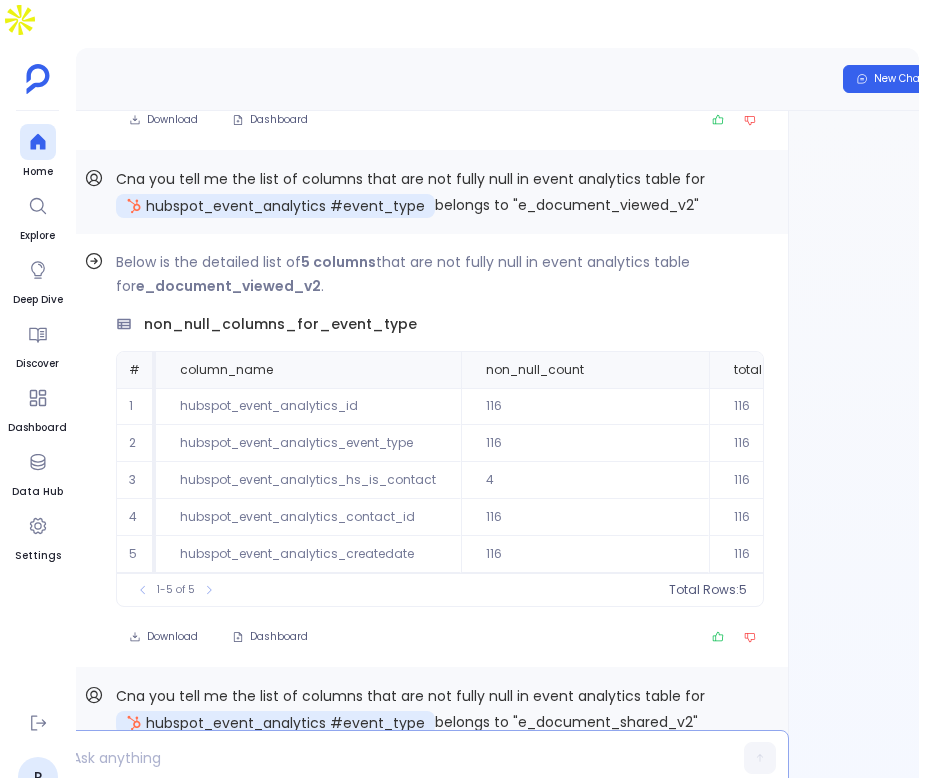 click at bounding box center [385, 758] 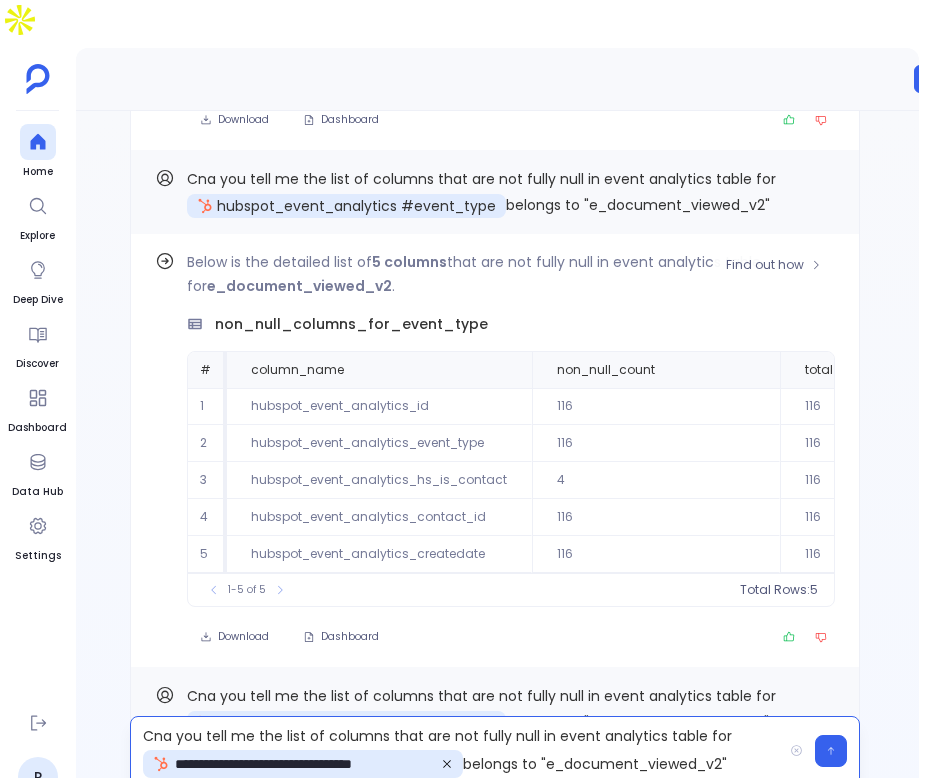scroll, scrollTop: 0, scrollLeft: 104, axis: horizontal 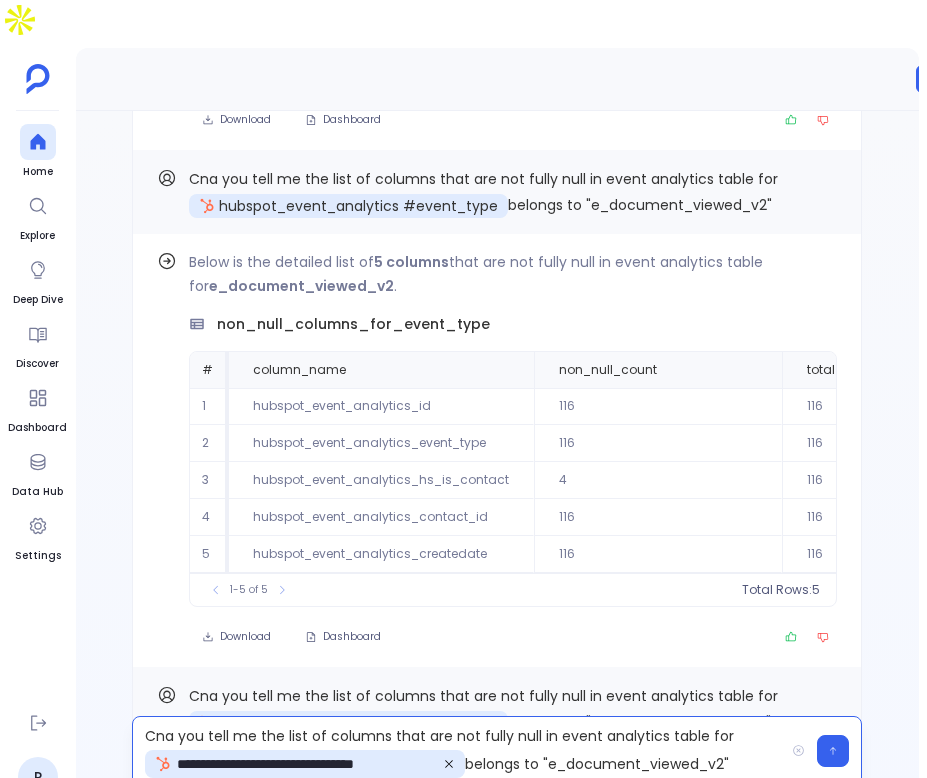 click on "**********" at bounding box center (458, 751) 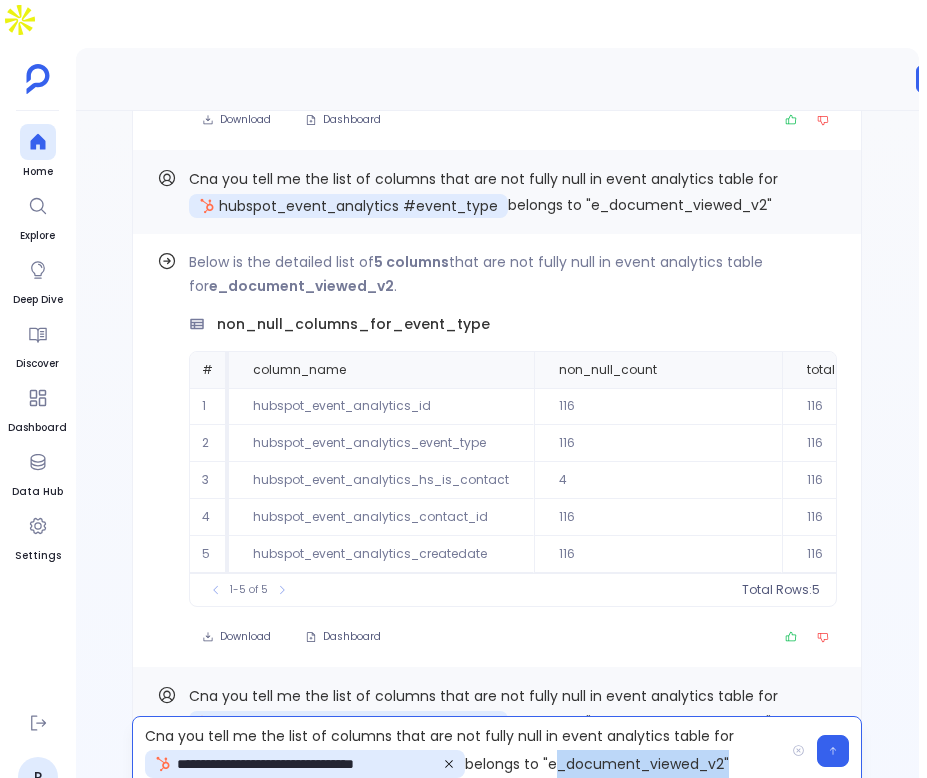 click on "**********" at bounding box center [458, 751] 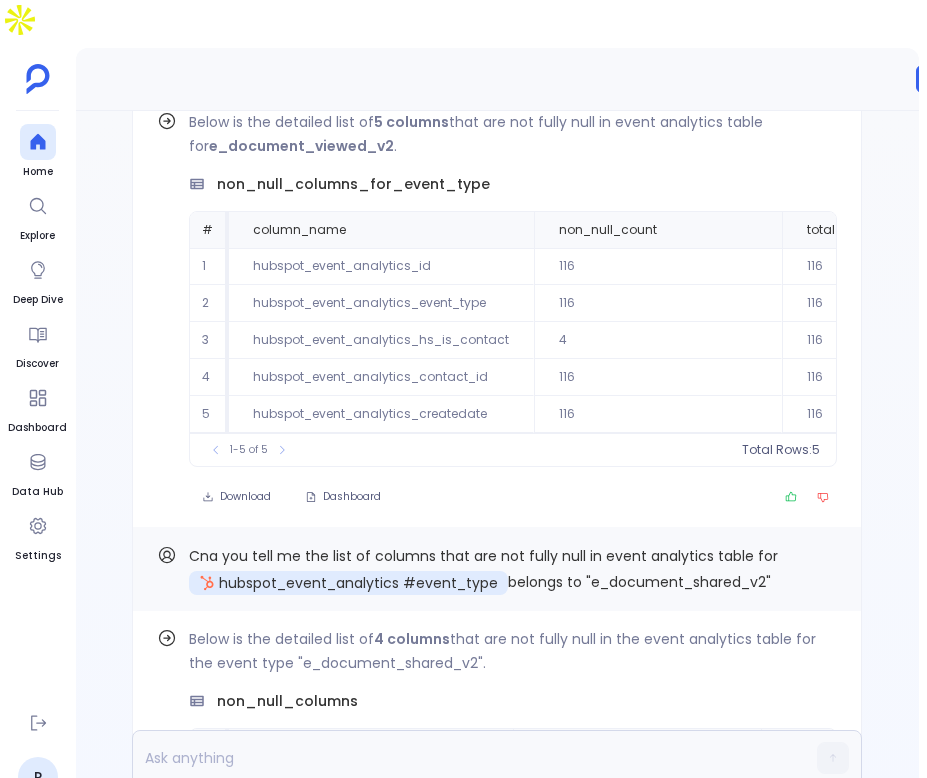 scroll, scrollTop: 0, scrollLeft: 0, axis: both 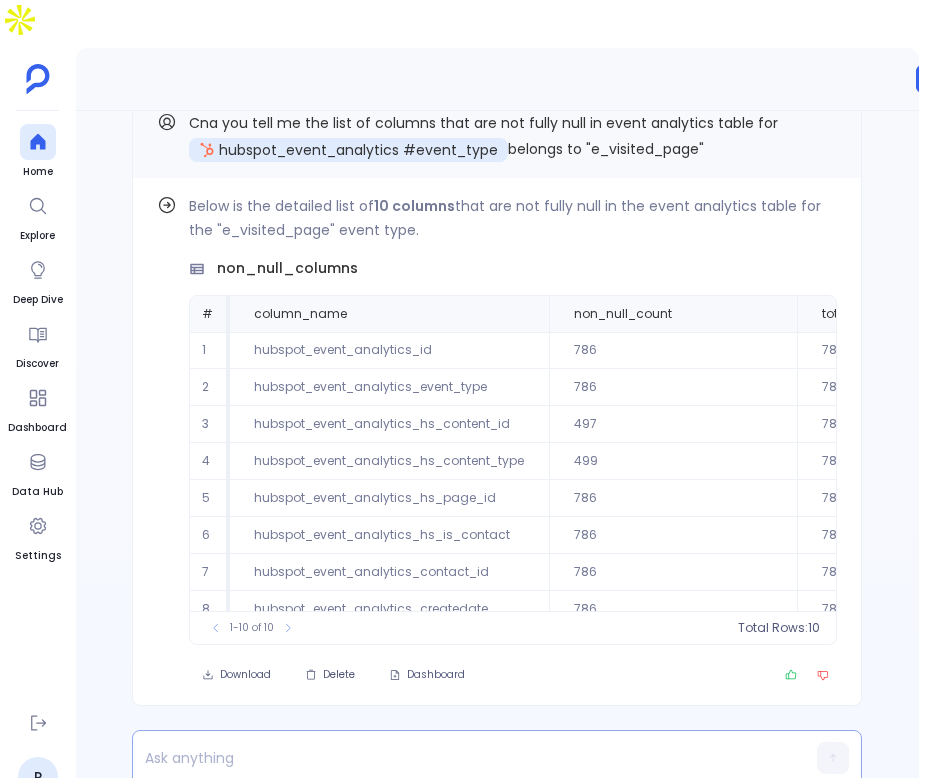 click at bounding box center [458, 758] 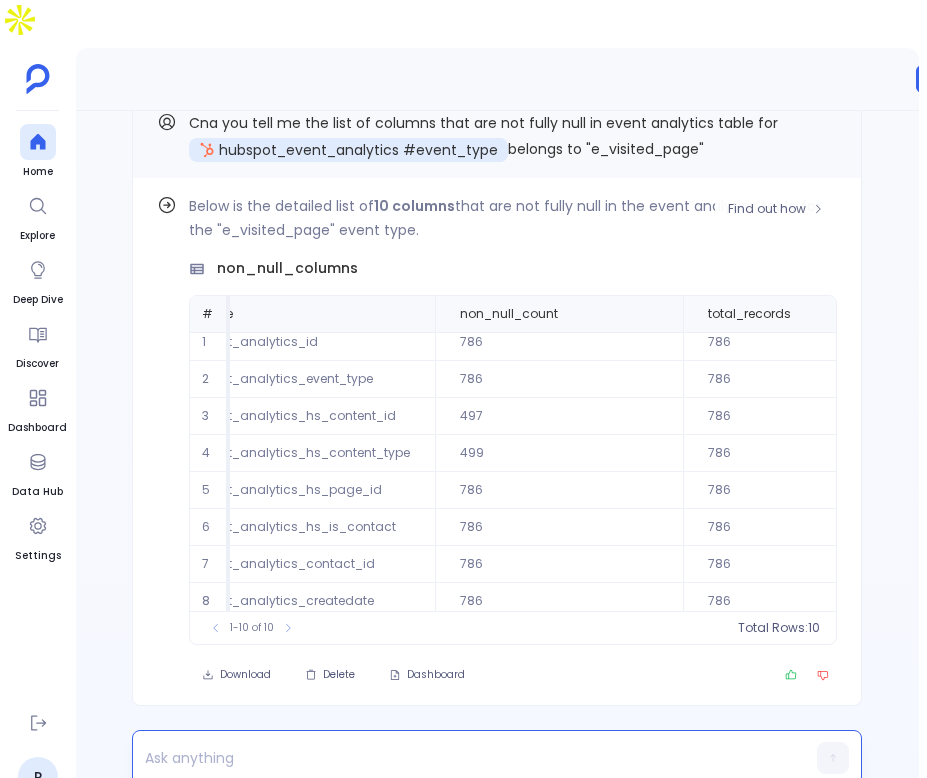 scroll, scrollTop: 0, scrollLeft: 114, axis: horizontal 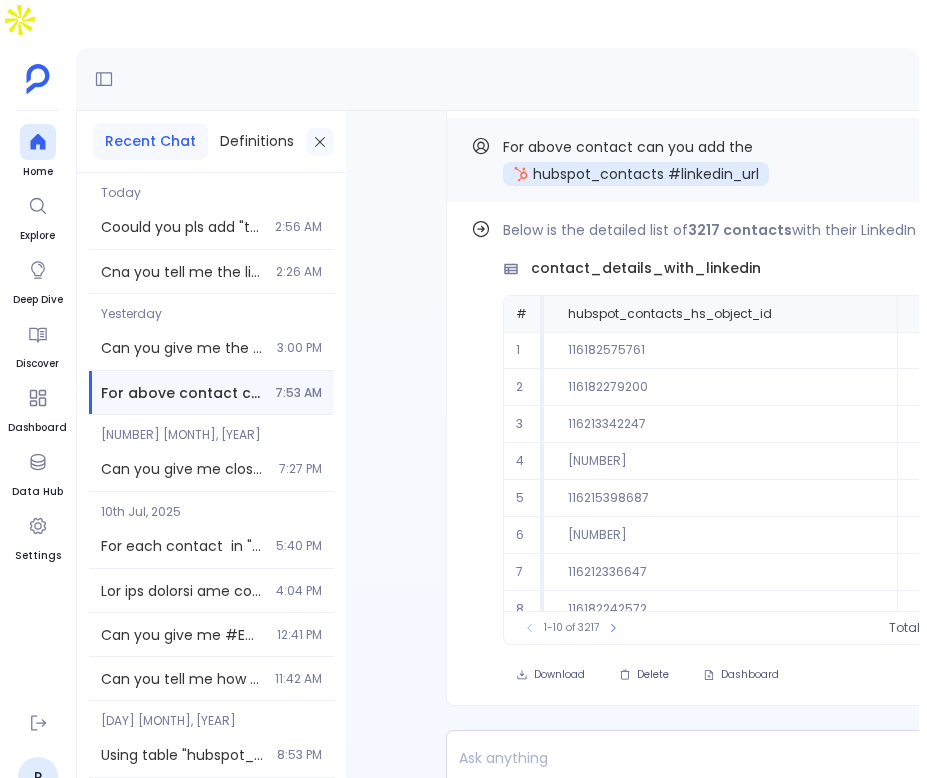click at bounding box center [320, 142] 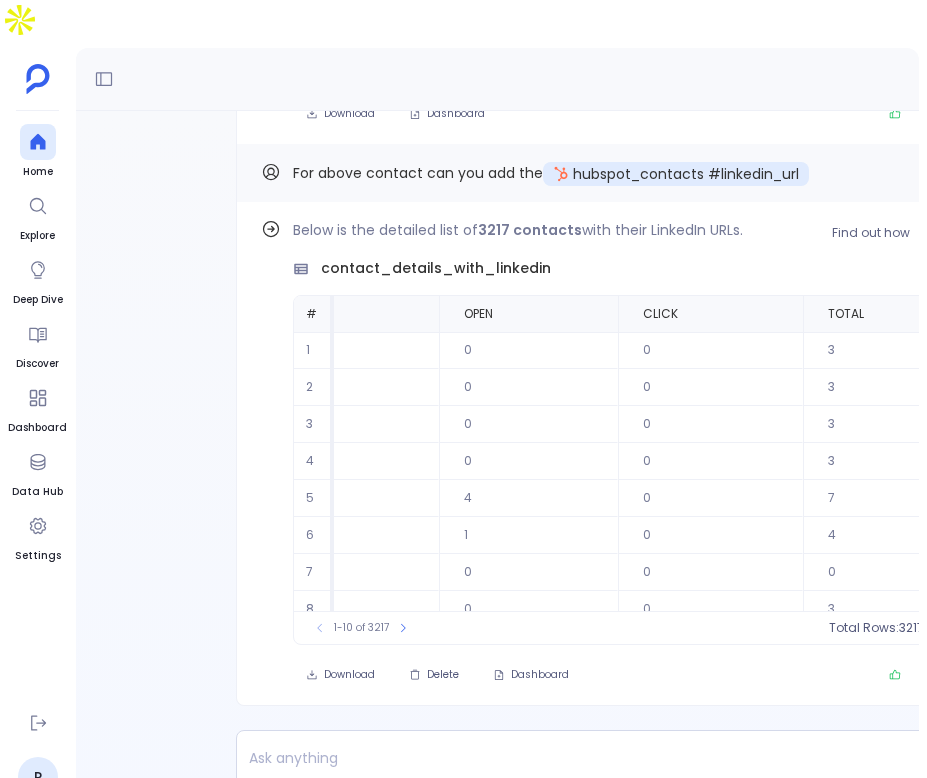 scroll, scrollTop: 0, scrollLeft: 2650, axis: horizontal 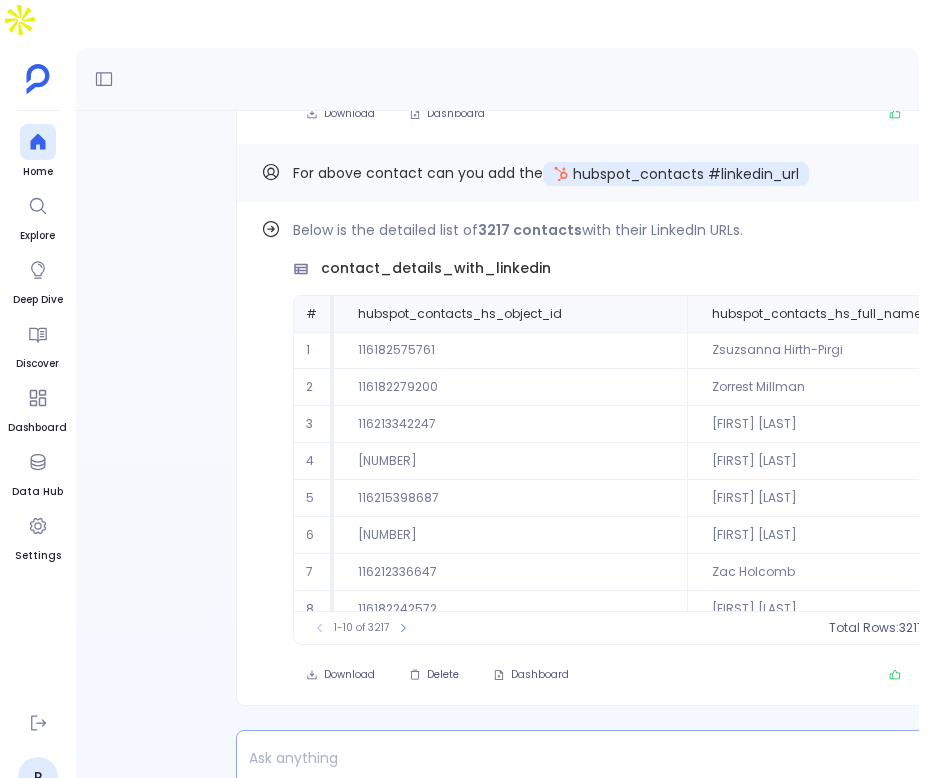click at bounding box center [562, 758] 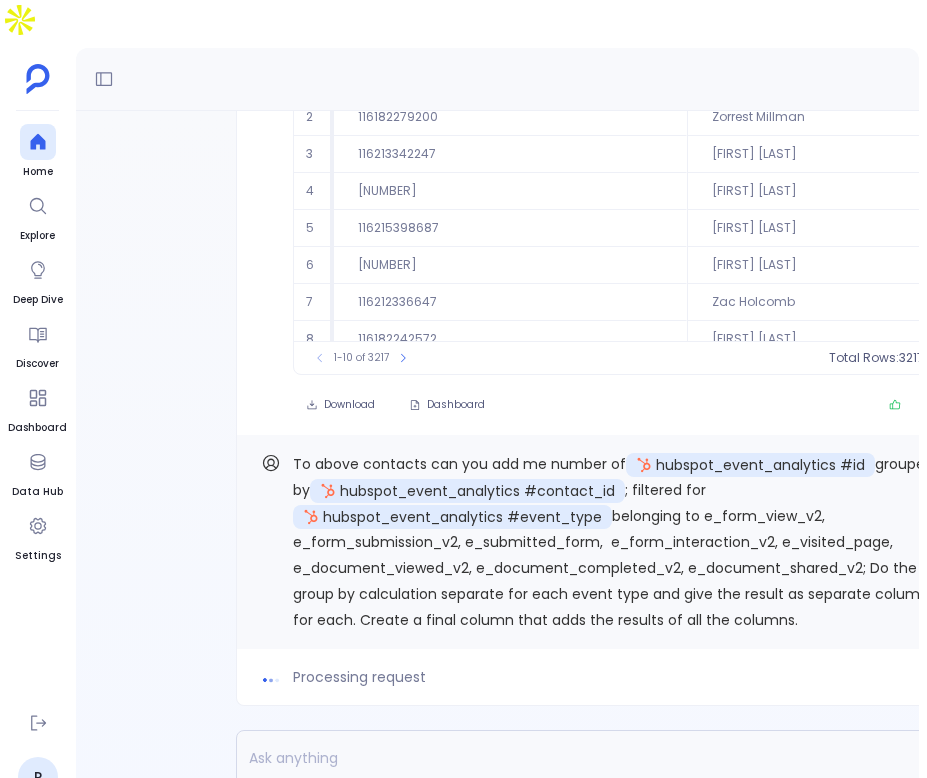 scroll, scrollTop: 0, scrollLeft: 0, axis: both 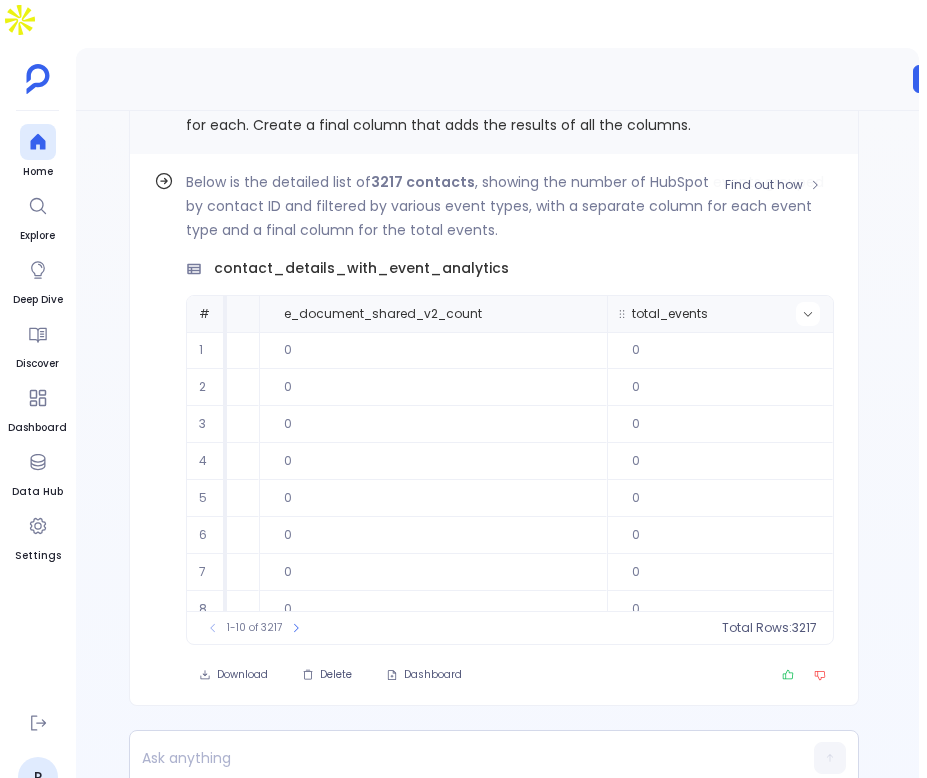 click 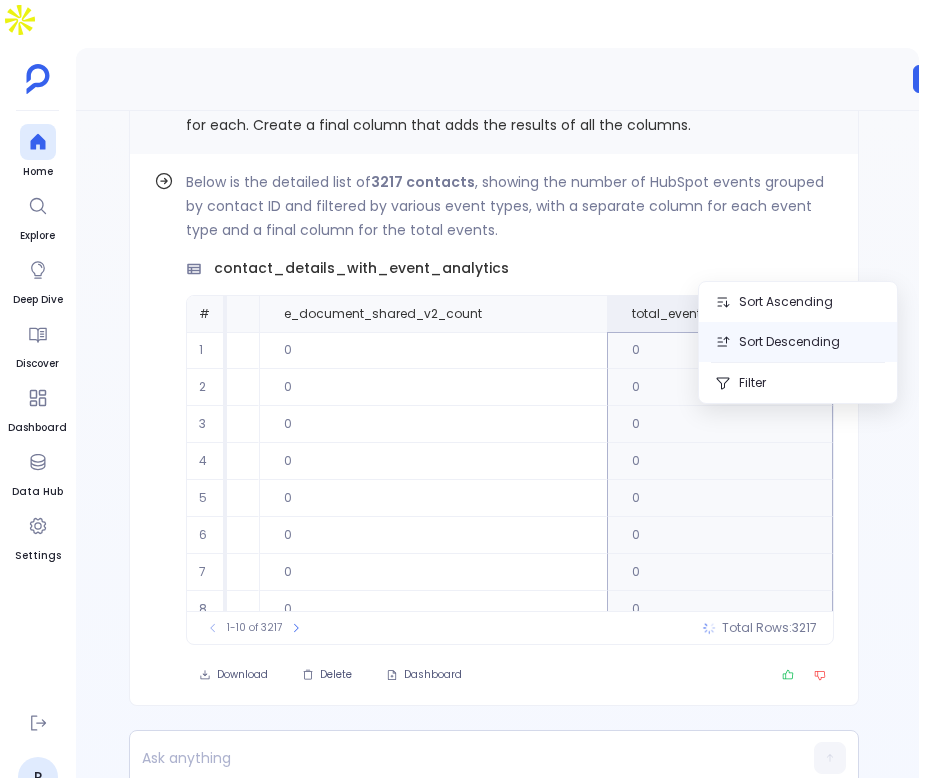 click on "Sort Descending" at bounding box center (798, 342) 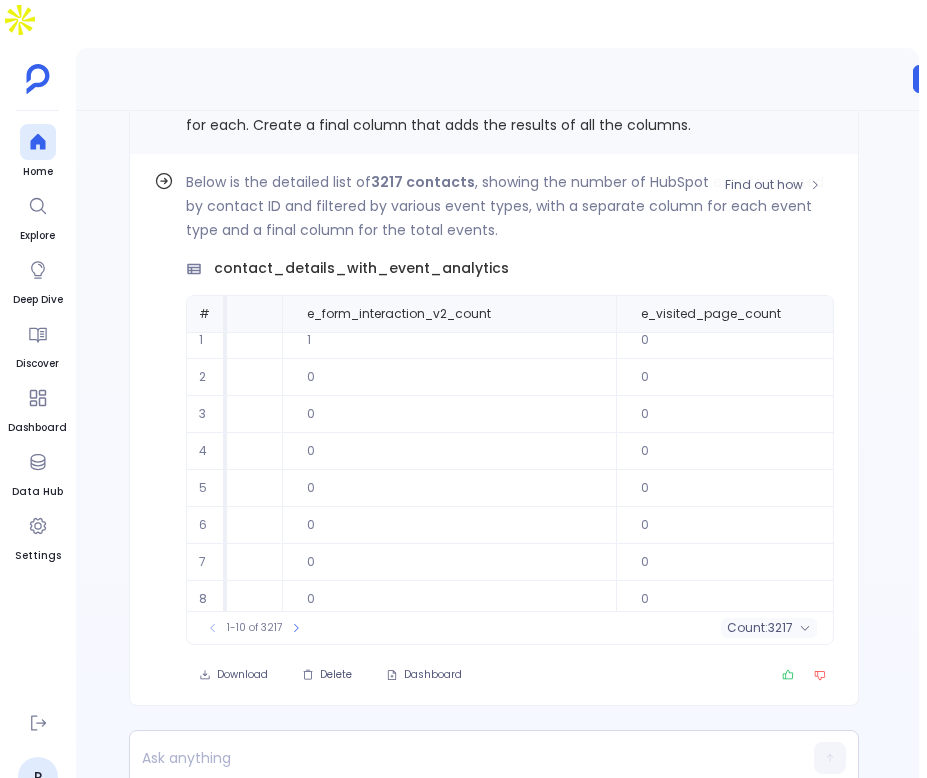 scroll, scrollTop: 0, scrollLeft: 4264, axis: horizontal 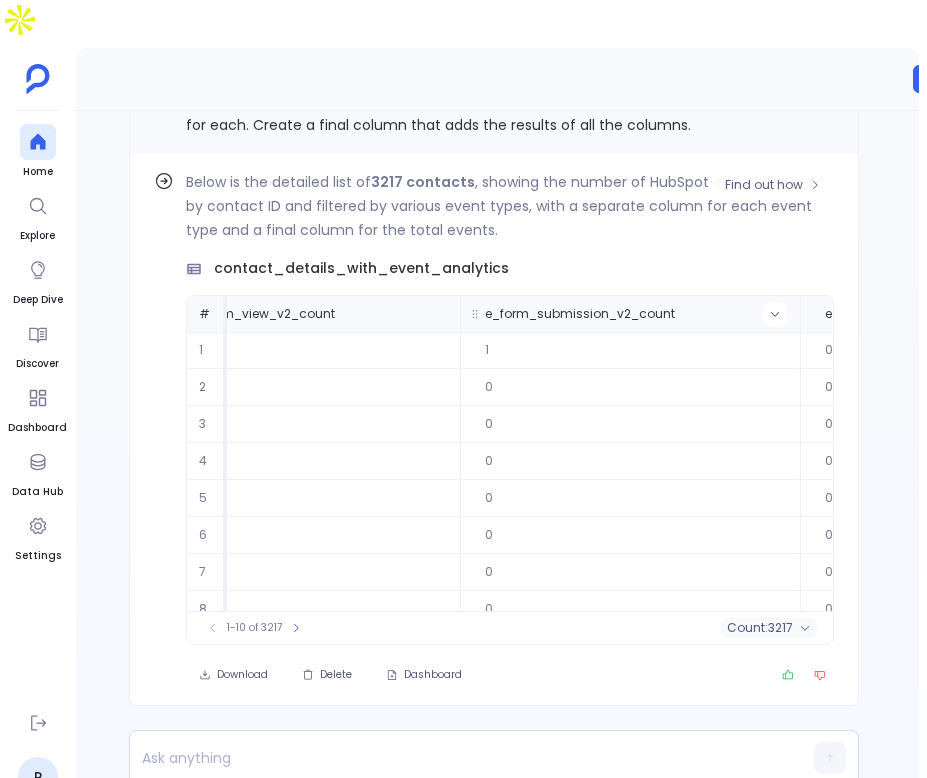 click at bounding box center [775, 314] 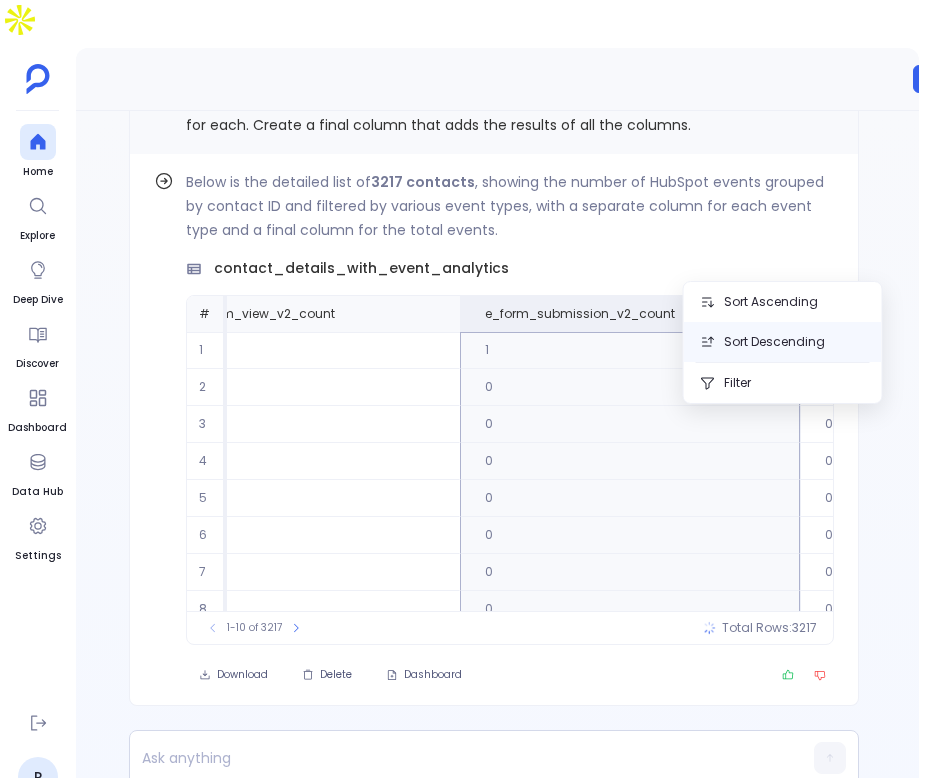 click on "Sort Descending" at bounding box center [783, 342] 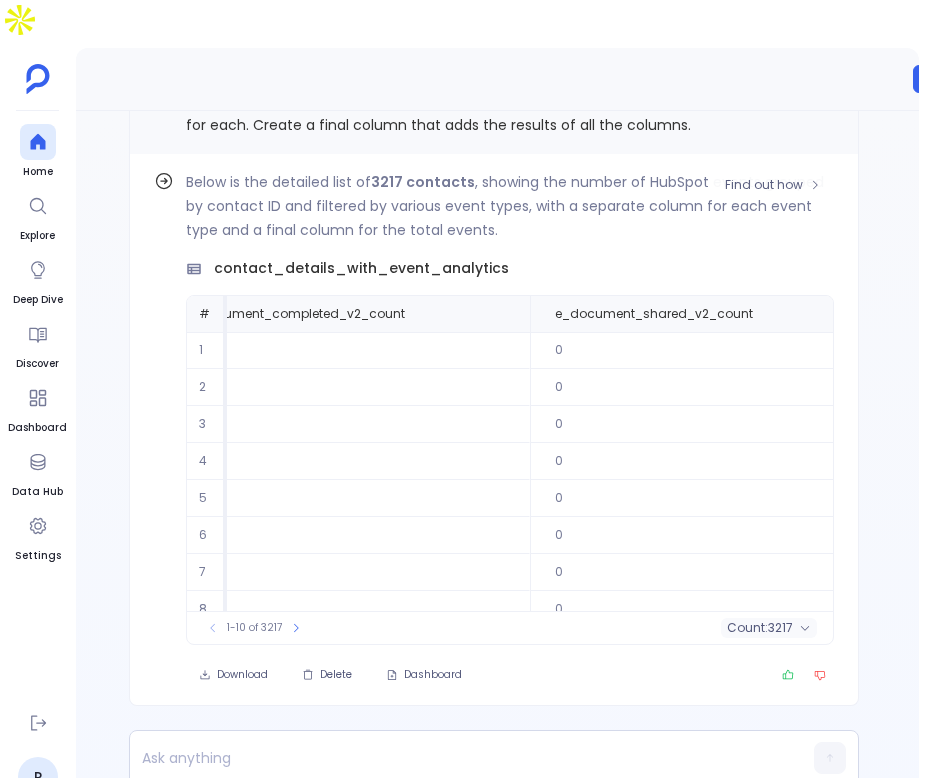 scroll, scrollTop: 0, scrollLeft: 5583, axis: horizontal 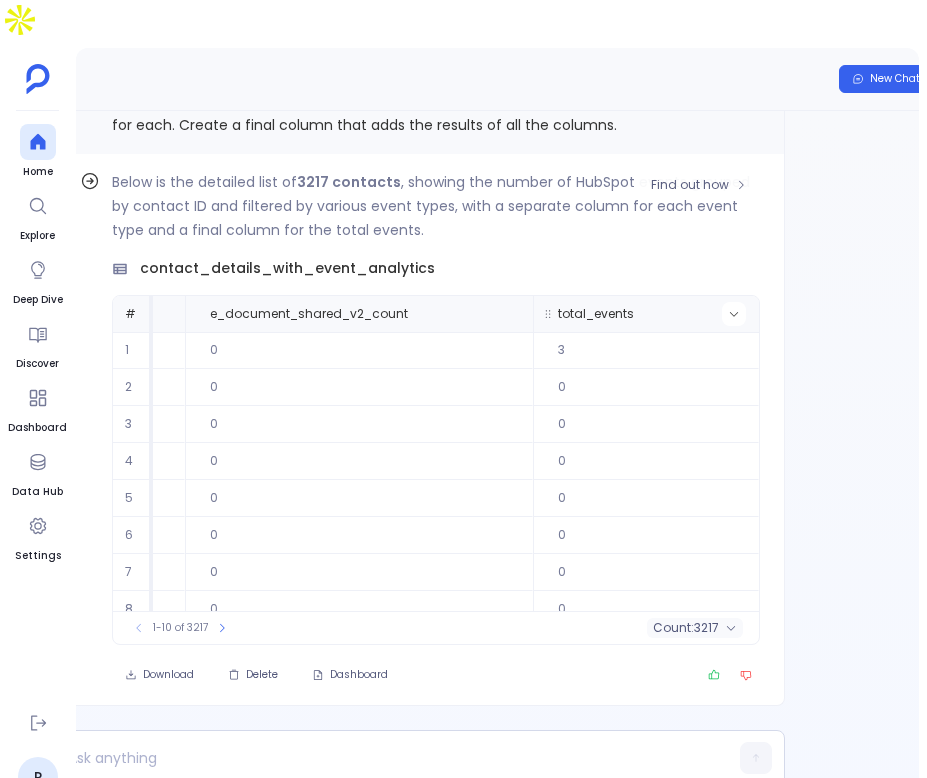 click at bounding box center (734, 314) 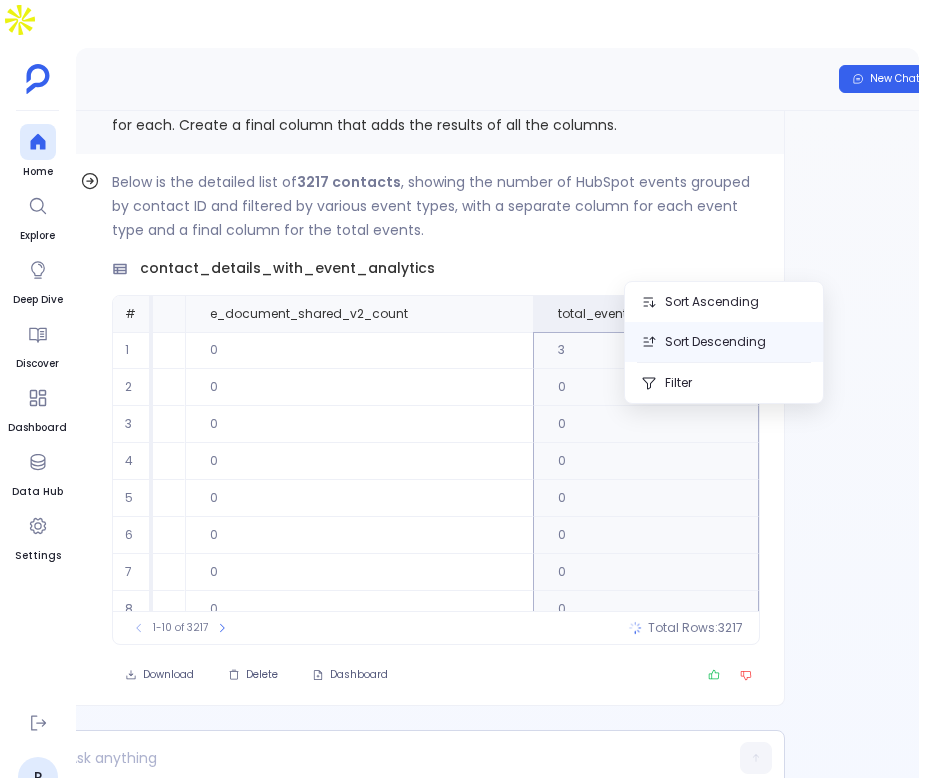 click on "Sort Descending" at bounding box center (724, 342) 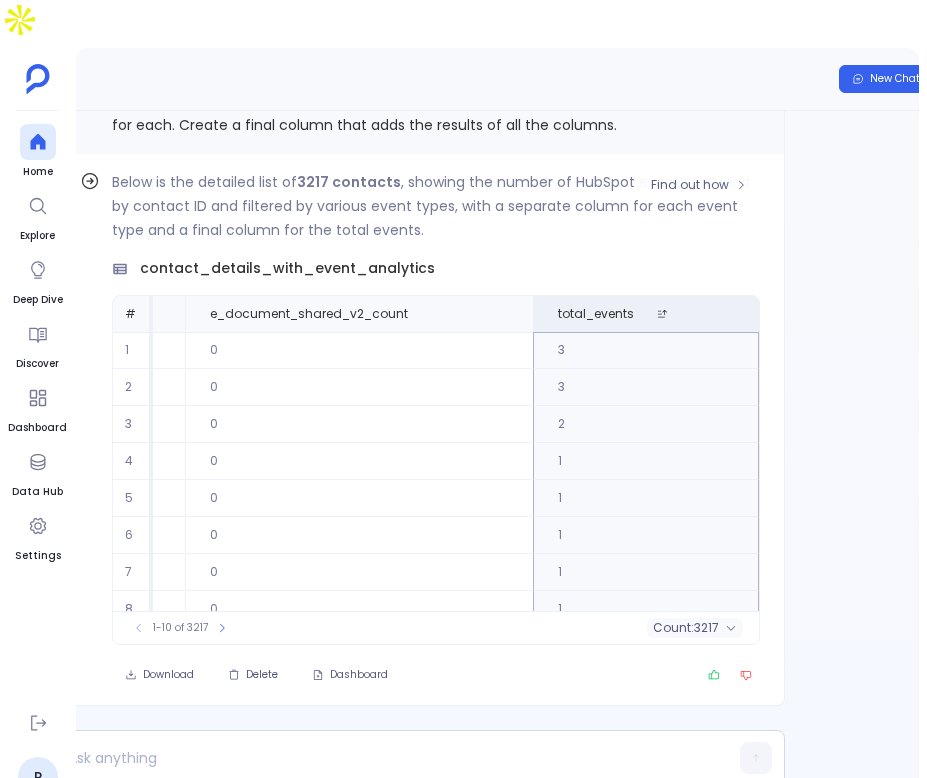 scroll, scrollTop: 96, scrollLeft: 5641, axis: both 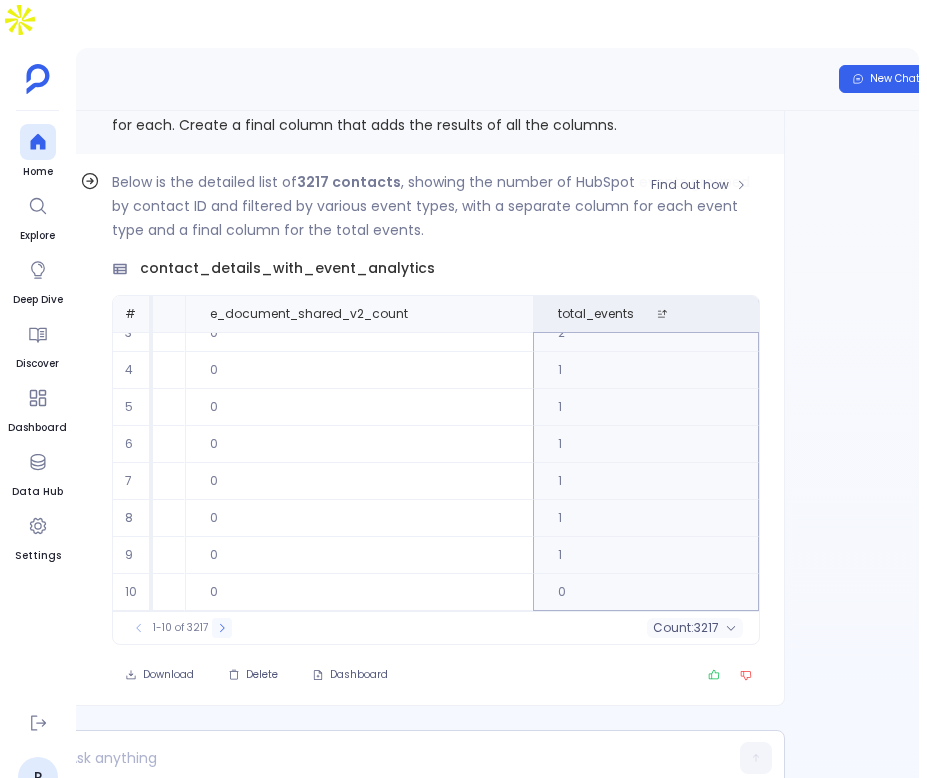 click 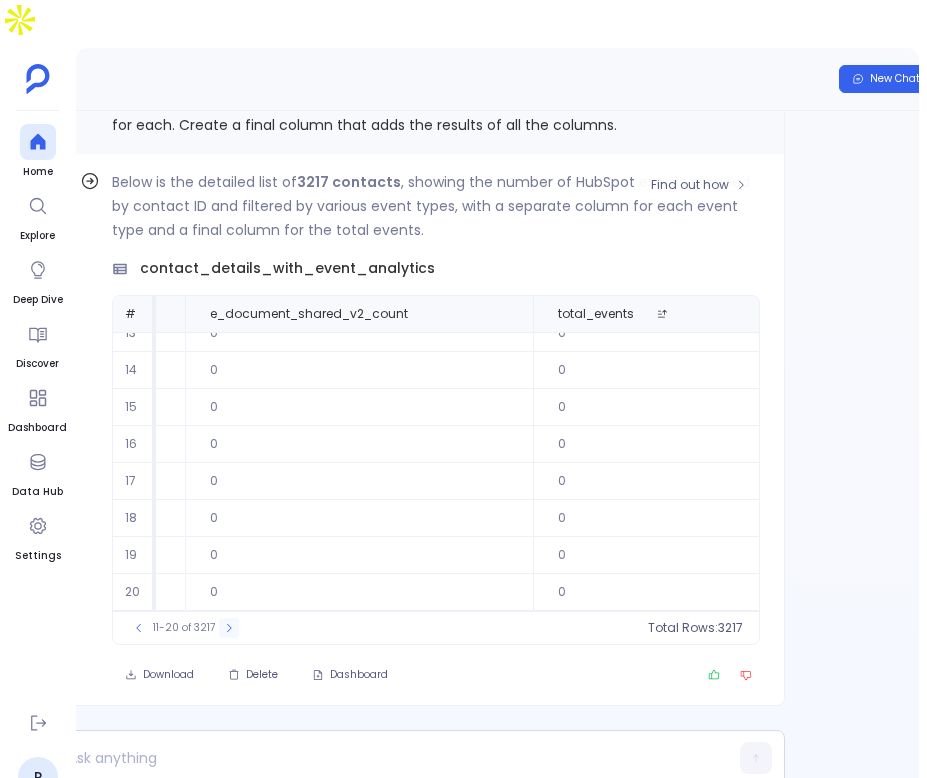 scroll, scrollTop: 96, scrollLeft: 5467, axis: both 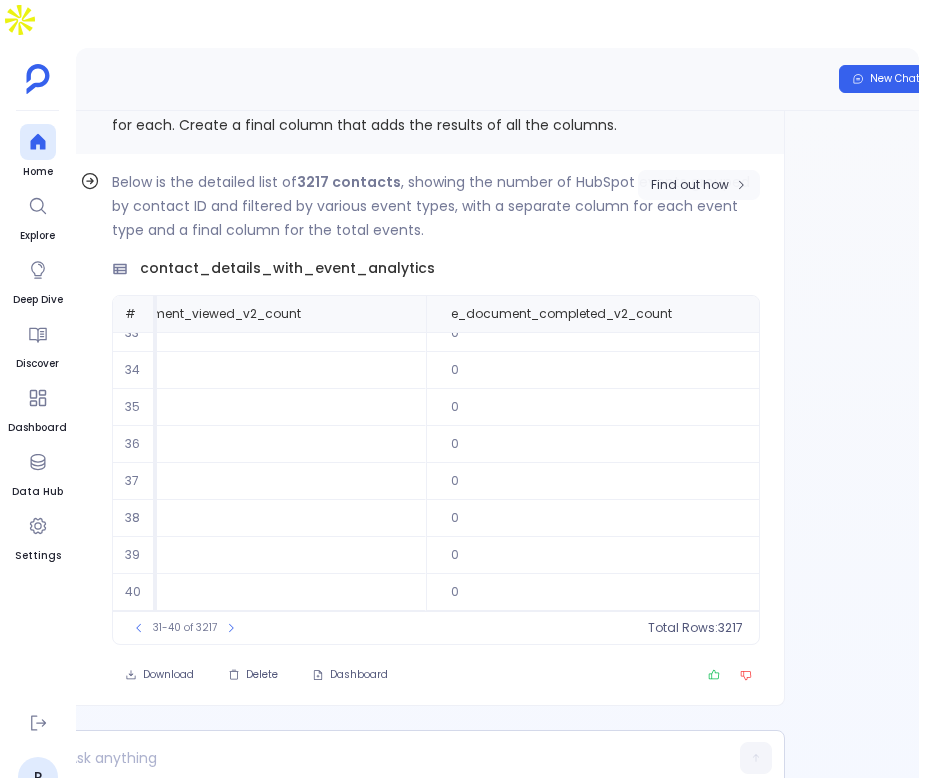 click on "Find out how" at bounding box center [699, 185] 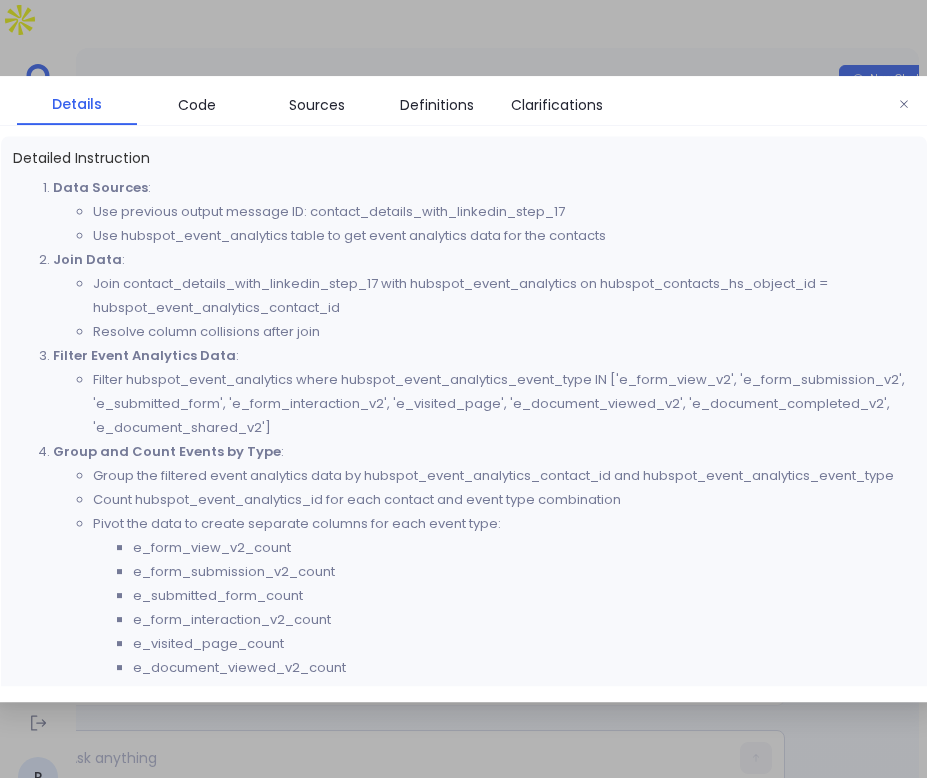 click on "Group the filtered event analytics data by hubspot_event_analytics_contact_id and hubspot_event_analytics_event_type" at bounding box center [504, 476] 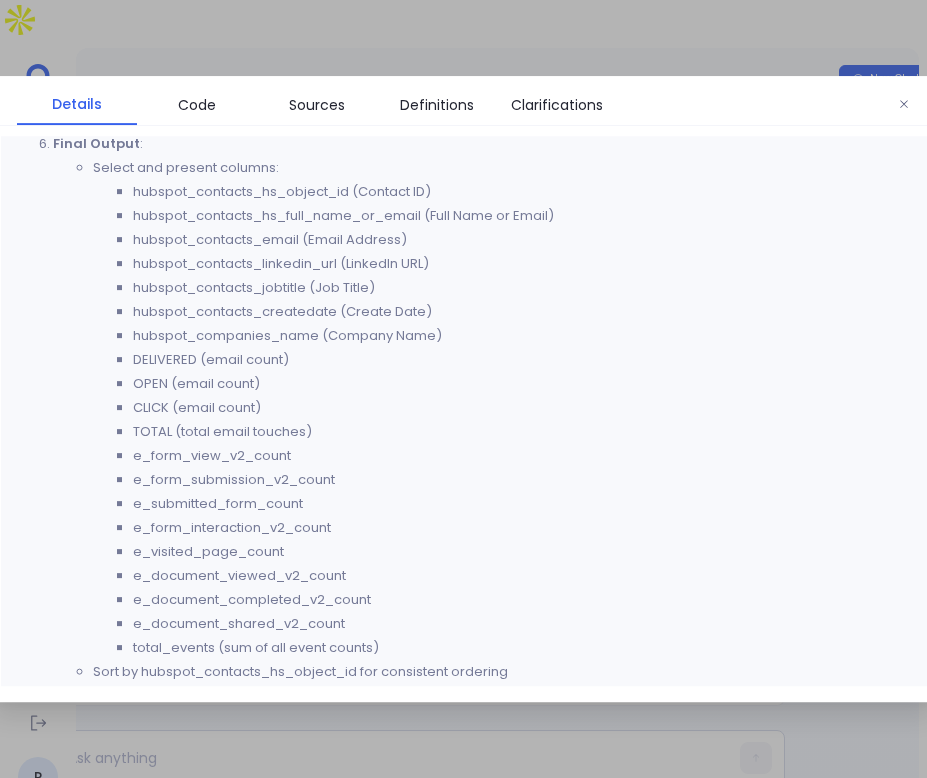 scroll, scrollTop: 741, scrollLeft: 0, axis: vertical 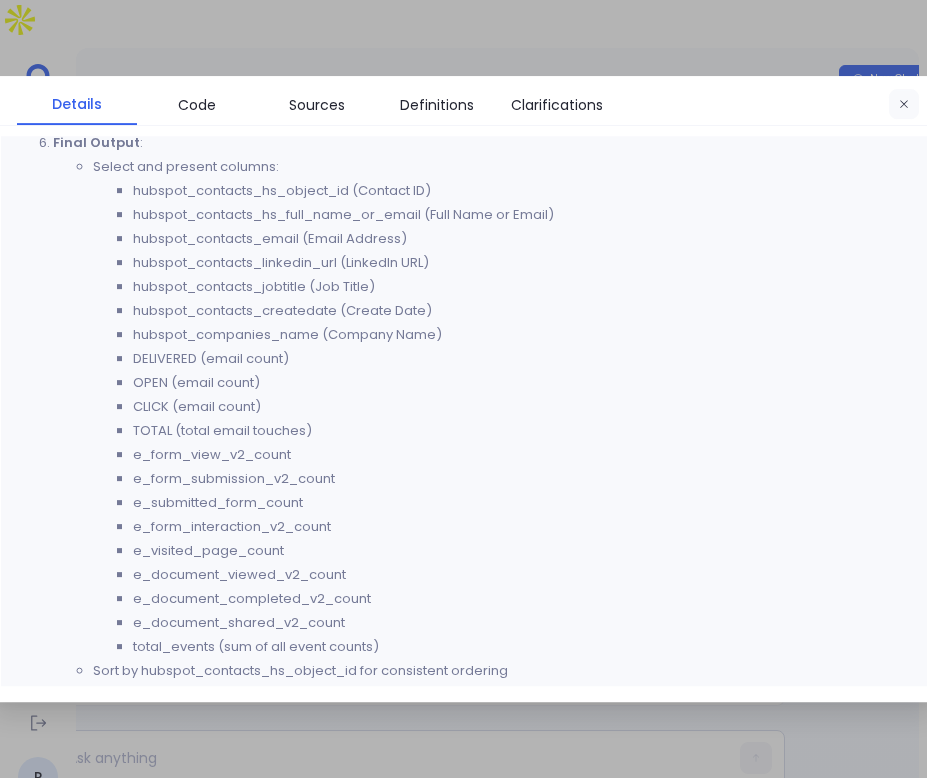 click 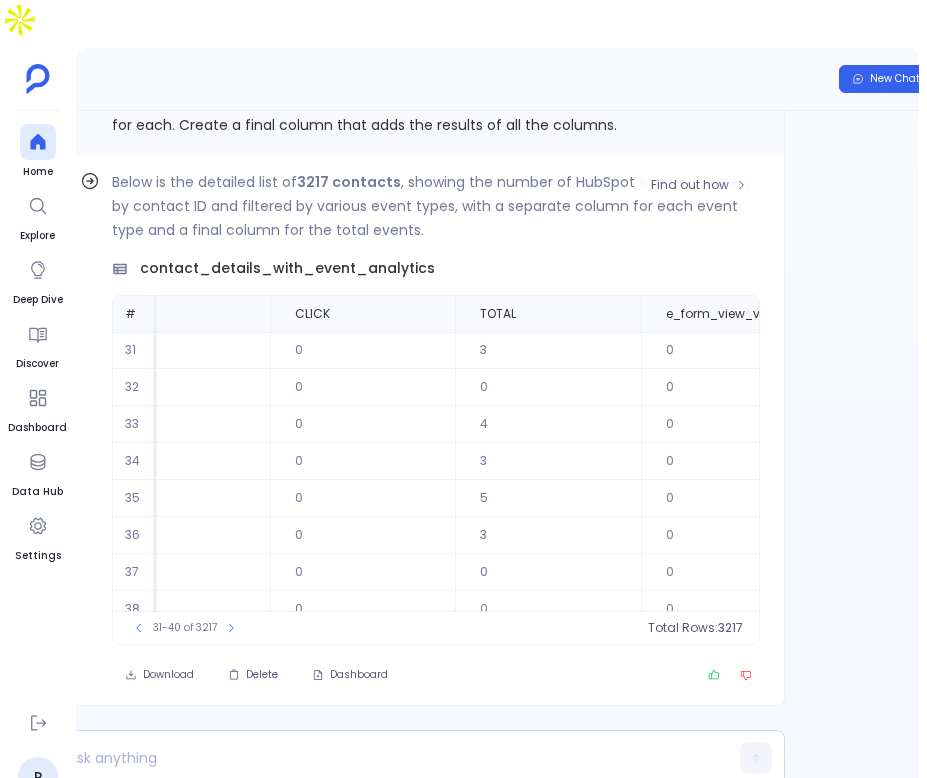 scroll, scrollTop: 0, scrollLeft: 3147, axis: horizontal 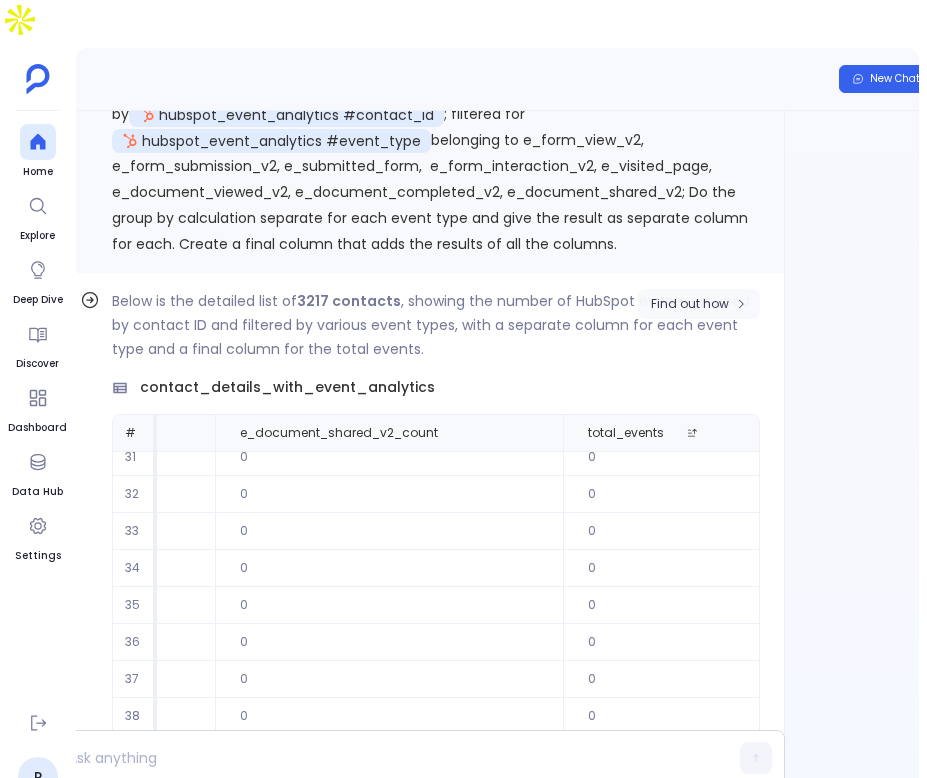click on "Find out how" at bounding box center (699, 304) 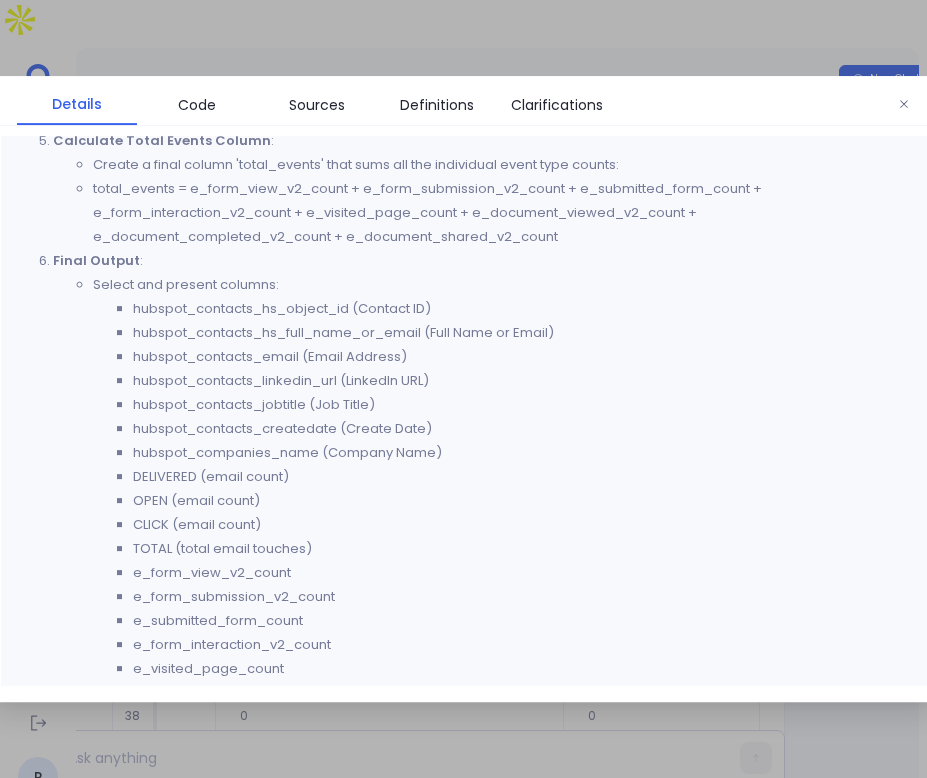 scroll, scrollTop: 514, scrollLeft: 0, axis: vertical 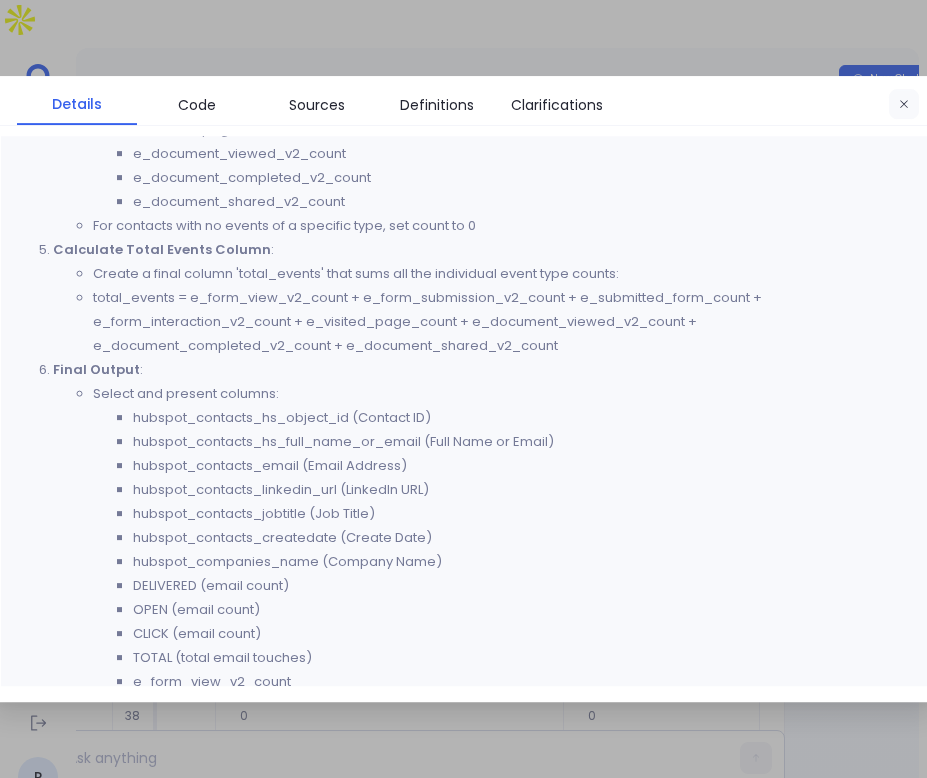 click 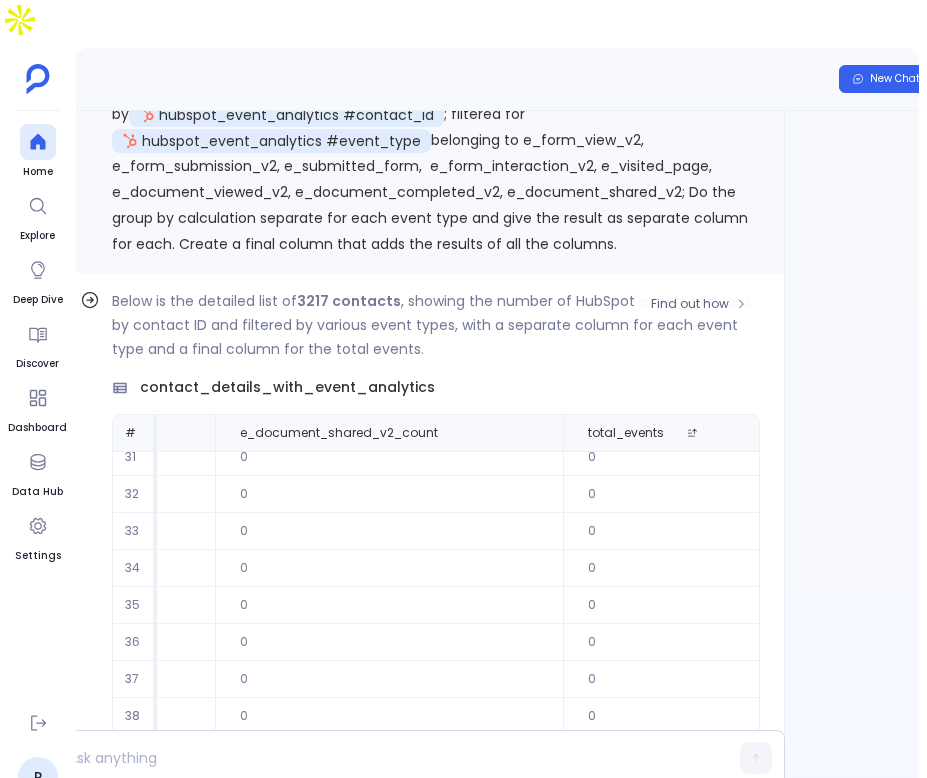 scroll, scrollTop: 0, scrollLeft: 5539, axis: horizontal 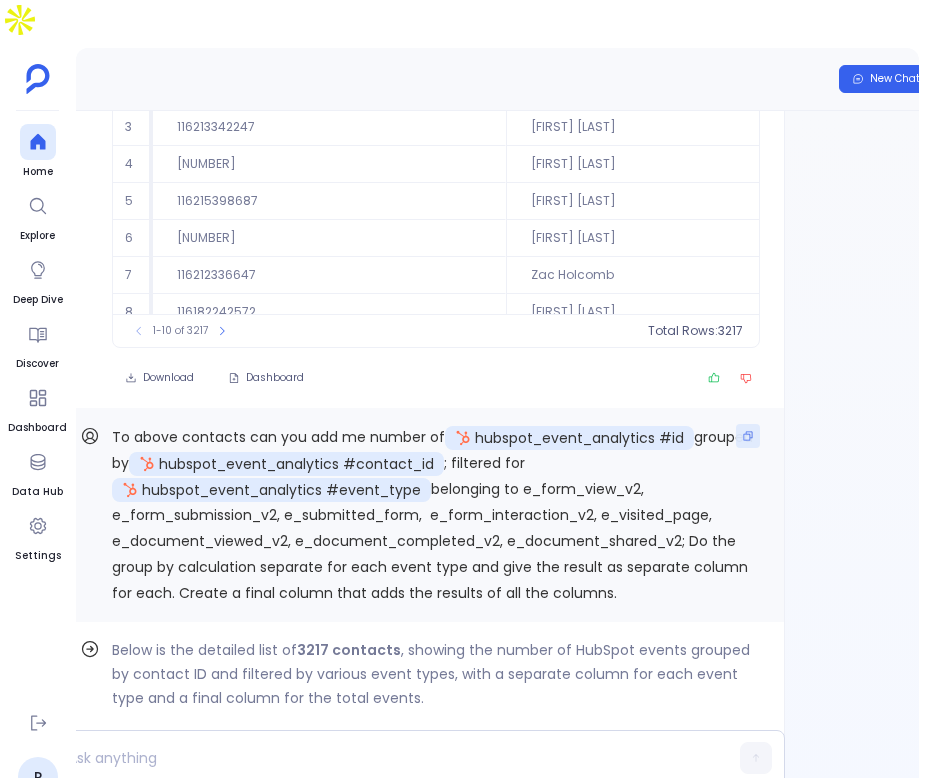 click 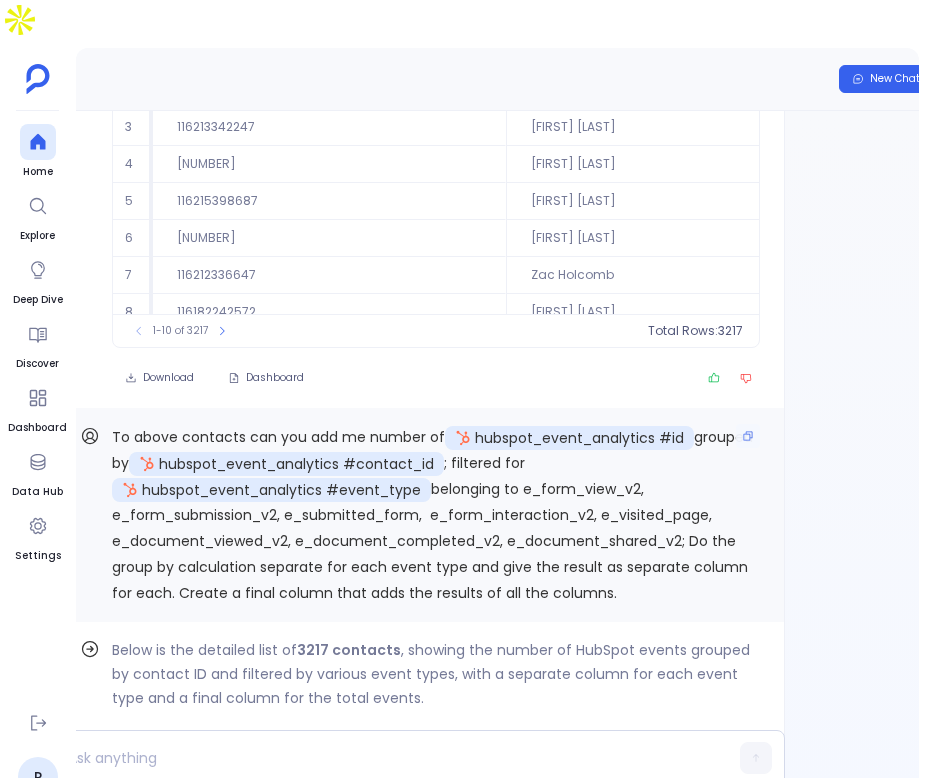 scroll, scrollTop: 0, scrollLeft: 0, axis: both 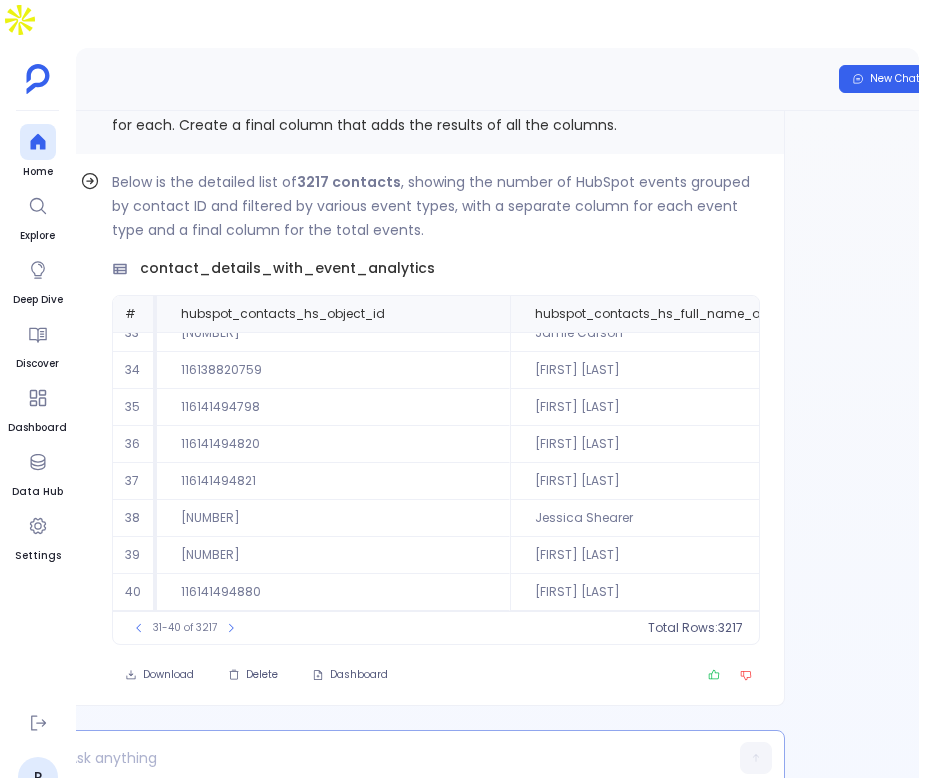 click at bounding box center (381, 758) 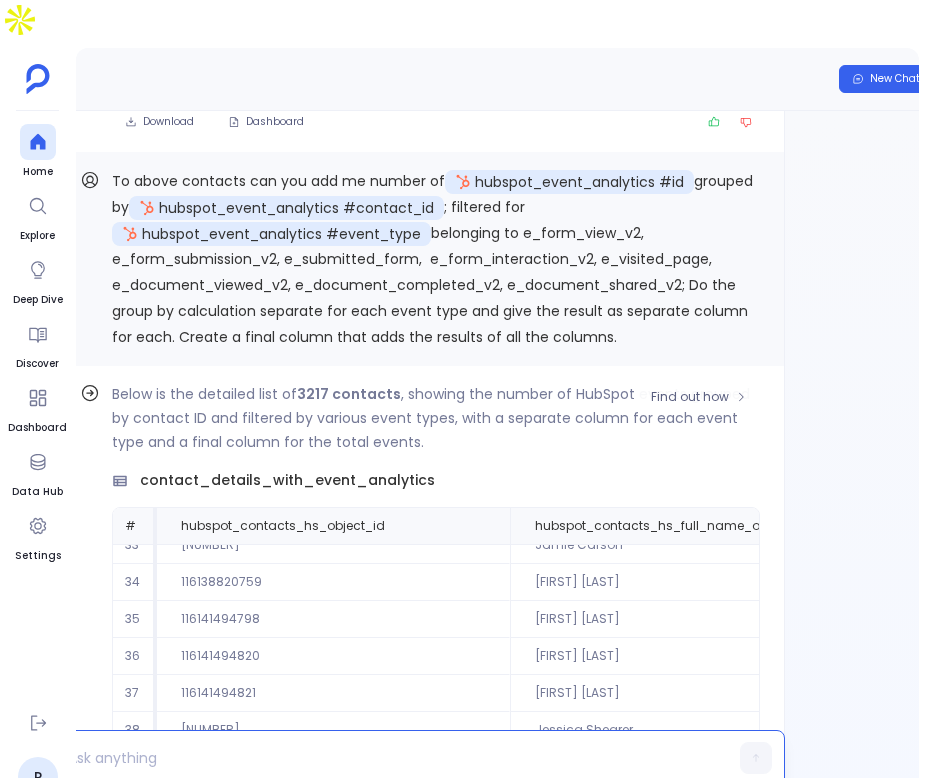 scroll, scrollTop: -246, scrollLeft: 0, axis: vertical 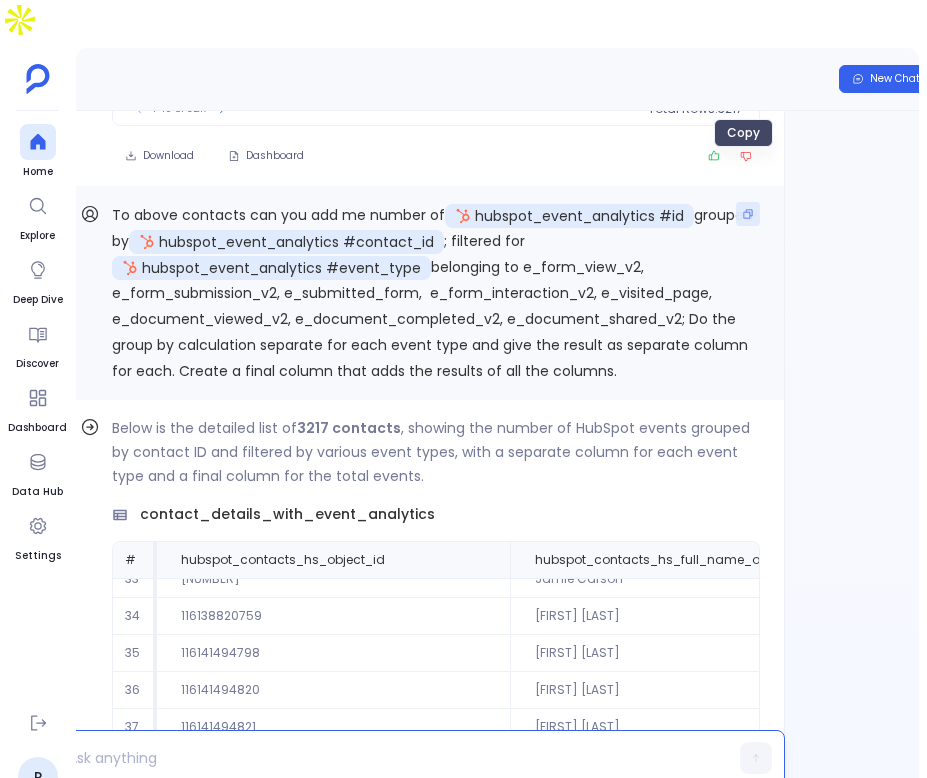 click at bounding box center [748, 214] 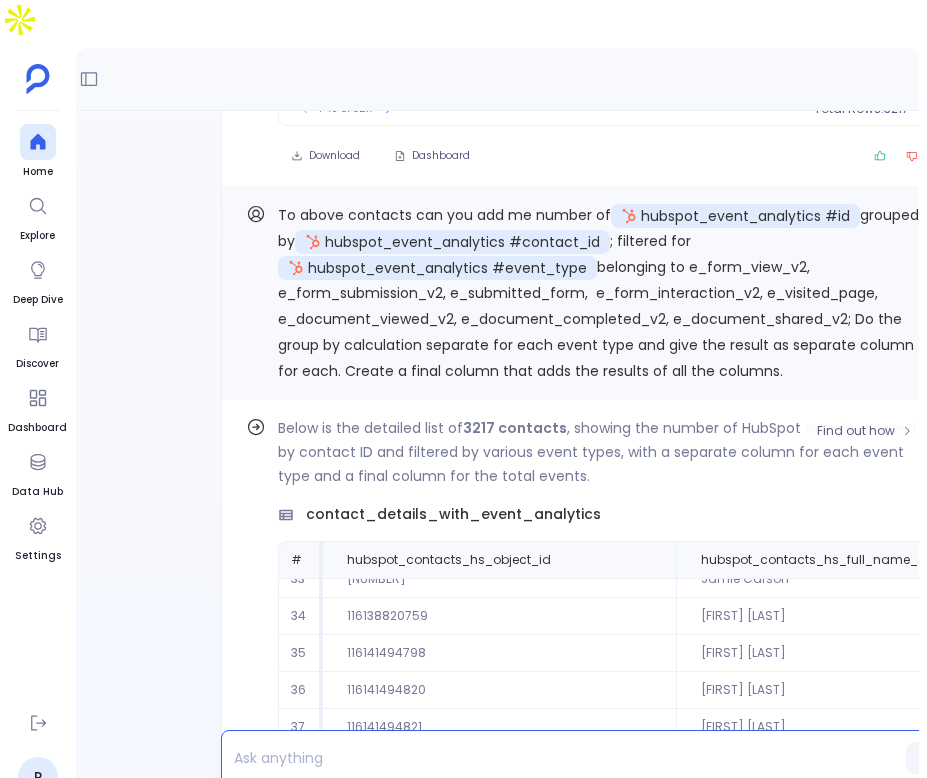 scroll, scrollTop: 0, scrollLeft: 0, axis: both 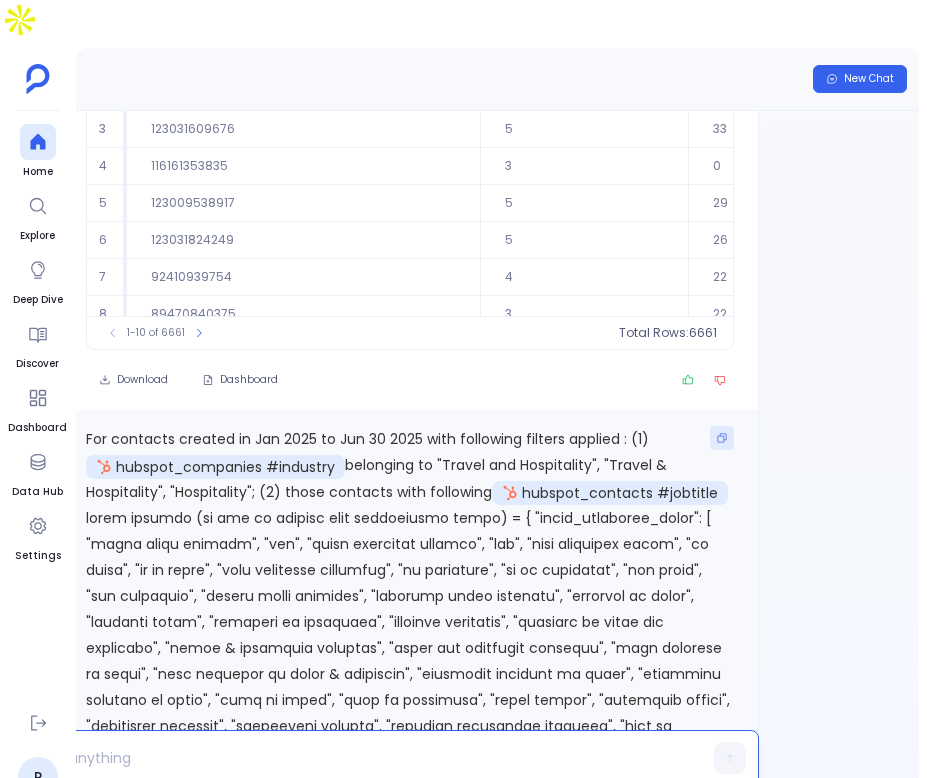 click 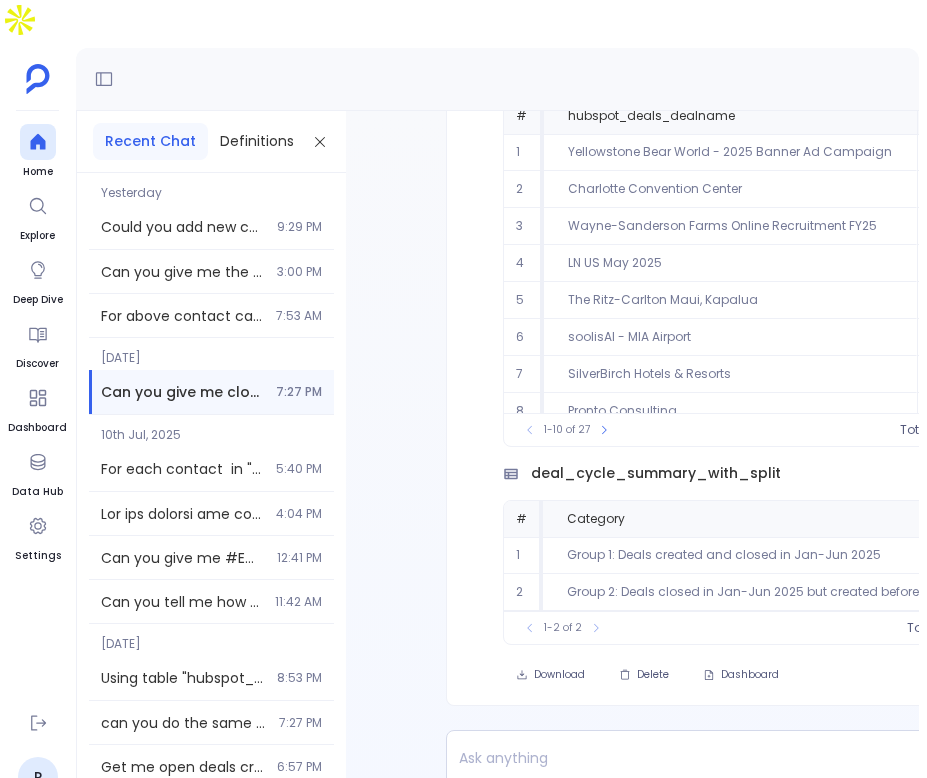 scroll, scrollTop: 0, scrollLeft: 0, axis: both 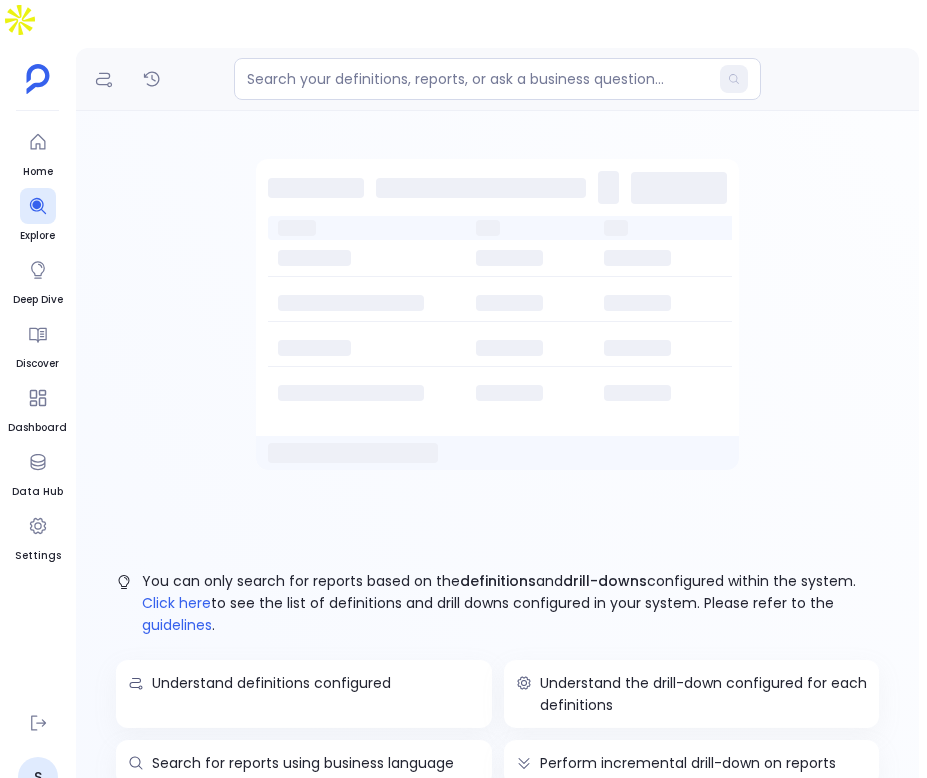 click on "Home Explore Deep Dive Discover Dashboard Data Hub Settings" at bounding box center (37, 410) 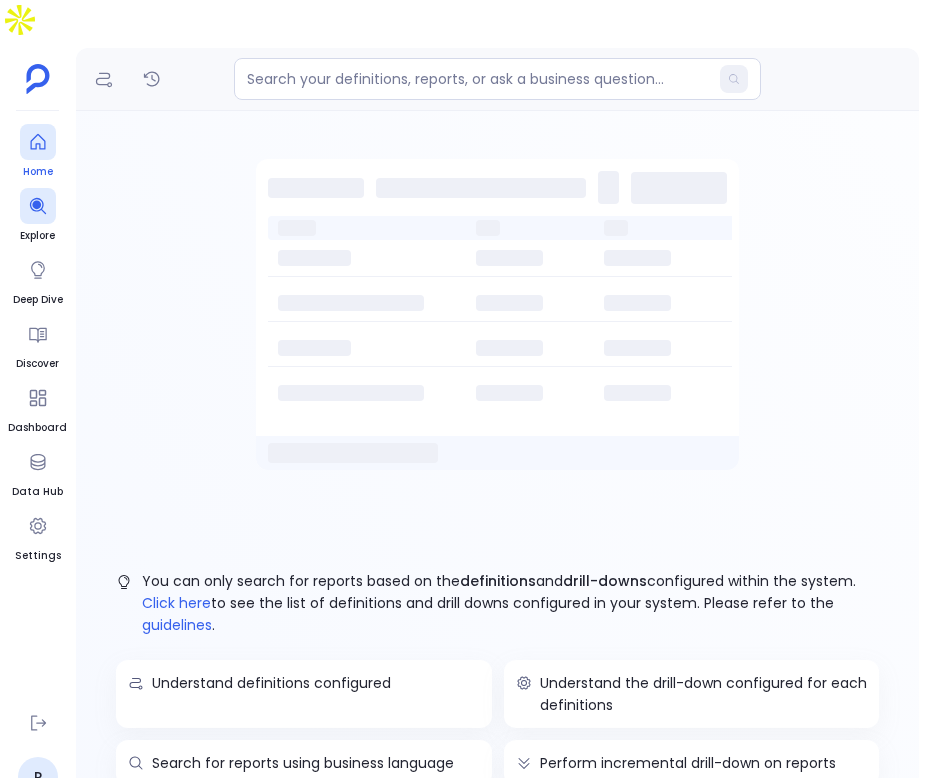 click 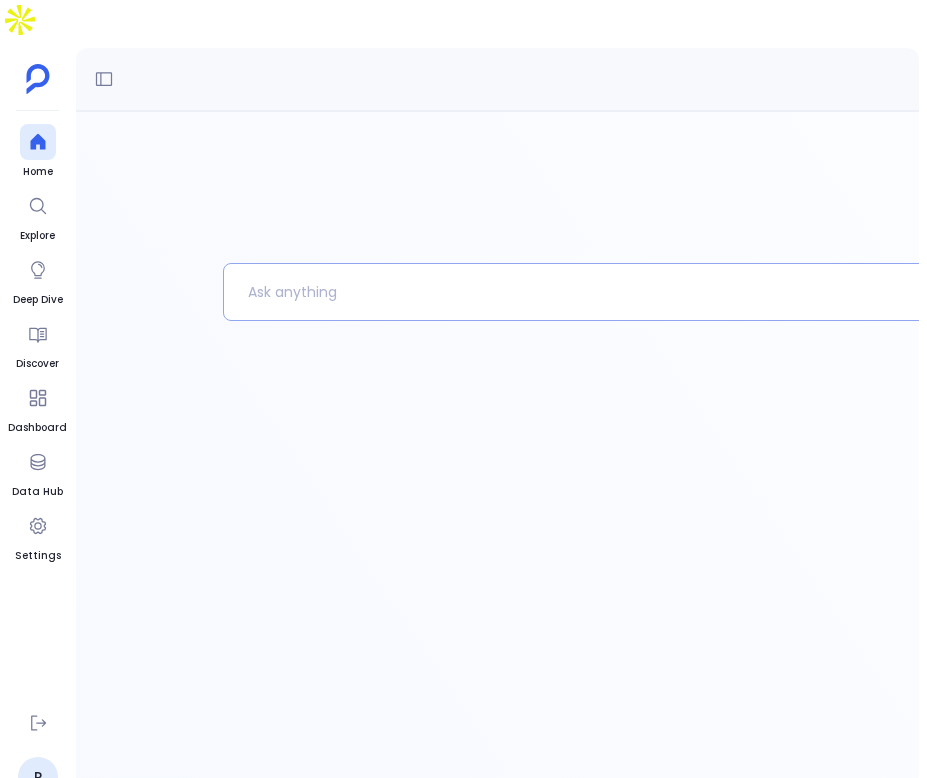 click at bounding box center [567, 292] 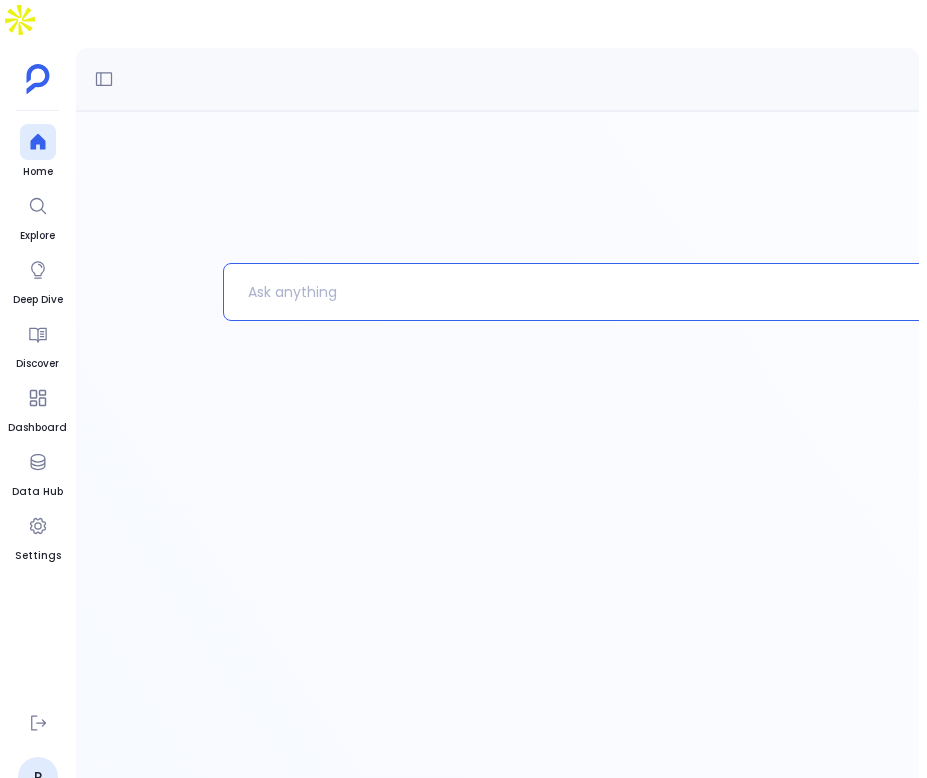 type 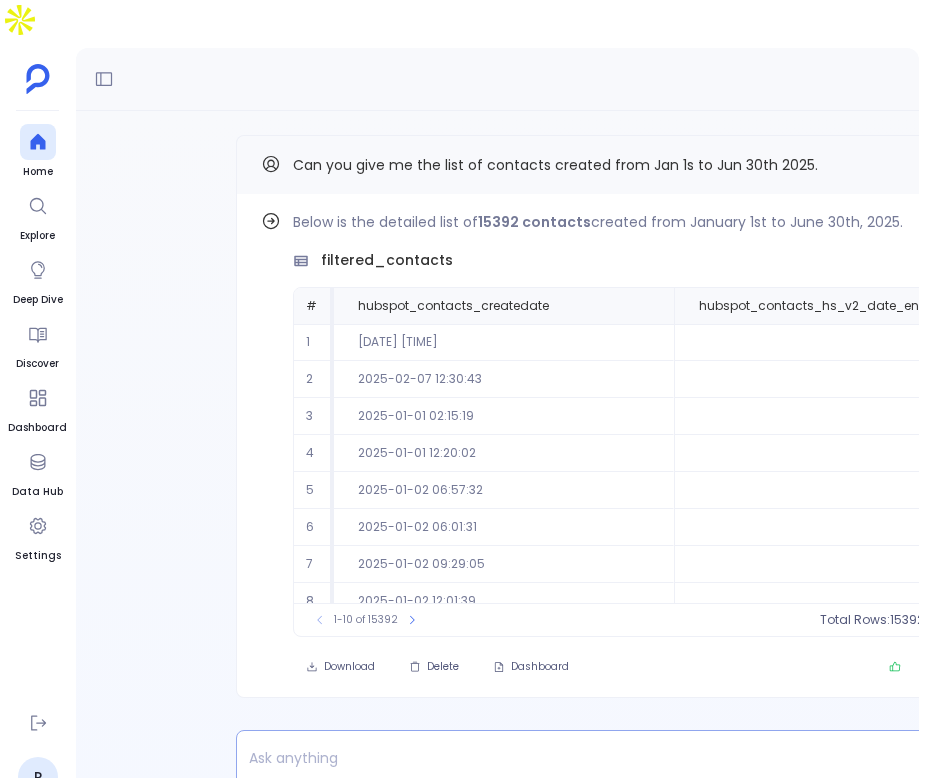 click at bounding box center [562, 758] 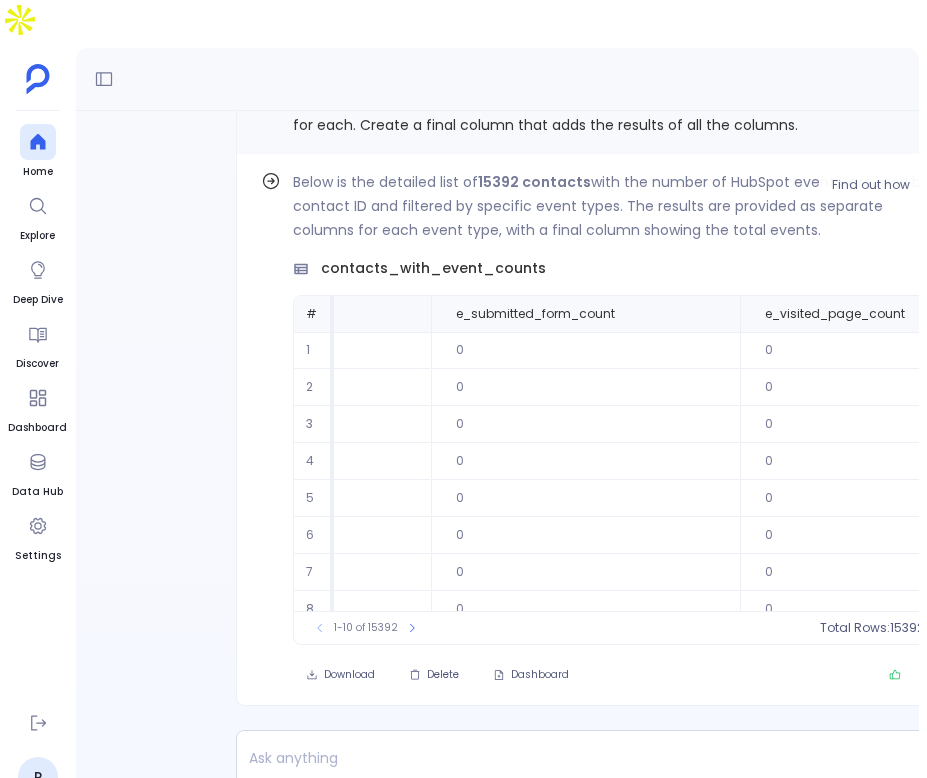 scroll, scrollTop: 0, scrollLeft: 6249, axis: horizontal 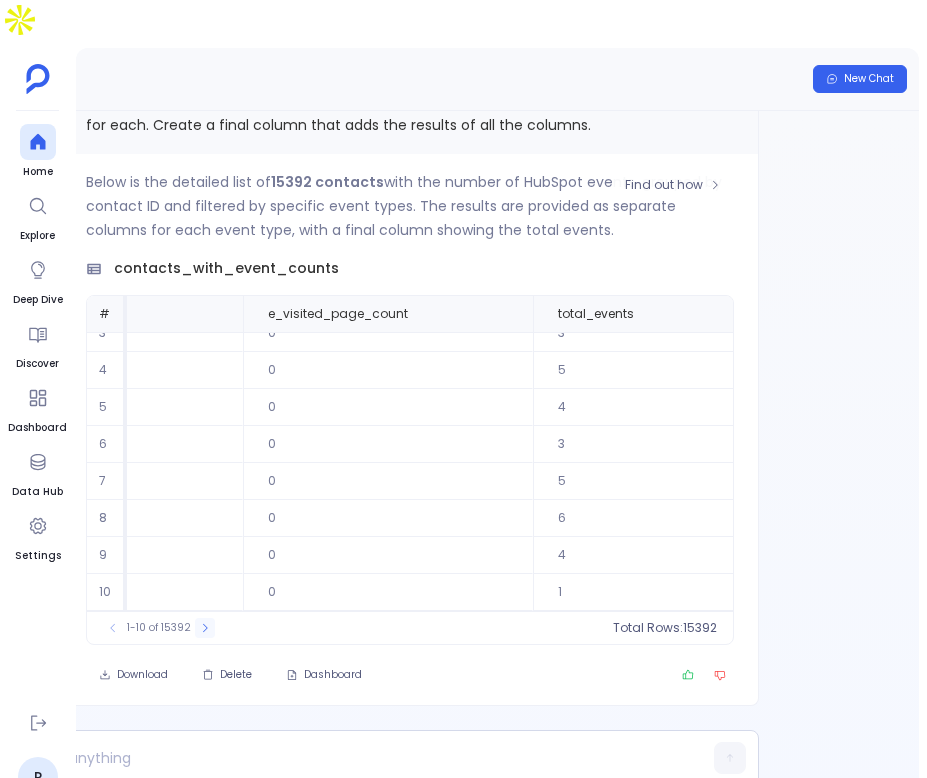 click 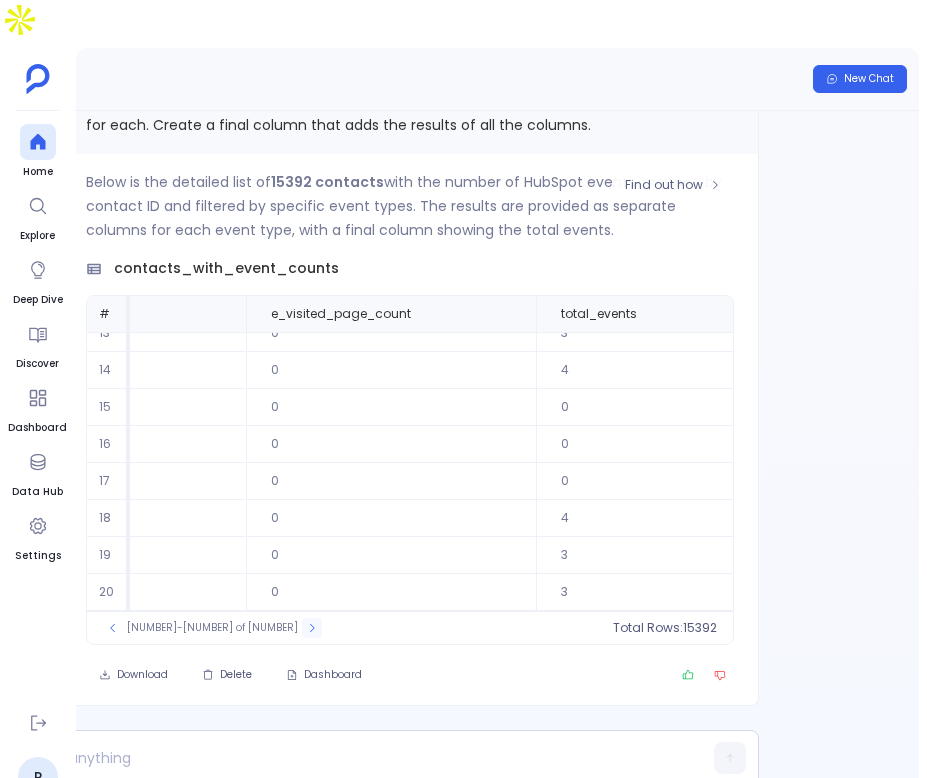 click at bounding box center (312, 628) 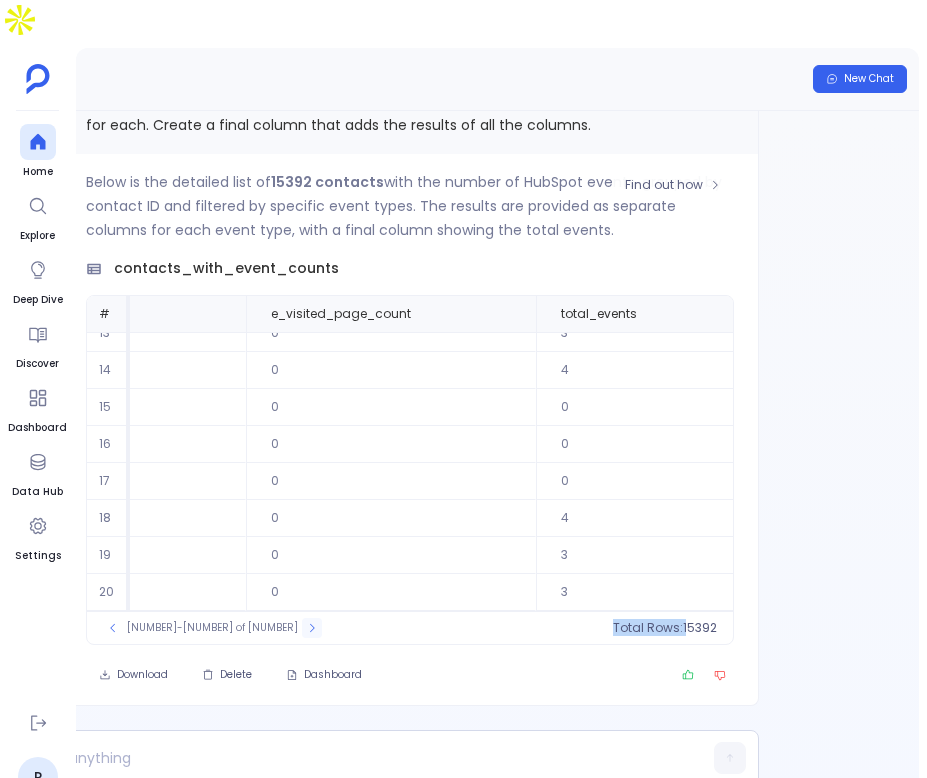click on "[NUMBER]-[NUMBER] of [NUMBER]" at bounding box center [212, 628] 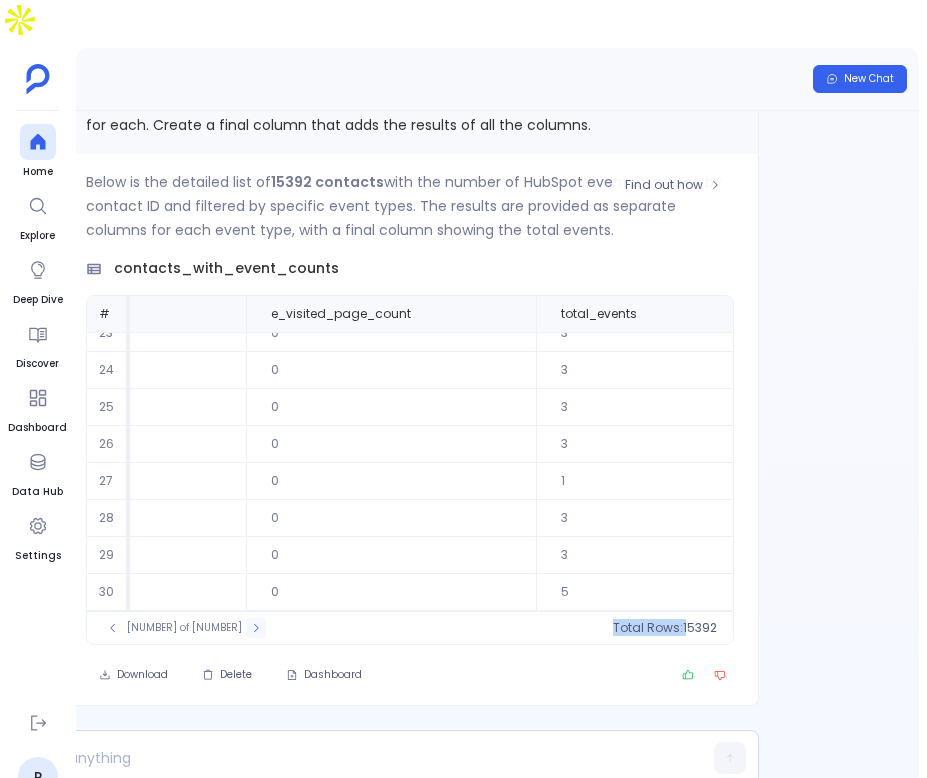 click on "[NUMBER] of [NUMBER]" at bounding box center (184, 628) 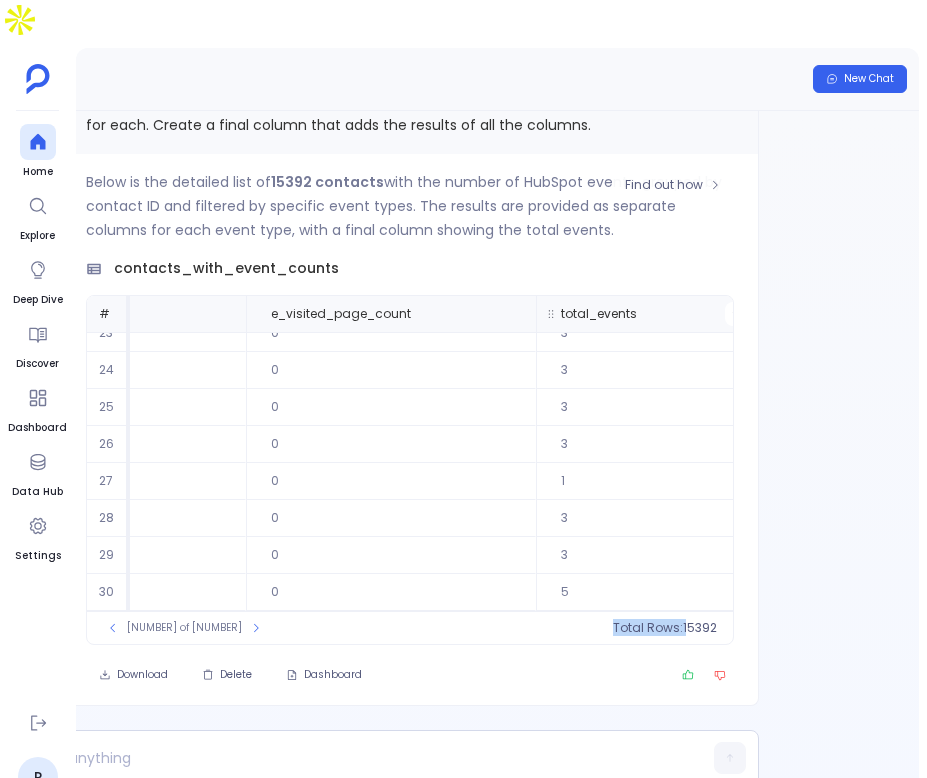 click 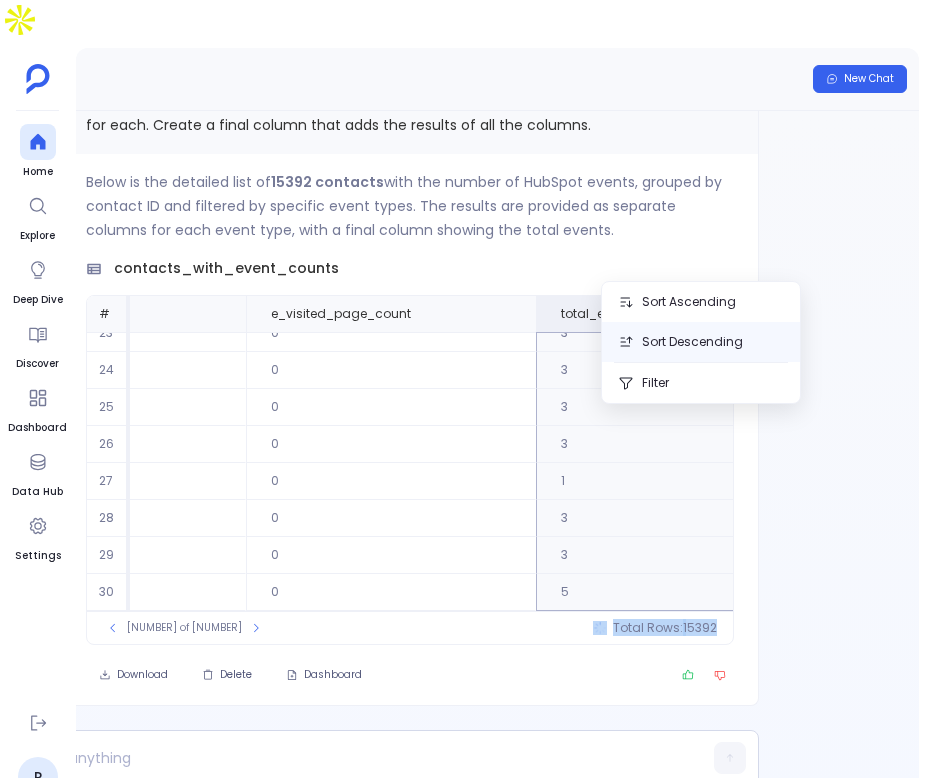 click on "Sort Descending" at bounding box center (701, 342) 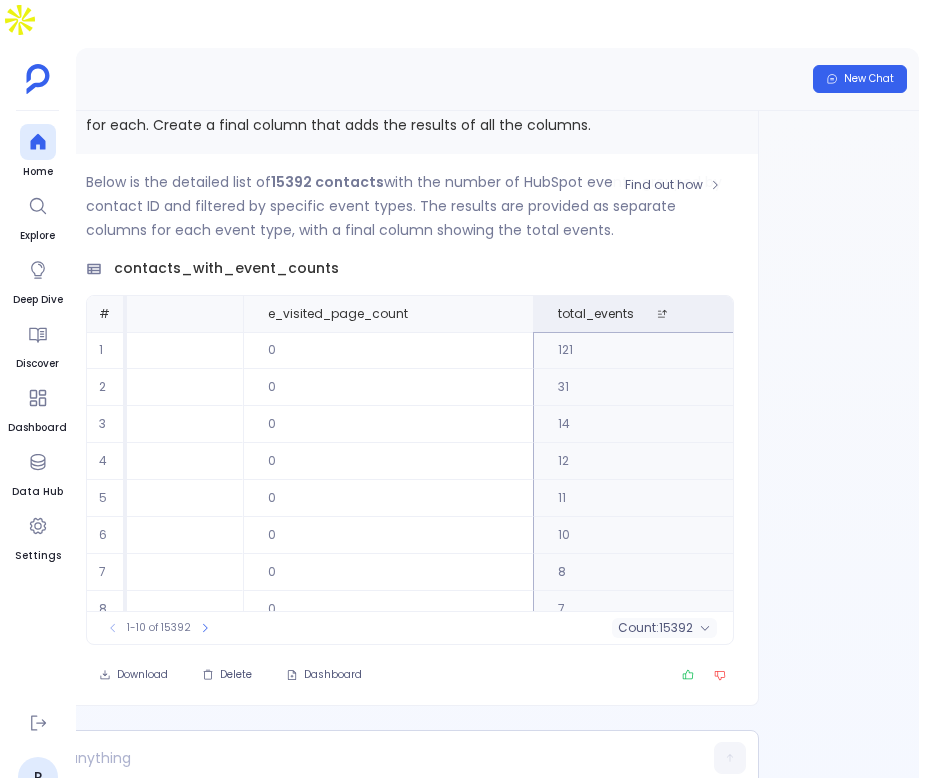 scroll, scrollTop: 96, scrollLeft: 6249, axis: both 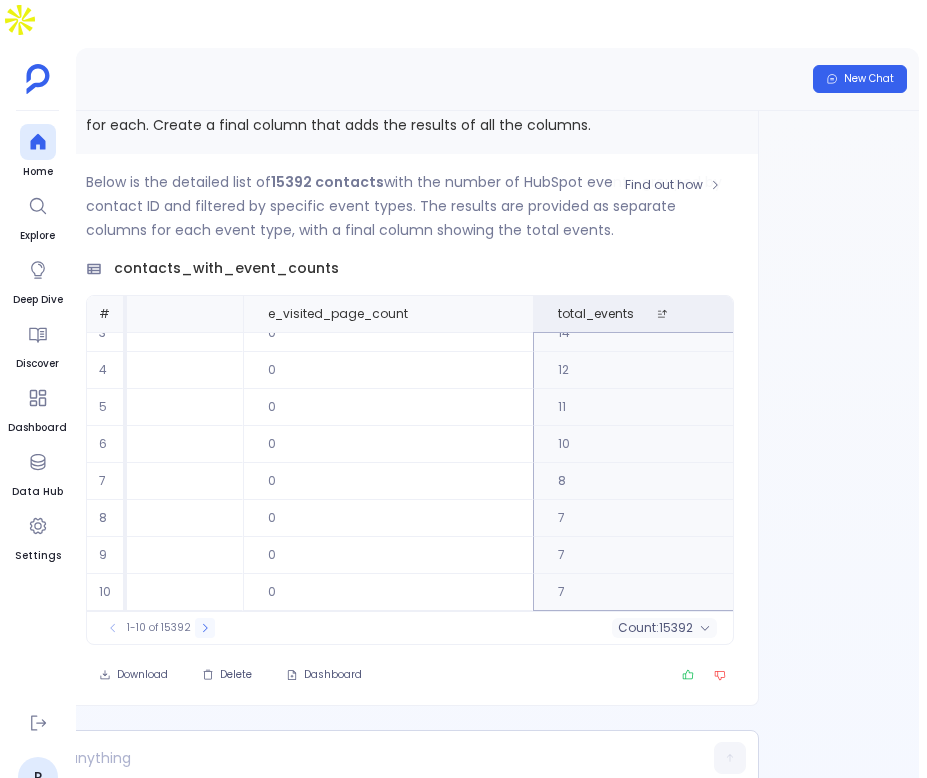 click at bounding box center [205, 628] 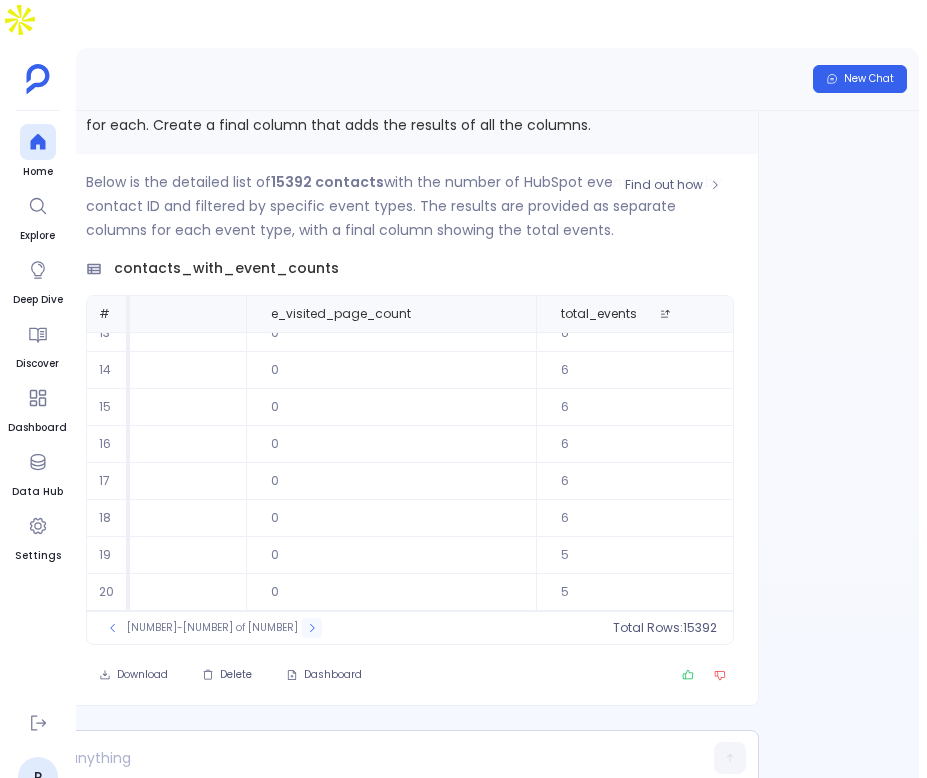 click at bounding box center [312, 628] 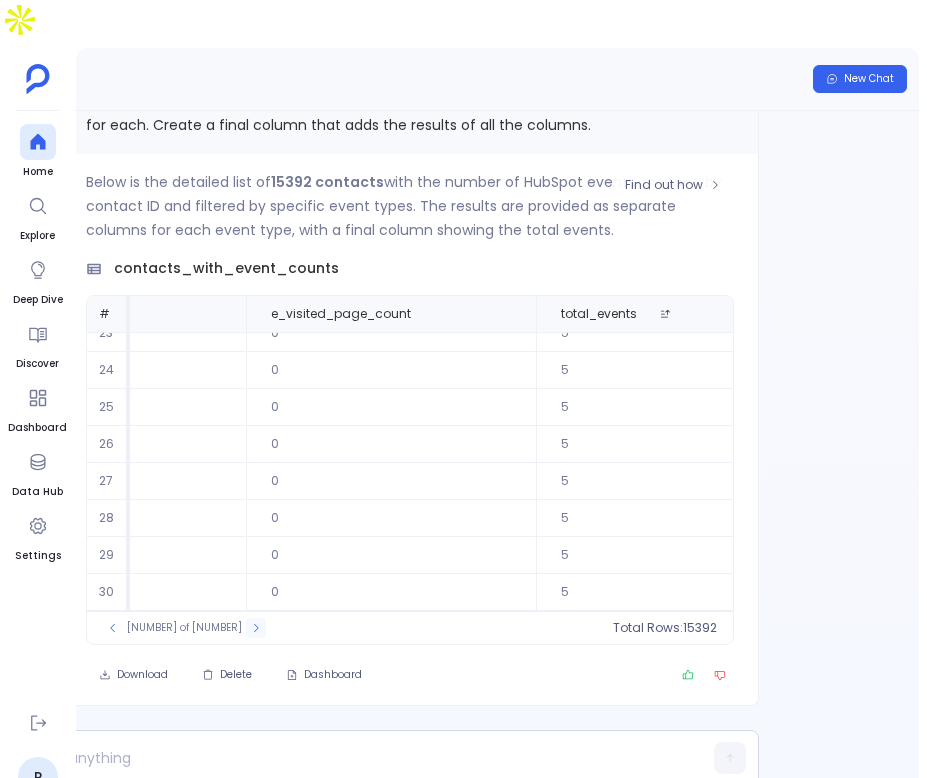click at bounding box center (256, 628) 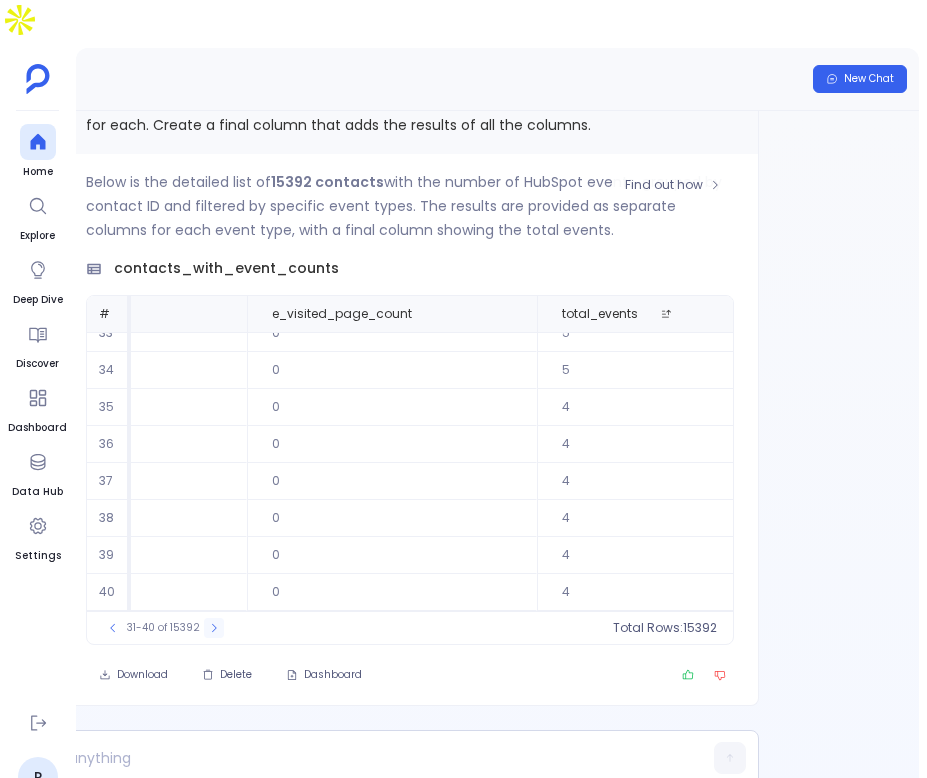 click at bounding box center [214, 628] 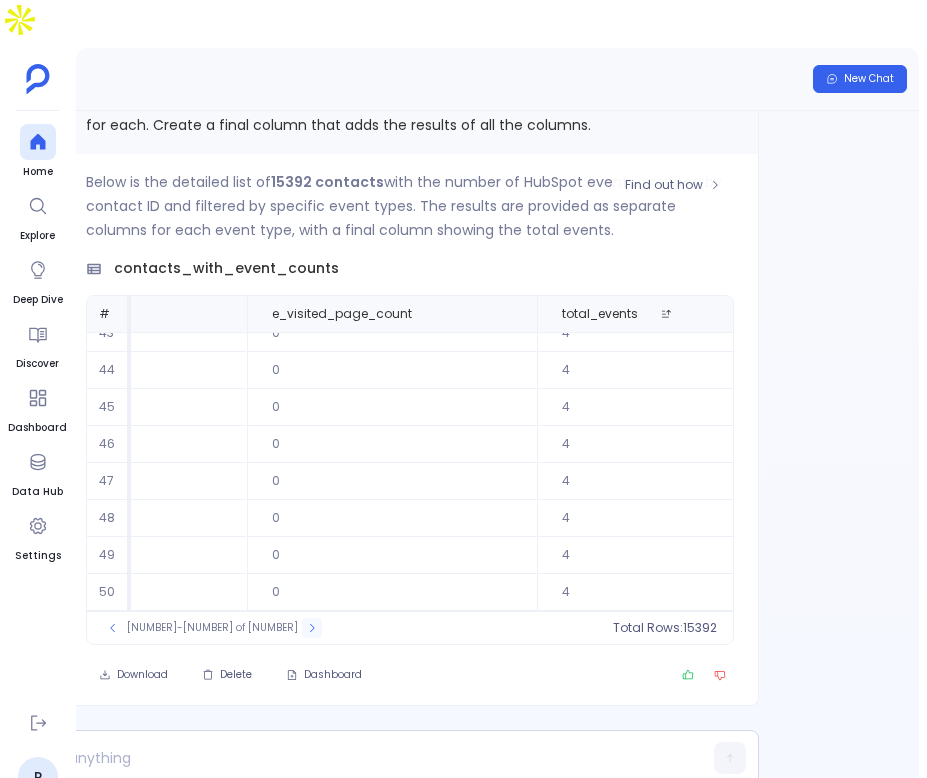 click at bounding box center (312, 628) 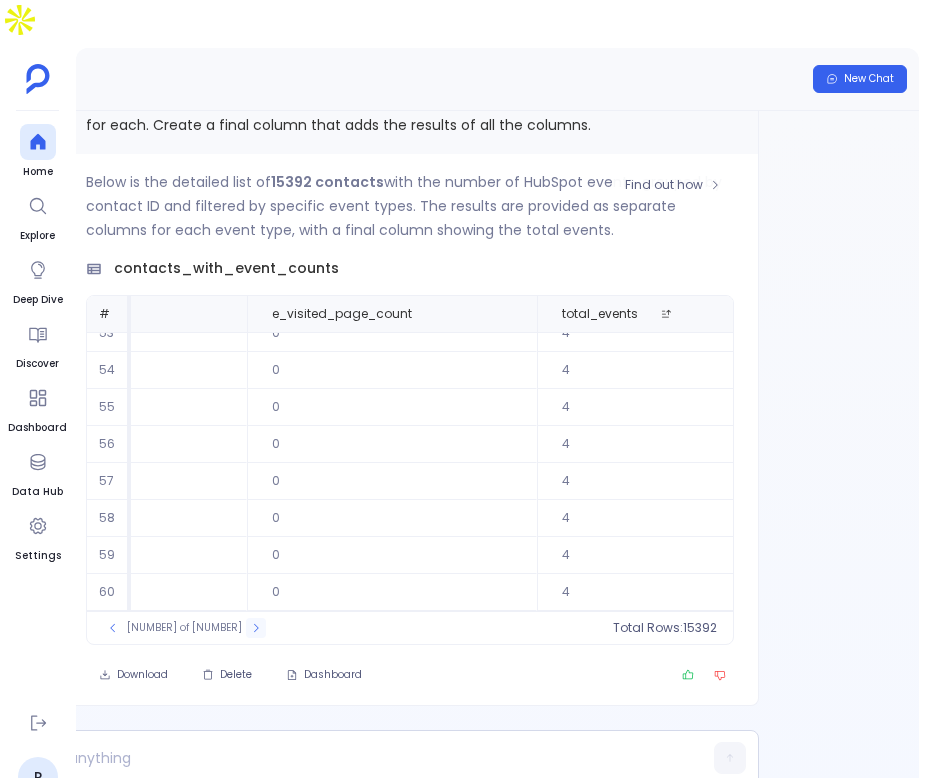 click at bounding box center (256, 628) 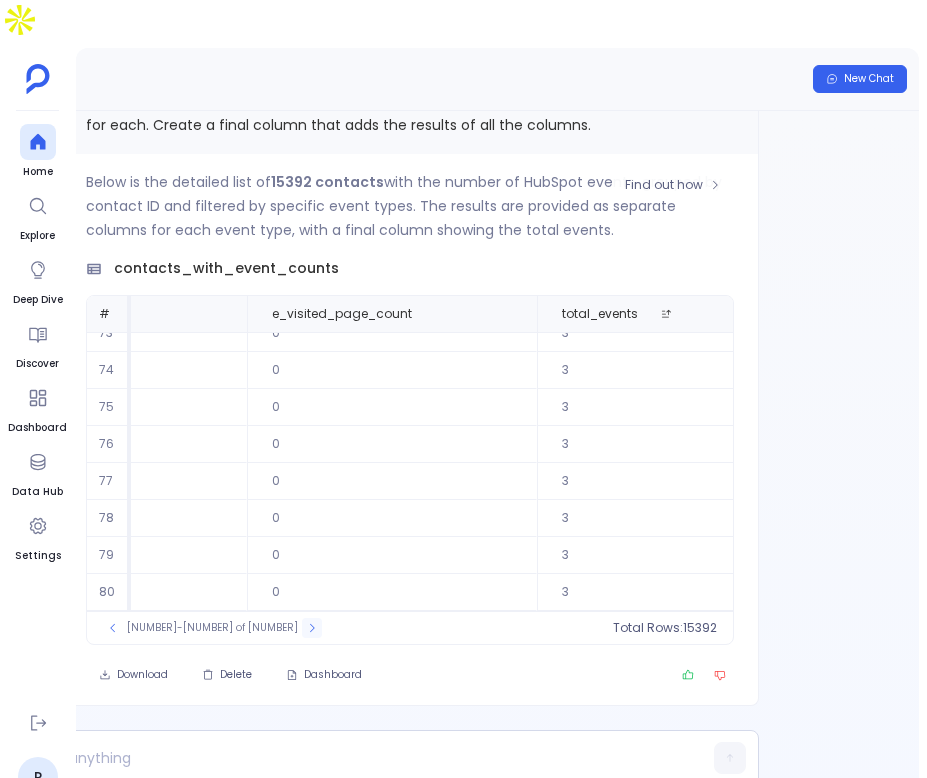 click at bounding box center (312, 628) 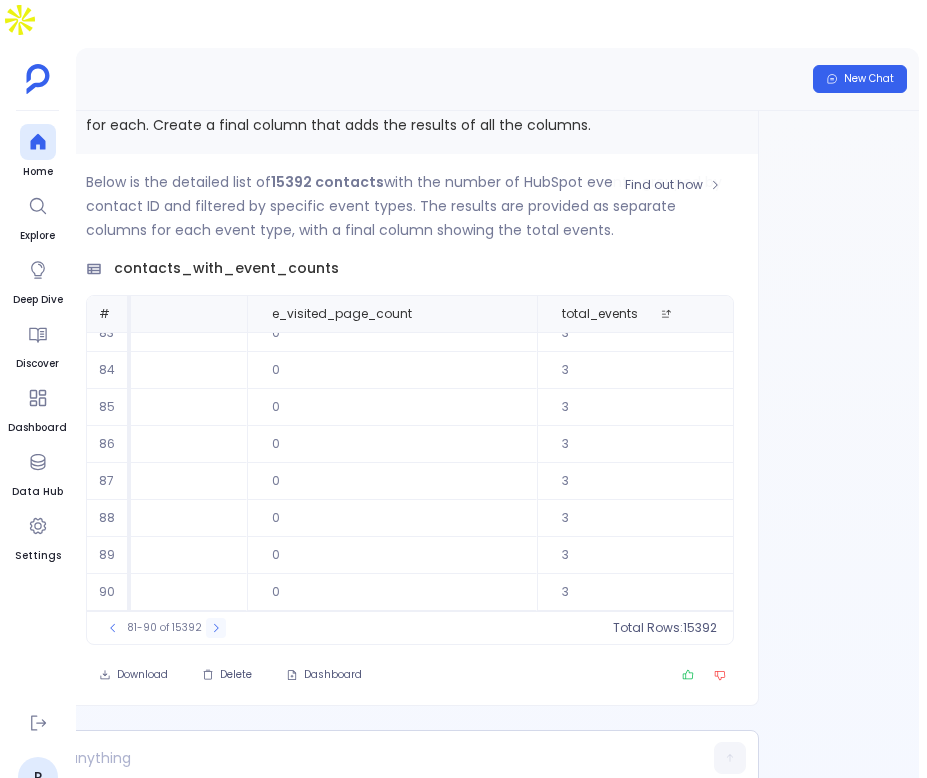 click at bounding box center (216, 628) 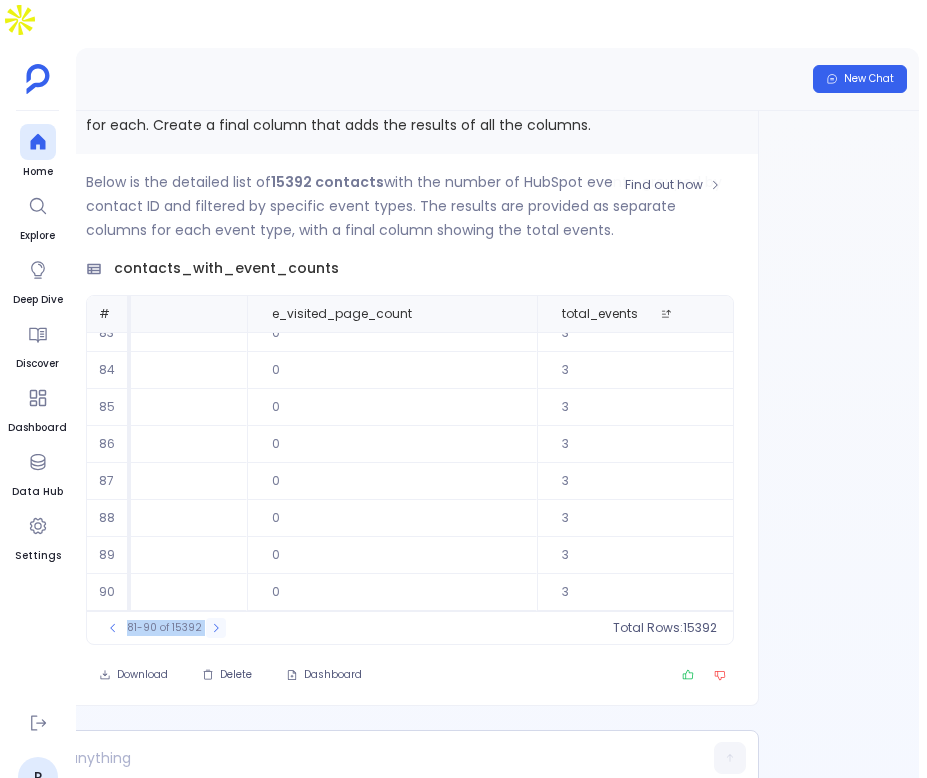 click on "81-90 of 15392" at bounding box center [164, 628] 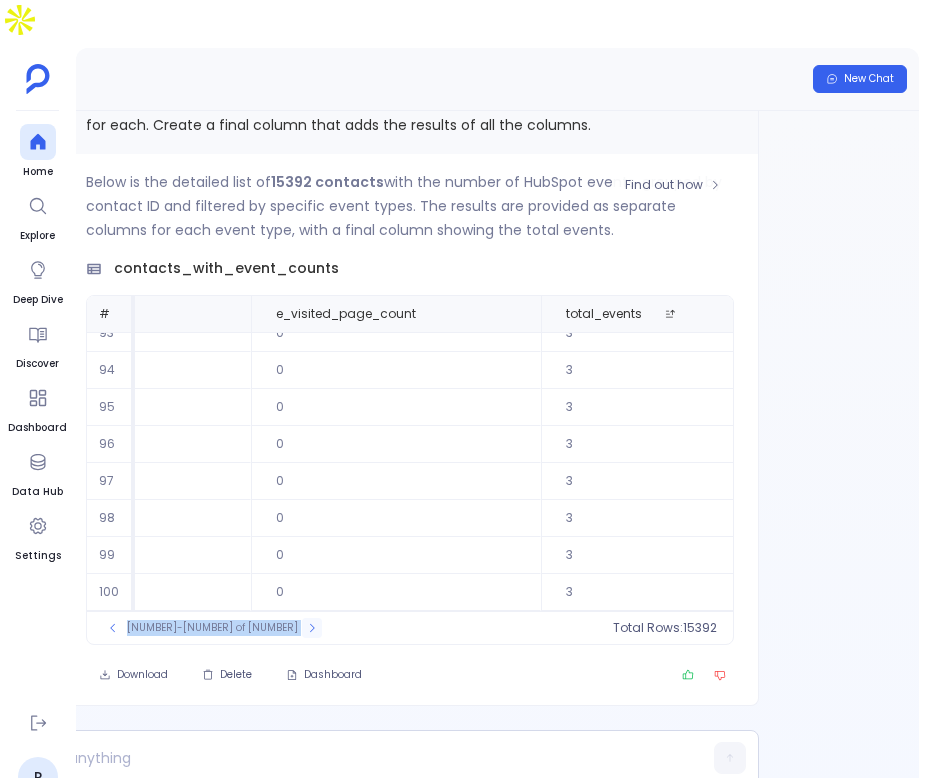 click on "[NUMBER]-[NUMBER] of [NUMBER]" at bounding box center [212, 628] 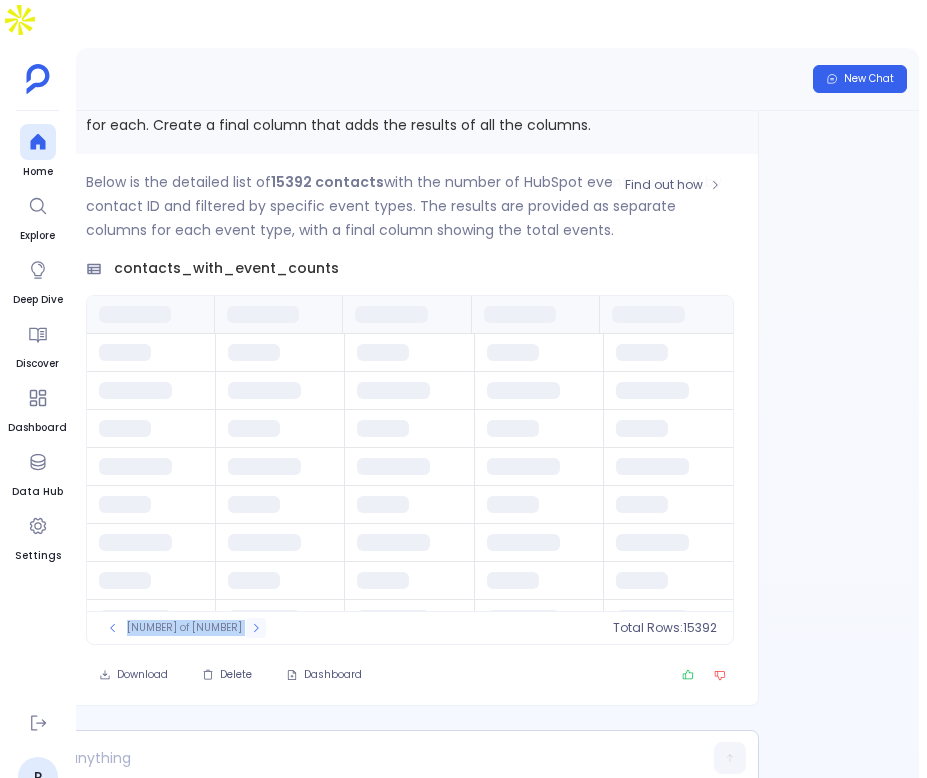 scroll, scrollTop: 0, scrollLeft: 0, axis: both 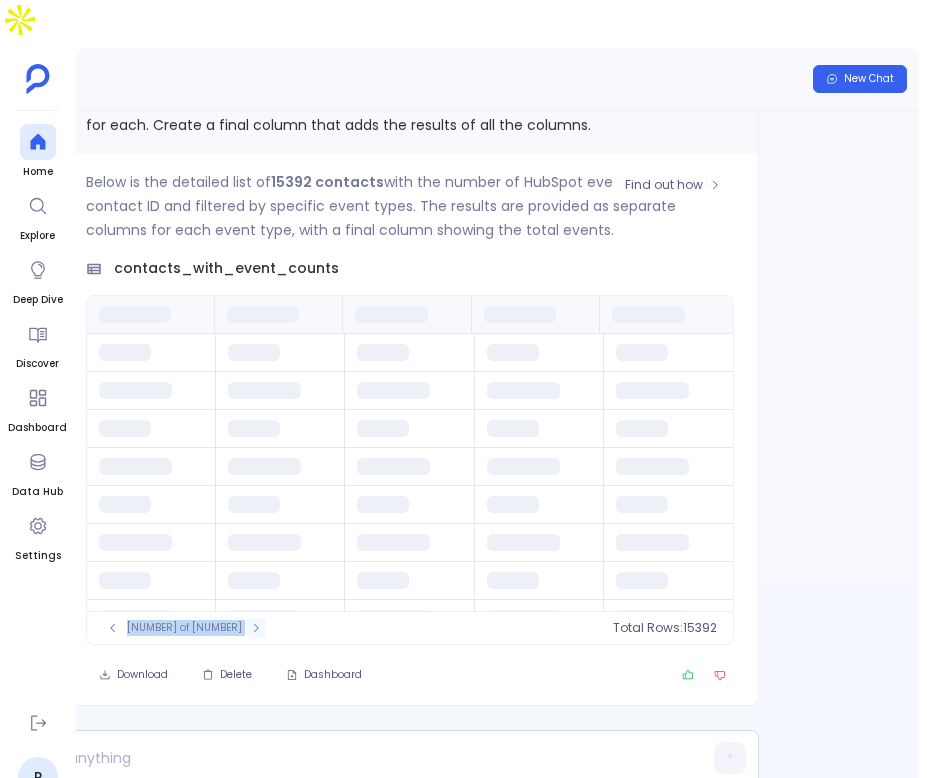 click at bounding box center (256, 628) 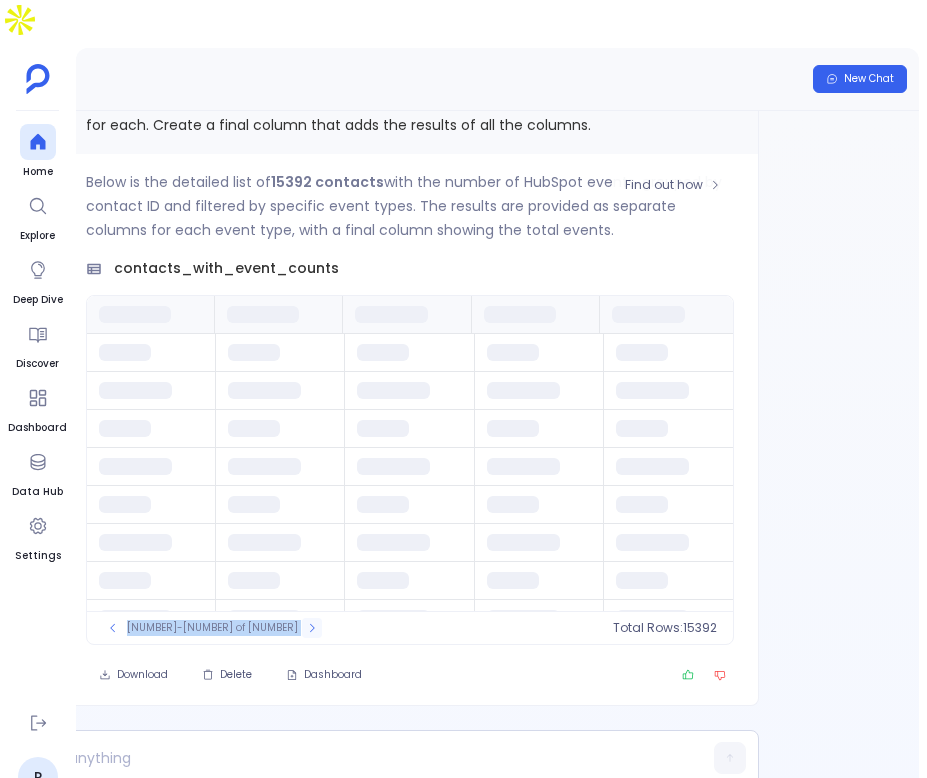 click at bounding box center (312, 628) 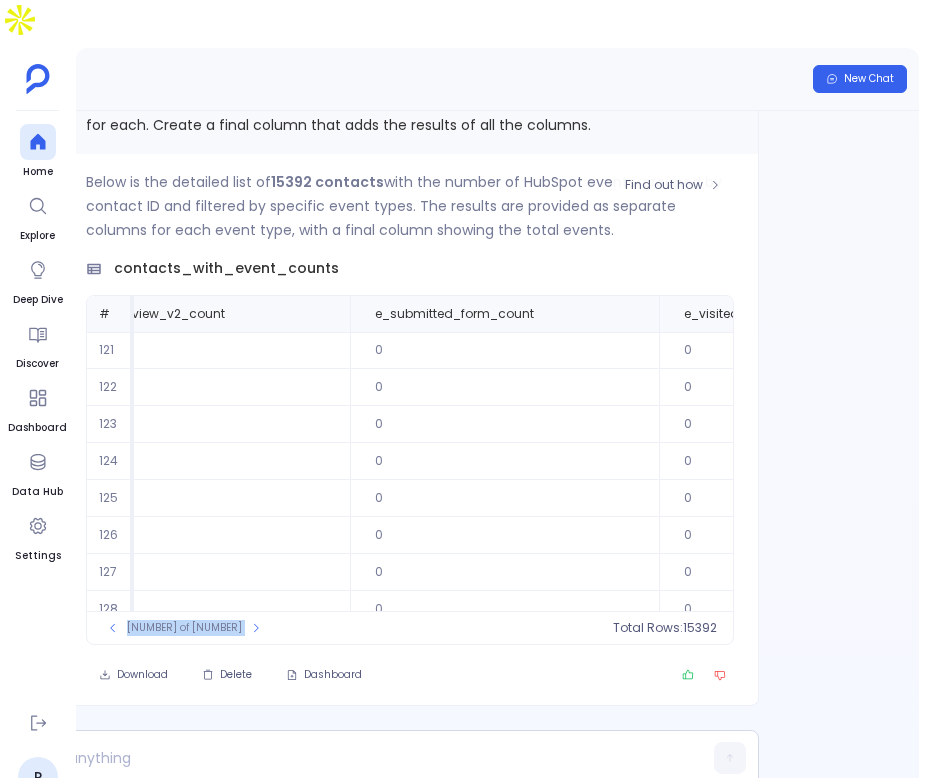 scroll, scrollTop: 0, scrollLeft: 6256, axis: horizontal 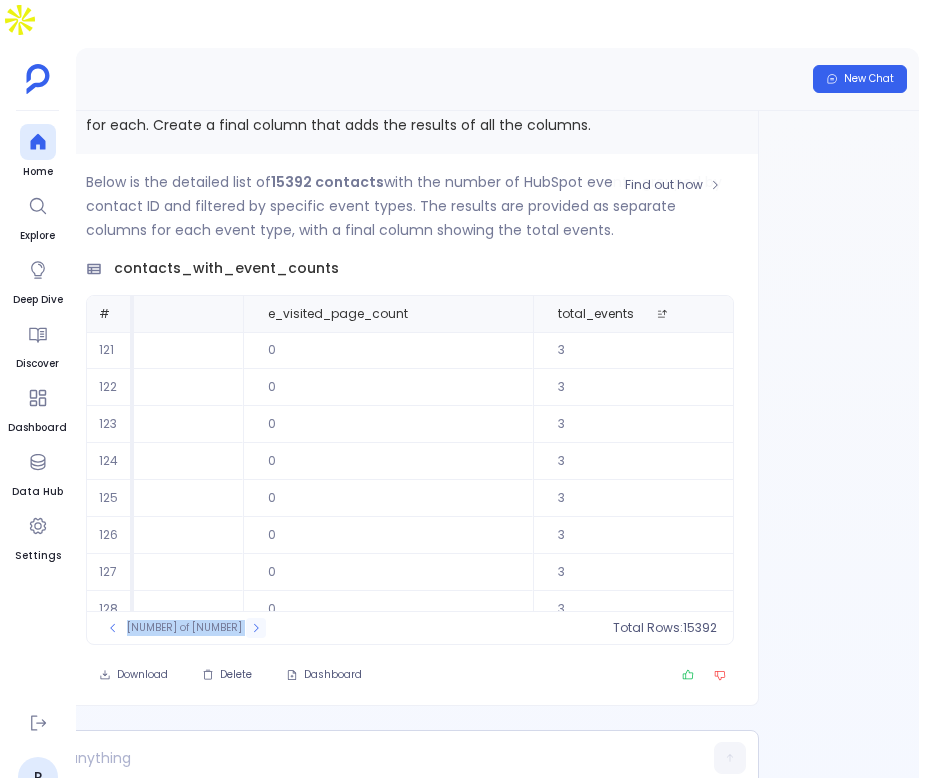 click 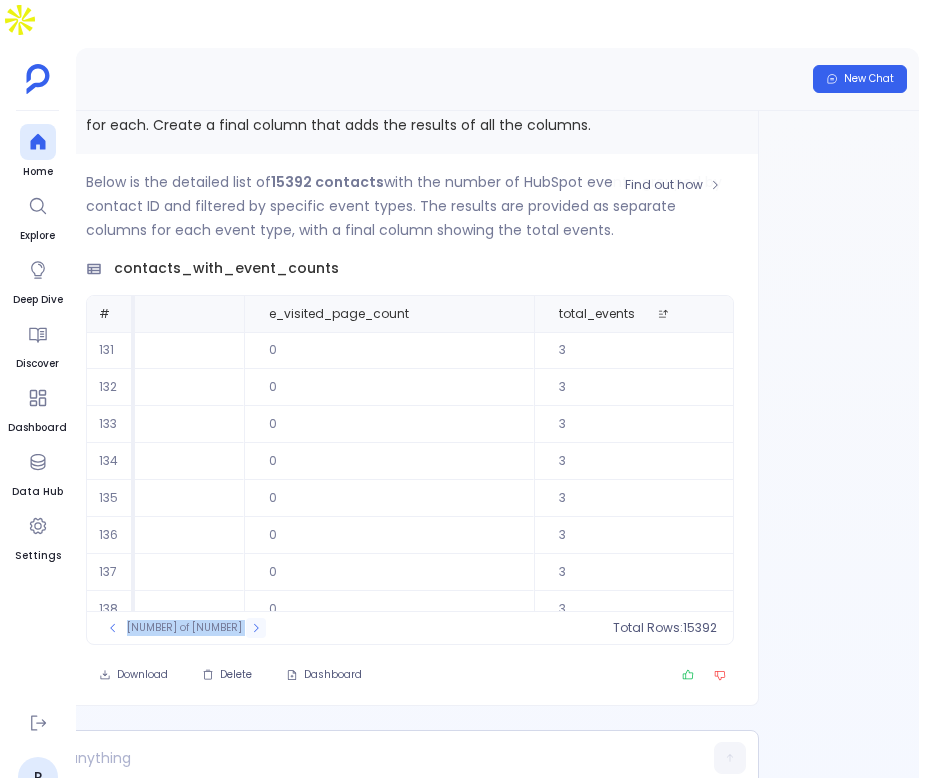 click 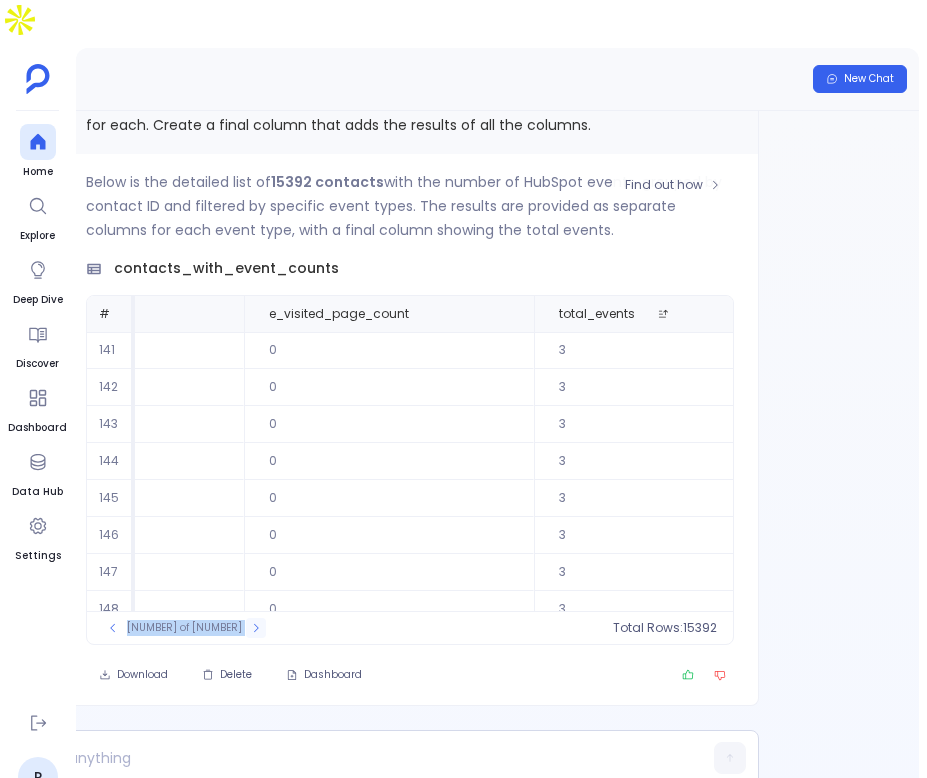 click 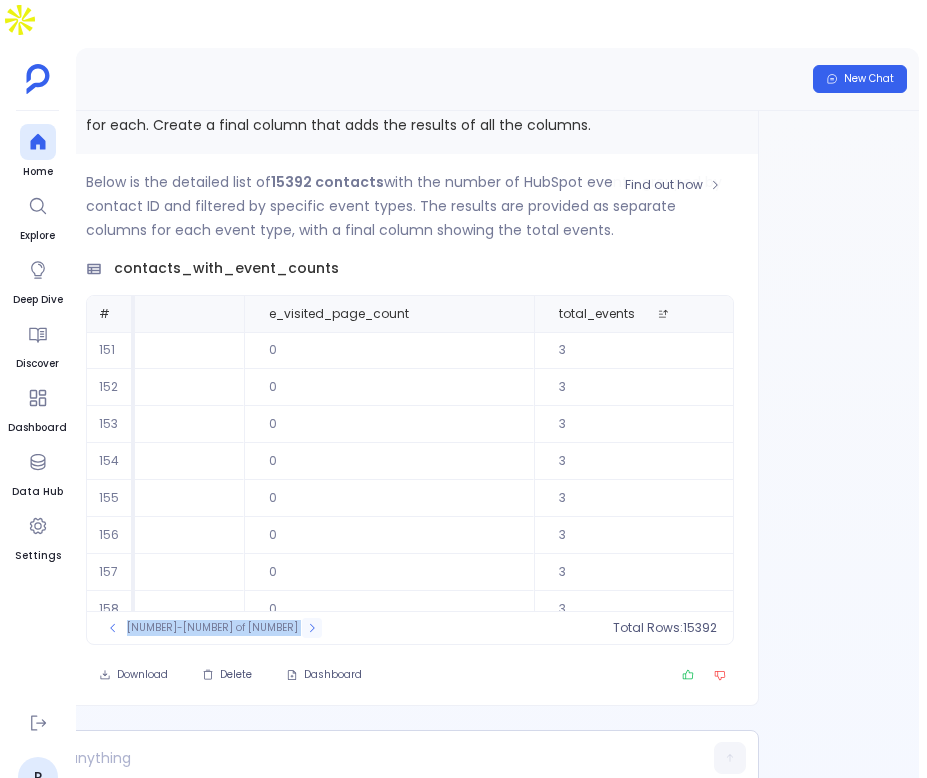 click 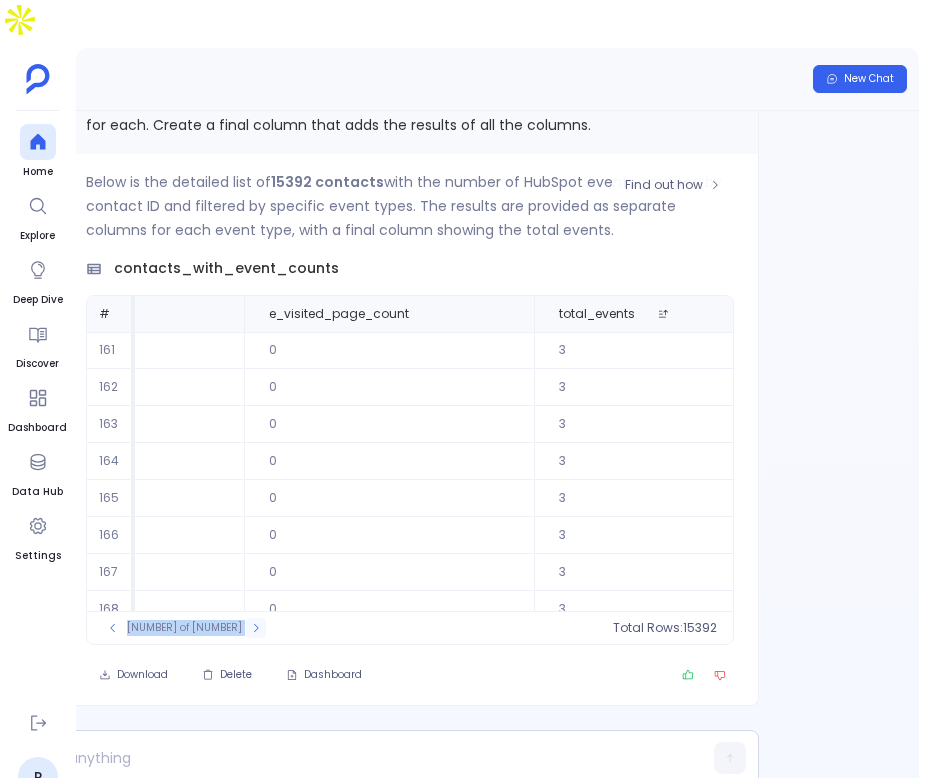 click 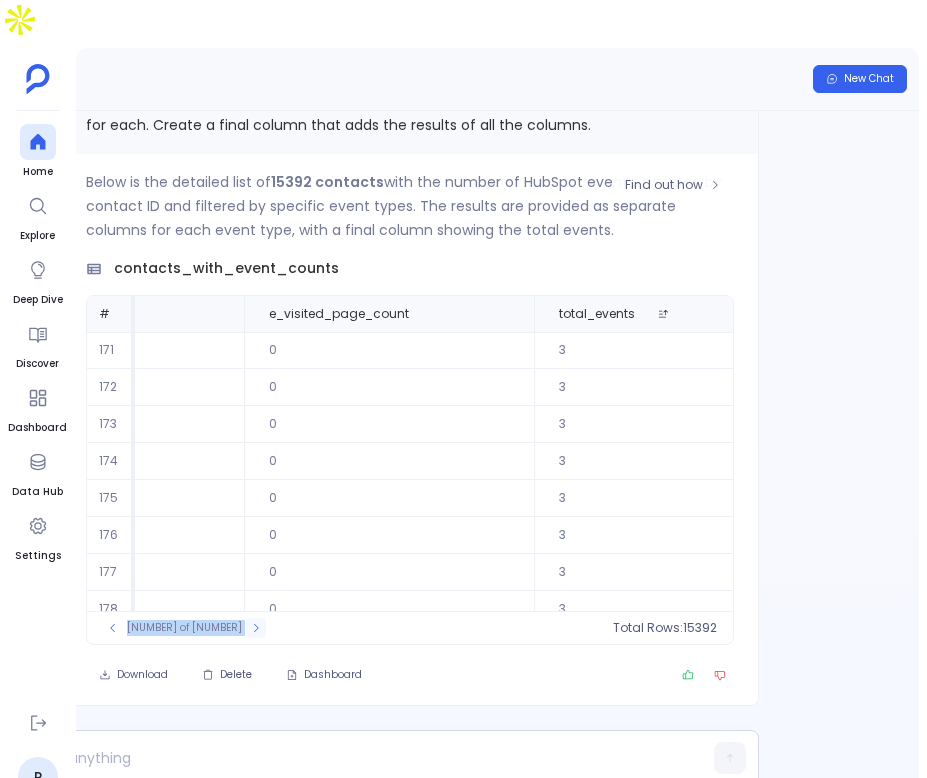 click 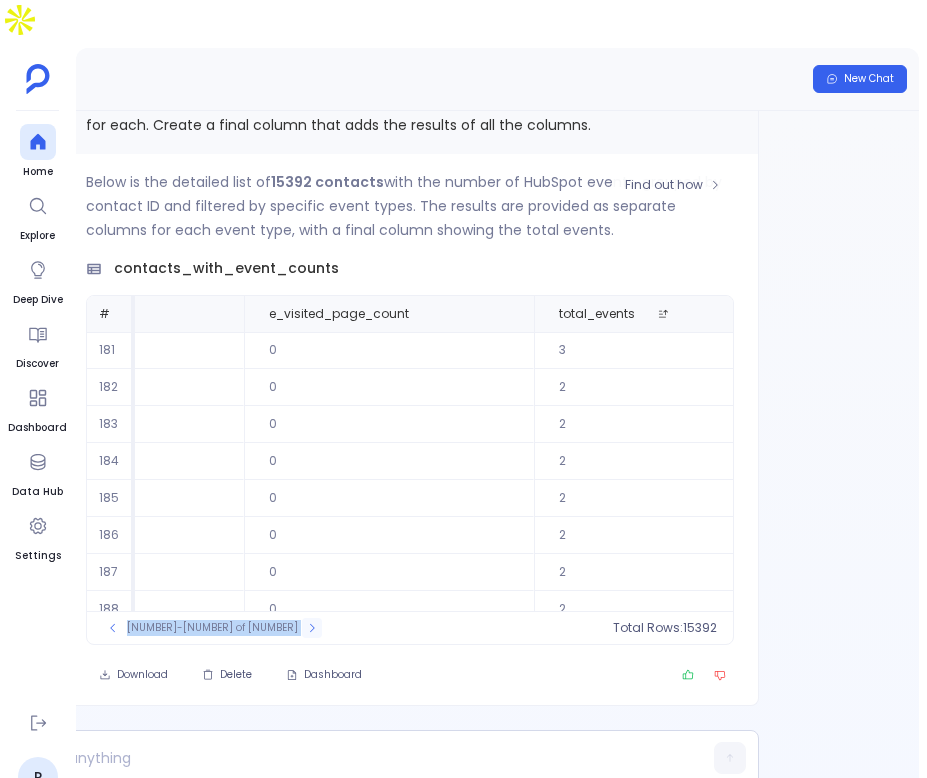 click 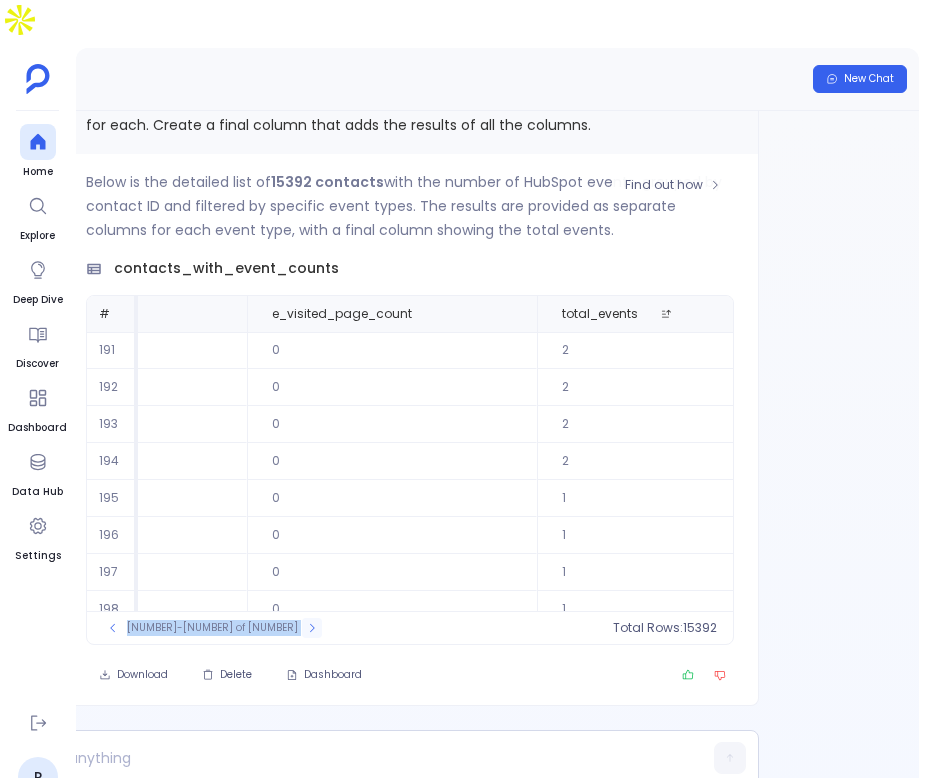 click 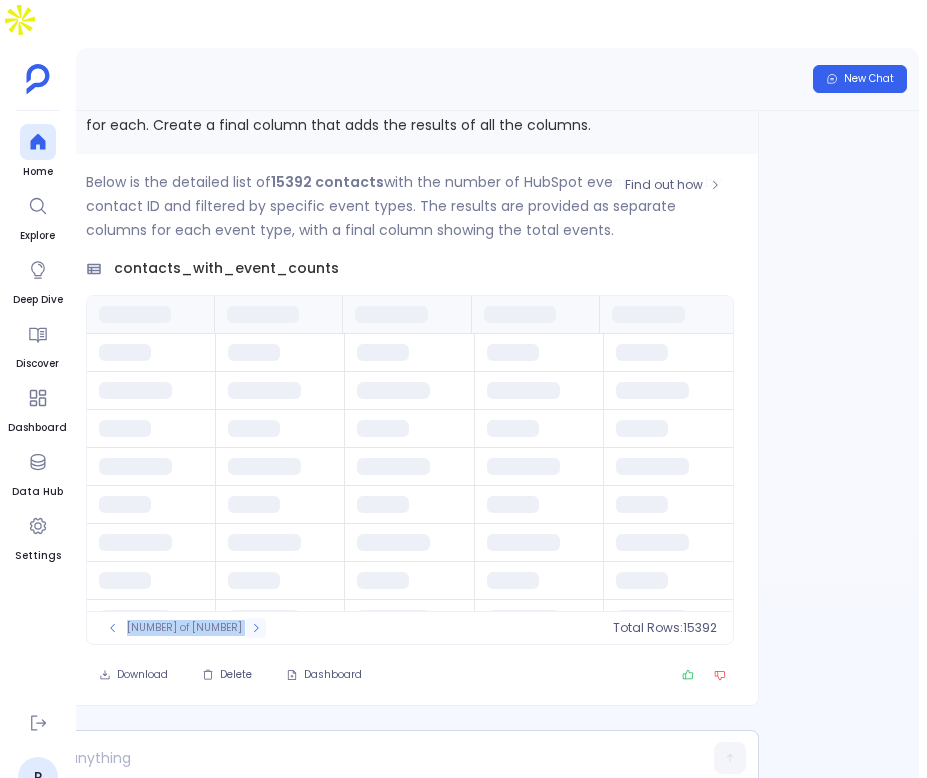 click 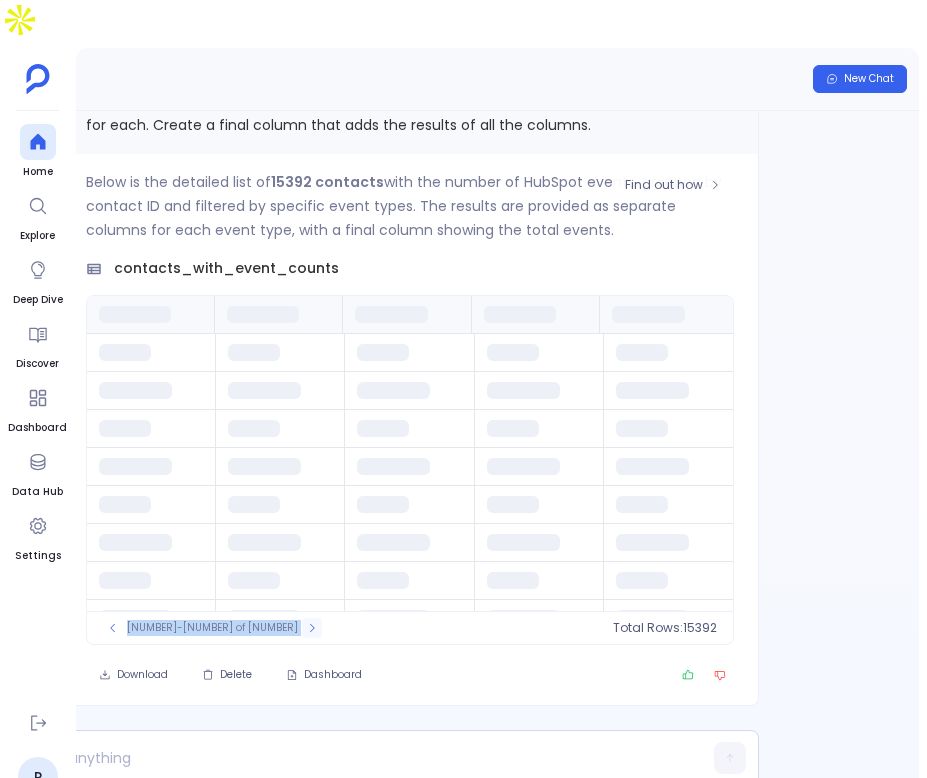 click 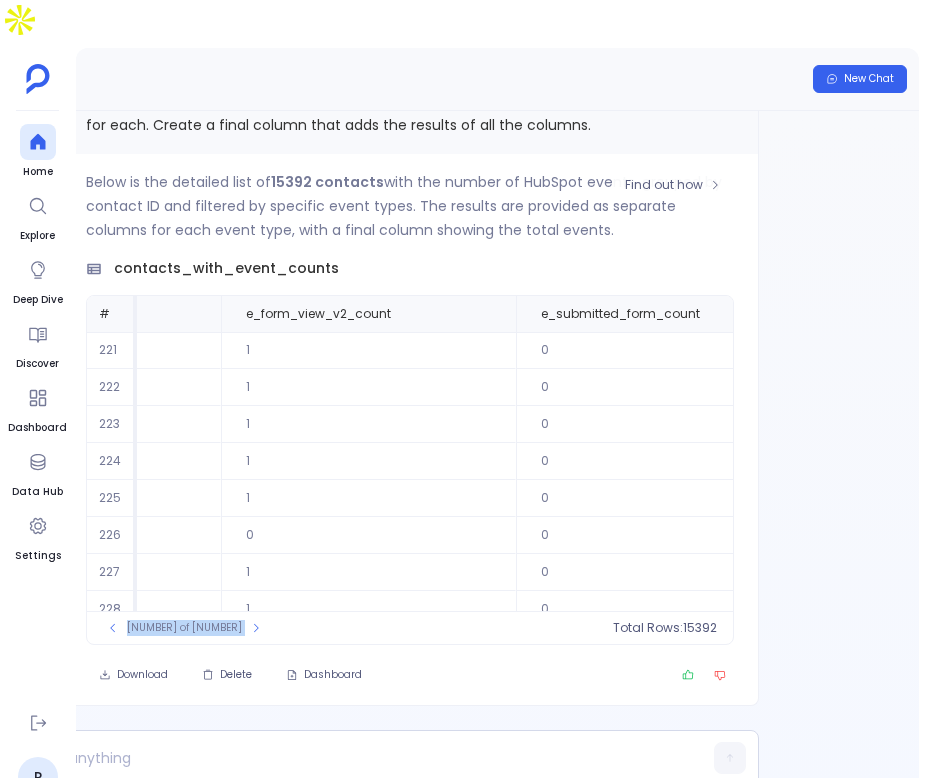 scroll, scrollTop: 0, scrollLeft: 6259, axis: horizontal 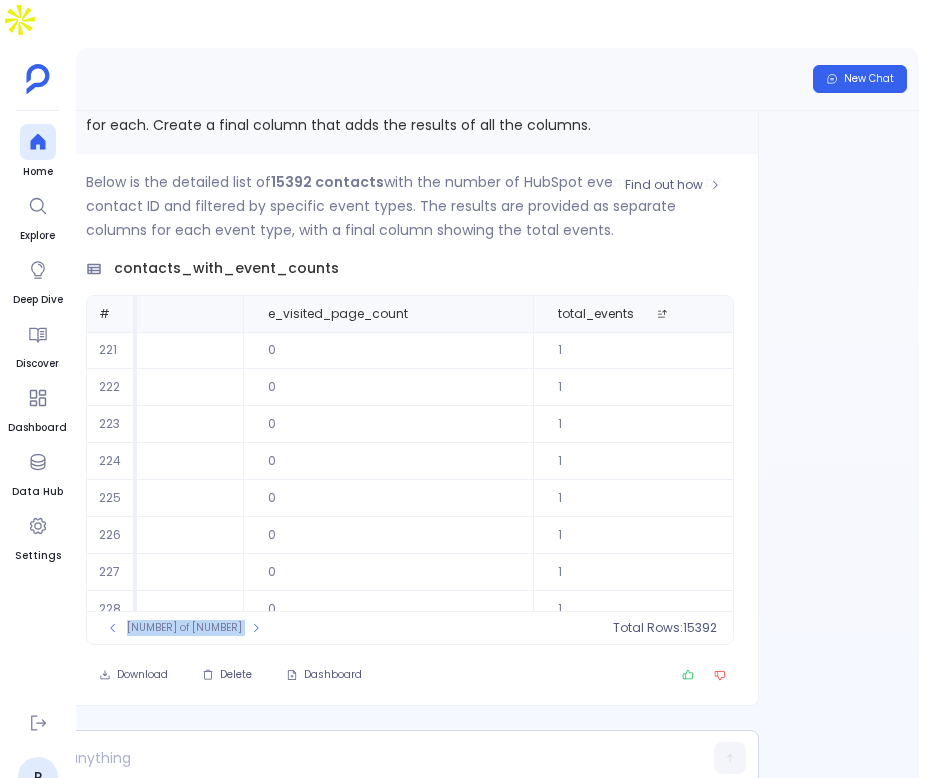 click on "[NUMBER]-[NUMBER] of [NUMBER] Total Rows: [NUMBER]" at bounding box center (410, 627) 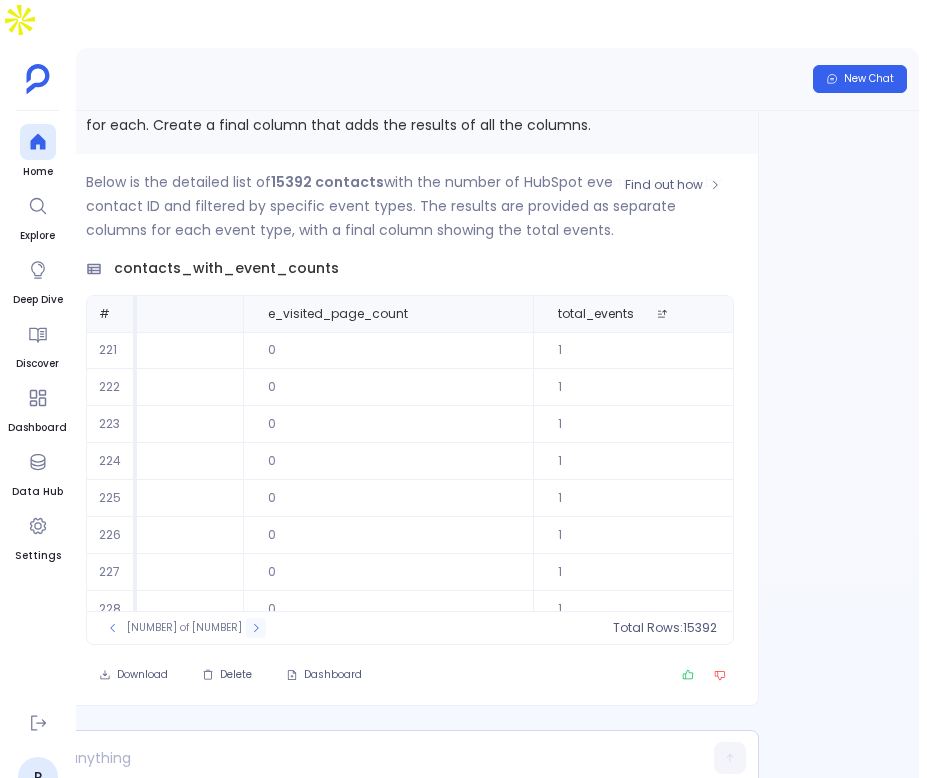 click 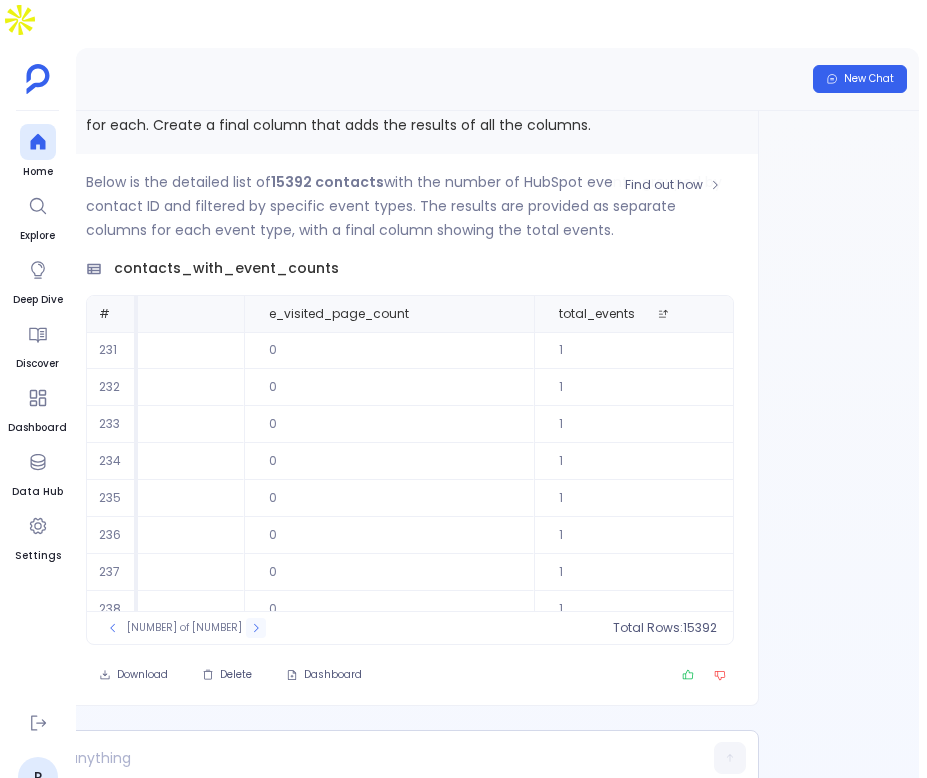 click 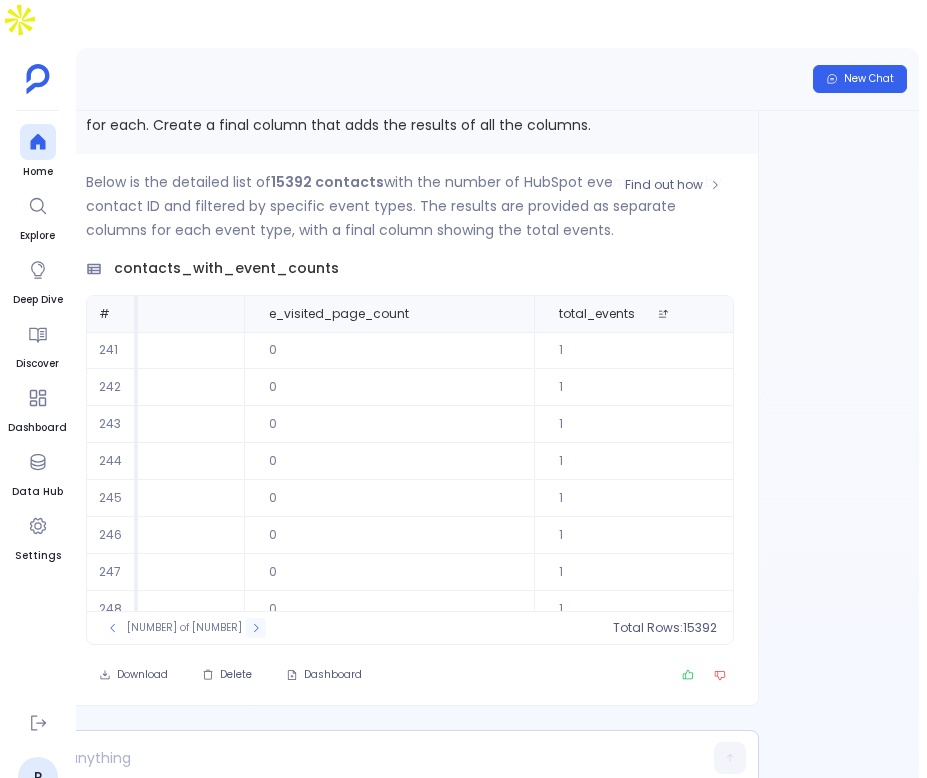 click 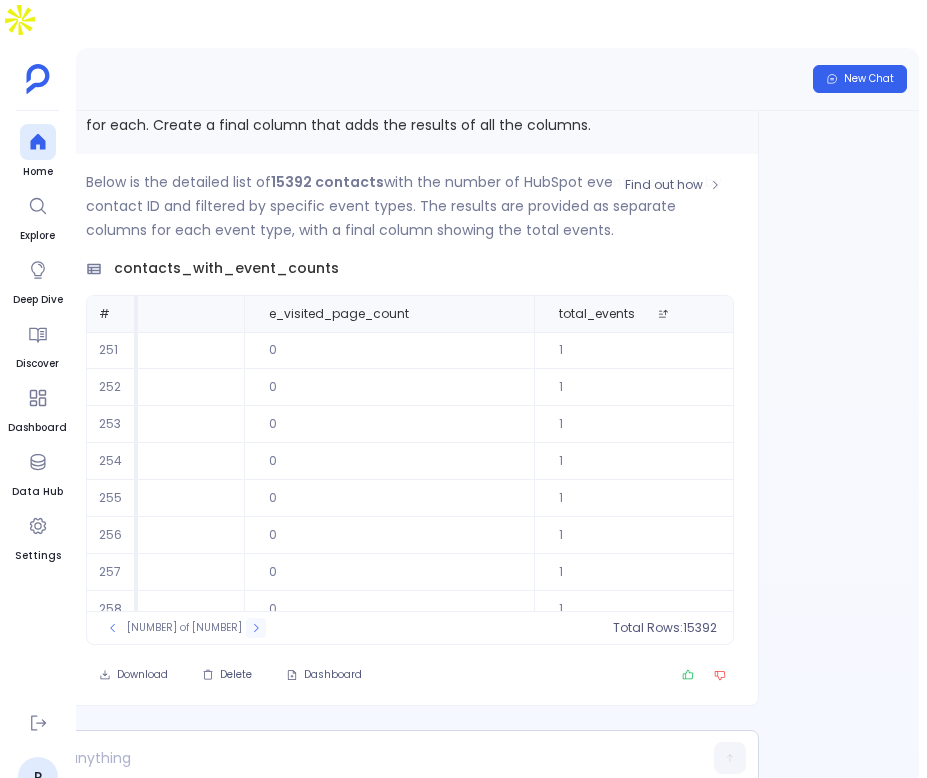 click 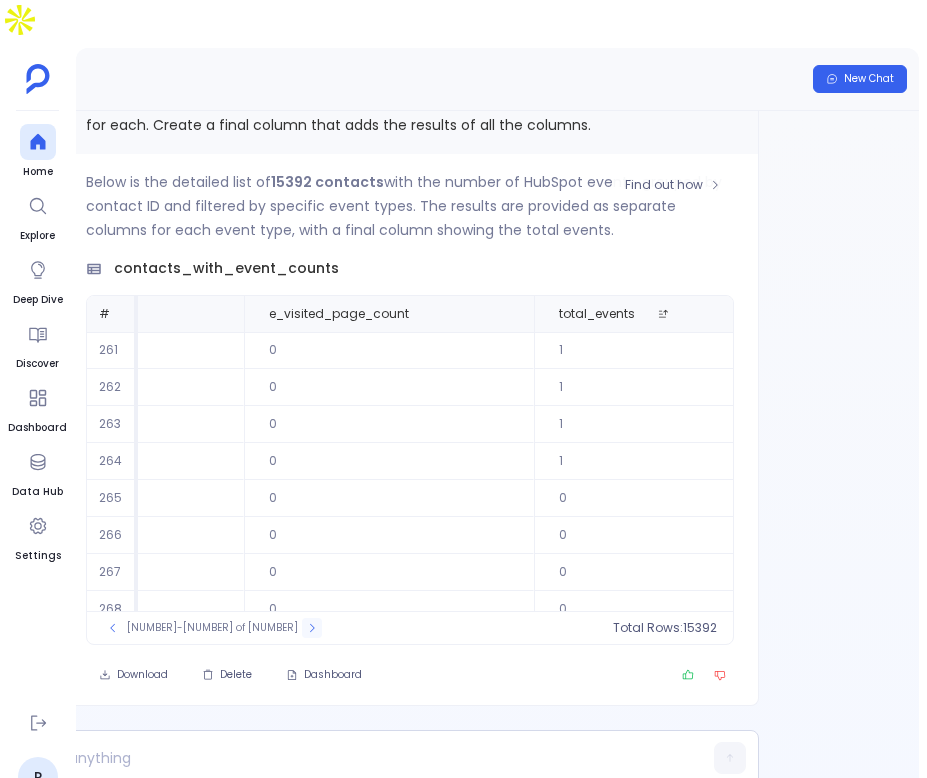 click 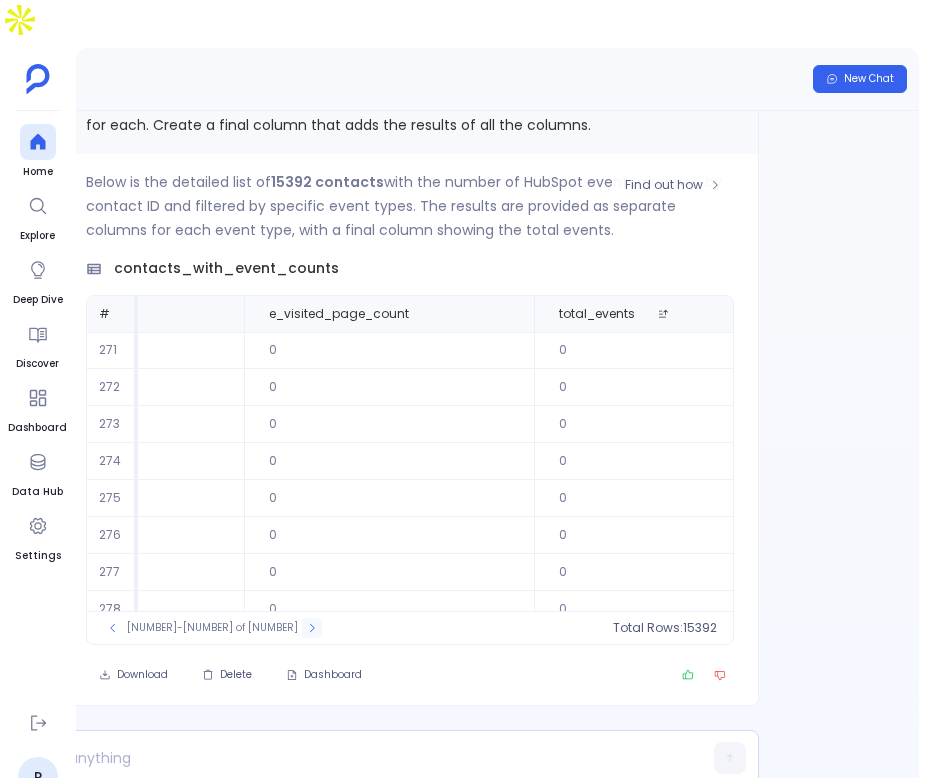 click 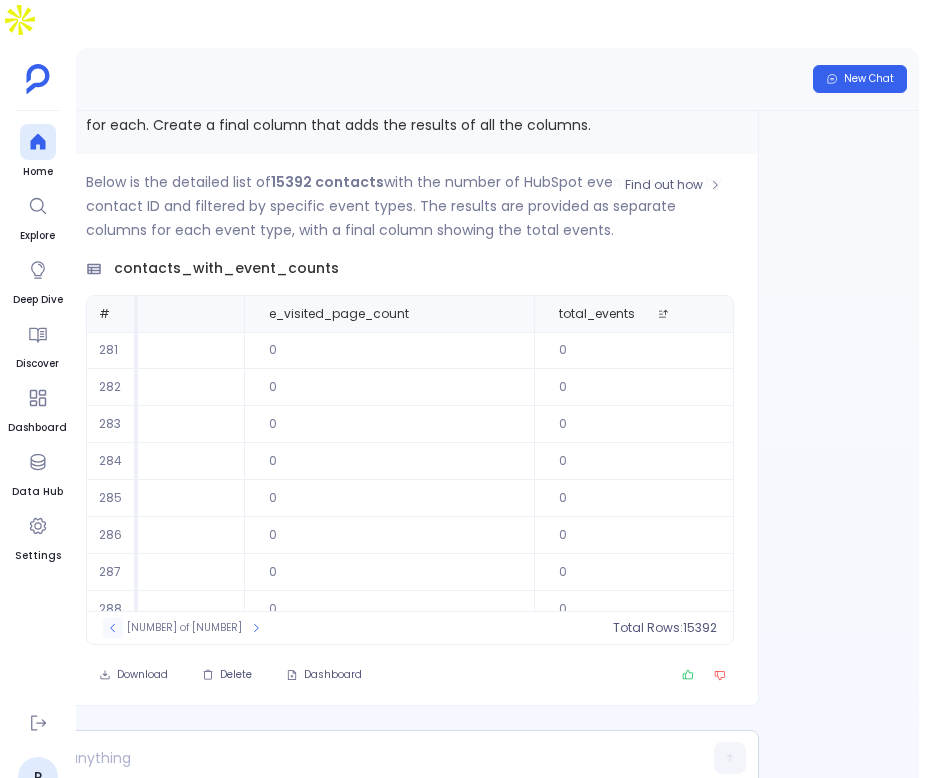 click 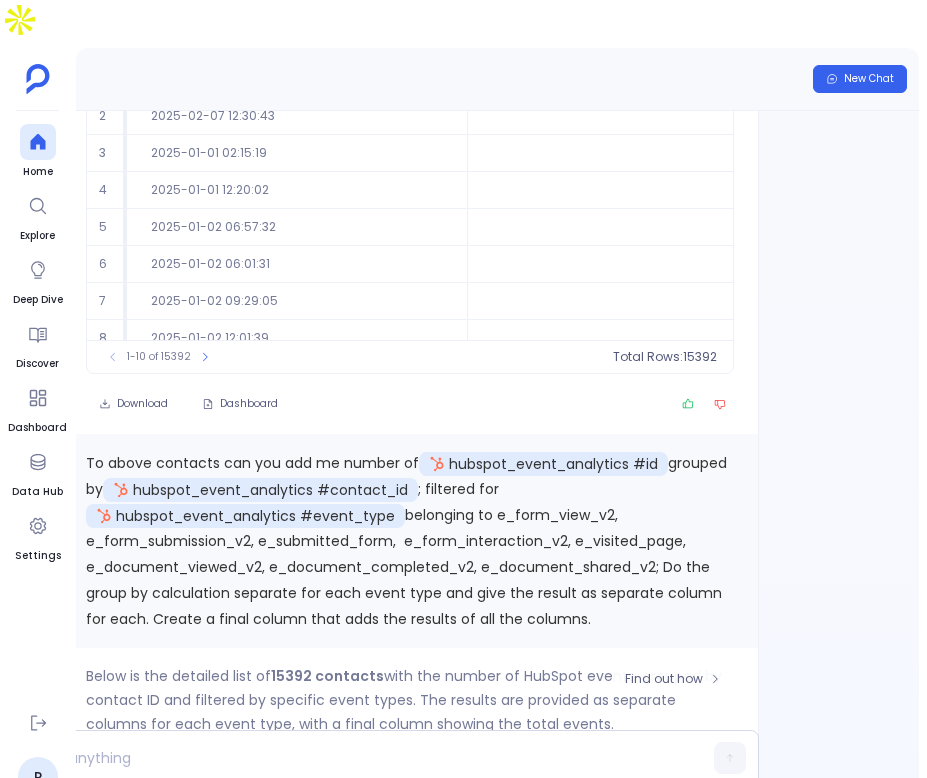 scroll, scrollTop: -762, scrollLeft: 0, axis: vertical 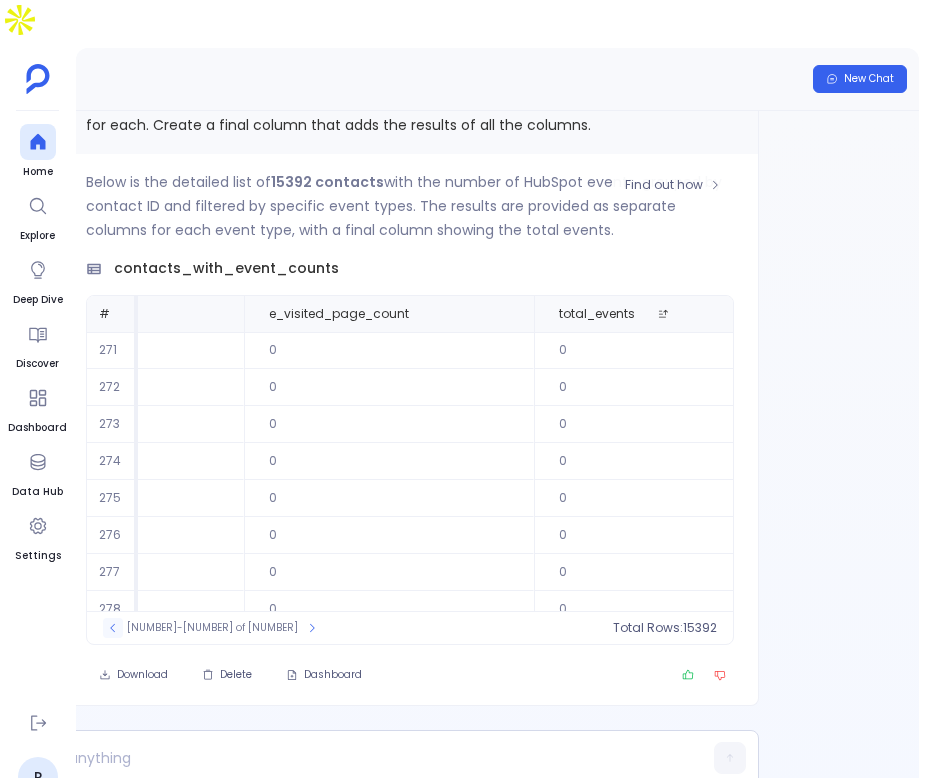 click 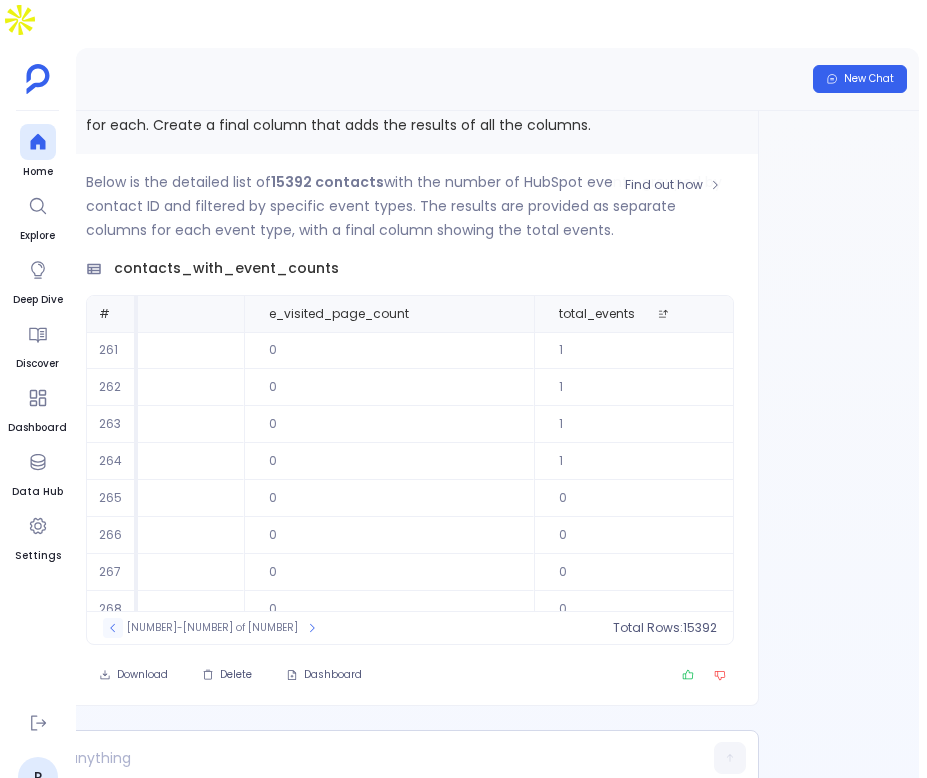 click 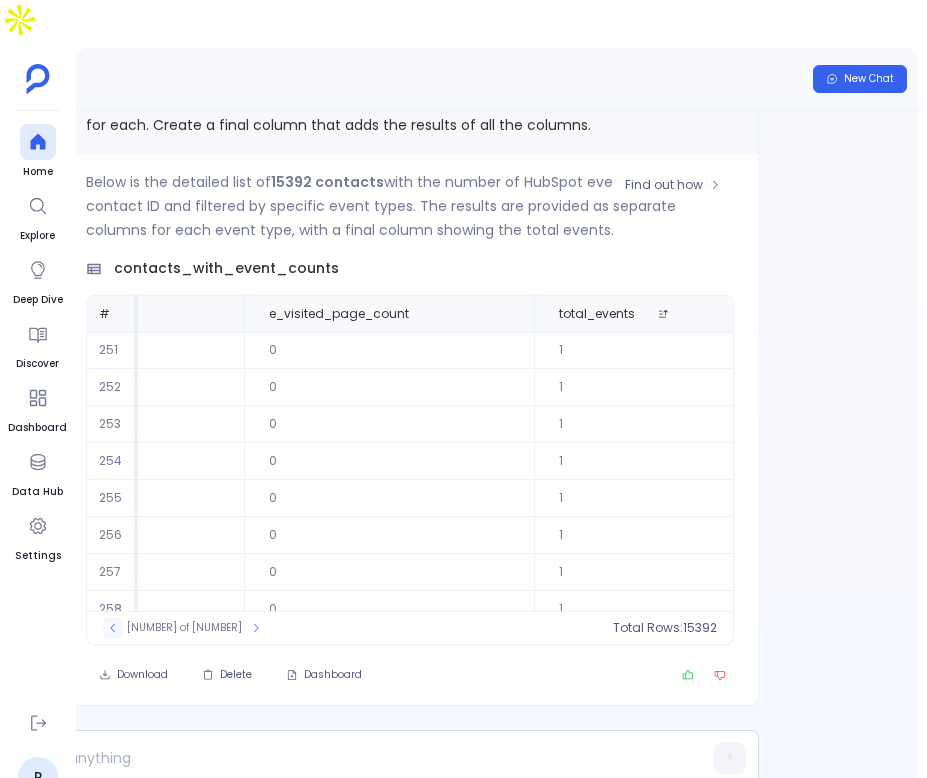 click 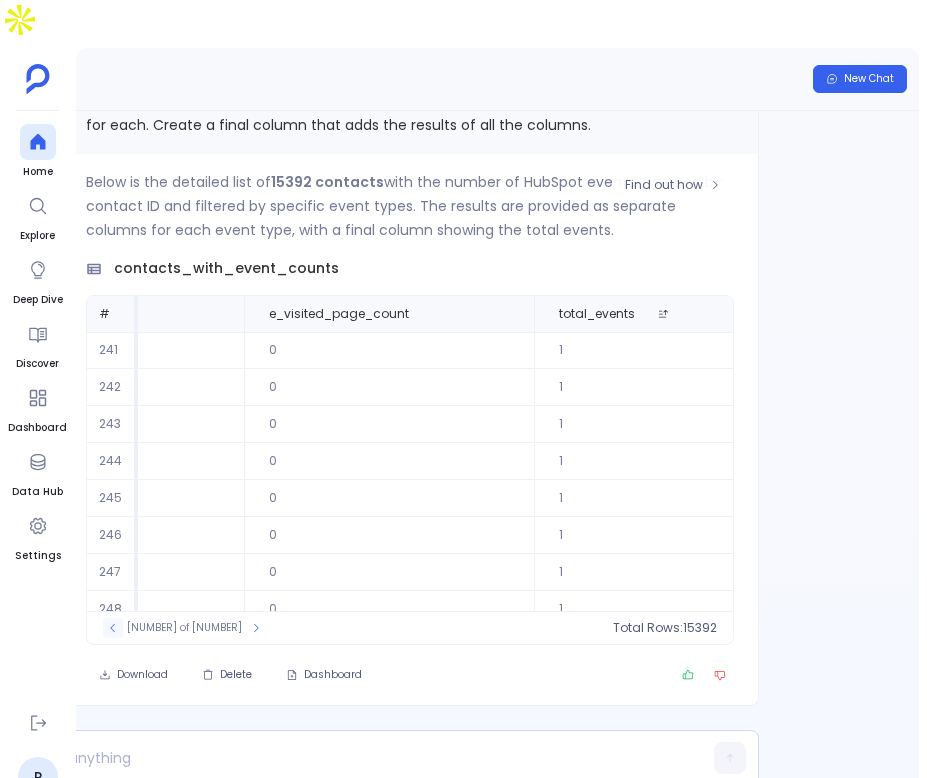 click 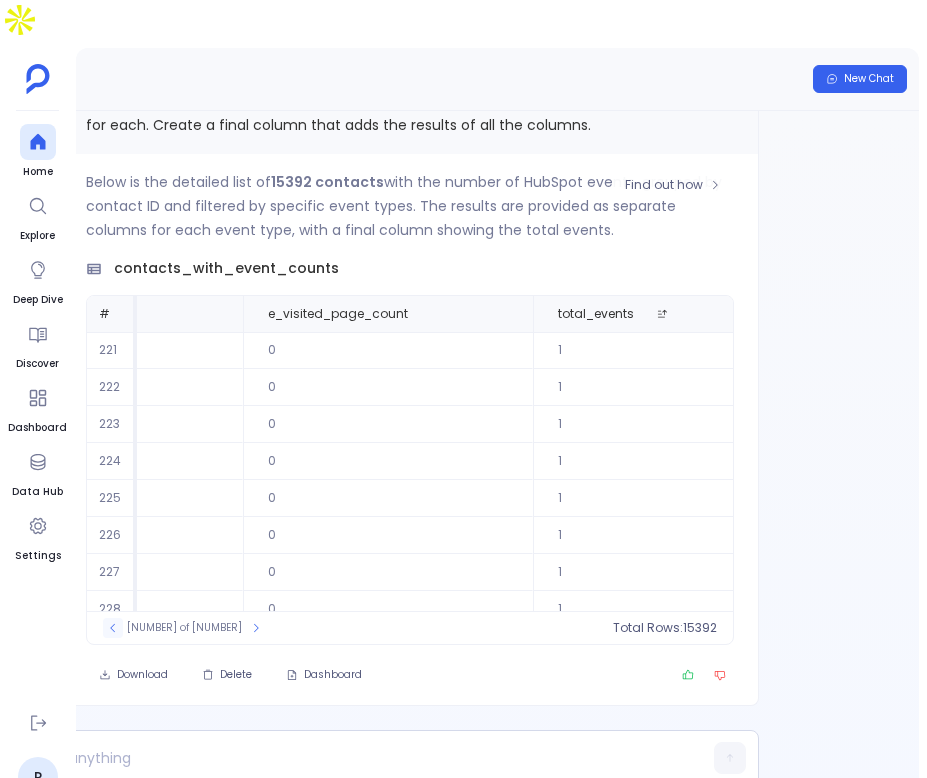 click 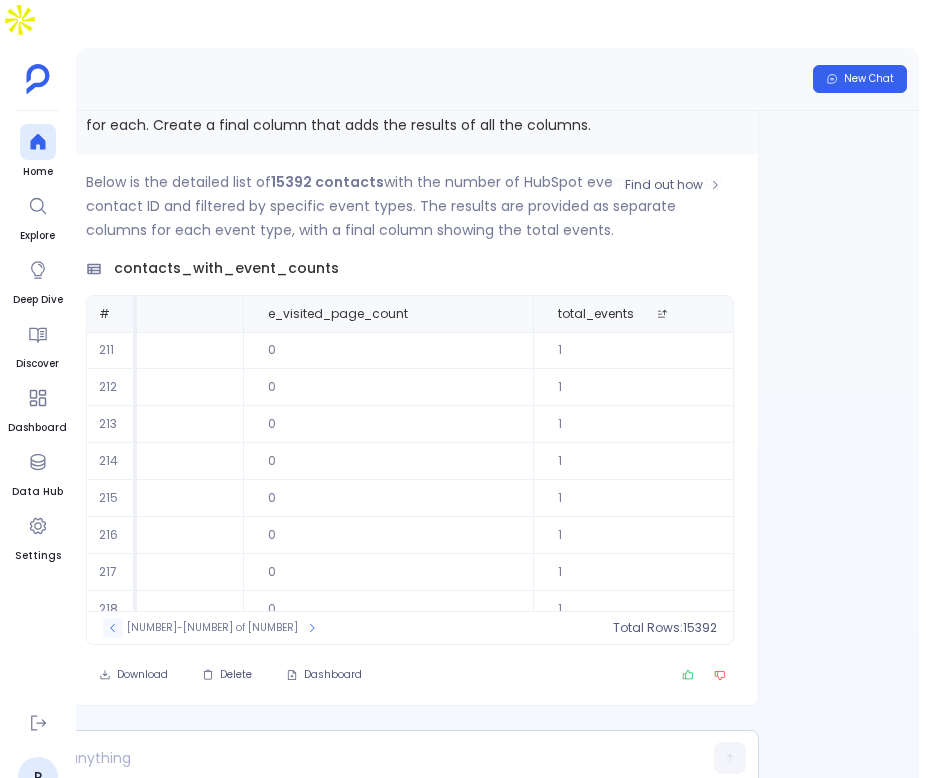 click 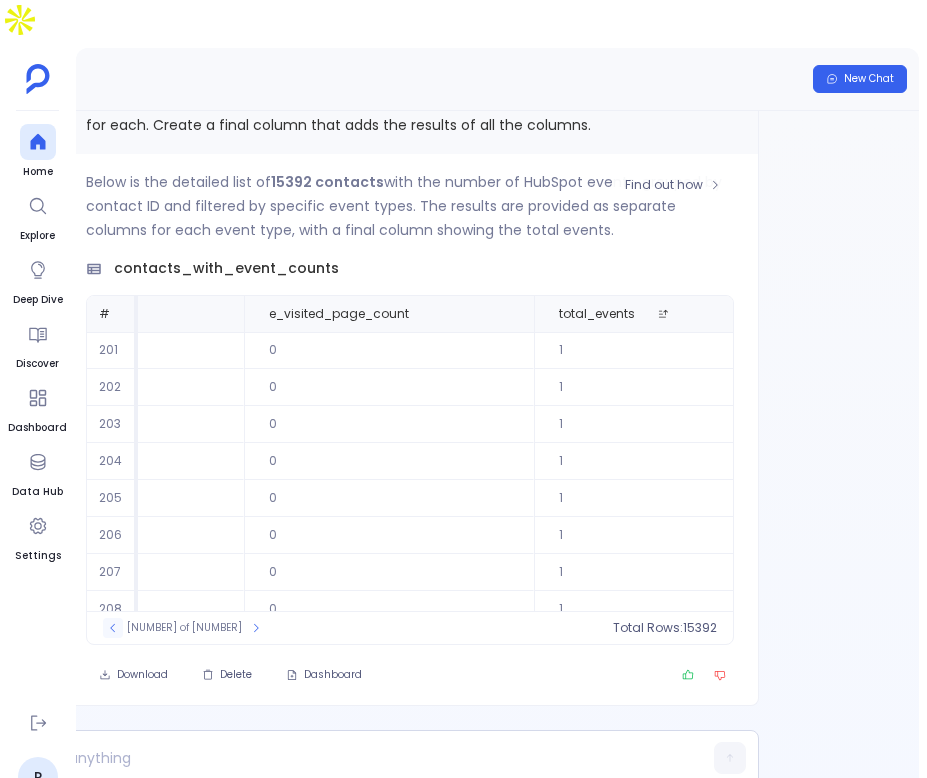 click 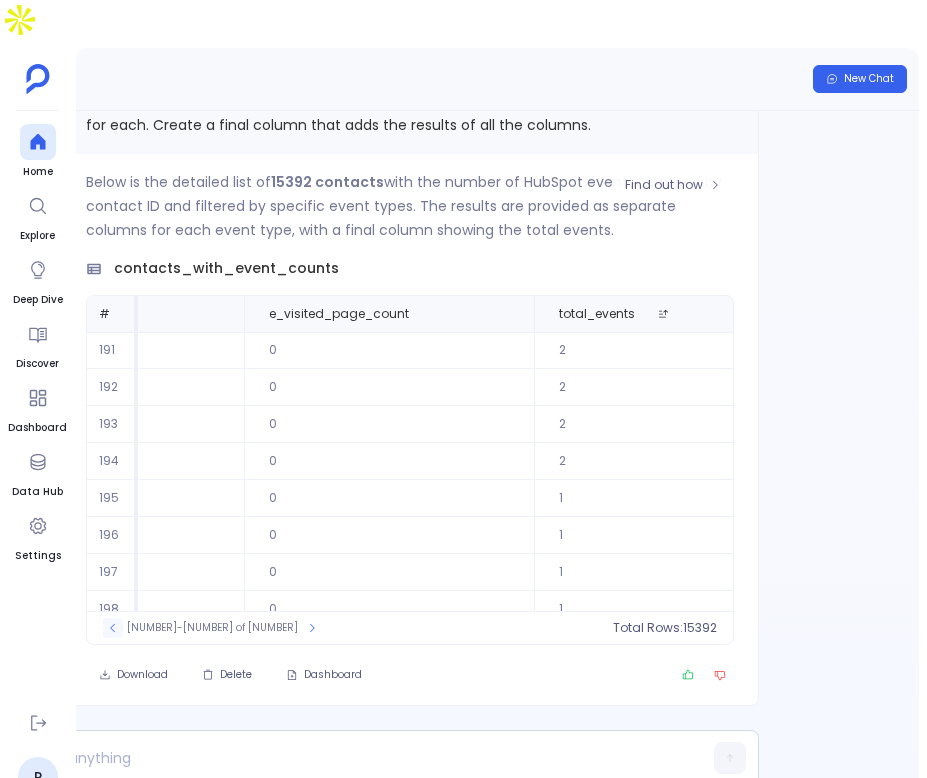 click 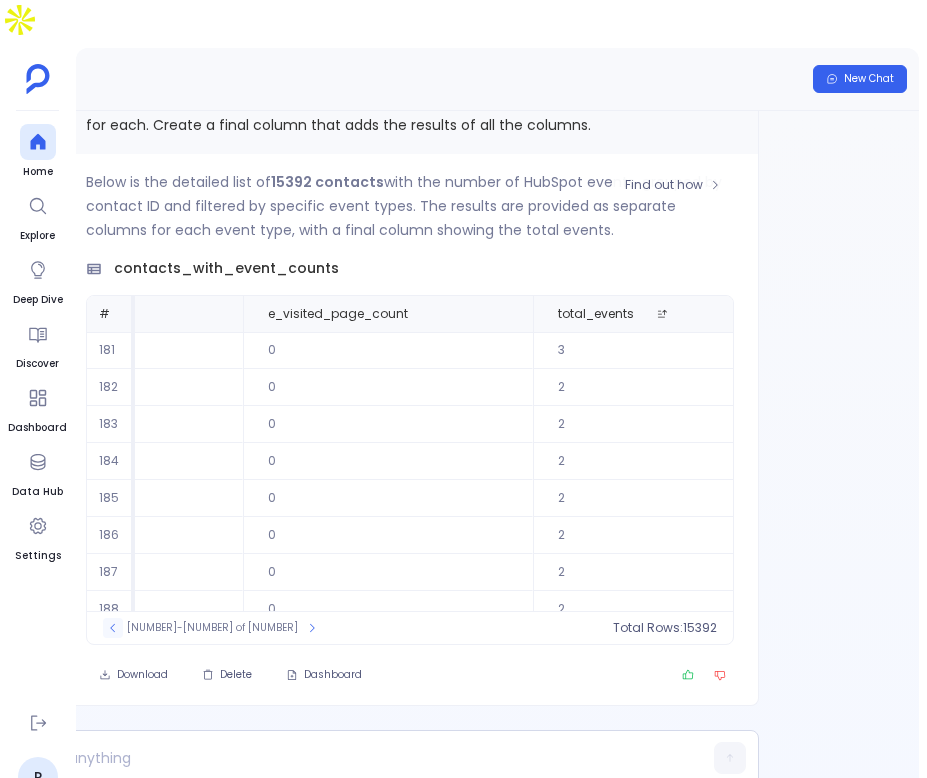 click 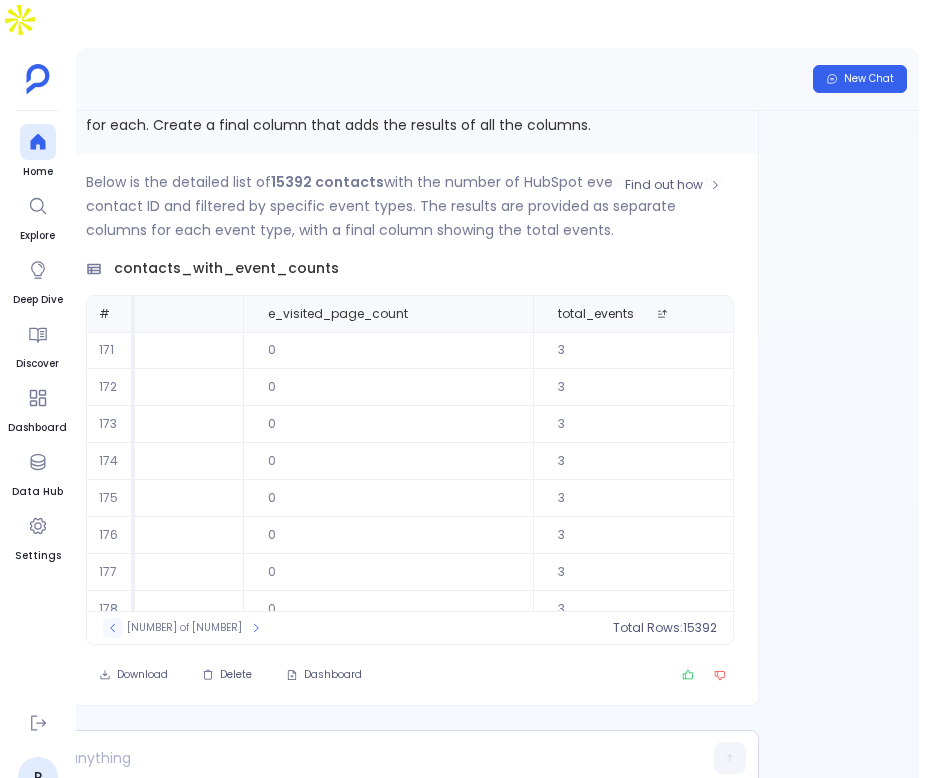 click 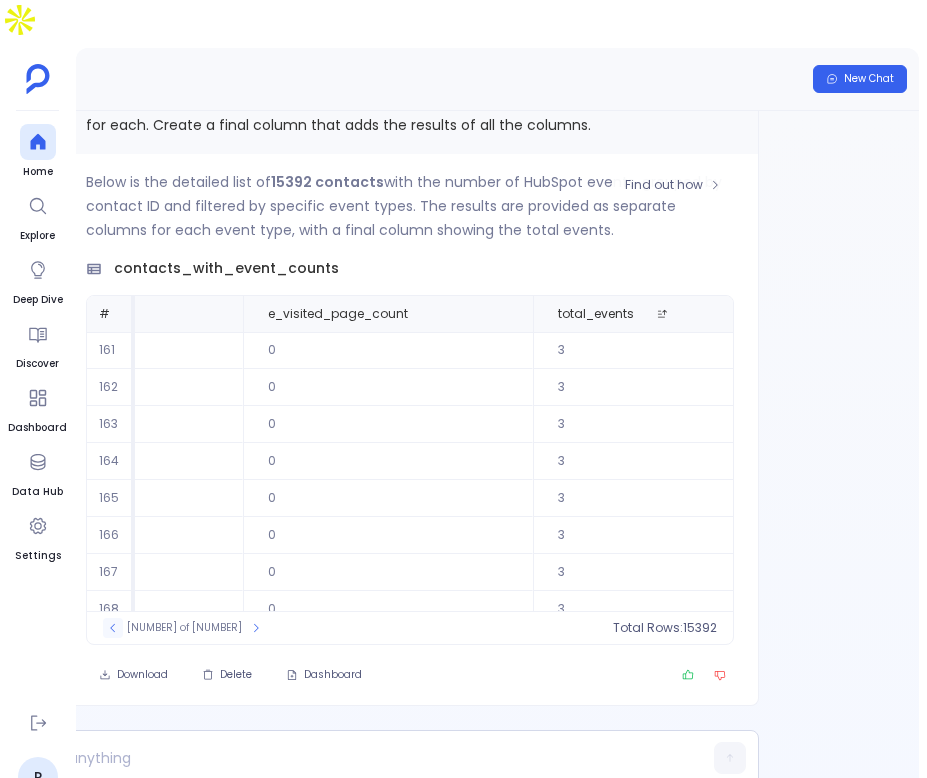 click 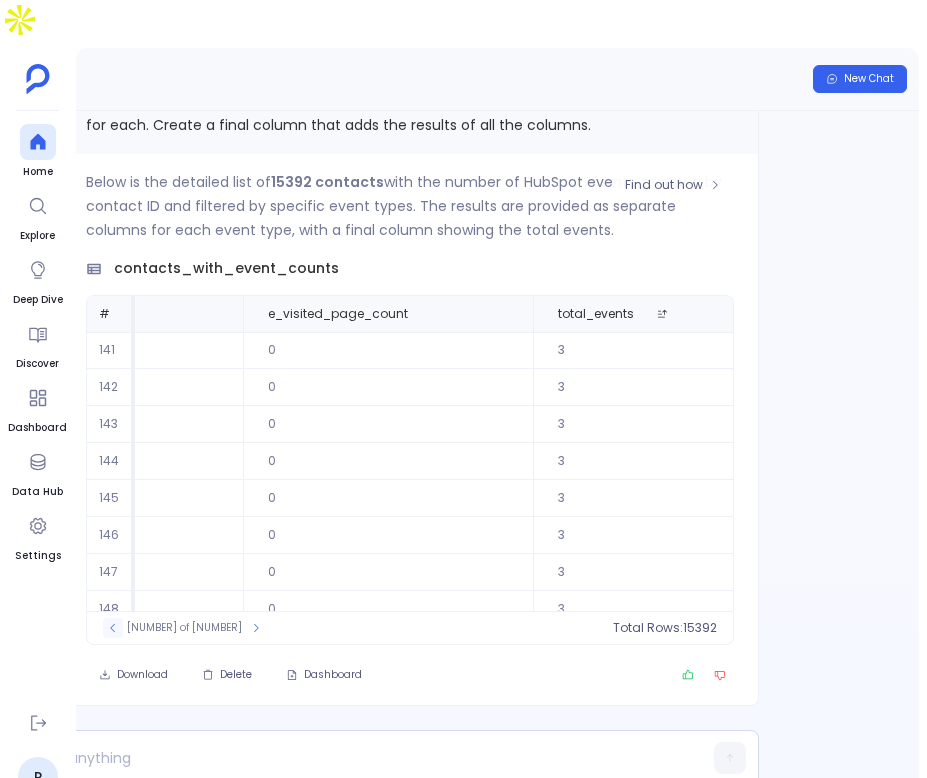 click 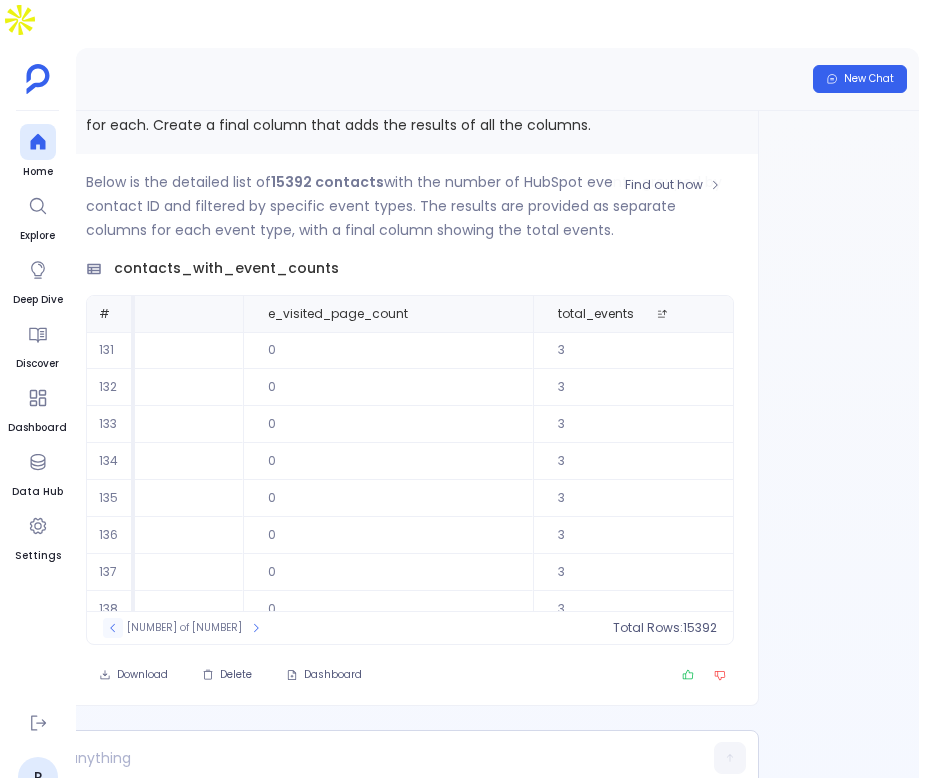 click 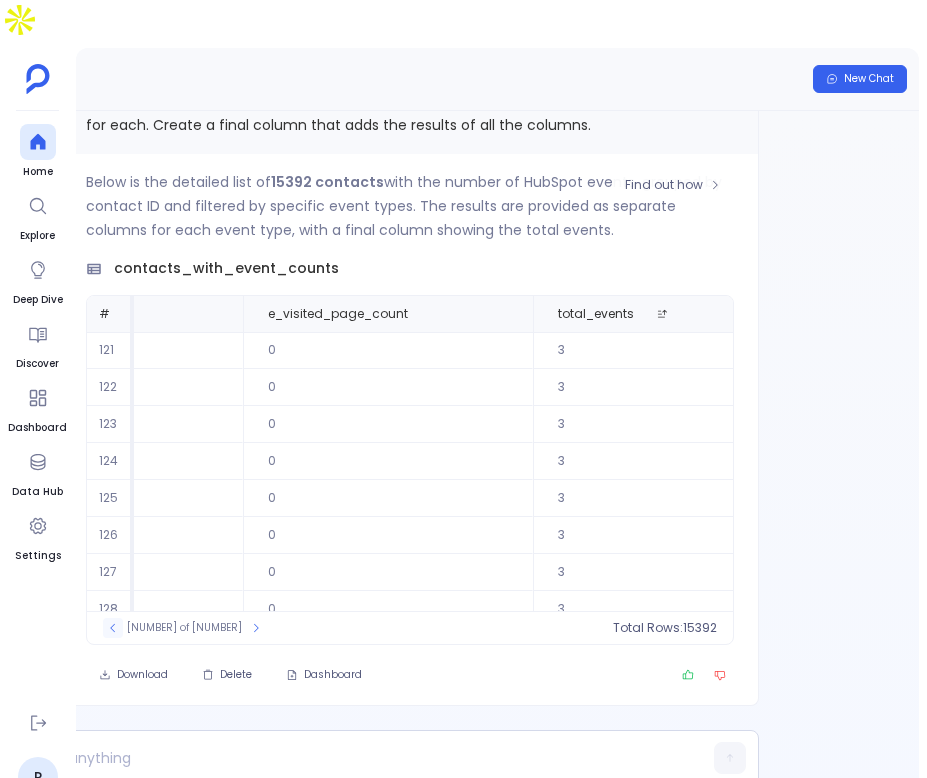 click 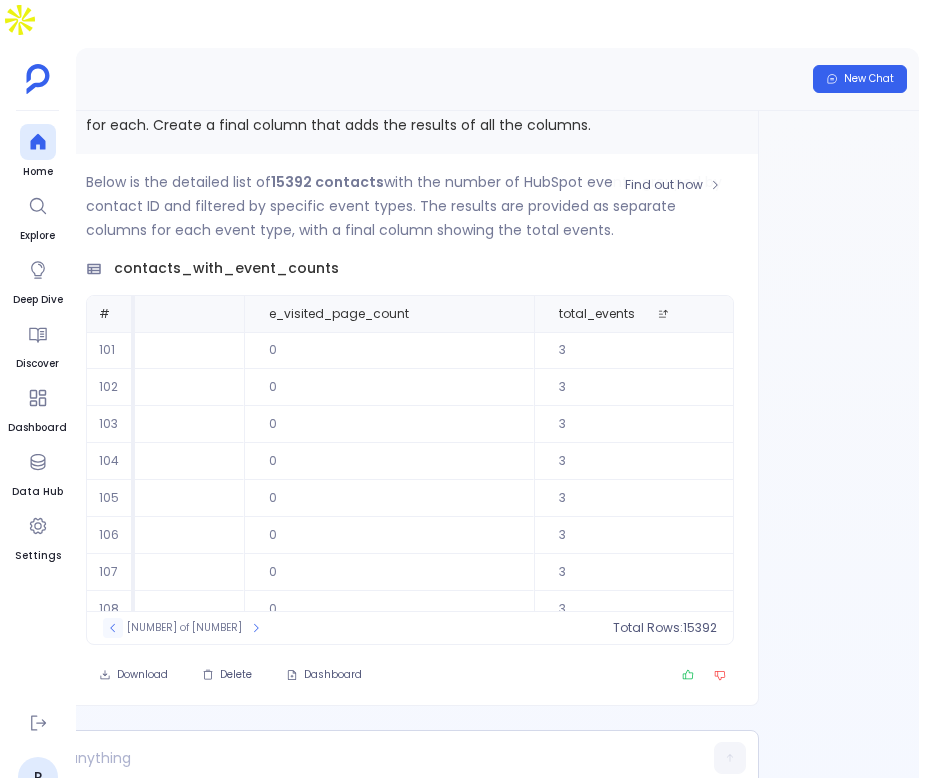 click 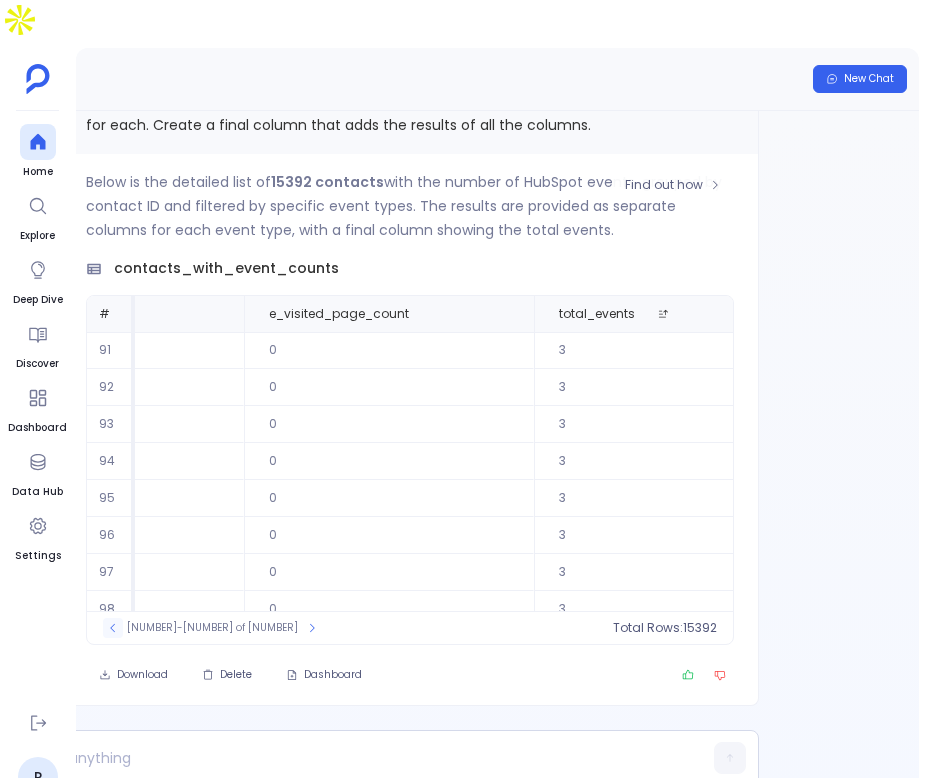 click 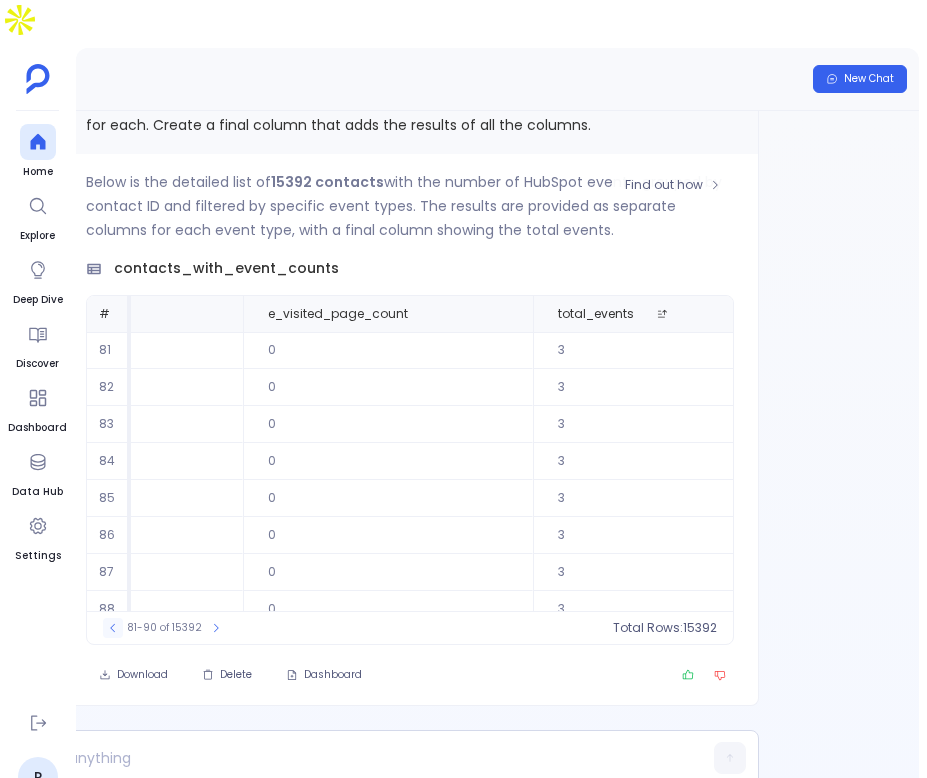 click 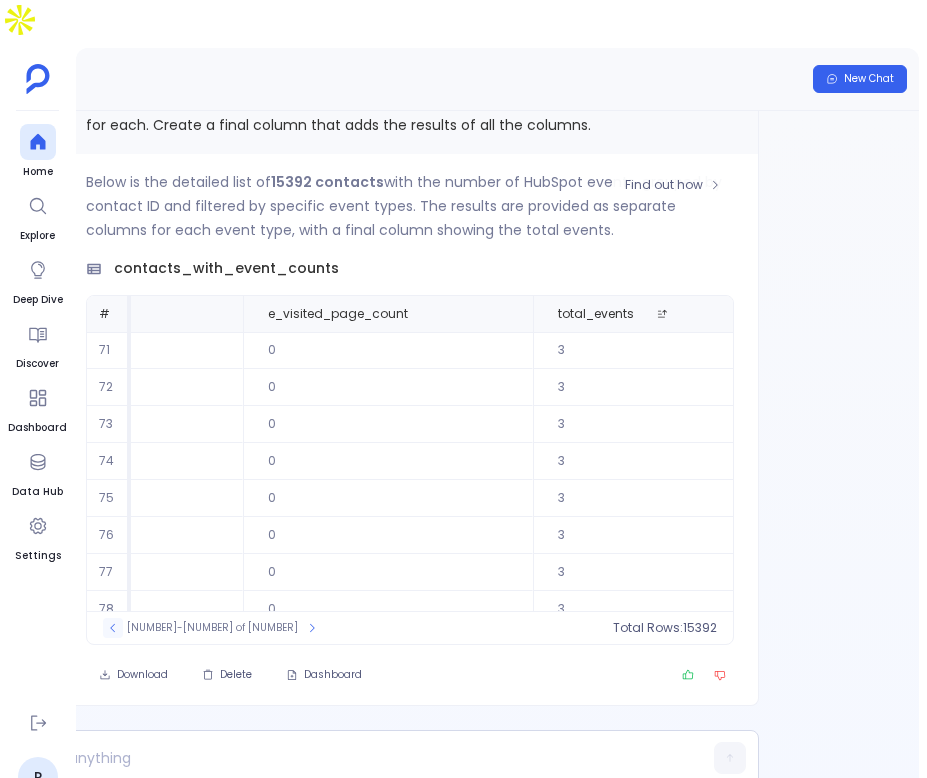 click 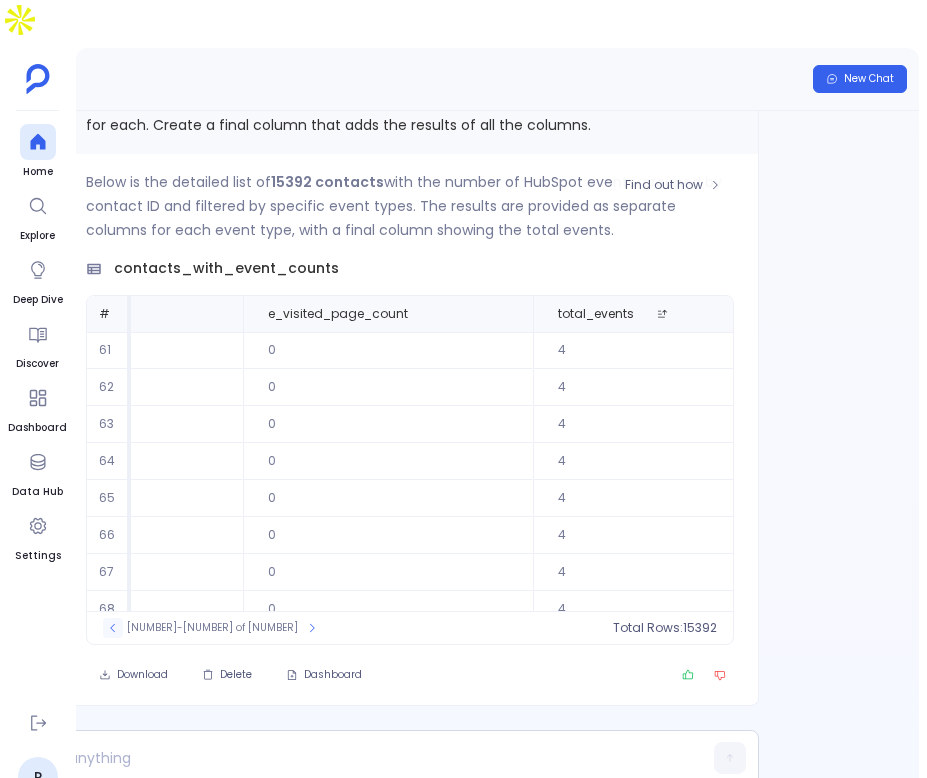 click 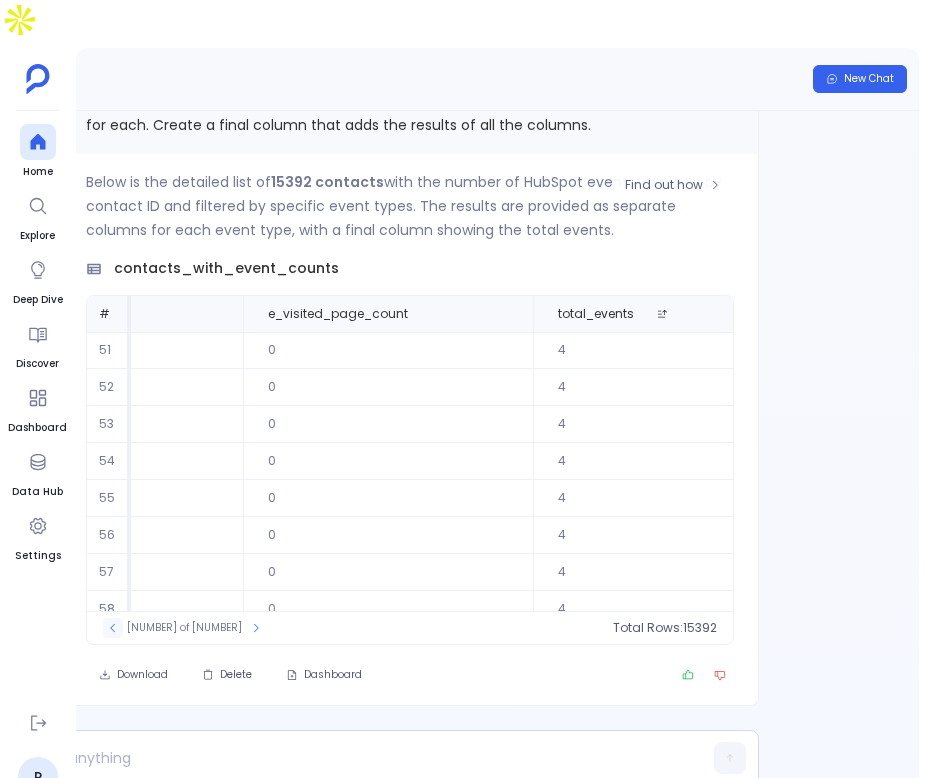 click 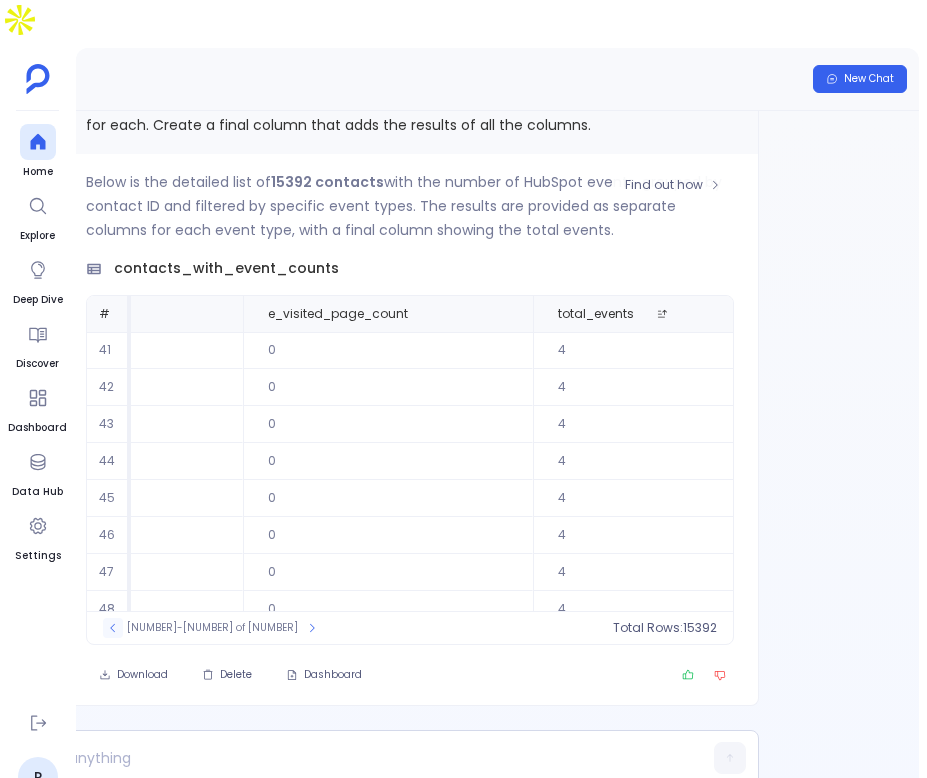 click 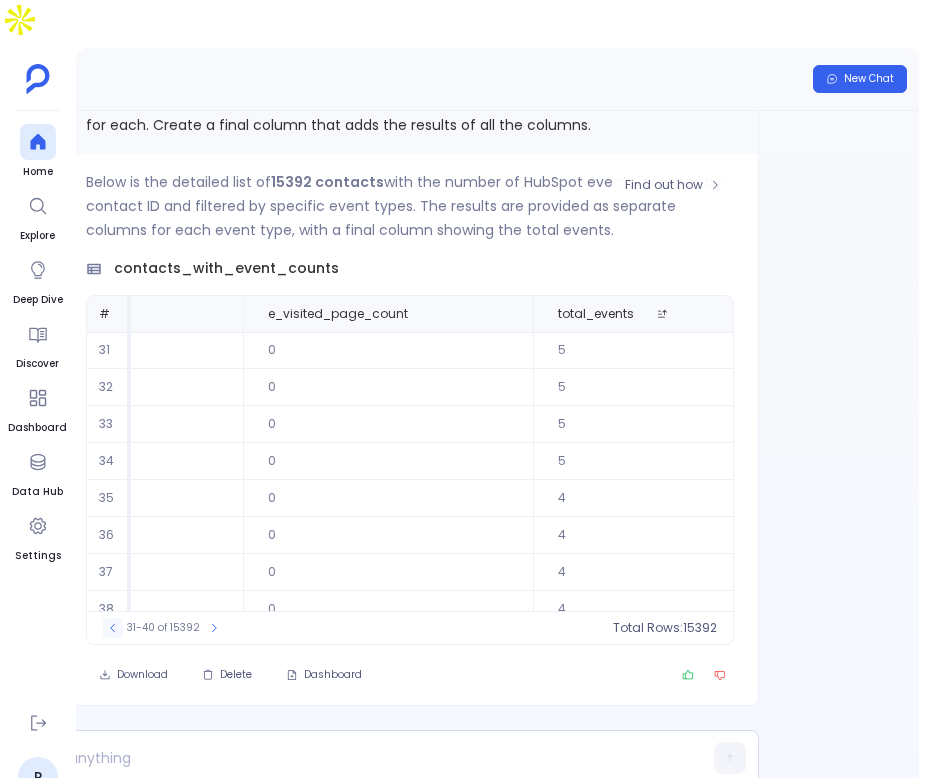 click 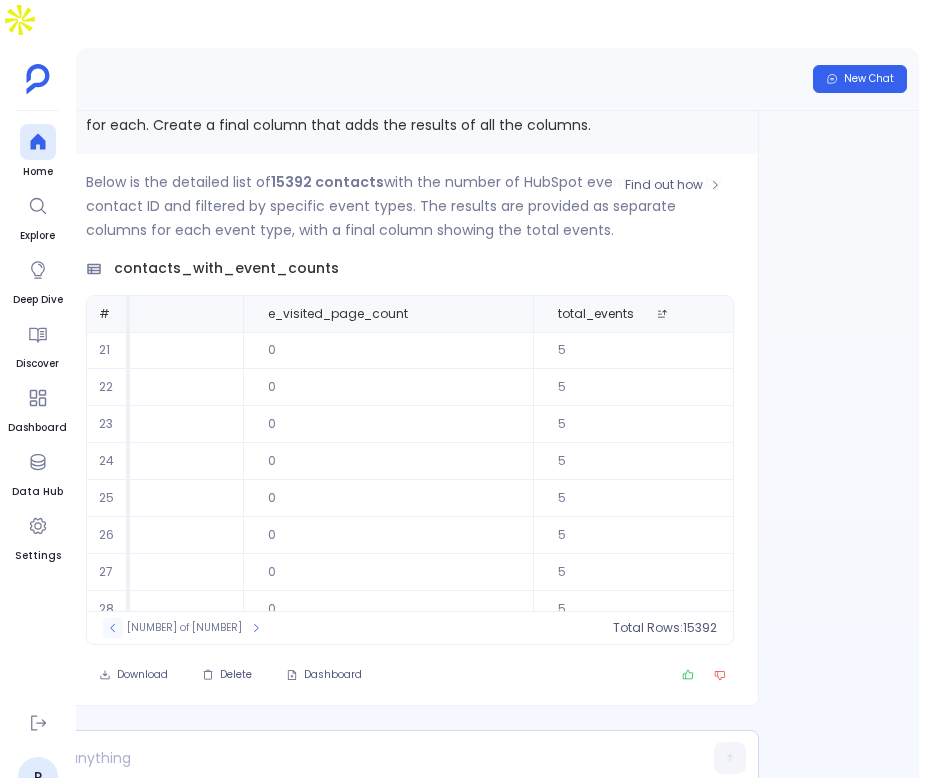 click 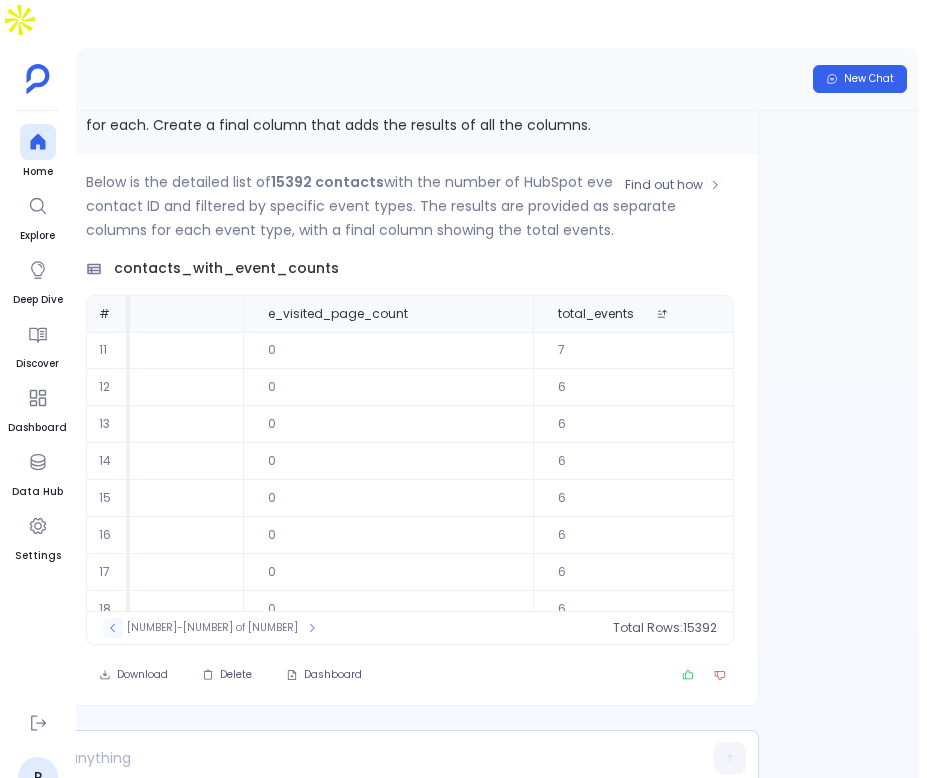 click 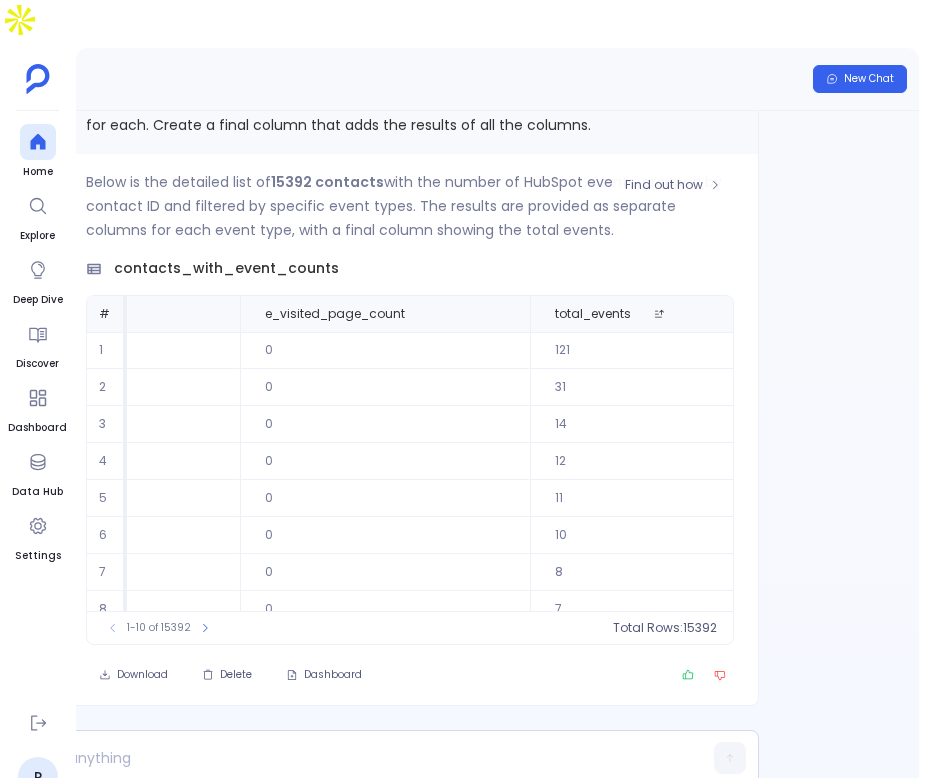 scroll, scrollTop: 0, scrollLeft: 6249, axis: horizontal 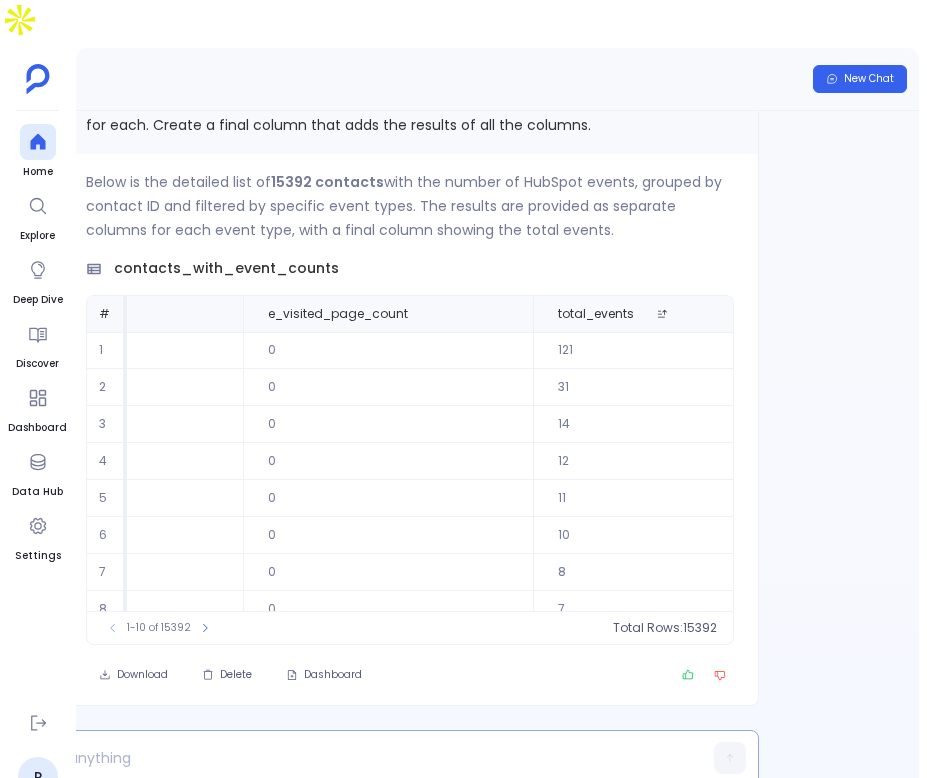 click at bounding box center (355, 758) 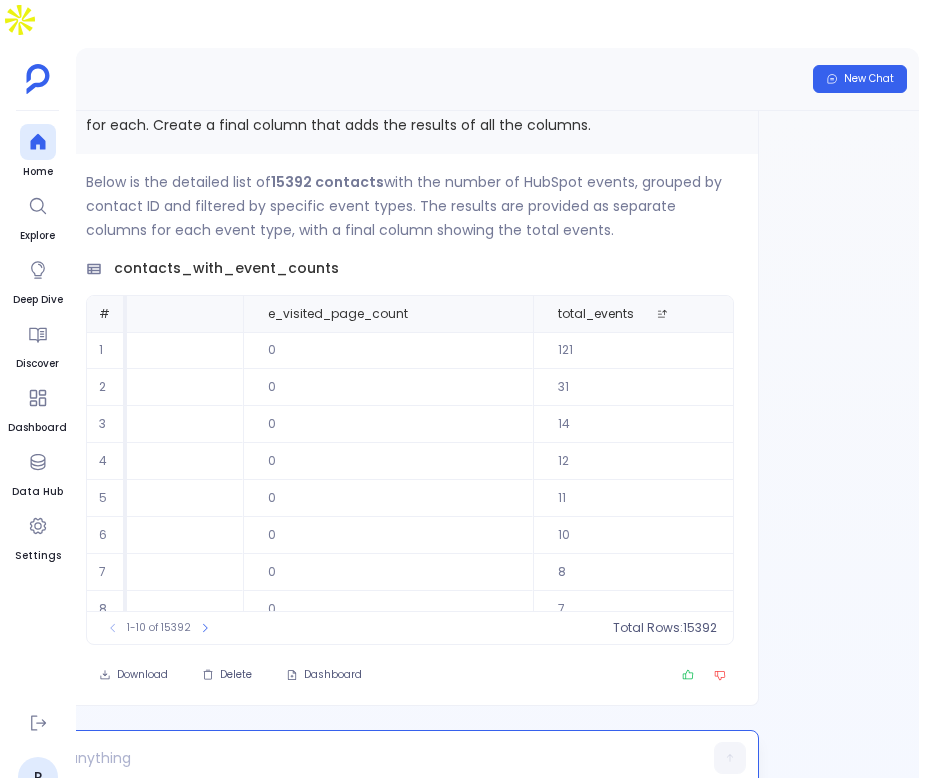 type 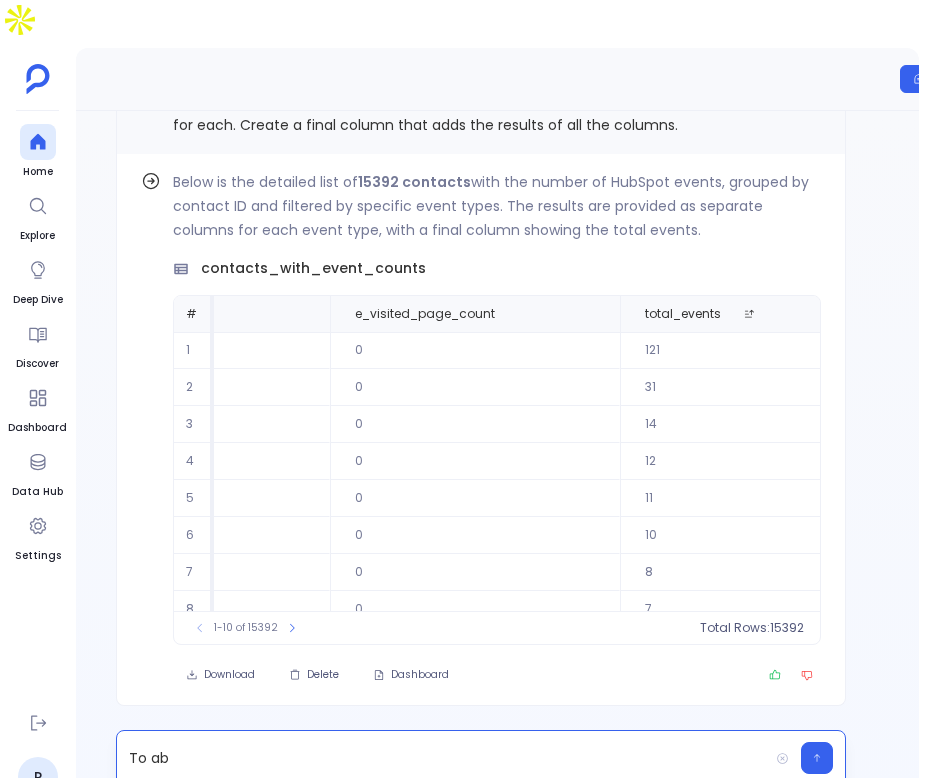 scroll, scrollTop: 0, scrollLeft: 107, axis: horizontal 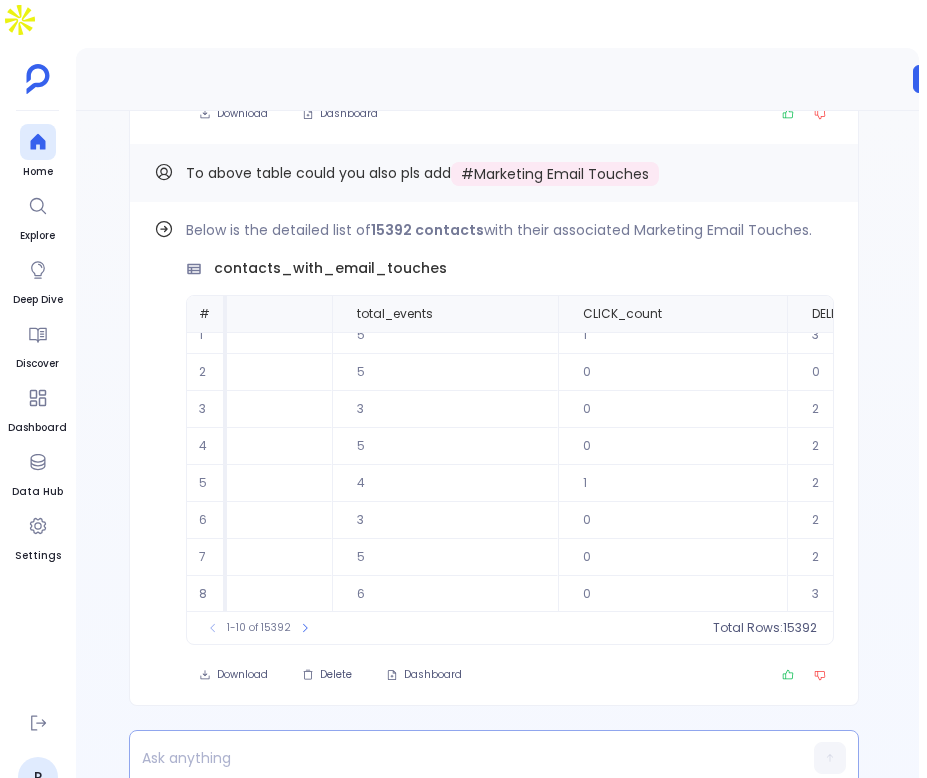 click at bounding box center (455, 758) 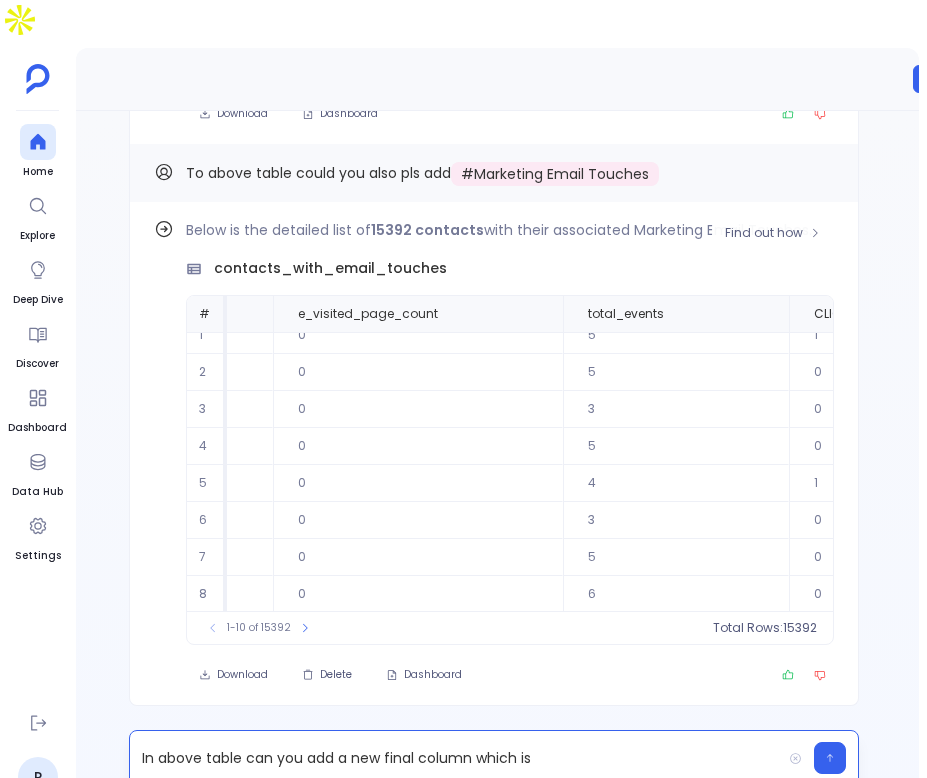 scroll, scrollTop: 15, scrollLeft: 6141, axis: both 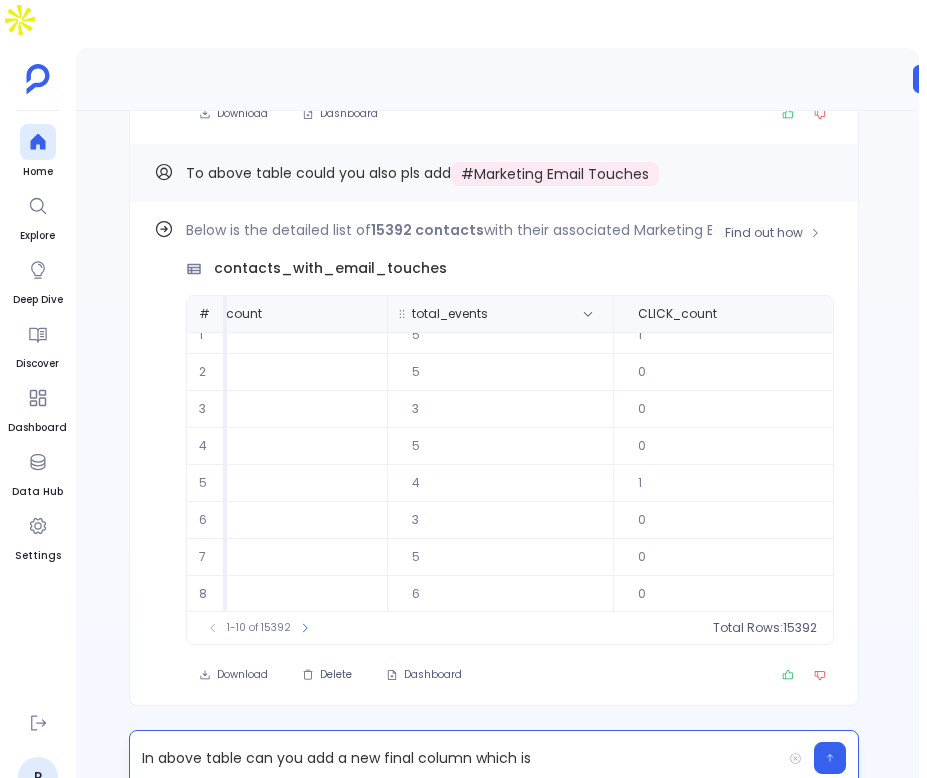 click on "total_events" at bounding box center (450, 314) 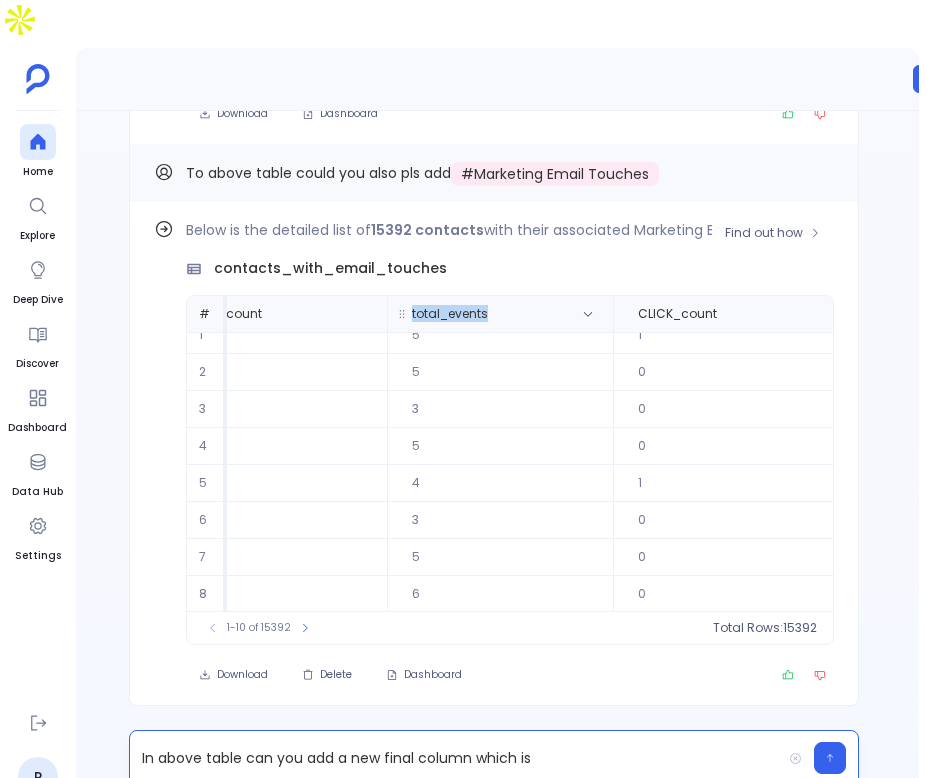 click on "total_events" at bounding box center (450, 314) 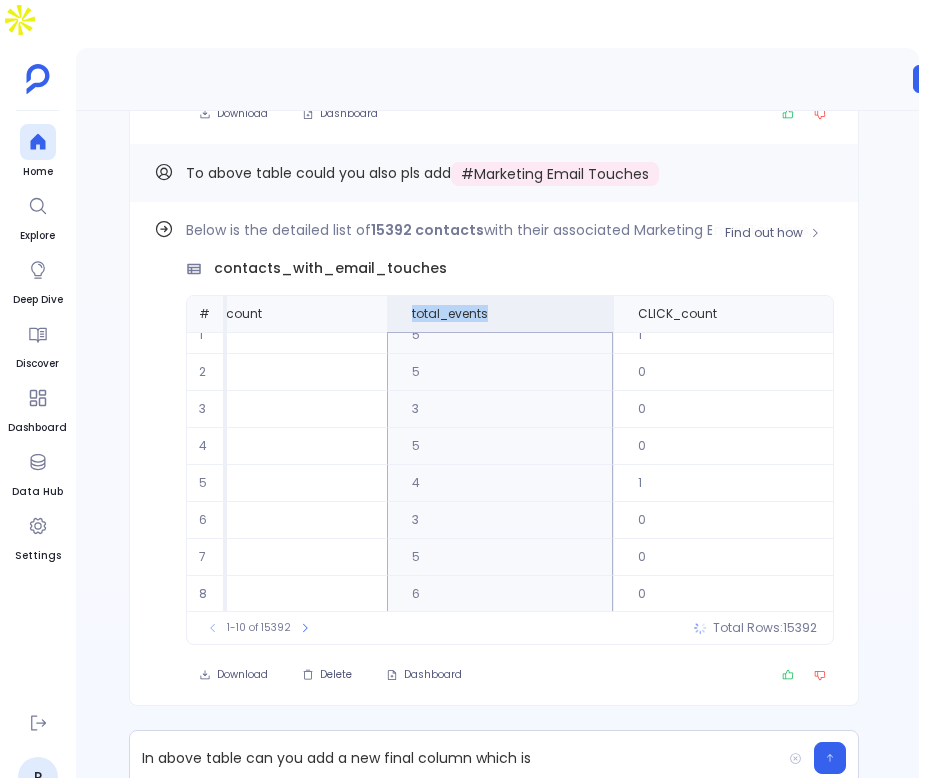 copy on "total_events" 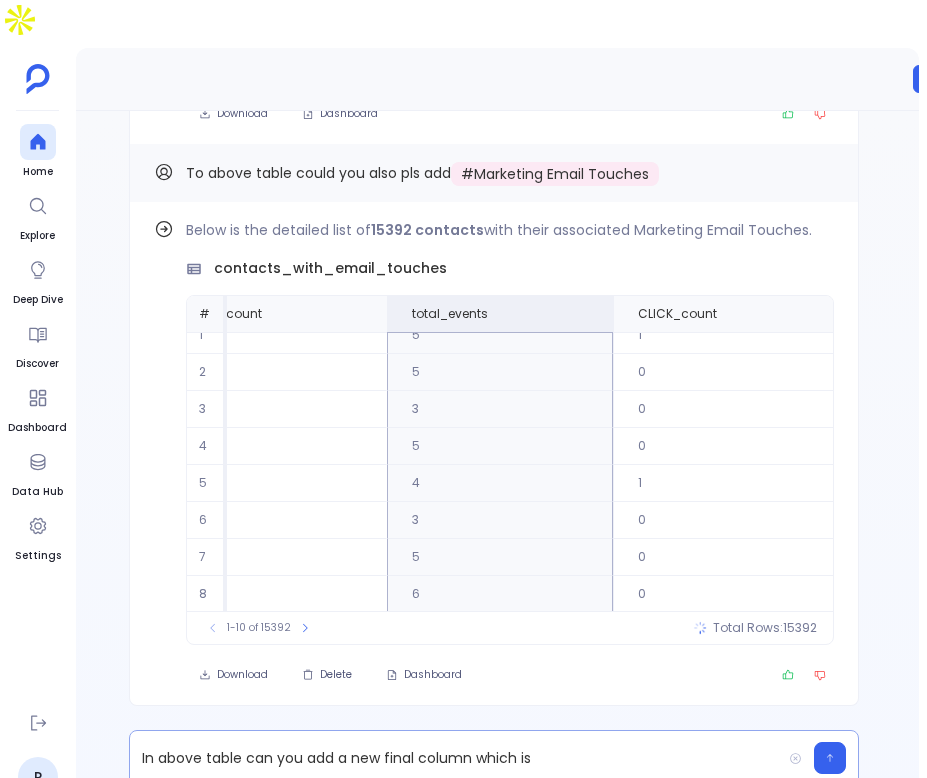 click on "In above table can you add a new final column which is" at bounding box center (455, 758) 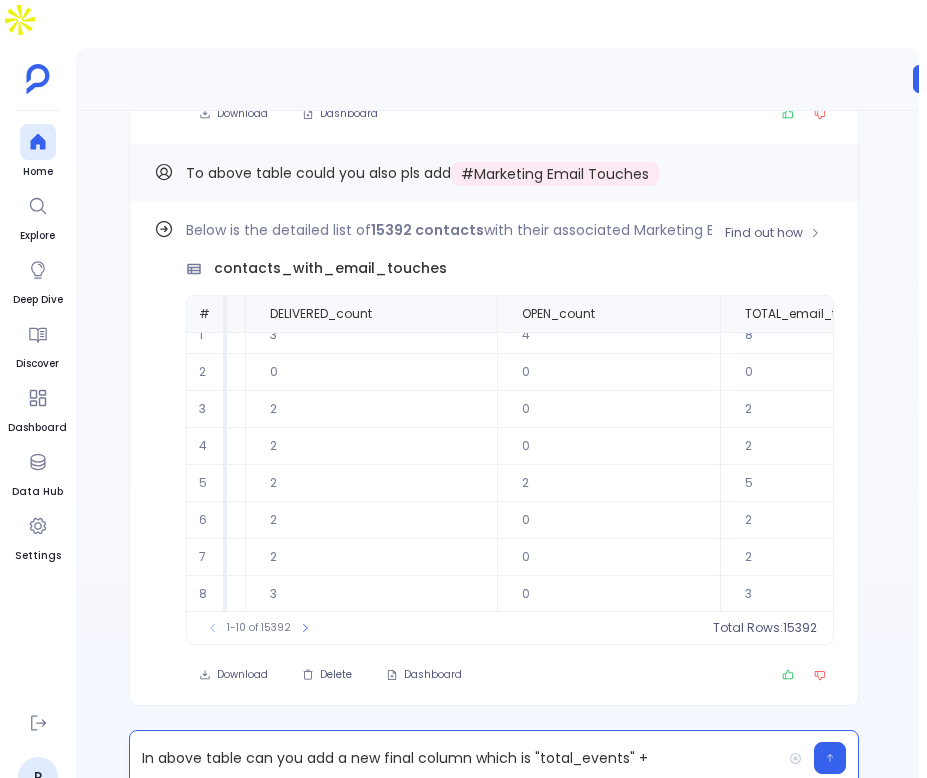 scroll, scrollTop: 15, scrollLeft: 6888, axis: both 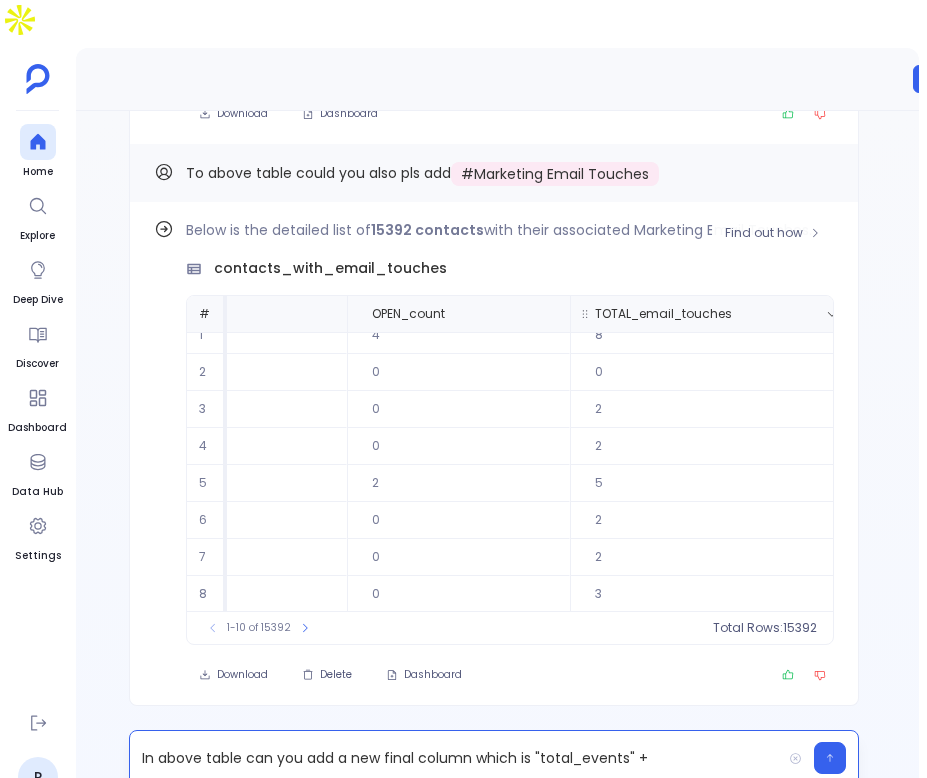click on "TOTAL_email_touches" at bounding box center [663, 314] 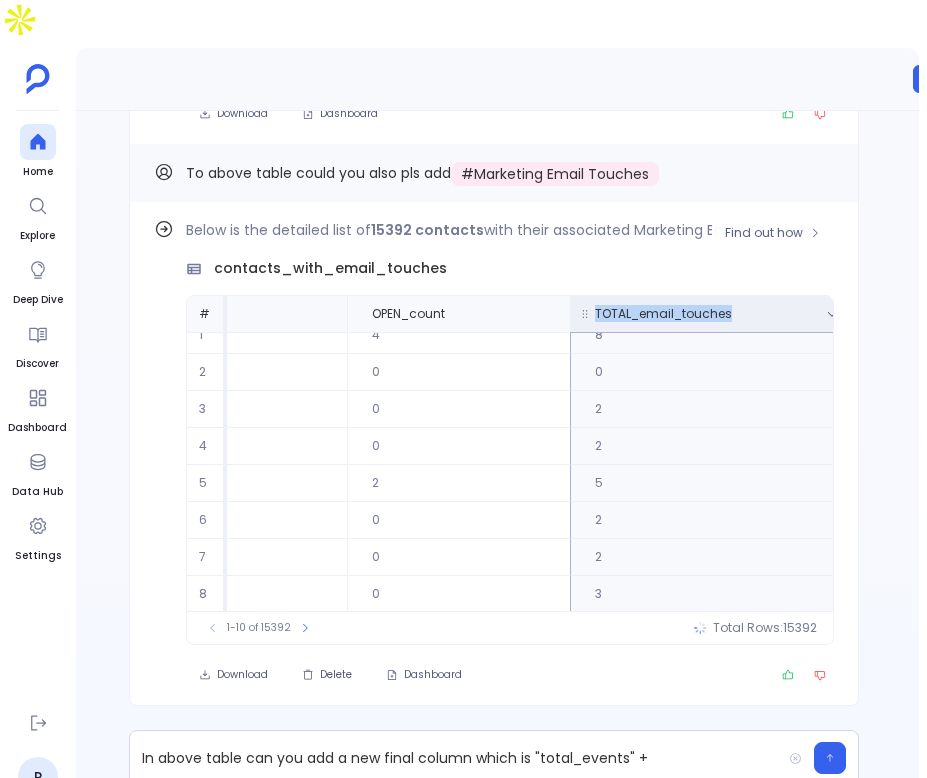 click on "TOTAL_email_touches" at bounding box center [663, 314] 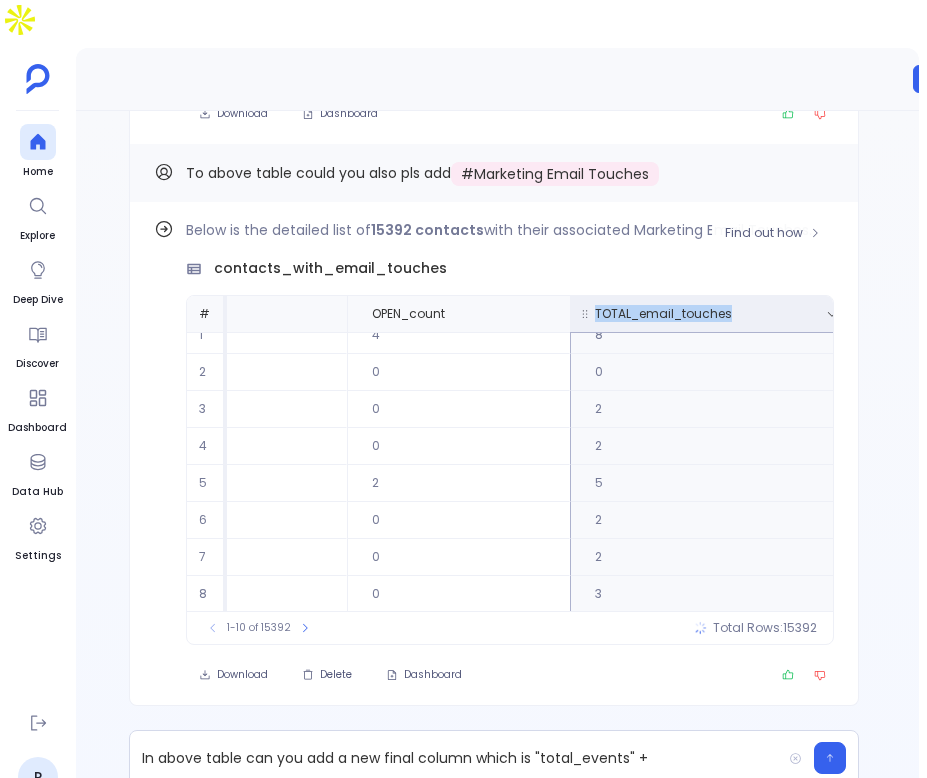 copy on "TOTAL_email_touches" 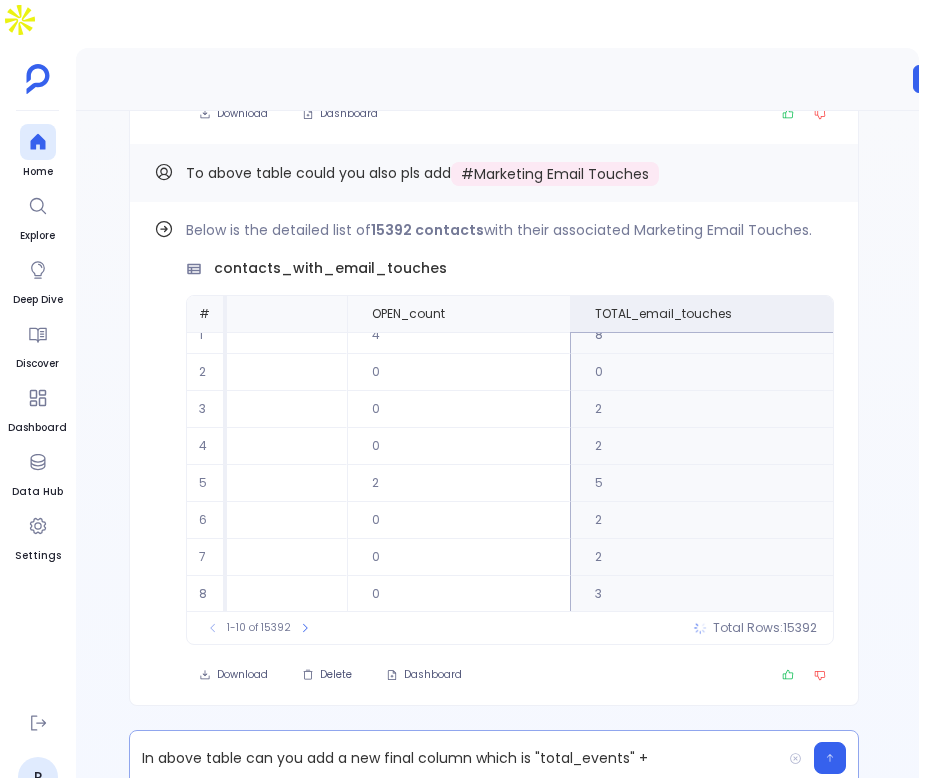 click on "In above table can you add a new final column which is "total_events" +" at bounding box center [455, 758] 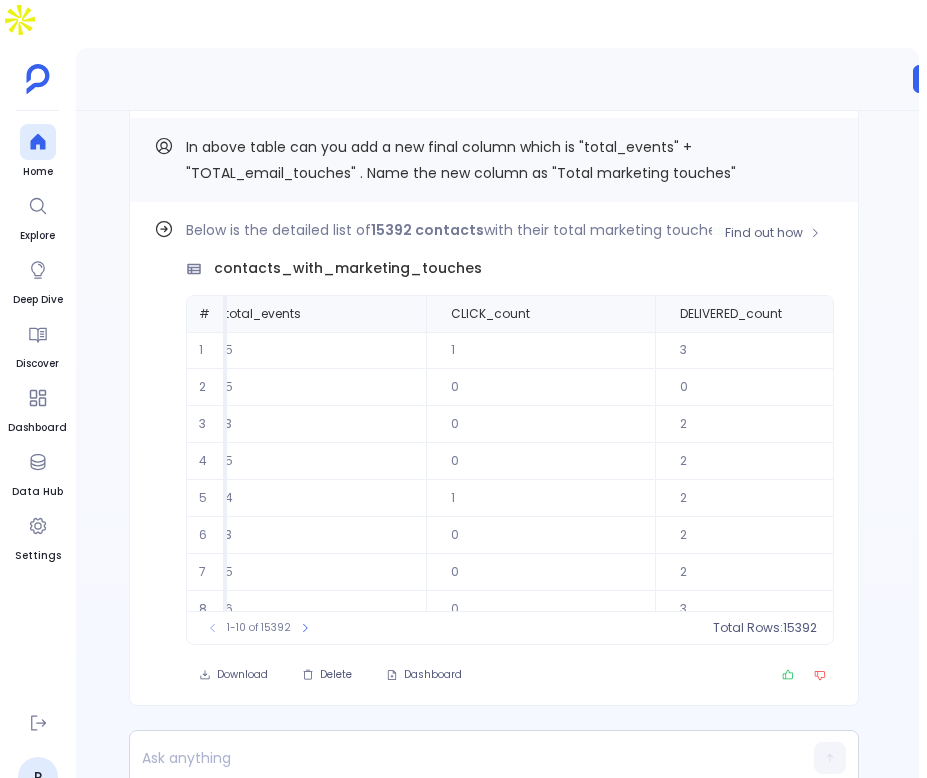 scroll, scrollTop: 0, scrollLeft: 7184, axis: horizontal 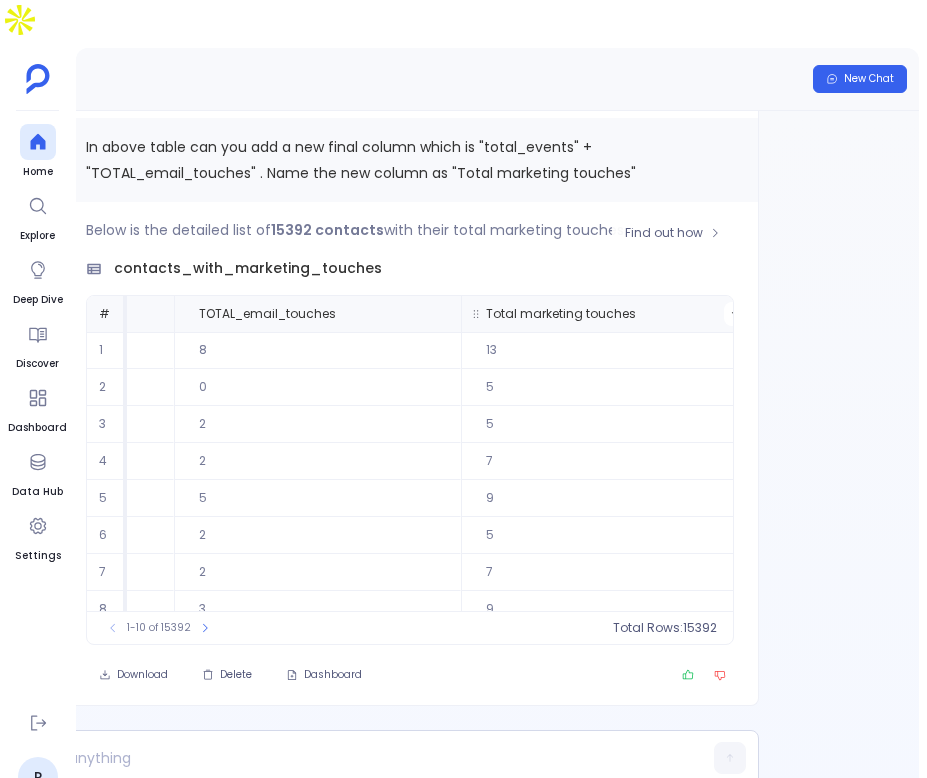 click 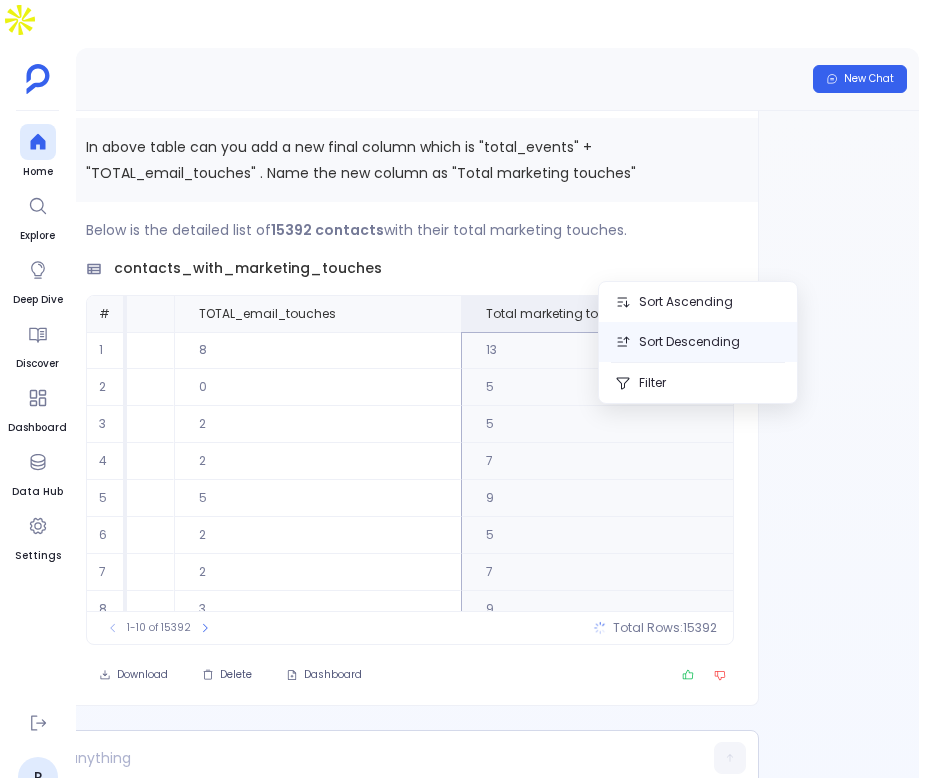 click on "Sort Descending" at bounding box center [698, 342] 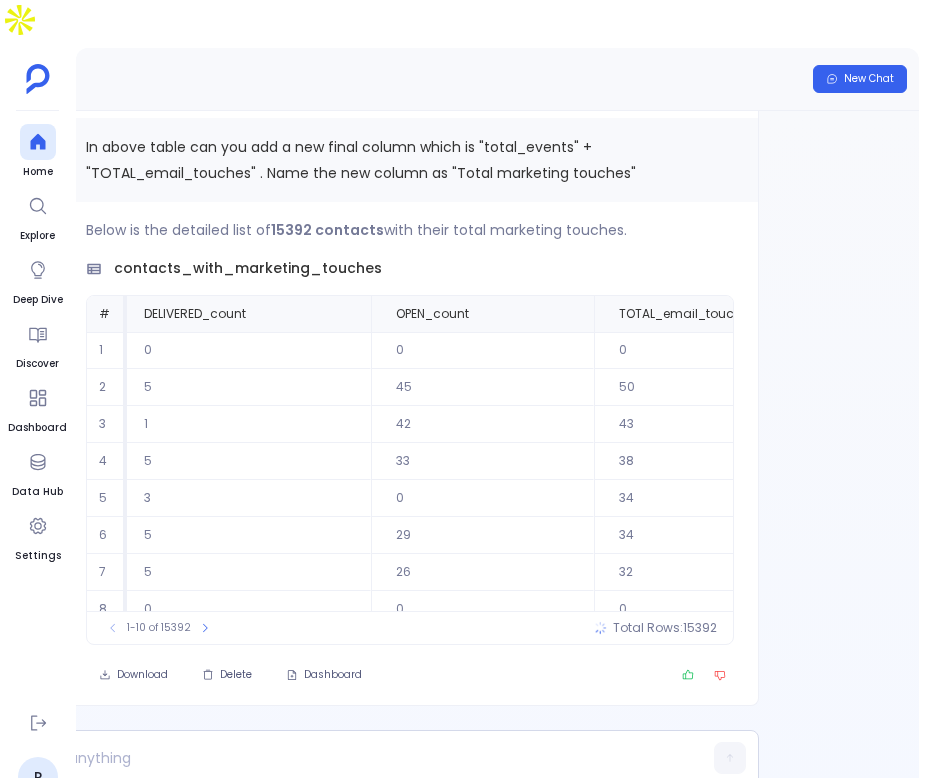 scroll, scrollTop: 0, scrollLeft: 7184, axis: horizontal 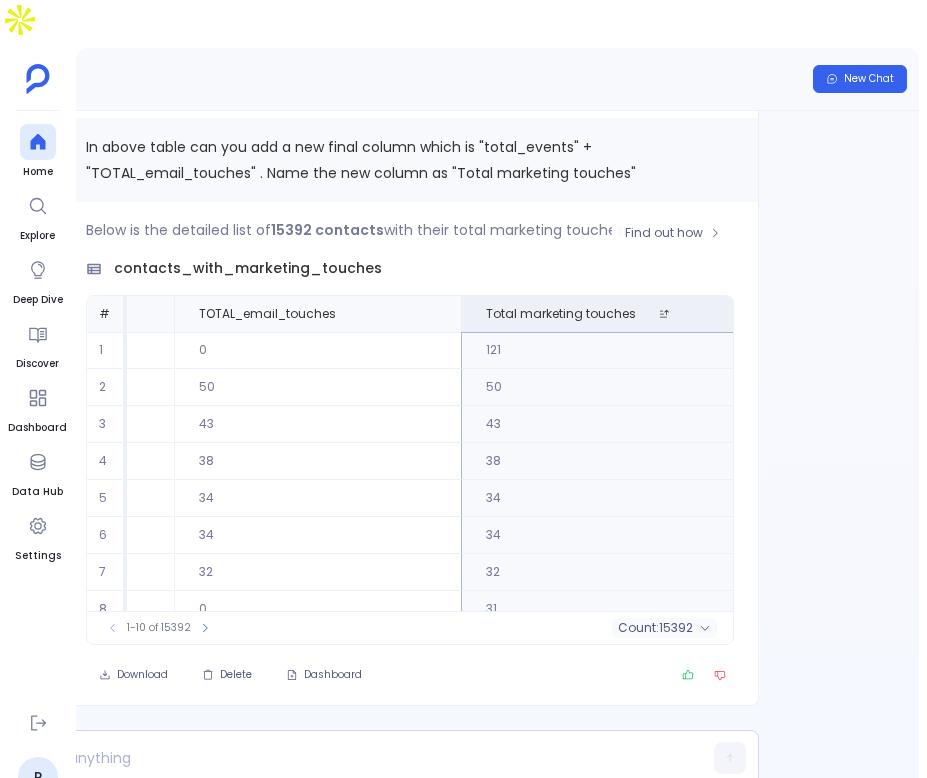 click on "34" at bounding box center (611, 535) 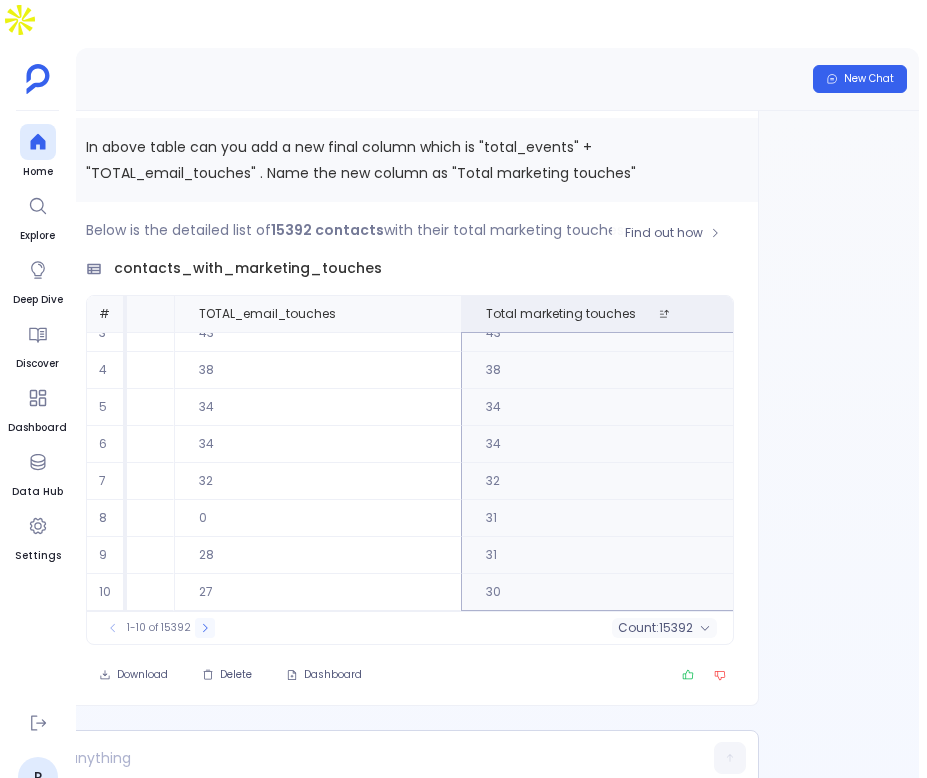 click 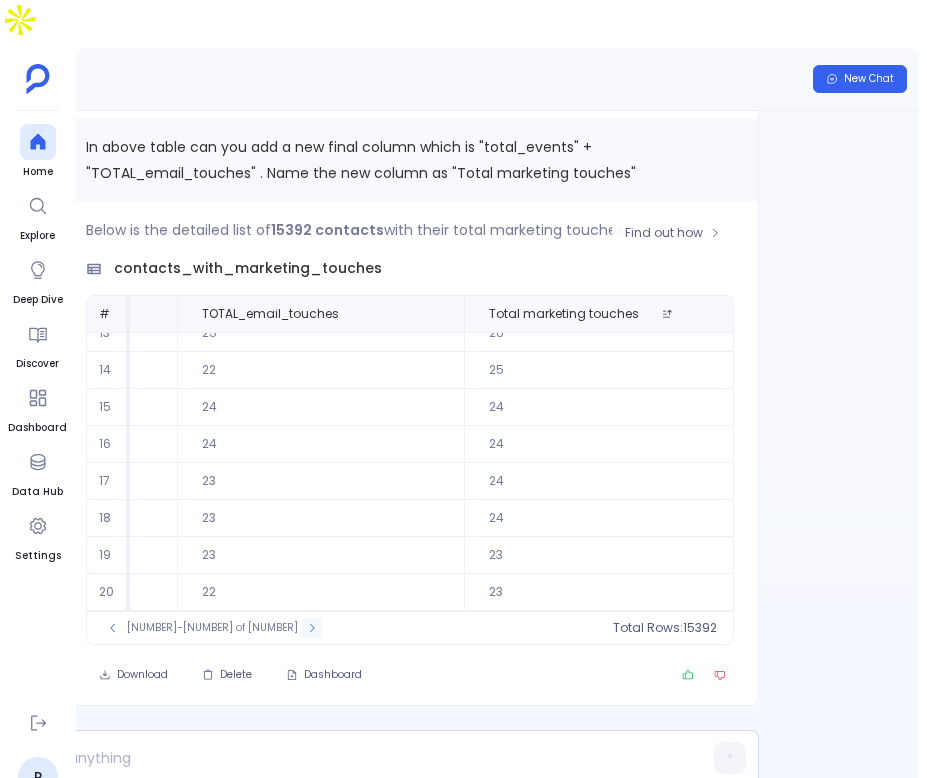 click at bounding box center (312, 628) 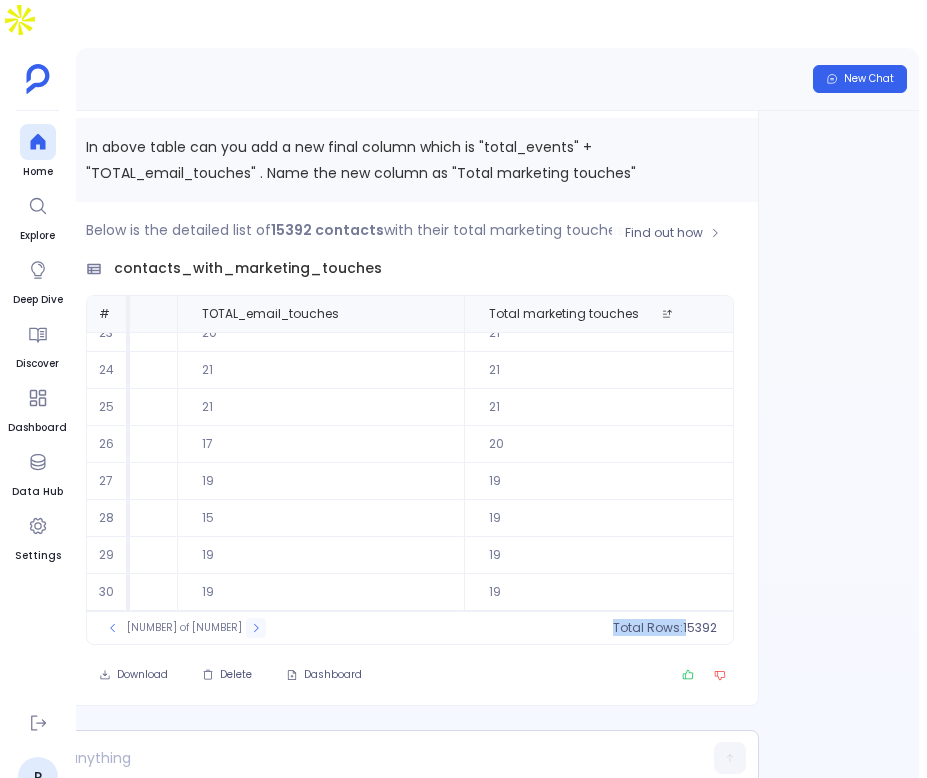 click on "21-30 of 15392" at bounding box center [184, 628] 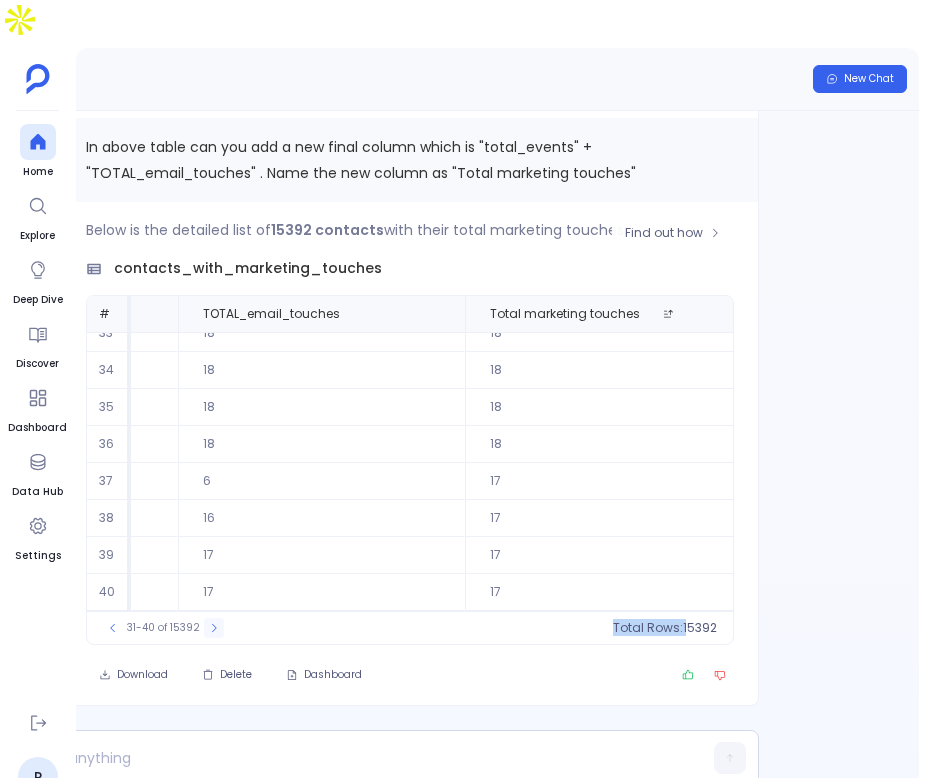click at bounding box center [214, 628] 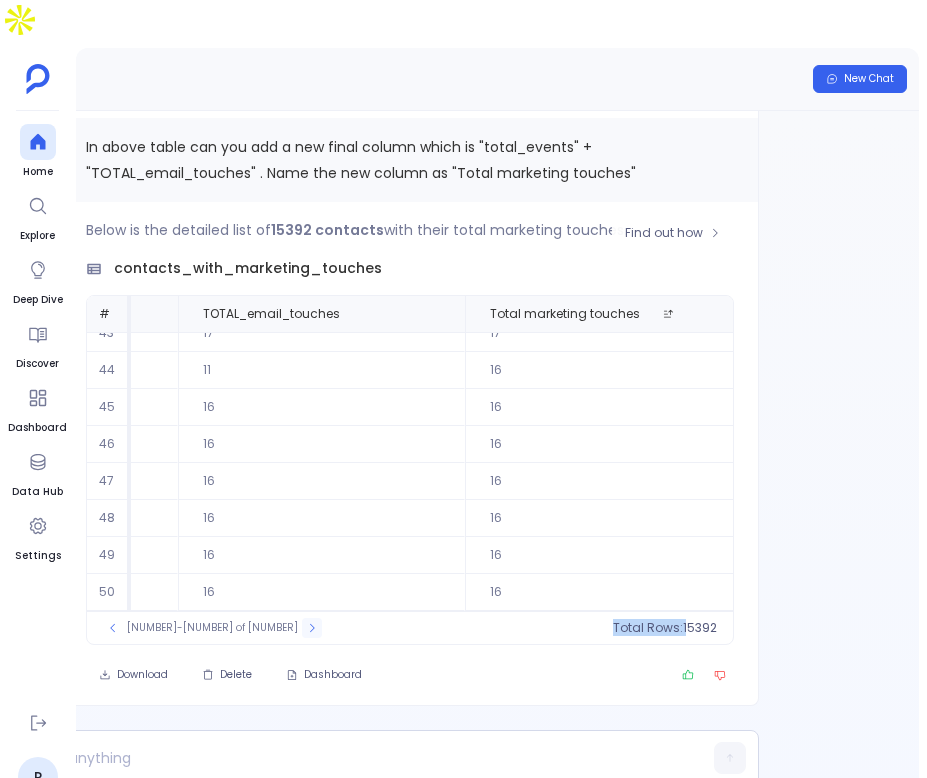 click at bounding box center [312, 628] 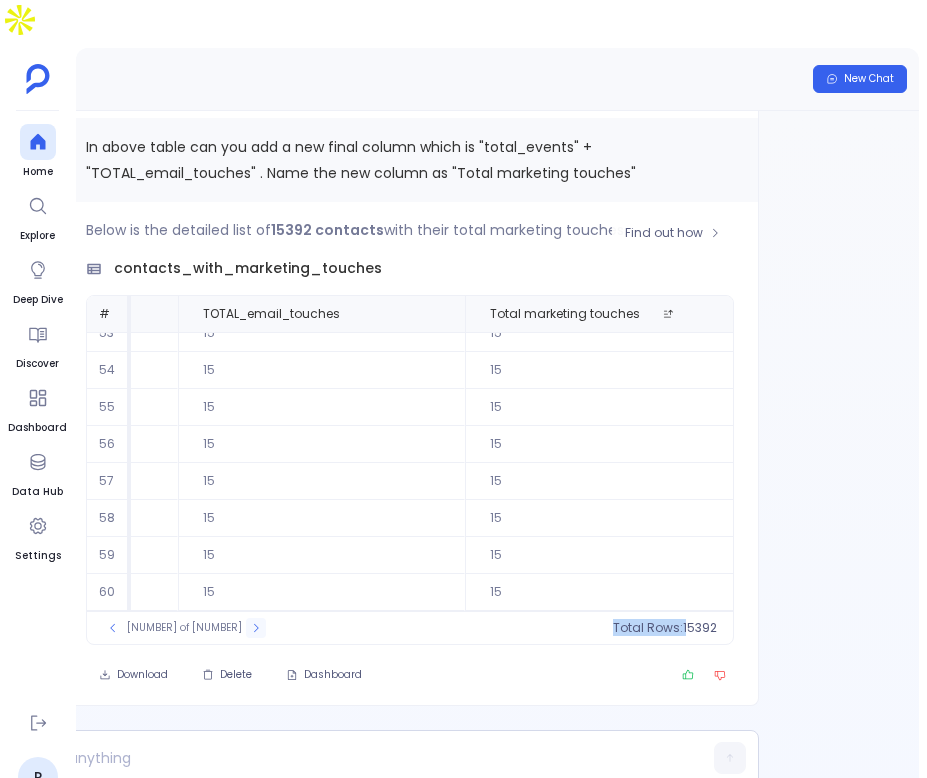 click at bounding box center [256, 628] 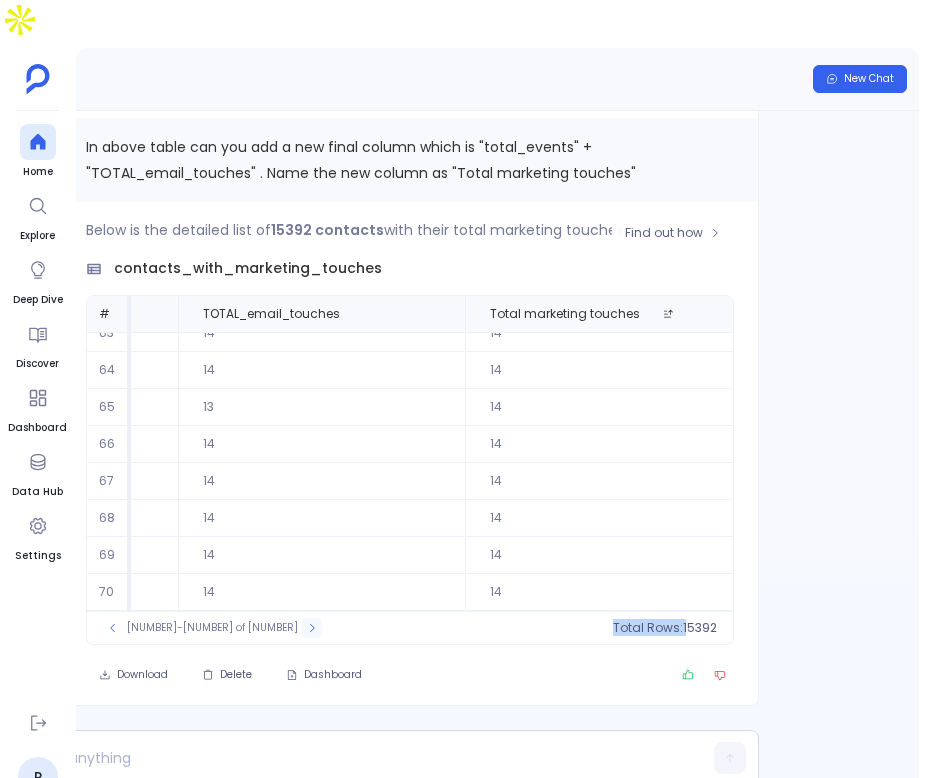 click at bounding box center [312, 628] 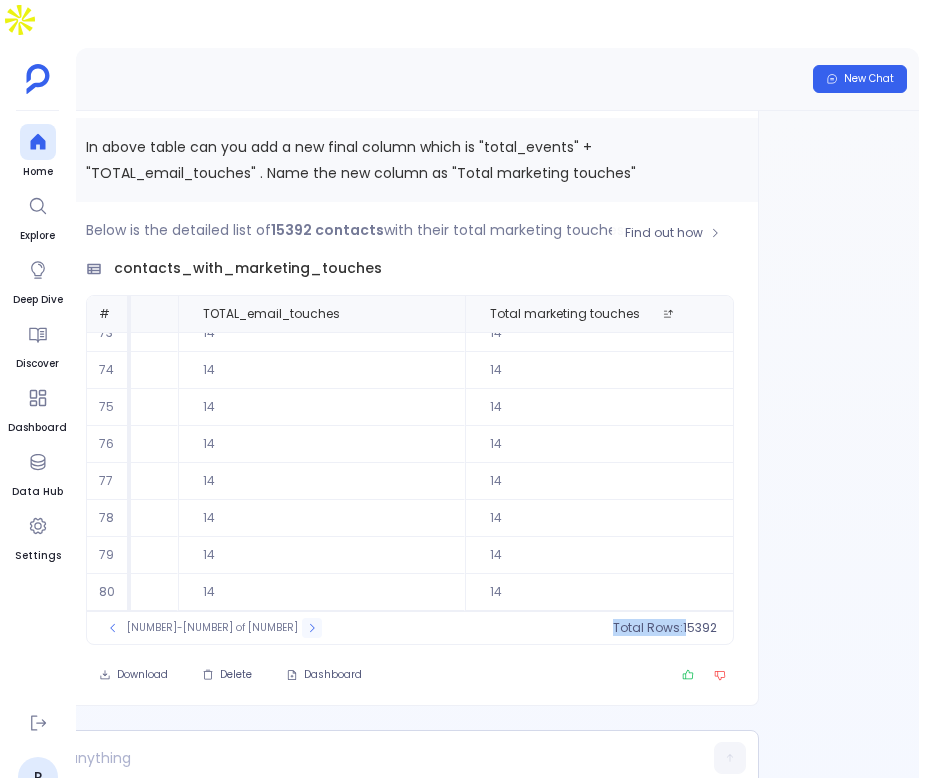 click at bounding box center [312, 628] 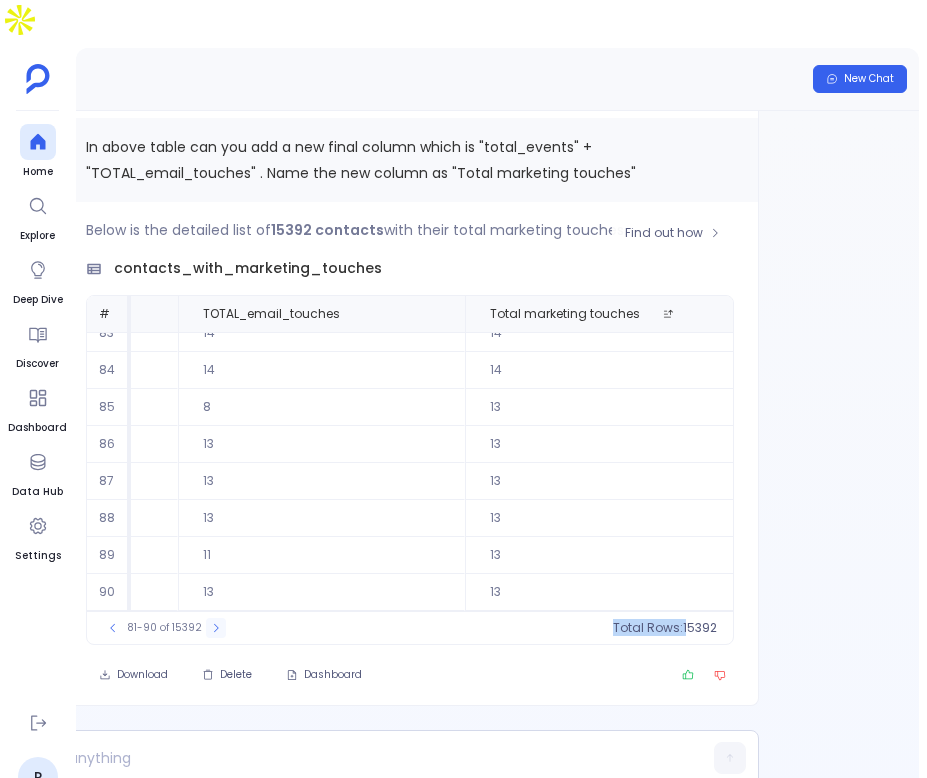click at bounding box center (216, 628) 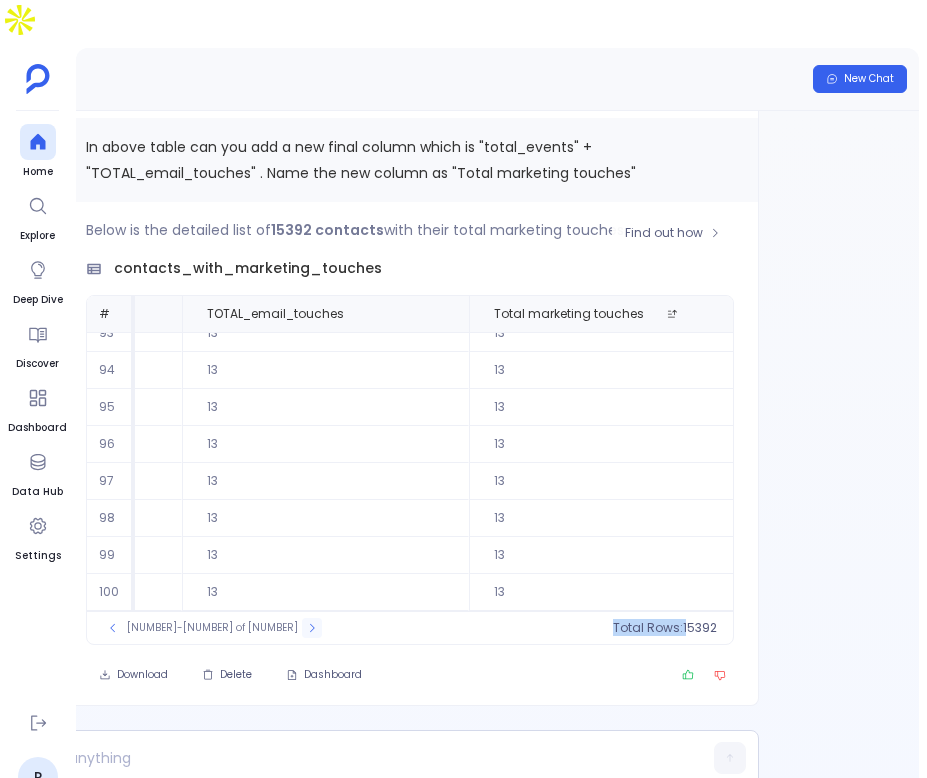 click at bounding box center (312, 628) 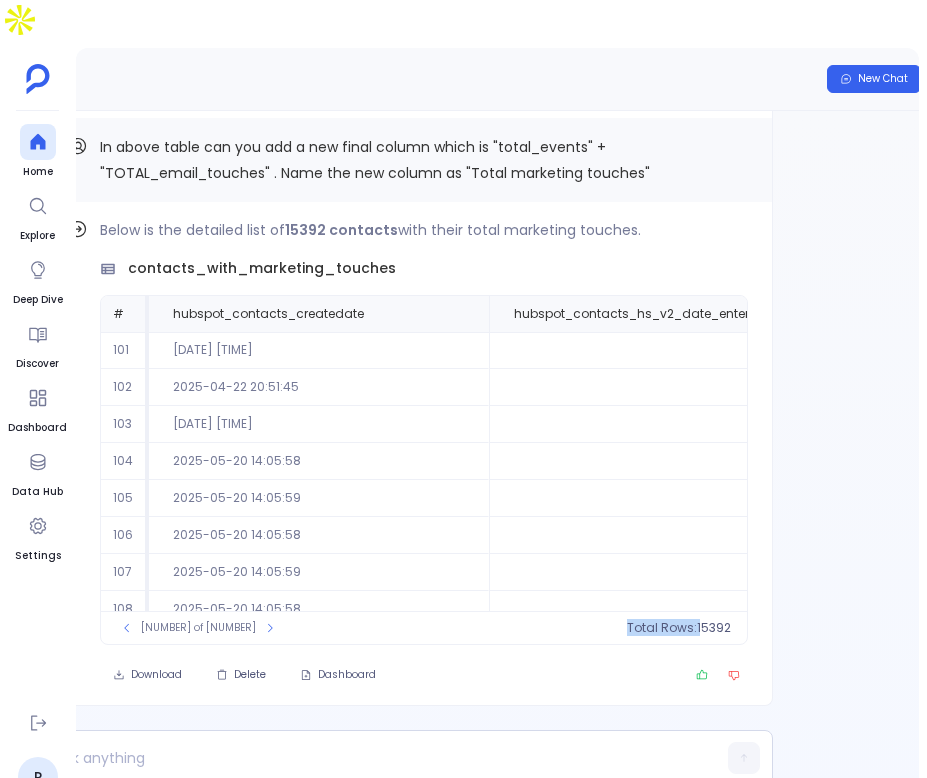 scroll, scrollTop: 0, scrollLeft: 0, axis: both 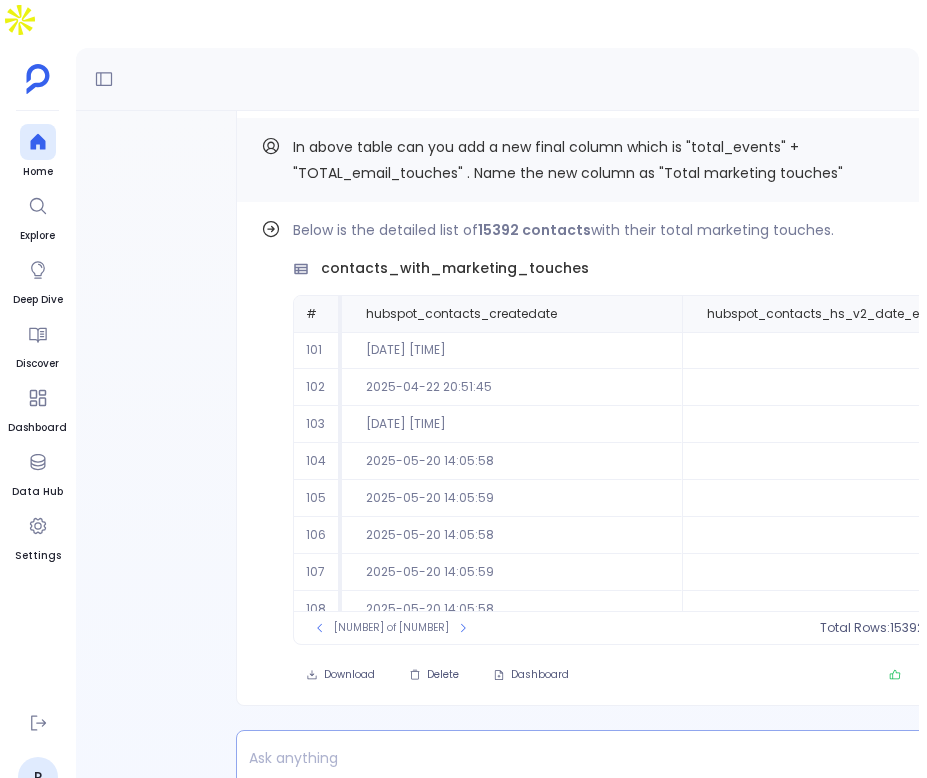 click at bounding box center [562, 758] 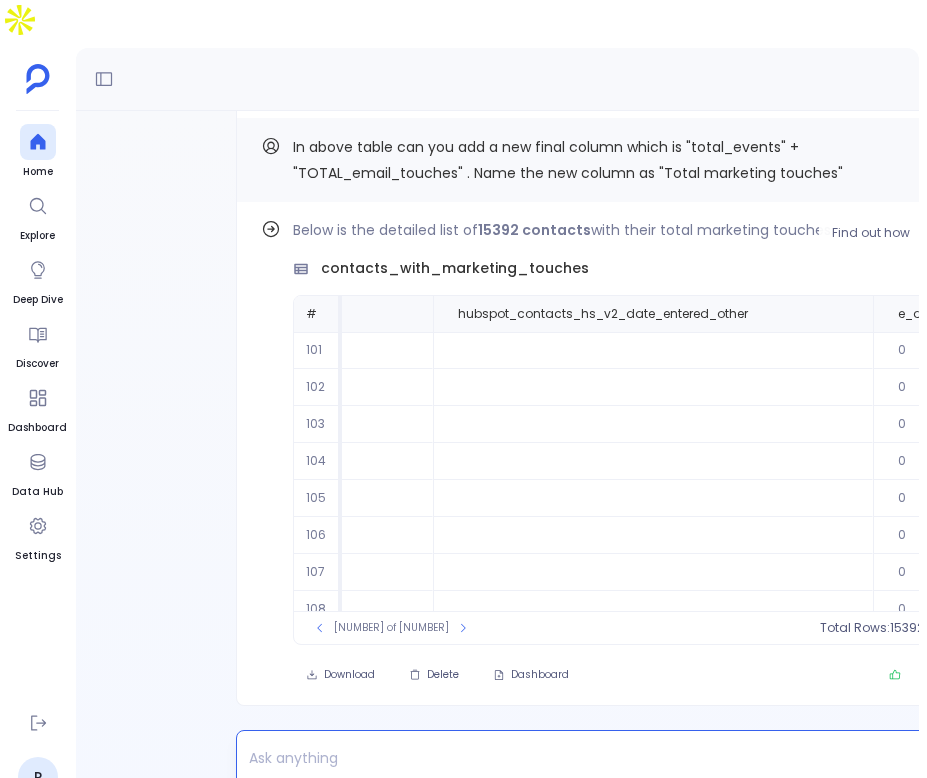 scroll, scrollTop: 0, scrollLeft: 3172, axis: horizontal 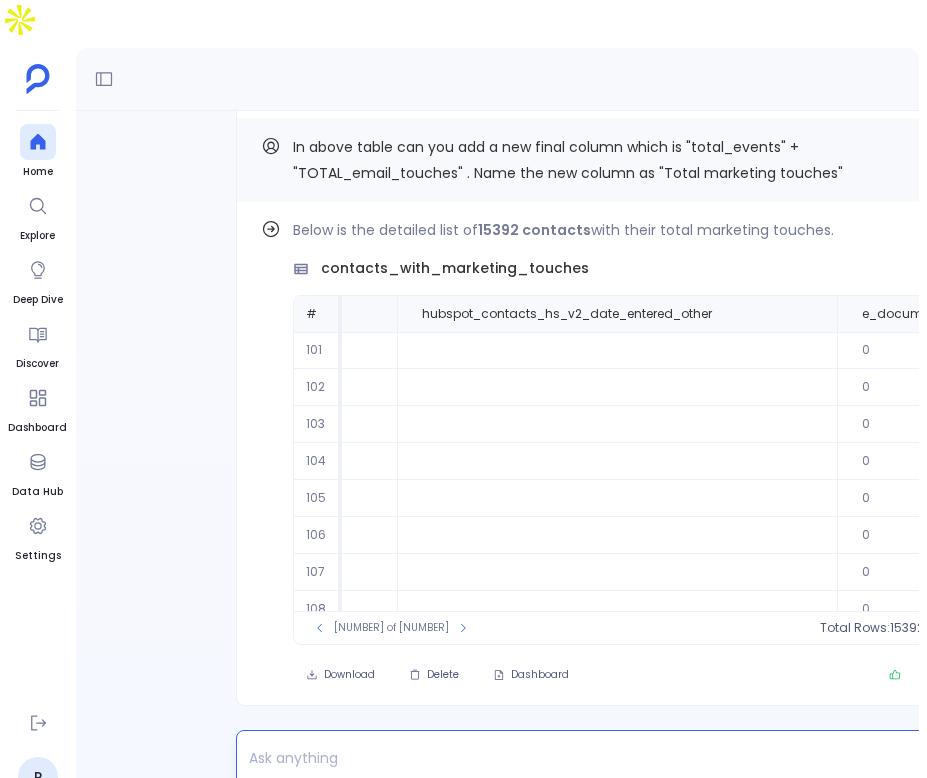 click at bounding box center [562, 758] 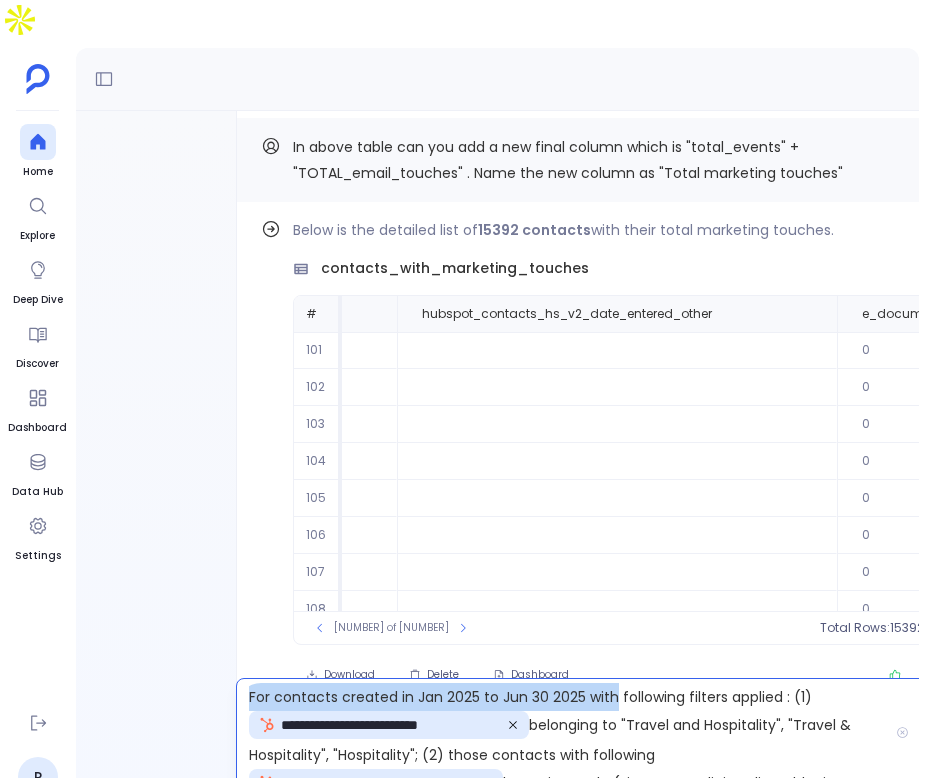 drag, startPoint x: 246, startPoint y: 650, endPoint x: 613, endPoint y: 657, distance: 367.06674 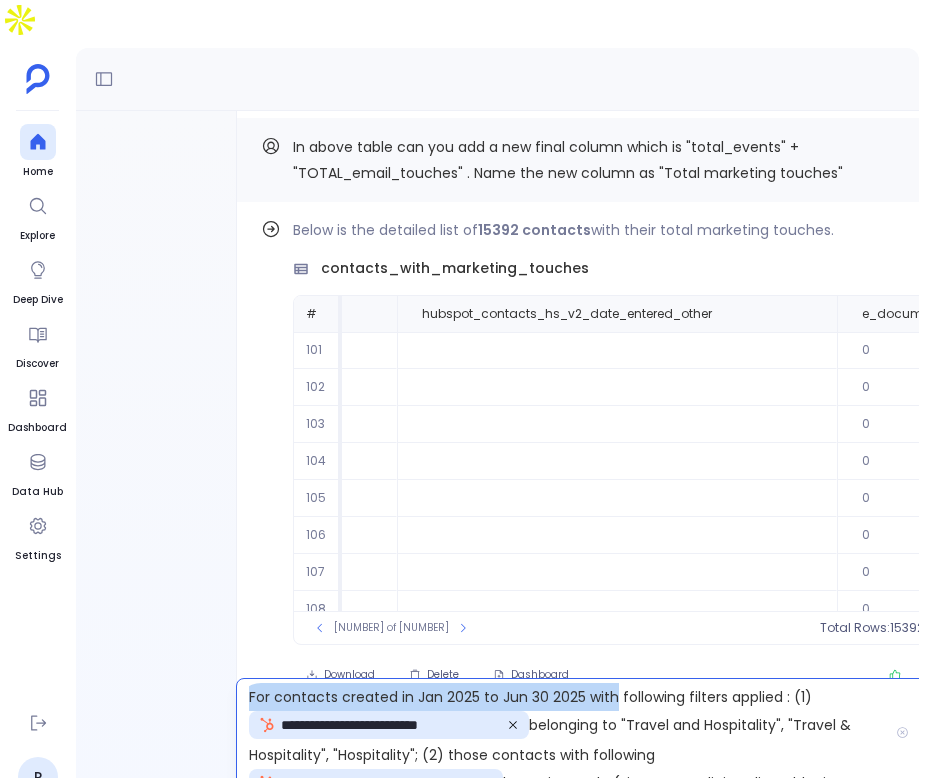 click on "**********" at bounding box center [562, 732] 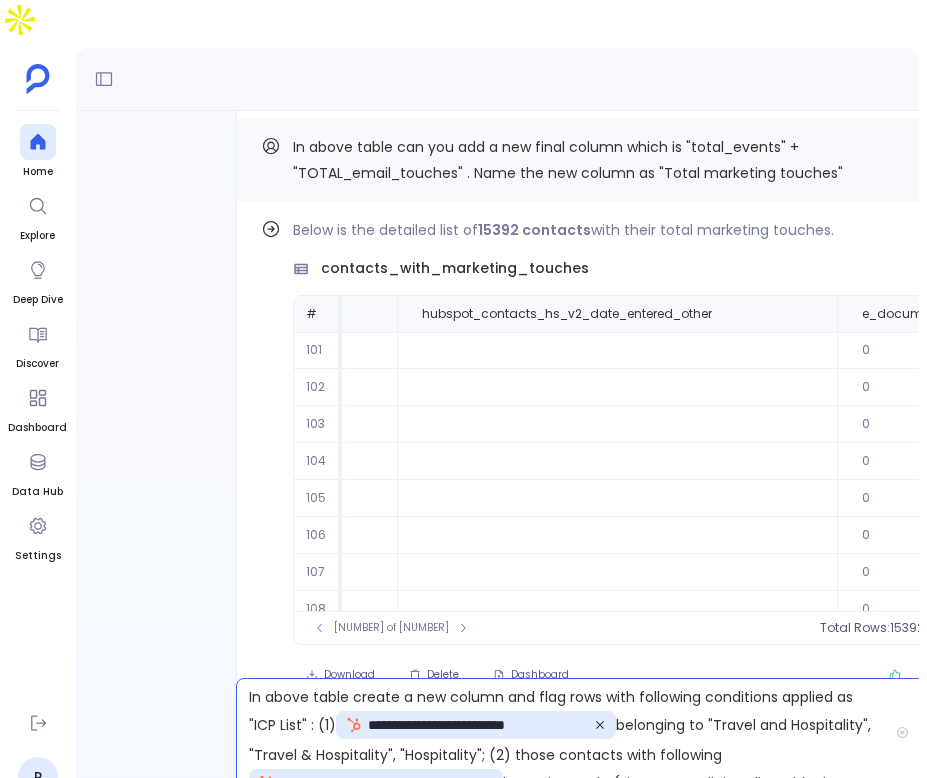 click on "**********" at bounding box center [562, 732] 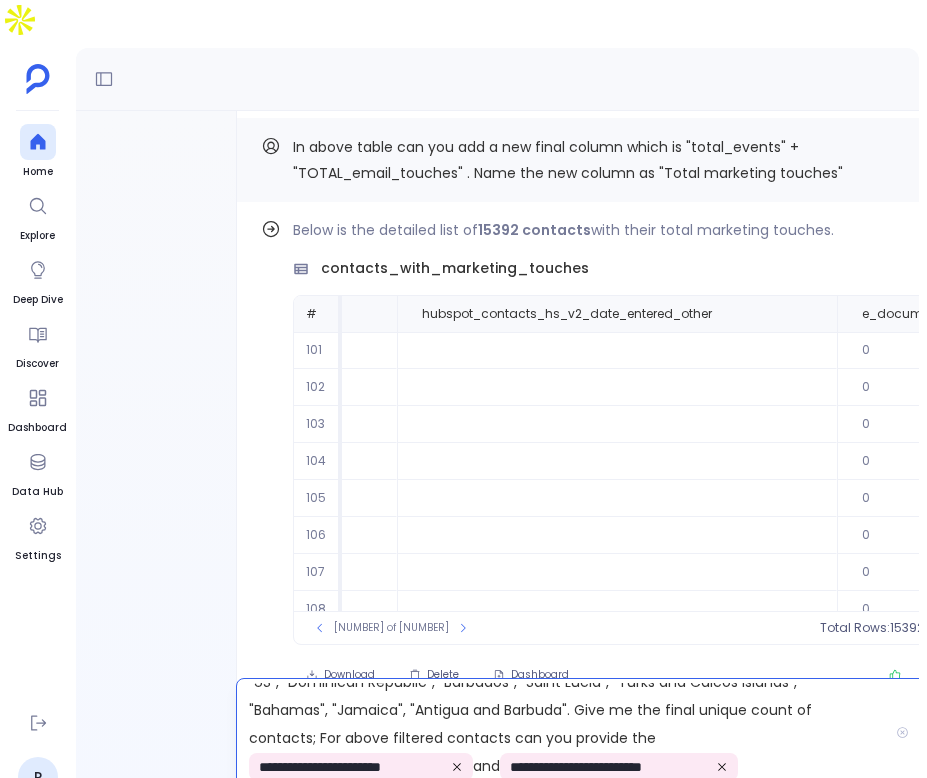 scroll, scrollTop: 1618, scrollLeft: 0, axis: vertical 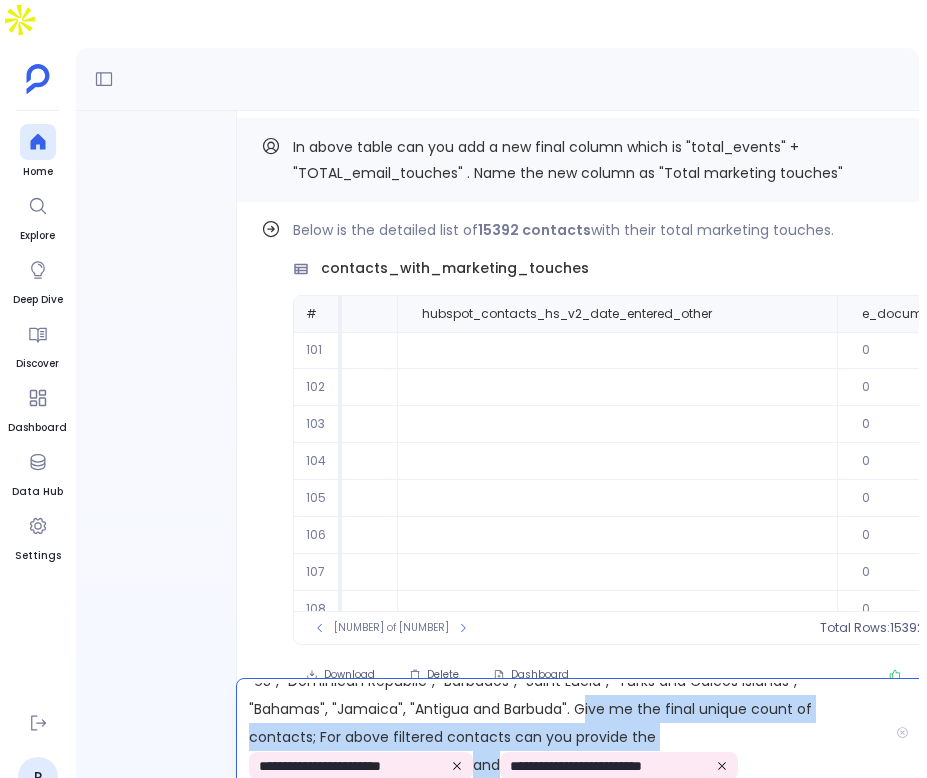 drag, startPoint x: 577, startPoint y: 664, endPoint x: 816, endPoint y: 741, distance: 251.0976 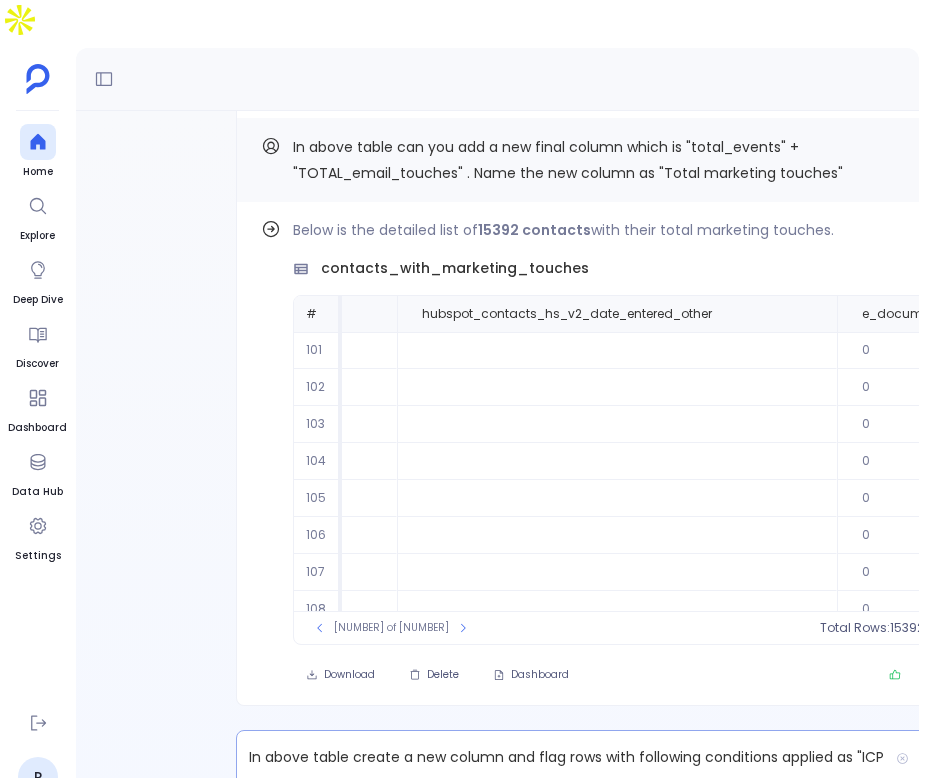 click on "**********" at bounding box center (562, 758) 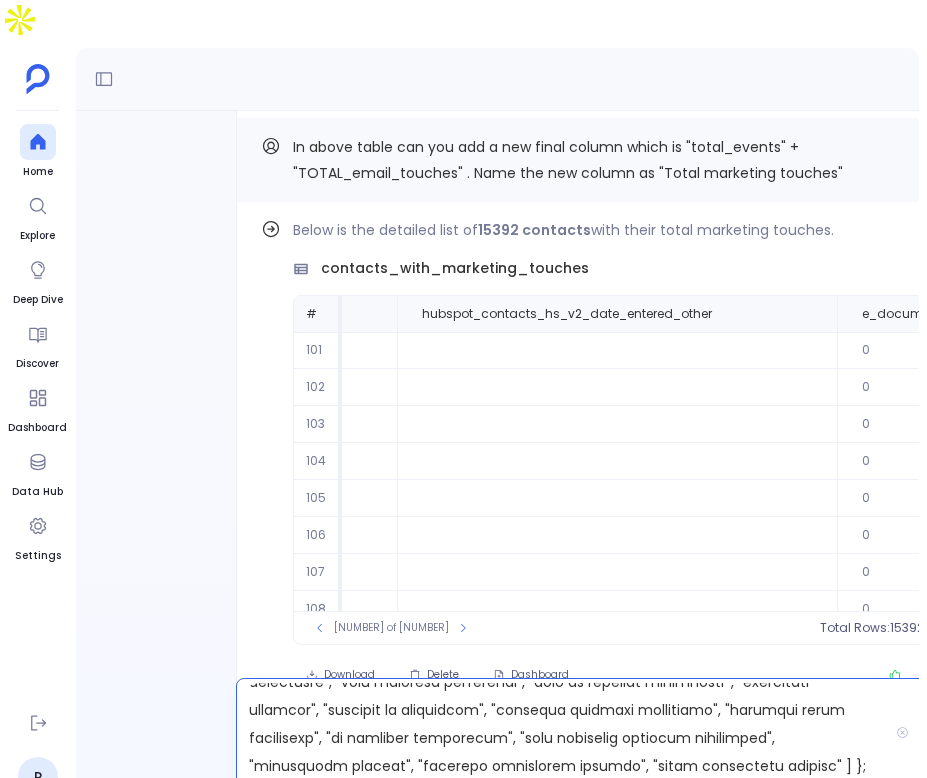 scroll, scrollTop: 1618, scrollLeft: 0, axis: vertical 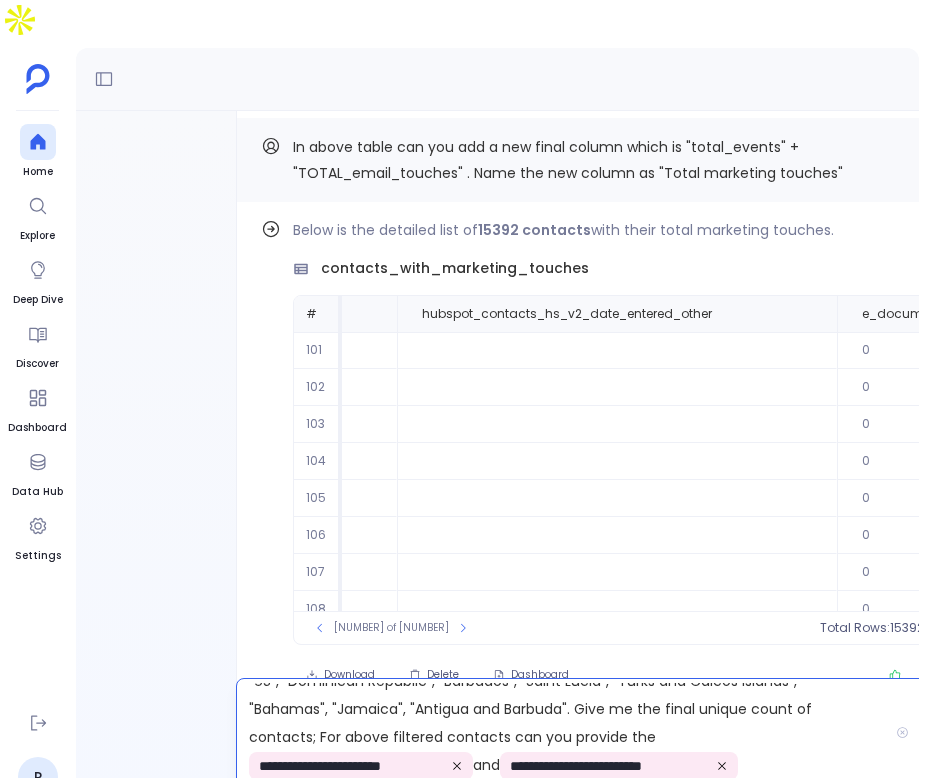 click on "**********" at bounding box center [562, 732] 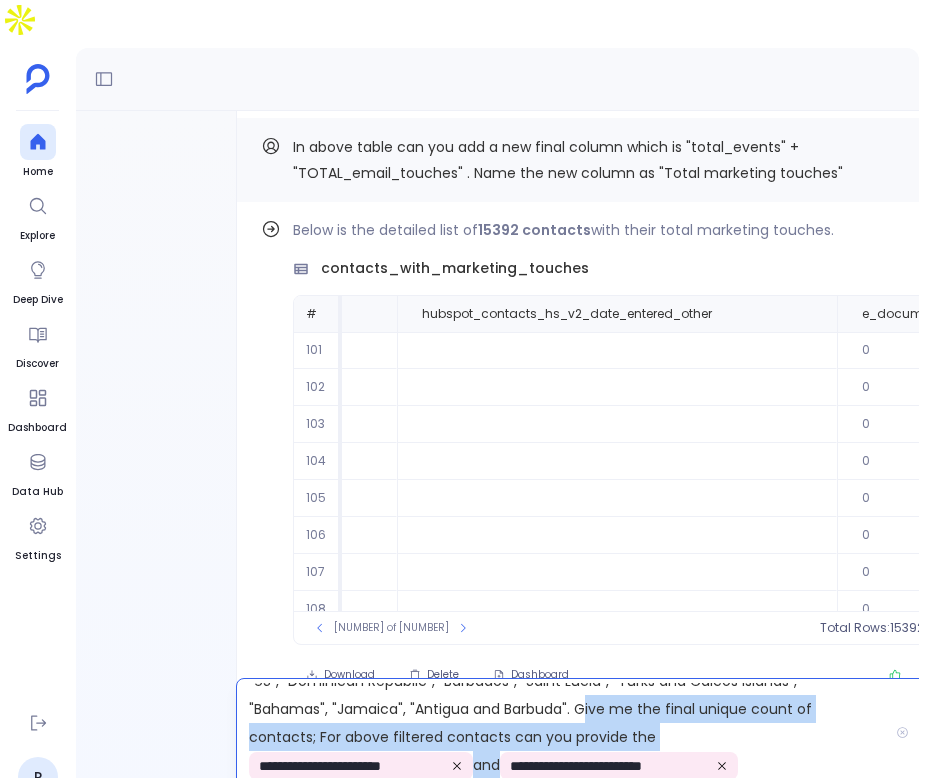 click on "**********" at bounding box center (562, 732) 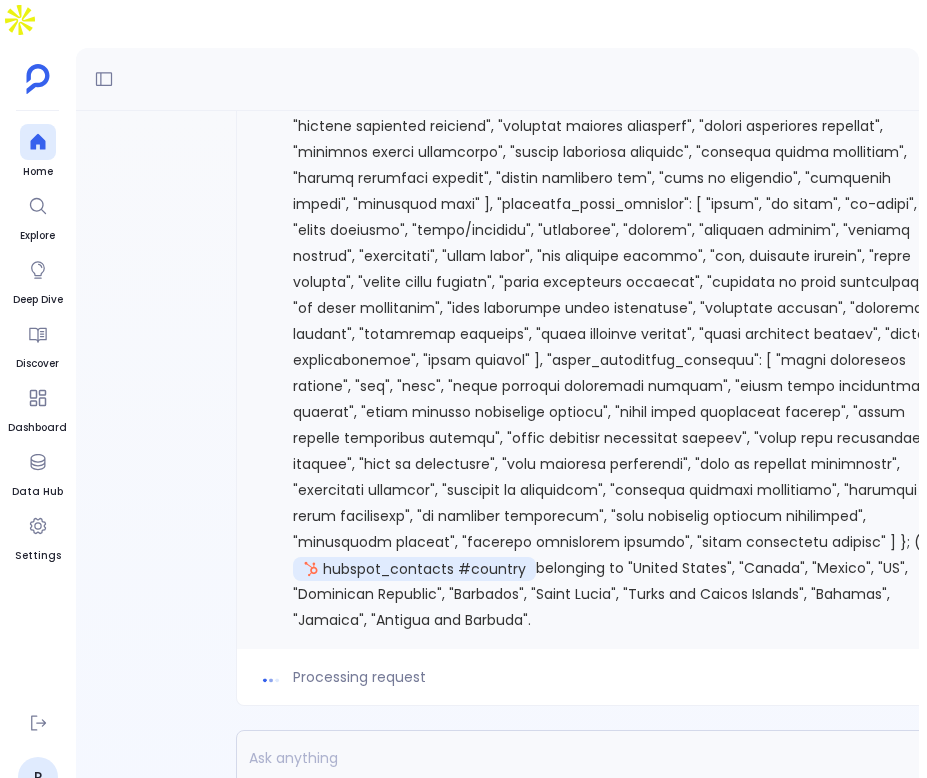 scroll, scrollTop: 0, scrollLeft: 0, axis: both 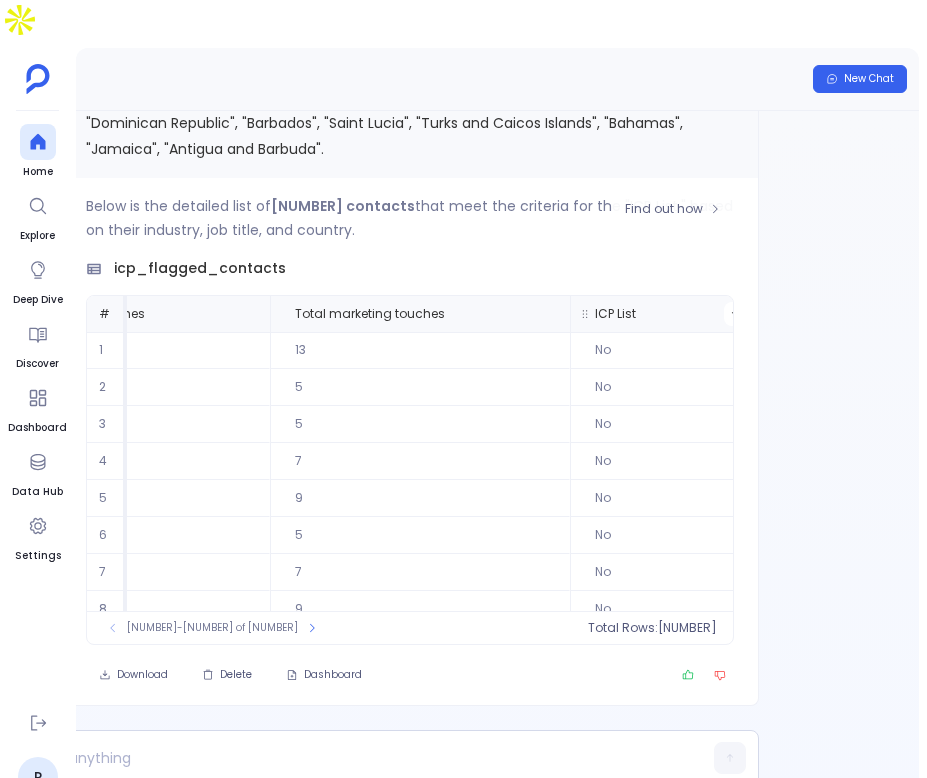 click 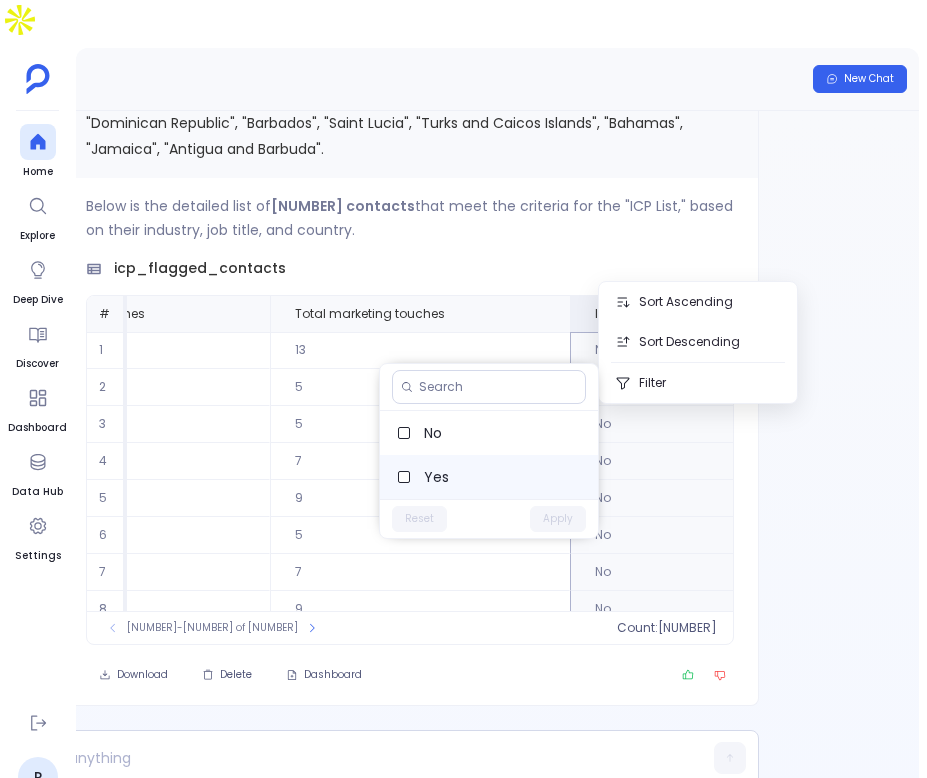 click on "Yes" at bounding box center (503, 477) 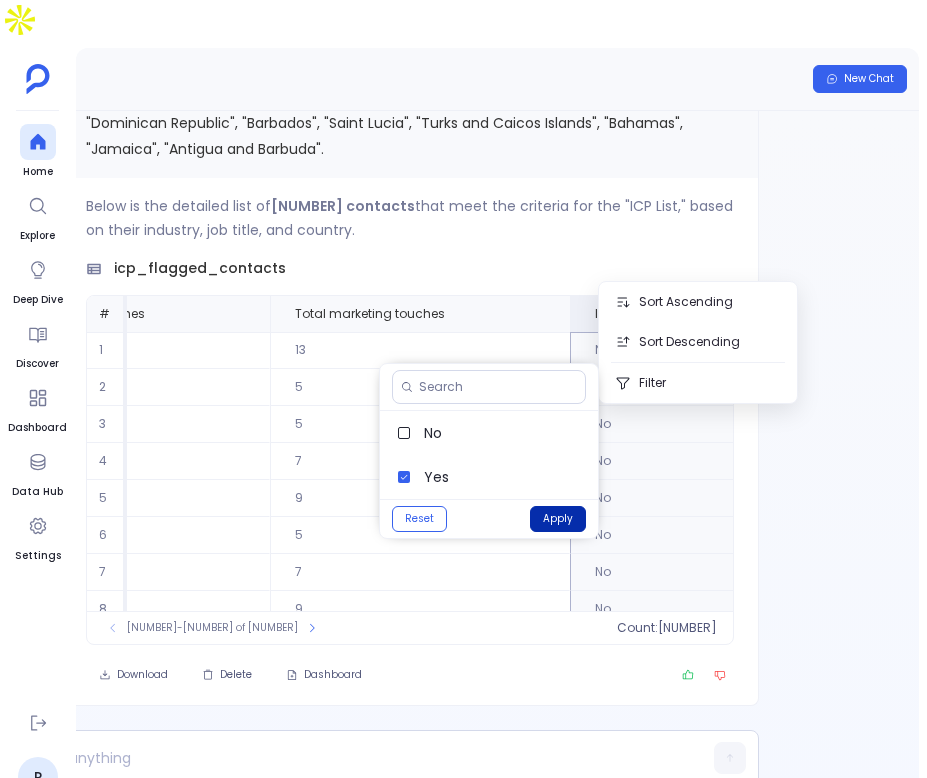 click on "Apply" at bounding box center (558, 519) 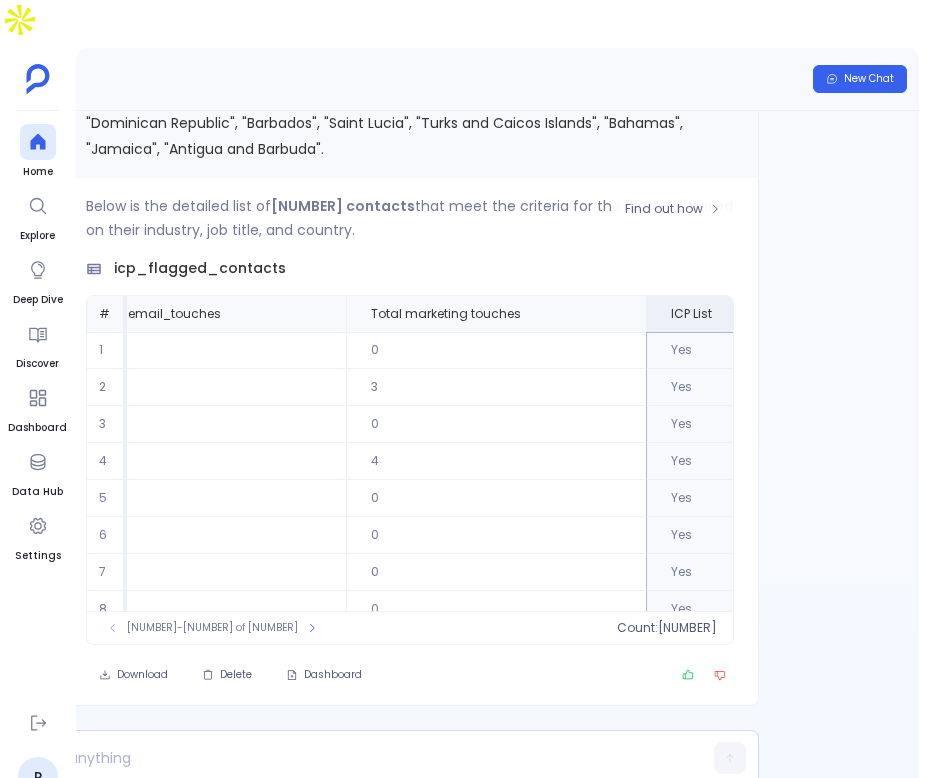 scroll, scrollTop: 0, scrollLeft: 7375, axis: horizontal 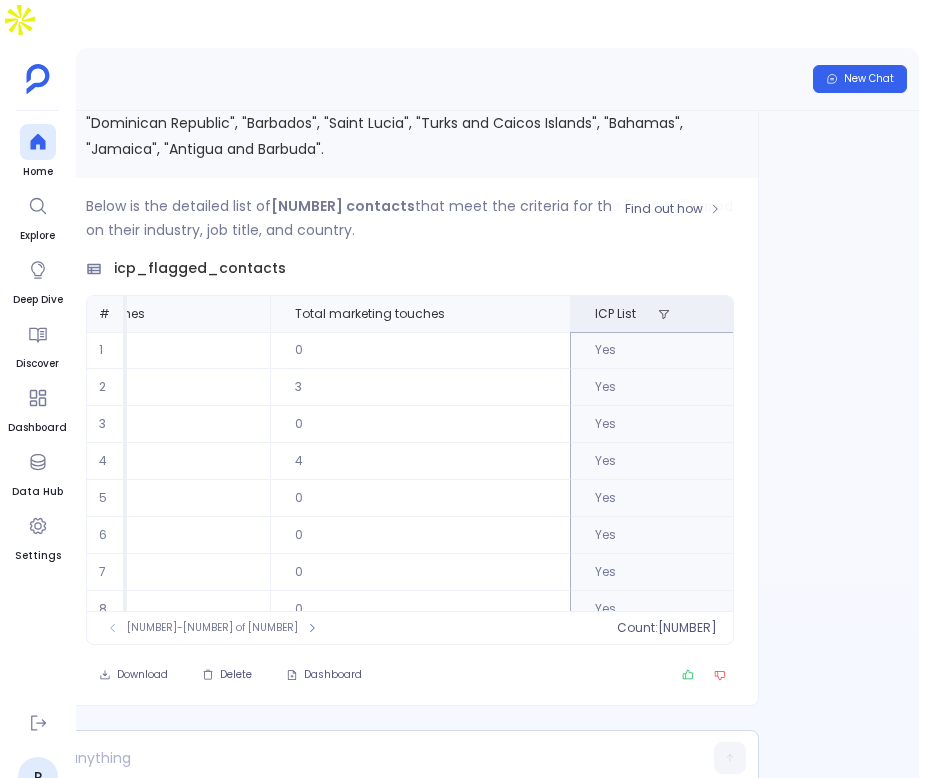 click on "Yes" at bounding box center (665, 350) 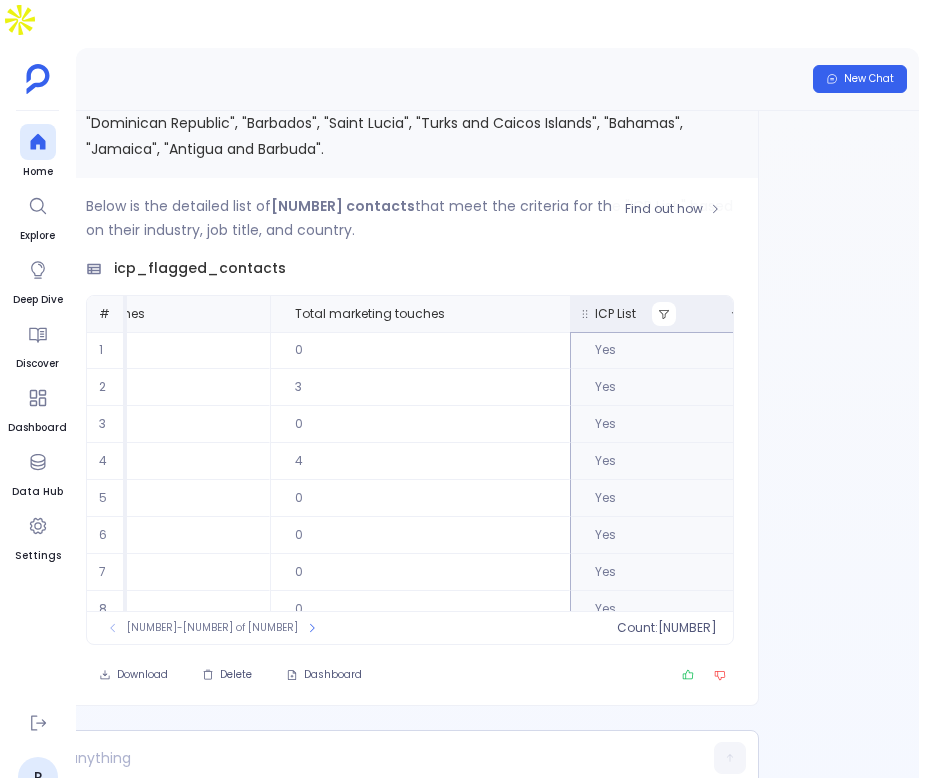 click 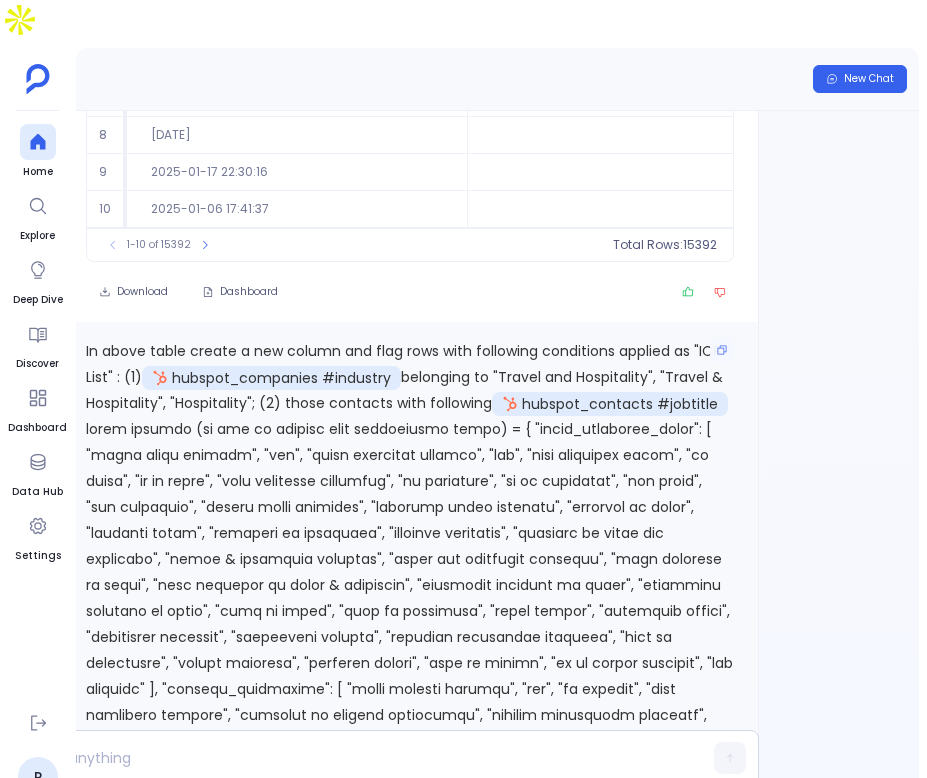 scroll, scrollTop: -1761, scrollLeft: 0, axis: vertical 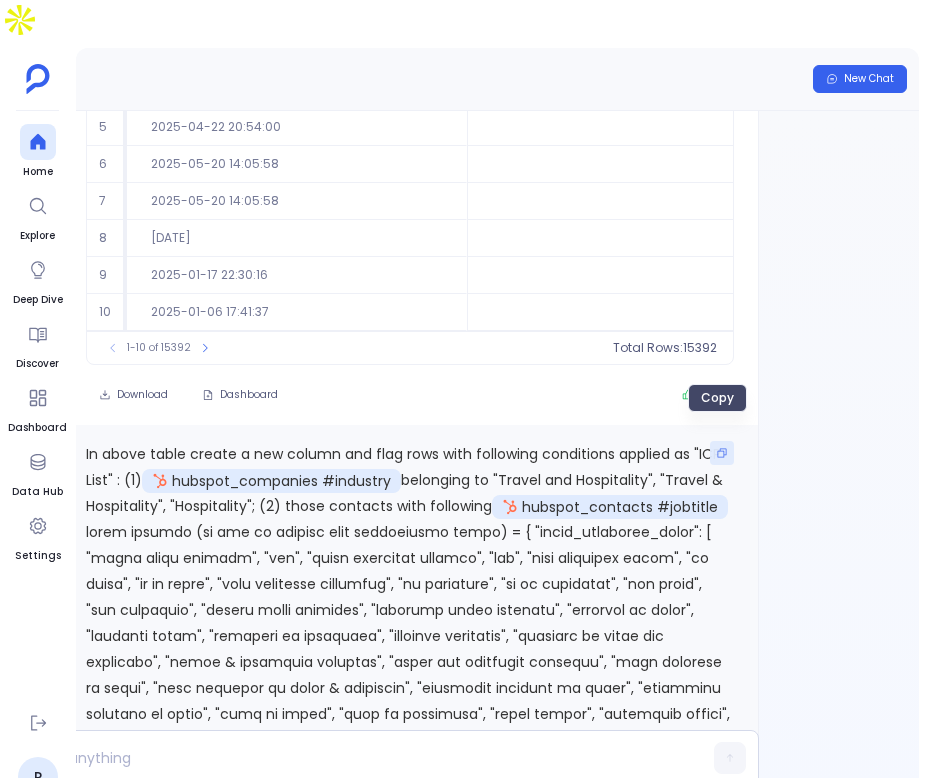click 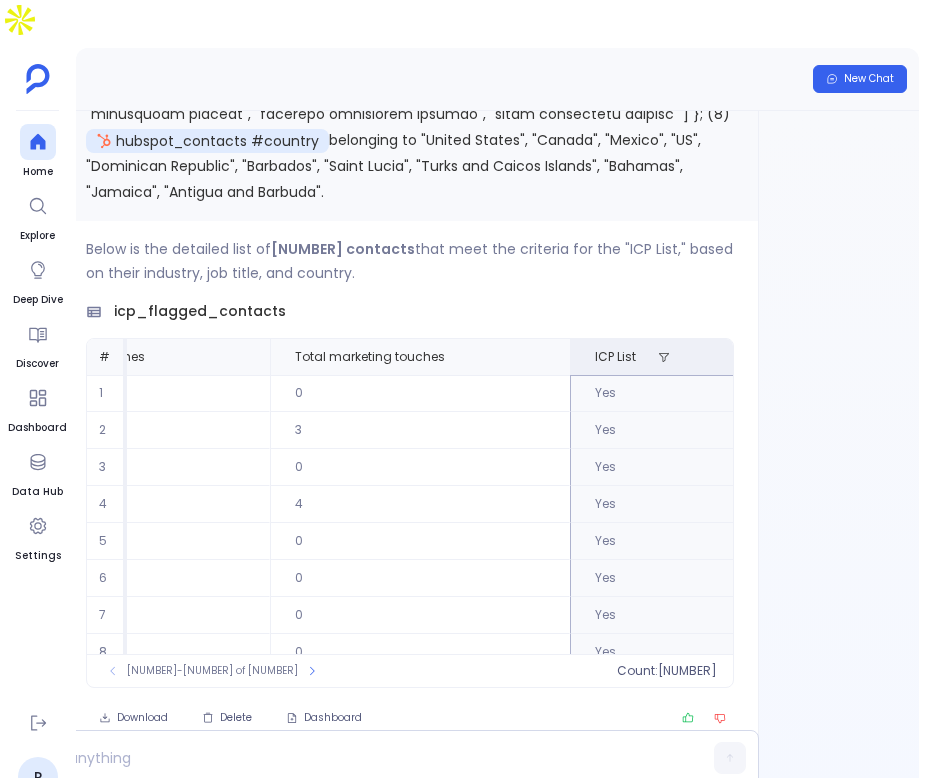 scroll, scrollTop: 0, scrollLeft: 0, axis: both 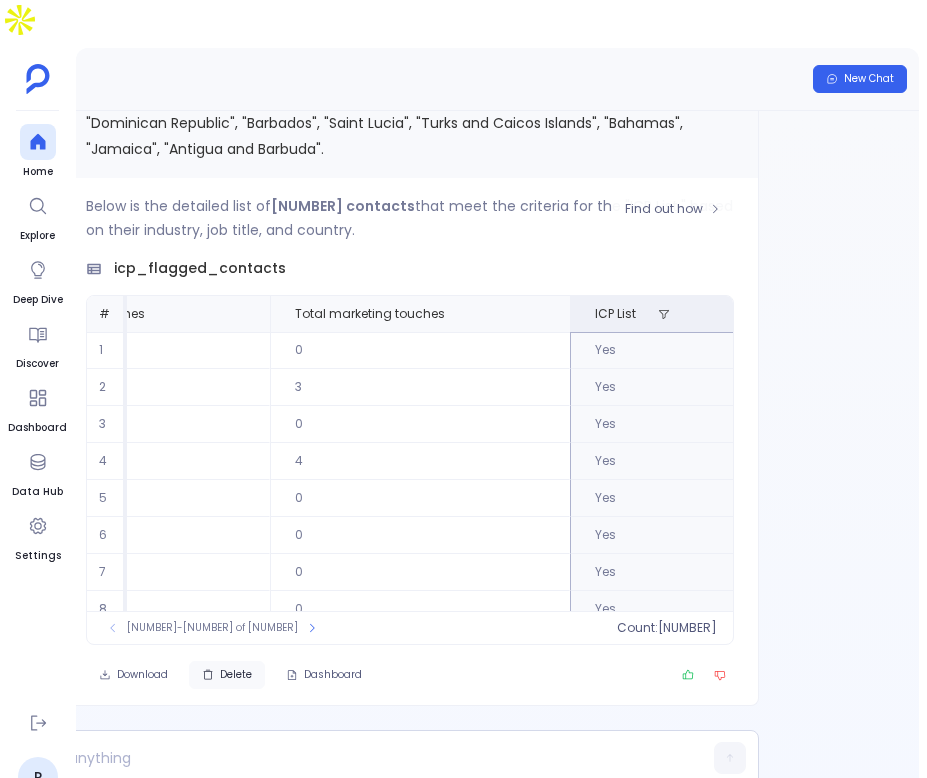 click on "Delete" at bounding box center [227, 675] 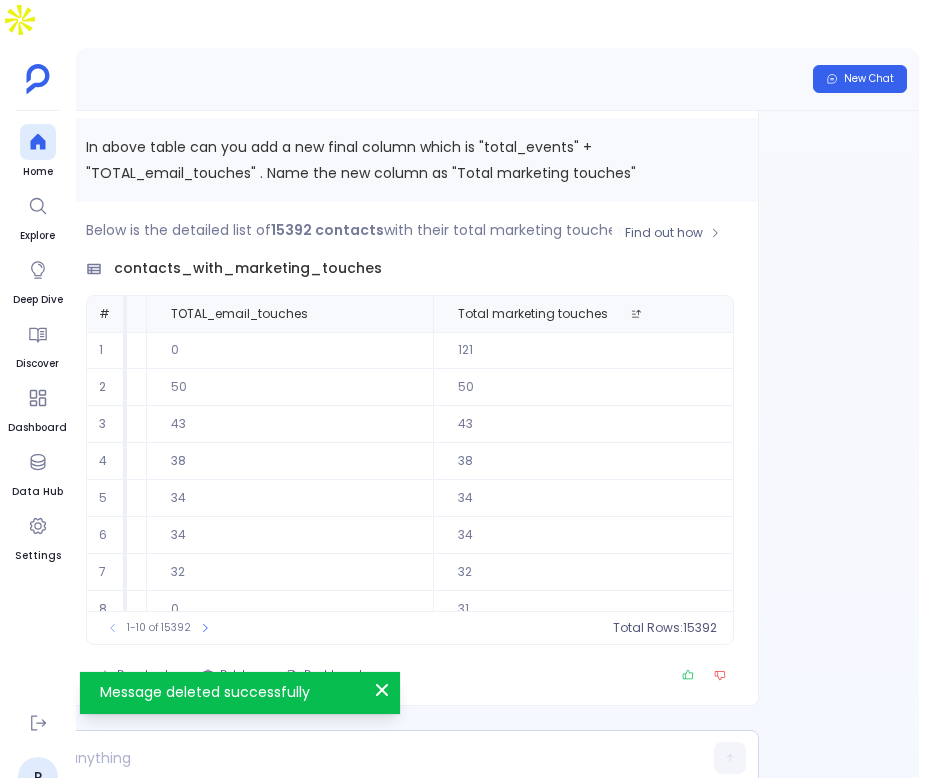 scroll, scrollTop: 0, scrollLeft: 7184, axis: horizontal 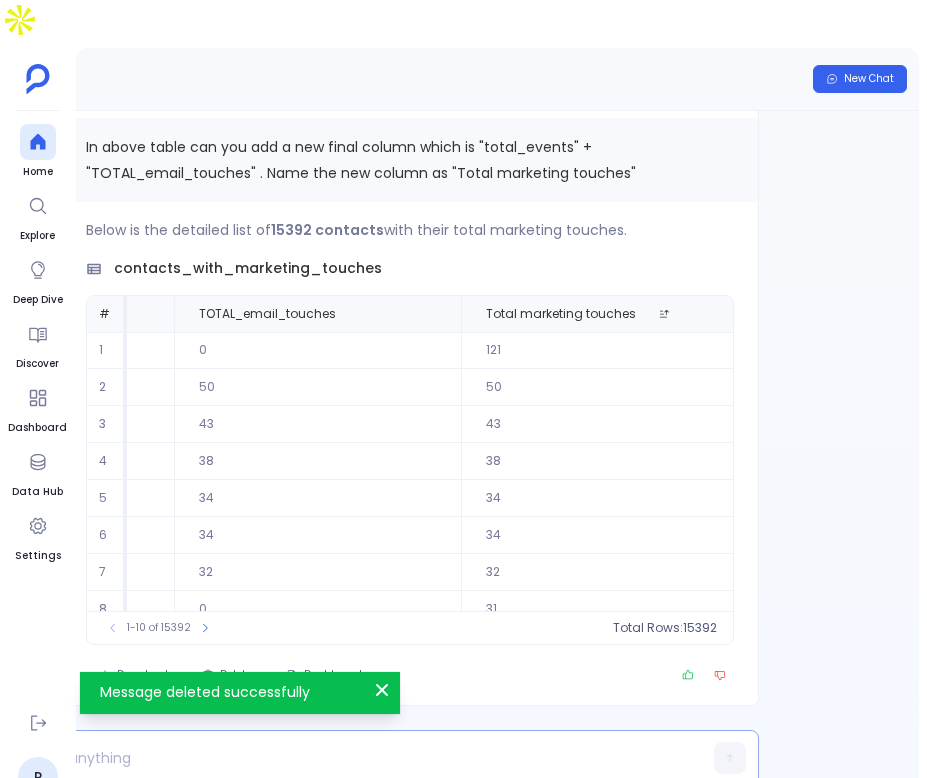 click at bounding box center [355, 758] 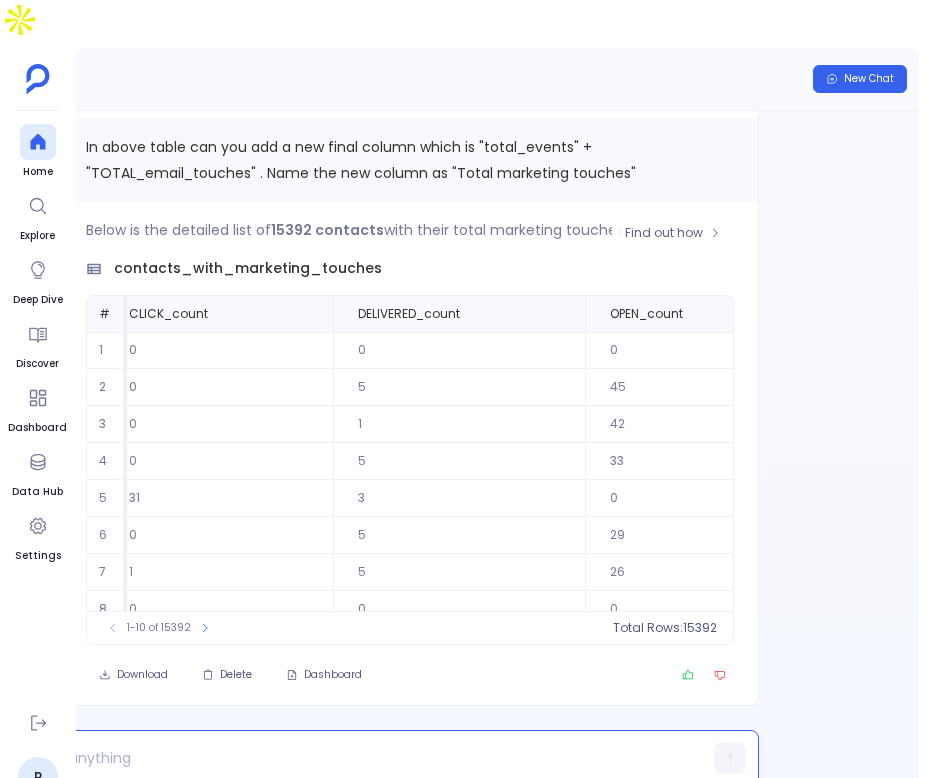 scroll, scrollTop: 0, scrollLeft: 6011, axis: horizontal 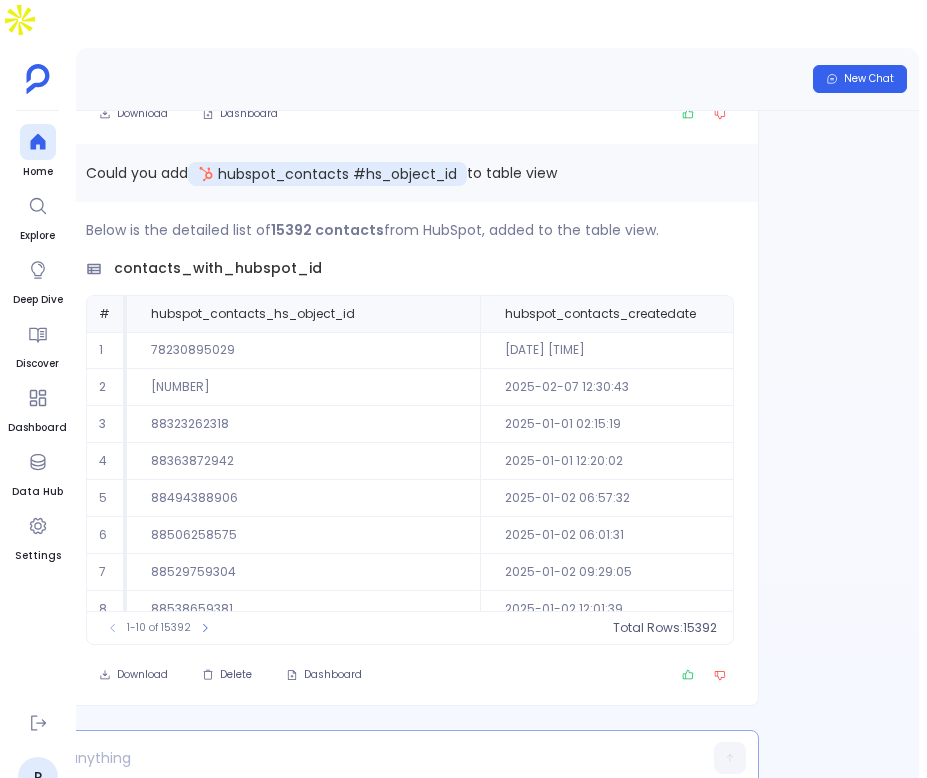 click at bounding box center (355, 758) 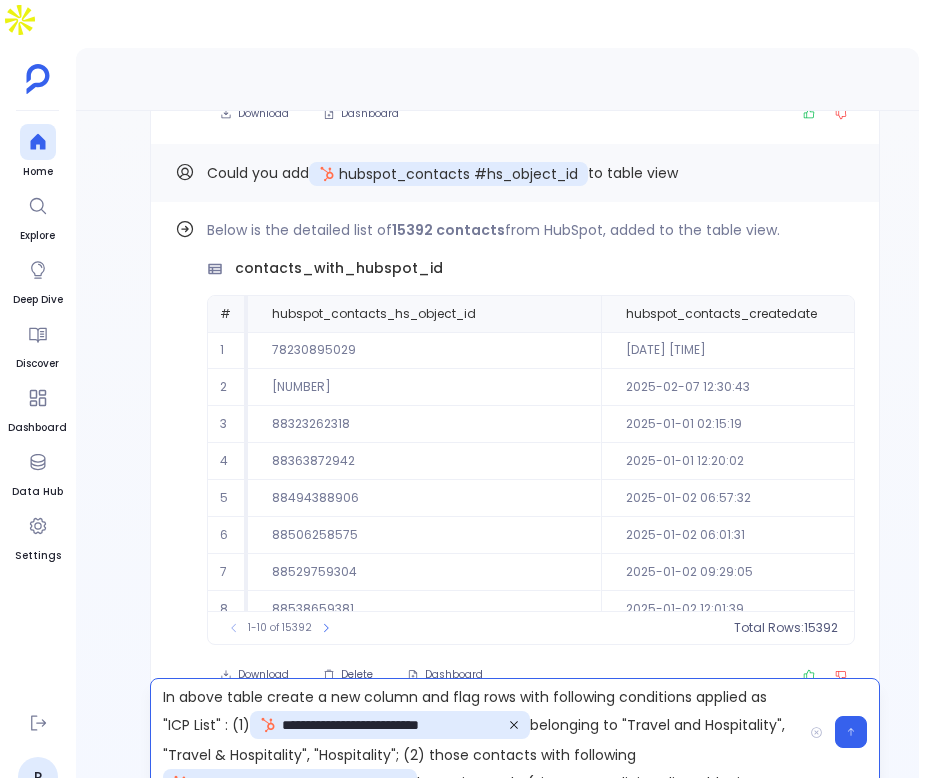 scroll, scrollTop: 0, scrollLeft: 85, axis: horizontal 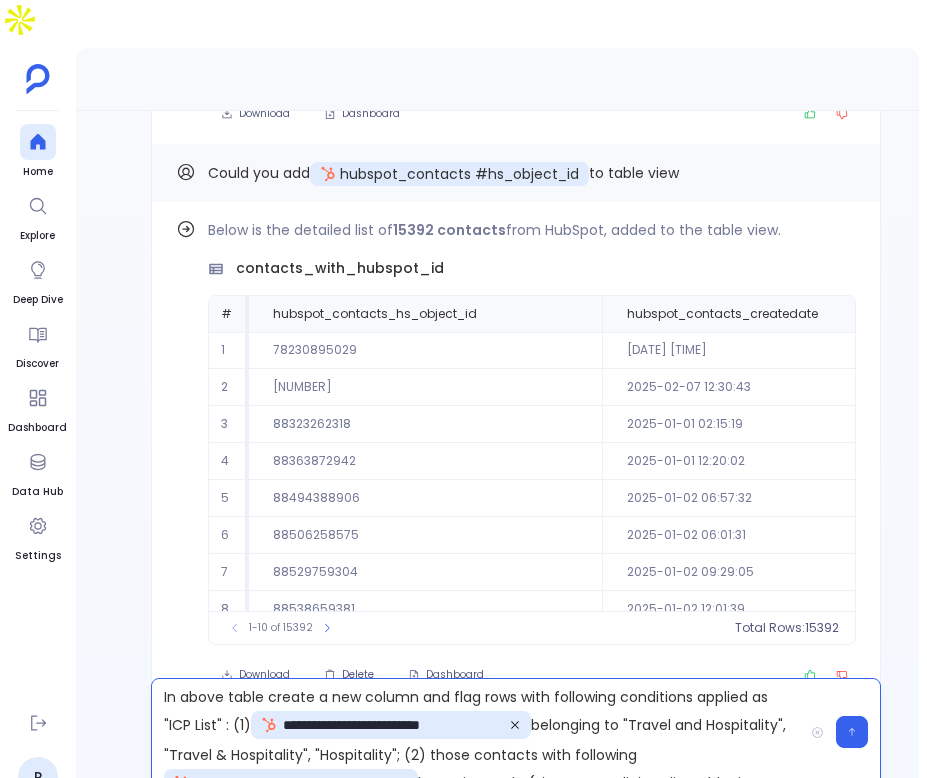 click on "**********" at bounding box center (477, 732) 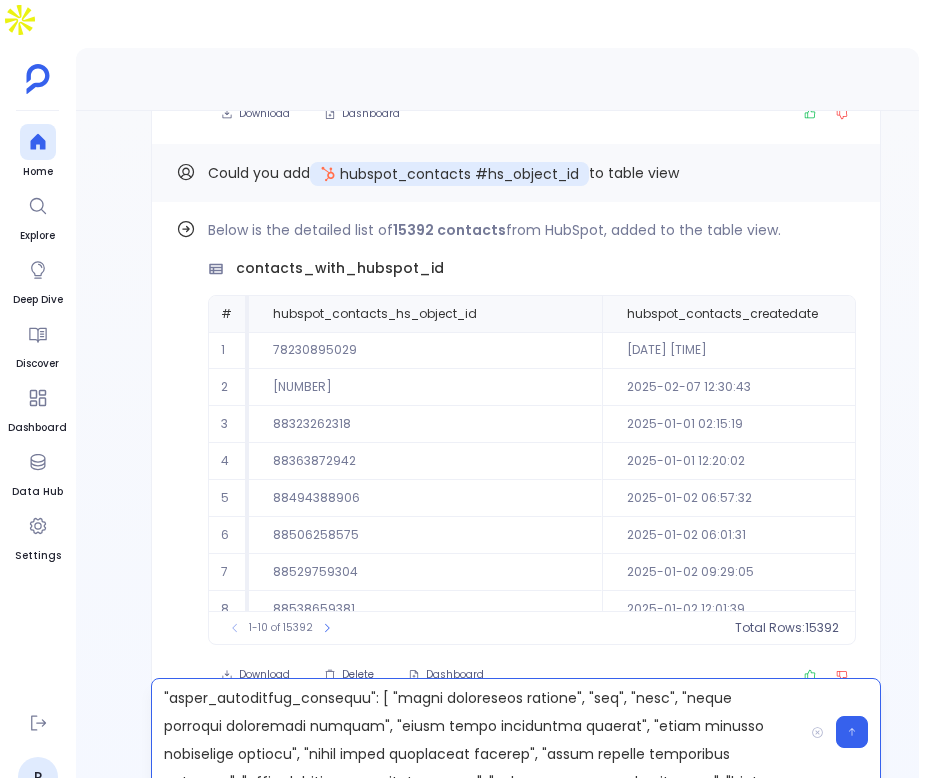 scroll, scrollTop: 1560, scrollLeft: 0, axis: vertical 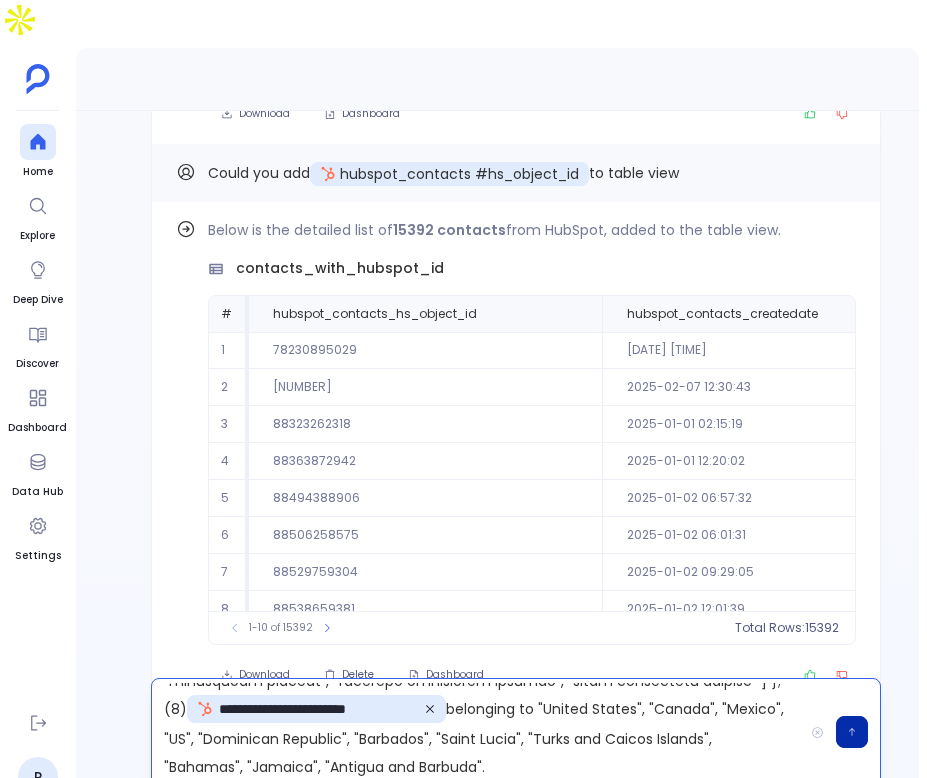 click at bounding box center (852, 732) 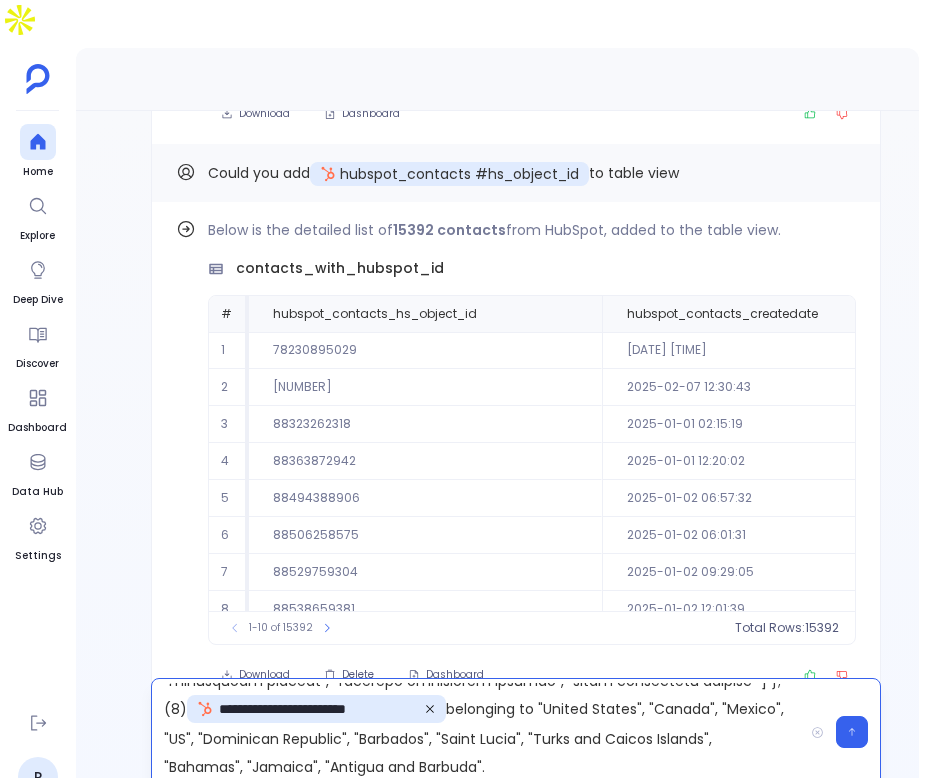 scroll, scrollTop: 0, scrollLeft: 0, axis: both 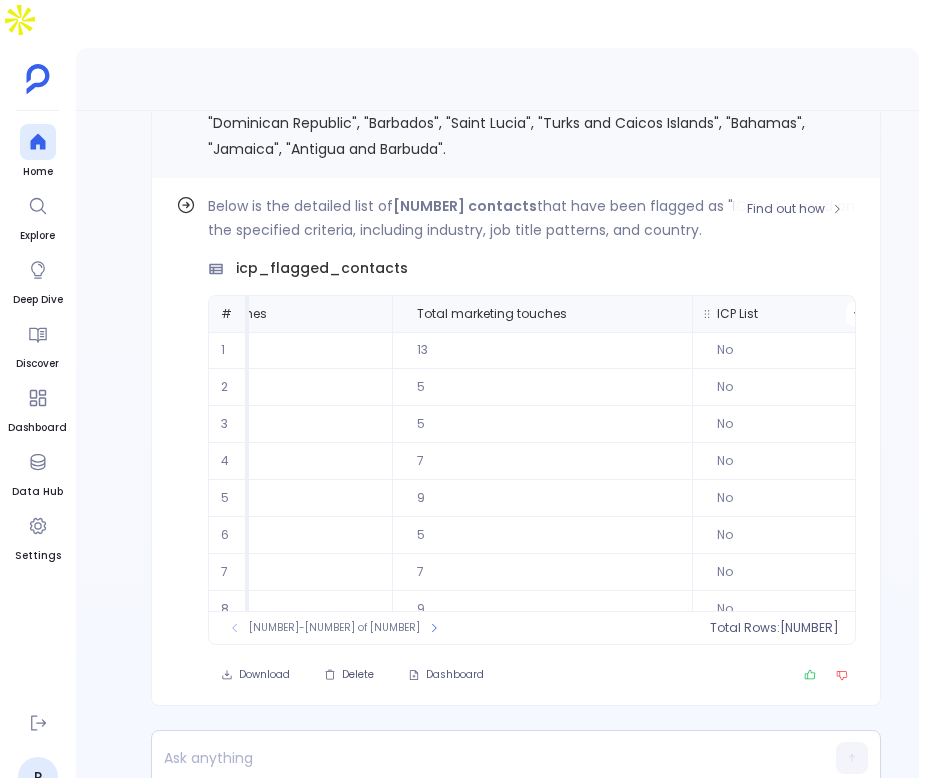 click 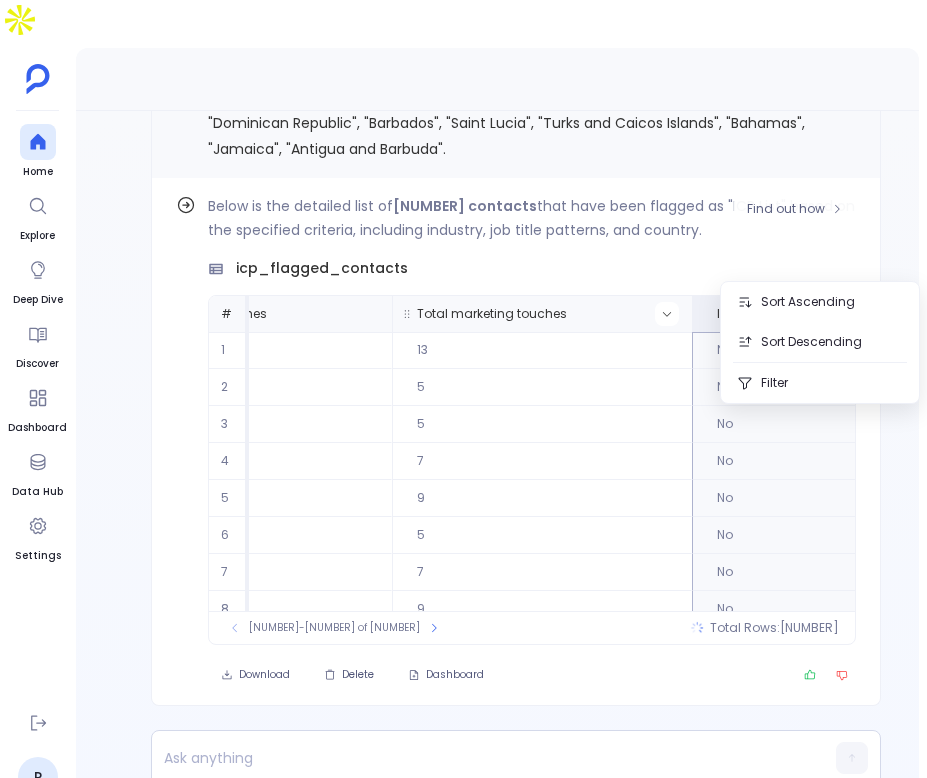 click at bounding box center (667, 314) 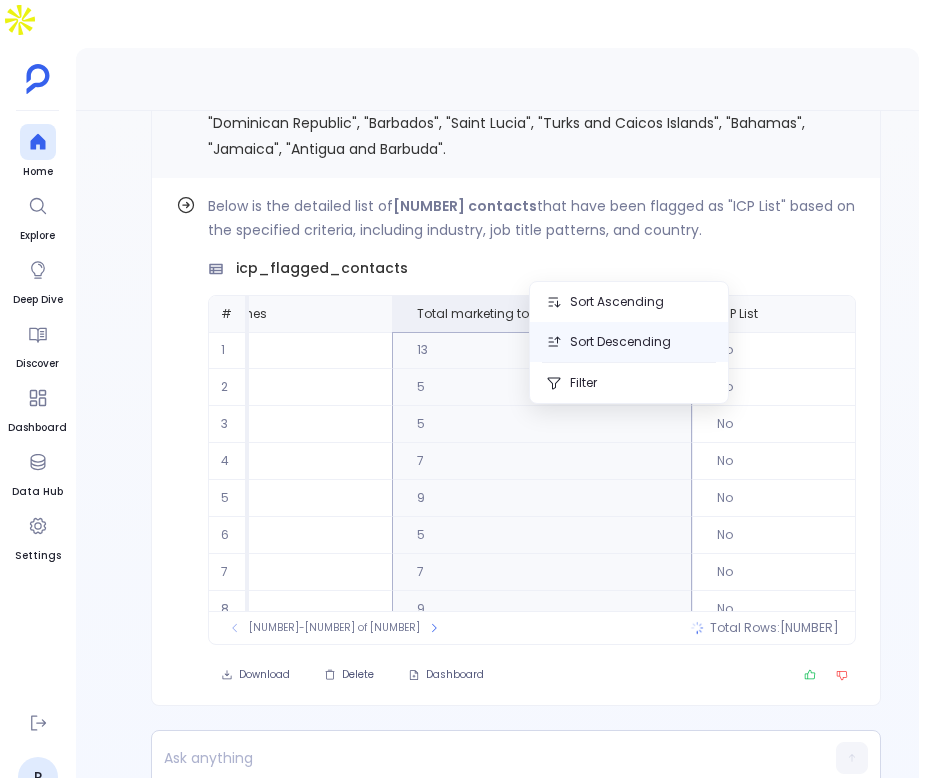 click on "Sort Descending" at bounding box center (629, 342) 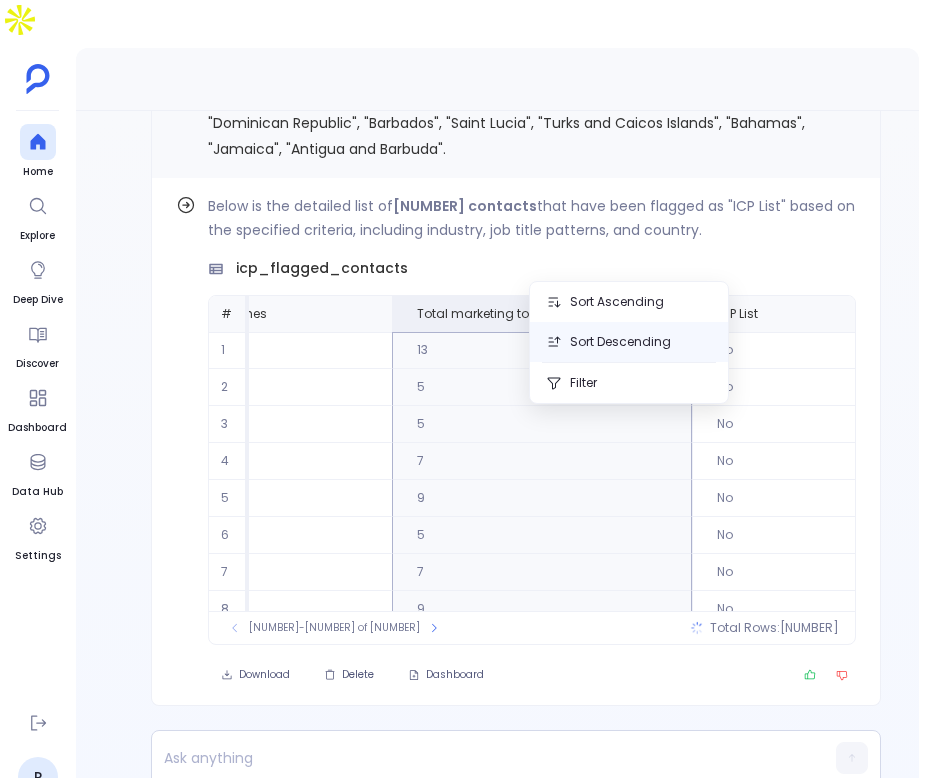 scroll, scrollTop: 0, scrollLeft: 0, axis: both 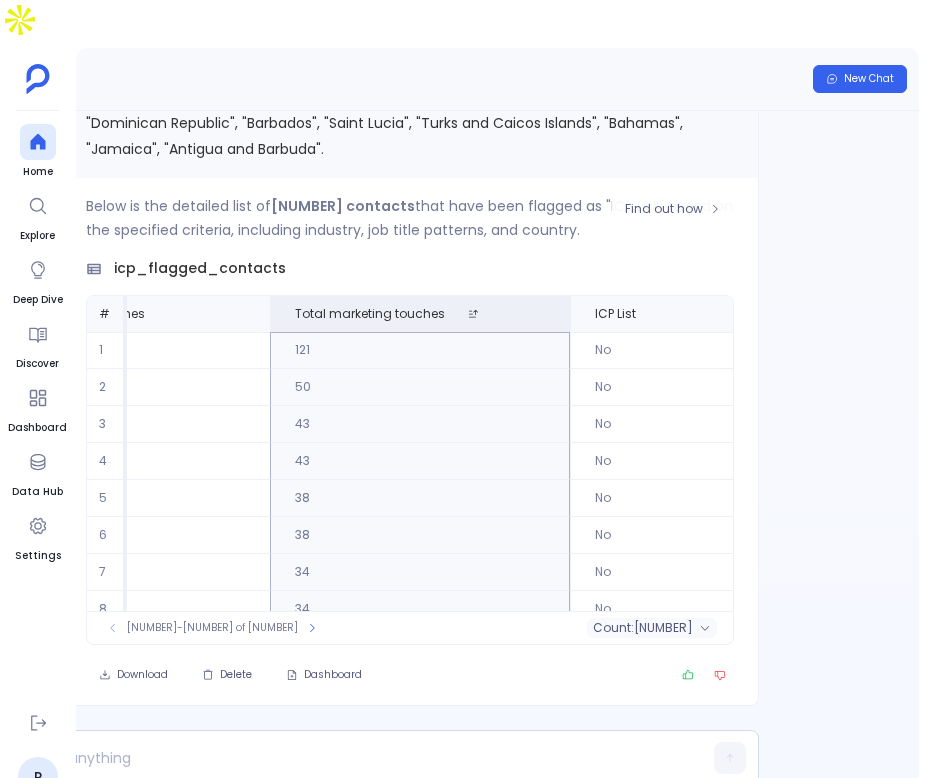 click on "Delete" at bounding box center [236, 675] 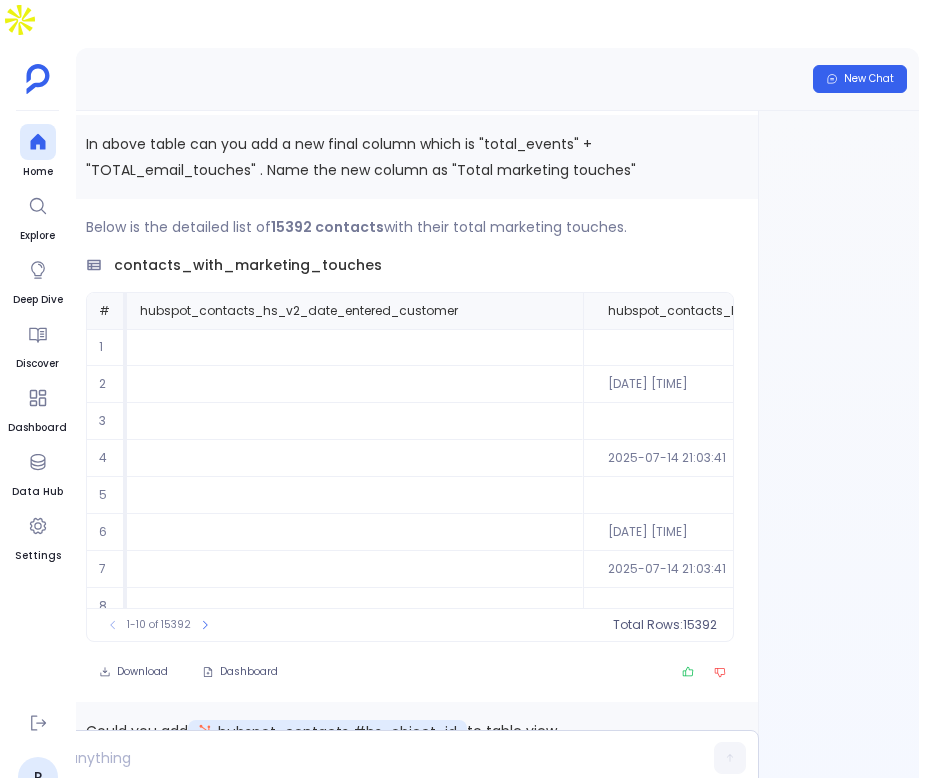 scroll, scrollTop: -571, scrollLeft: 0, axis: vertical 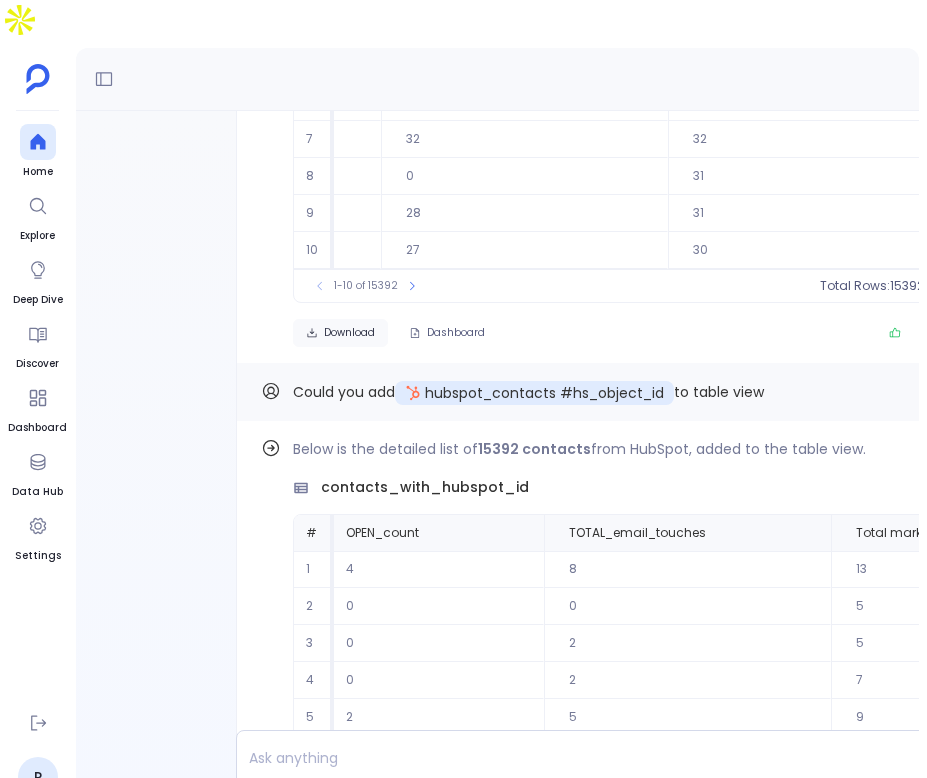 click on "Download" at bounding box center [340, 333] 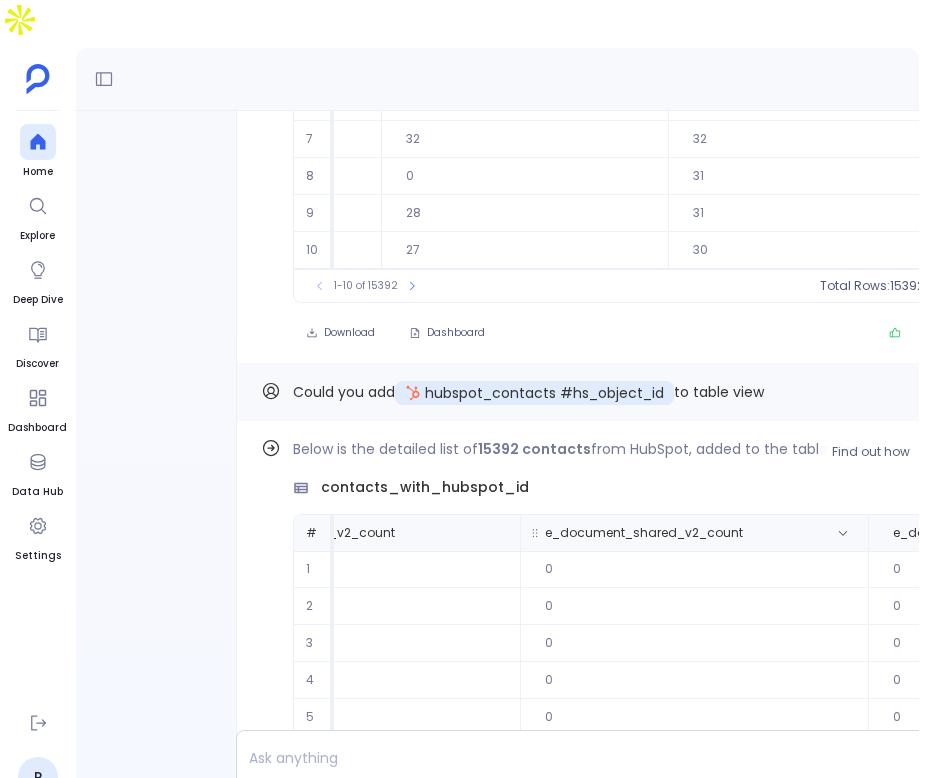 scroll, scrollTop: 0, scrollLeft: 4173, axis: horizontal 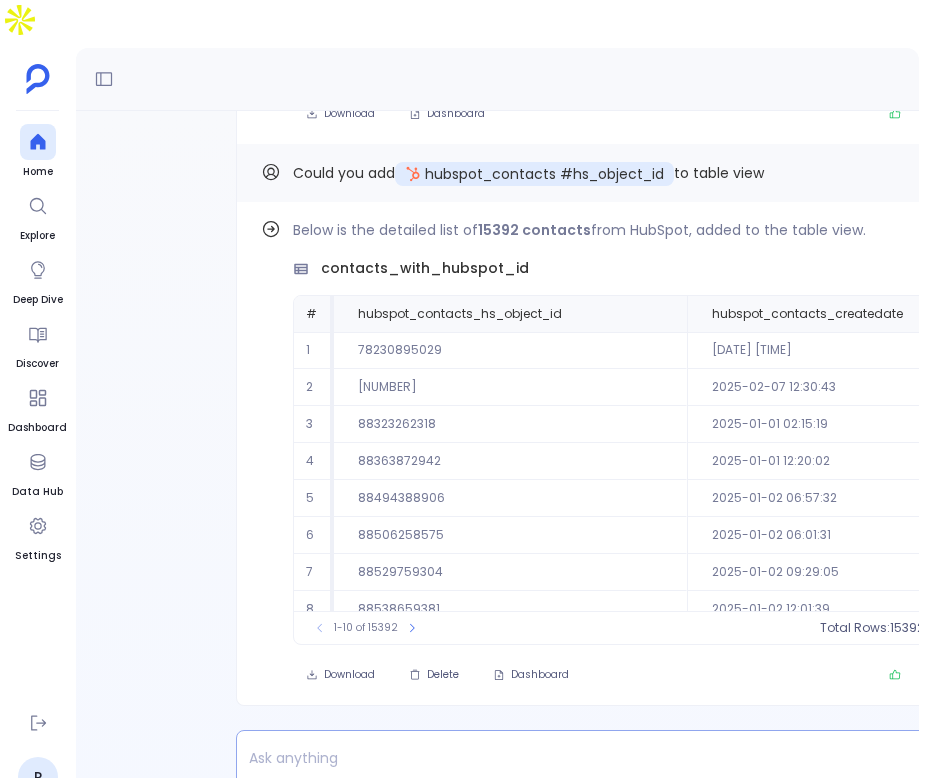 click at bounding box center [562, 758] 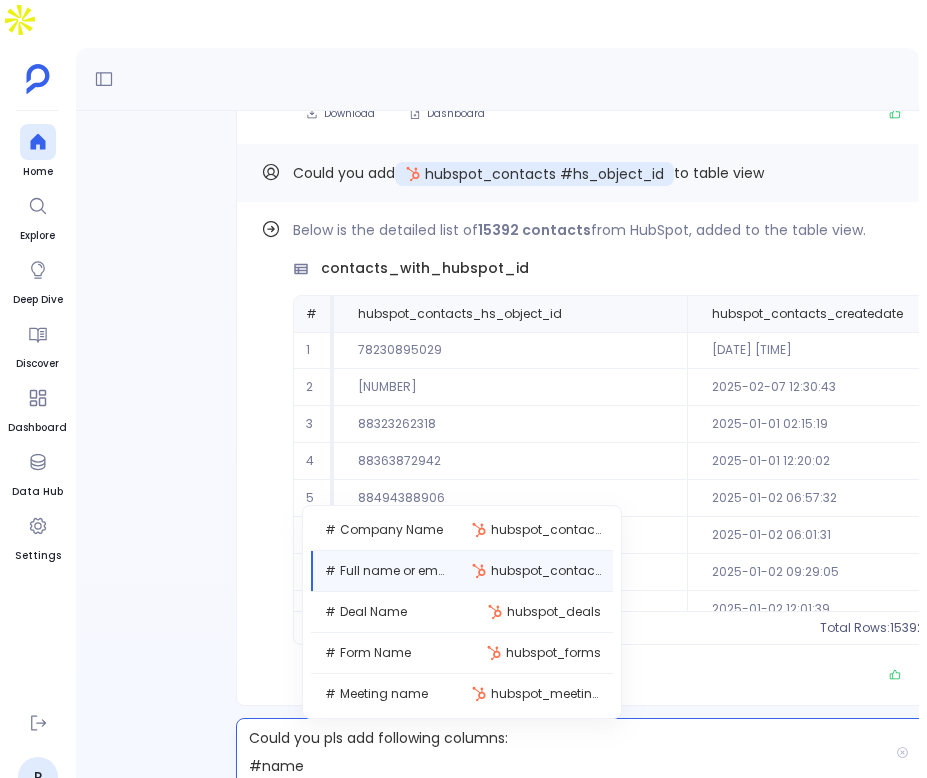 scroll, scrollTop: 120, scrollLeft: 0, axis: vertical 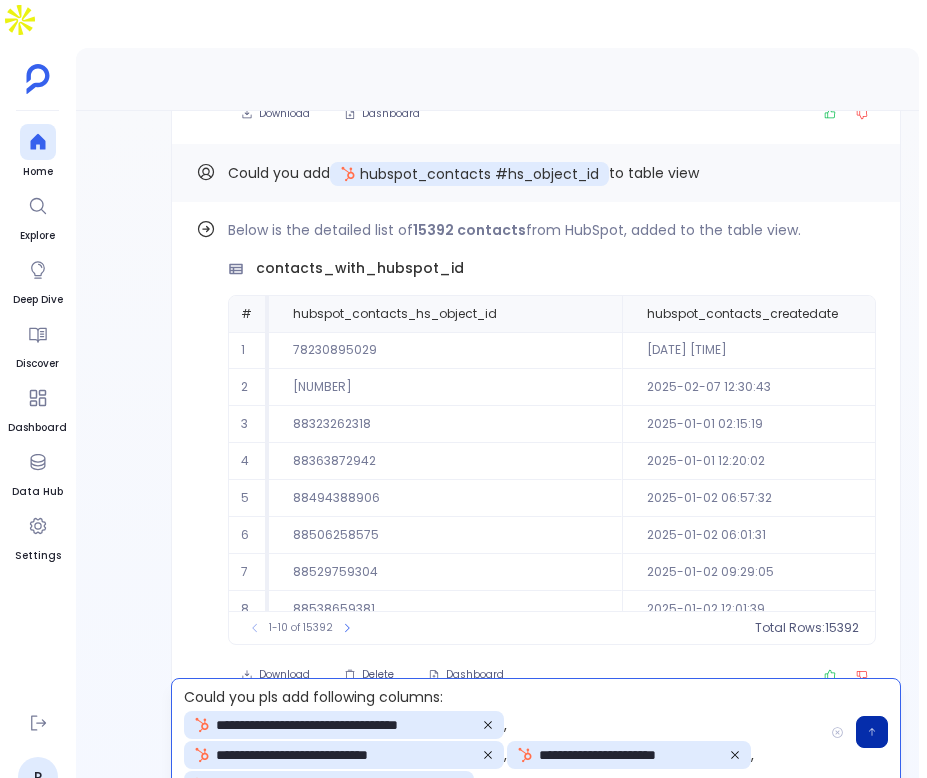 click 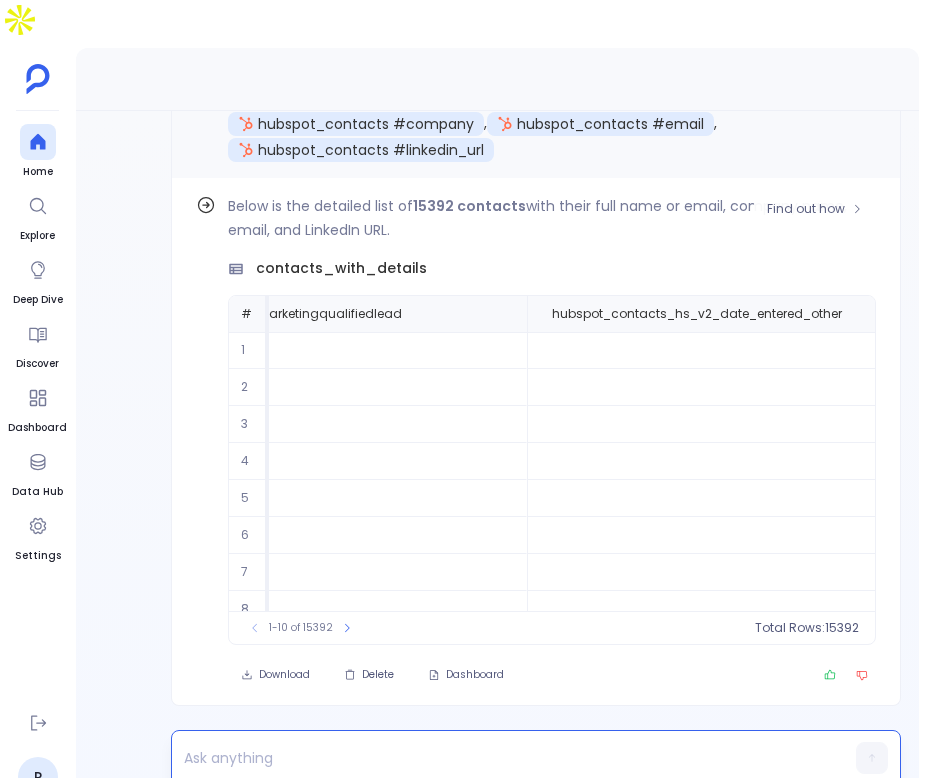 scroll, scrollTop: 0, scrollLeft: 3237, axis: horizontal 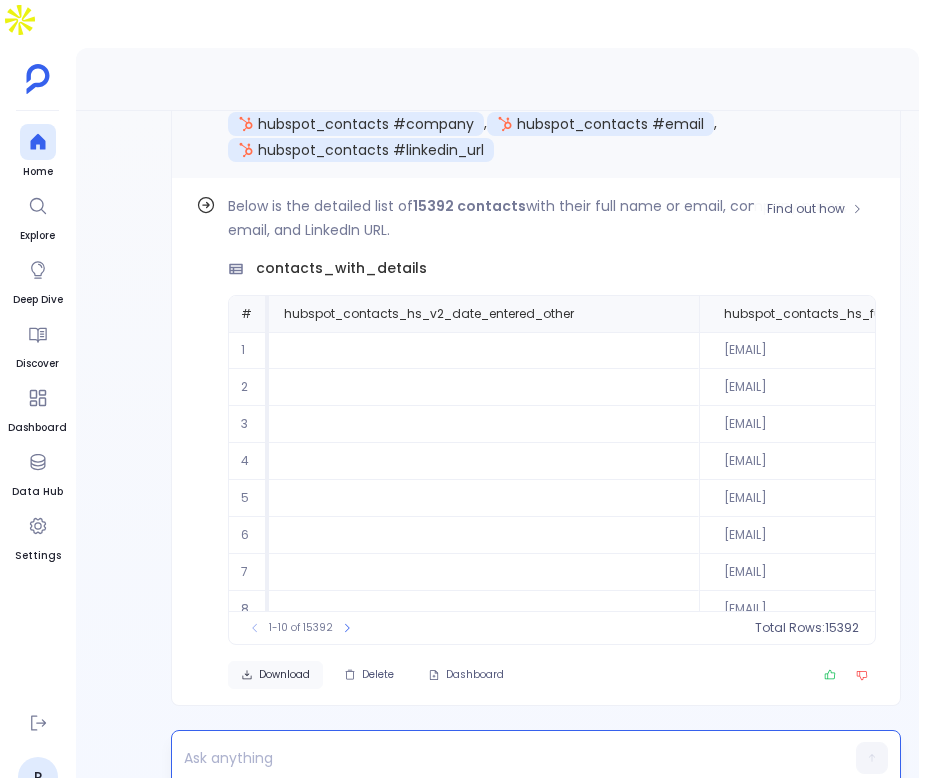 click on "Download" at bounding box center (284, 675) 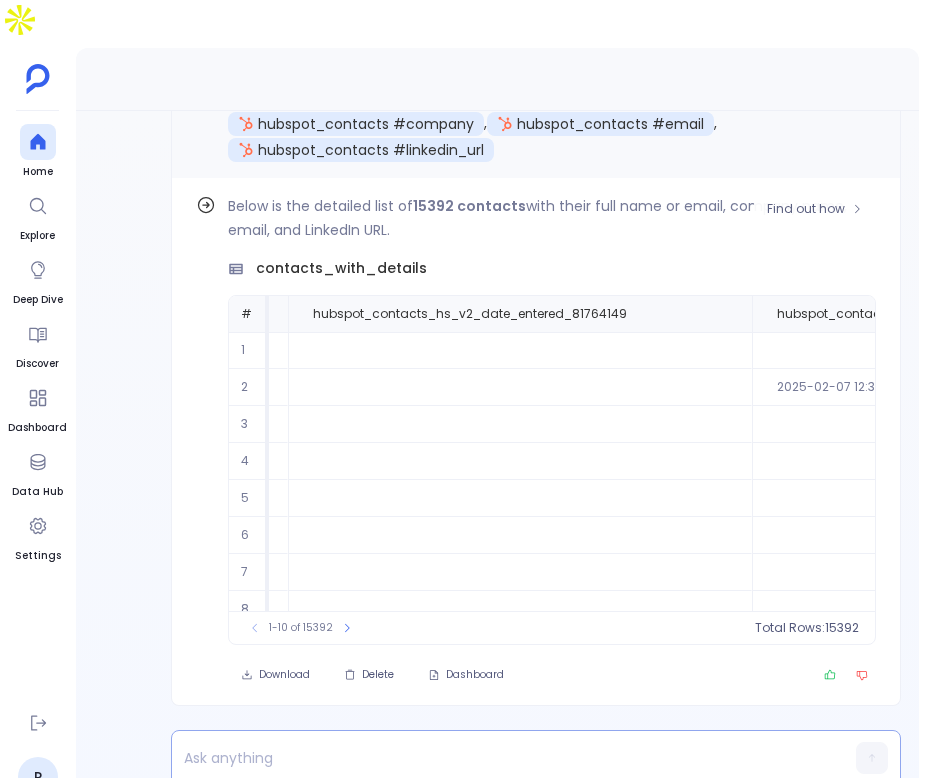 scroll, scrollTop: 0, scrollLeft: 0, axis: both 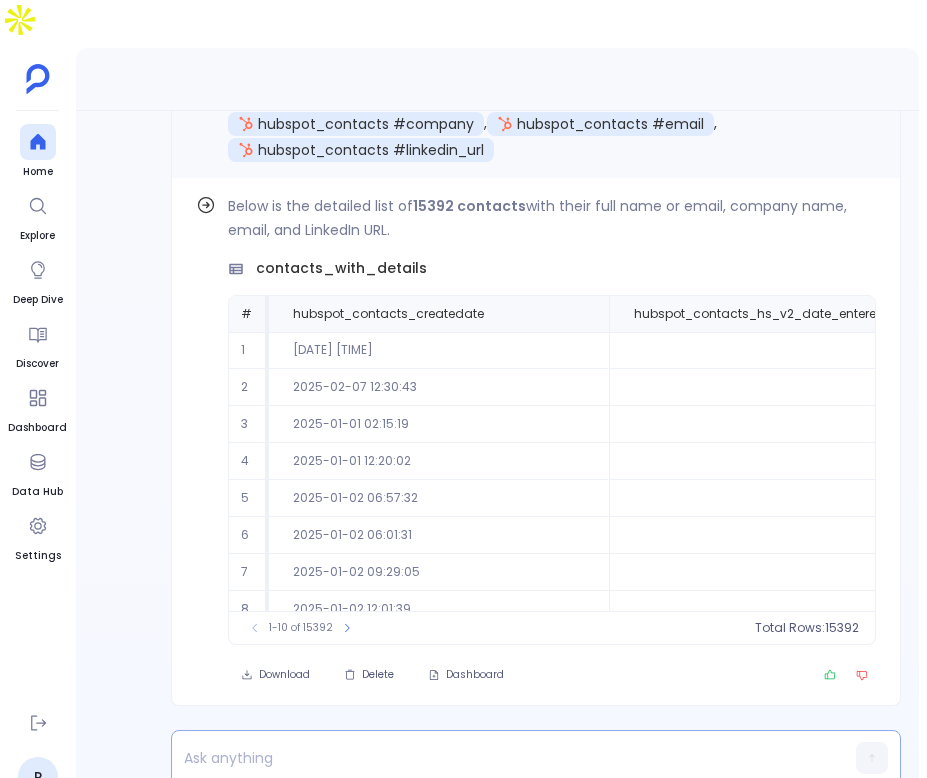 click at bounding box center [497, 758] 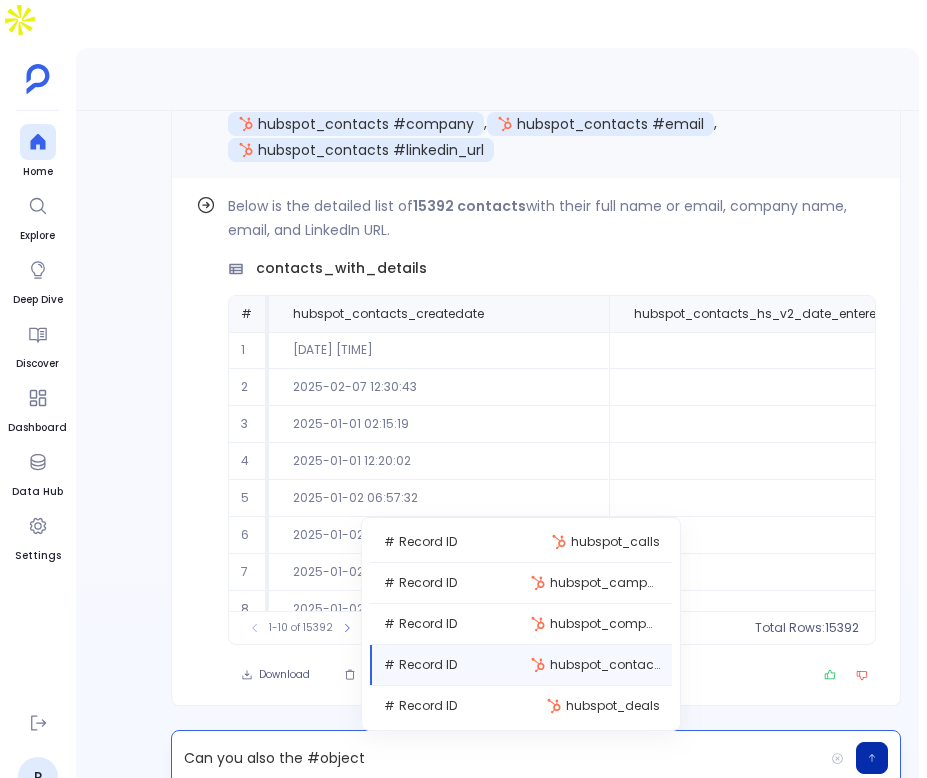 scroll, scrollTop: 46, scrollLeft: 0, axis: vertical 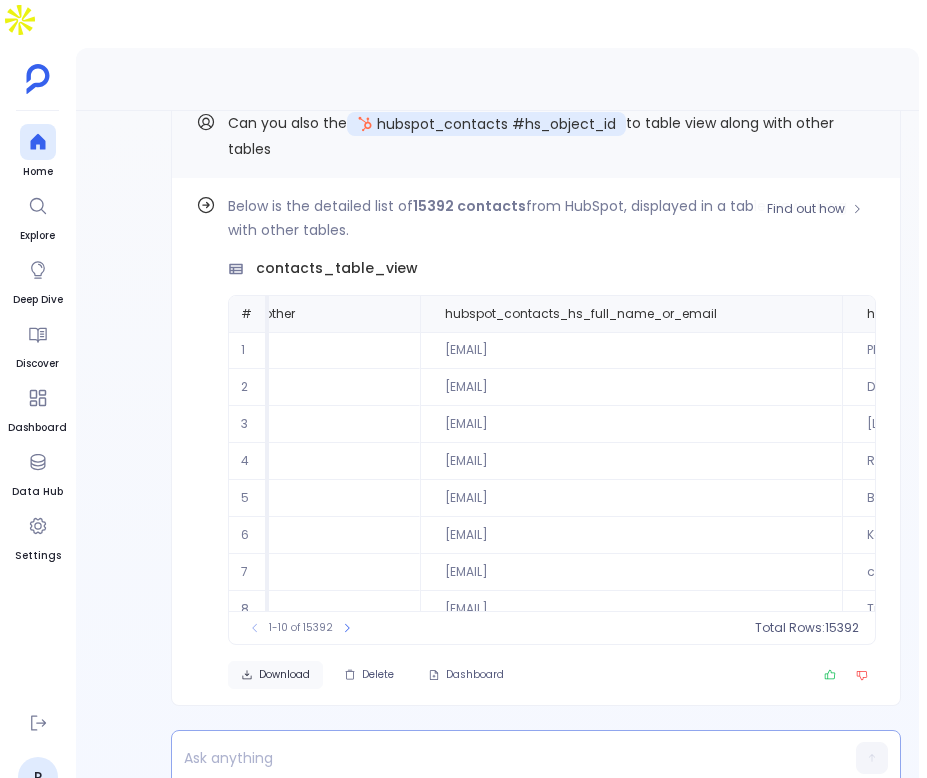 click on "Download" at bounding box center [284, 675] 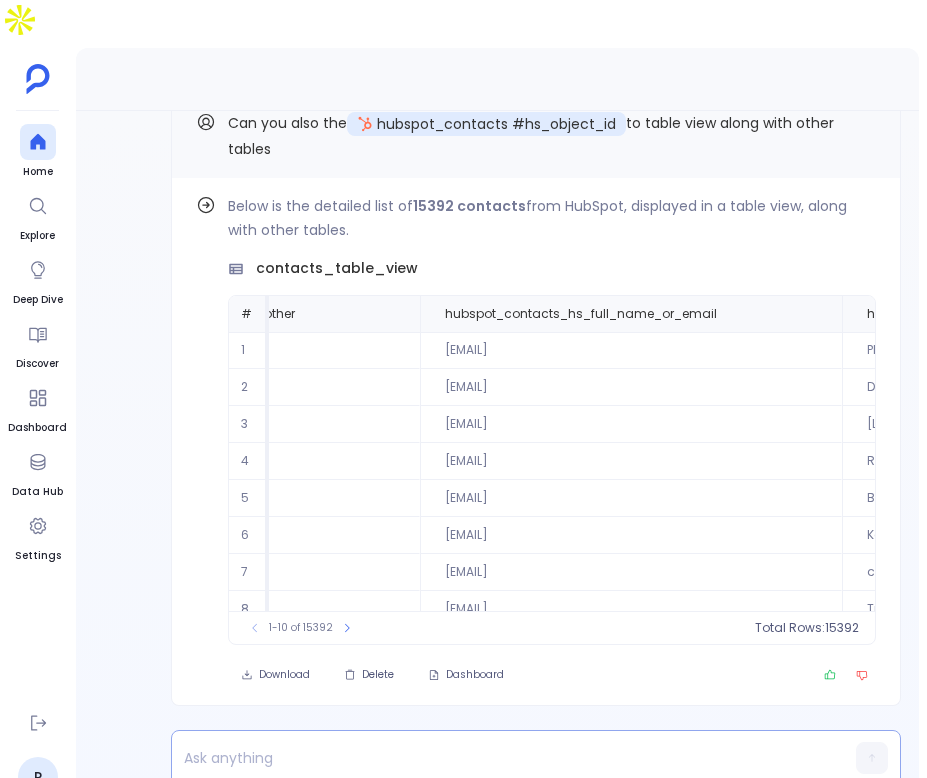 click on "Find out how Below is the detailed list of  15392 contacts  from HubSpot, displayed in a table view, along with other tables. contacts_table_view # hubspot_contacts_hs_object_id hubspot_contacts_createdate hubspot_contacts_hs_v2_date_entered_81764149 hubspot_contacts_hs_v2_date_entered_81866144 hubspot_contacts_hs_v2_date_entered_84401963 hubspot_contacts_hs_v2_date_entered_85138803 hubspot_contacts_hs_v2_date_entered_customer hubspot_contacts_hs_v2_date_entered_marketingqualifiedlead hubspot_contacts_hs_v2_date_entered_other hubspot_contacts_hs_full_name_or_email hubspot_contacts_company hubspot_contacts_email hubspot_contacts_linkedin_url e_document_completed_v2_count e_document_shared_v2_count e_document_viewed_v2_count e_form_interaction_v2_count e_form_submission_v2_count e_form_view_v2_count e_submitted_form_count e_visited_page_count total_events CLICK_count DELIVERED_count OPEN_count TOTAL_email_touches Total marketing touches 1 78230895029 2025-01-14 14:56:12 ghayashi@phunware.com Phunware 0 0 0 2 1" at bounding box center [536, 460] 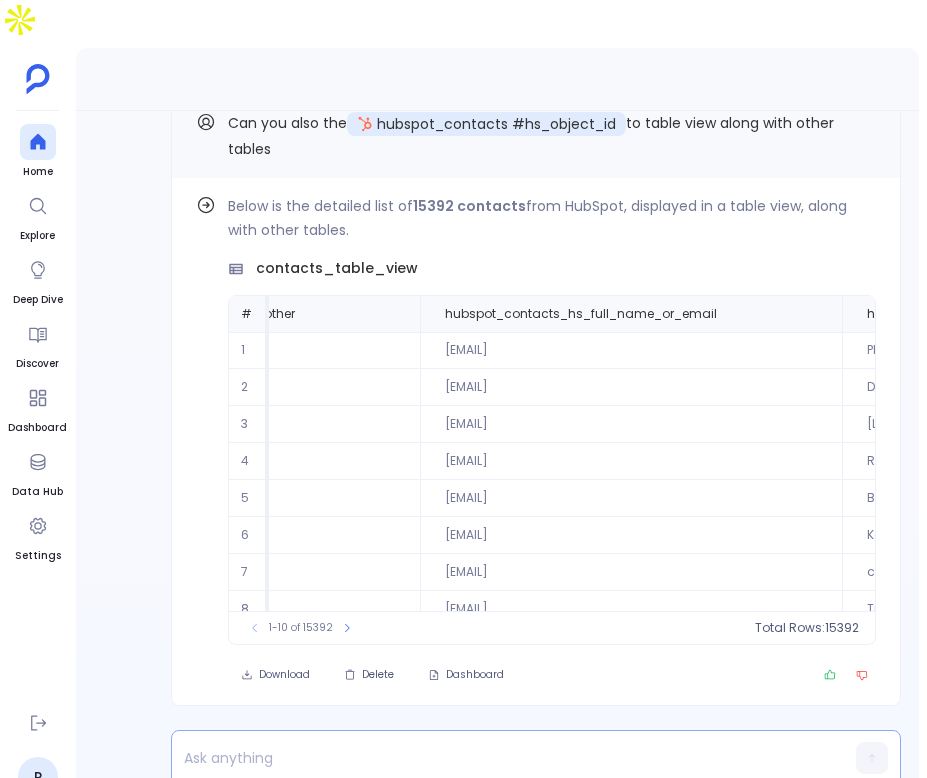 click at bounding box center (497, 758) 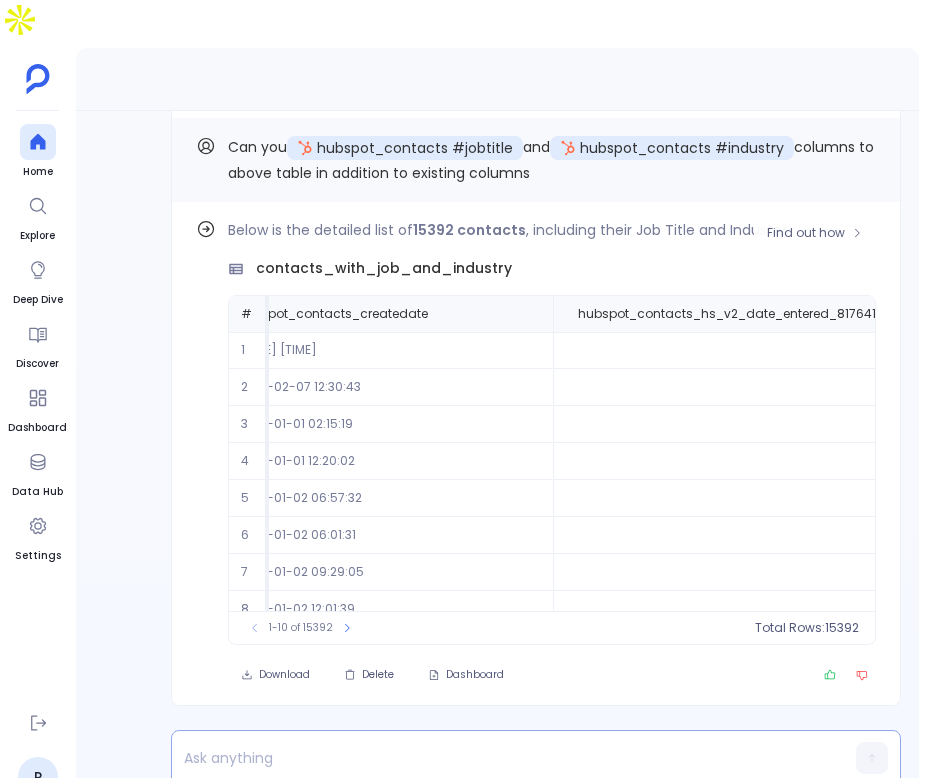 scroll, scrollTop: 0, scrollLeft: 0, axis: both 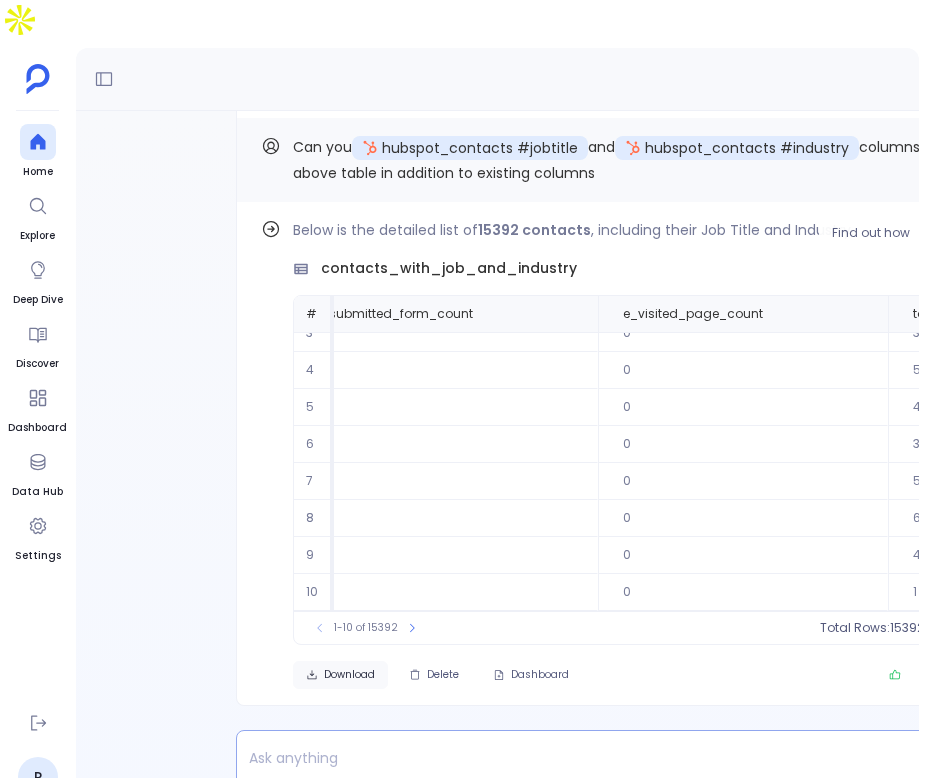 click on "Download" at bounding box center [349, 675] 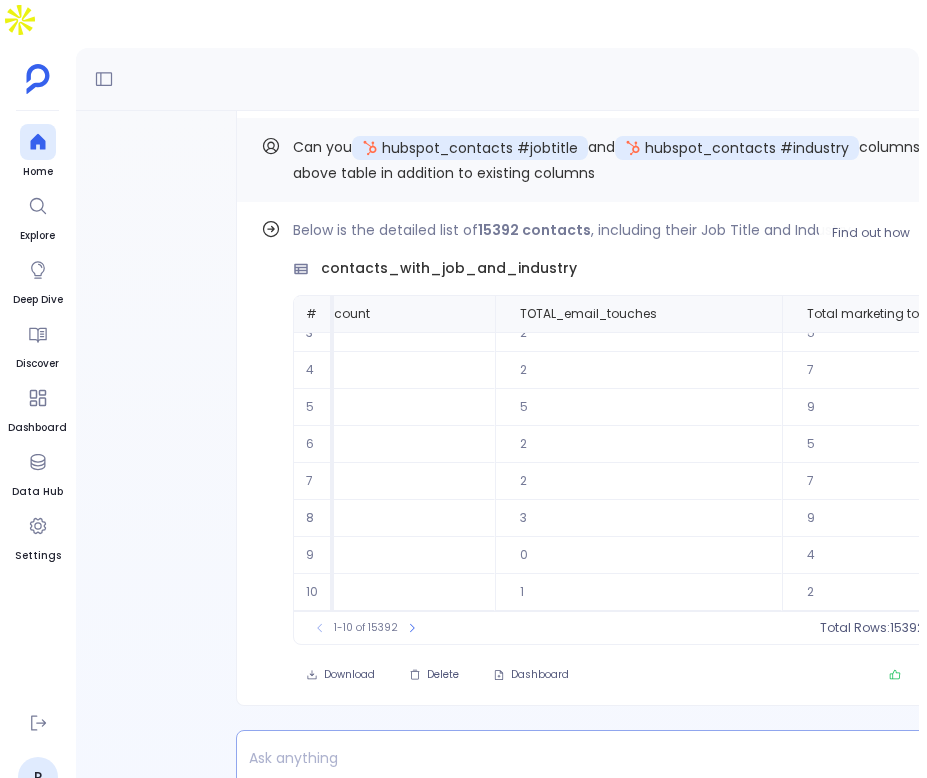 scroll, scrollTop: 96, scrollLeft: 9557, axis: both 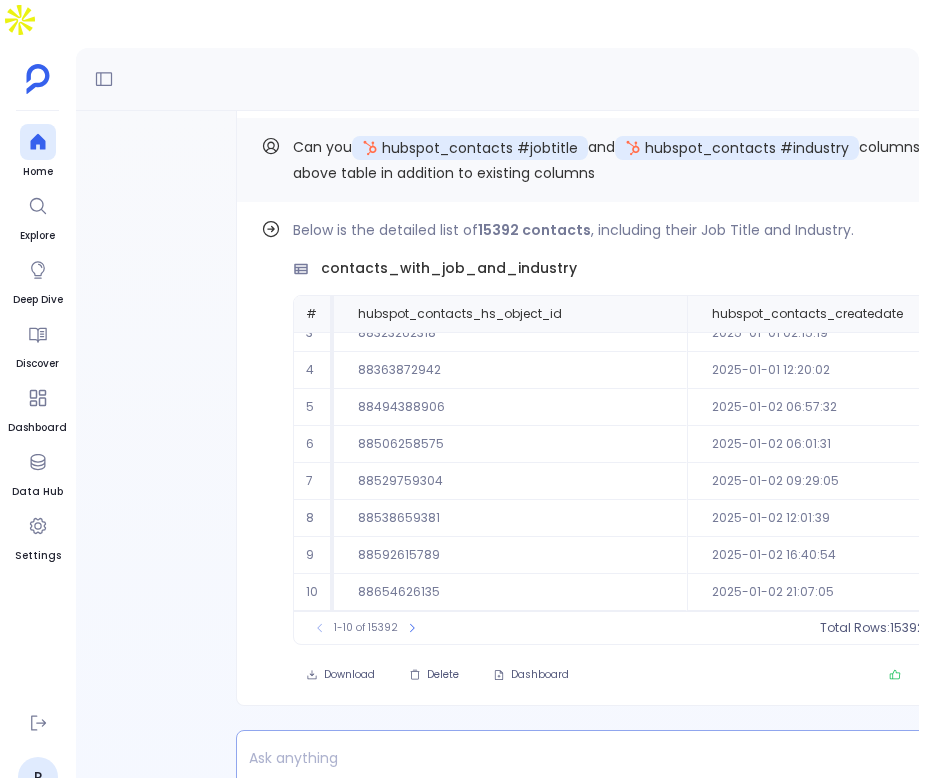 click at bounding box center [562, 758] 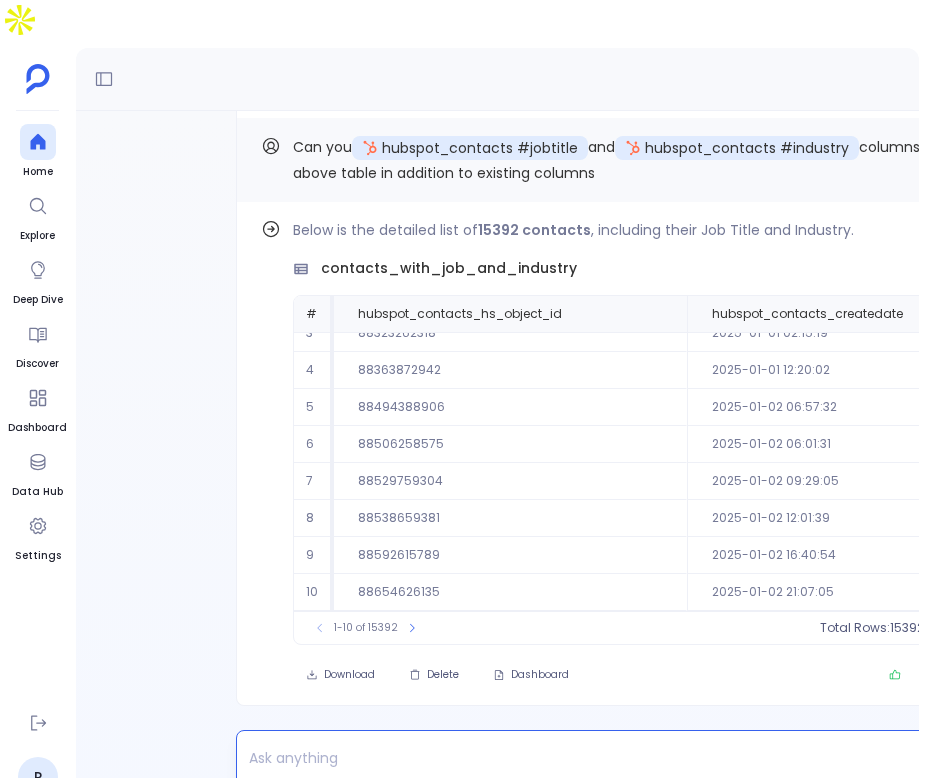 click at bounding box center [562, 758] 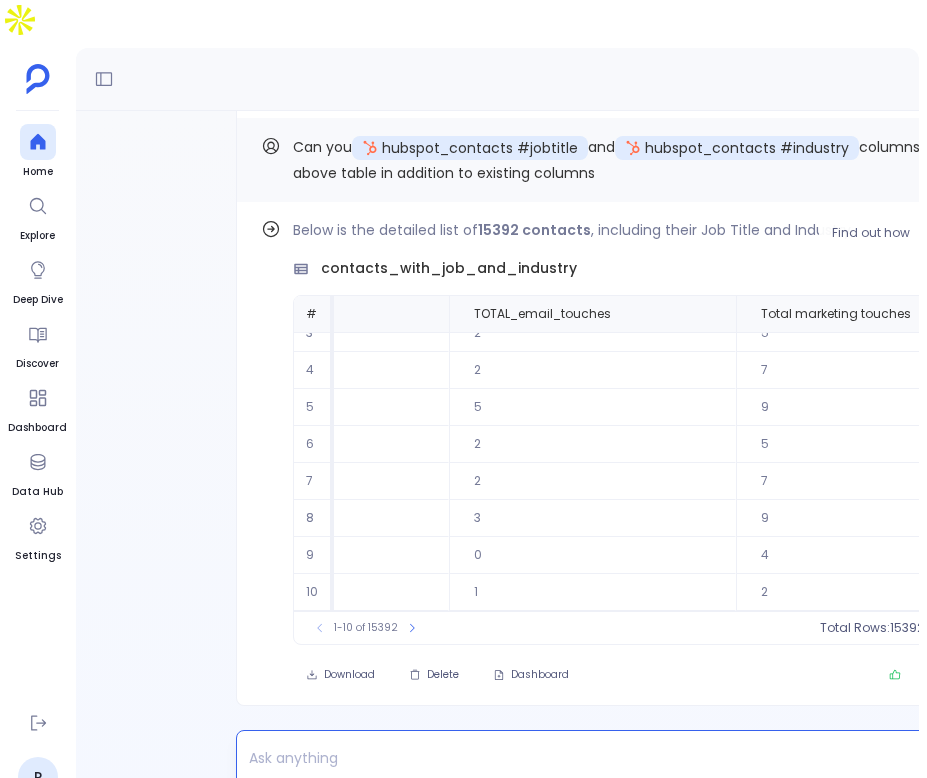 scroll, scrollTop: 96, scrollLeft: 9557, axis: both 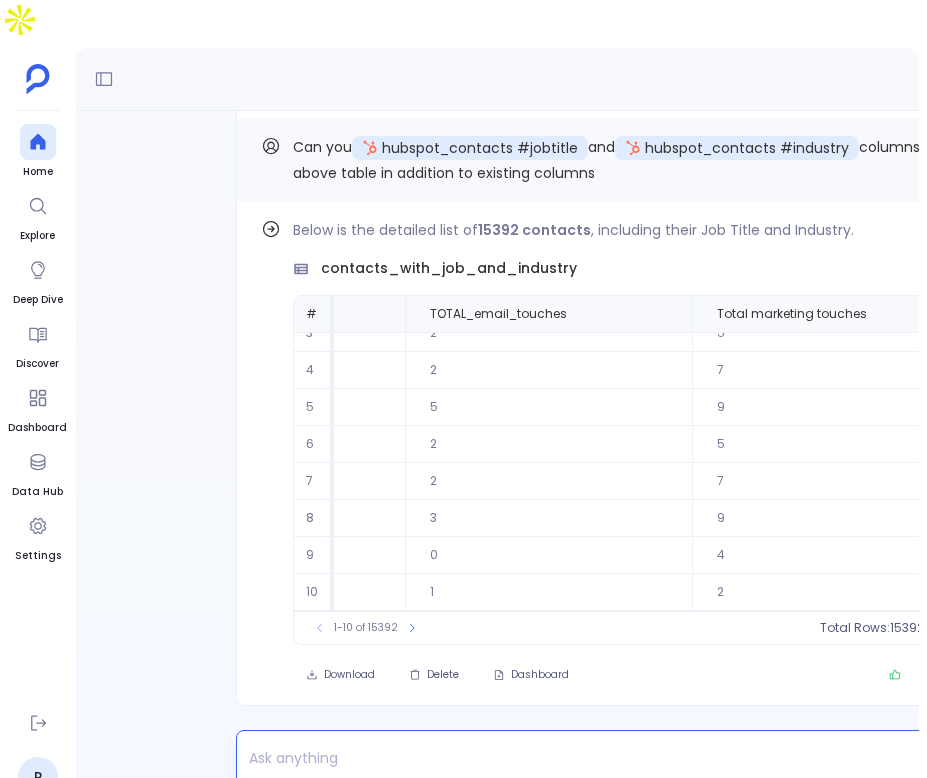 click on "Find out how Below is the detailed list of  15392 contacts , including their Job Title and Industry. contacts_with_job_and_industry # hubspot_contacts_hs_object_id hubspot_contacts_createdate hubspot_contacts_hs_v2_date_entered_81764149 hubspot_contacts_hs_v2_date_entered_81866144 hubspot_contacts_hs_v2_date_entered_84401963 hubspot_contacts_hs_v2_date_entered_85138803 hubspot_contacts_hs_v2_date_entered_customer hubspot_contacts_hs_v2_date_entered_marketingqualifiedlead hubspot_contacts_hs_v2_date_entered_other hubspot_contacts_hs_full_name_or_email hubspot_contacts_company hubspot_contacts_email hubspot_contacts_linkedin_url hubspot_contacts_jobtitle hubspot_contacts_industry e_document_completed_v2_count e_document_shared_v2_count e_document_viewed_v2_count e_form_interaction_v2_count e_form_submission_v2_count e_form_view_v2_count e_submitted_form_count e_visited_page_count total_events CLICK_count DELIVERED_count OPEN_count TOTAL_email_touches Total marketing touches 1 78230895029 2025-01-14 14:56:12 0 0" at bounding box center (601, 460) 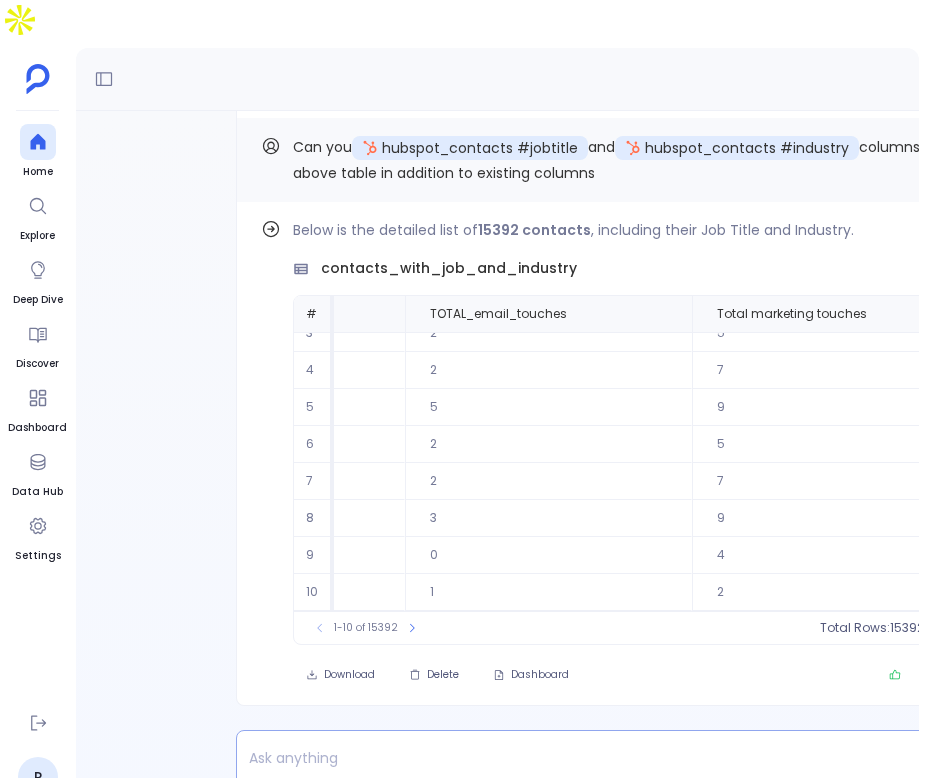 click at bounding box center [562, 758] 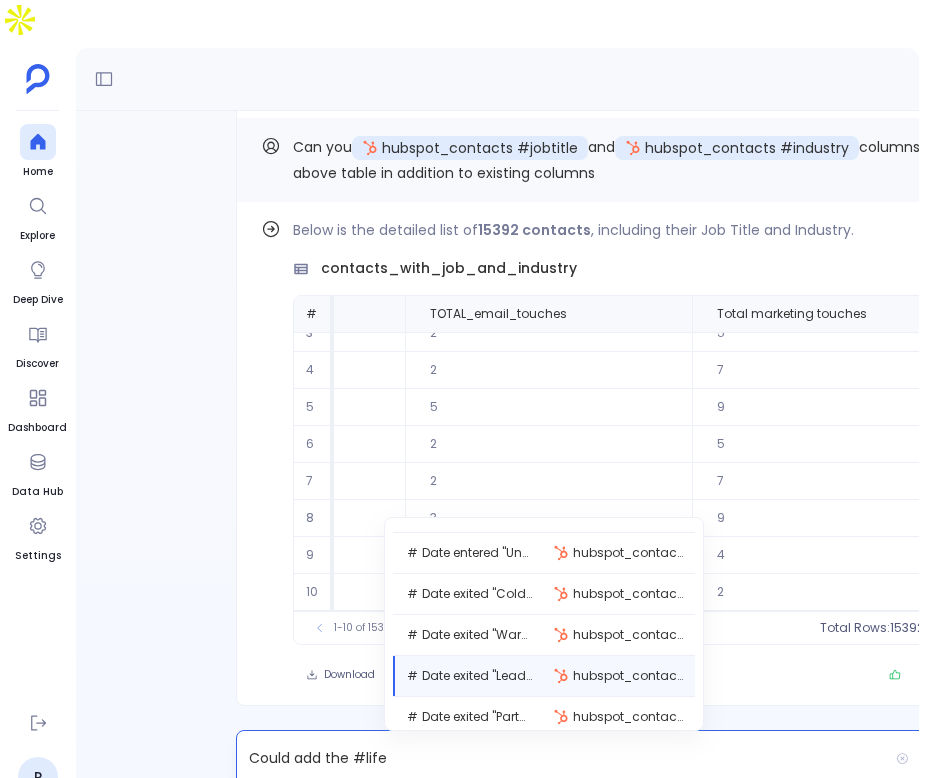 scroll, scrollTop: 1558, scrollLeft: 0, axis: vertical 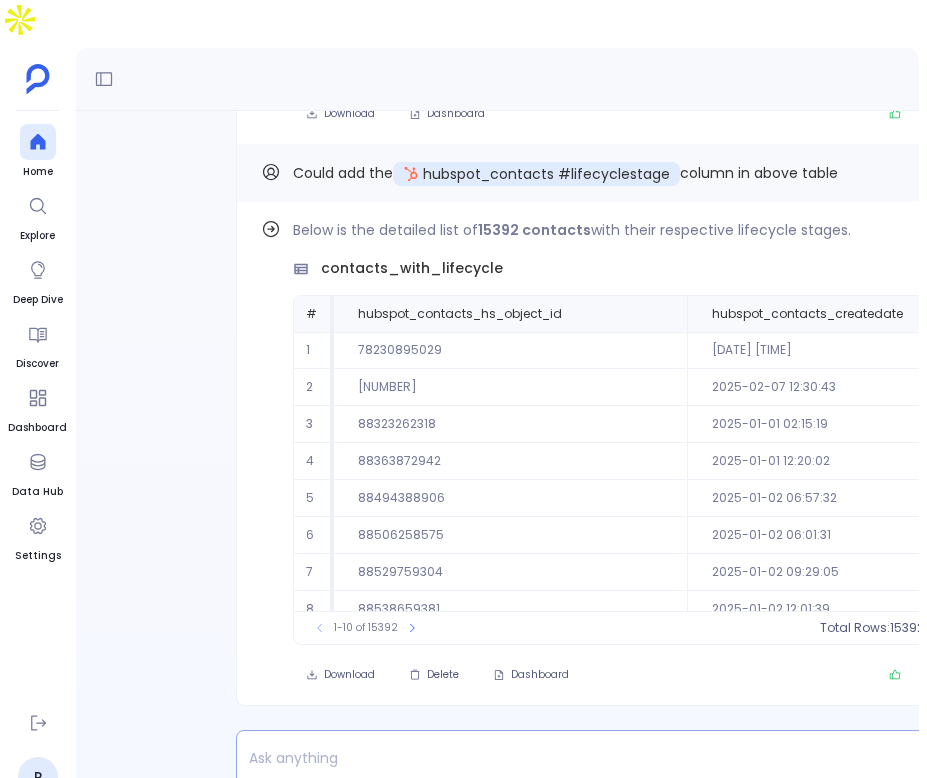 click on "Find out how Below is the detailed list of  15392 contacts  with their respective lifecycle stages. contacts_with_lifecycle # hubspot_contacts_hs_object_id hubspot_contacts_createdate hubspot_contacts_hs_v2_date_entered_81764149 hubspot_contacts_hs_v2_date_entered_81866144 hubspot_contacts_hs_v2_date_entered_84401963 hubspot_contacts_hs_v2_date_entered_85138803 hubspot_contacts_hs_v2_date_entered_customer hubspot_contacts_hs_v2_date_entered_marketingqualifiedlead hubspot_contacts_hs_v2_date_entered_other hubspot_contacts_hs_full_name_or_email hubspot_contacts_company hubspot_contacts_email hubspot_contacts_linkedin_url hubspot_contacts_jobtitle hubspot_contacts_industry hubspot_contacts_lifecyclestage e_document_completed_v2_count e_document_shared_v2_count e_document_viewed_v2_count e_form_interaction_v2_count e_form_submission_v2_count e_form_view_v2_count e_submitted_form_count e_visited_page_count total_events CLICK_count DELIVERED_count OPEN_count TOTAL_email_touches Total marketing touches 1 78230895029" at bounding box center [601, 460] 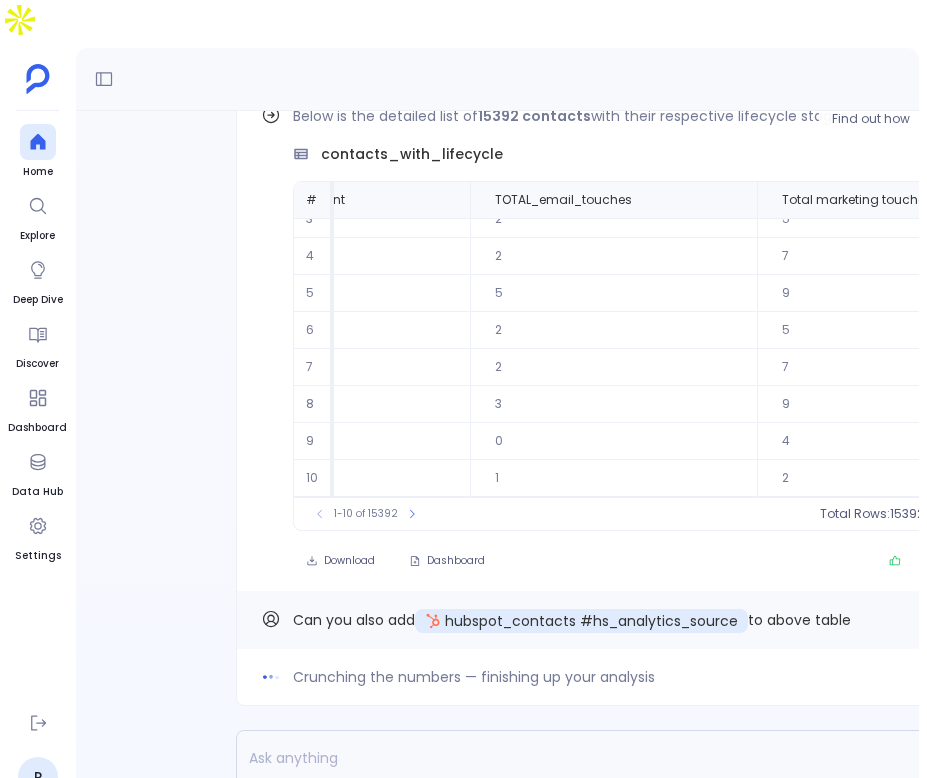 scroll, scrollTop: 96, scrollLeft: 9911, axis: both 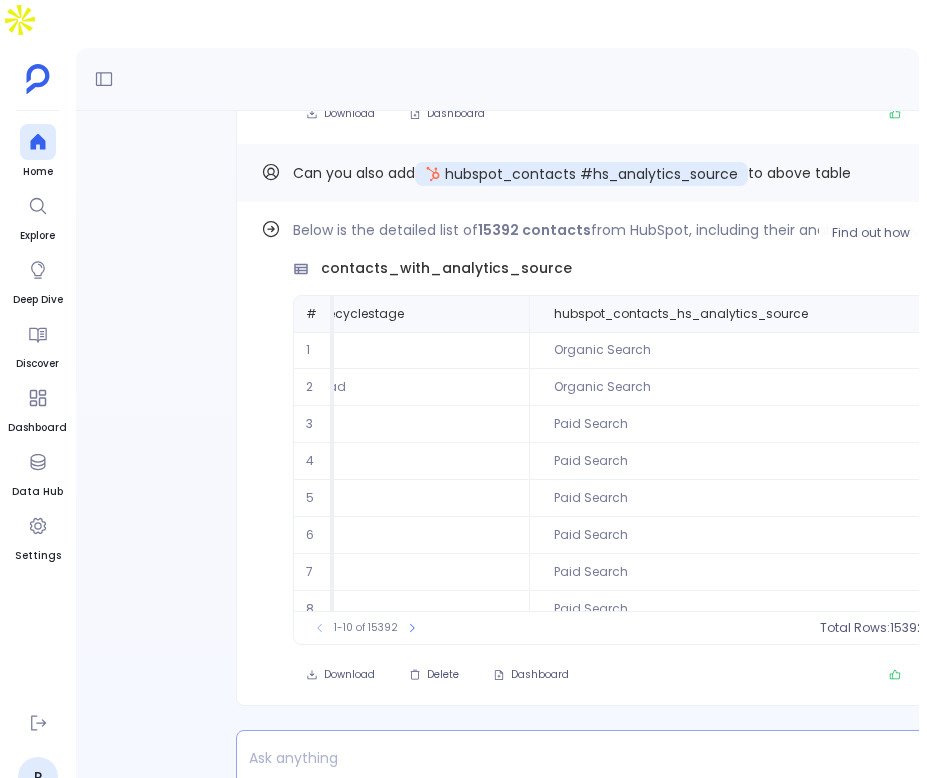 click on "contacts_with_analytics_source" at bounding box center [617, 268] 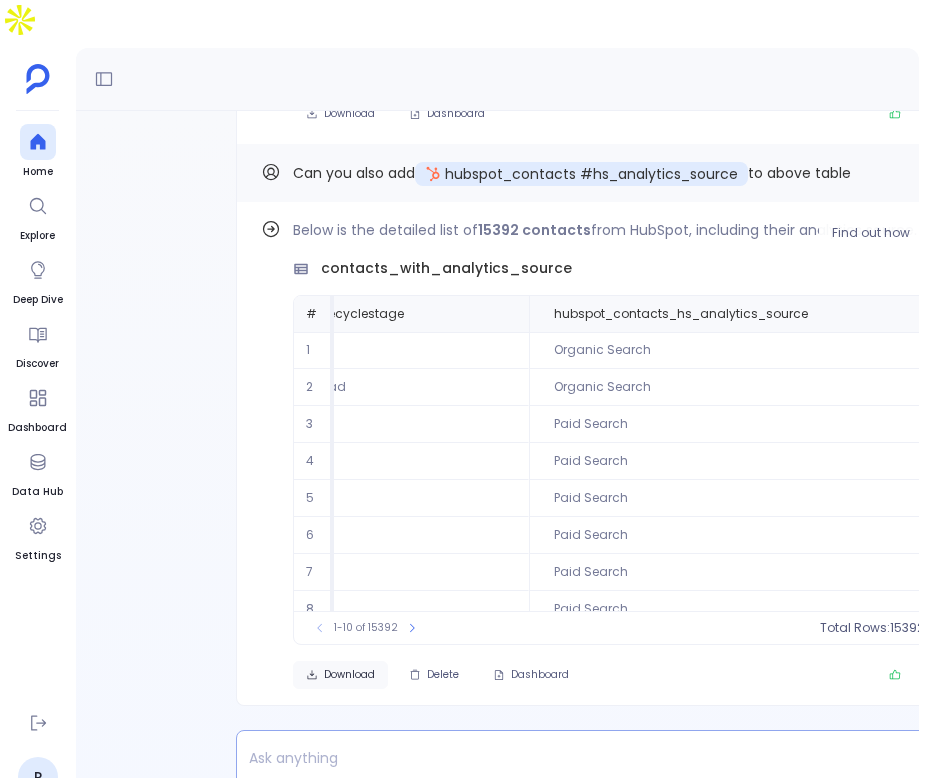 click on "Download" at bounding box center (349, 675) 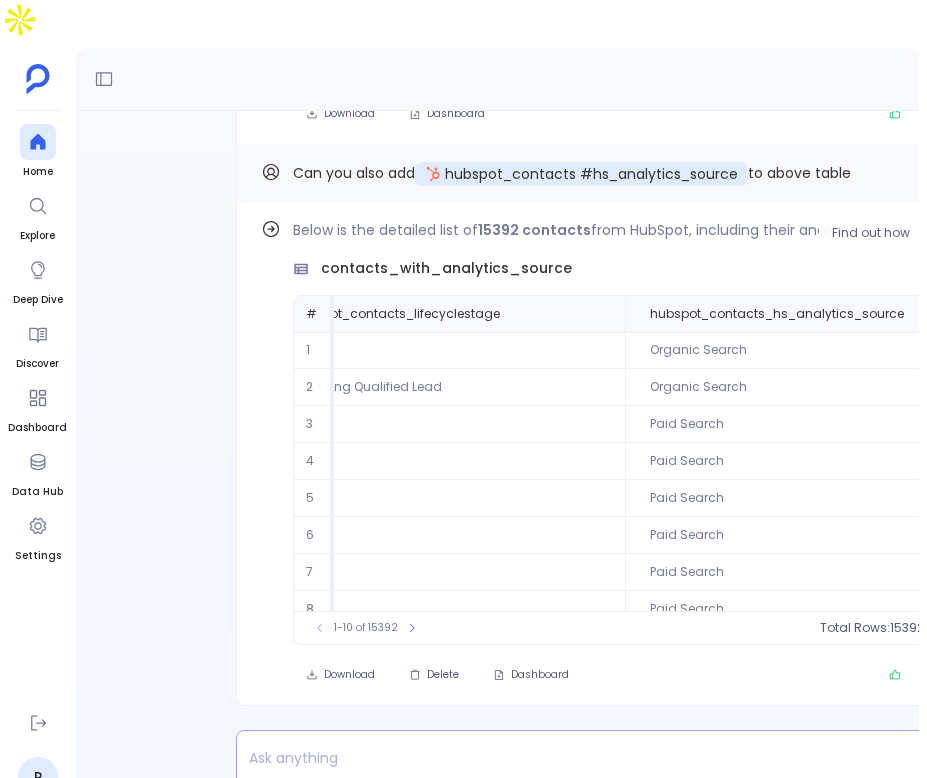 scroll, scrollTop: 96, scrollLeft: 6132, axis: both 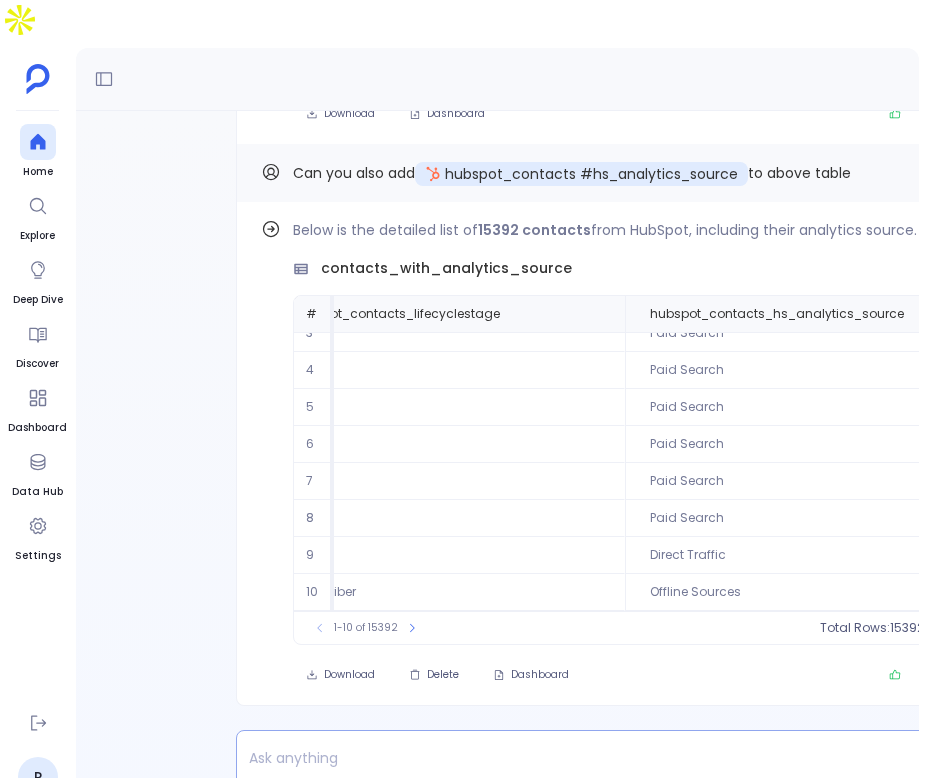click at bounding box center (562, 758) 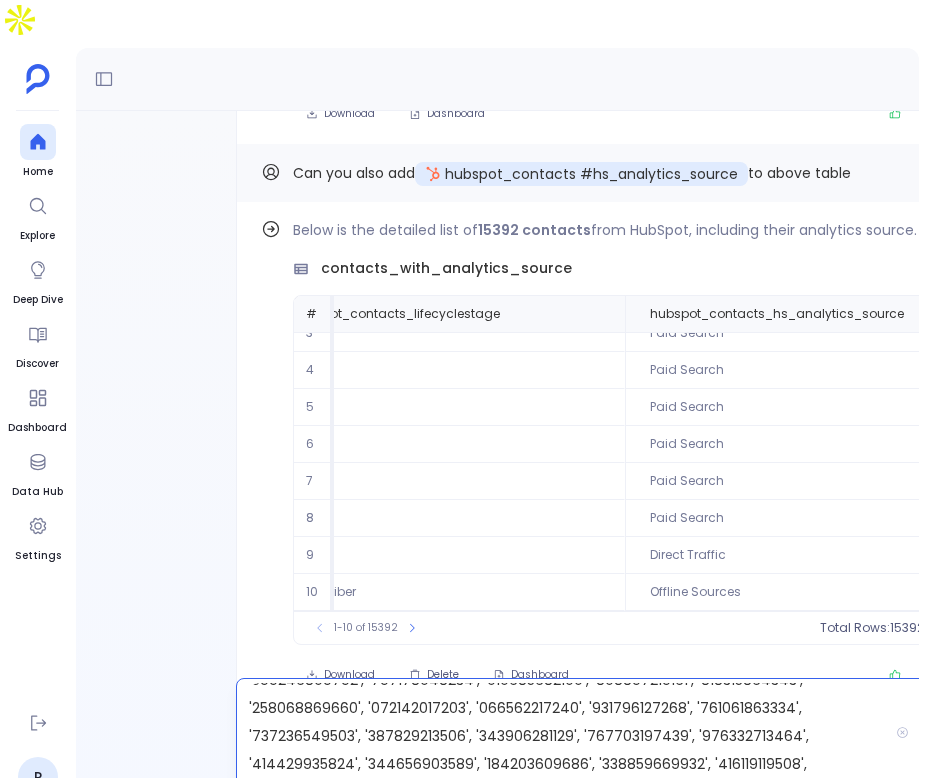 scroll, scrollTop: 0, scrollLeft: 0, axis: both 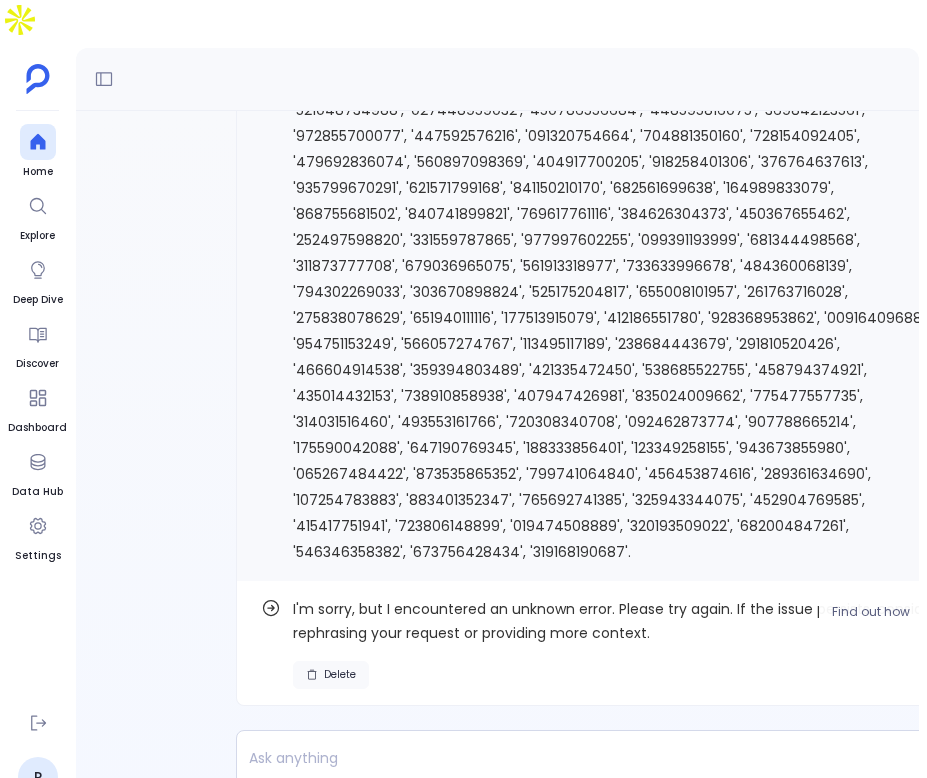 click on "Delete" at bounding box center (331, 675) 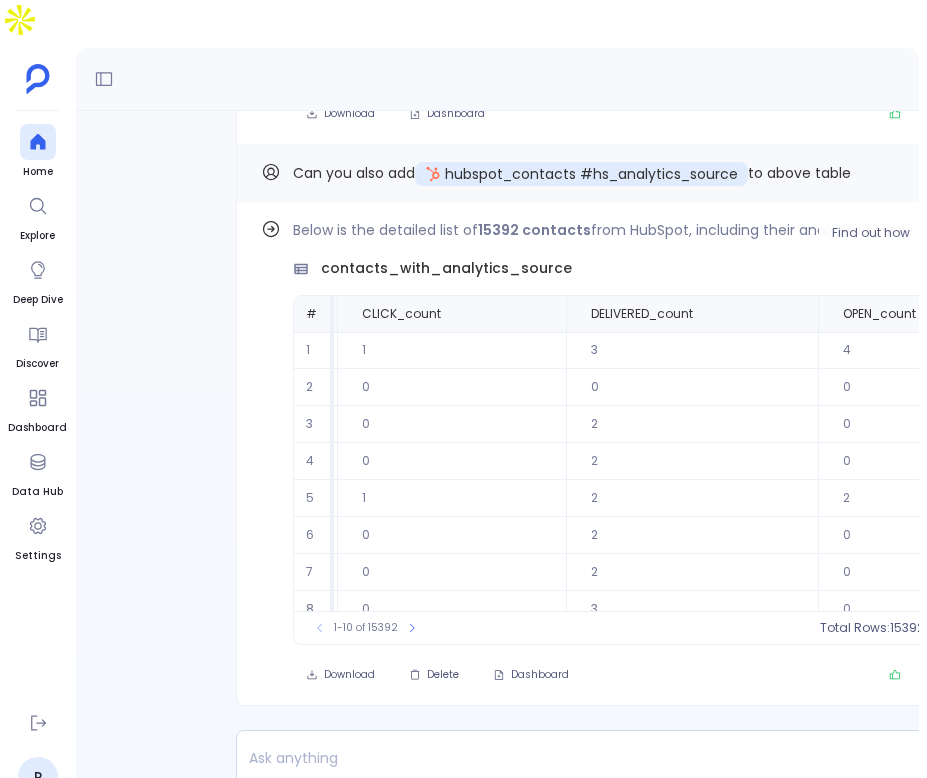 scroll, scrollTop: 0, scrollLeft: 10308, axis: horizontal 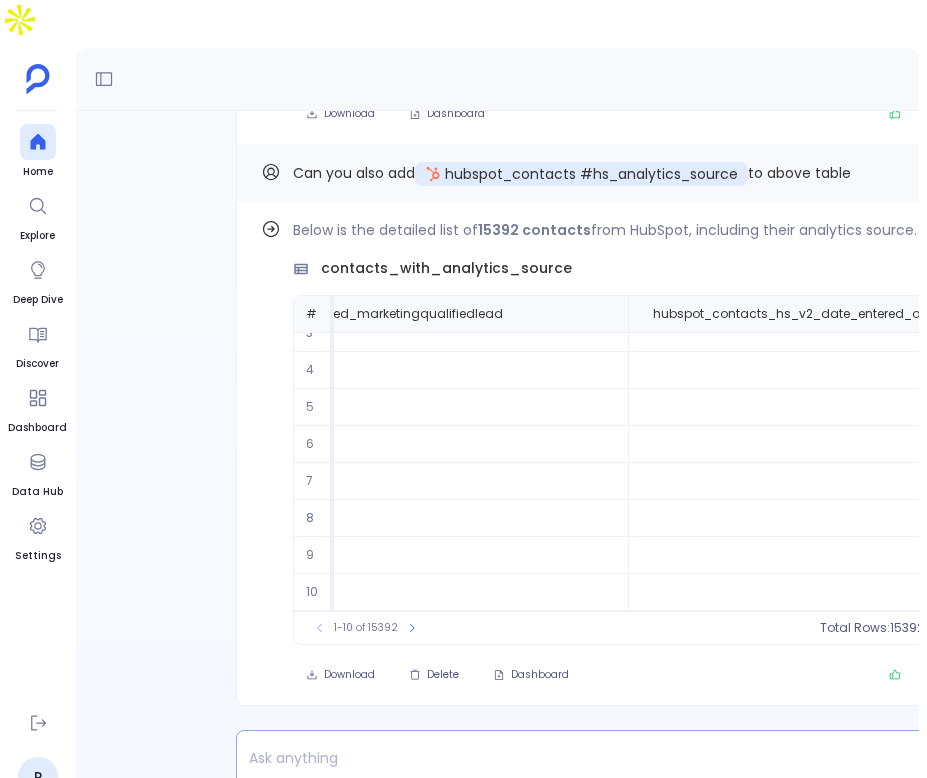 click at bounding box center [562, 758] 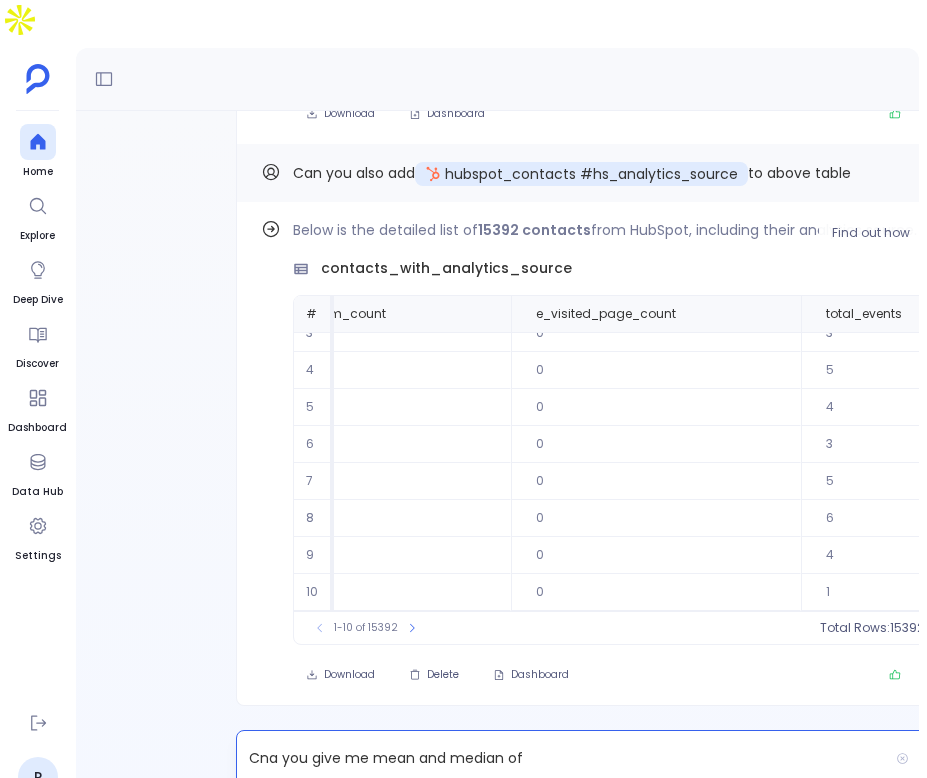 scroll, scrollTop: 96, scrollLeft: 10308, axis: both 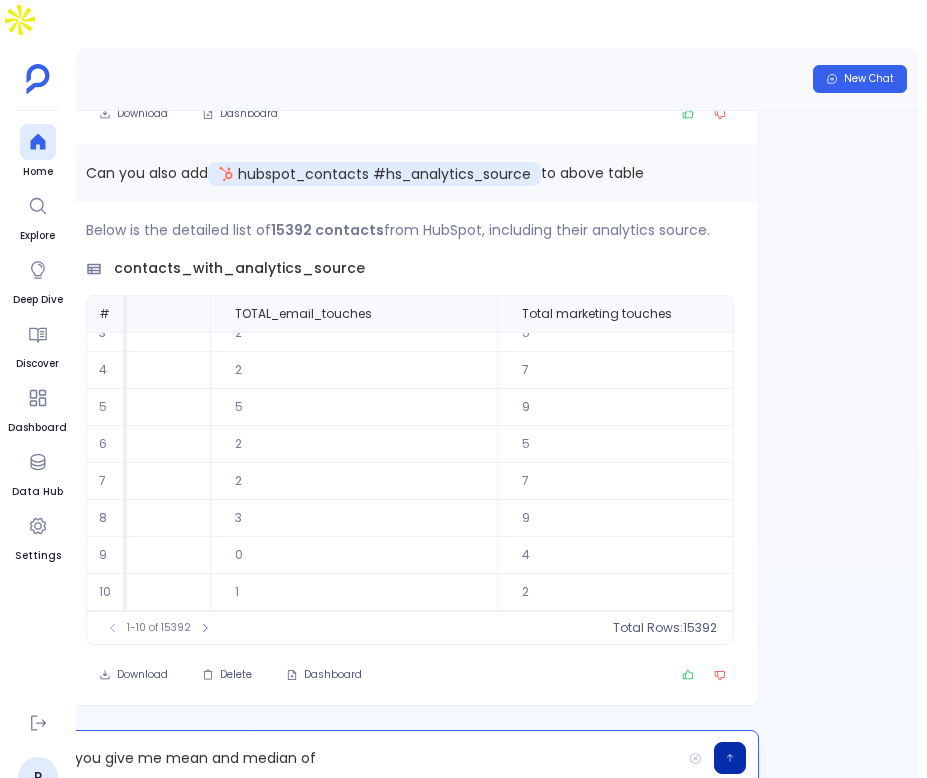 click on "Cna you give me mean and median of" at bounding box center (355, 758) 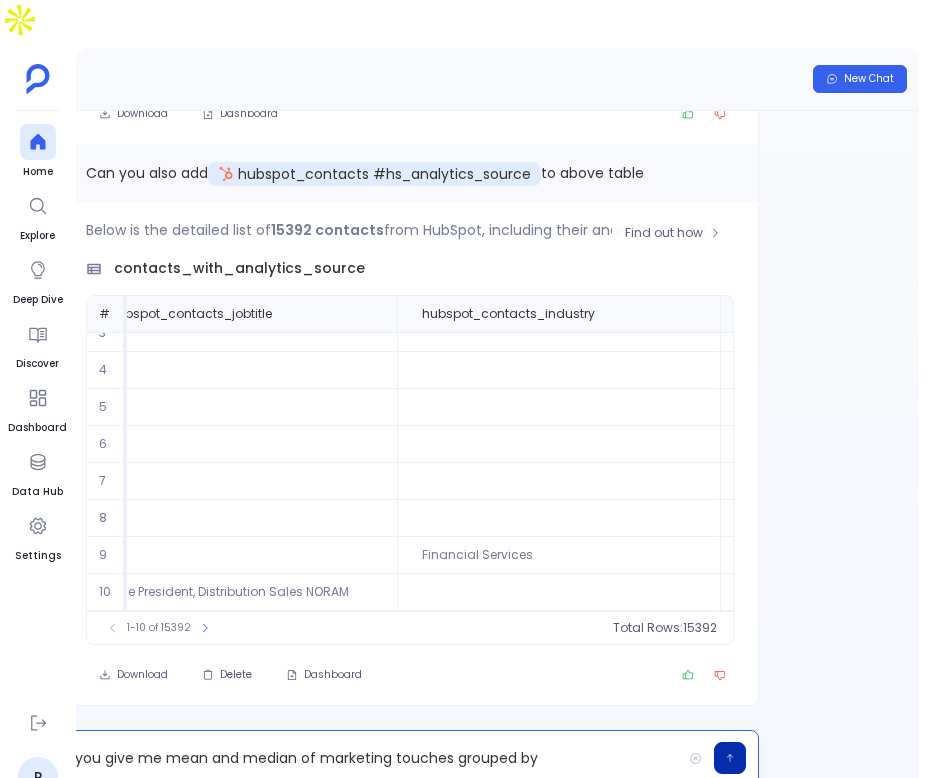 scroll, scrollTop: 96, scrollLeft: 5729, axis: both 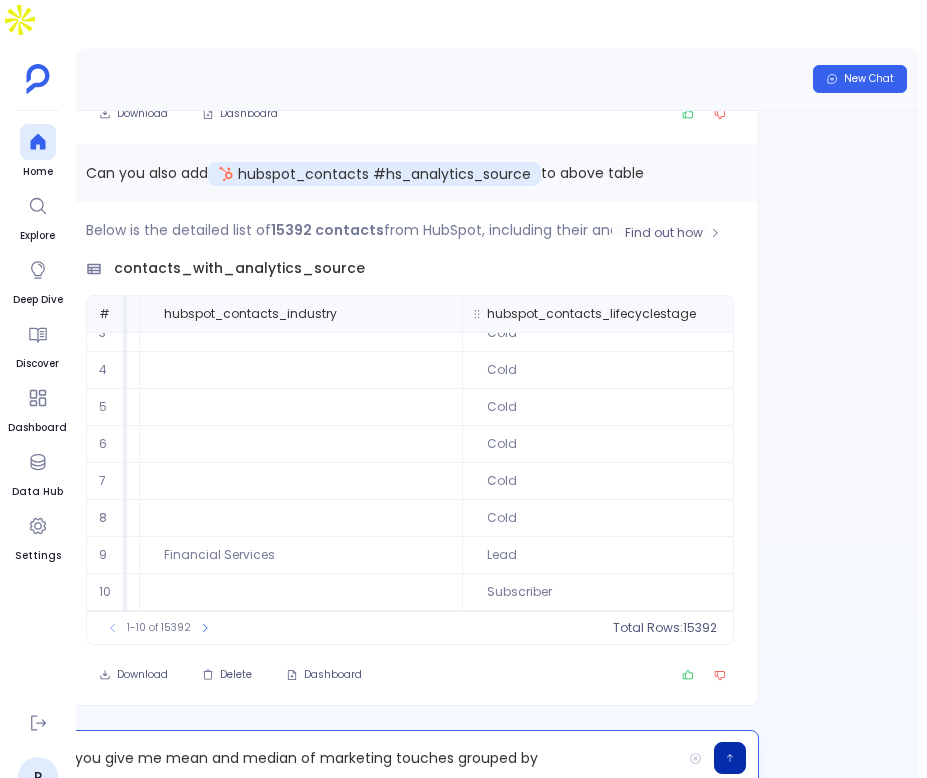 click on "hubspot_contacts_lifecyclestage" at bounding box center (591, 314) 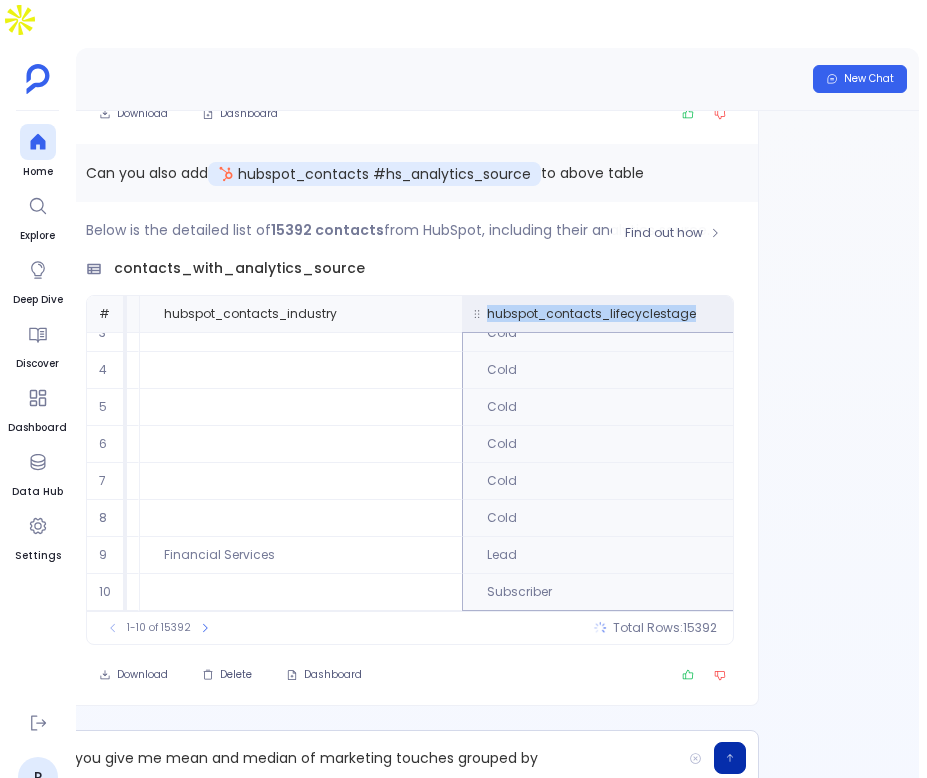 click on "hubspot_contacts_lifecyclestage" at bounding box center (591, 314) 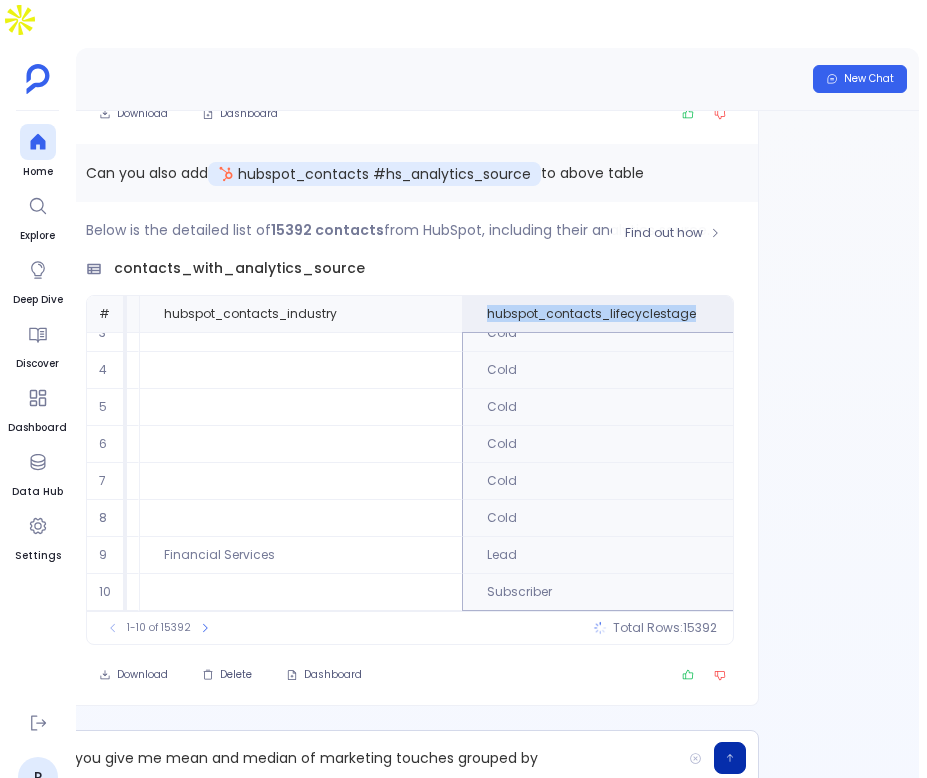 copy on "hubspot_contacts_lifecyclestage" 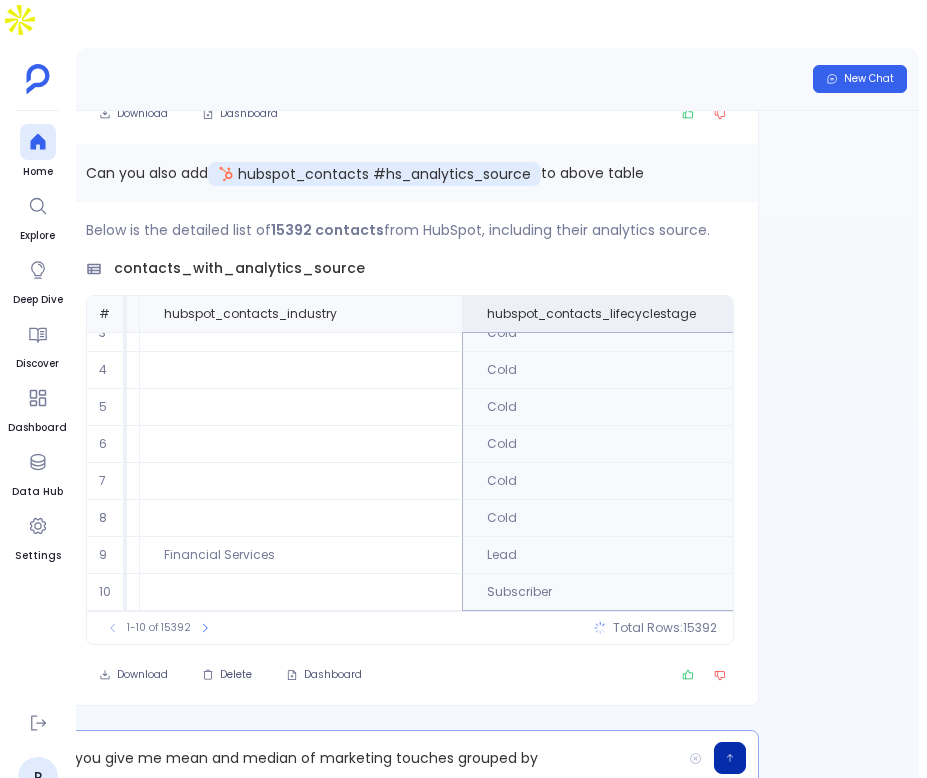 click on "Cna you give me mean and median of marketing touches grouped by" at bounding box center [355, 758] 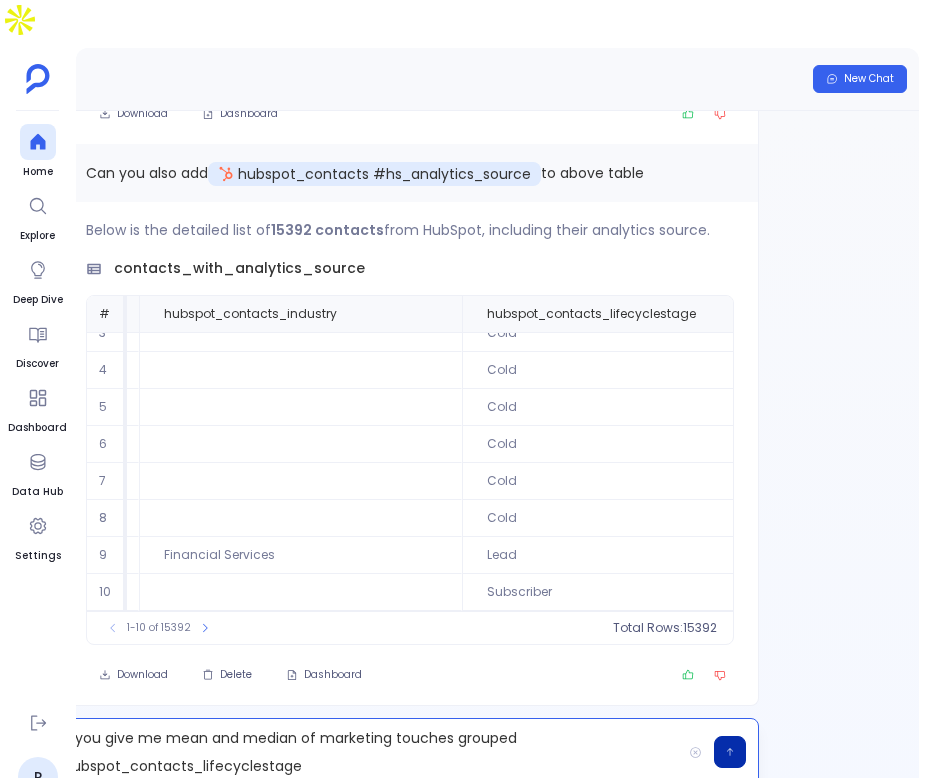 scroll, scrollTop: 0, scrollLeft: 0, axis: both 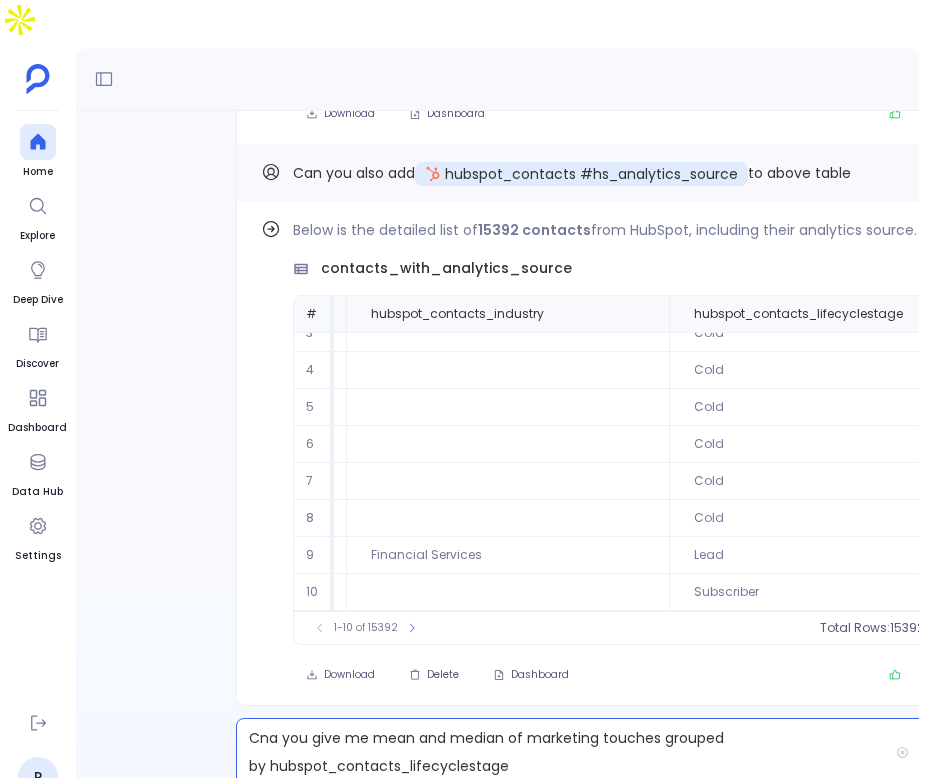 click on "Cna you give me mean and median of marketing touches grouped by hubspot_contacts_lifecyclestage" at bounding box center [562, 752] 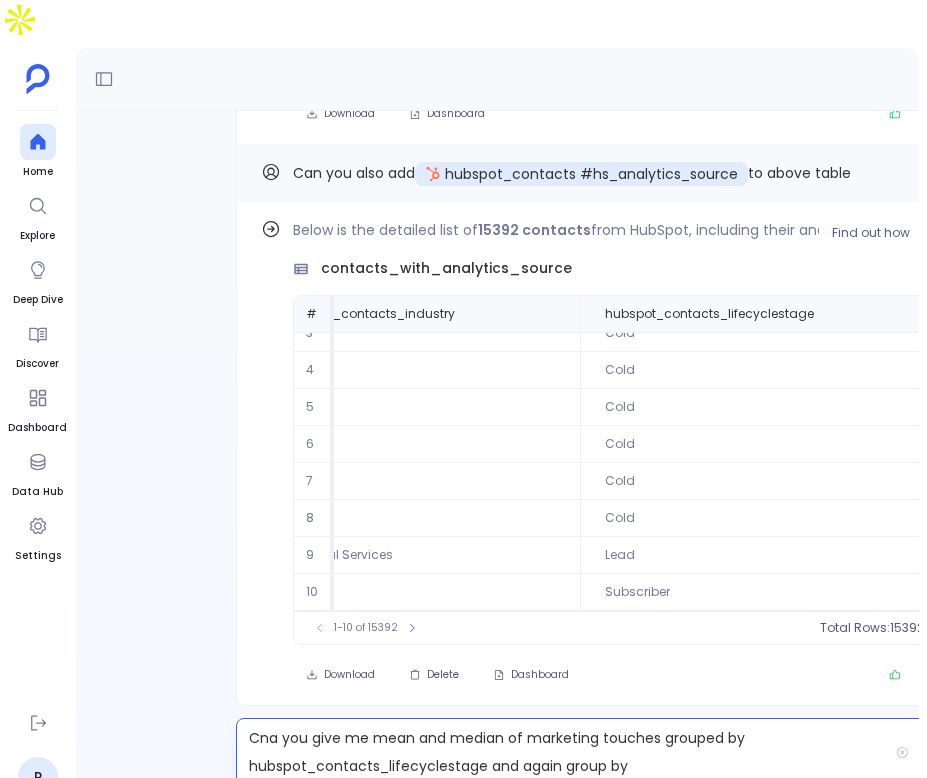 scroll, scrollTop: 96, scrollLeft: 5833, axis: both 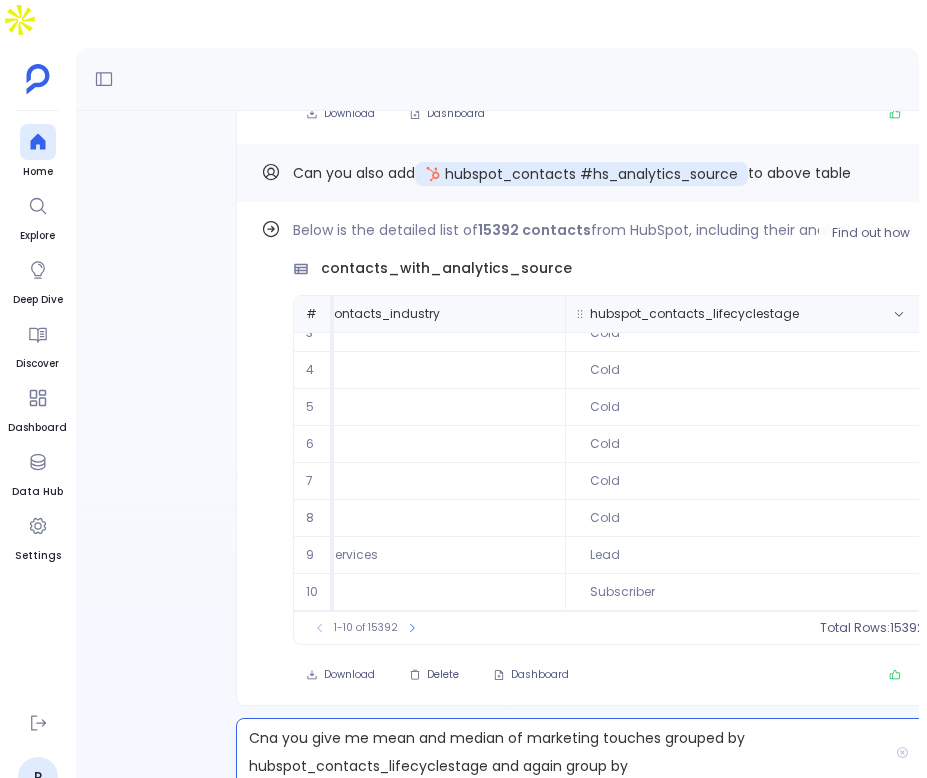 click on "hubspot_contacts_lifecyclestage" at bounding box center (694, 314) 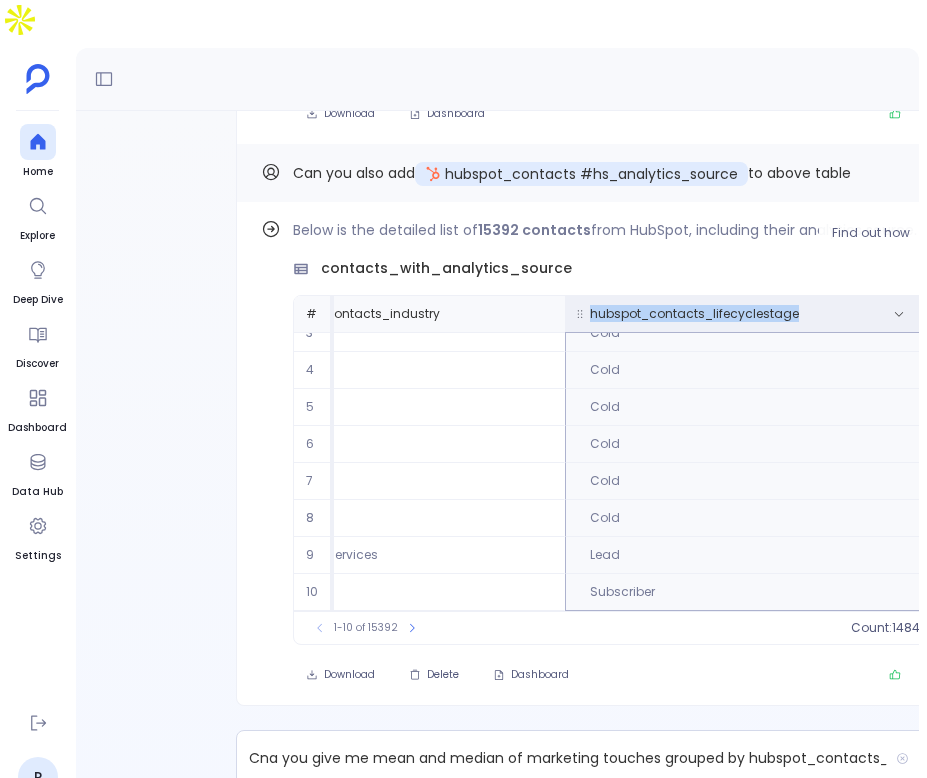 click on "hubspot_contacts_lifecyclestage" at bounding box center (694, 314) 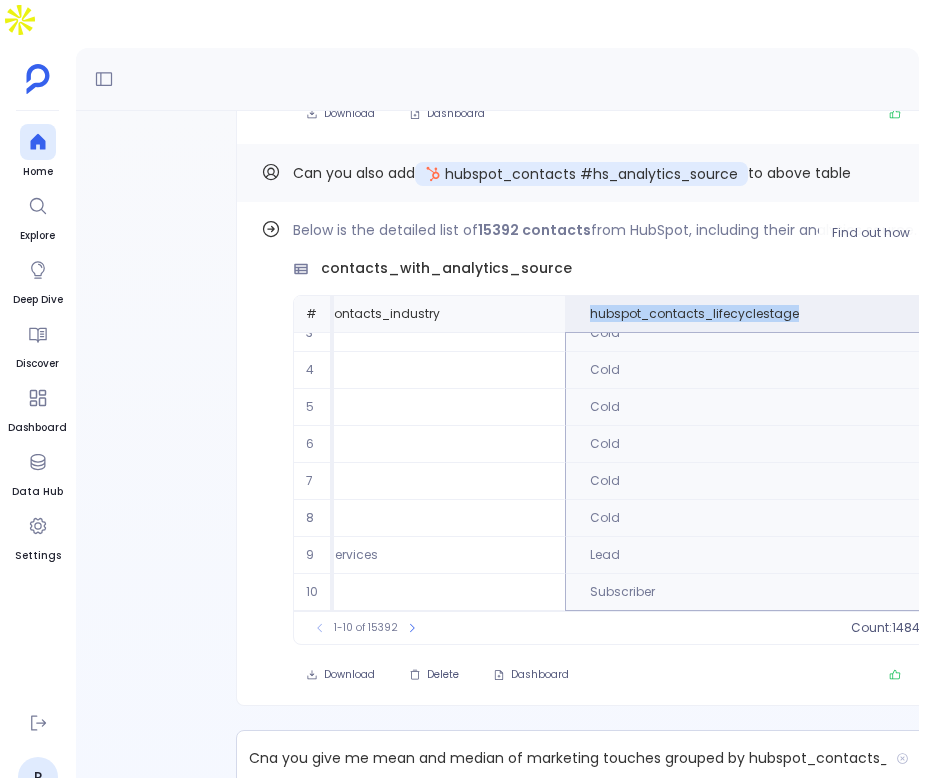 copy on "hubspot_contacts_lifecyclestage" 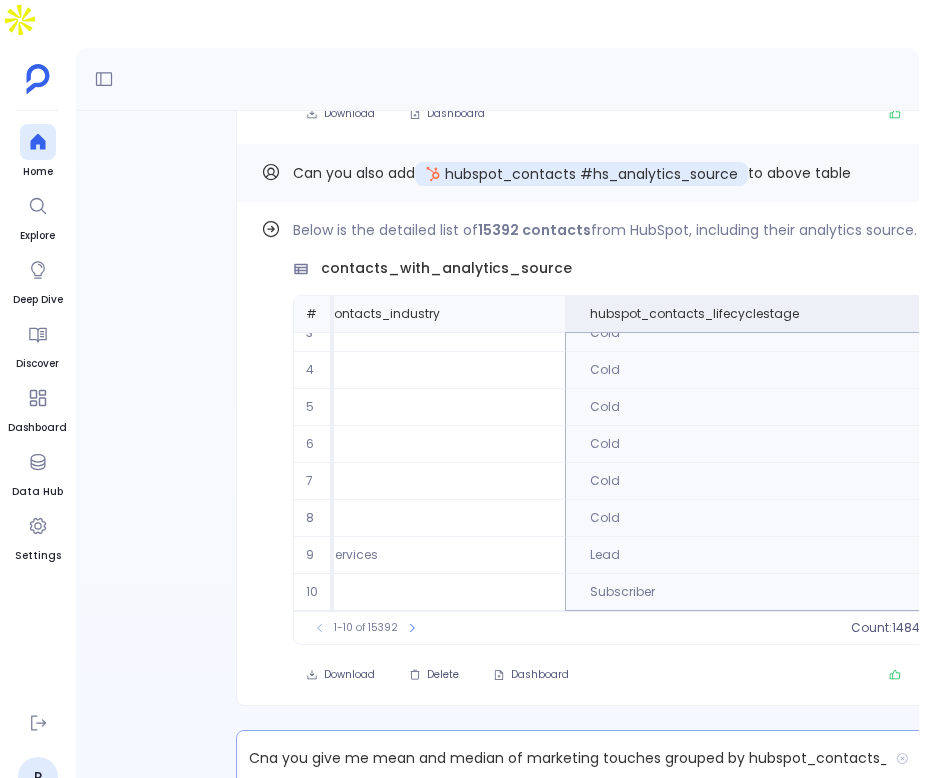 click on "Cna you give me mean and median of marketing touches grouped by hubspot_contacts_lifecyclestage and again  group by" at bounding box center [562, 758] 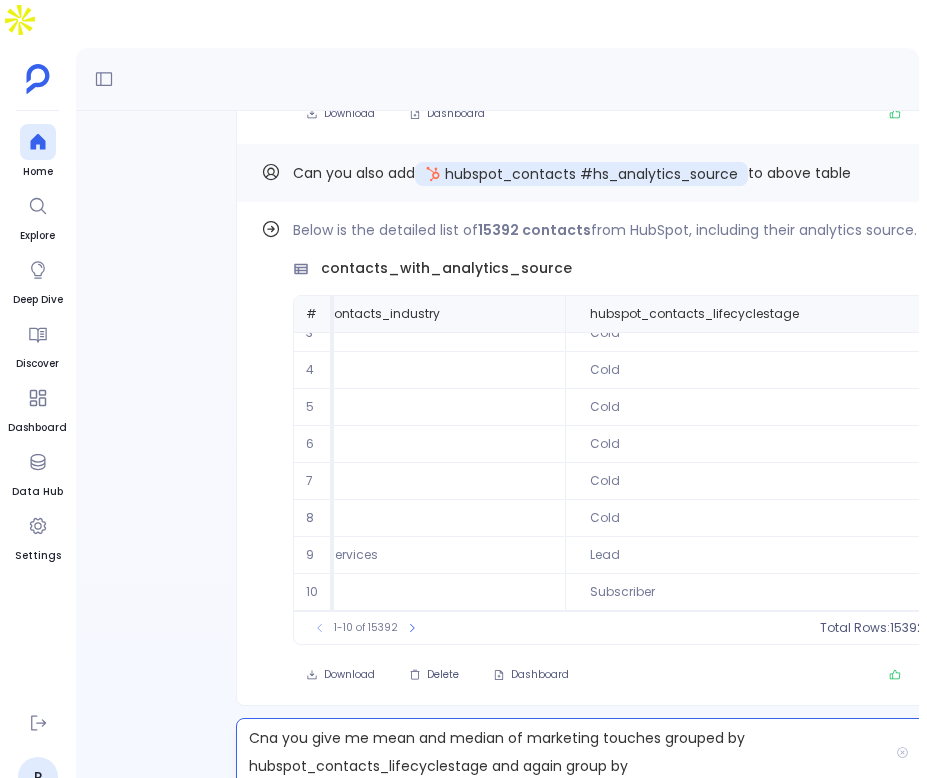click on "Cna you give me mean and median of marketing touches grouped by hubspot_contacts_lifecyclestage and again  group by" at bounding box center [562, 752] 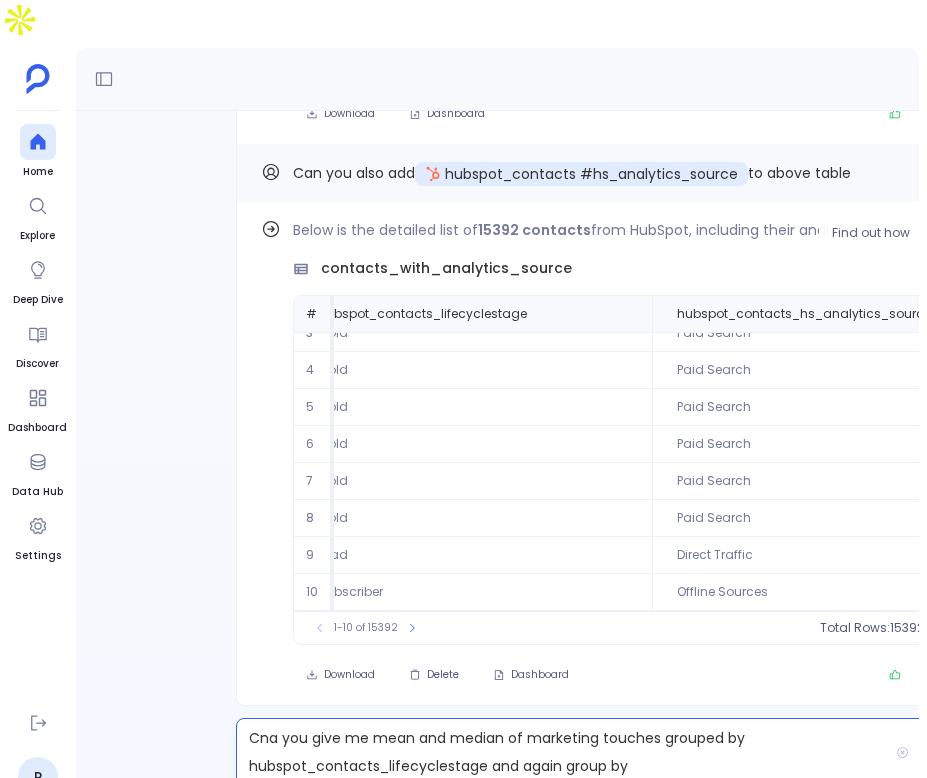 scroll, scrollTop: 96, scrollLeft: 6397, axis: both 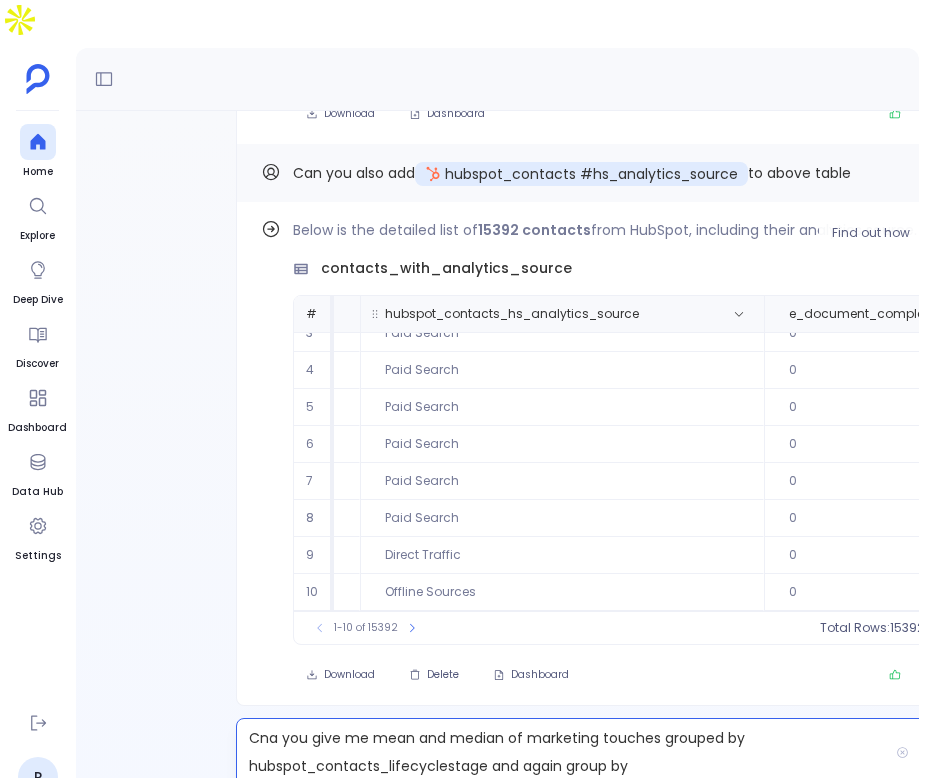 click on "hubspot_contacts_hs_analytics_source" at bounding box center [512, 314] 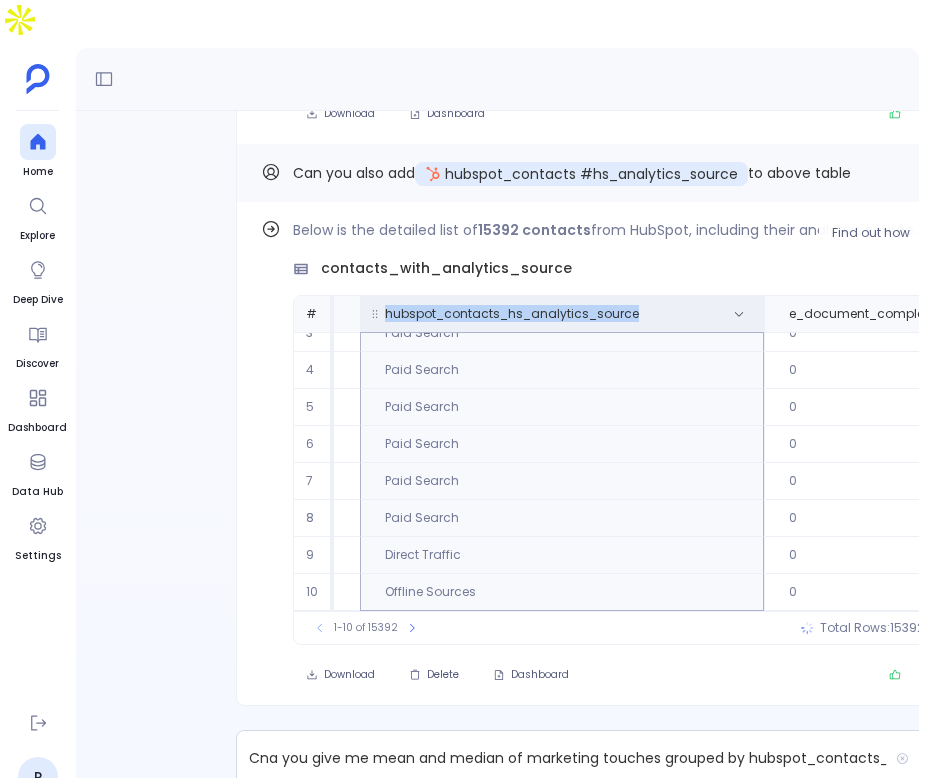 click on "hubspot_contacts_hs_analytics_source" at bounding box center [512, 314] 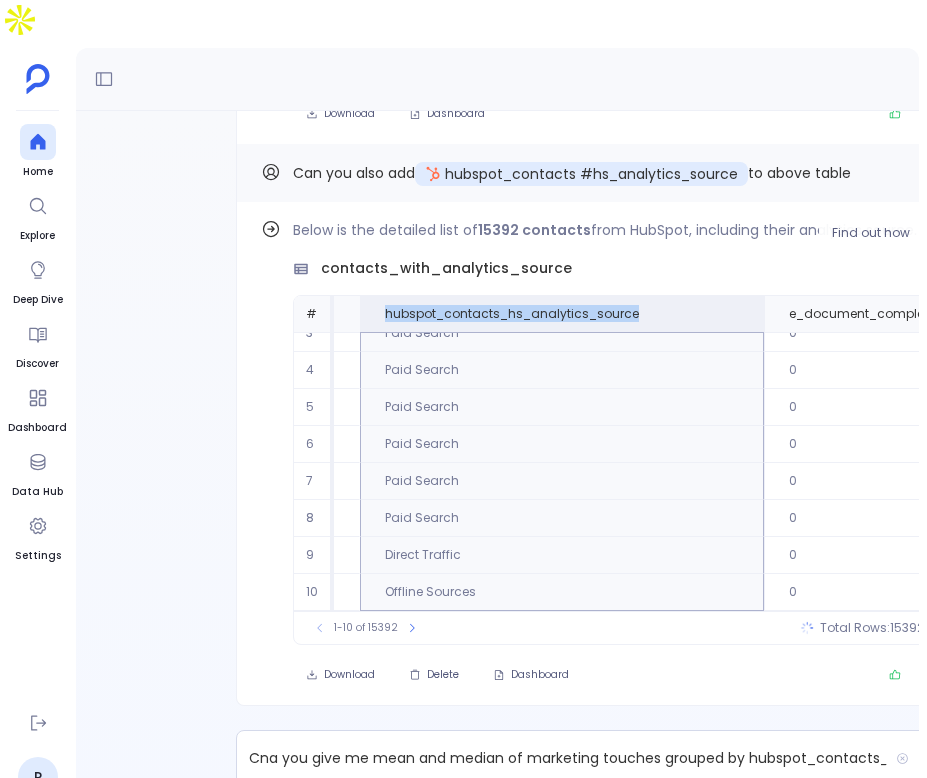 copy on "hubspot_contacts_hs_analytics_source" 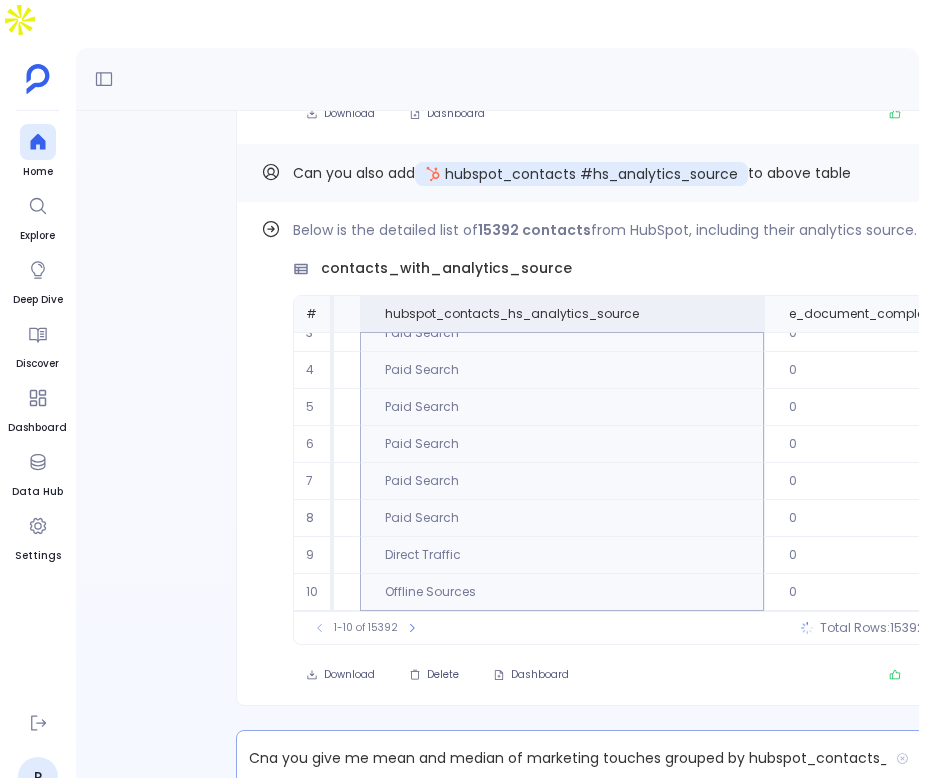 click on "Cna you give me mean and median of marketing touches grouped by hubspot_contacts_lifecyclestage and again  group by" at bounding box center (562, 758) 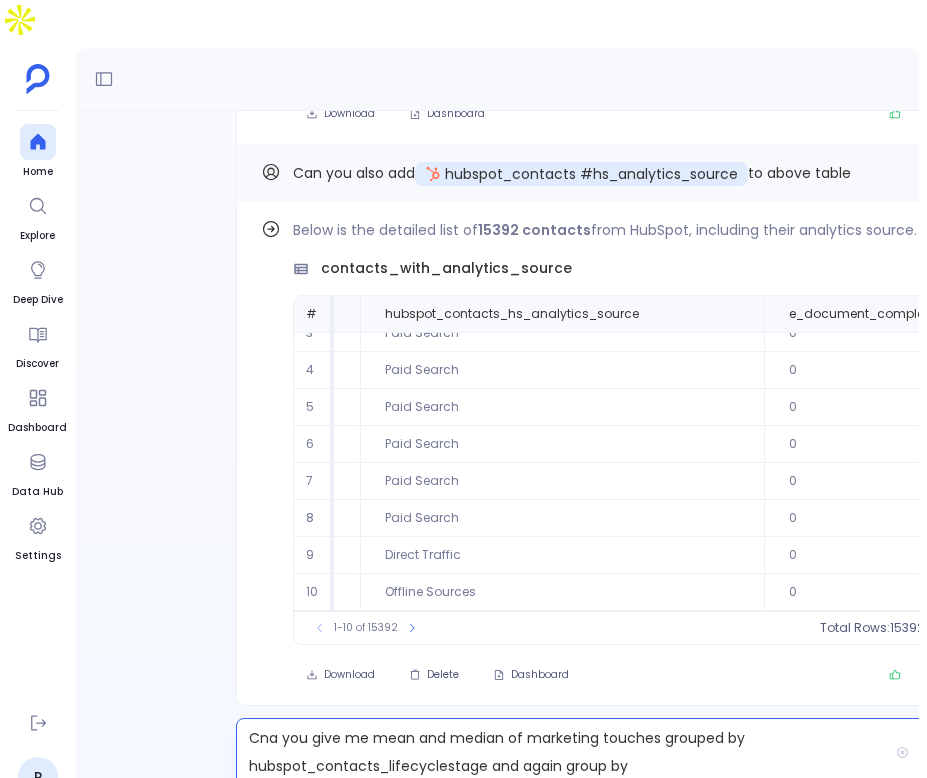 click on "Cna you give me mean and median of marketing touches grouped by hubspot_contacts_lifecyclestage and again  group by" at bounding box center [562, 752] 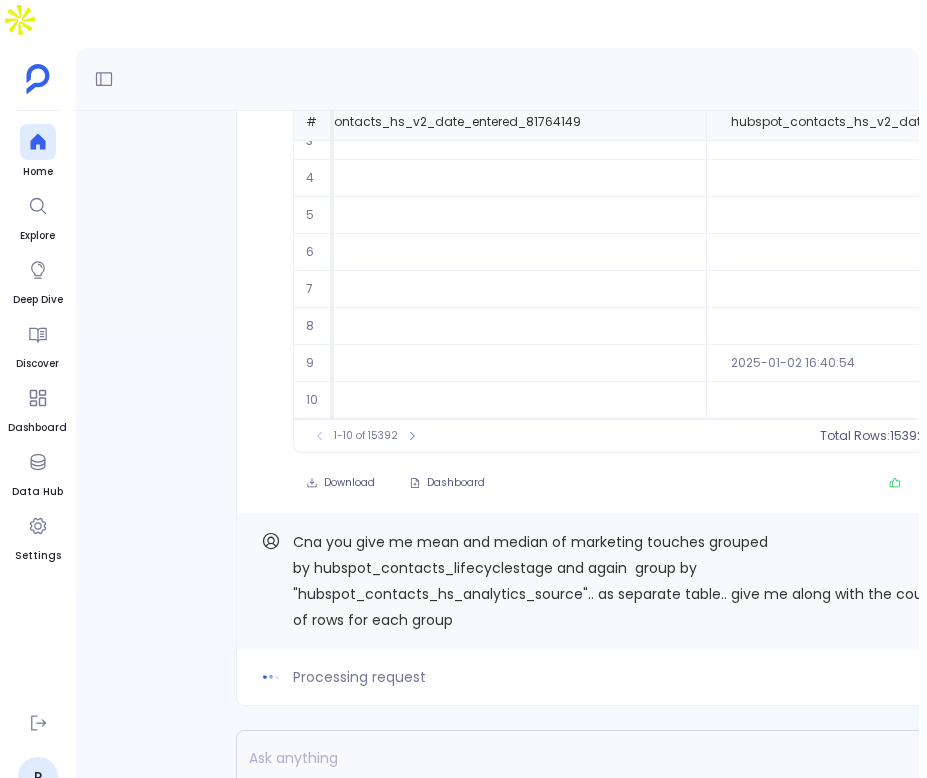 scroll, scrollTop: 0, scrollLeft: 0, axis: both 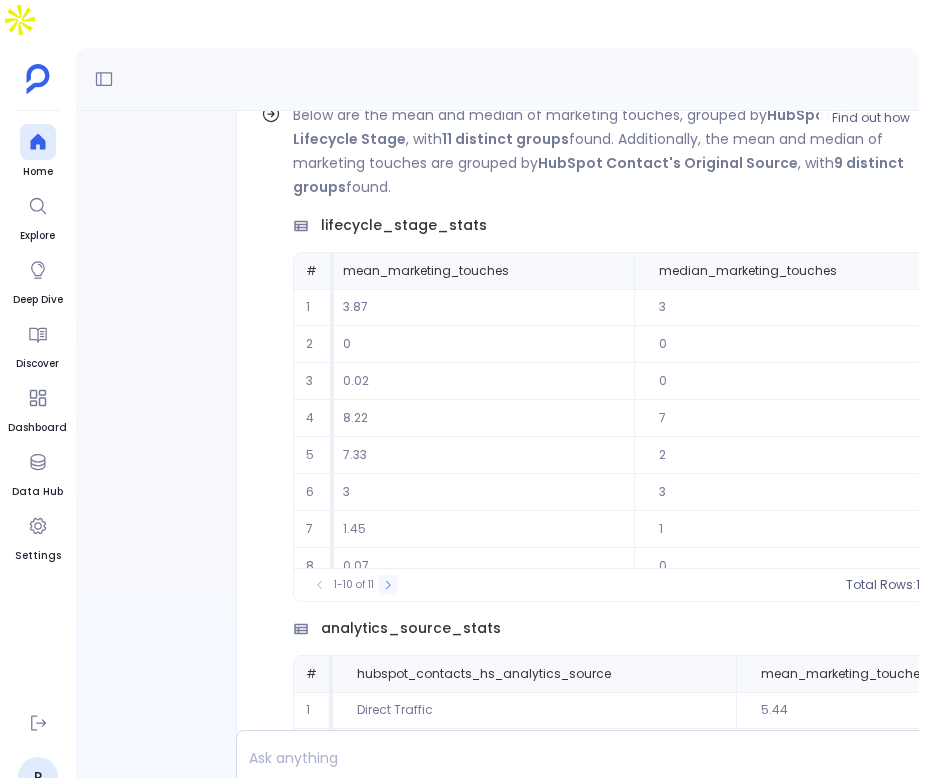 click 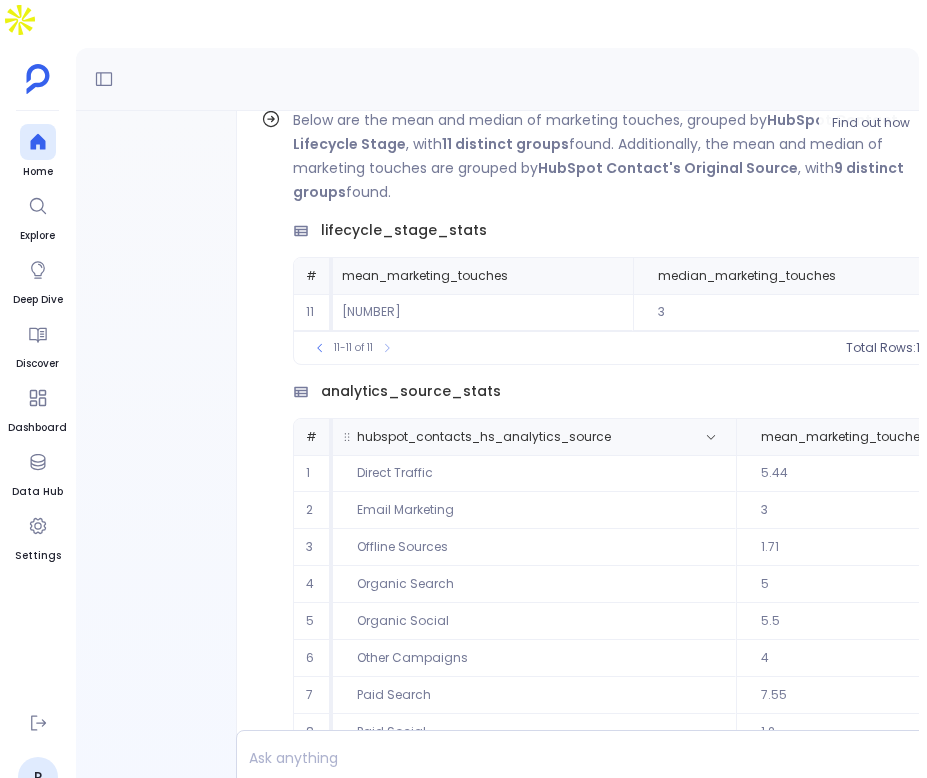 scroll, scrollTop: -278, scrollLeft: 0, axis: vertical 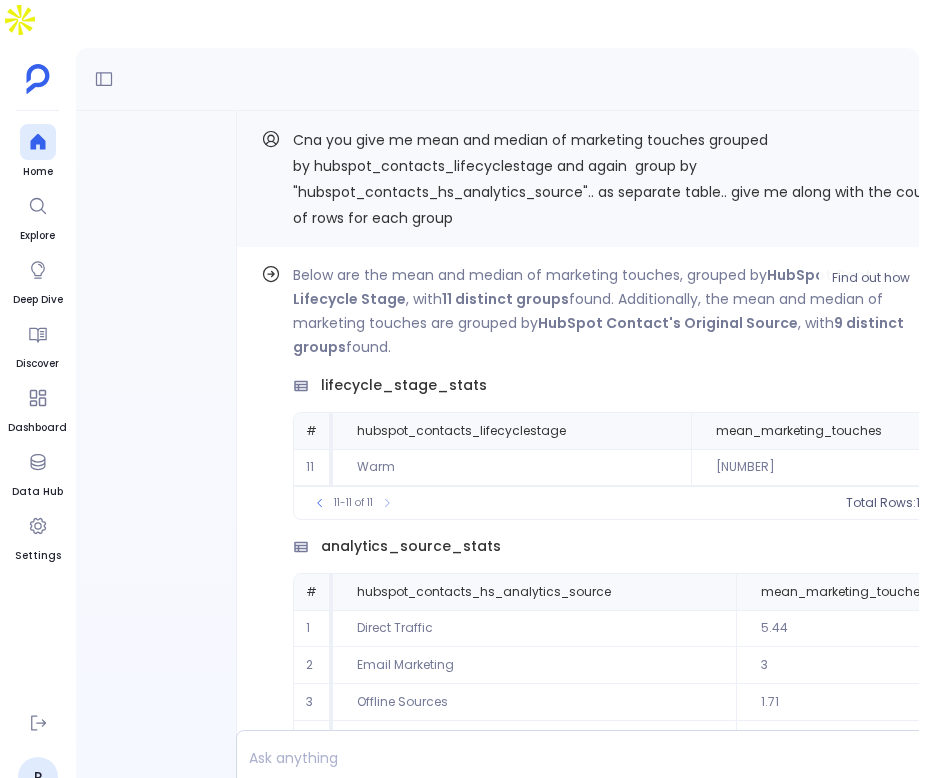 click on "11-11 of 11" at bounding box center (353, 503) 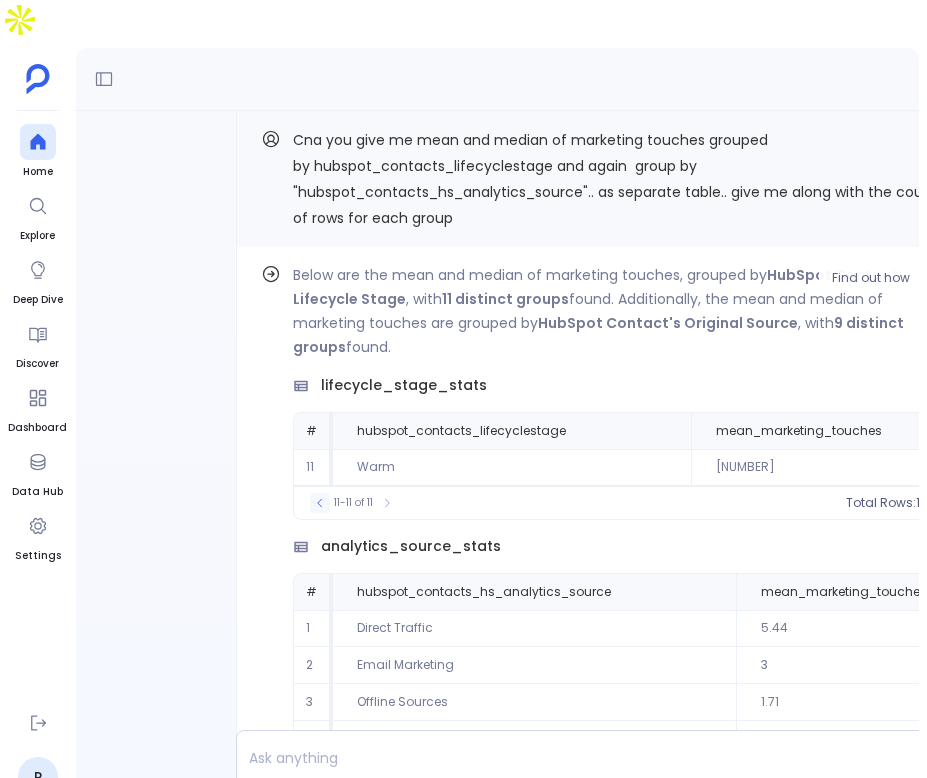 click 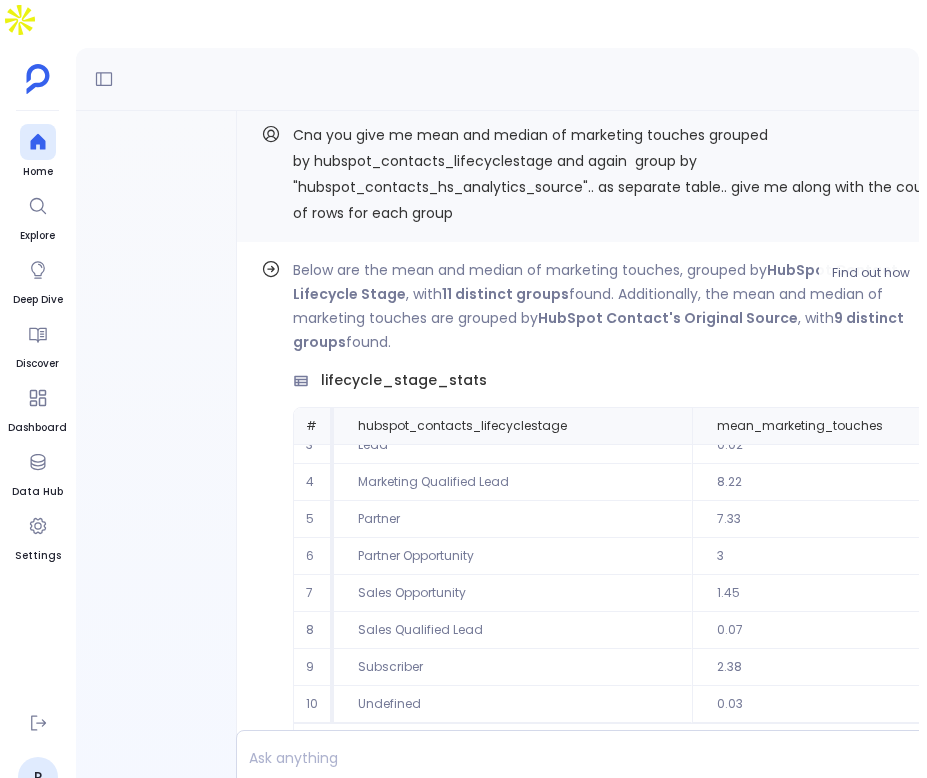 scroll, scrollTop: 0, scrollLeft: 0, axis: both 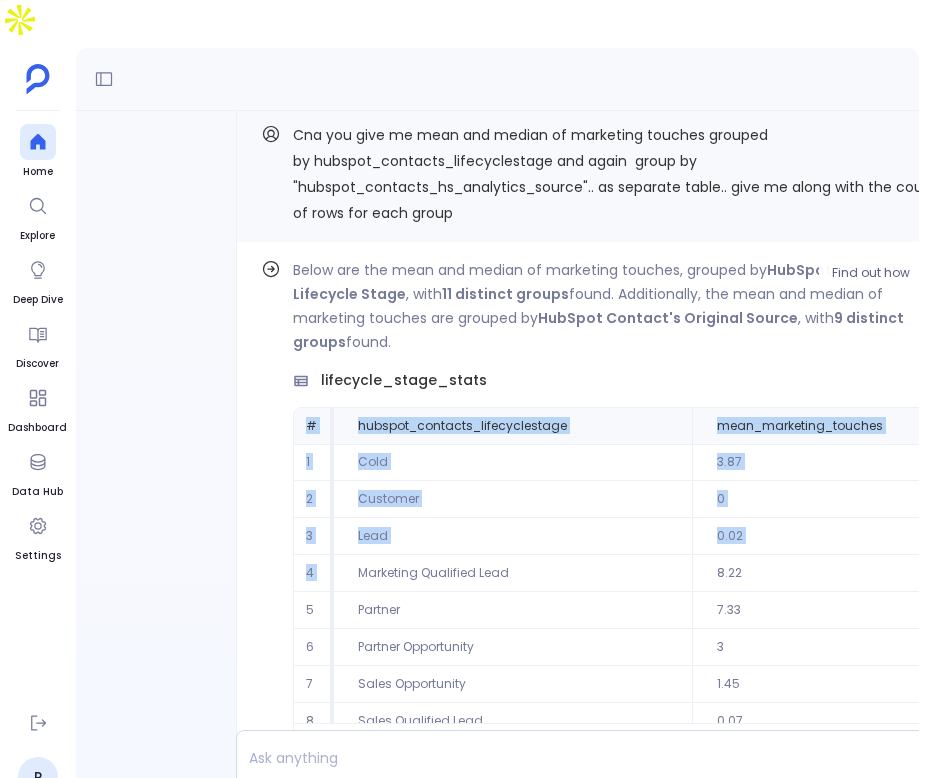 drag, startPoint x: 305, startPoint y: 379, endPoint x: 608, endPoint y: 525, distance: 336.3406 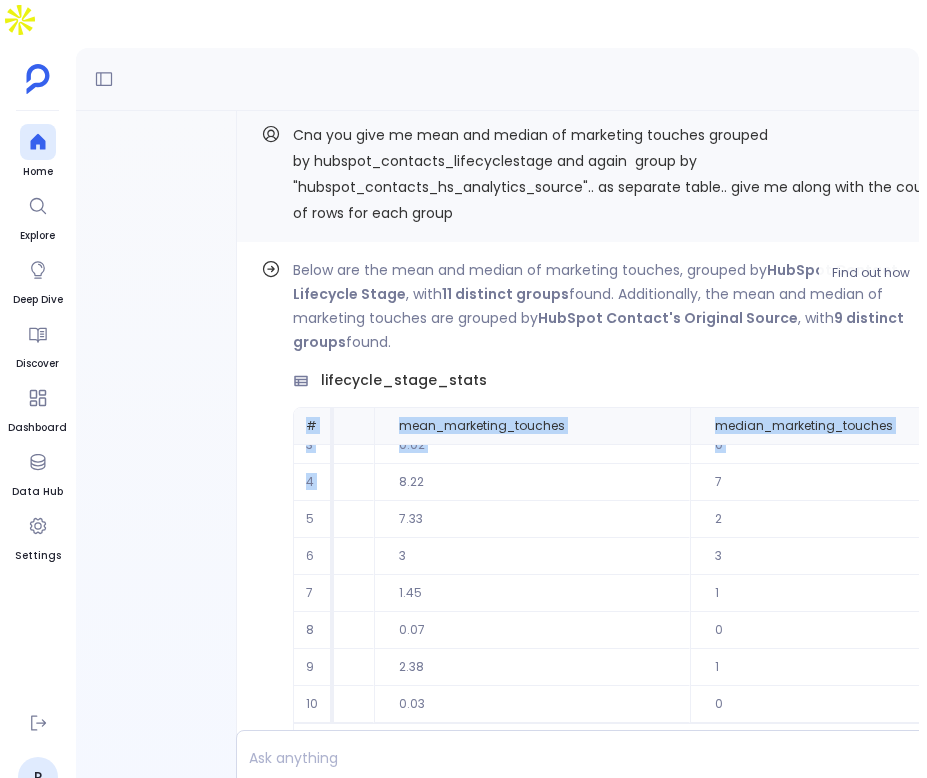 scroll, scrollTop: 96, scrollLeft: 609, axis: both 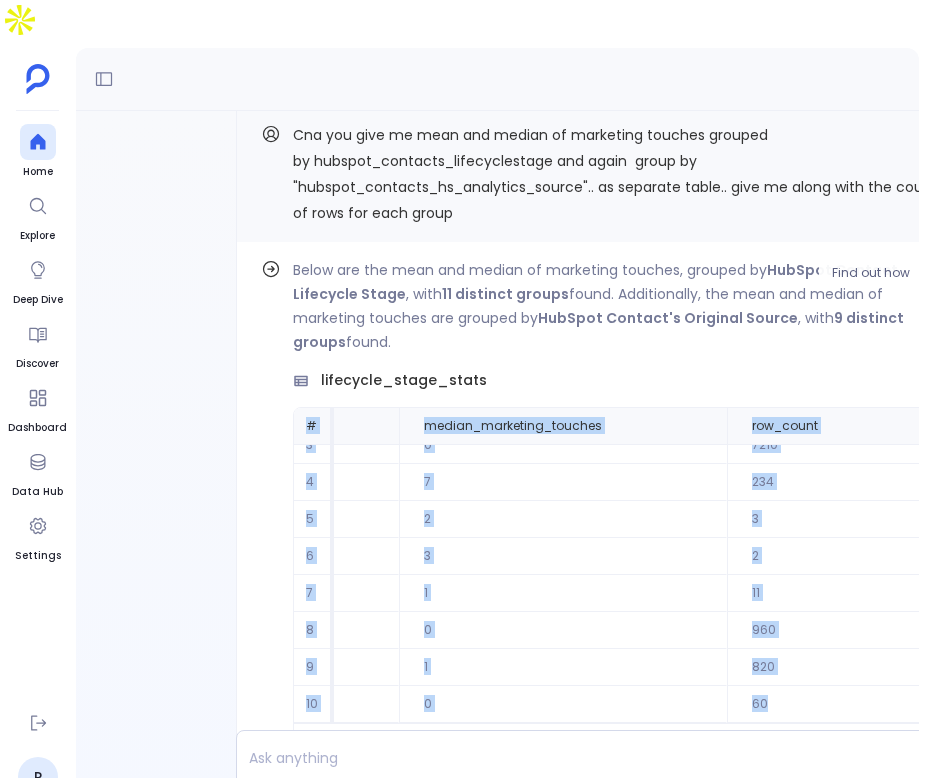 click on "60" at bounding box center [835, 704] 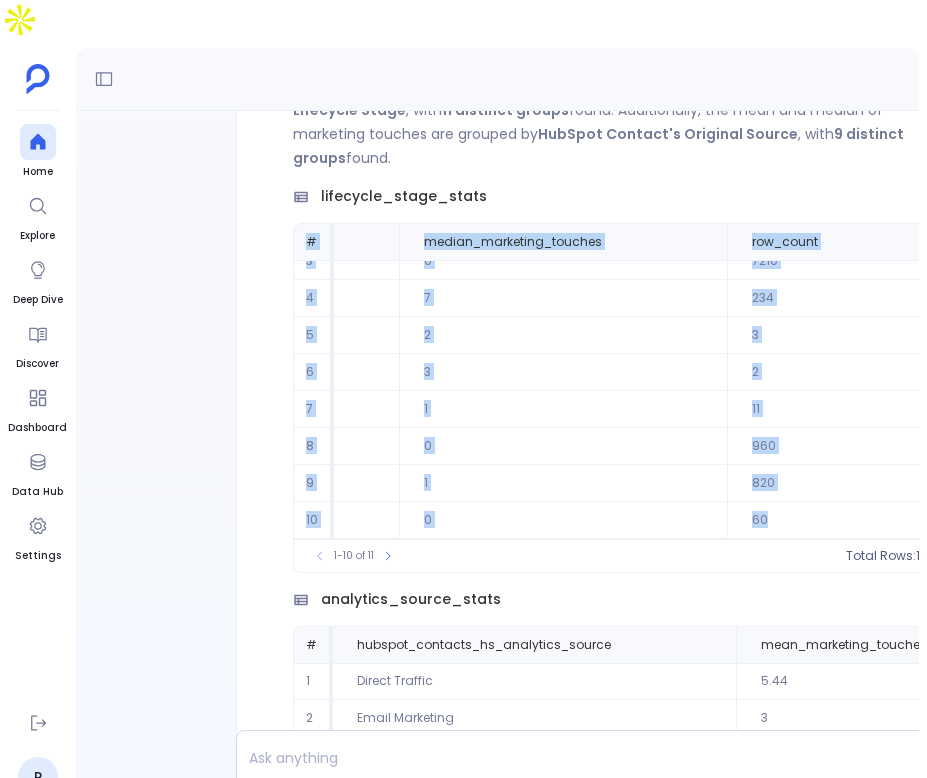 scroll, scrollTop: 0, scrollLeft: 0, axis: both 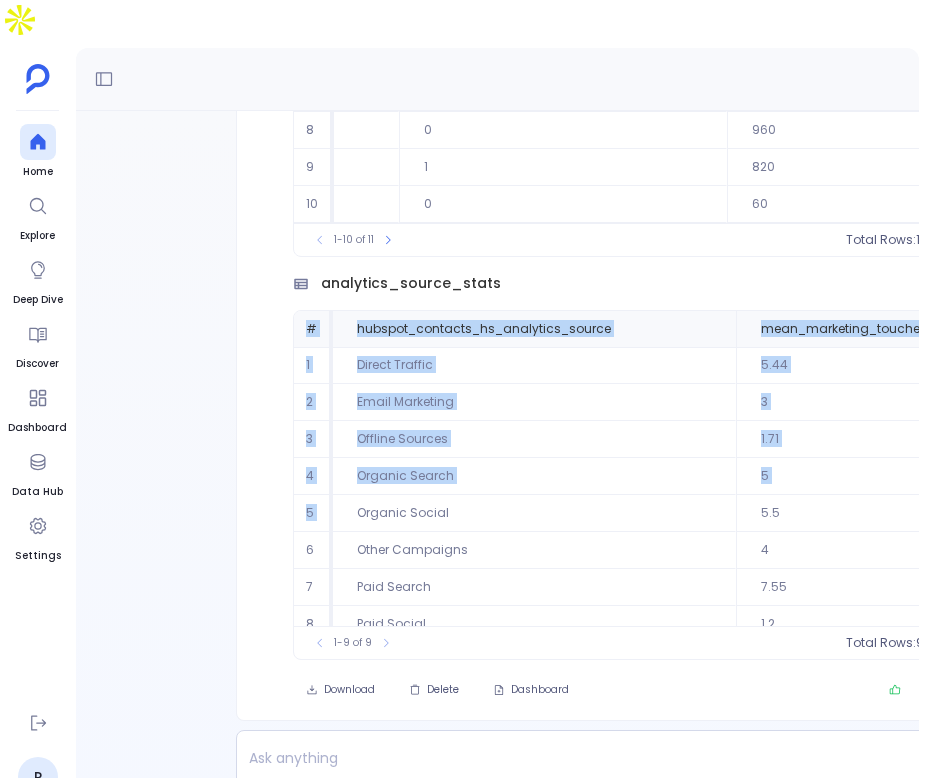 drag, startPoint x: 304, startPoint y: 281, endPoint x: 709, endPoint y: 470, distance: 446.92953 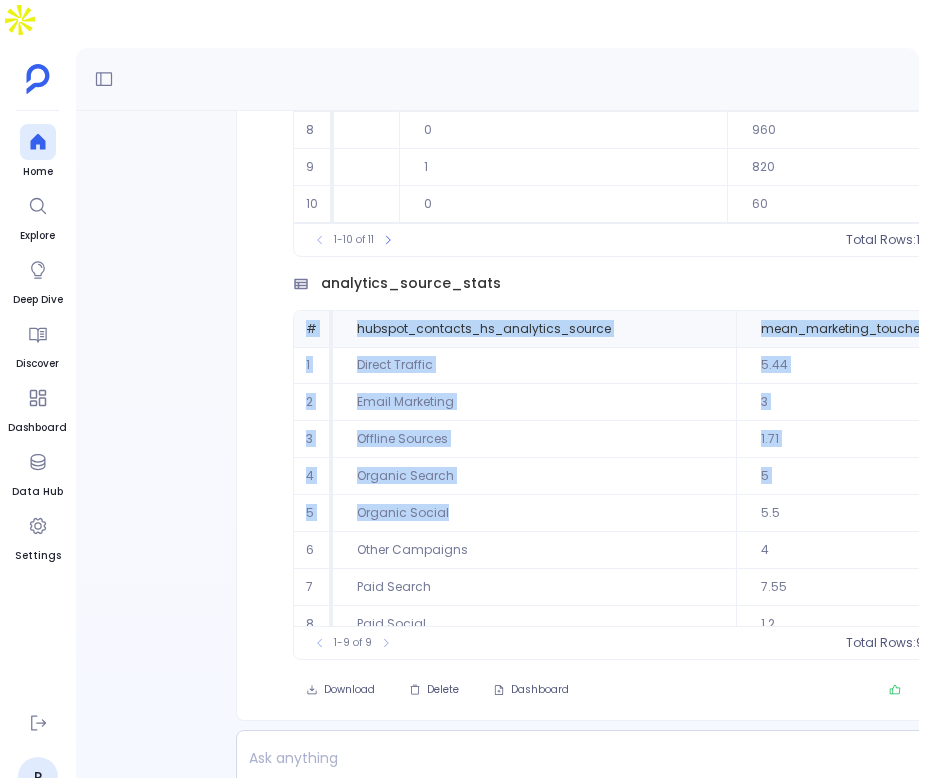 scroll, scrollTop: 0, scrollLeft: 651, axis: horizontal 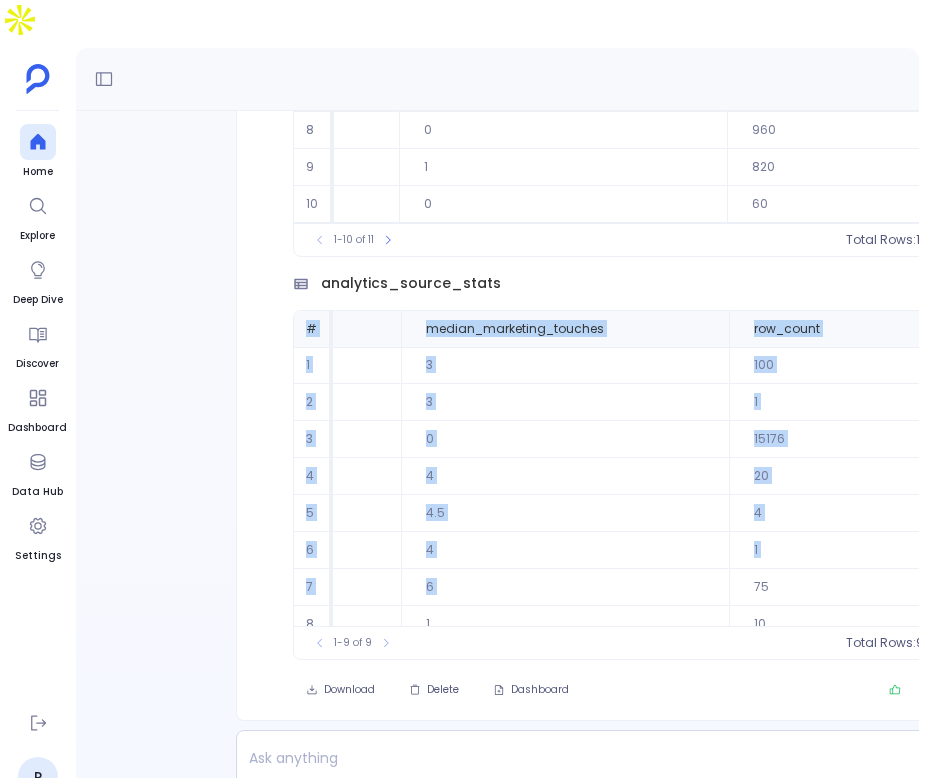 click on "75" at bounding box center (837, 587) 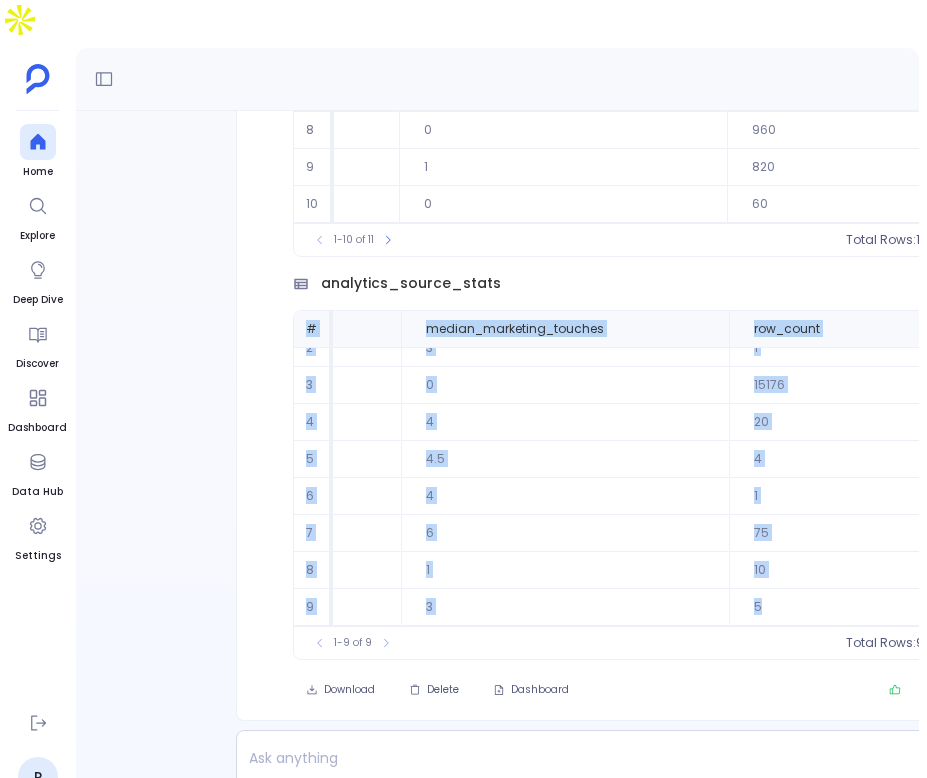 click on "5" at bounding box center (837, 607) 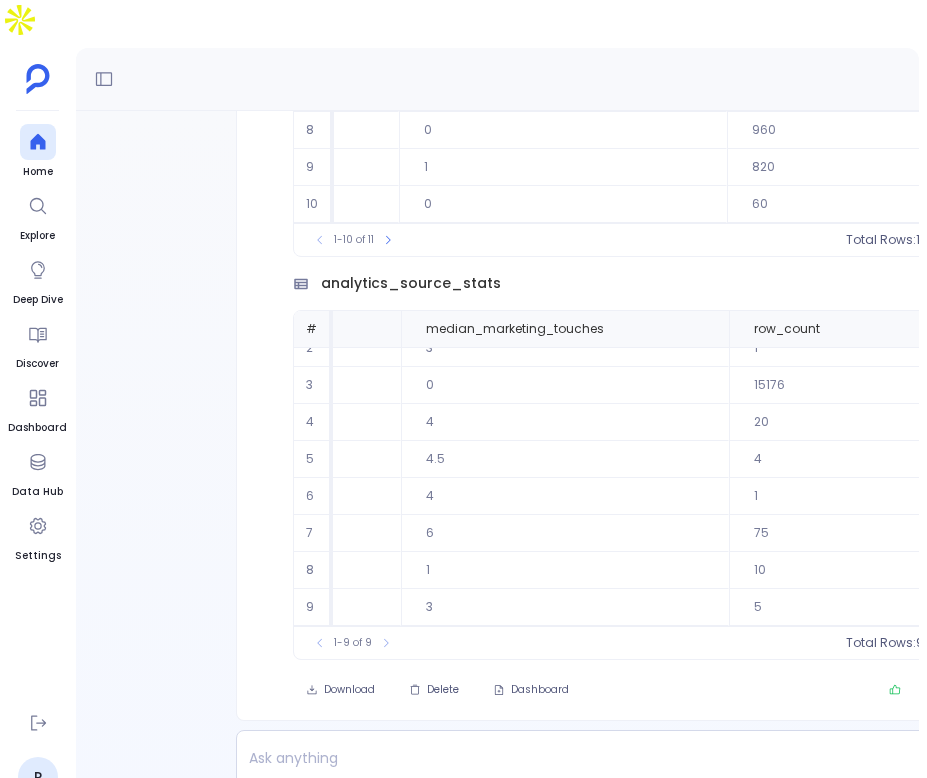 scroll, scrollTop: 0, scrollLeft: 651, axis: horizontal 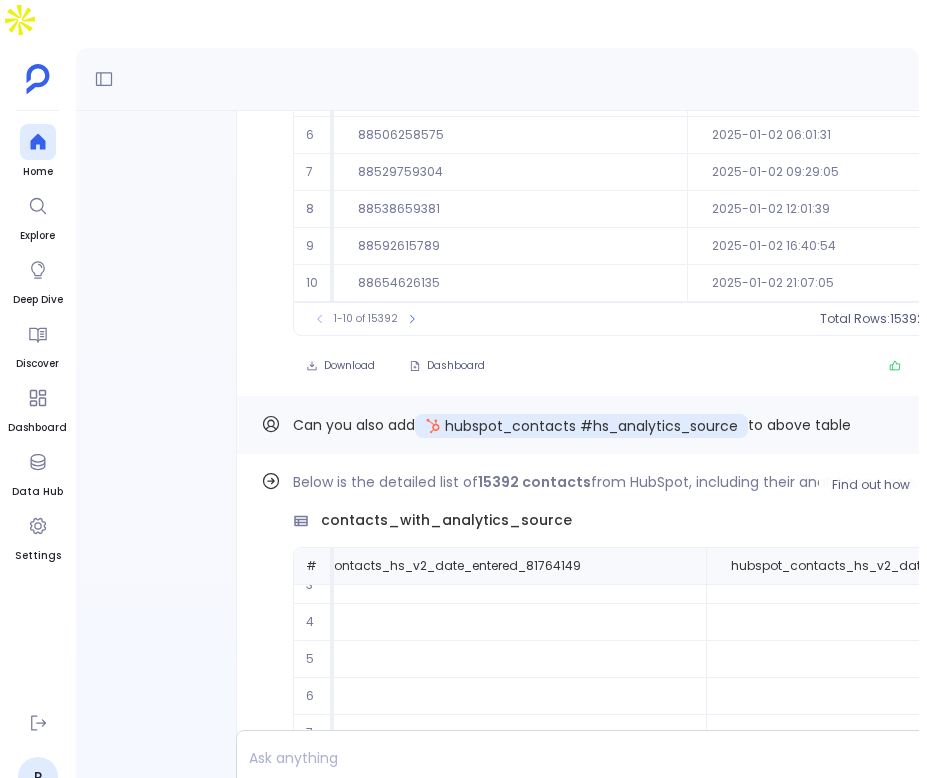 click on "contacts_with_analytics_source" at bounding box center [446, 520] 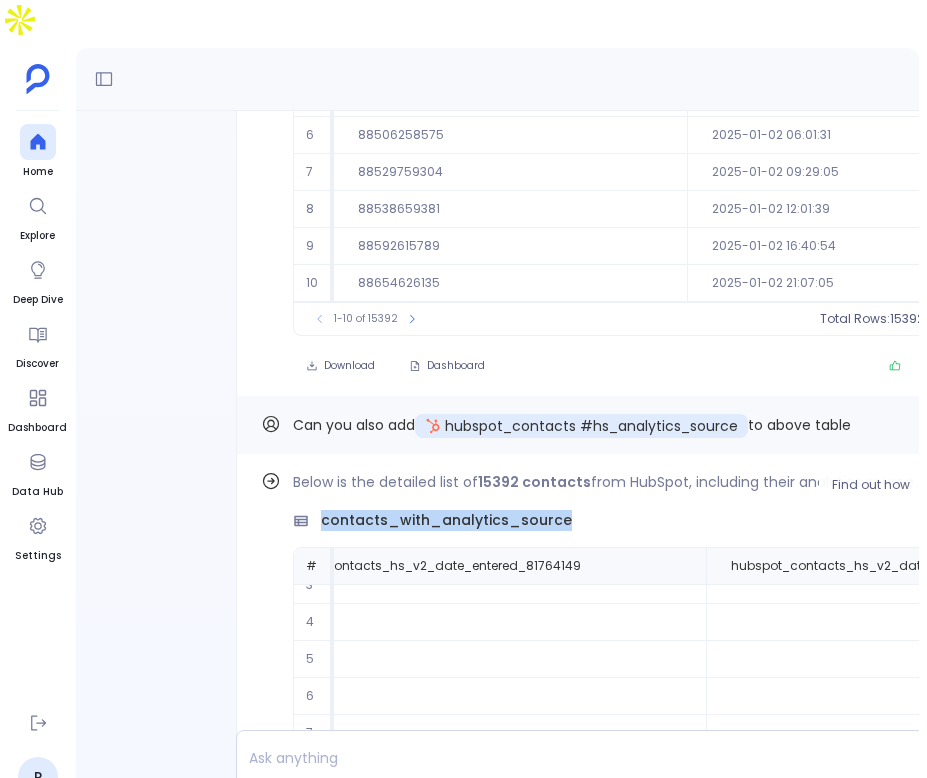 click on "contacts_with_analytics_source" at bounding box center (446, 520) 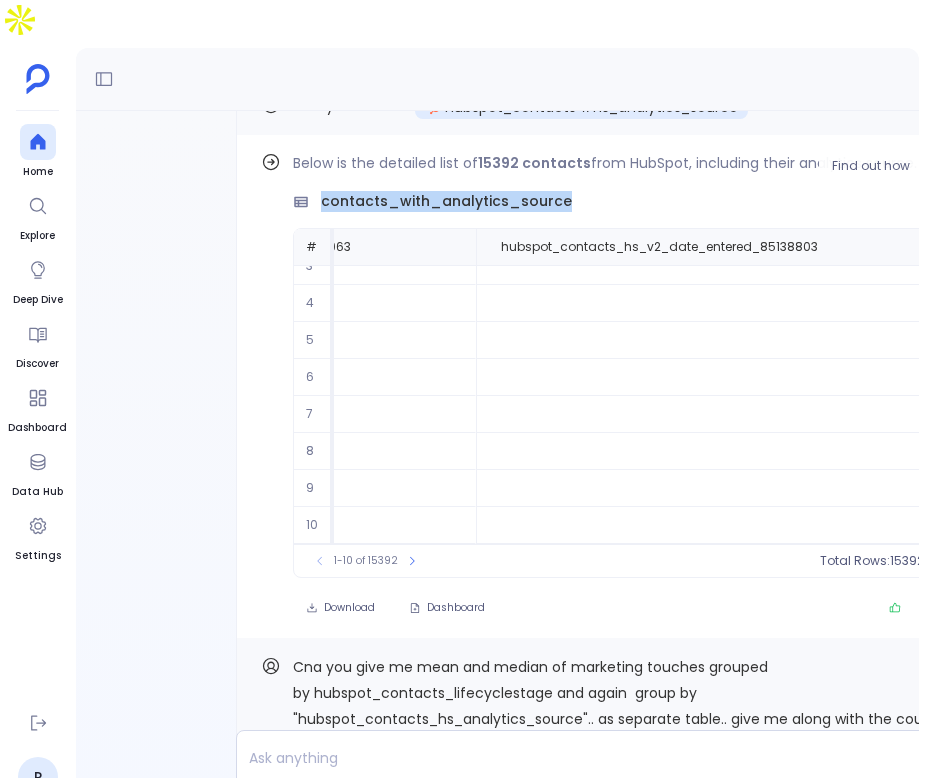 scroll, scrollTop: 96, scrollLeft: 1950, axis: both 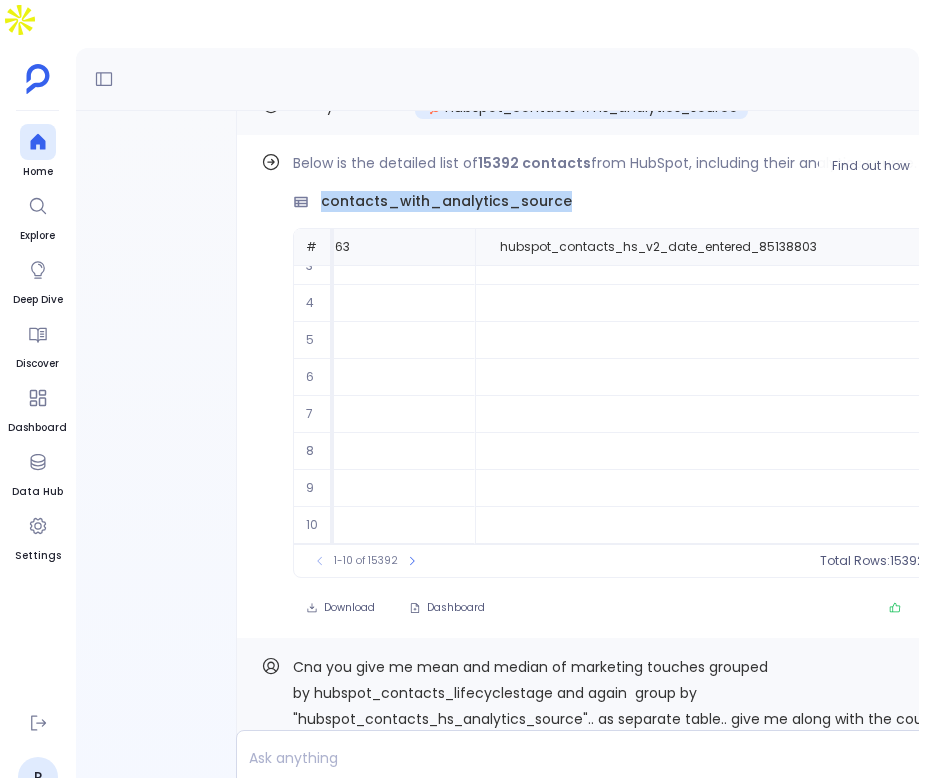 copy on "contacts_with_analytics_source" 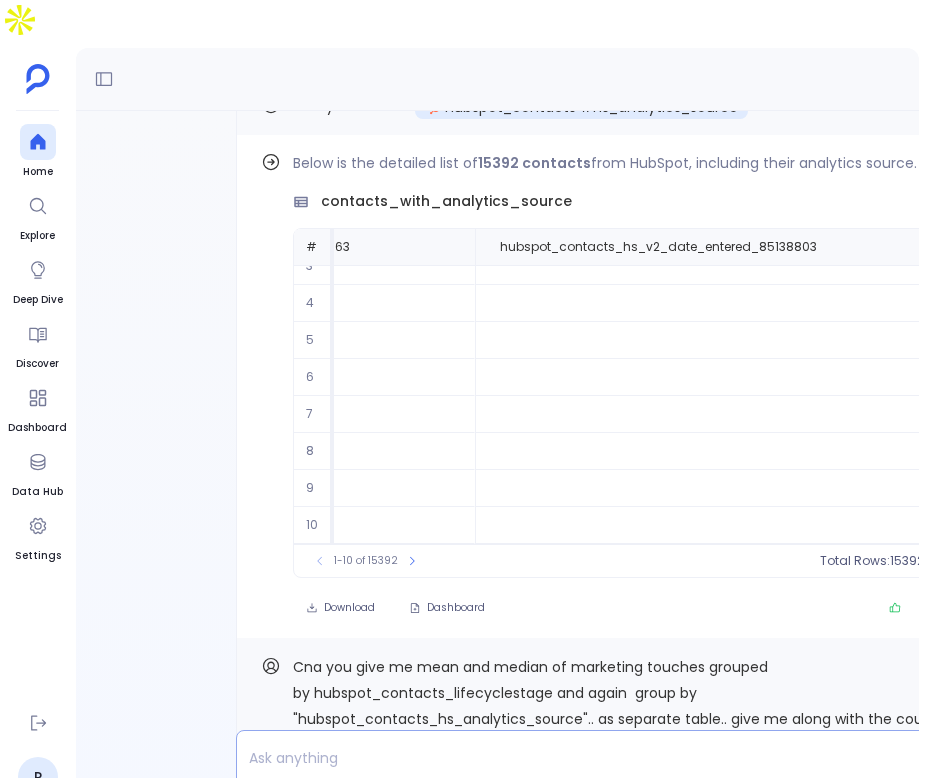 click at bounding box center (562, 758) 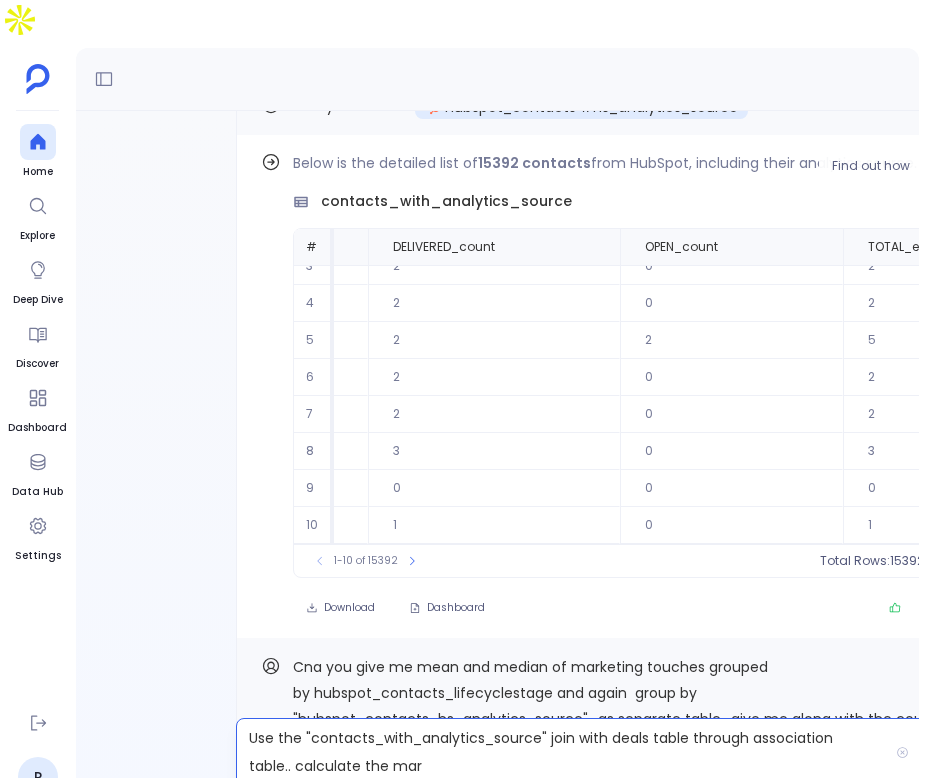 scroll, scrollTop: 96, scrollLeft: 10308, axis: both 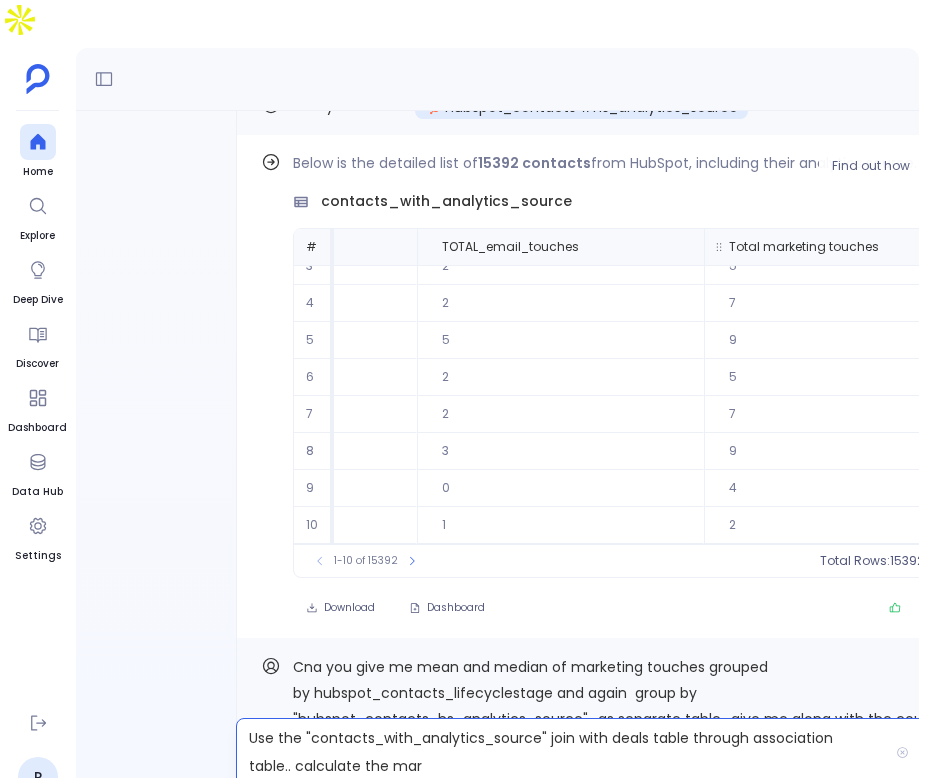 click on "Total marketing touches" at bounding box center (804, 247) 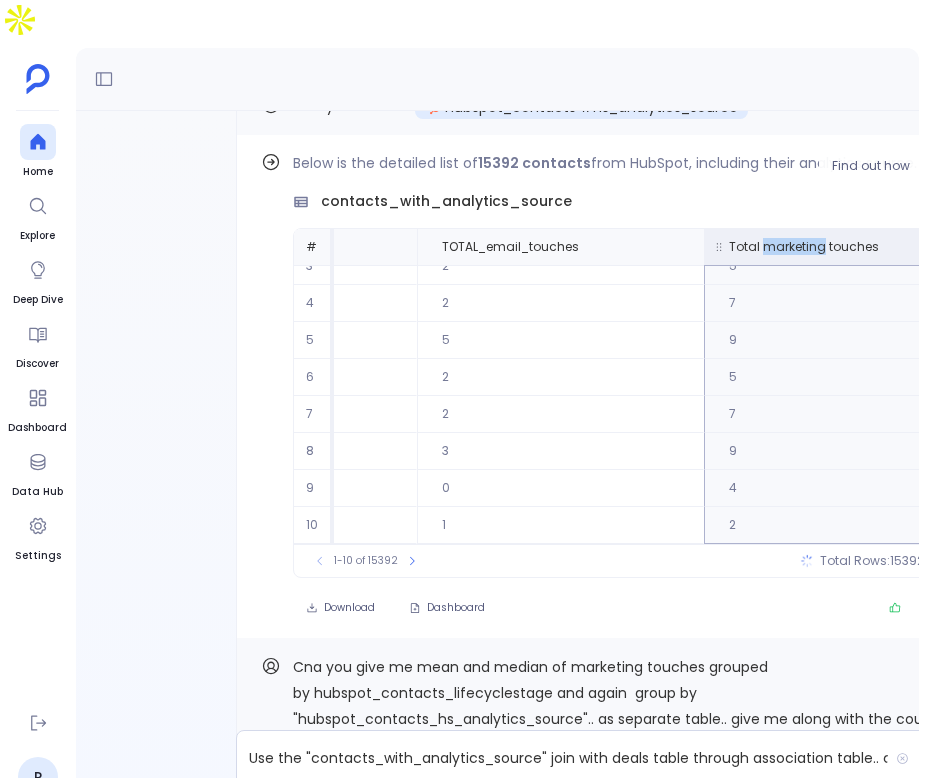 click on "Total marketing touches" at bounding box center (804, 247) 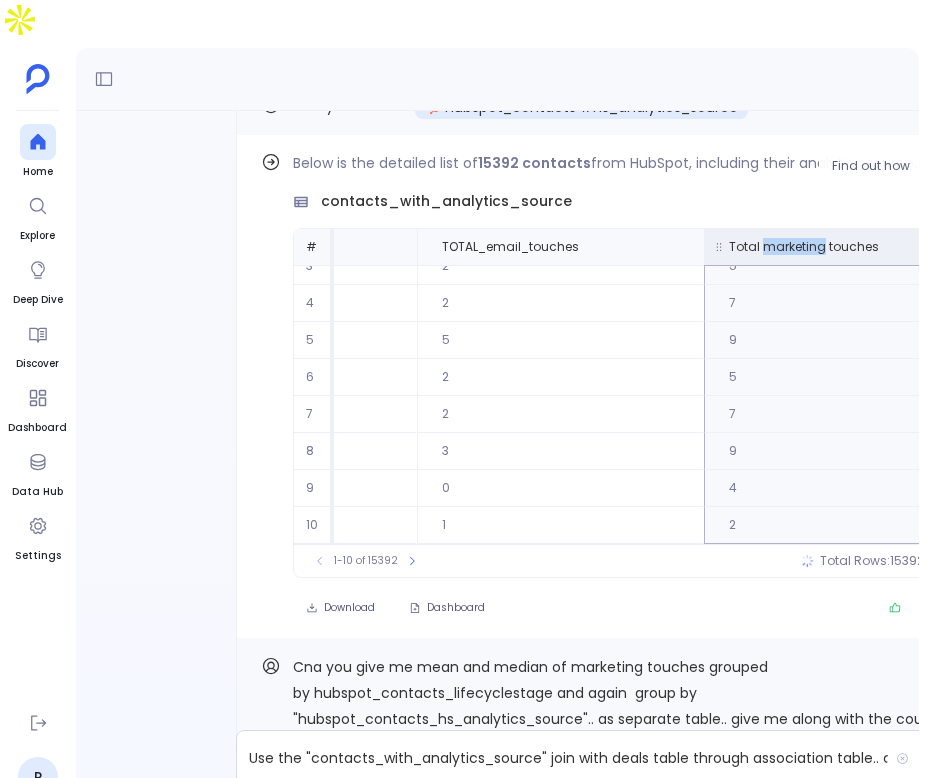 click on "Total marketing touches" at bounding box center (804, 247) 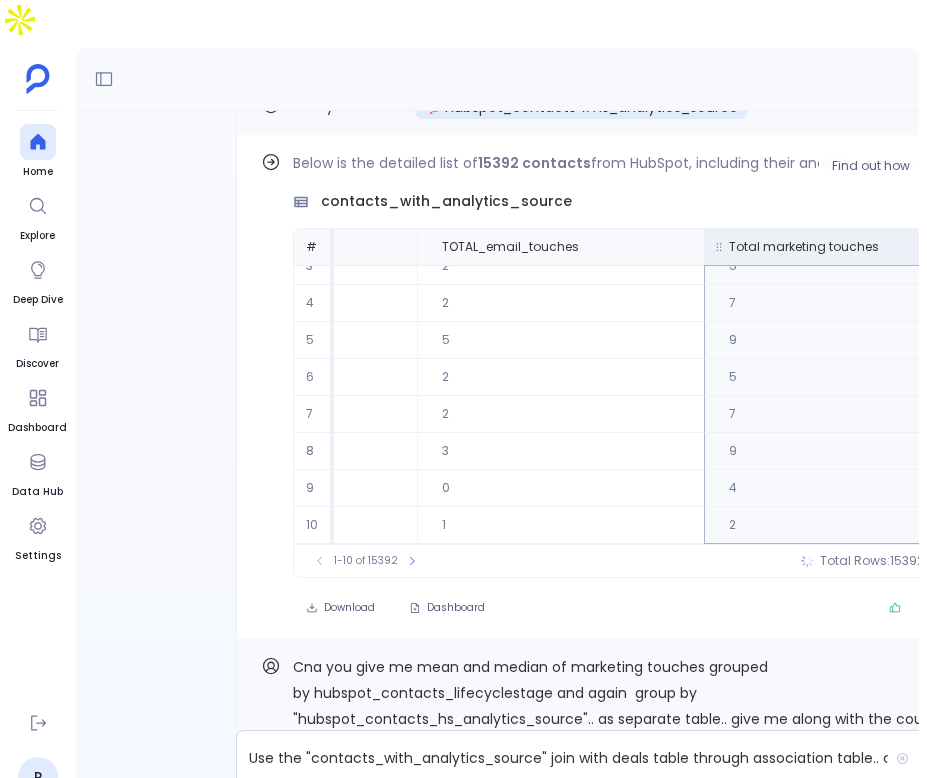 click on "Total marketing touches" at bounding box center (804, 247) 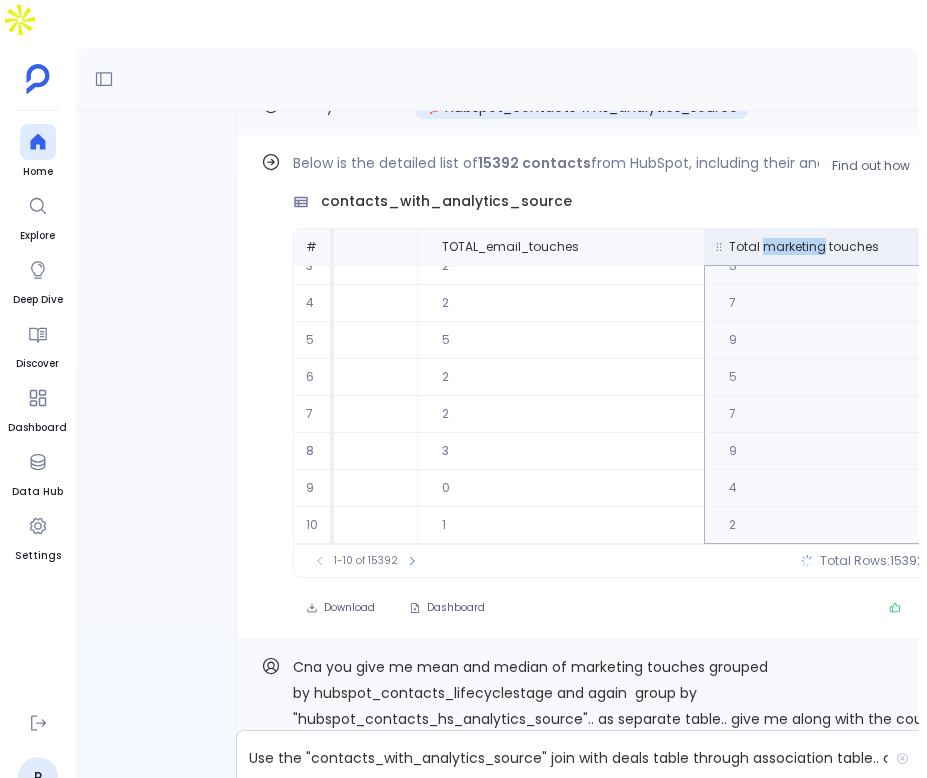 click on "Total marketing touches" at bounding box center [804, 247] 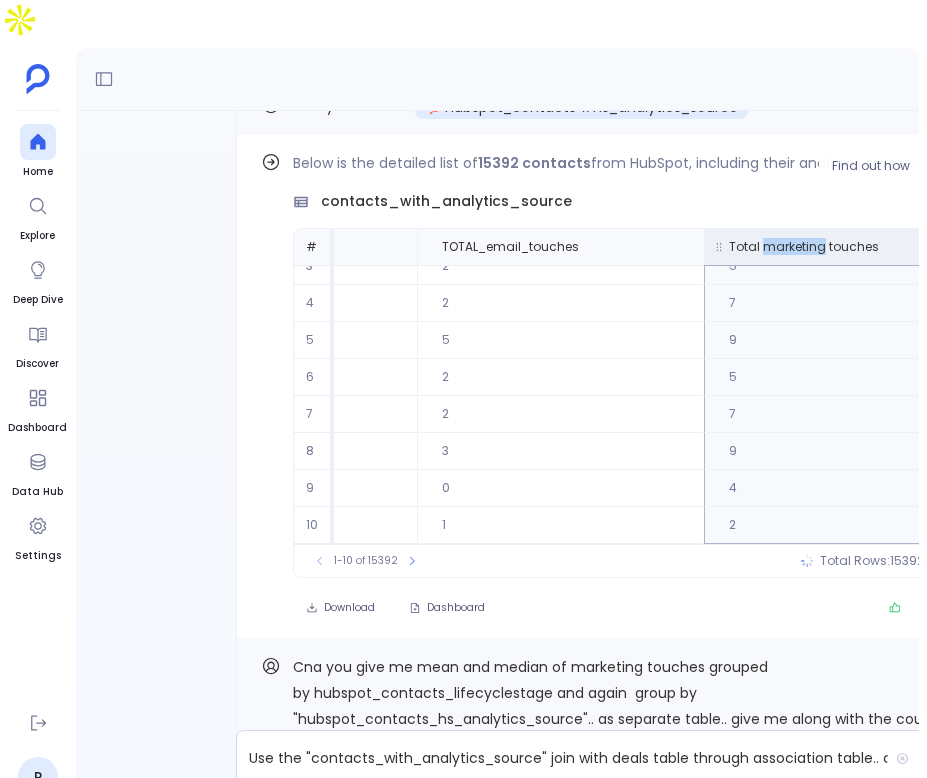 click on "Total marketing touches" at bounding box center [804, 247] 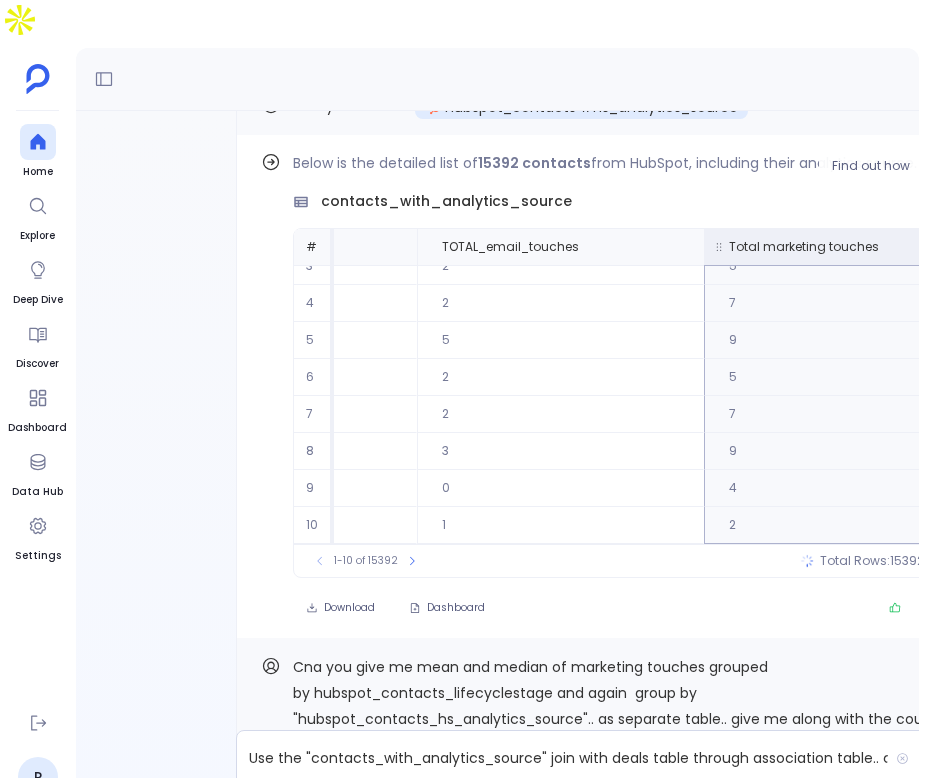 click on "Total marketing touches" at bounding box center [804, 247] 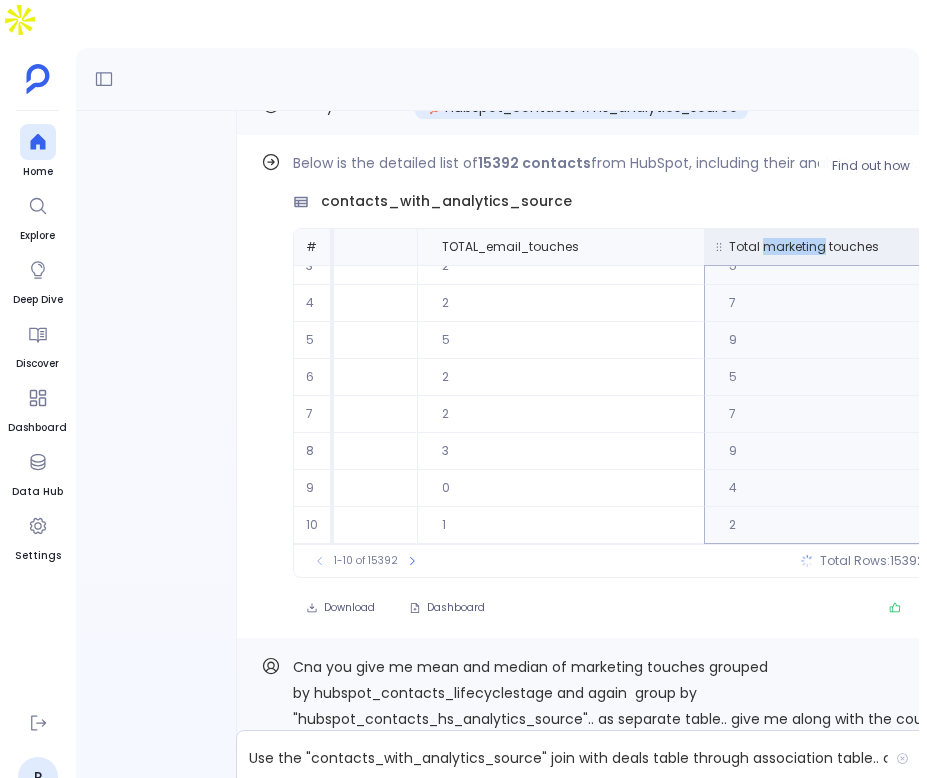 click on "Total marketing touches" at bounding box center (804, 247) 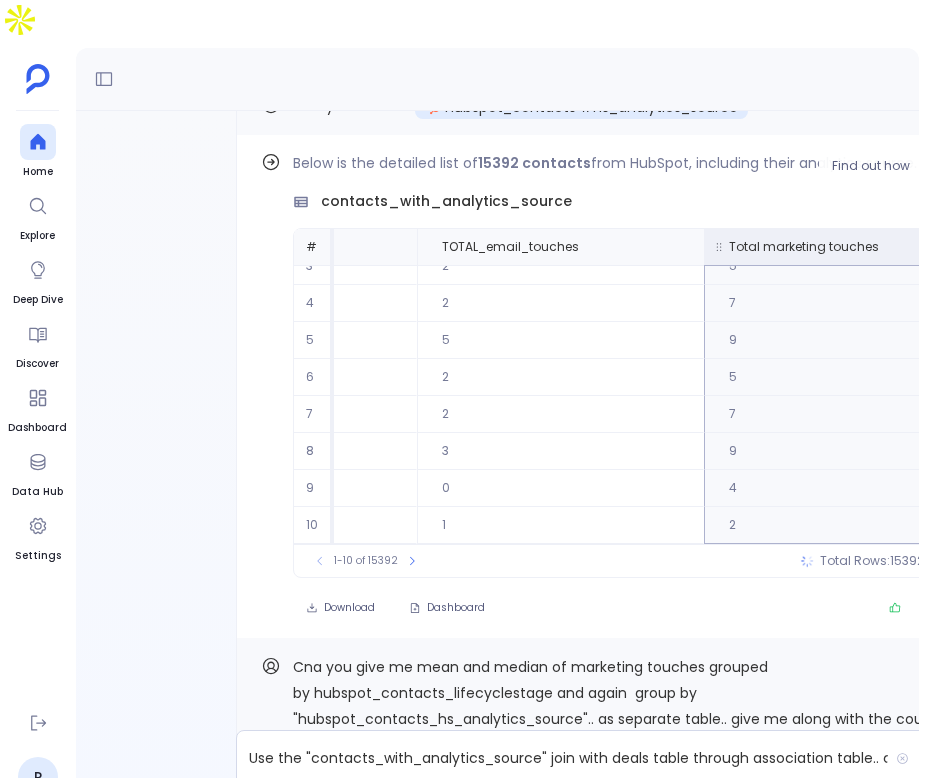 click on "Total marketing touches" at bounding box center (804, 247) 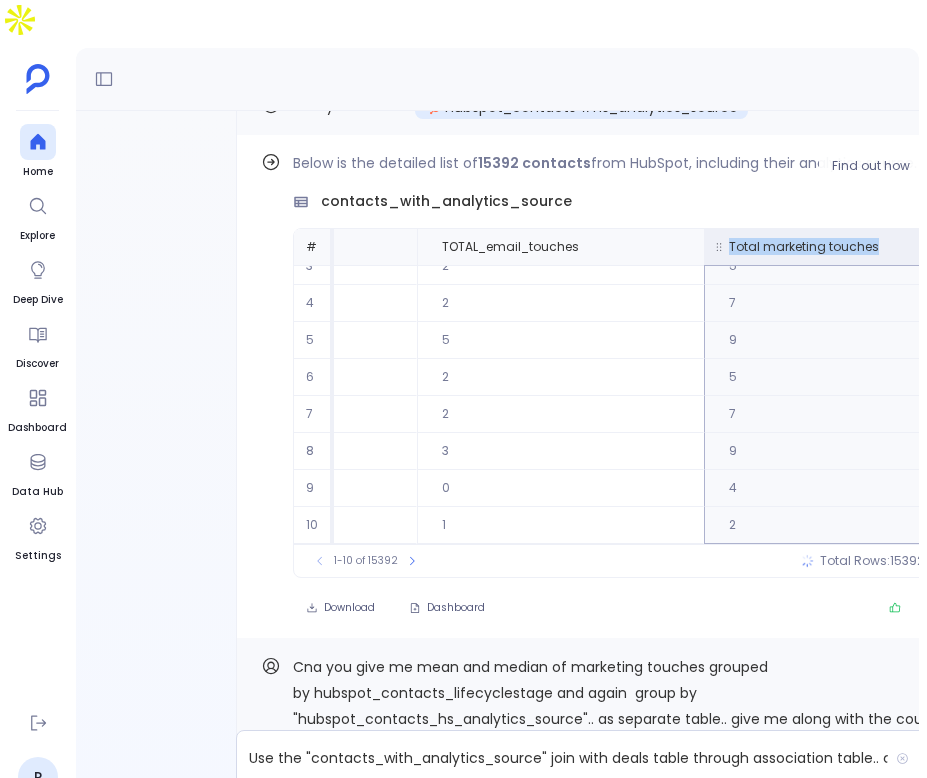 drag, startPoint x: 816, startPoint y: 203, endPoint x: 657, endPoint y: 201, distance: 159.01257 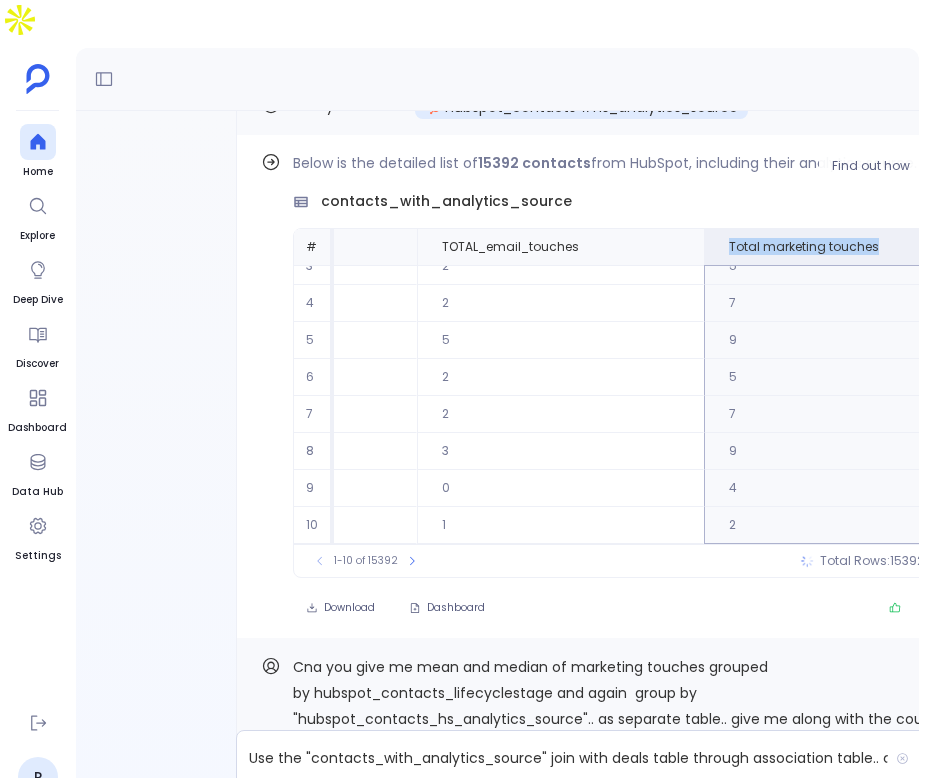 copy on "Total marketing touches" 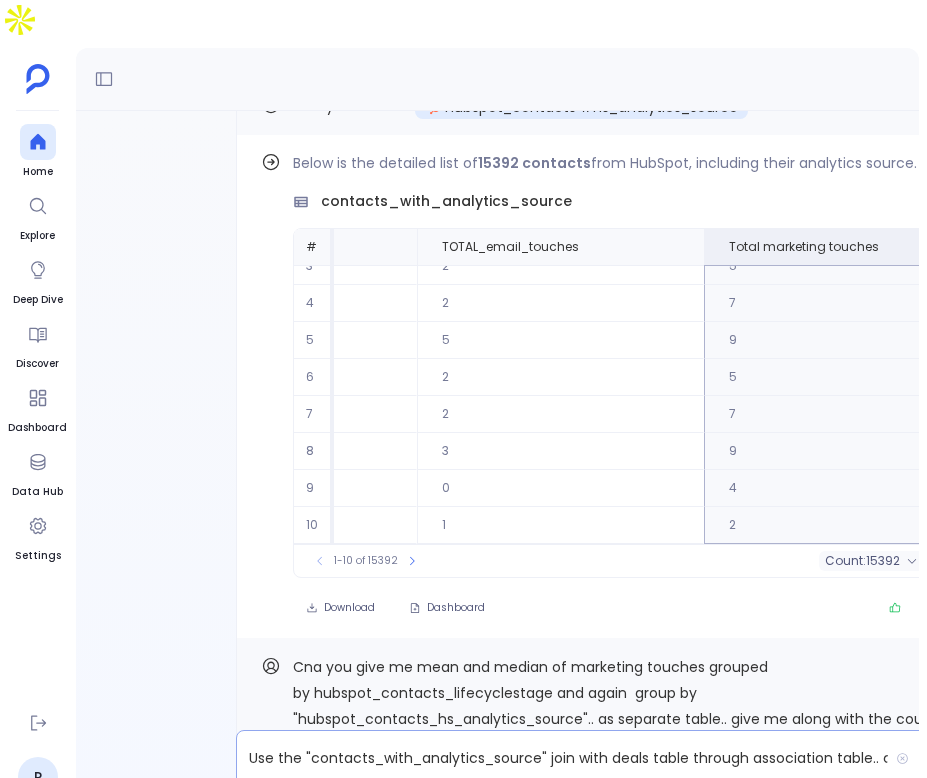 click on "Use the "contacts_with_analytics_source" join with deals table through association table.. calculate the mar" at bounding box center (562, 758) 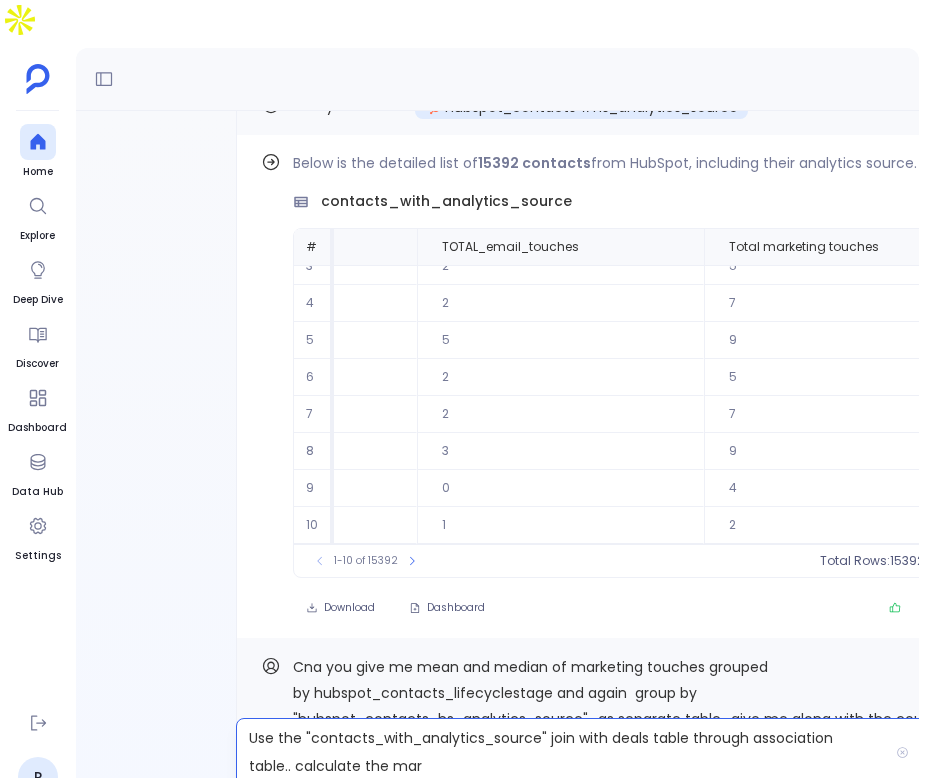 click on "Use the "contacts_with_analytics_source" join with deals table through association table.. calculate the mar" at bounding box center [562, 752] 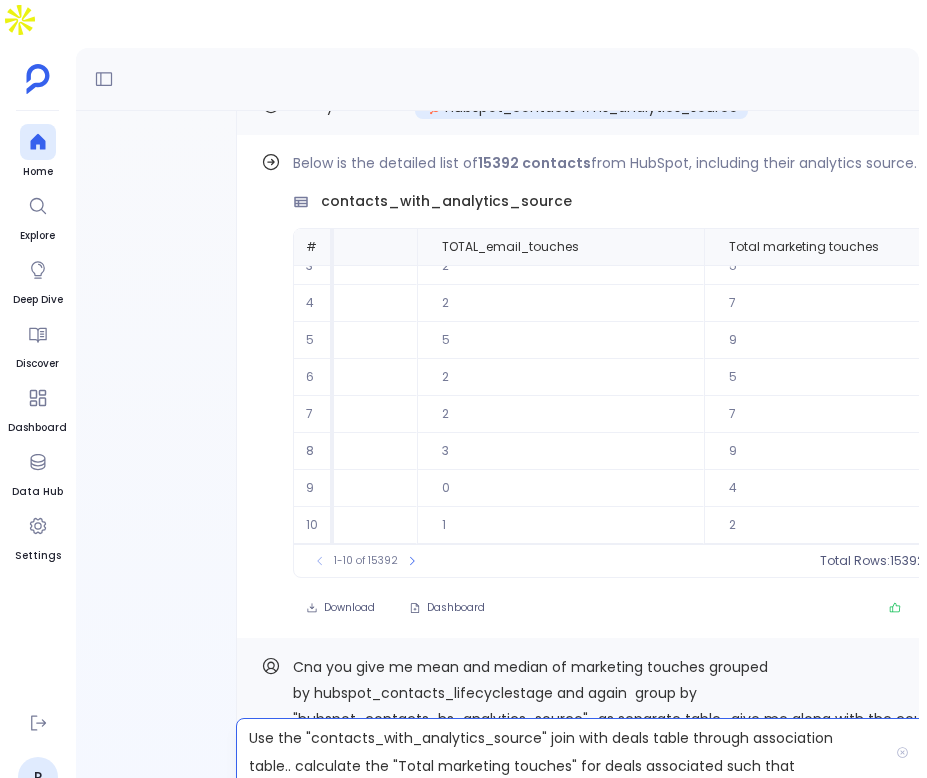 click on "Use the "contacts_with_analytics_source" join with deals table through association table.. calculate the "Total marketing touches" for deals associated such that" at bounding box center [562, 752] 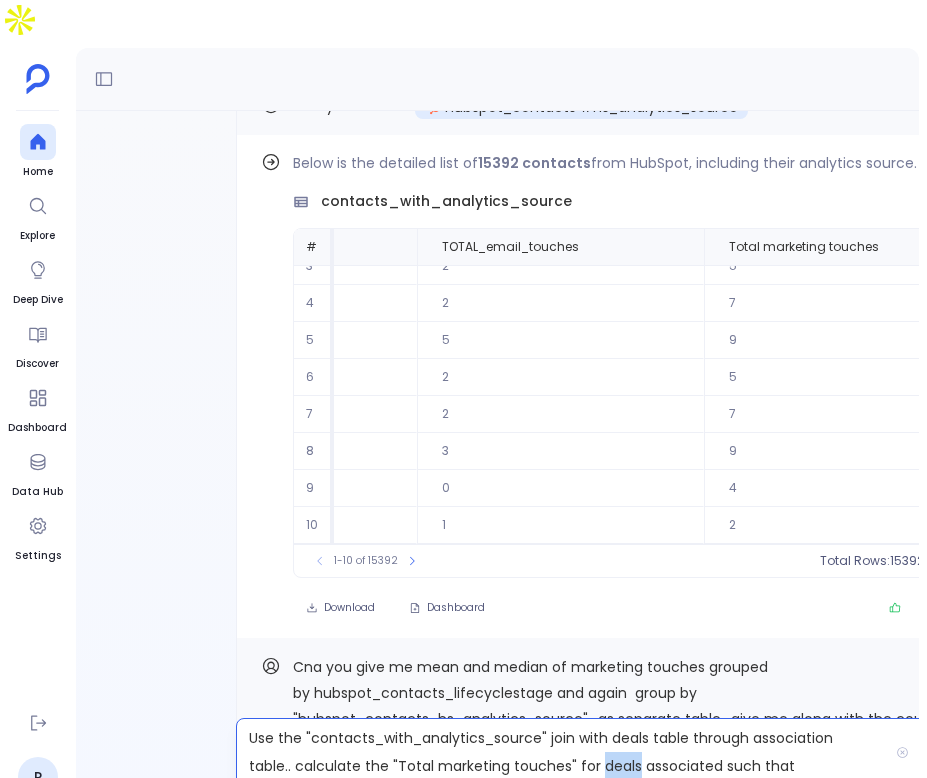click on "Use the "contacts_with_analytics_source" join with deals table through association table.. calculate the "Total marketing touches" for deals associated such that" at bounding box center [562, 752] 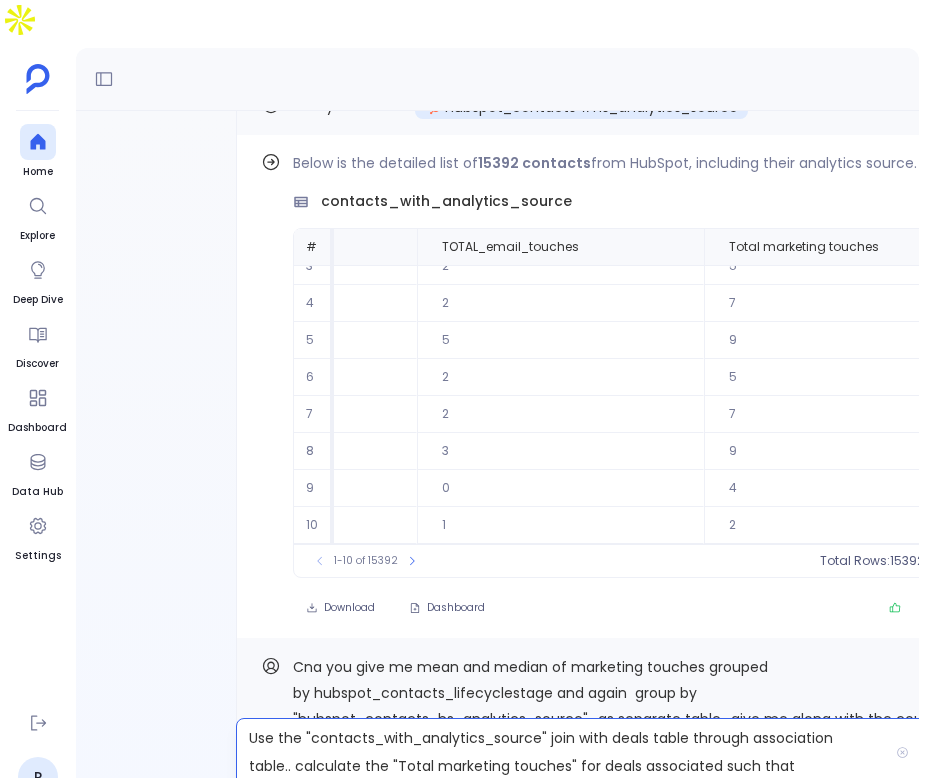 drag, startPoint x: 802, startPoint y: 720, endPoint x: 552, endPoint y: 695, distance: 251.24689 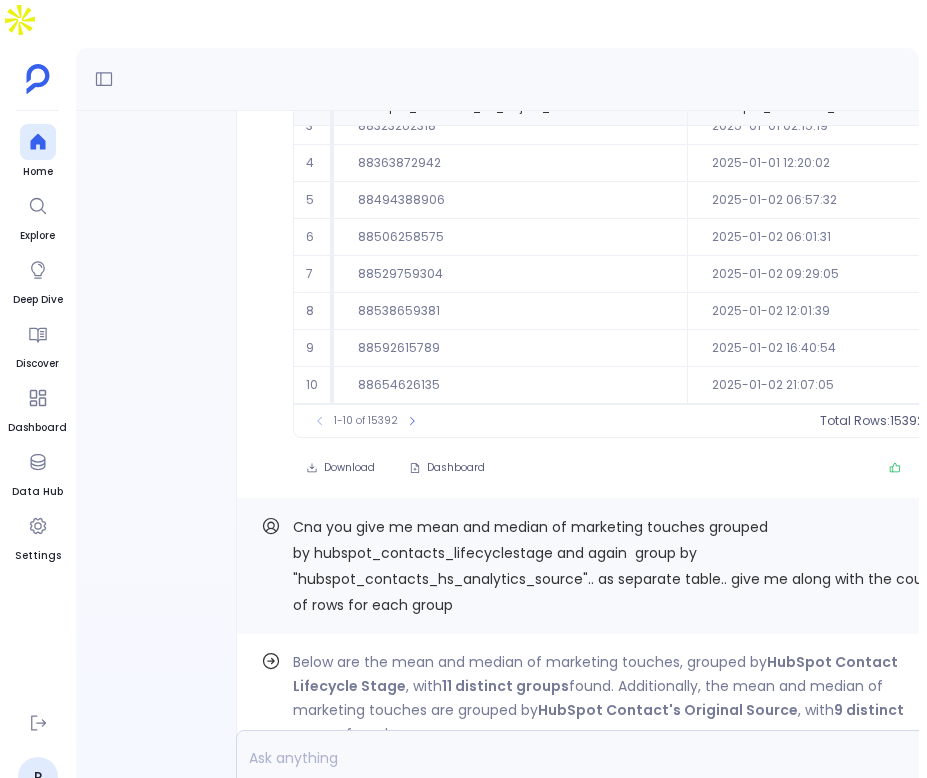 scroll, scrollTop: 0, scrollLeft: 0, axis: both 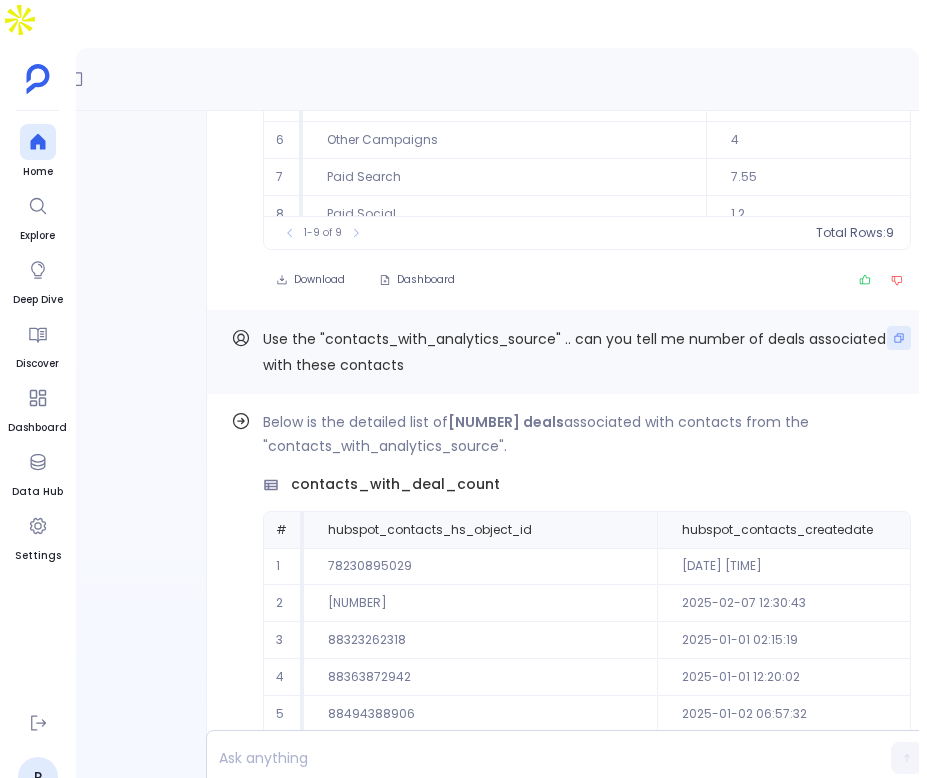 click 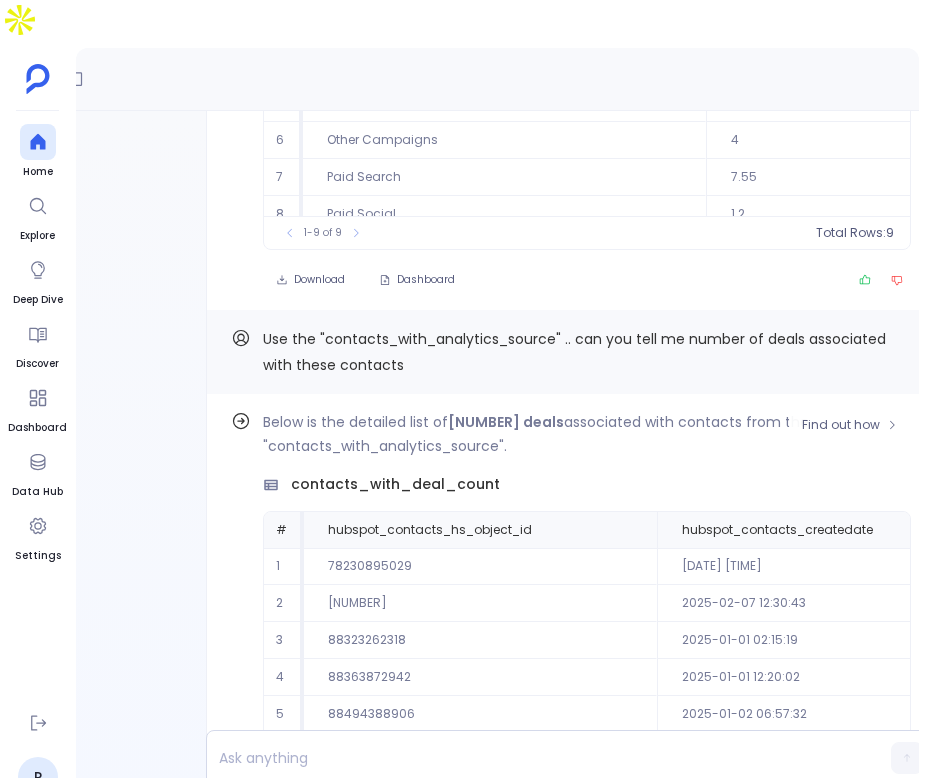 scroll, scrollTop: 0, scrollLeft: 0, axis: both 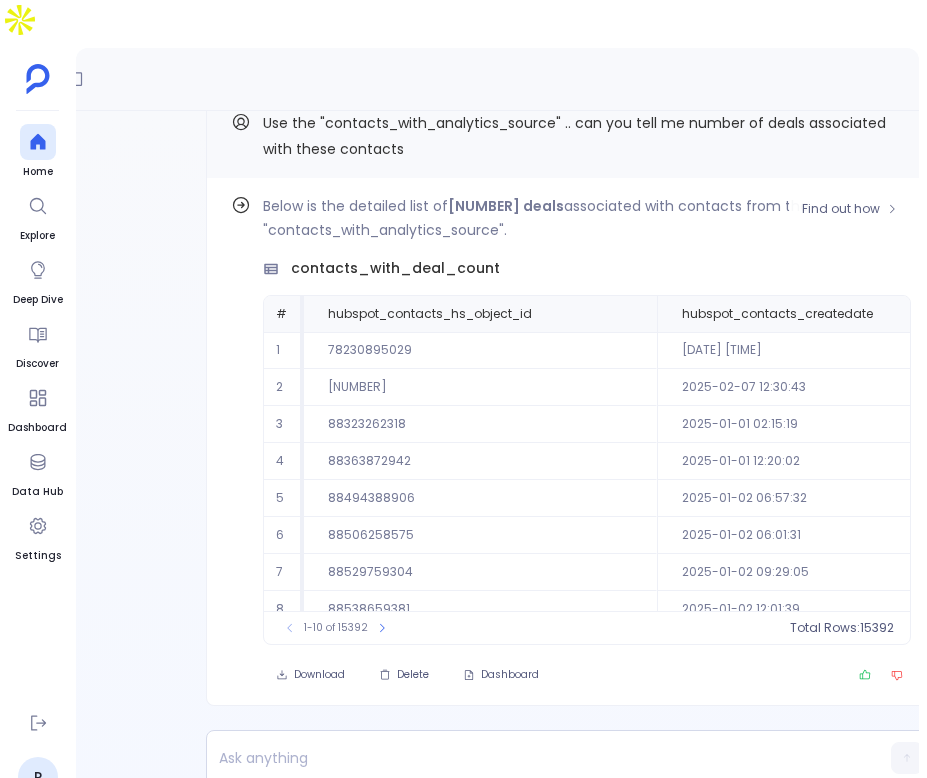 click on "Below is the detailed list of  15392 deals  associated with contacts from the "contacts_with_analytics_source". contacts_with_deal_count # hubspot_contacts_hs_object_id hubspot_contacts_createdate hubspot_contacts_hs_v2_date_entered_81764149 hubspot_contacts_hs_v2_date_entered_81866144 hubspot_contacts_hs_v2_date_entered_84401963 hubspot_contacts_hs_v2_date_entered_85138803 hubspot_contacts_hs_v2_date_entered_customer hubspot_contacts_hs_v2_date_entered_marketingqualifiedlead hubspot_contacts_hs_v2_date_entered_other hubspot_contacts_hs_full_name_or_email hubspot_contacts_company hubspot_contacts_email hubspot_contacts_linkedin_url hubspot_contacts_jobtitle hubspot_contacts_industry hubspot_contacts_lifecyclestage hubspot_contacts_hs_analytics_source e_document_completed_v2_count e_document_shared_v2_count e_document_viewed_v2_count e_form_interaction_v2_count e_form_submission_v2_count e_form_view_v2_count e_submitted_form_count e_visited_page_count total_events CLICK_count DELIVERED_count OPEN_count 1 Cold" at bounding box center [587, 441] 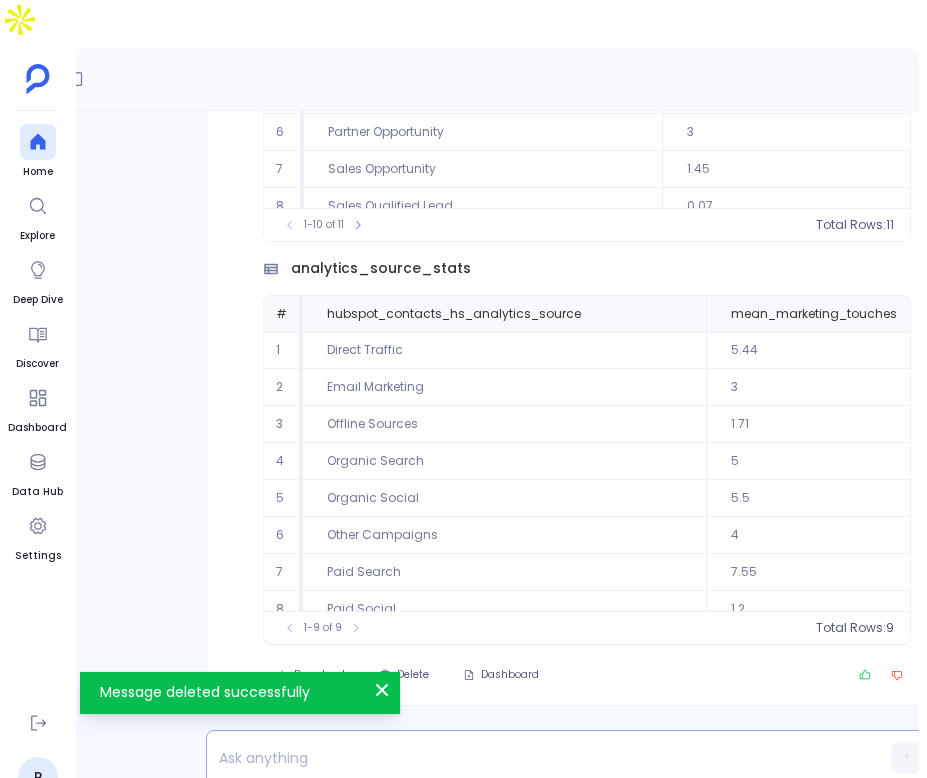 click at bounding box center (532, 758) 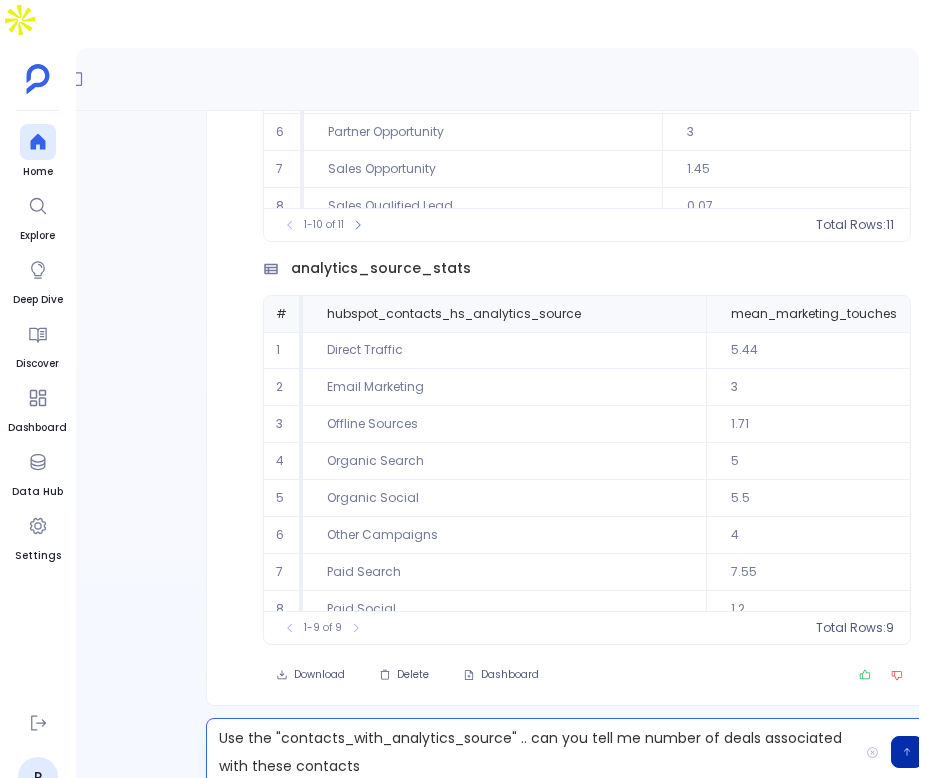 click on "Use the "contacts_with_analytics_source" .. can you tell me number of deals associated with these contacts" at bounding box center (532, 752) 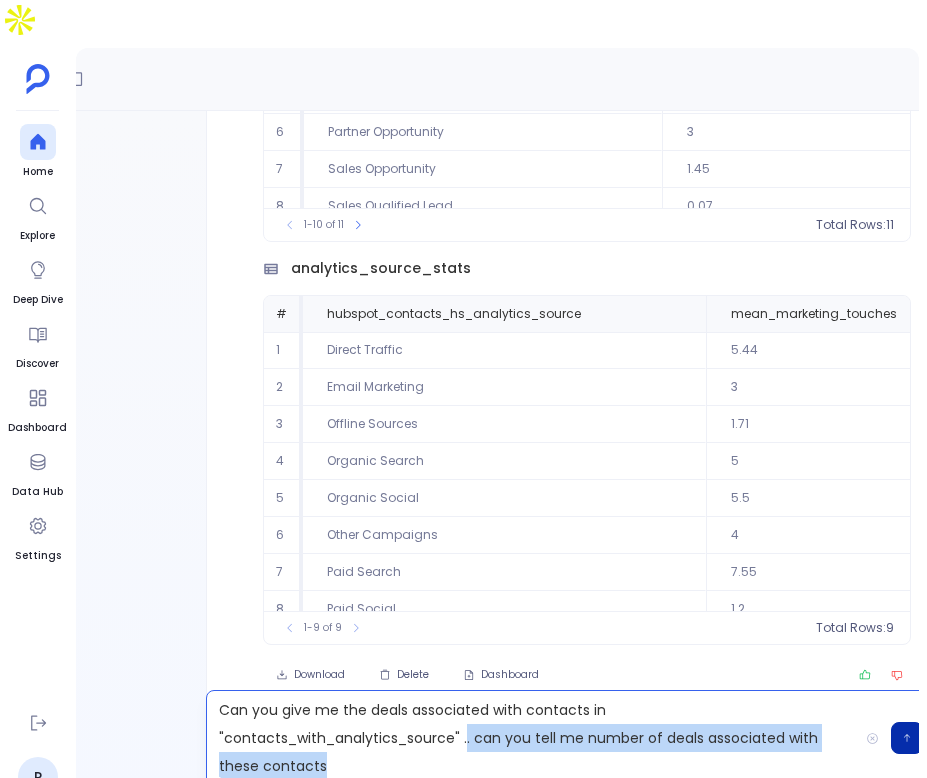 drag, startPoint x: 467, startPoint y: 688, endPoint x: 503, endPoint y: 735, distance: 59.20304 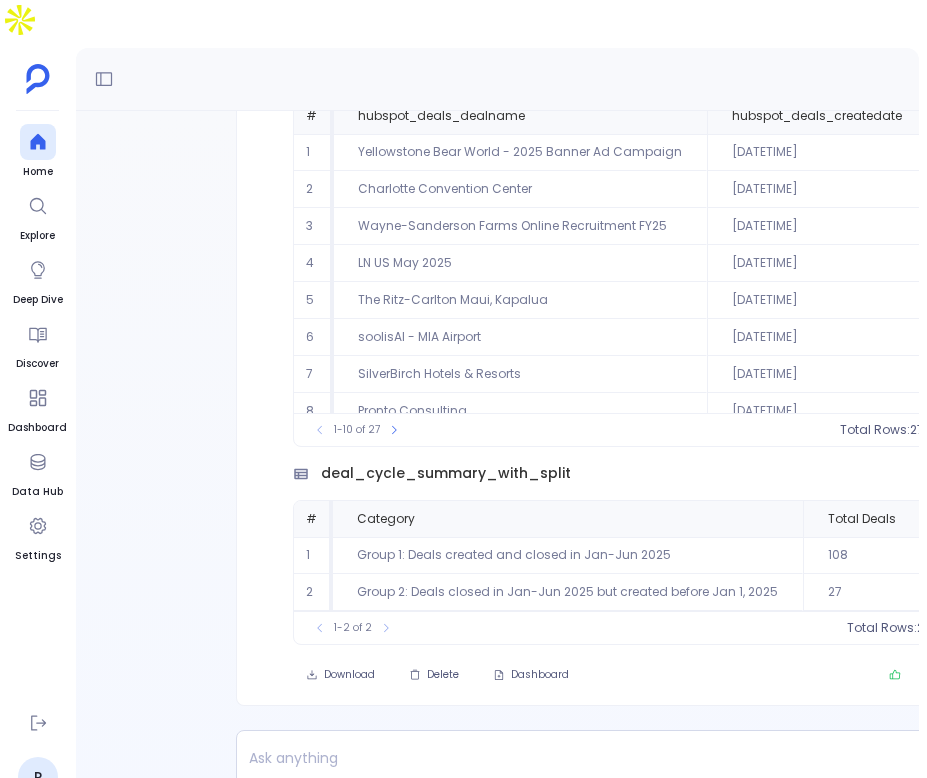 scroll, scrollTop: 0, scrollLeft: 0, axis: both 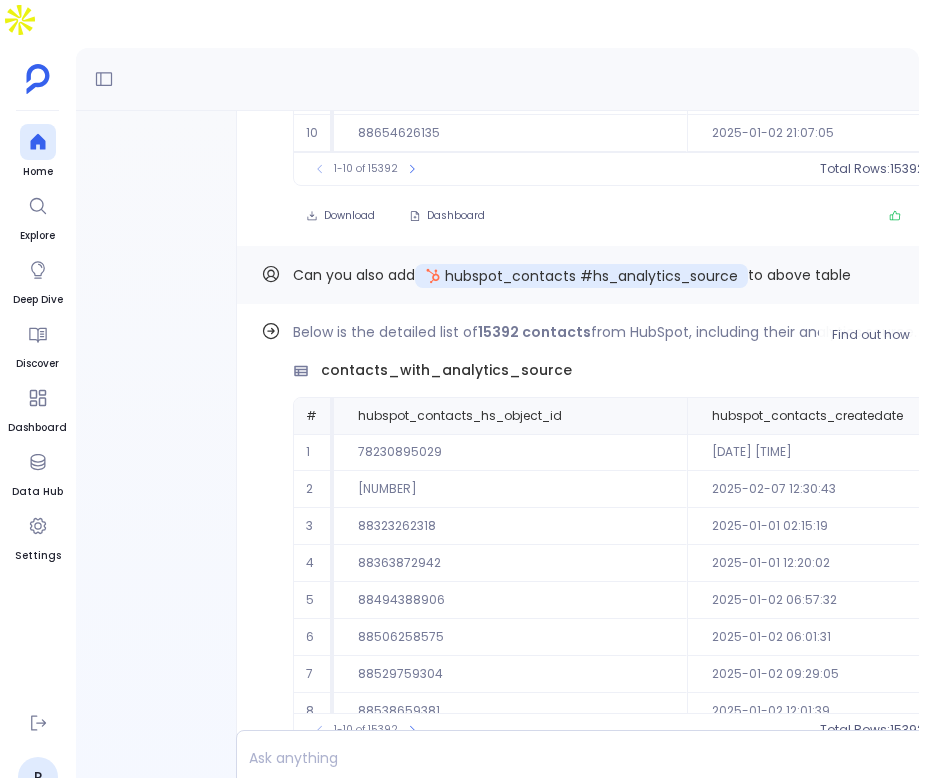 click on "contacts_with_analytics_source" at bounding box center [446, 370] 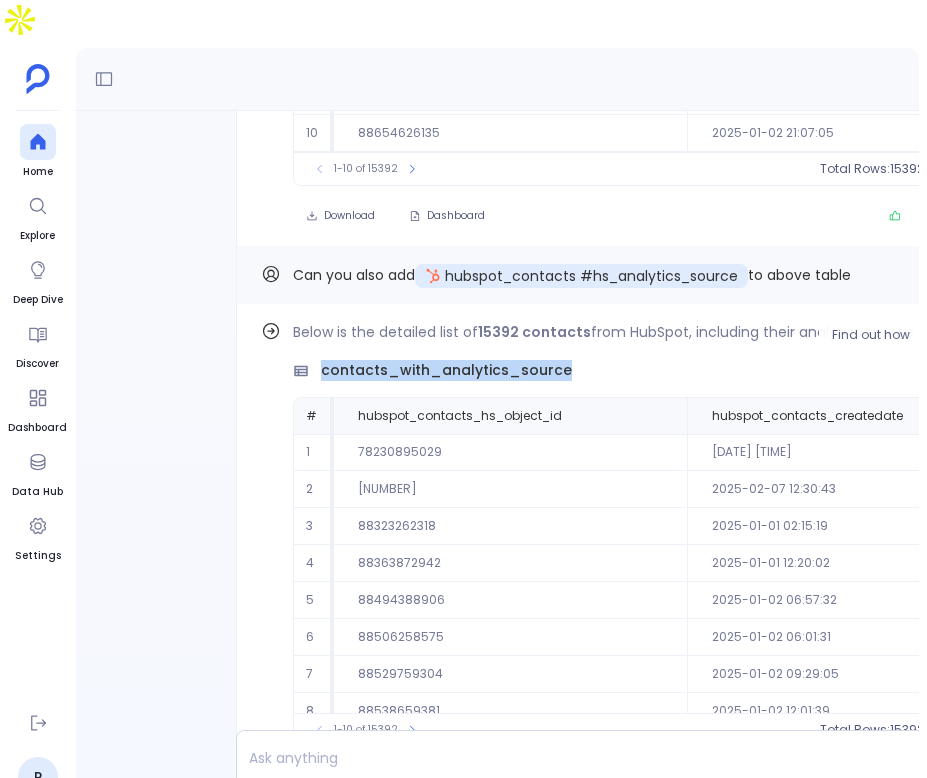 click on "contacts_with_analytics_source" at bounding box center (446, 370) 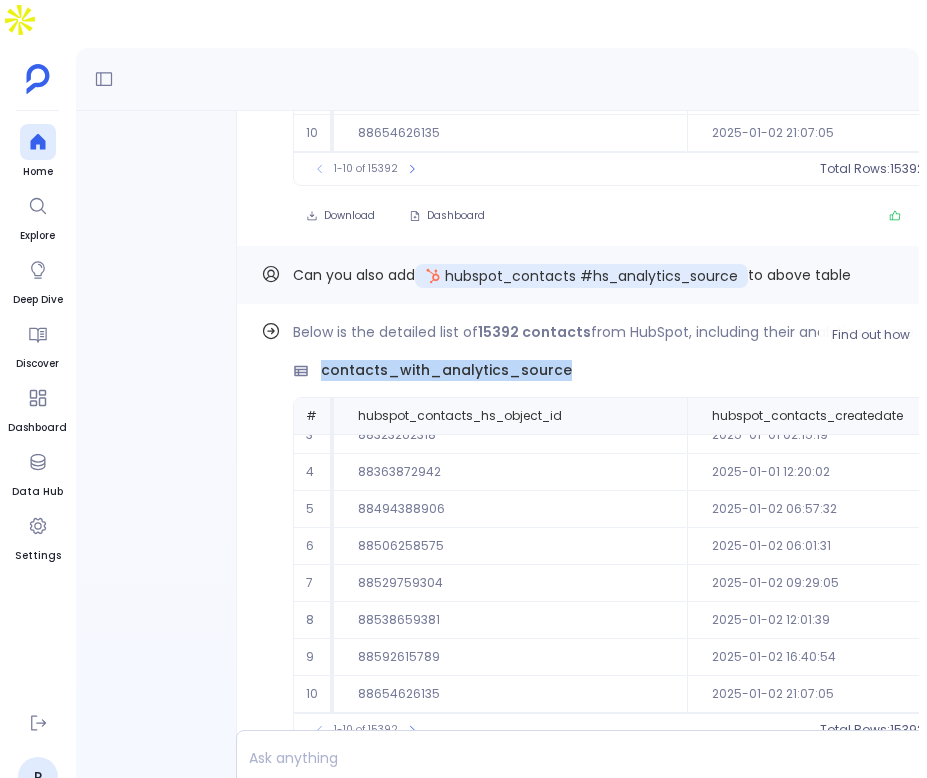 scroll, scrollTop: 0, scrollLeft: 0, axis: both 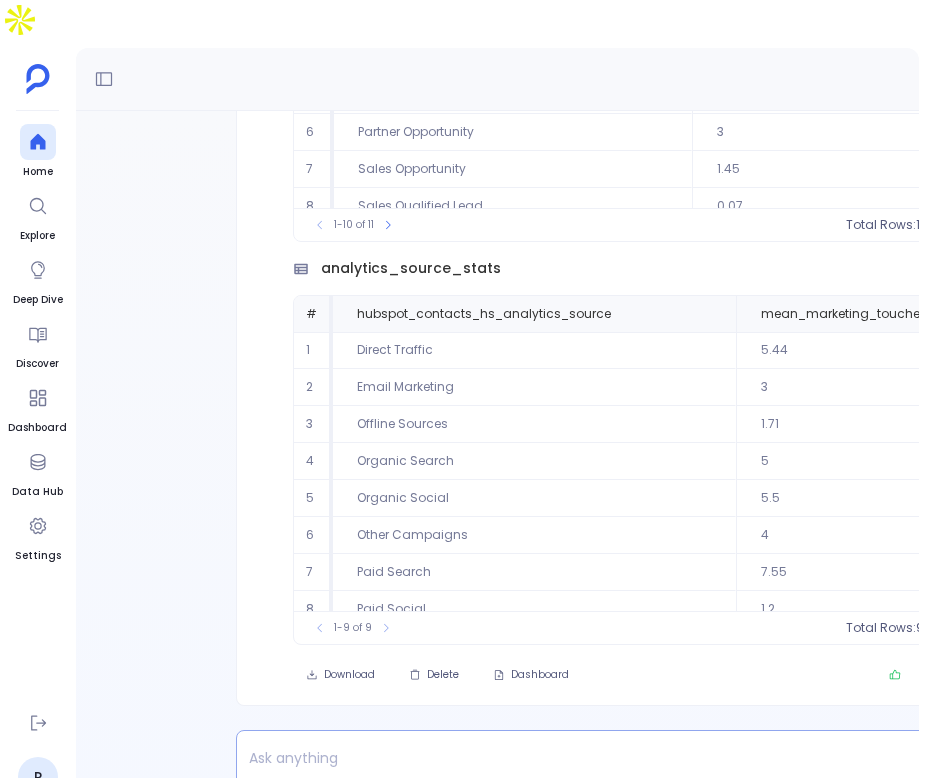 click at bounding box center (562, 758) 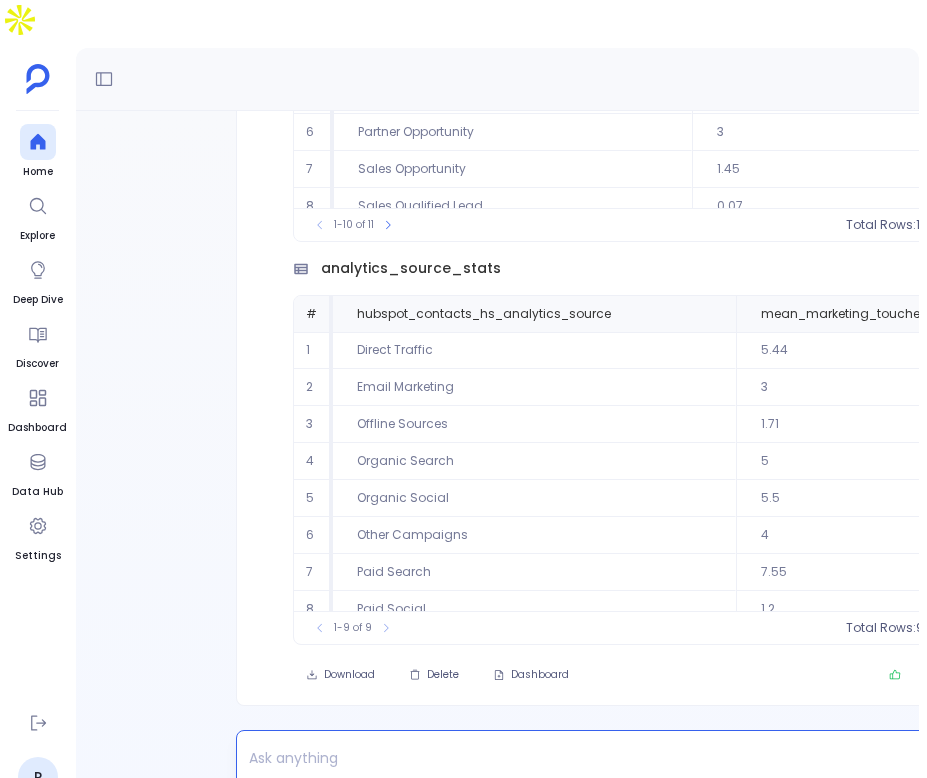 type 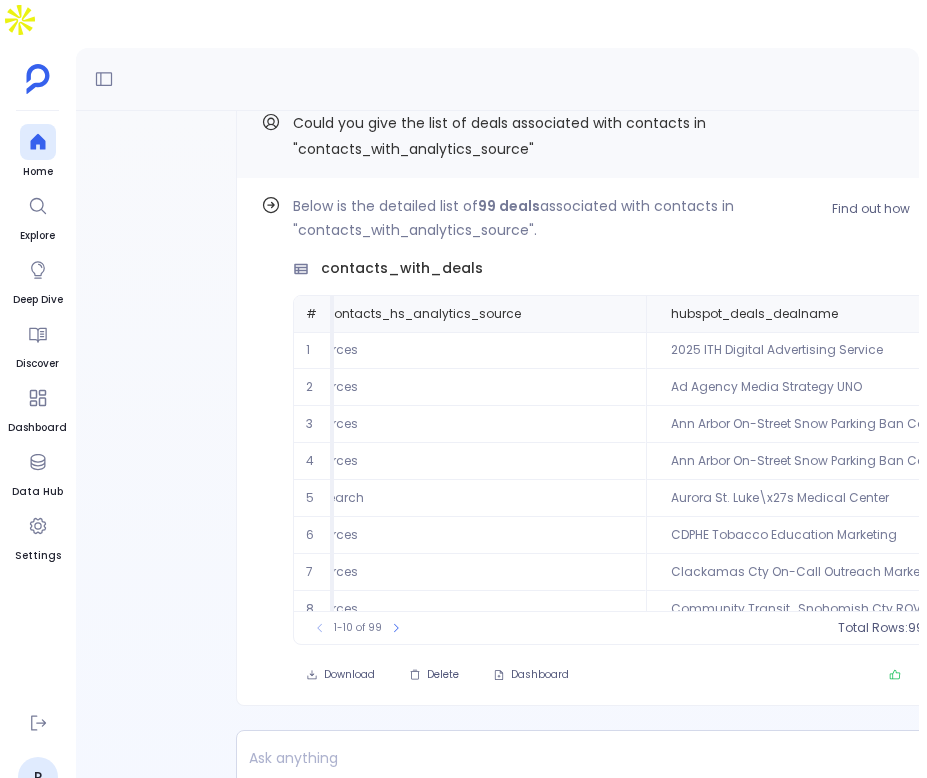 scroll, scrollTop: 0, scrollLeft: 2296, axis: horizontal 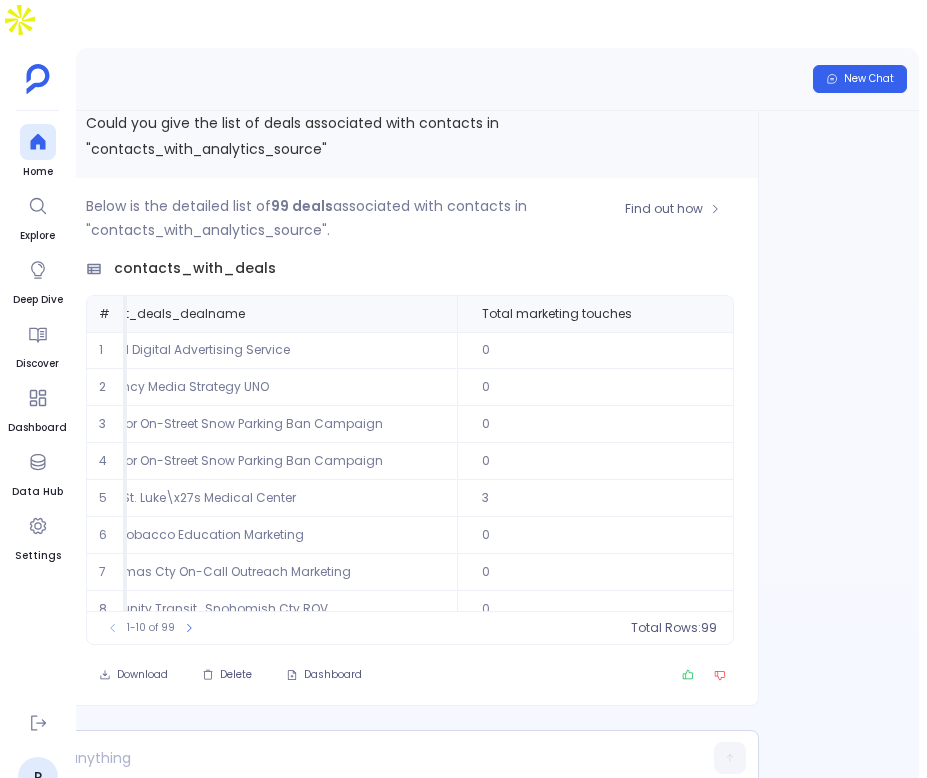 click on "1-10 of 99" at bounding box center [151, 628] 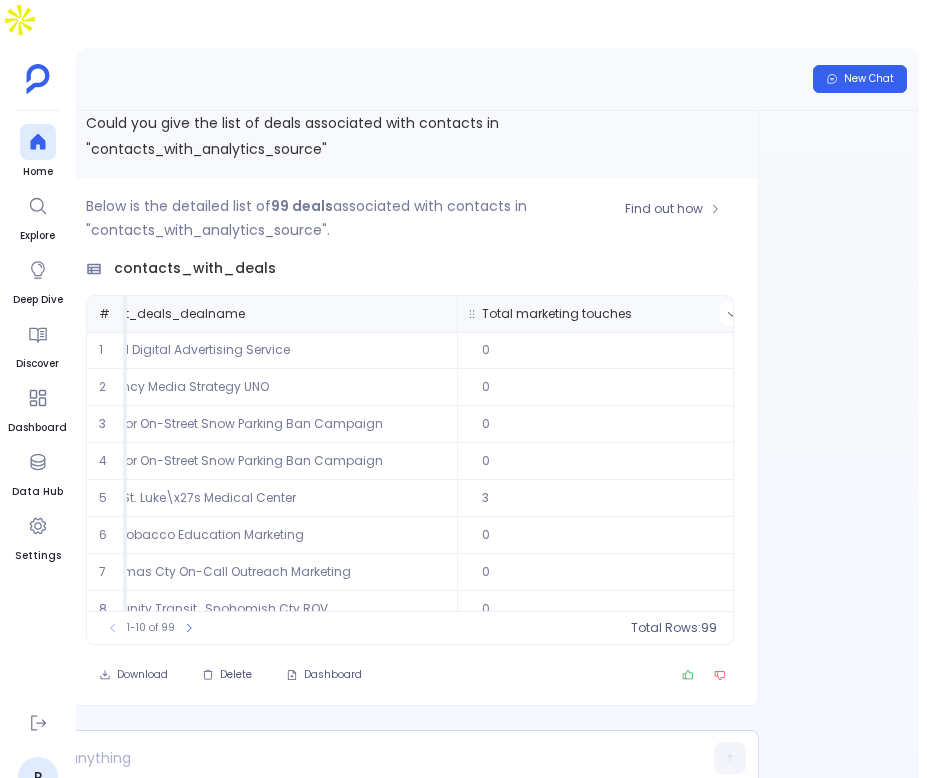 click 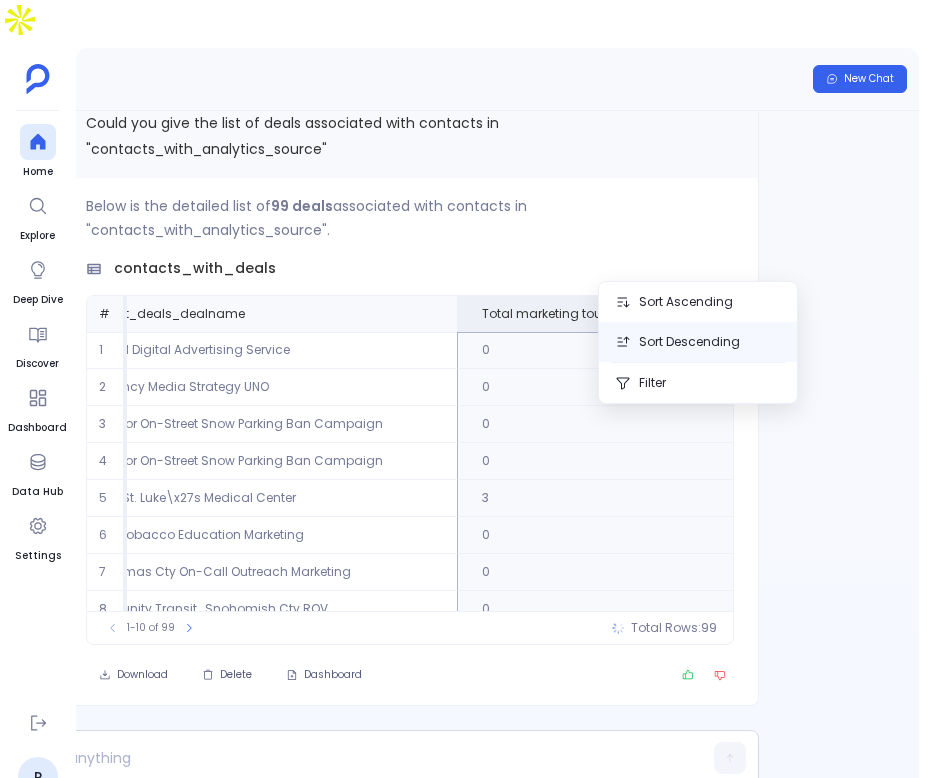 click on "Sort Descending" at bounding box center (698, 342) 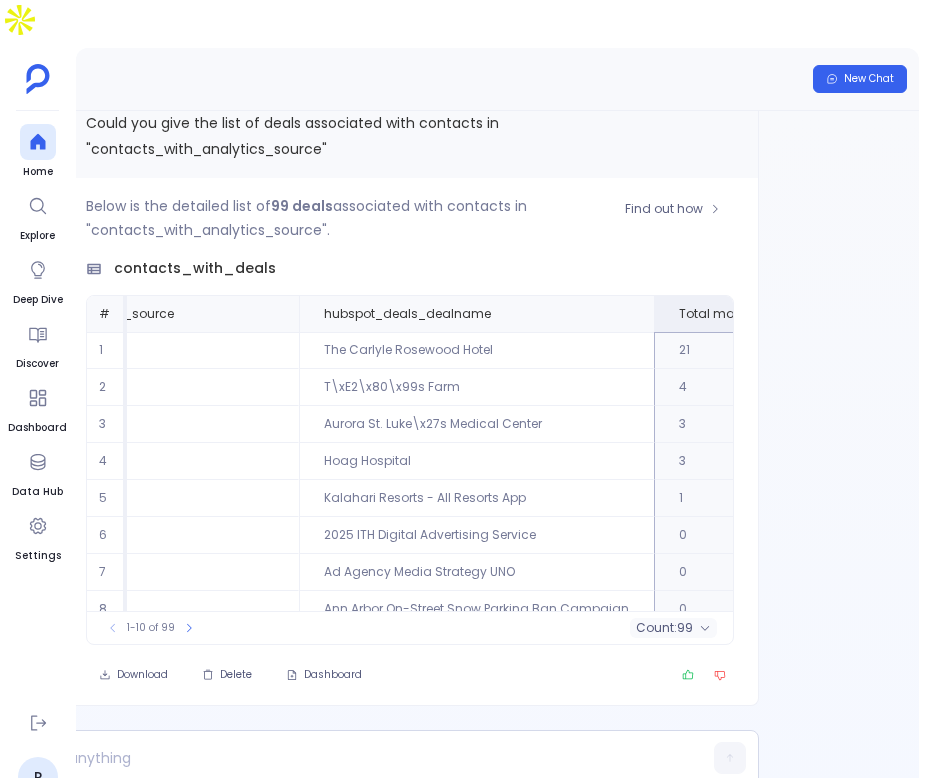 scroll, scrollTop: 0, scrollLeft: 2256, axis: horizontal 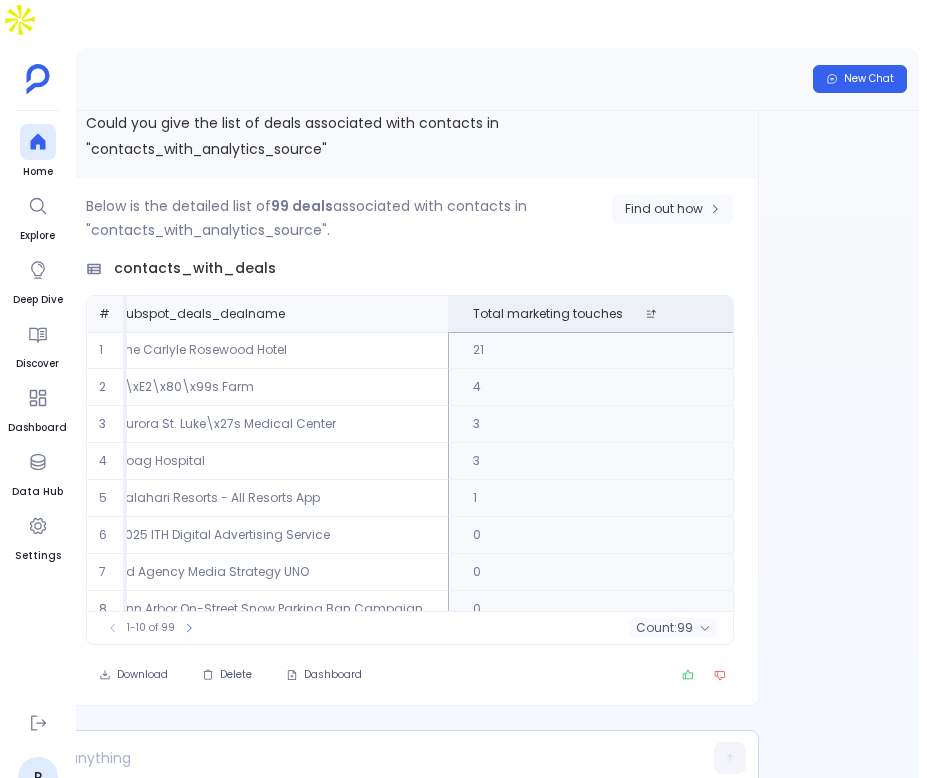 click on "Find out how" at bounding box center (673, 209) 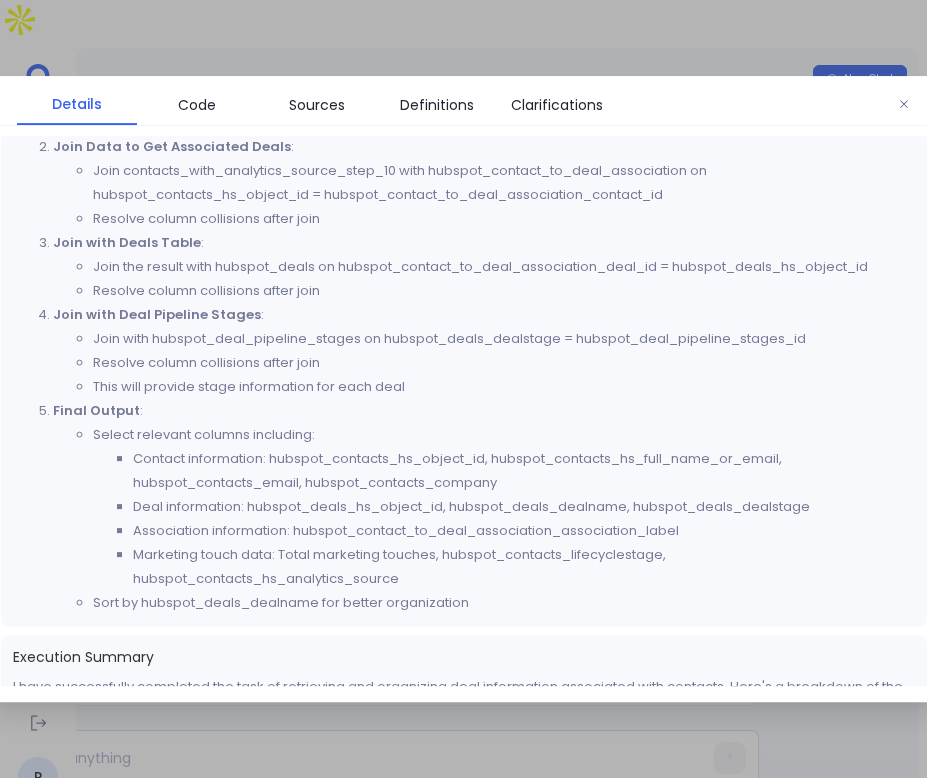 scroll, scrollTop: 672, scrollLeft: 0, axis: vertical 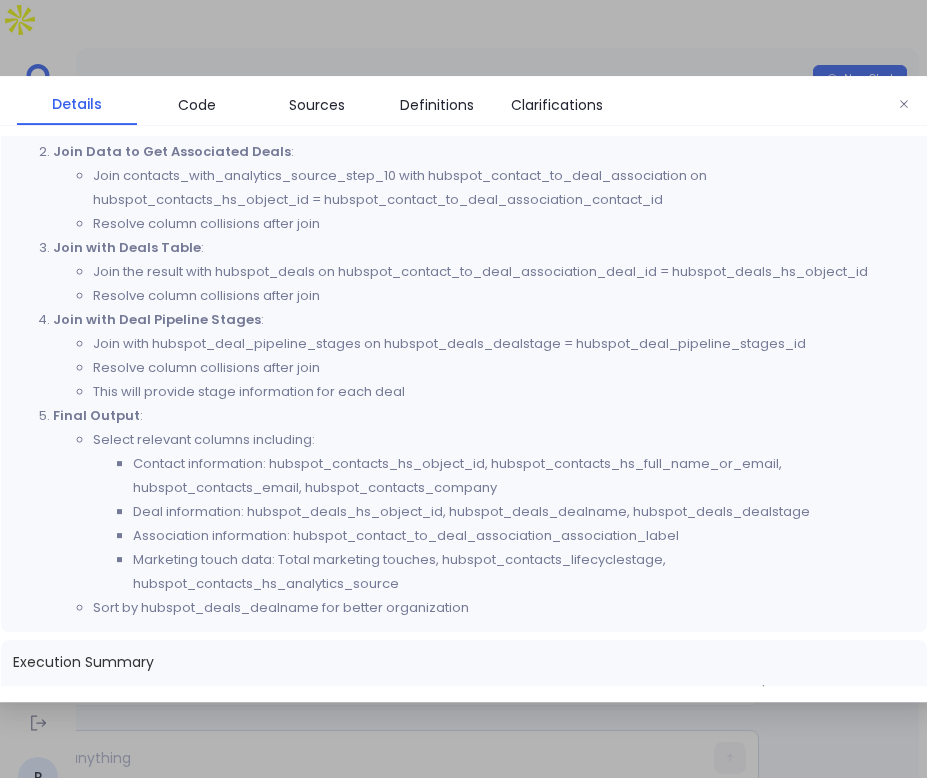 click 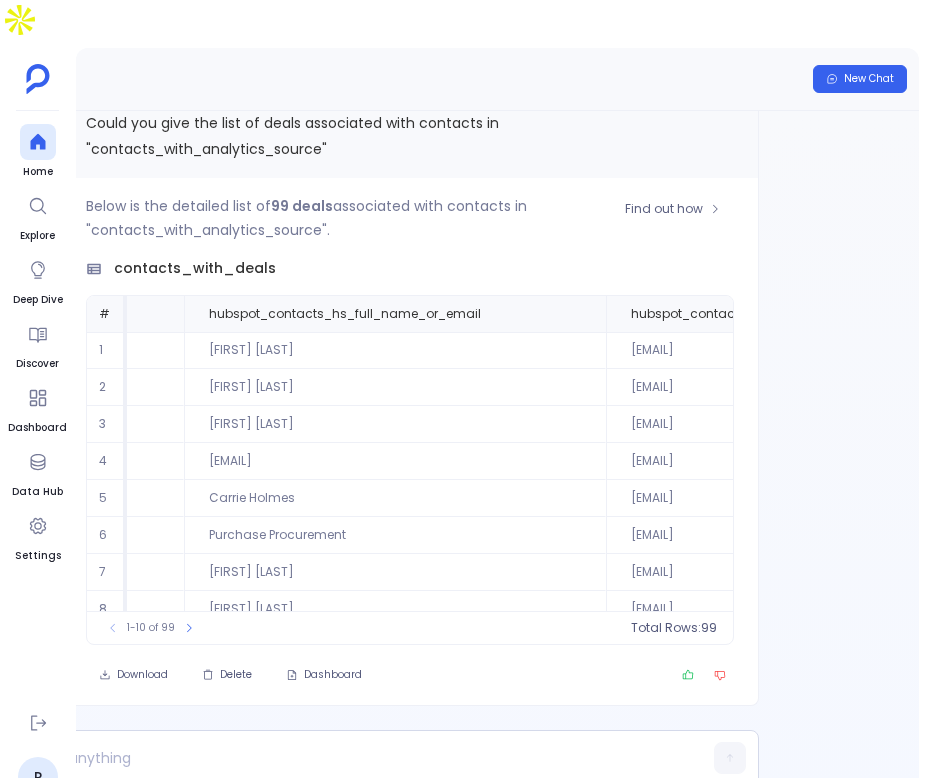 scroll, scrollTop: 0, scrollLeft: 0, axis: both 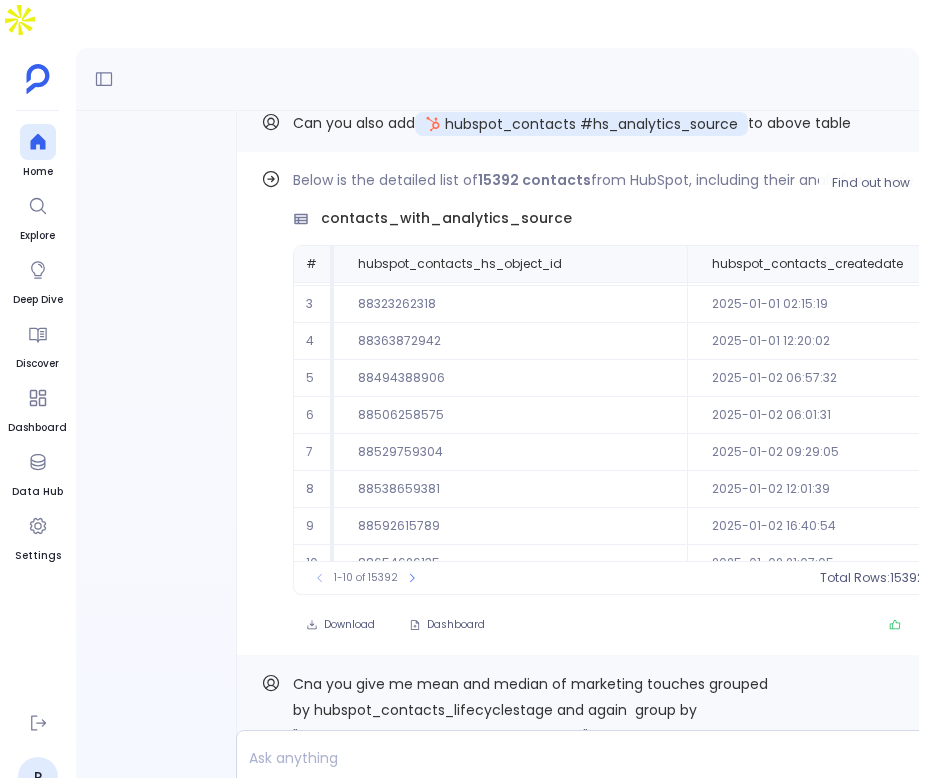 click on "contacts_with_analytics_source" at bounding box center [446, 218] 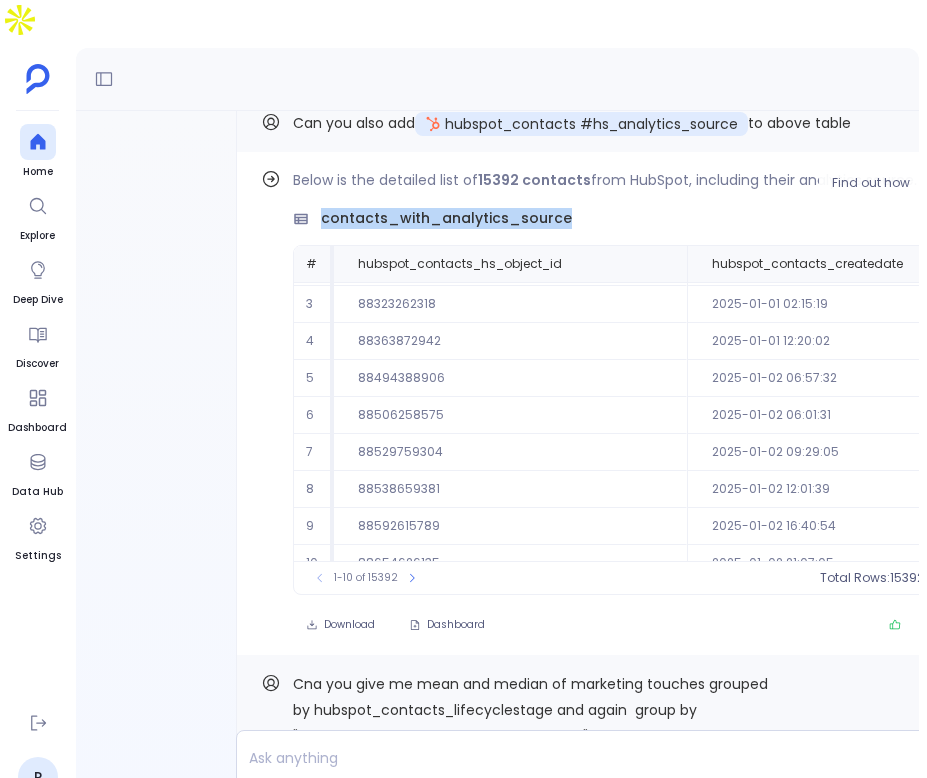 click on "contacts_with_analytics_source" at bounding box center (446, 218) 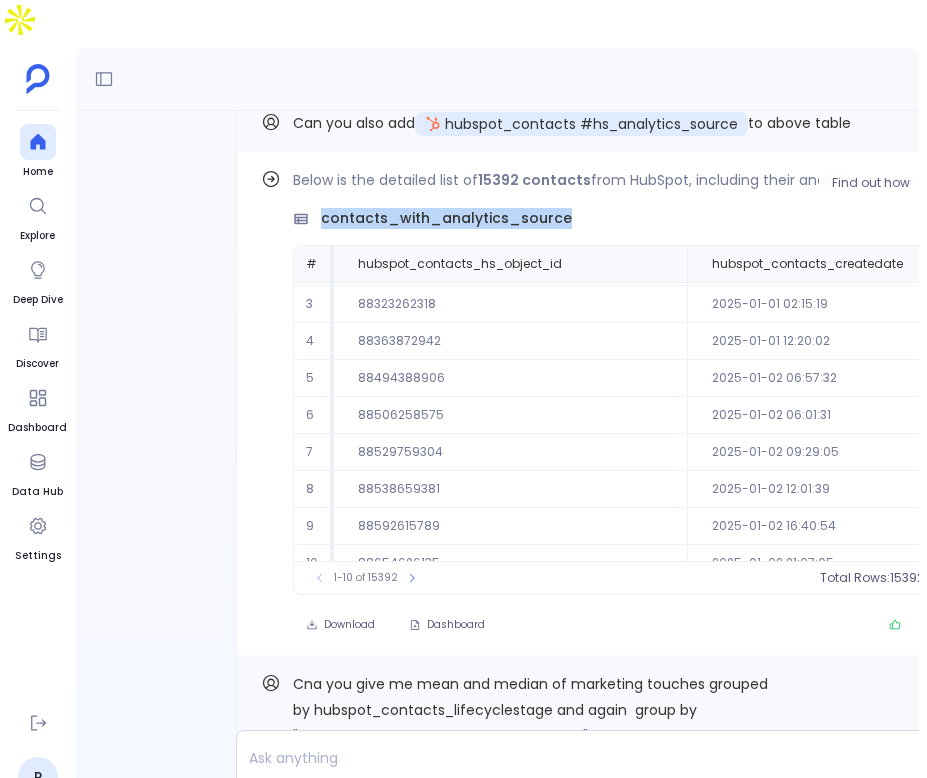 scroll, scrollTop: 43, scrollLeft: 0, axis: vertical 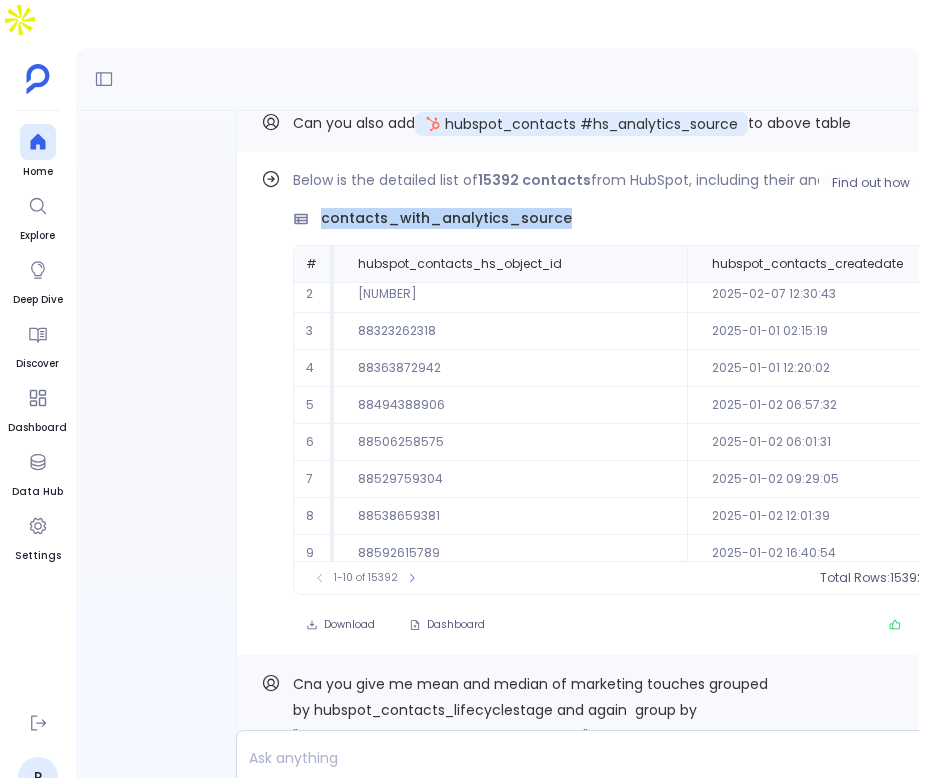 copy on "contacts_with_analytics_source" 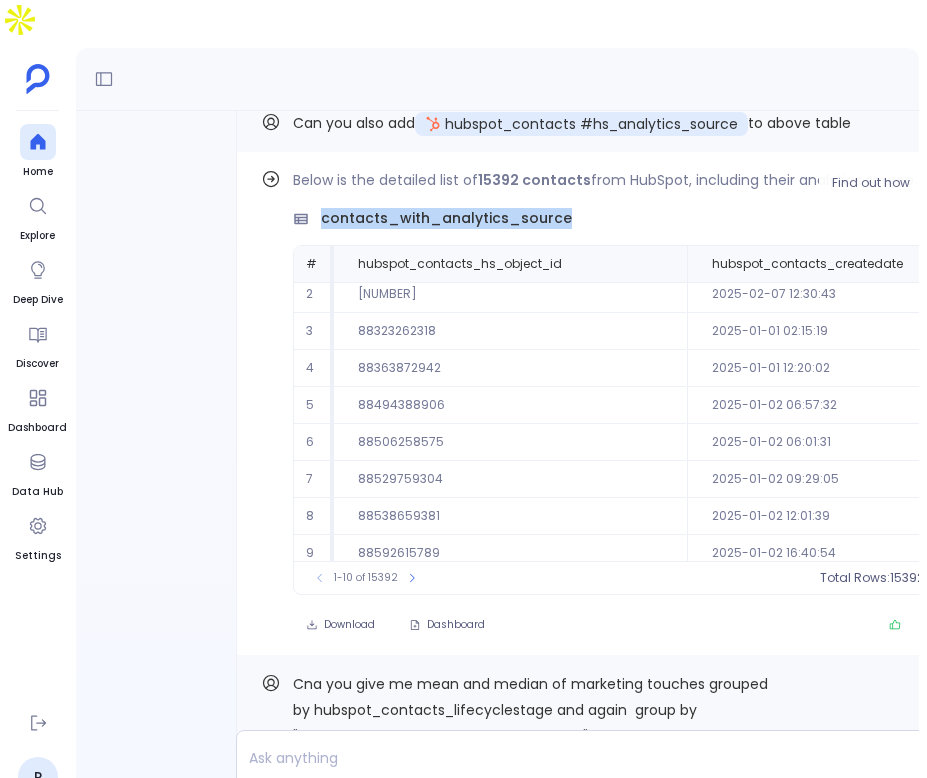 scroll, scrollTop: 96, scrollLeft: 0, axis: vertical 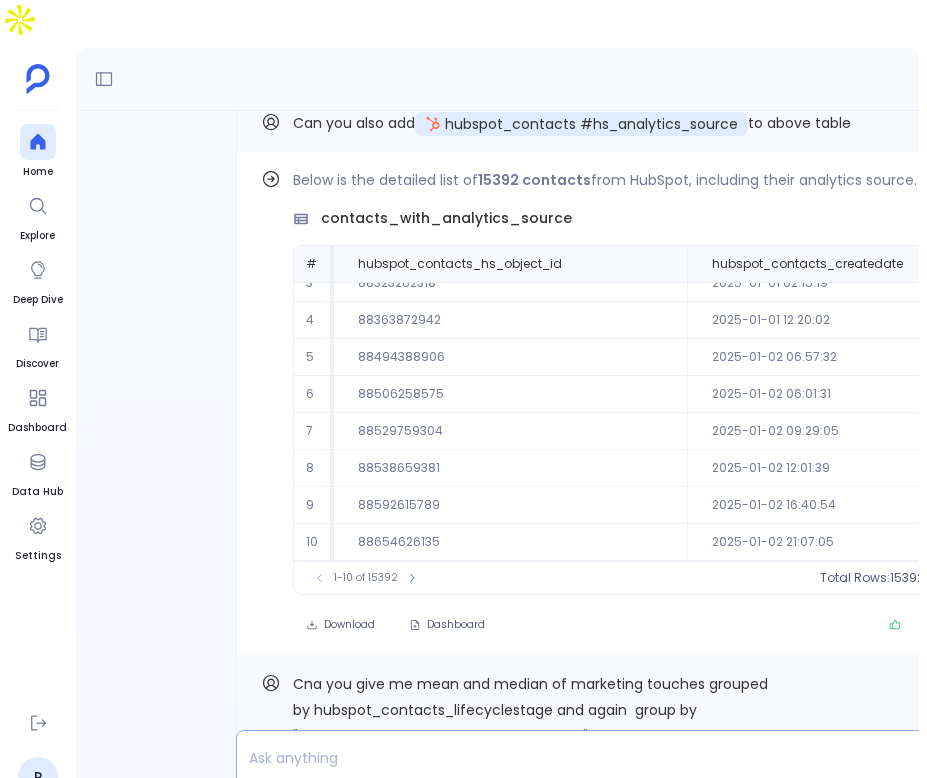click at bounding box center [562, 758] 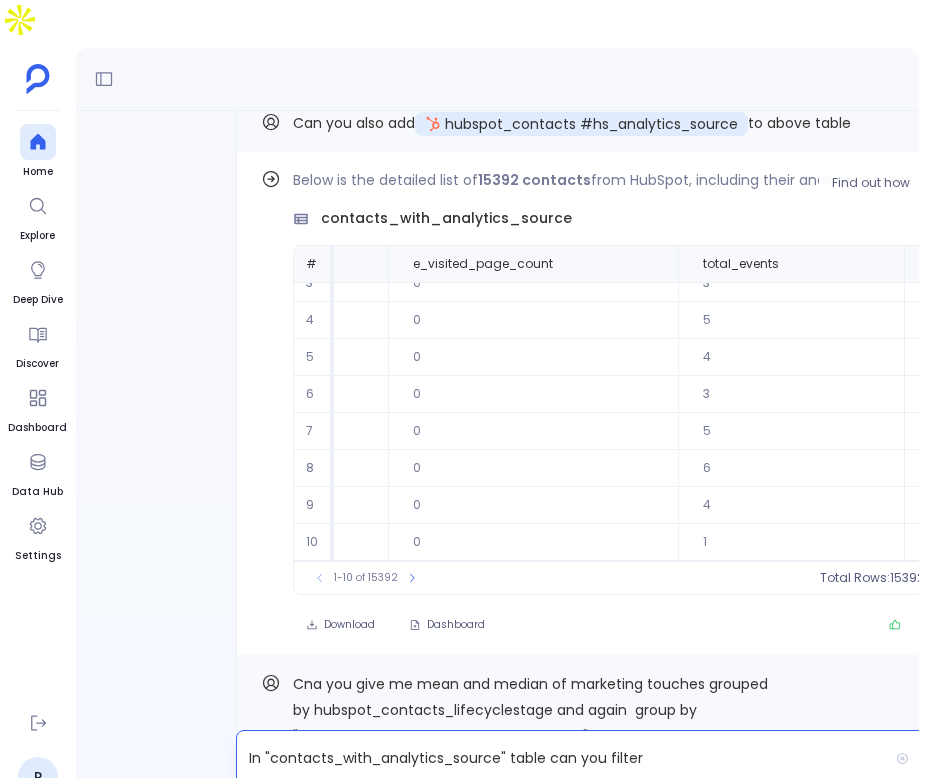 scroll, scrollTop: 96, scrollLeft: 9059, axis: both 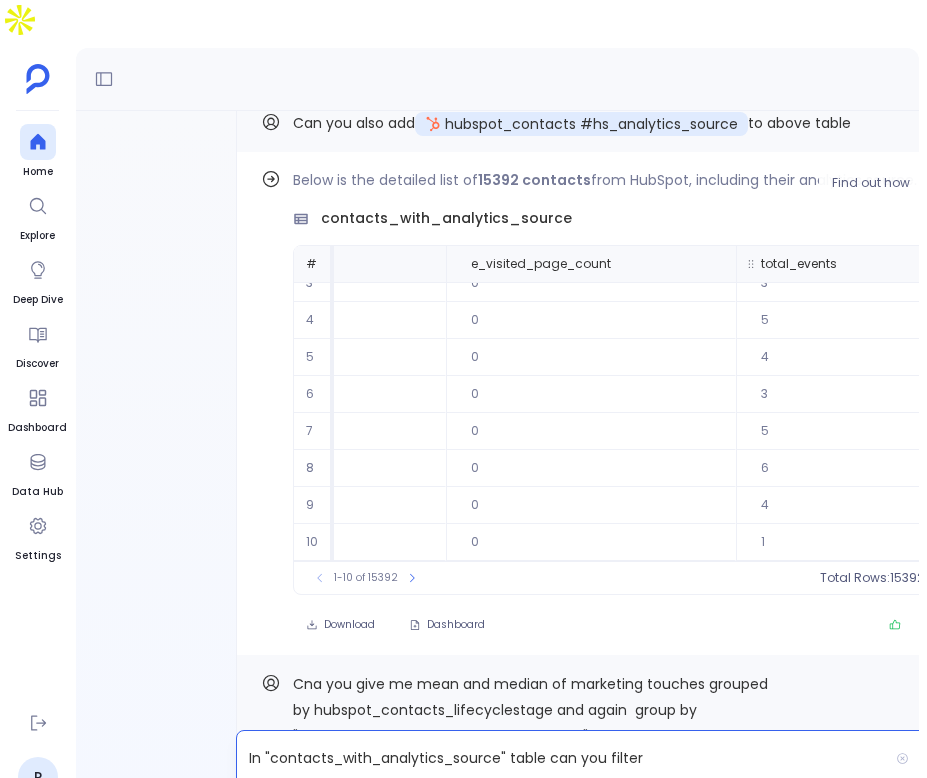 click on "total_events" at bounding box center (799, 264) 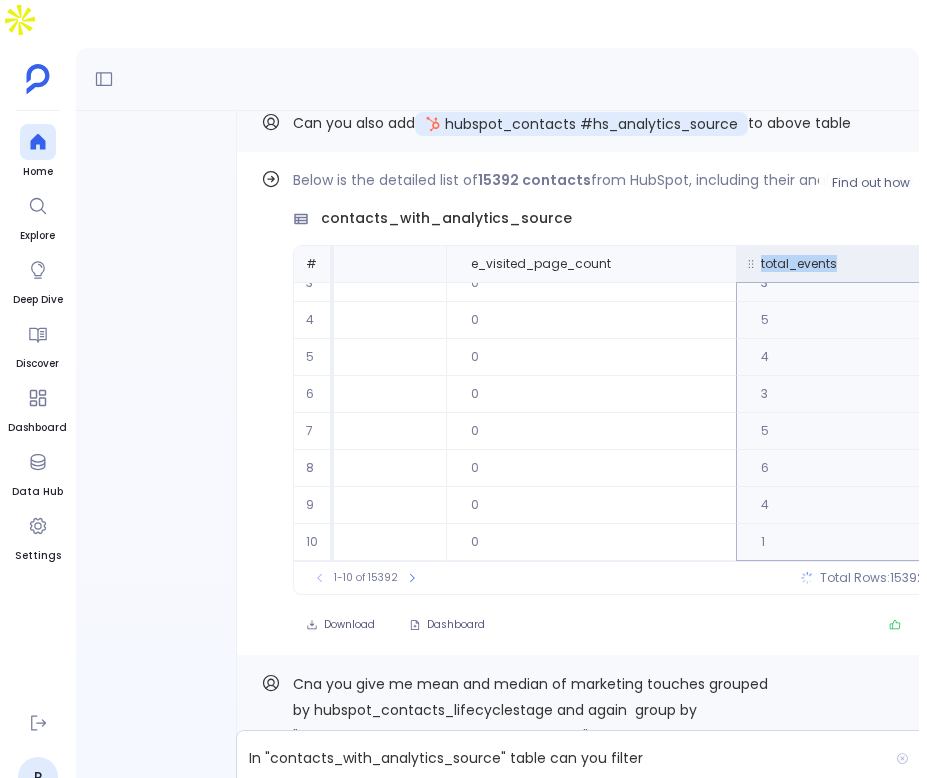 click on "total_events" at bounding box center [799, 264] 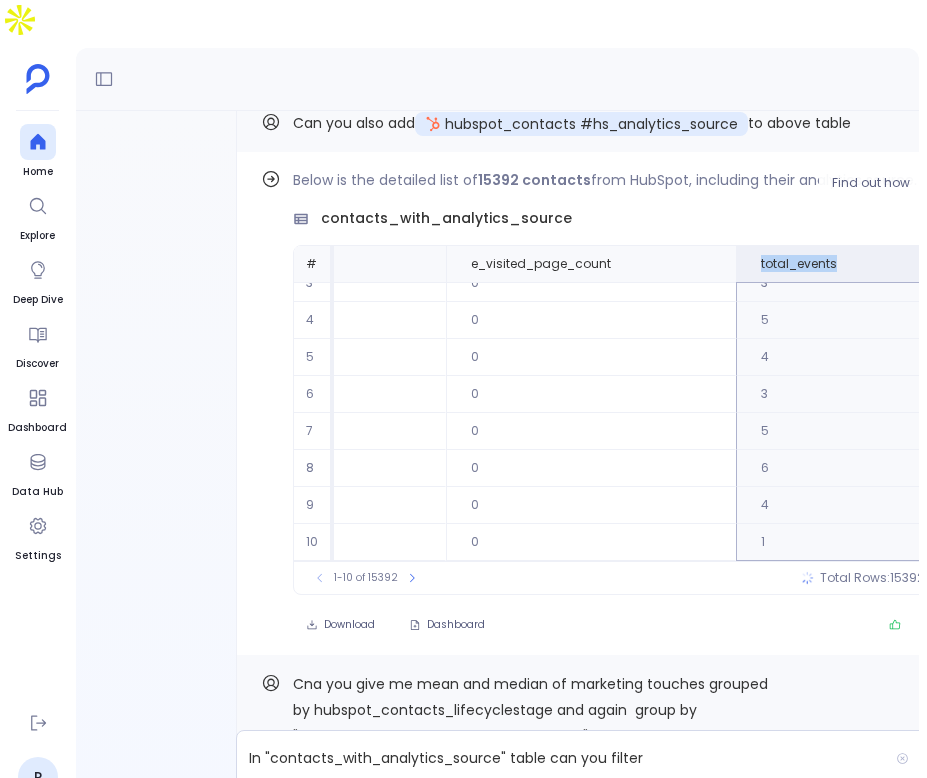 copy on "total_events" 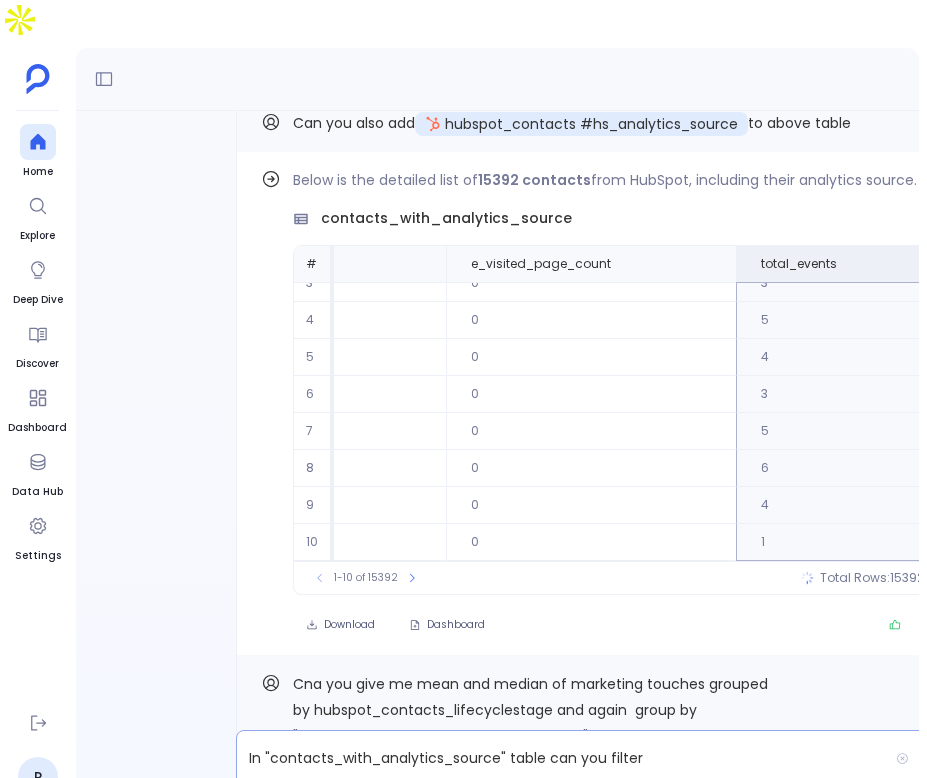 click on "In "contacts_with_analytics_source" table can you filter" at bounding box center [562, 758] 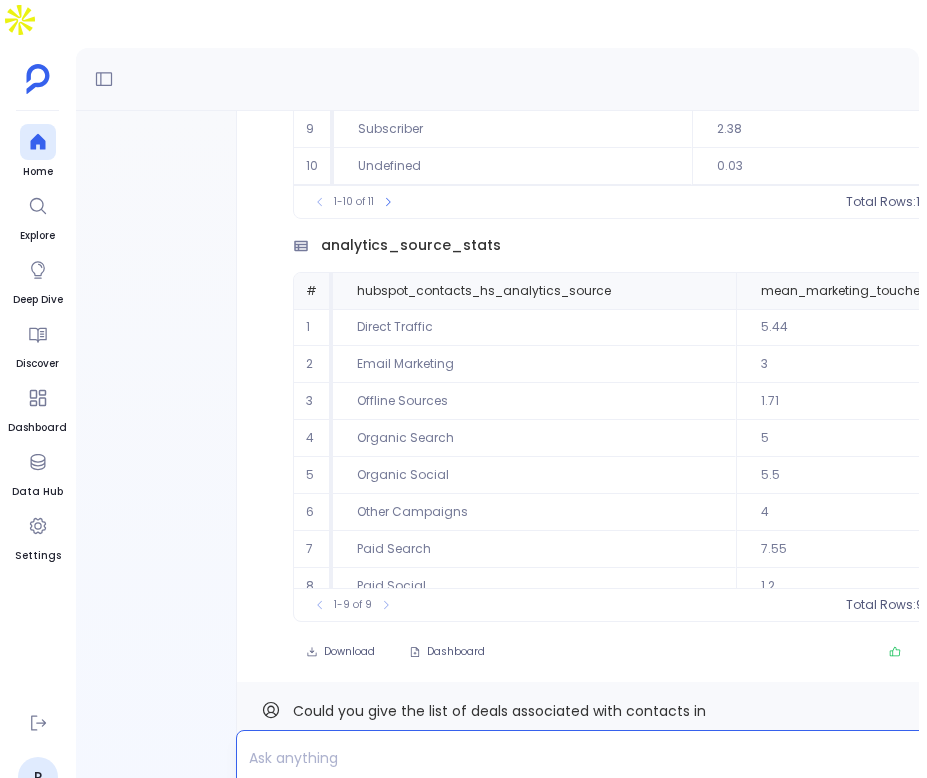 scroll, scrollTop: 0, scrollLeft: 0, axis: both 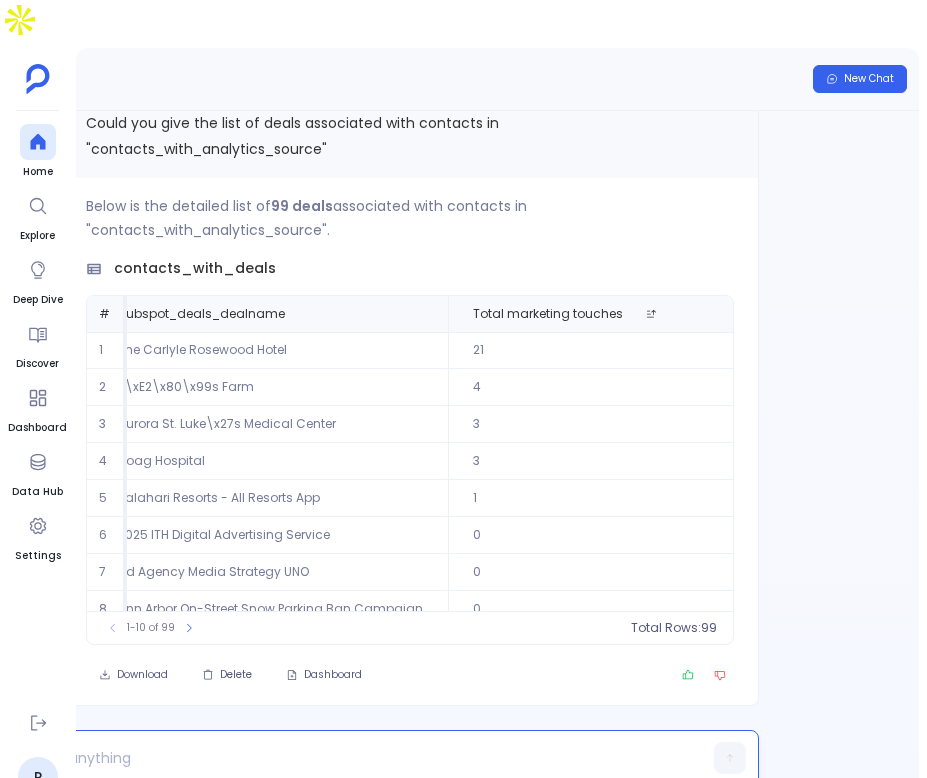 click at bounding box center (355, 758) 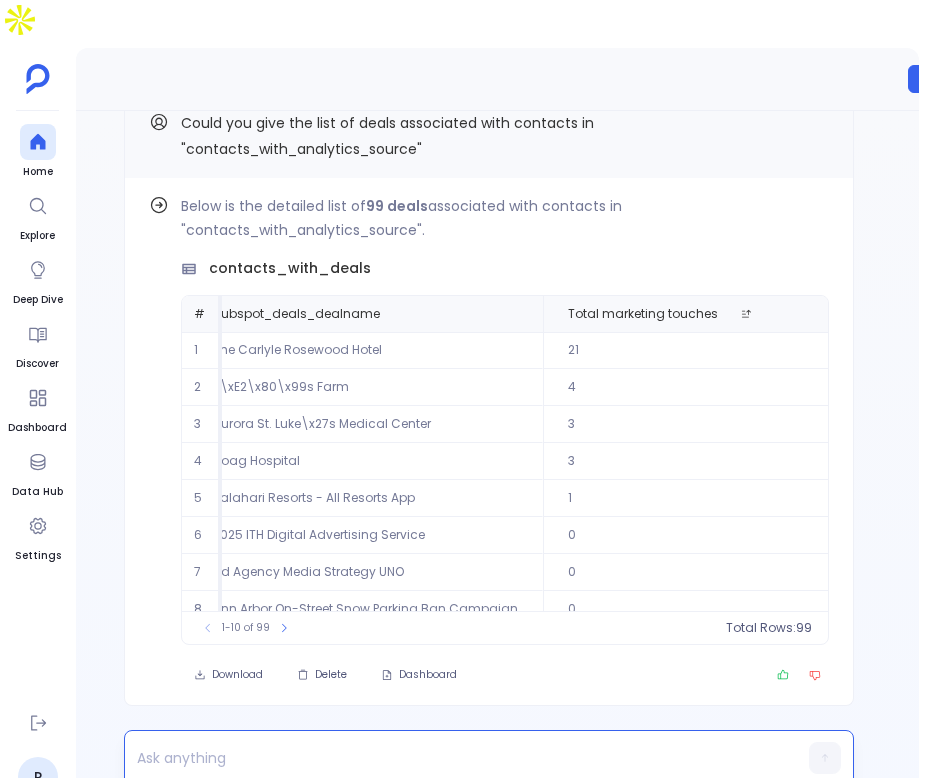 scroll, scrollTop: 0, scrollLeft: 67, axis: horizontal 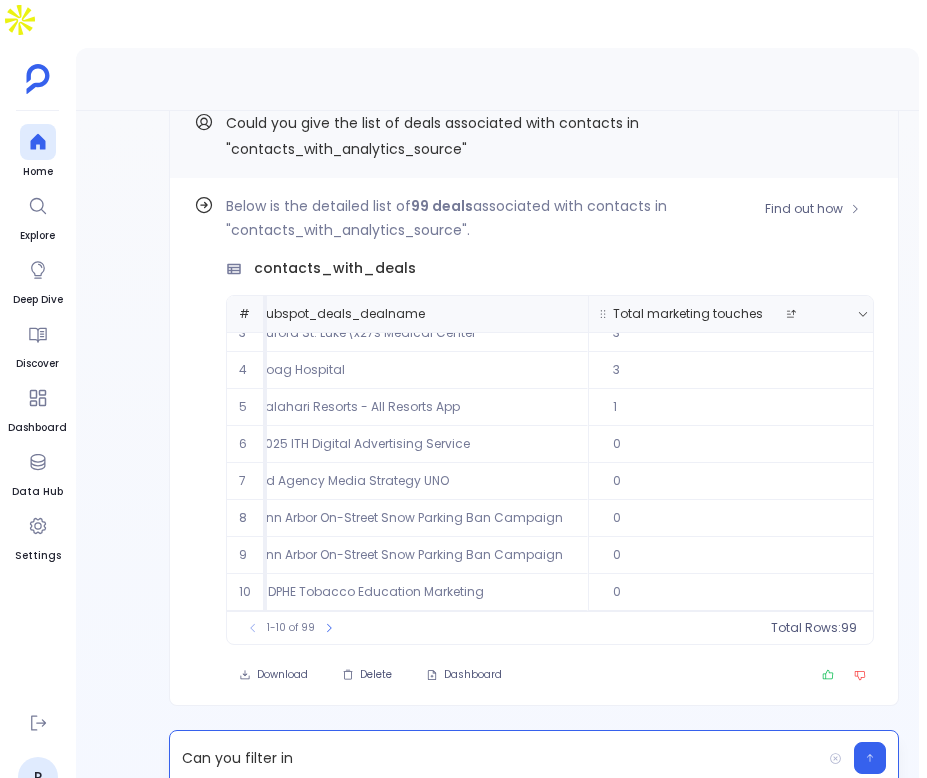click on "Total marketing touches" at bounding box center (688, 314) 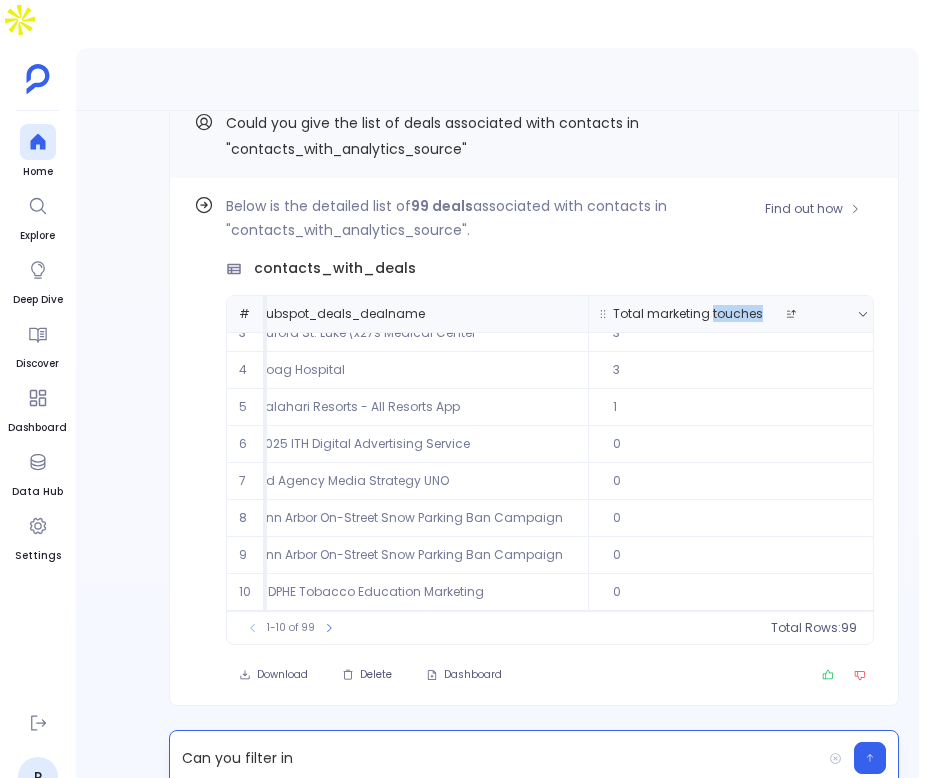 click on "Total marketing touches" at bounding box center (688, 314) 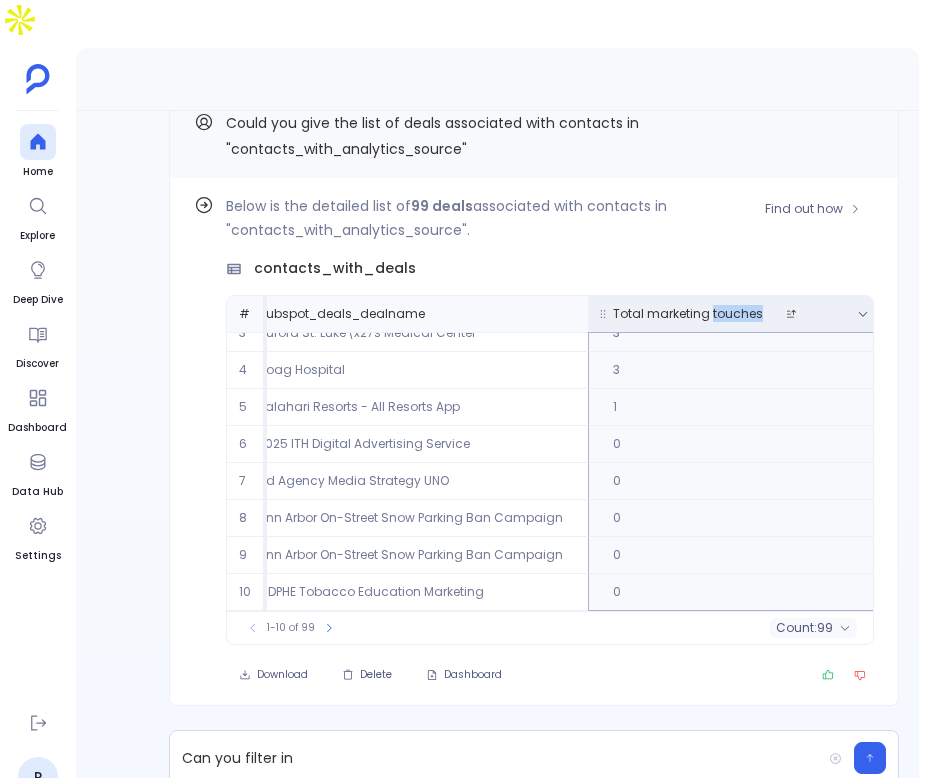 click on "Total marketing touches" at bounding box center [688, 314] 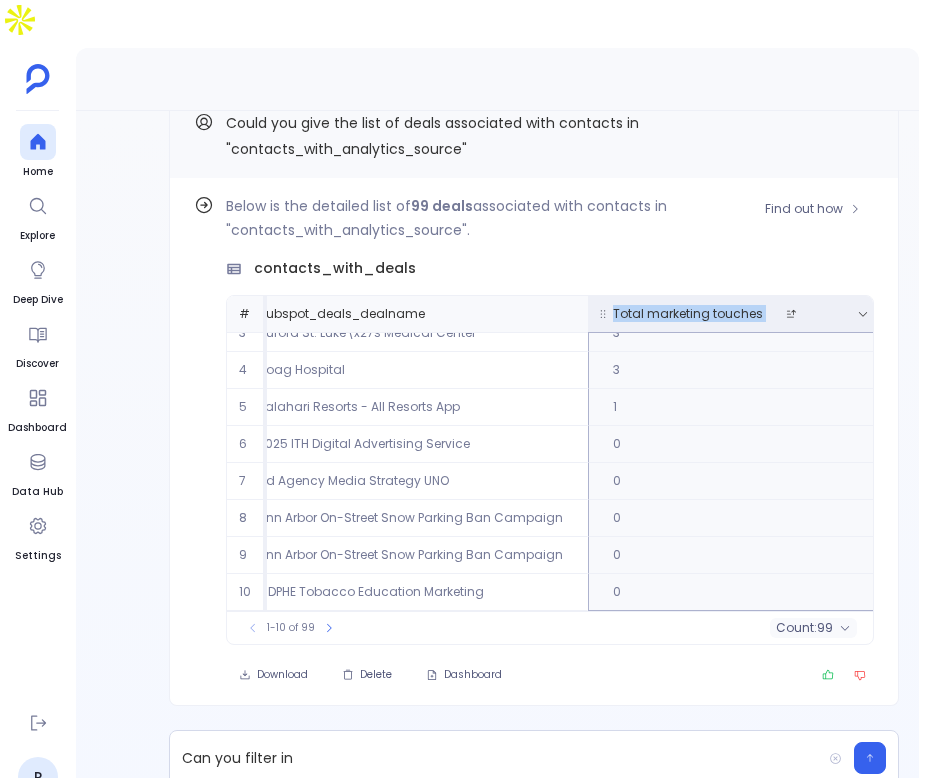 click on "Total marketing touches" at bounding box center [688, 314] 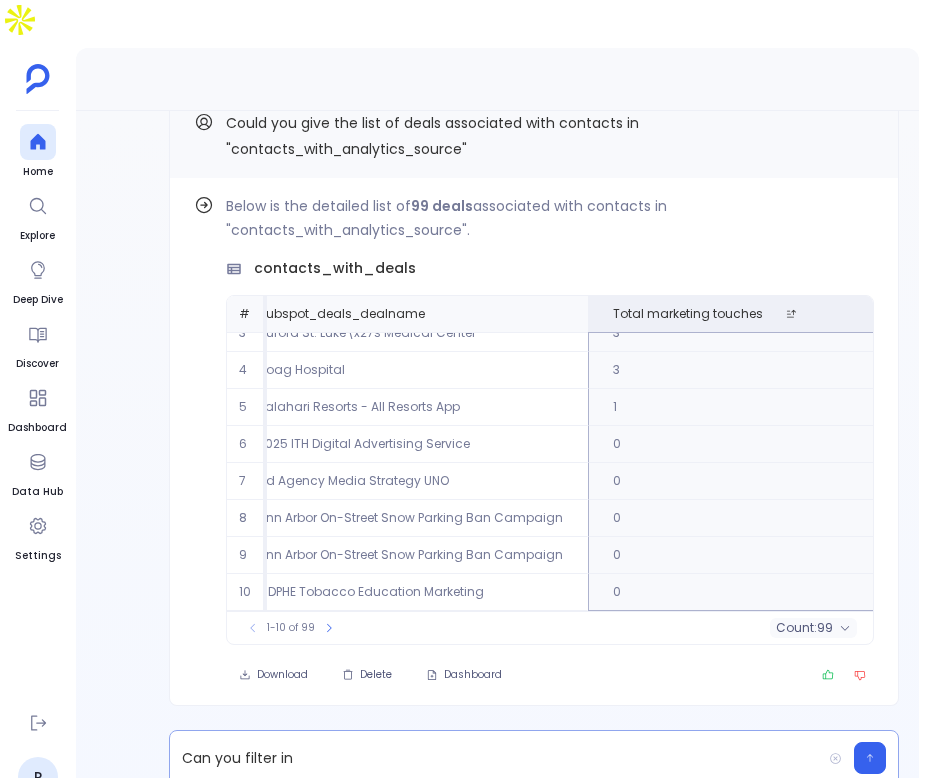 click on "Can you filter in" at bounding box center (495, 758) 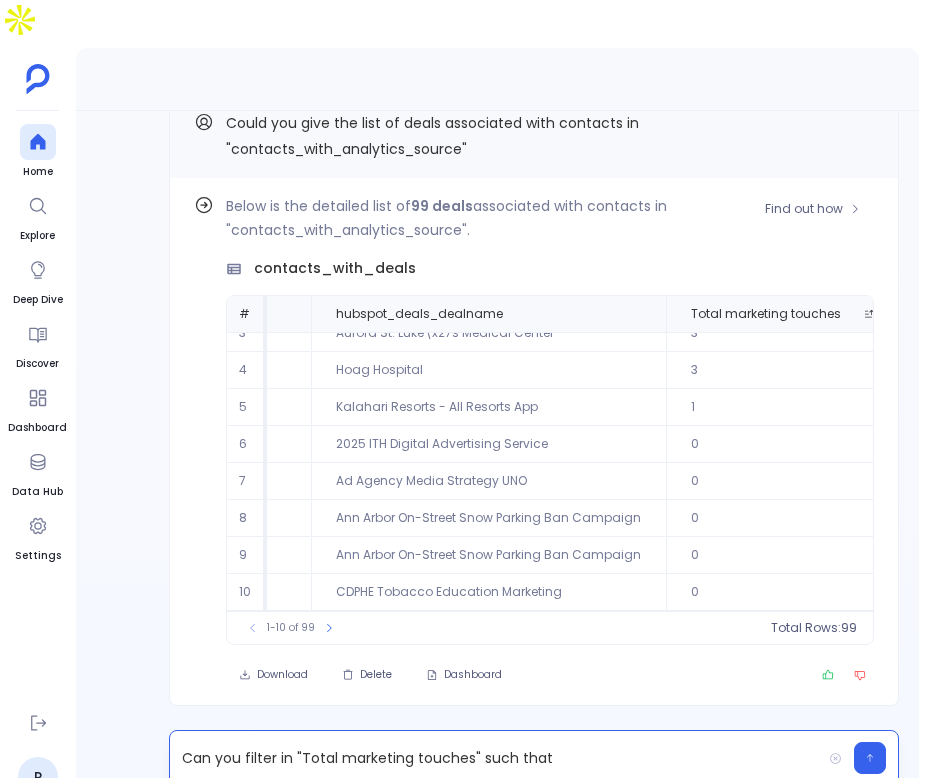 scroll, scrollTop: 96, scrollLeft: 2170, axis: both 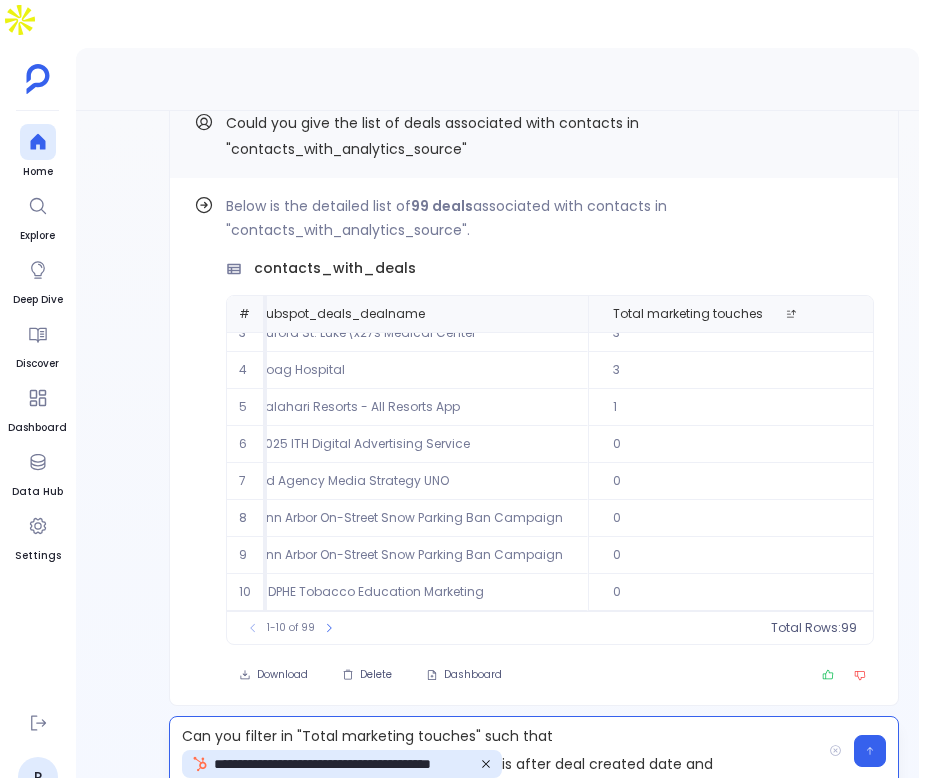 click on "**********" at bounding box center [495, 751] 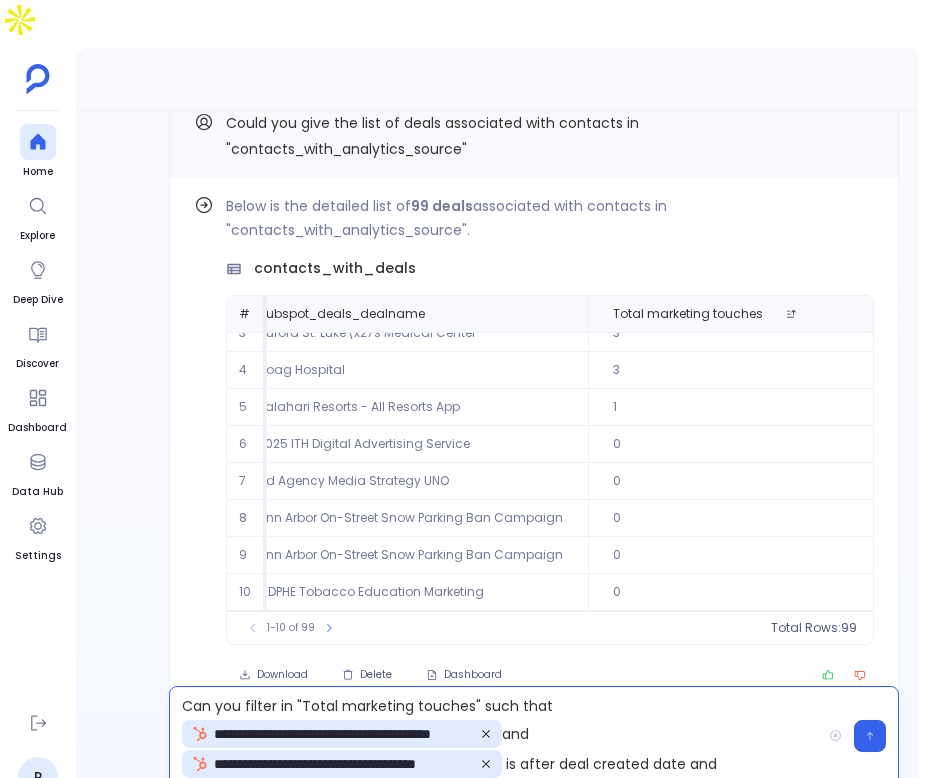 click on "**********" at bounding box center [495, 736] 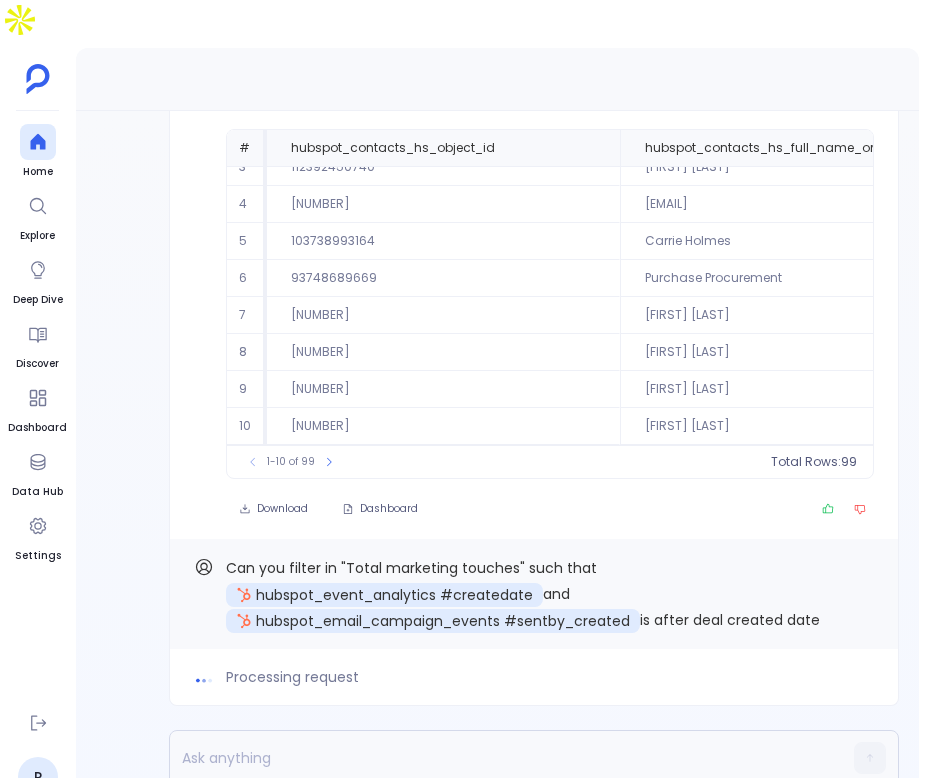 scroll, scrollTop: 96, scrollLeft: 609, axis: both 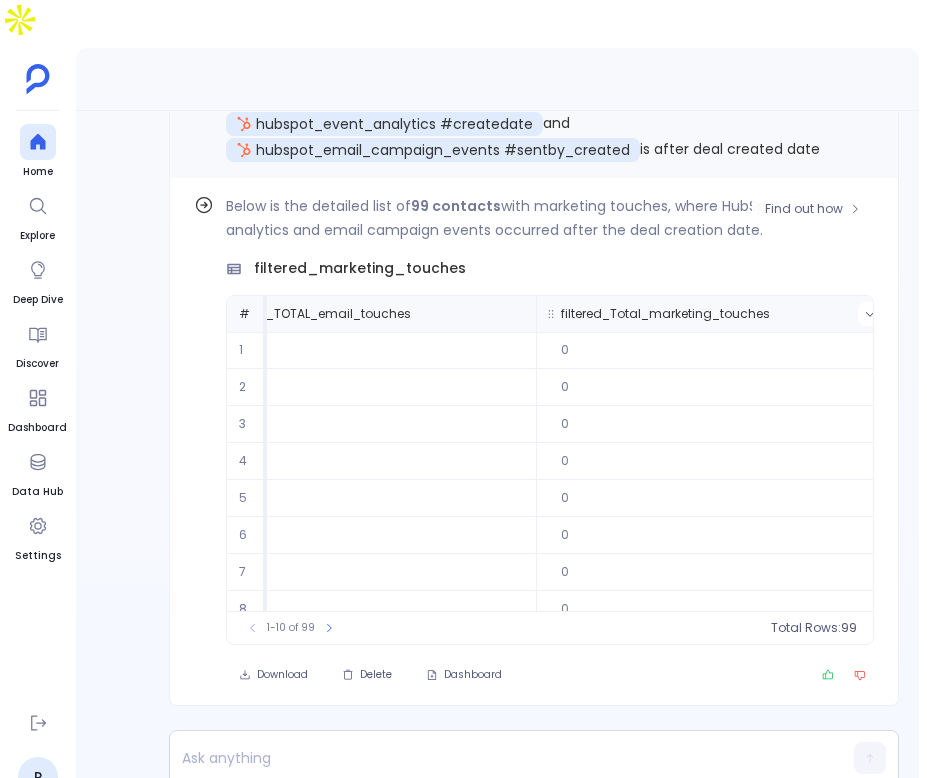 click at bounding box center [870, 314] 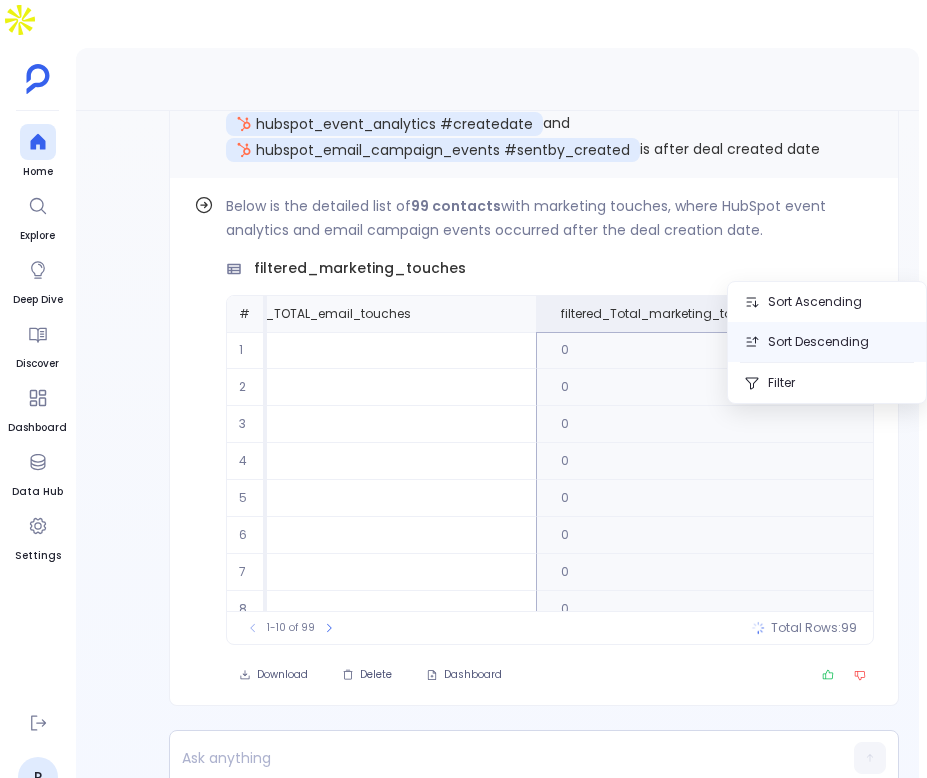 click on "Sort Descending" at bounding box center [827, 342] 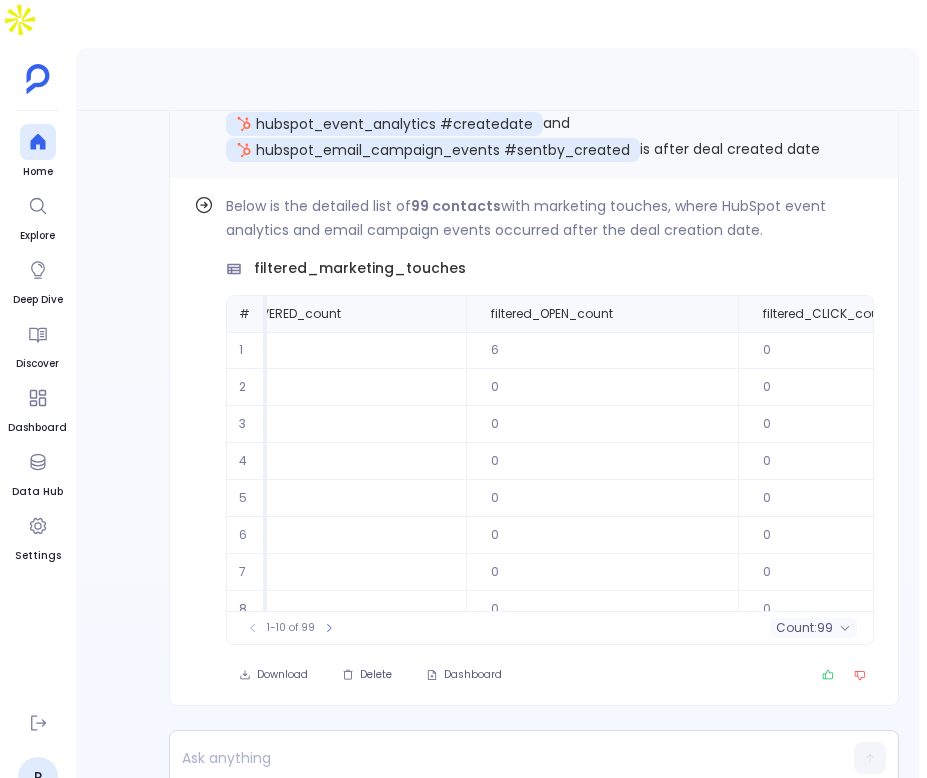 scroll, scrollTop: 0, scrollLeft: 4400, axis: horizontal 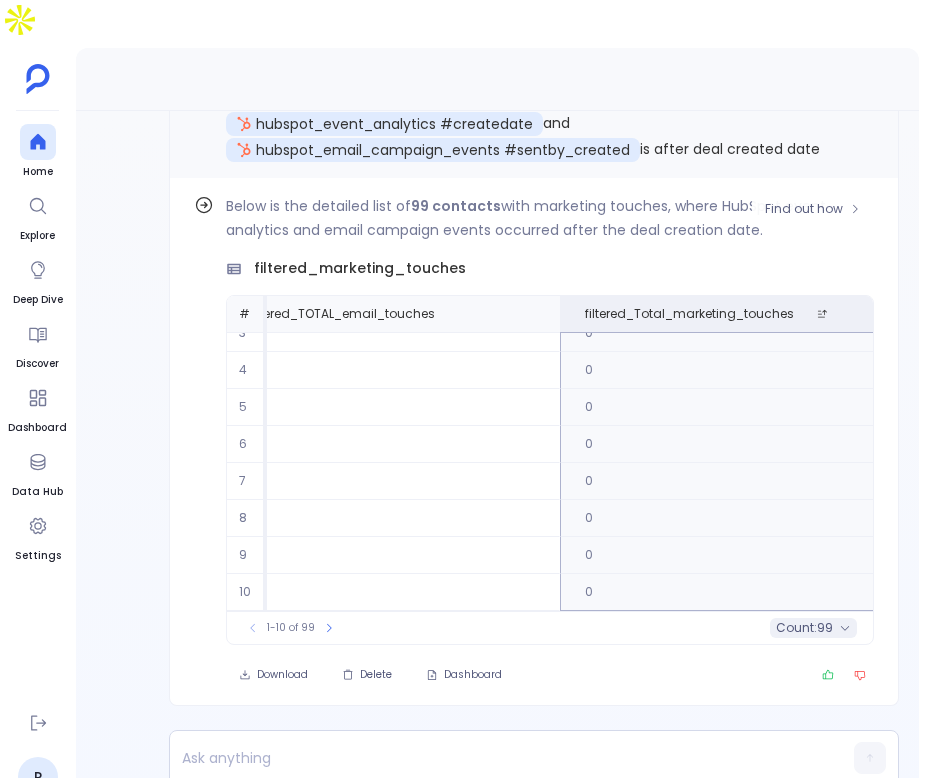 click on "count :  99" at bounding box center [813, 628] 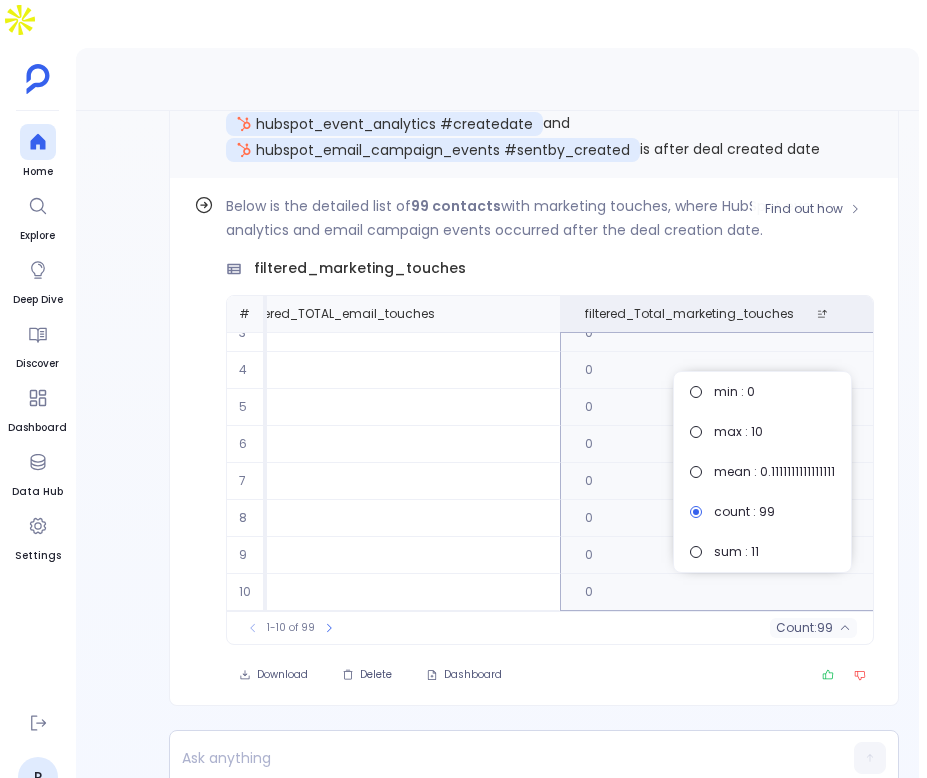 click on "Download Delete Dashboard" at bounding box center [550, 675] 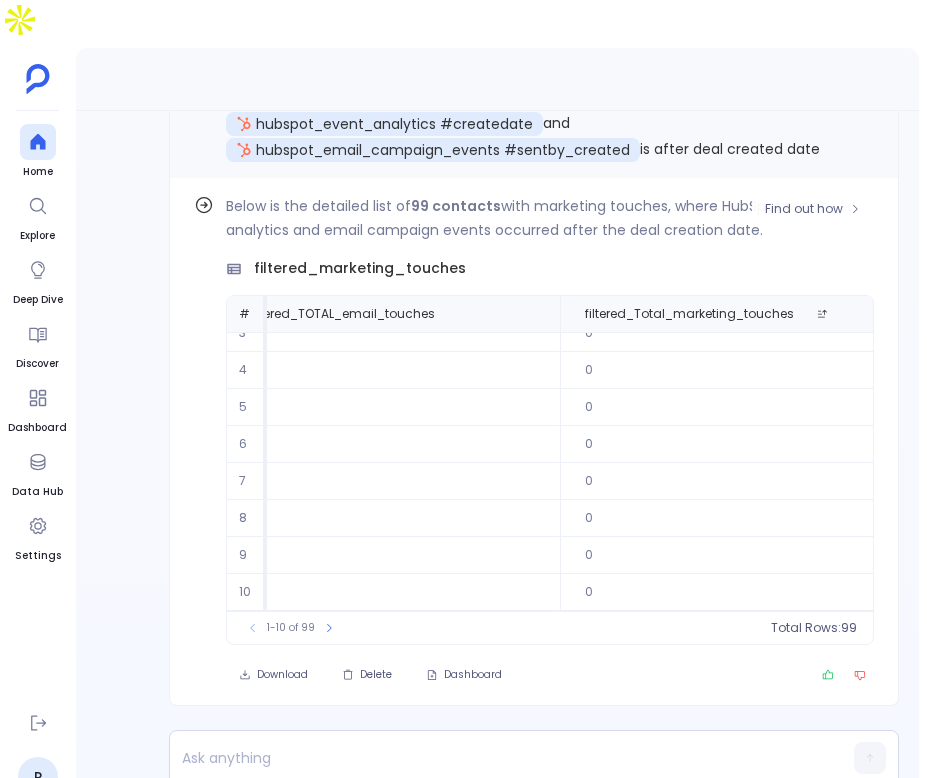 scroll, scrollTop: 0, scrollLeft: 4366, axis: horizontal 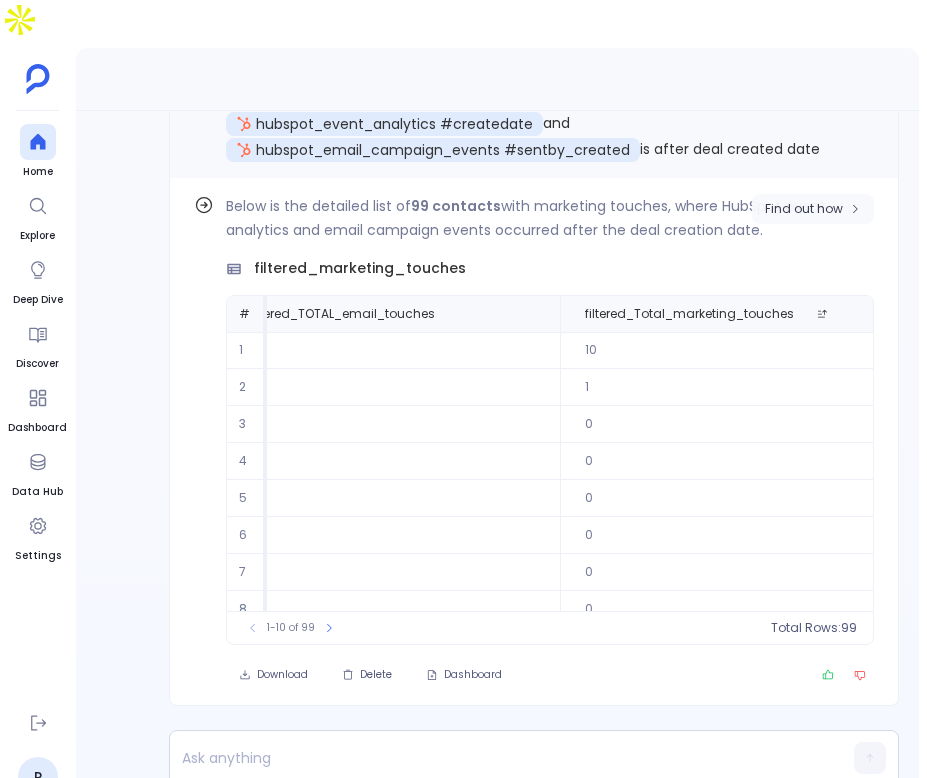 click on "Find out how" at bounding box center (813, 209) 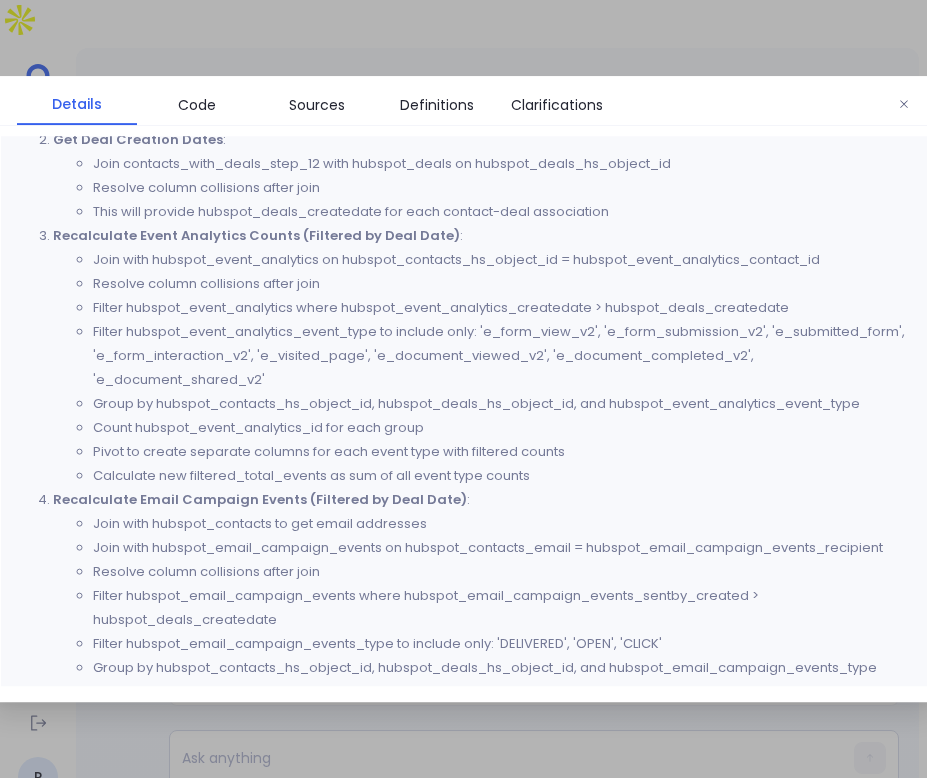 scroll, scrollTop: 710, scrollLeft: 0, axis: vertical 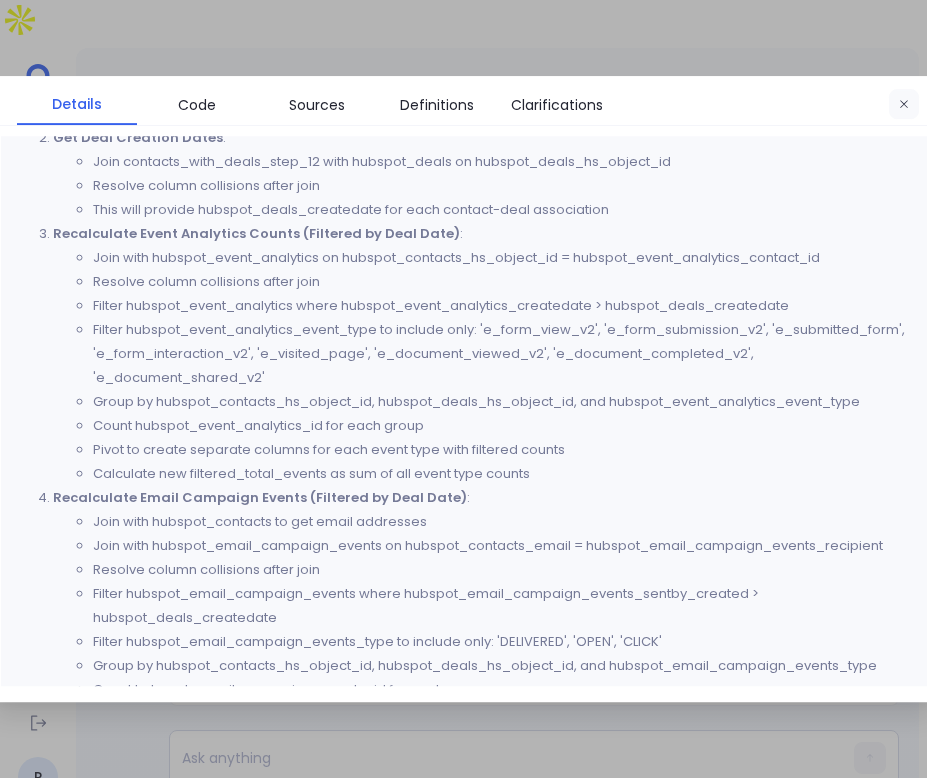 click at bounding box center [904, 105] 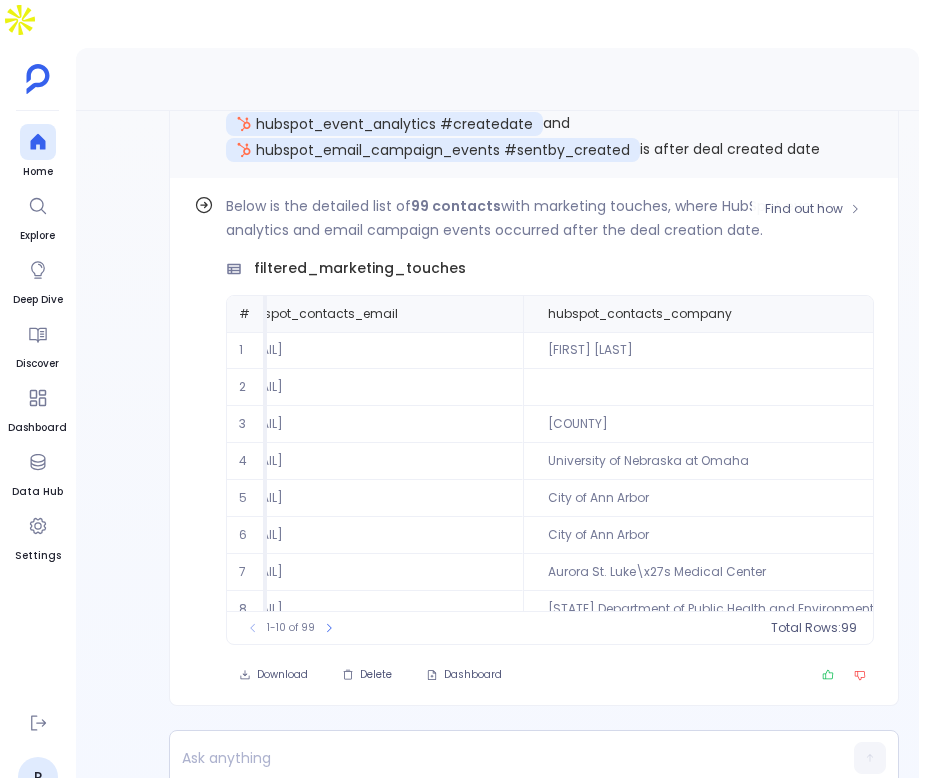 scroll, scrollTop: 0, scrollLeft: 755, axis: horizontal 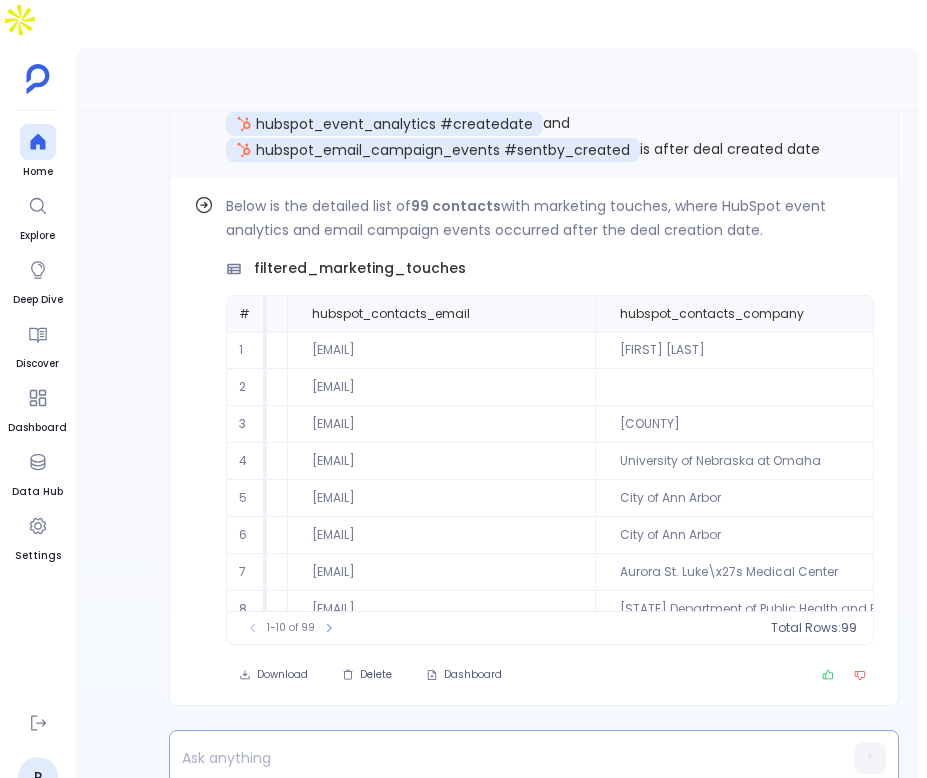 click at bounding box center (495, 758) 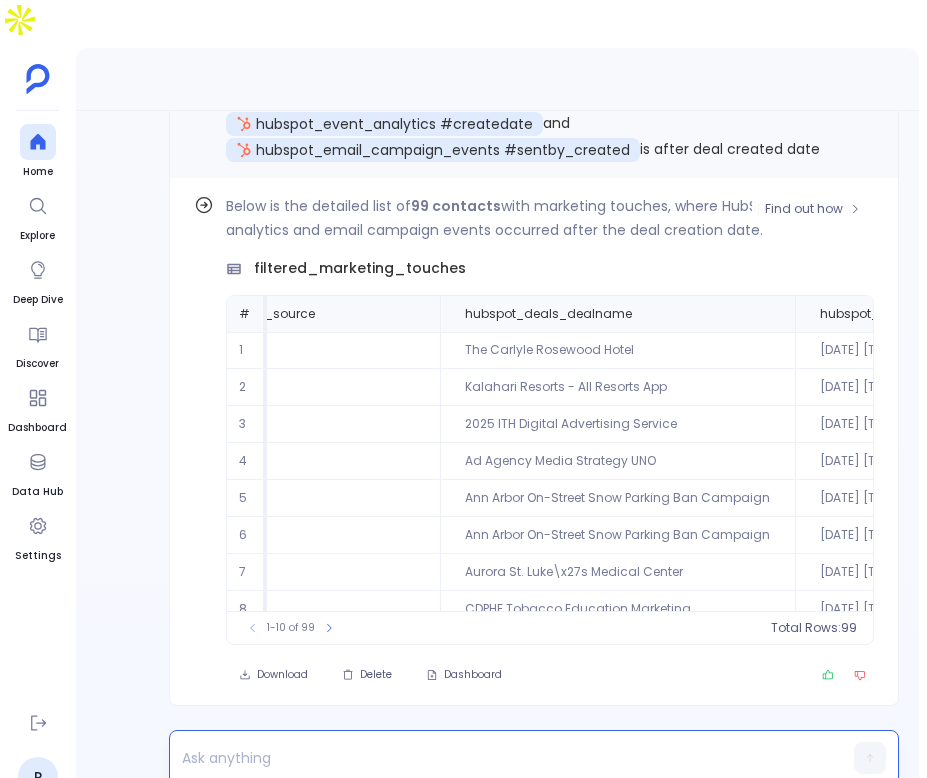scroll, scrollTop: 0, scrollLeft: 2053, axis: horizontal 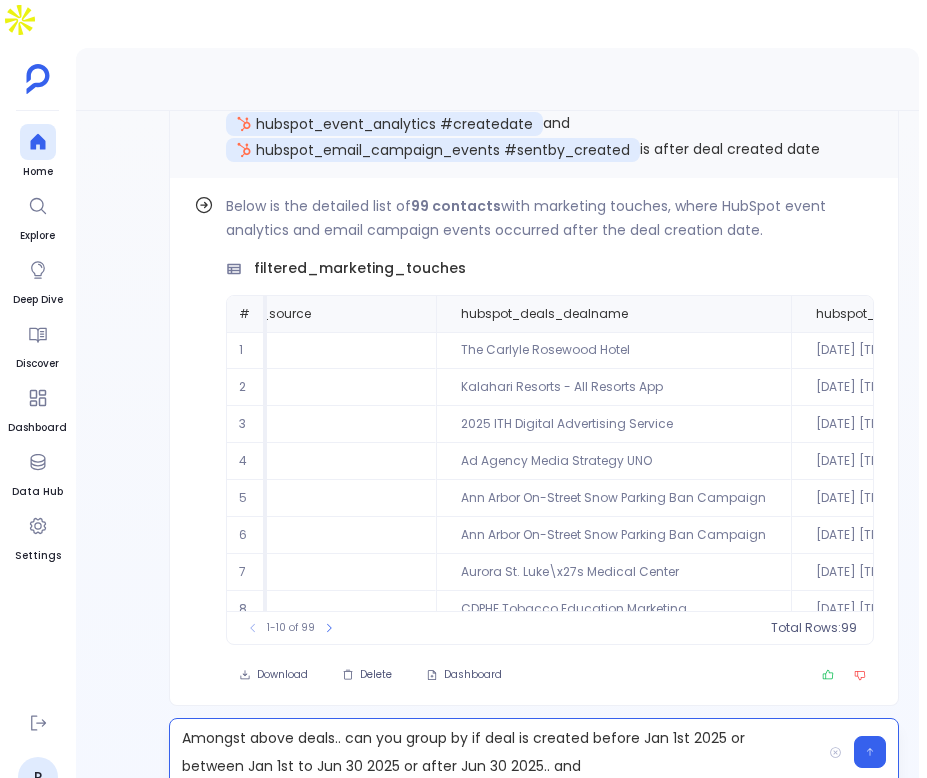 click on "Amongst above deals.. can you group by if deal is created before Jan 1st 2025 or between Jan 1st to Jun 30 2025 or after Jun 30 2025.. and" at bounding box center [495, 752] 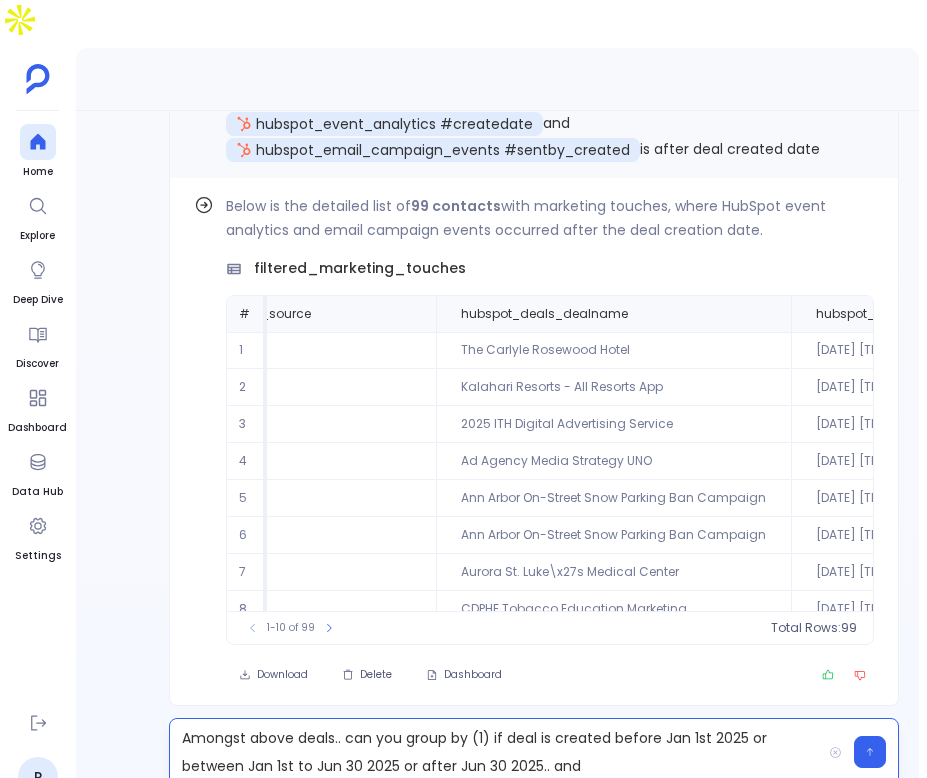 click on "Amongst above deals.. can you group by (1) if deal is created before Jan 1st 2025 or between Jan 1st to Jun 30 2025 or after Jun 30 2025.. and" at bounding box center (495, 752) 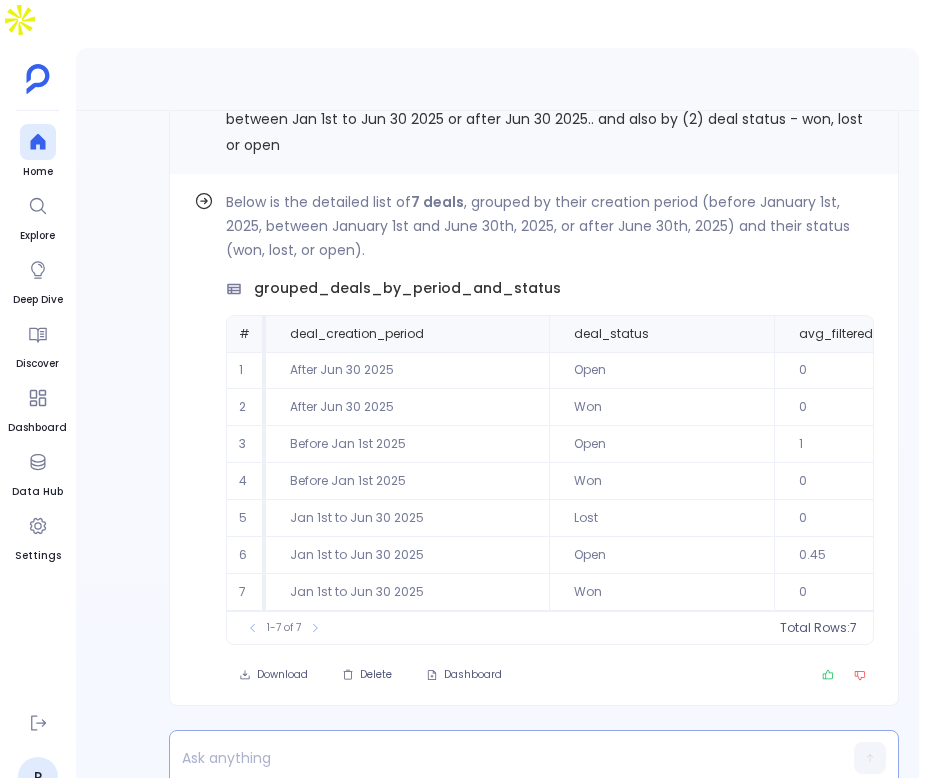 click at bounding box center [495, 758] 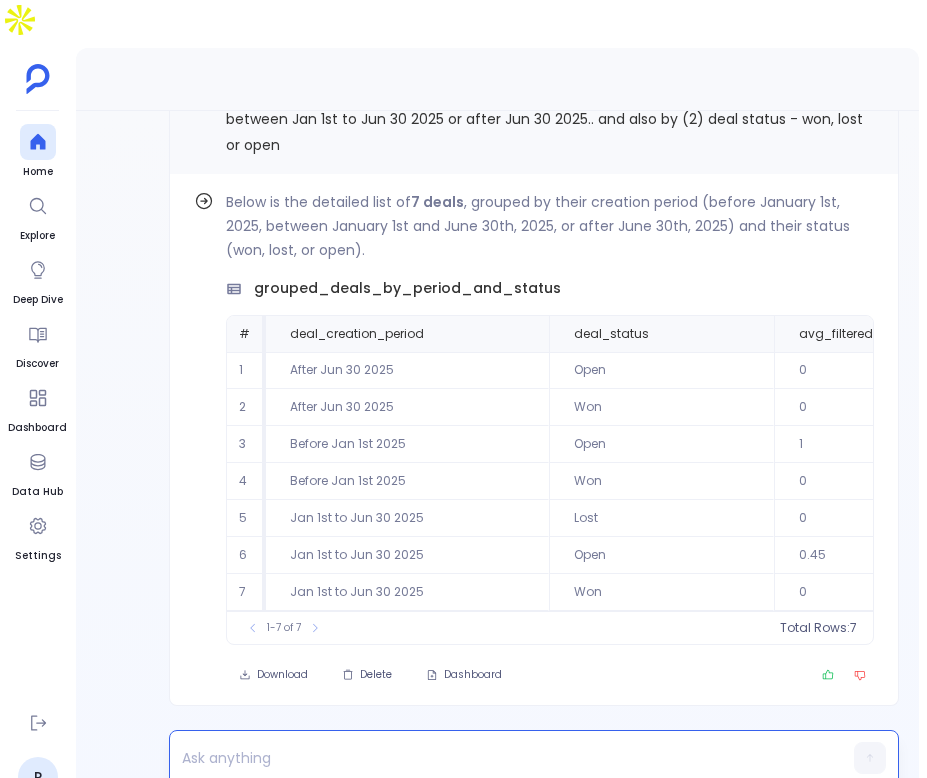 click at bounding box center (495, 758) 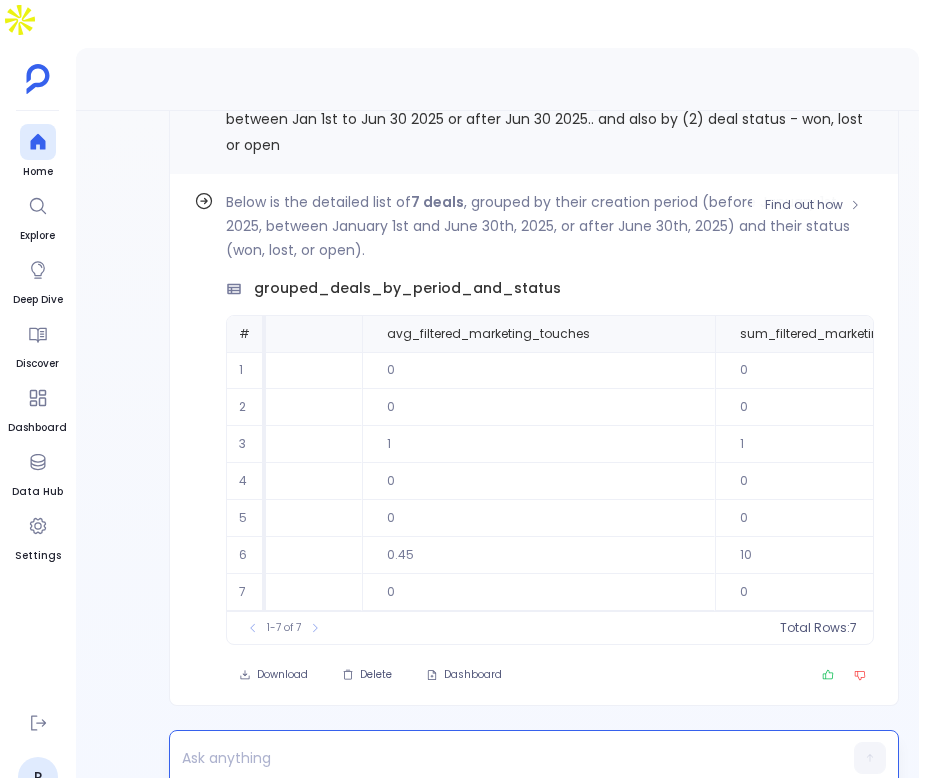 scroll, scrollTop: 0, scrollLeft: 0, axis: both 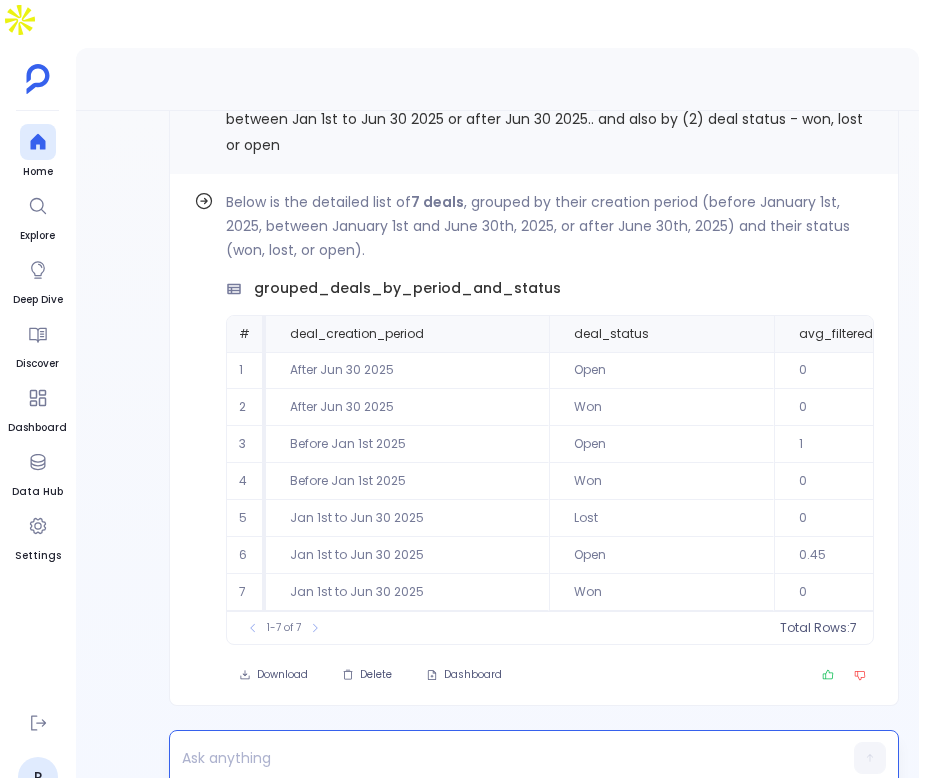 click at bounding box center [495, 758] 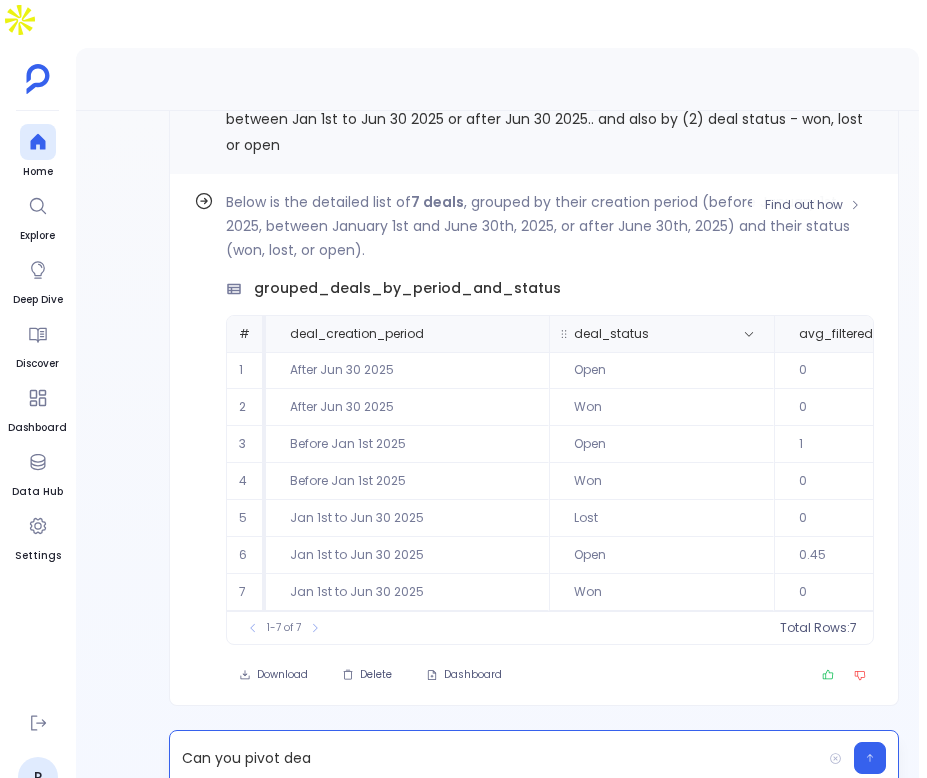 click on "deal_status" at bounding box center [611, 334] 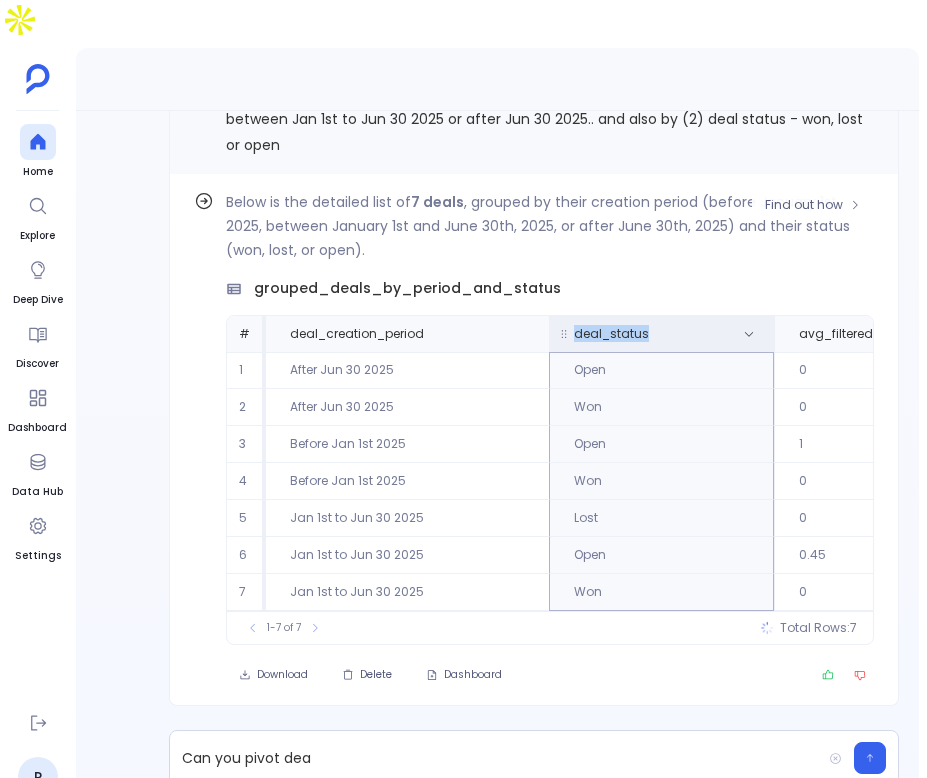 click on "deal_status" at bounding box center [611, 334] 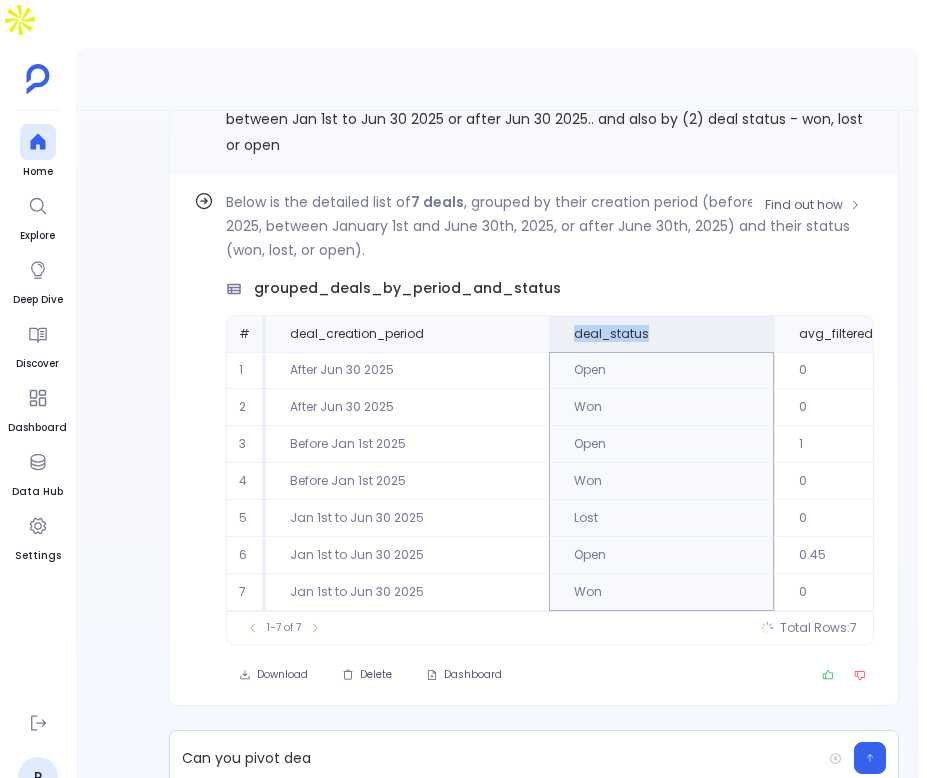 copy on "deal_status" 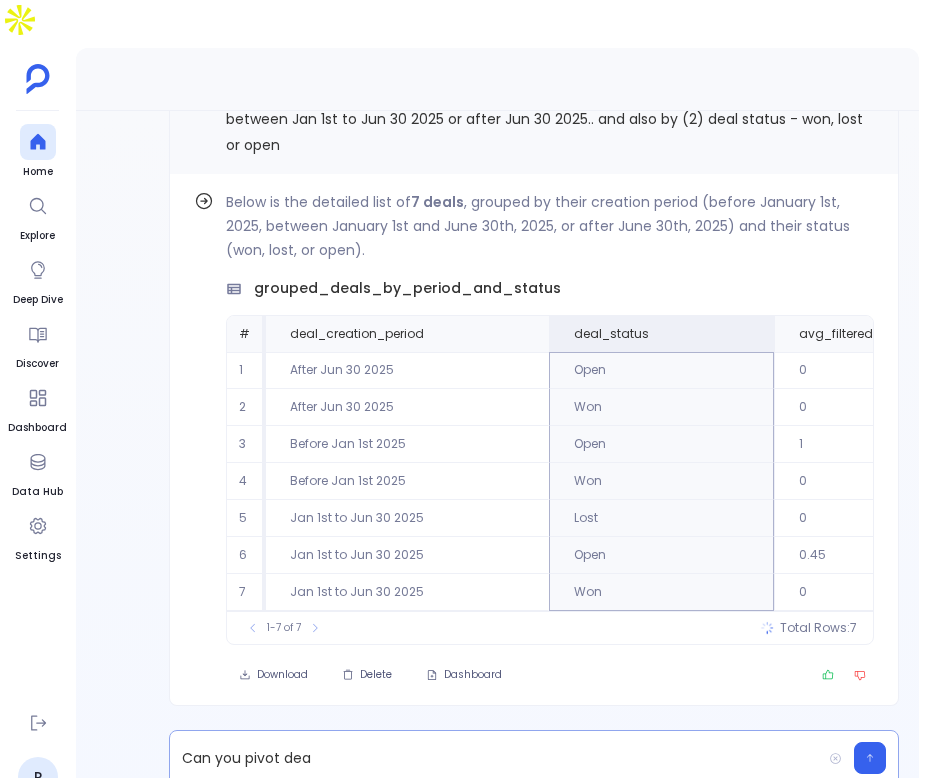 click on "Can you pivot dea" at bounding box center [495, 758] 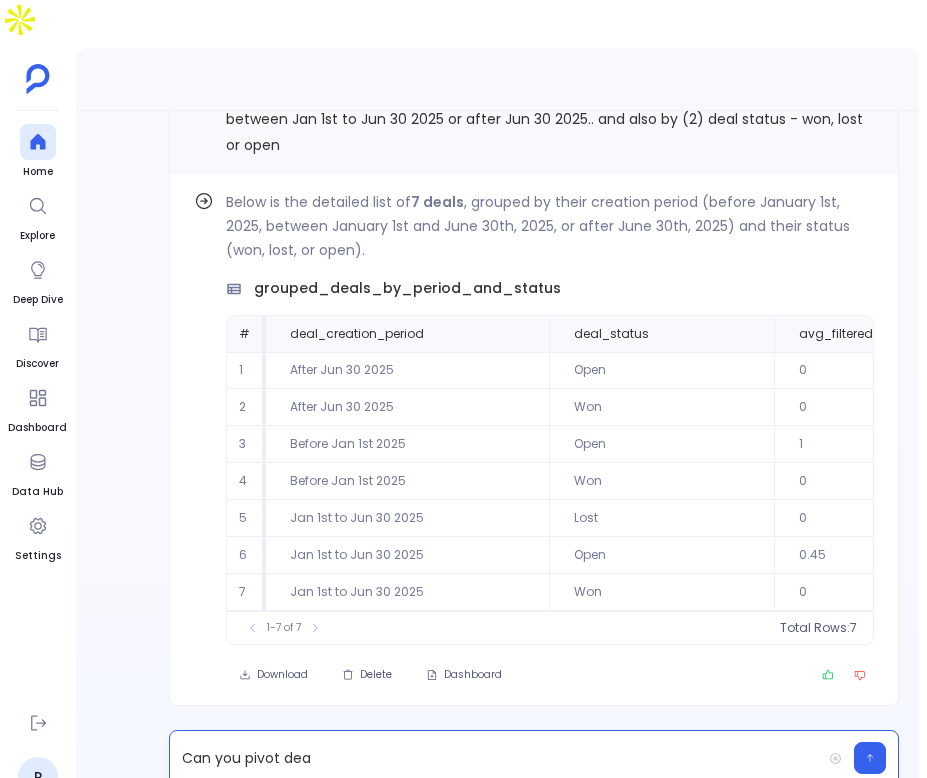click on "Can you pivot dea" at bounding box center [534, 758] 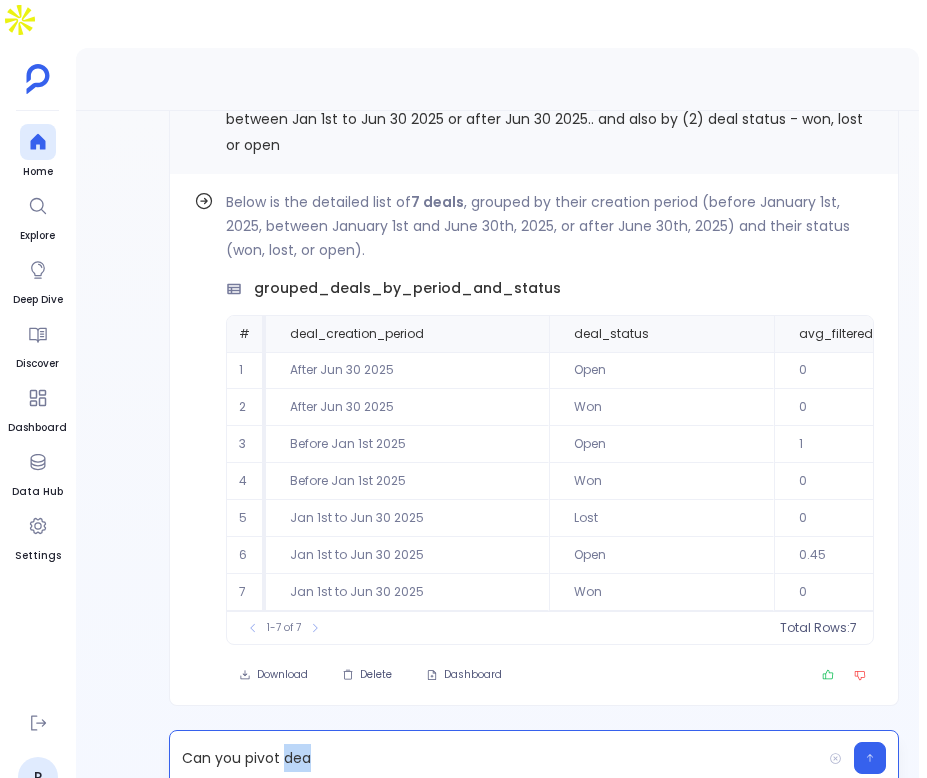 click on "Can you pivot dea" at bounding box center [495, 758] 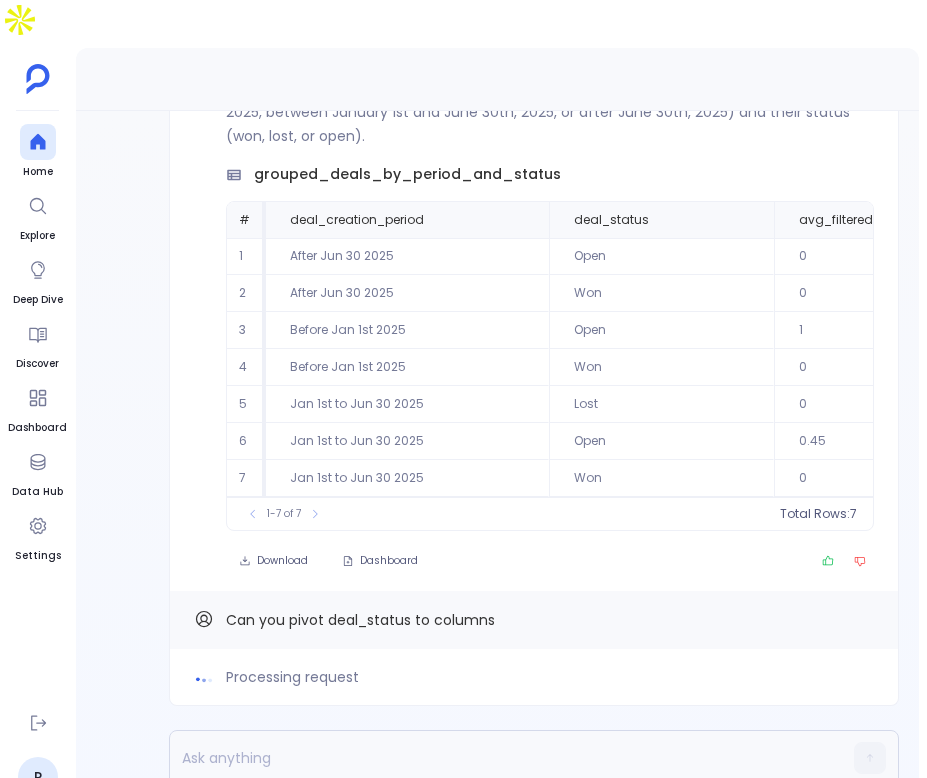 scroll, scrollTop: 0, scrollLeft: 0, axis: both 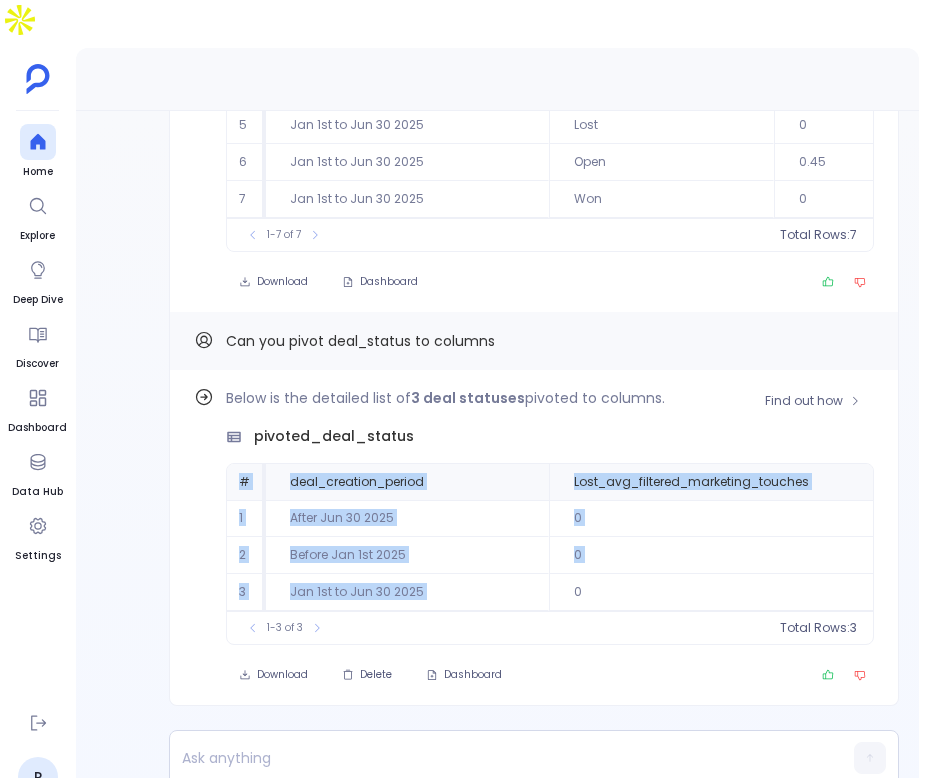 drag, startPoint x: 233, startPoint y: 428, endPoint x: 675, endPoint y: 536, distance: 455.0033 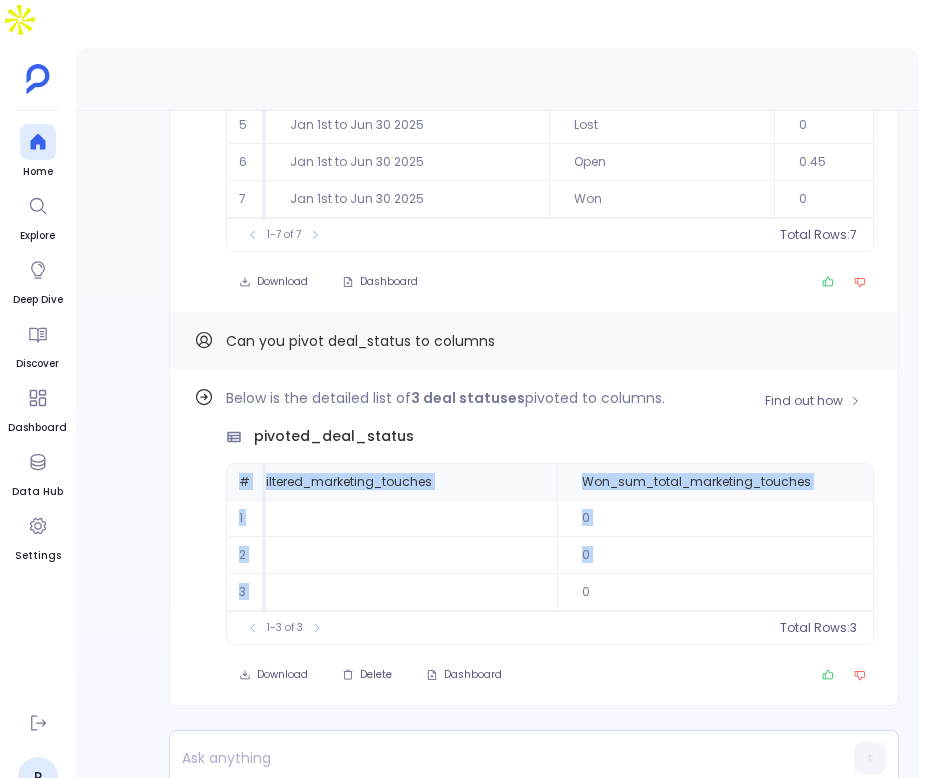 scroll, scrollTop: 0, scrollLeft: 6017, axis: horizontal 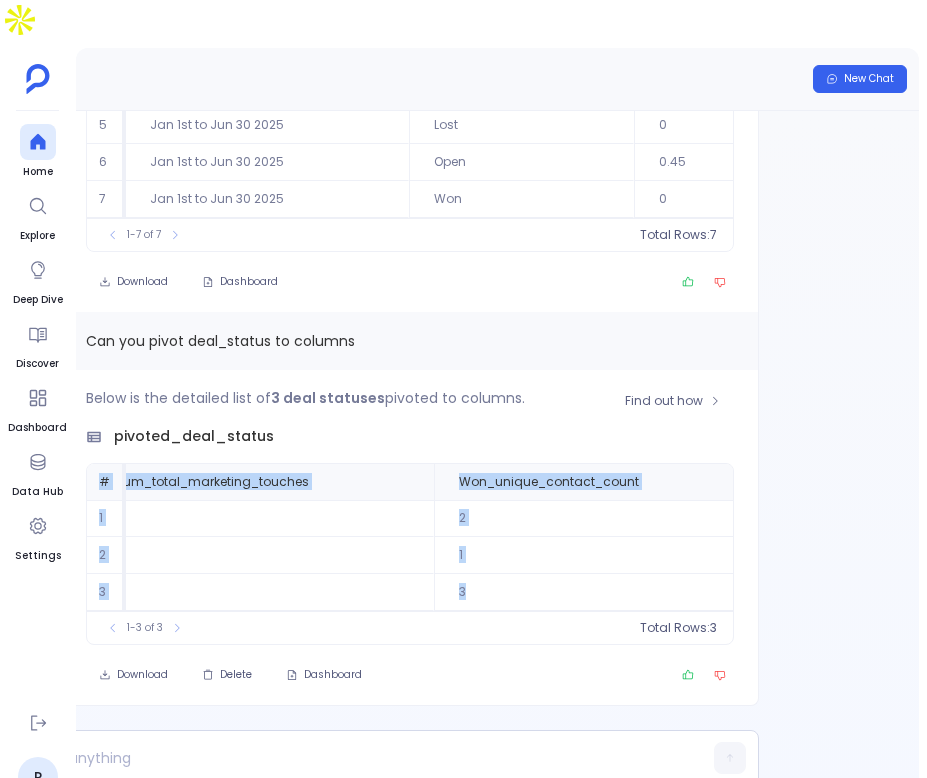 click on "3" at bounding box center [599, 592] 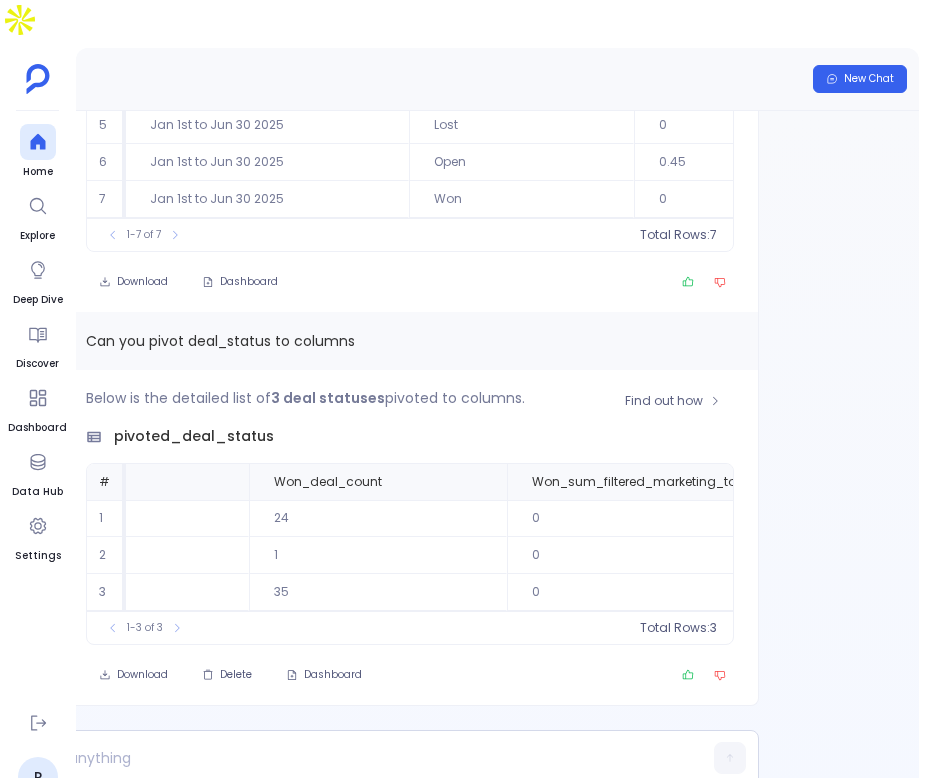 scroll, scrollTop: 0, scrollLeft: 5146, axis: horizontal 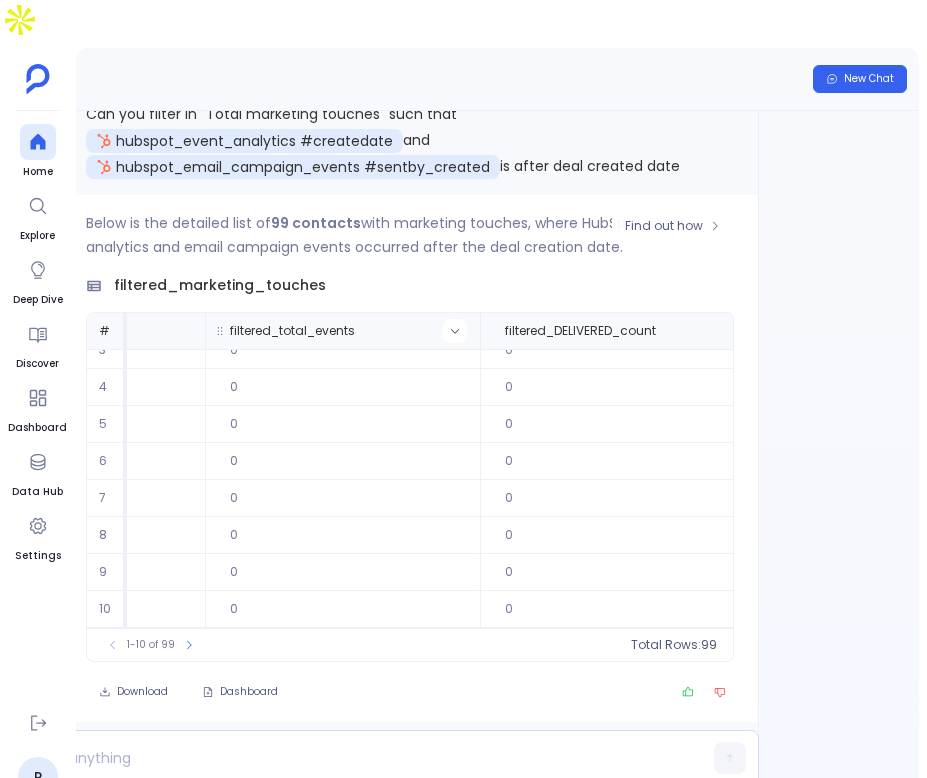 click 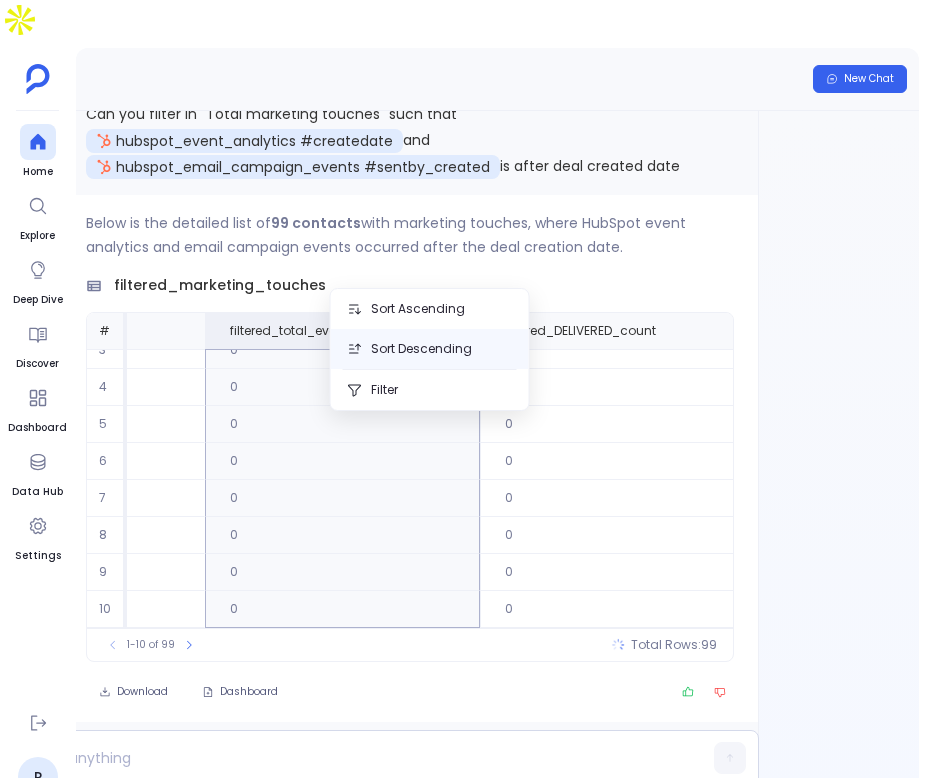 click on "Sort Descending" at bounding box center (430, 349) 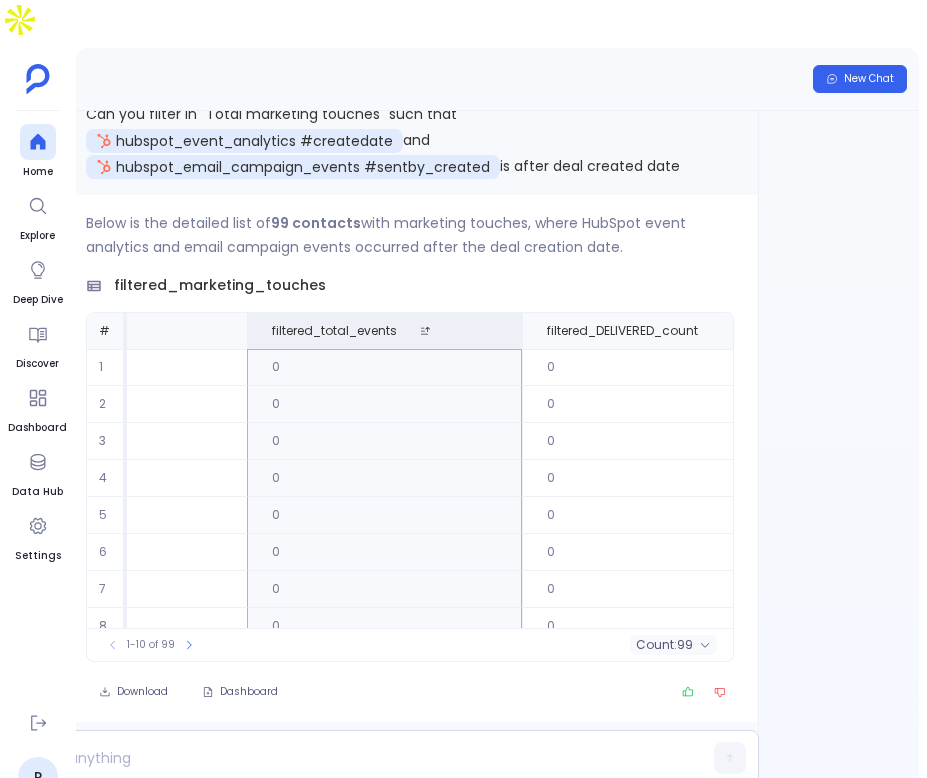 scroll, scrollTop: 0, scrollLeft: 3130, axis: horizontal 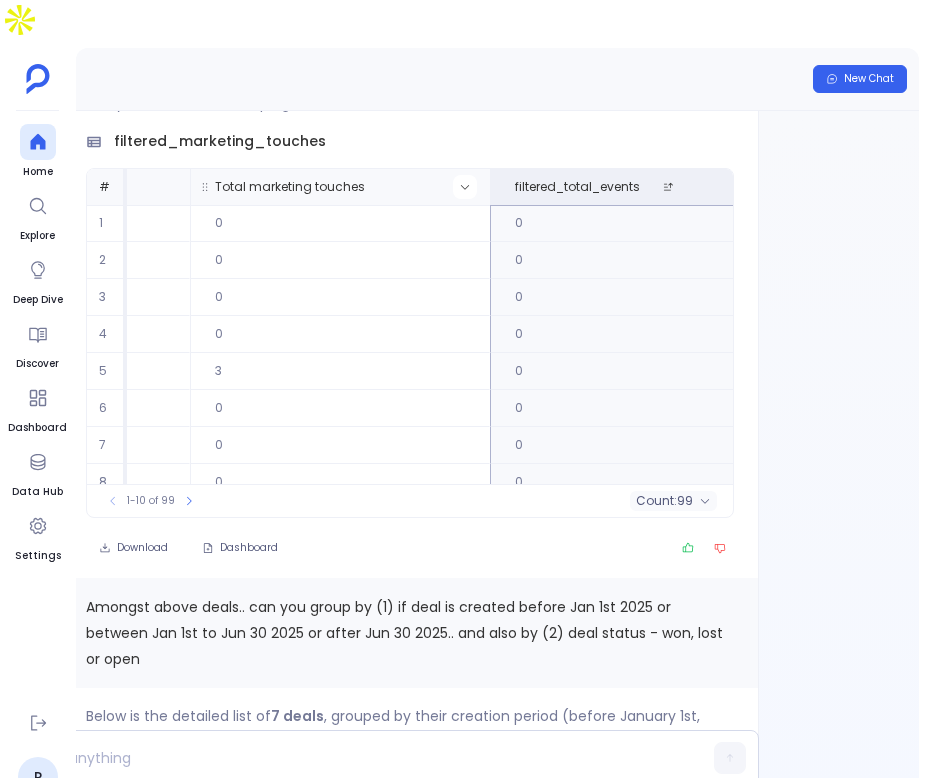 click at bounding box center (465, 187) 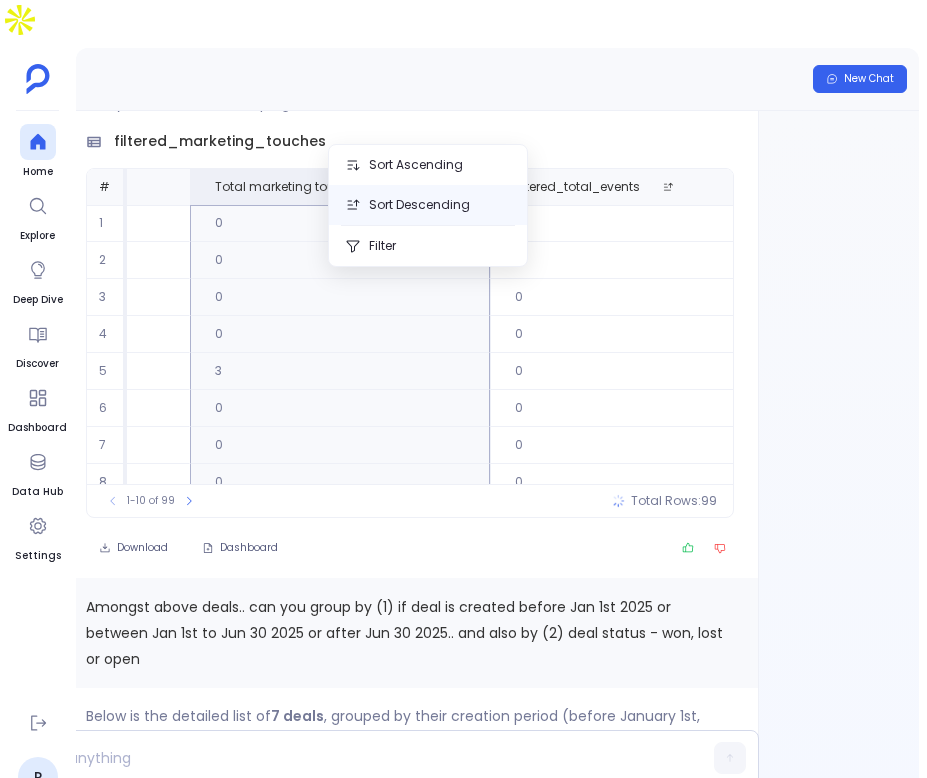 click on "Sort Descending" at bounding box center (428, 205) 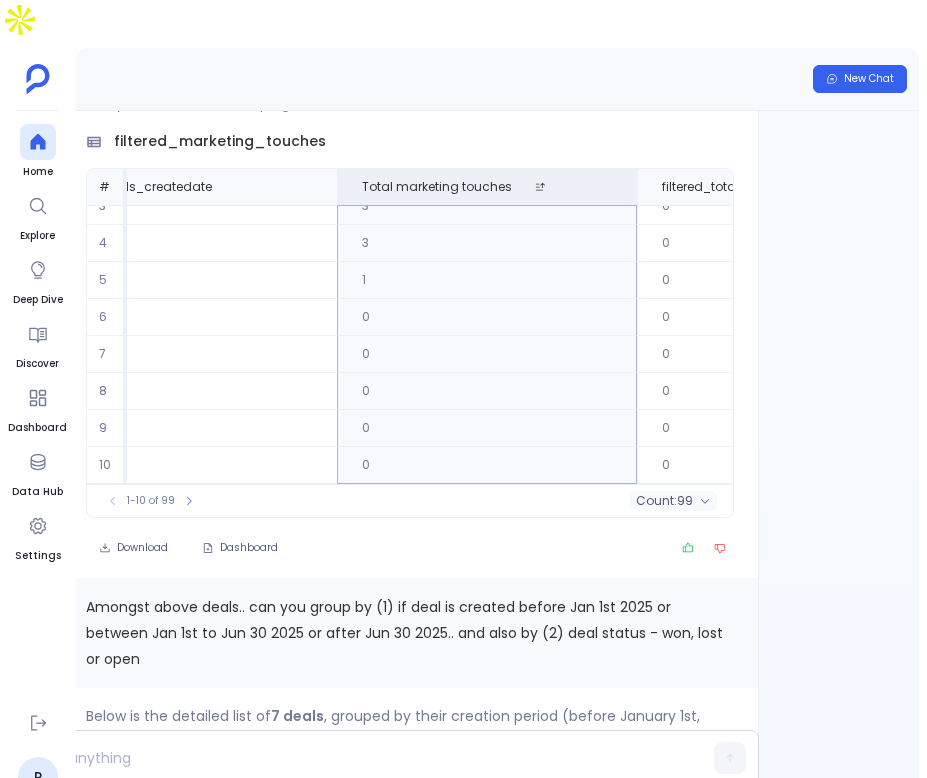 scroll, scrollTop: 0, scrollLeft: 2687, axis: horizontal 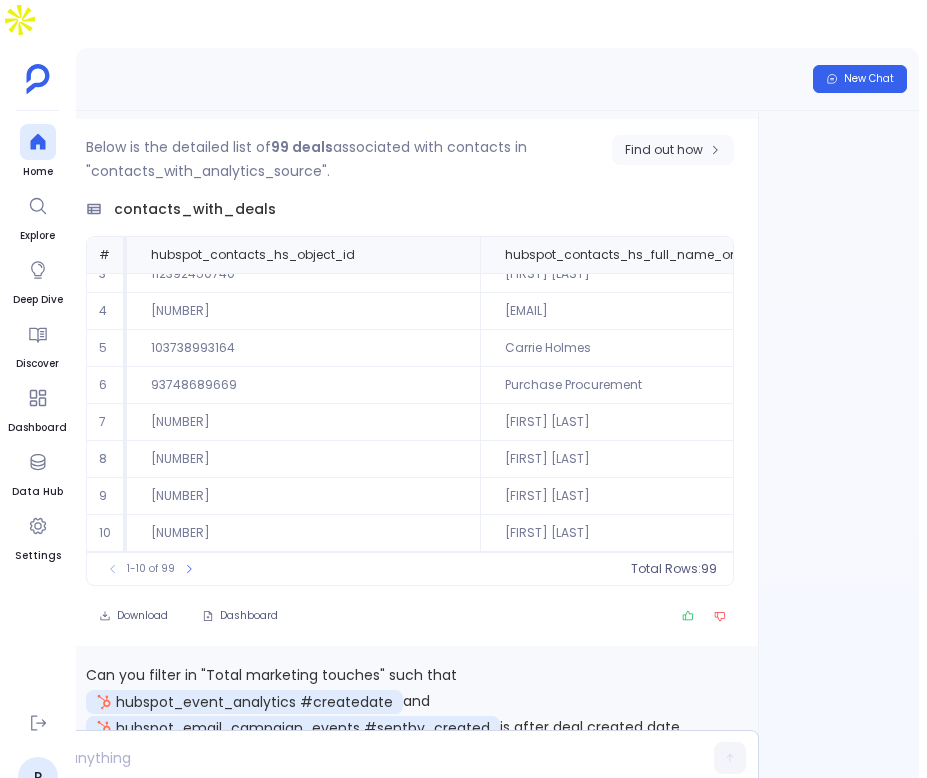click on "Find out how" at bounding box center (664, 150) 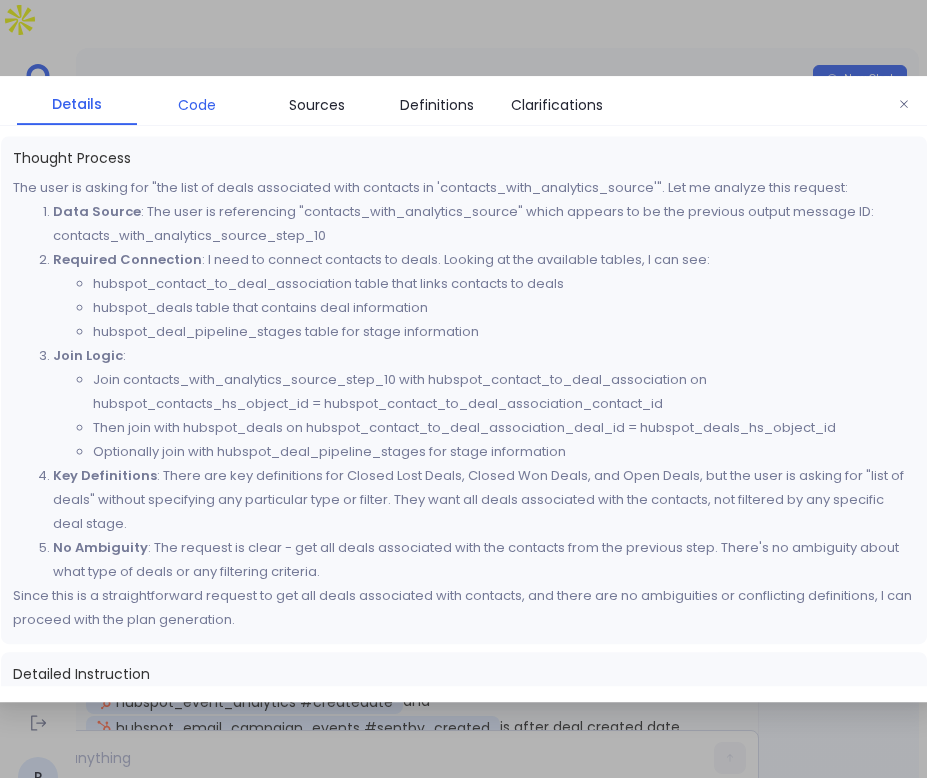 click on "Code" at bounding box center (197, 105) 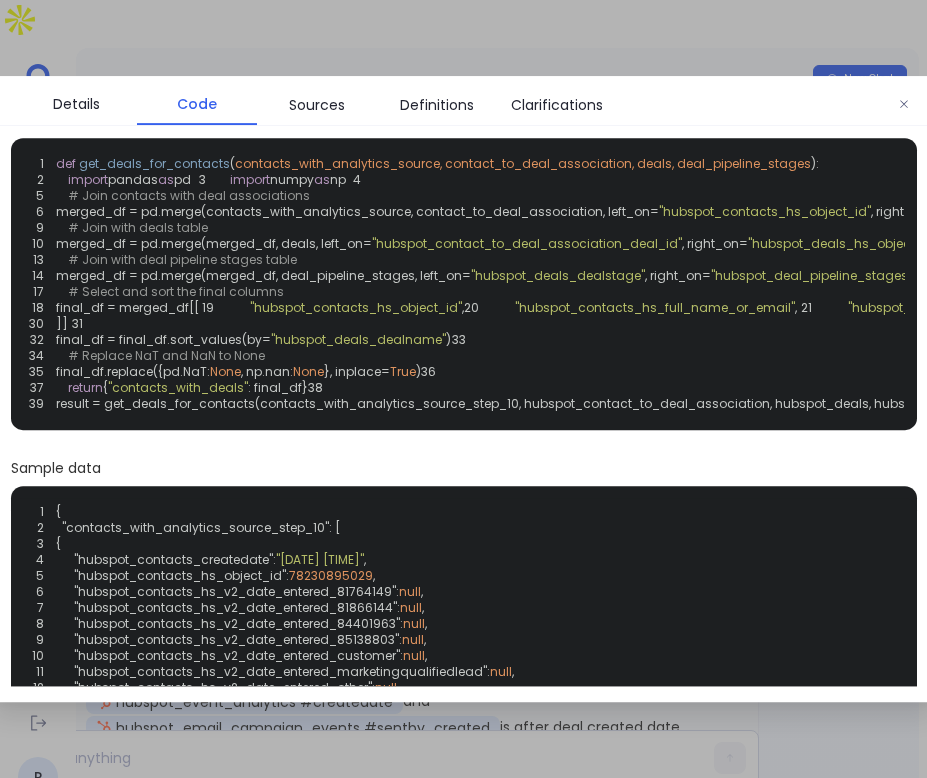 scroll, scrollTop: 0, scrollLeft: 0, axis: both 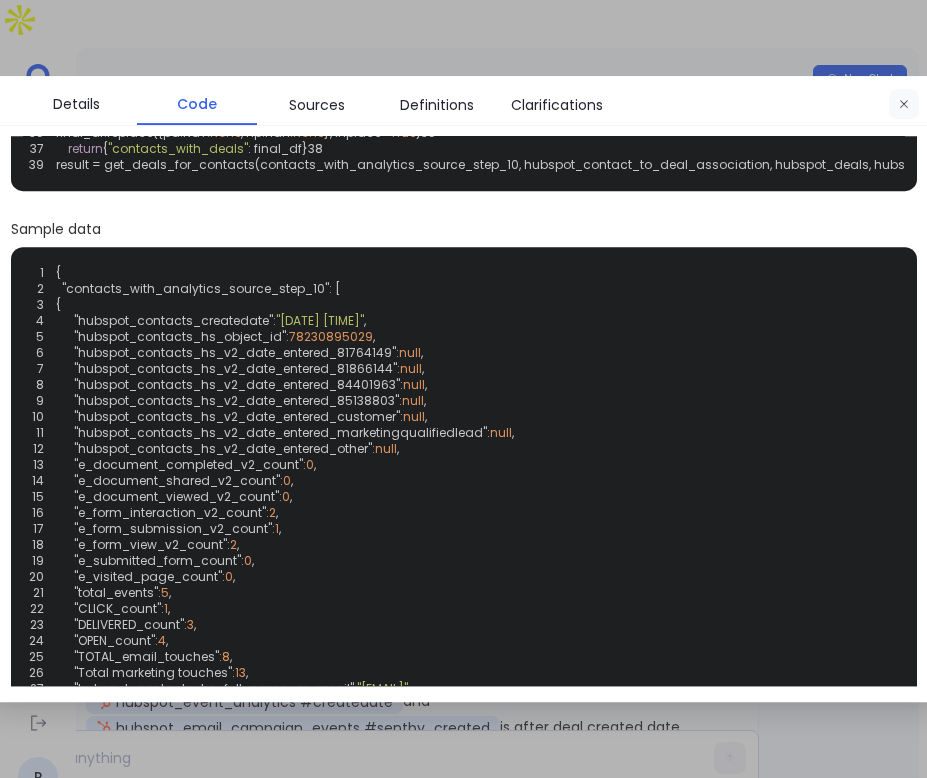 click at bounding box center [904, 105] 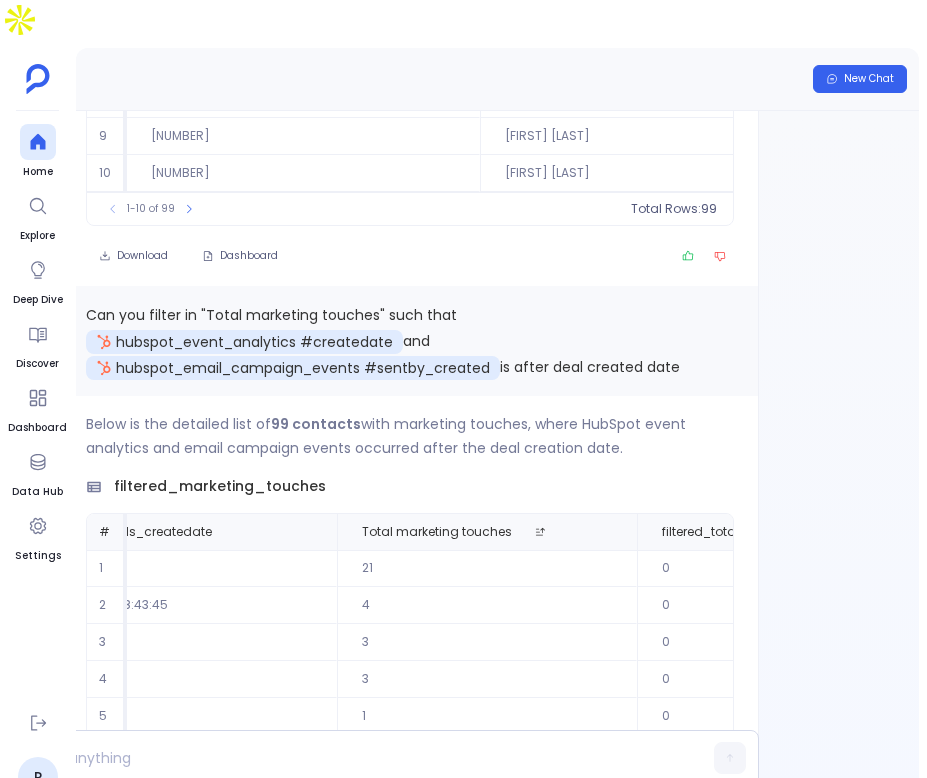 scroll, scrollTop: -1030, scrollLeft: 0, axis: vertical 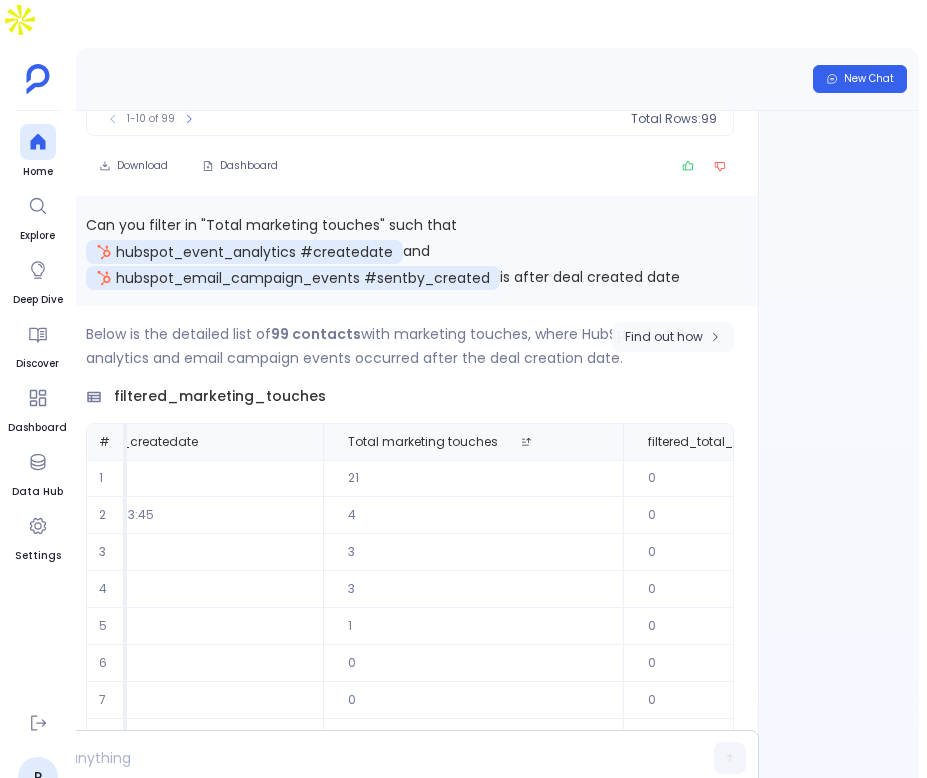 click on "Find out how" at bounding box center [664, 337] 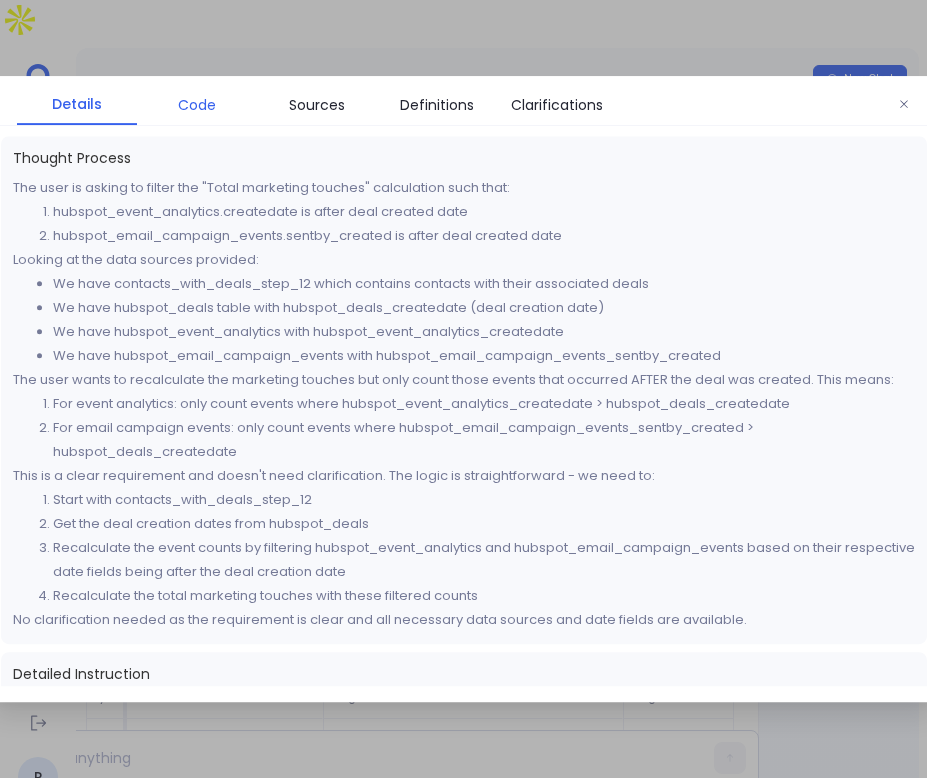 click on "Code" at bounding box center [197, 105] 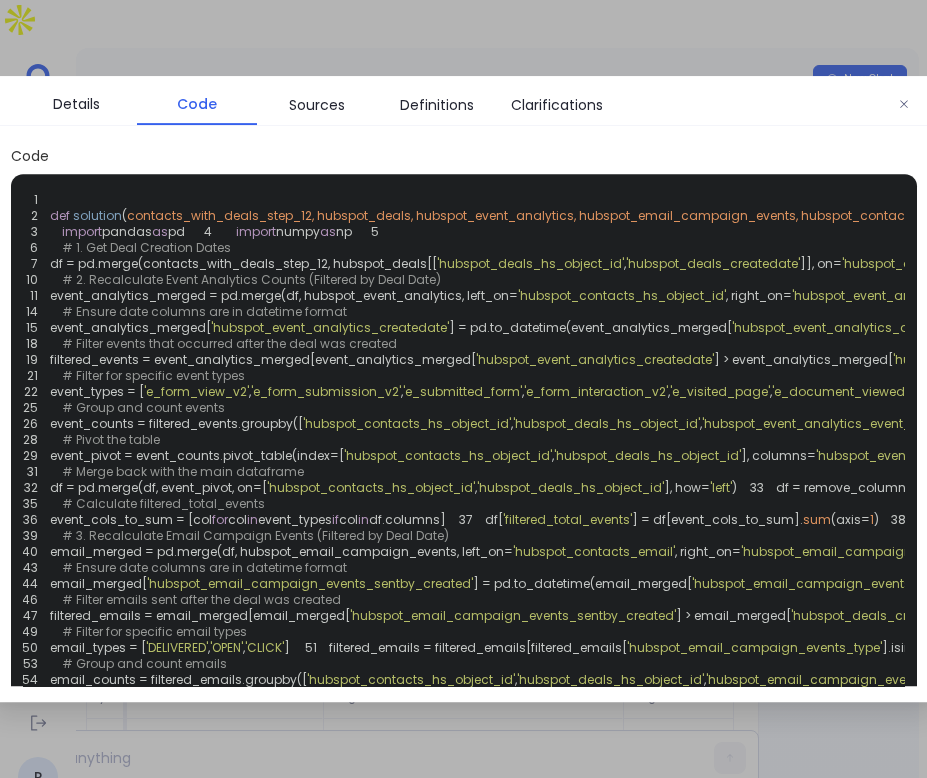 scroll, scrollTop: 0, scrollLeft: 7, axis: horizontal 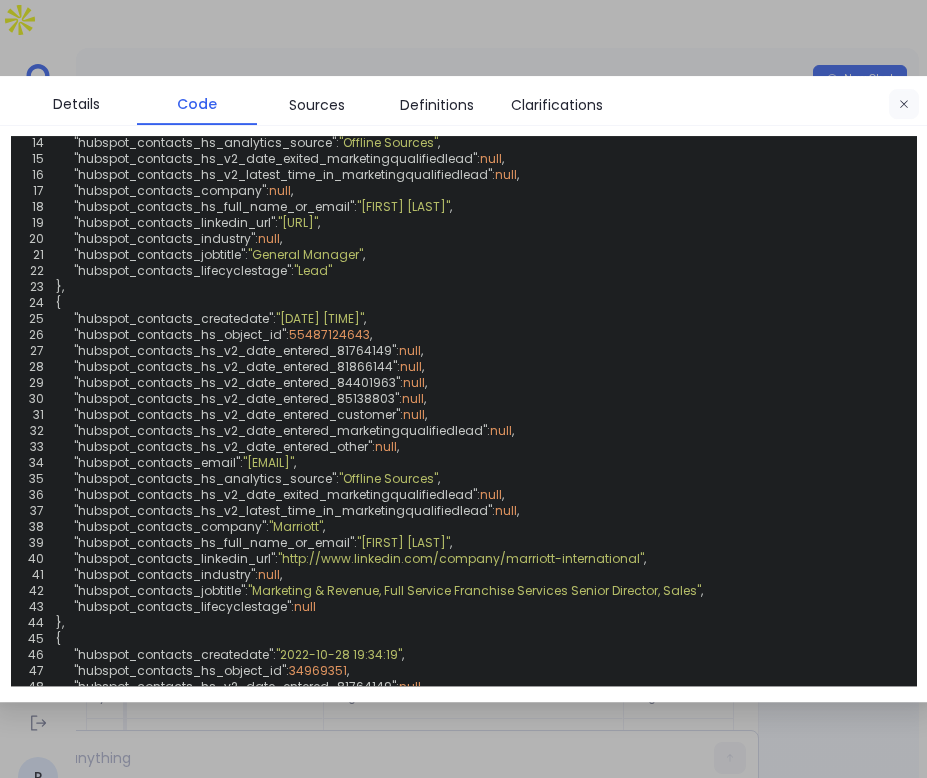 click at bounding box center [904, 105] 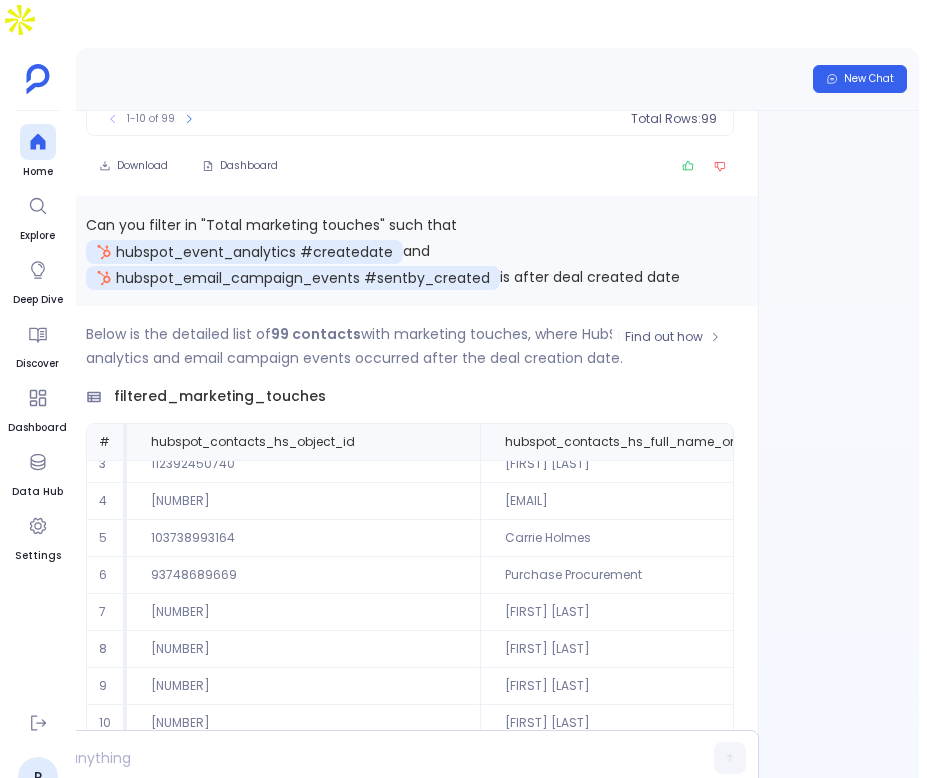 scroll, scrollTop: 96, scrollLeft: 0, axis: vertical 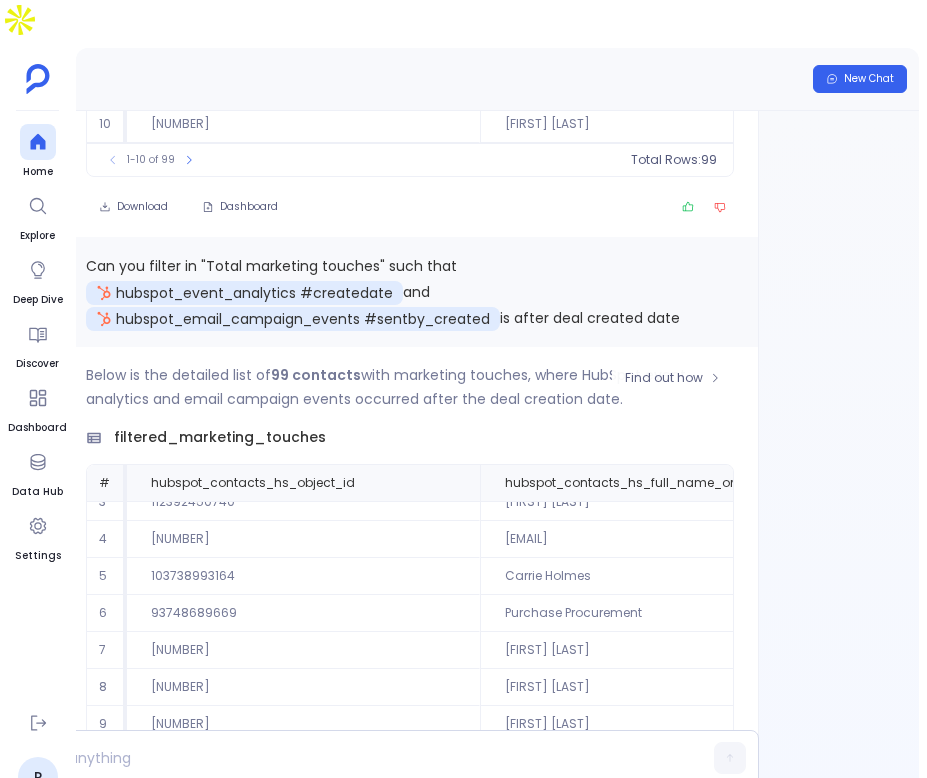 click on "filtered_marketing_touches" at bounding box center (220, 437) 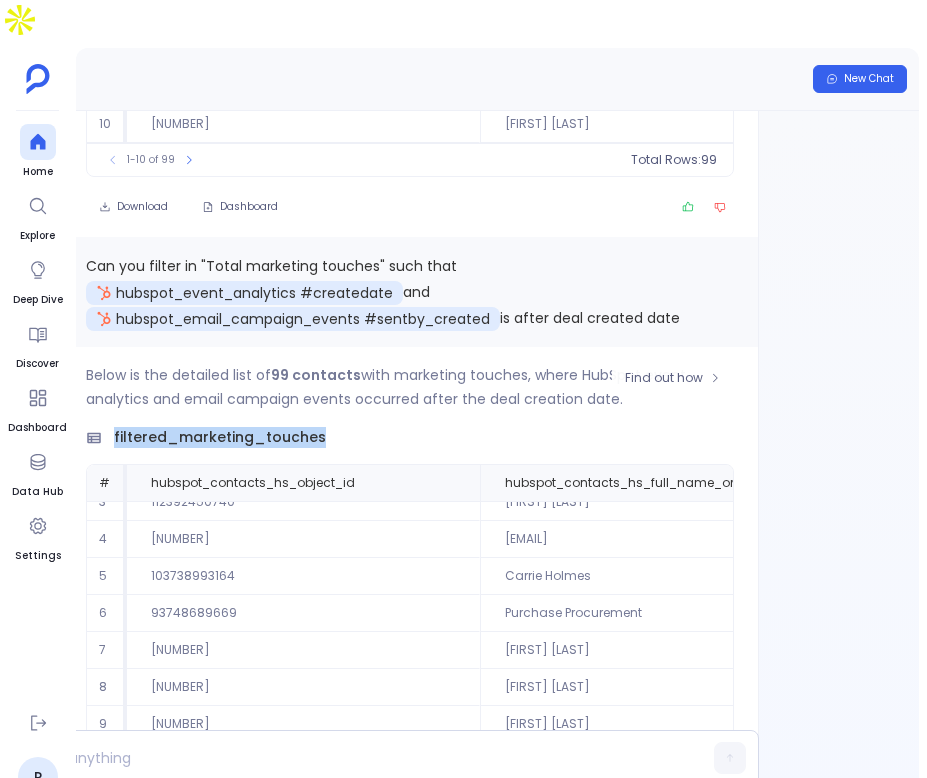 click on "filtered_marketing_touches" at bounding box center (220, 437) 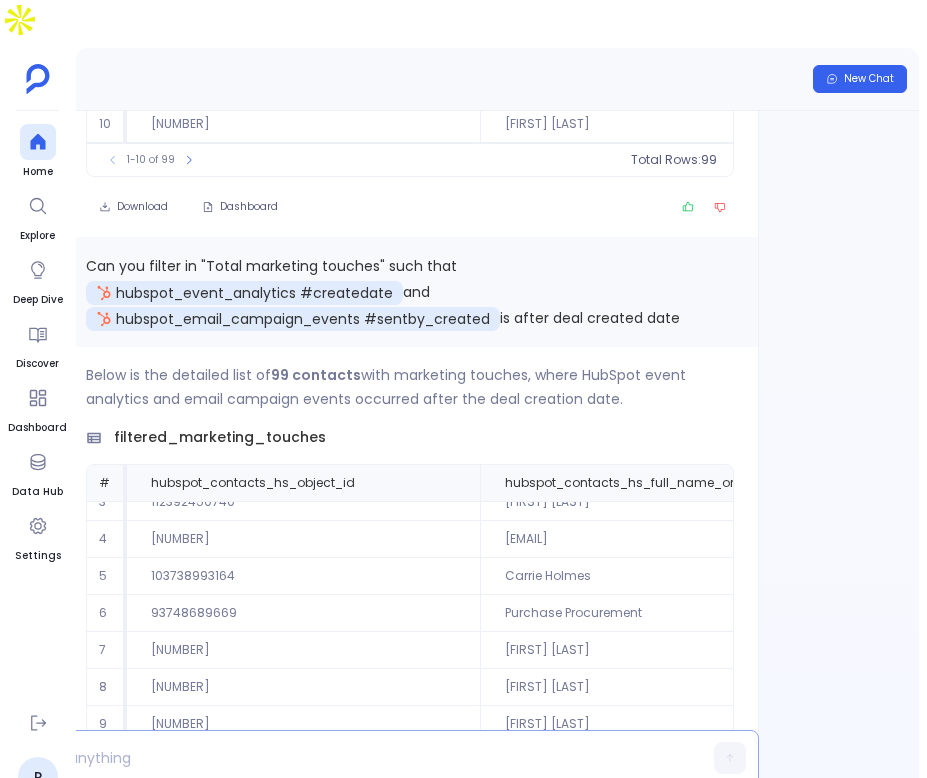 click at bounding box center (355, 758) 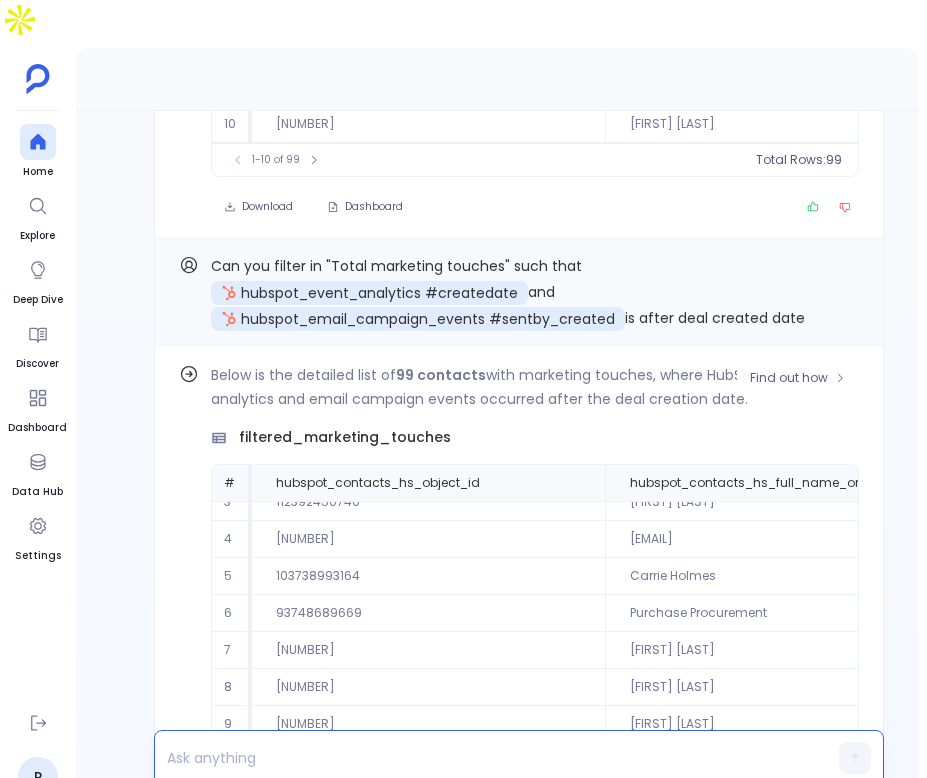 scroll, scrollTop: 0, scrollLeft: 0, axis: both 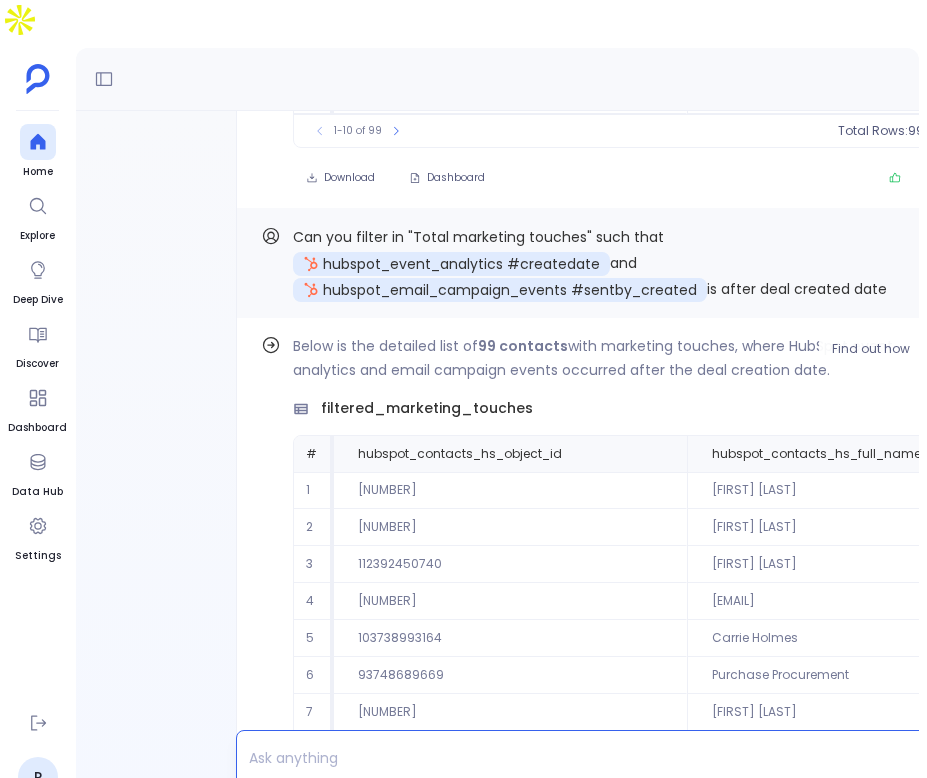 click on "Below is the detailed list of  99 contacts  with marketing touches, where HubSpot event analytics and email campaign events occurred after the deal creation date. filtered_marketing_touches # hubspot_contacts_hs_object_id hubspot_contacts_hs_full_name_or_email hubspot_contacts_email hubspot_contacts_company hubspot_contacts_lifecyclestage hubspot_contacts_hs_analytics_source hubspot_deals_dealname hubspot_deals_createdate Total marketing touches filtered_total_events filtered_DELIVERED_count filtered_OPEN_count filtered_CLICK_count filtered_TOTAL_email_touches filtered_Total_marketing_touches 1 123018732552 Ifthiquar Hussain ifthiquar.hussain@rosewoodhotels.com Ifthiquar Hussain Sales Qualified Lead Offline Sources The Carlyle Rosewood Hotel 2025-05-22 15:06:56 21 0 4 6 0 10 10 2 93002365842 Sarah Taveprungsenukel sarah@tsfarmfl.com T\xE2\x80\x99s Farm Sales Qualified Lead Direct Traffic T\xE2\x80\x99s Farm 2025-02-20 18:43:45 4 0 0 0 0 0 0 3 112392450740 Ayanna Powell-Lee ayanna.powell@aah.org Organic Search" at bounding box center (617, 559) 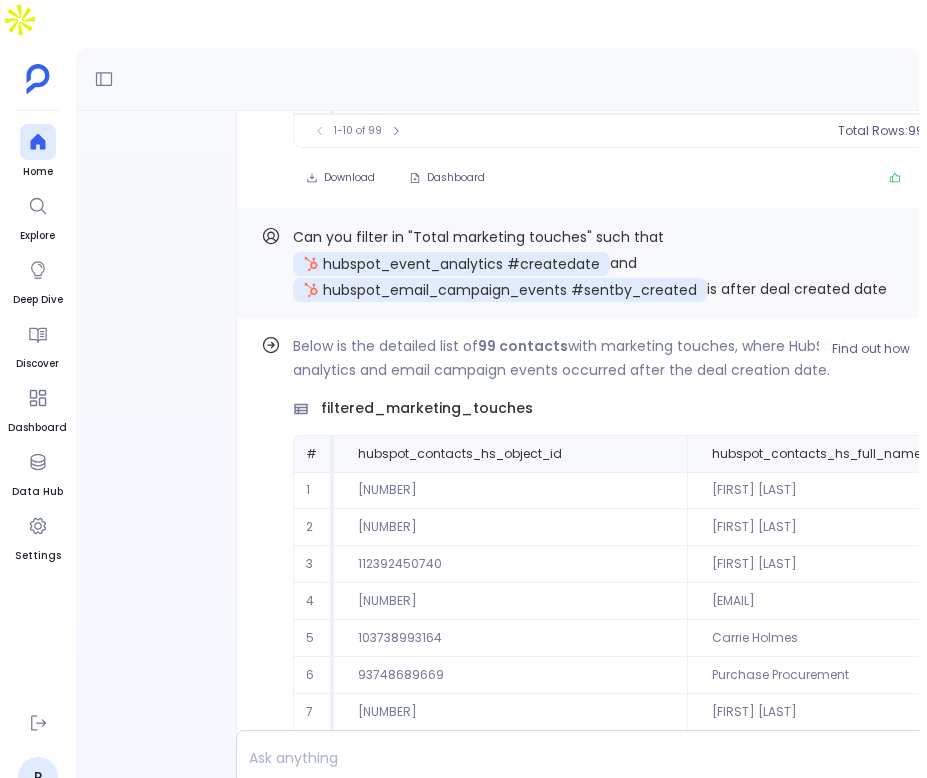 click on "Below is the detailed list of  99 contacts  with marketing touches, where HubSpot event analytics and email campaign events occurred after the deal creation date. filtered_marketing_touches # hubspot_contacts_hs_object_id hubspot_contacts_hs_full_name_or_email hubspot_contacts_email hubspot_contacts_company hubspot_contacts_lifecyclestage hubspot_contacts_hs_analytics_source hubspot_deals_dealname hubspot_deals_createdate Total marketing touches filtered_total_events filtered_DELIVERED_count filtered_OPEN_count filtered_CLICK_count filtered_TOTAL_email_touches filtered_Total_marketing_touches 1 123018732552 Ifthiquar Hussain ifthiquar.hussain@rosewoodhotels.com Ifthiquar Hussain Sales Qualified Lead Offline Sources The Carlyle Rosewood Hotel 2025-05-22 15:06:56 21 0 4 6 0 10 10 2 93002365842 Sarah Taveprungsenukel sarah@tsfarmfl.com T\xE2\x80\x99s Farm Sales Qualified Lead Direct Traffic T\xE2\x80\x99s Farm 2025-02-20 18:43:45 4 0 0 0 0 0 0 3 112392450740 Ayanna Powell-Lee ayanna.powell@aah.org Organic Search" at bounding box center [617, 559] 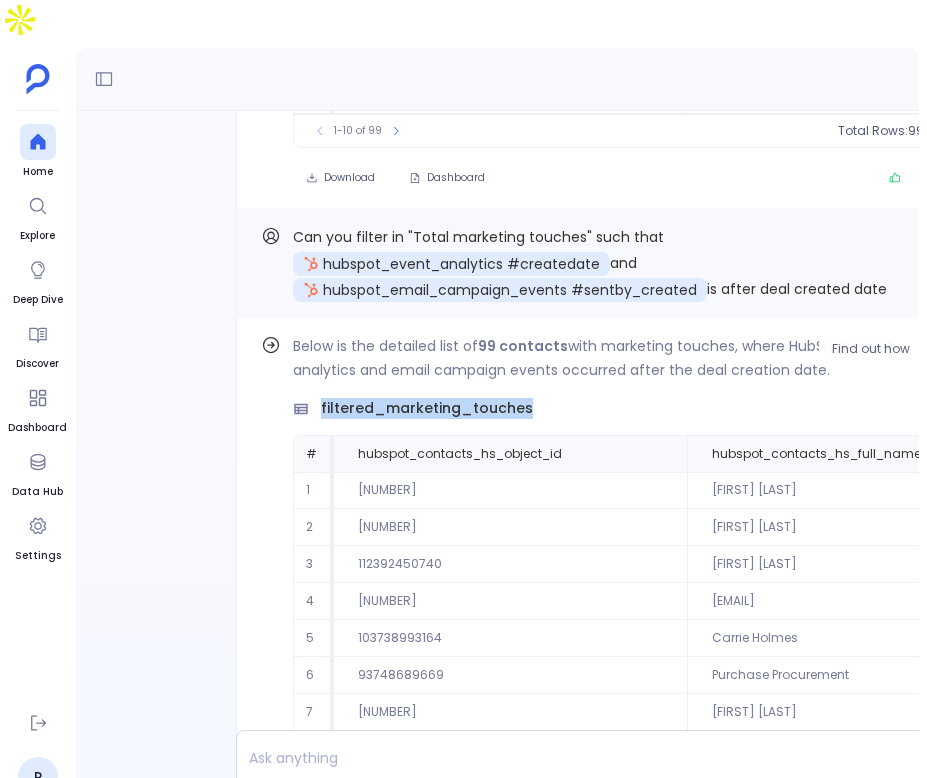 click on "filtered_marketing_touches" at bounding box center [427, 408] 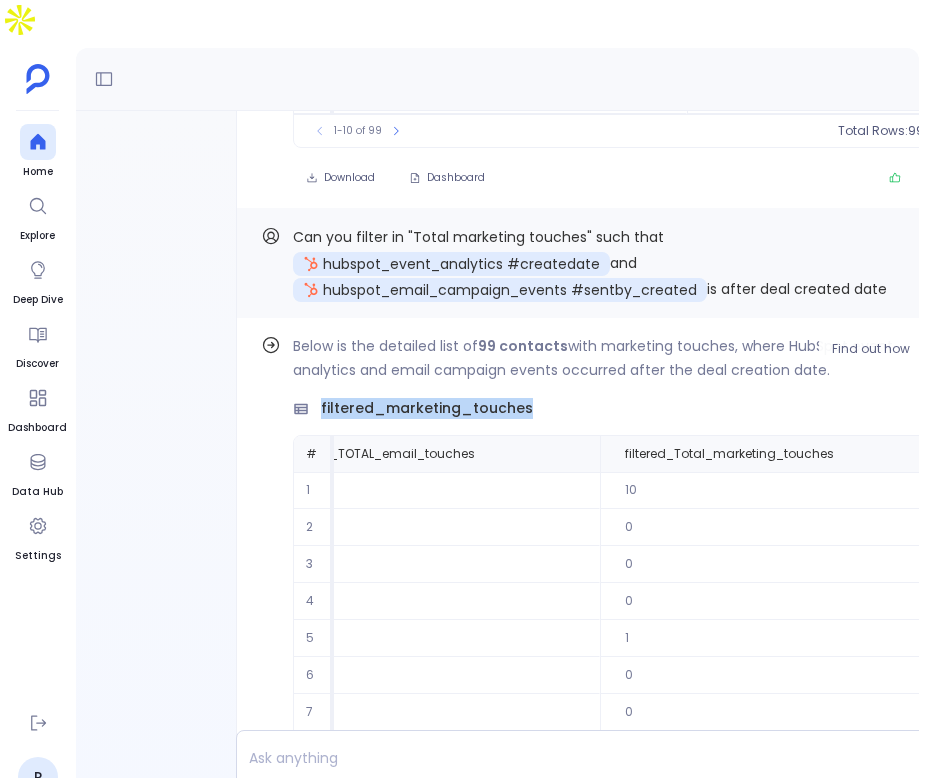 scroll, scrollTop: 0, scrollLeft: 4400, axis: horizontal 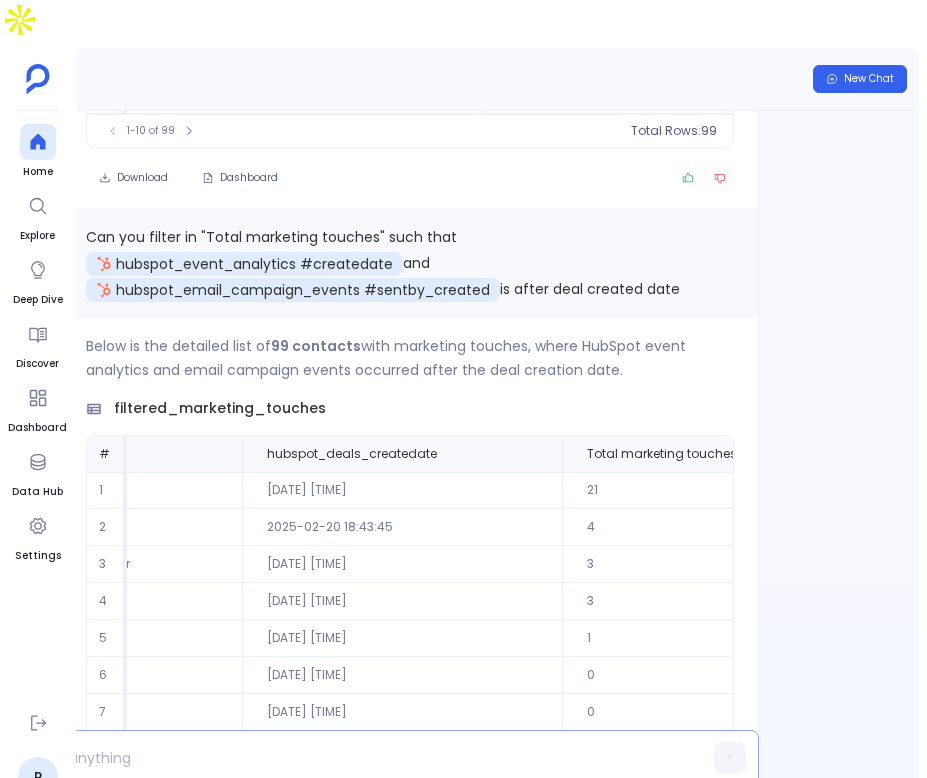 click at bounding box center (355, 758) 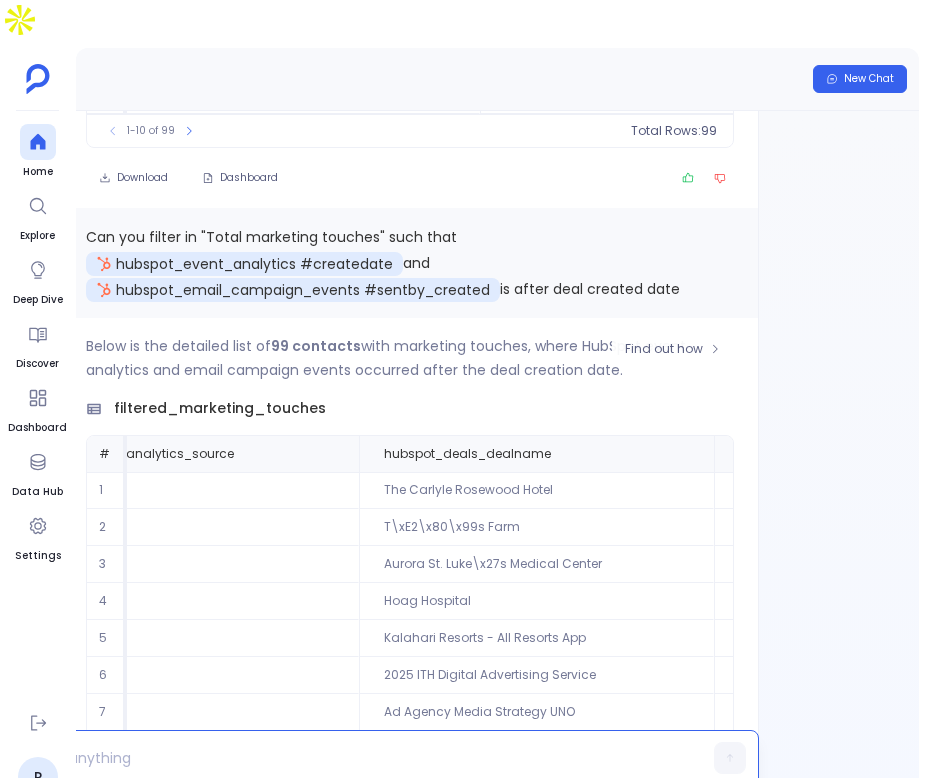 scroll, scrollTop: 0, scrollLeft: 1716, axis: horizontal 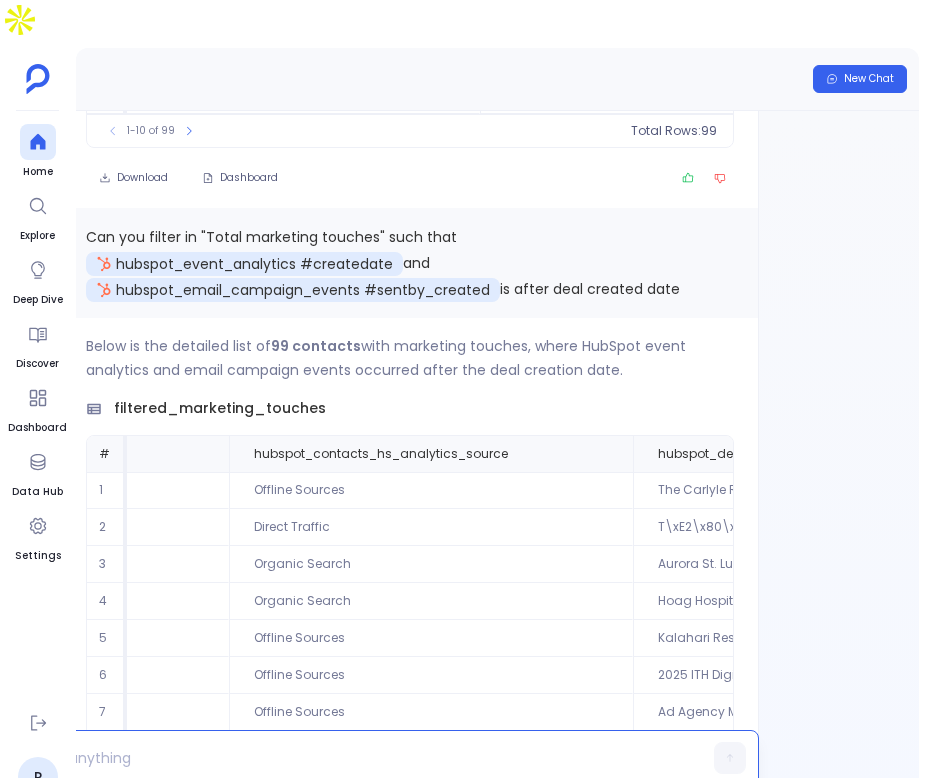 click at bounding box center [355, 758] 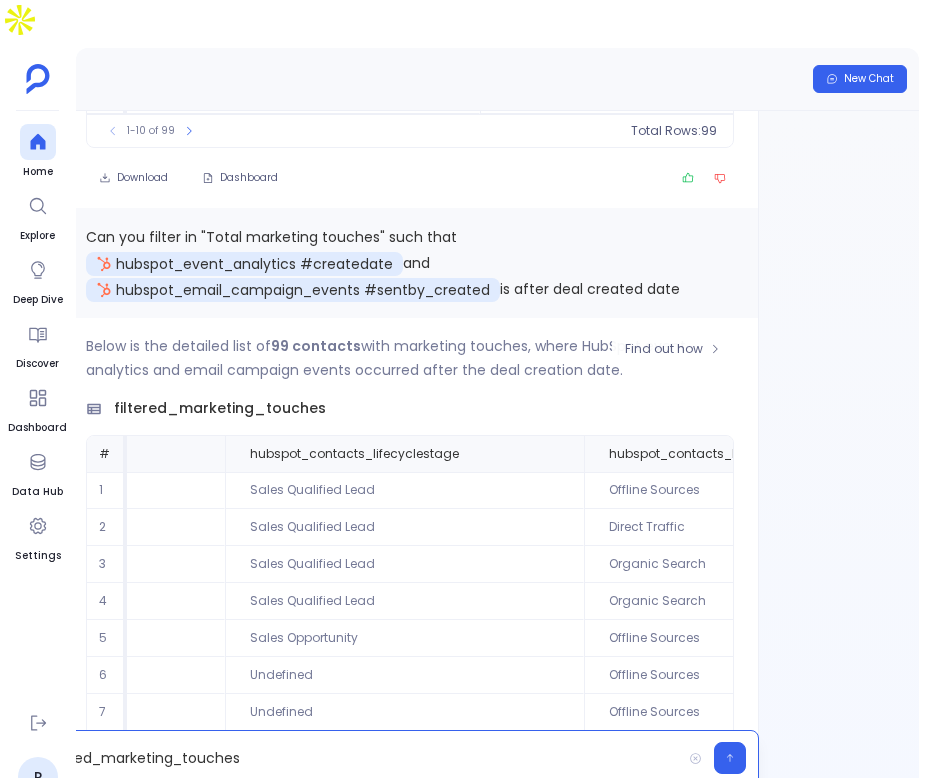 scroll, scrollTop: 0, scrollLeft: 1359, axis: horizontal 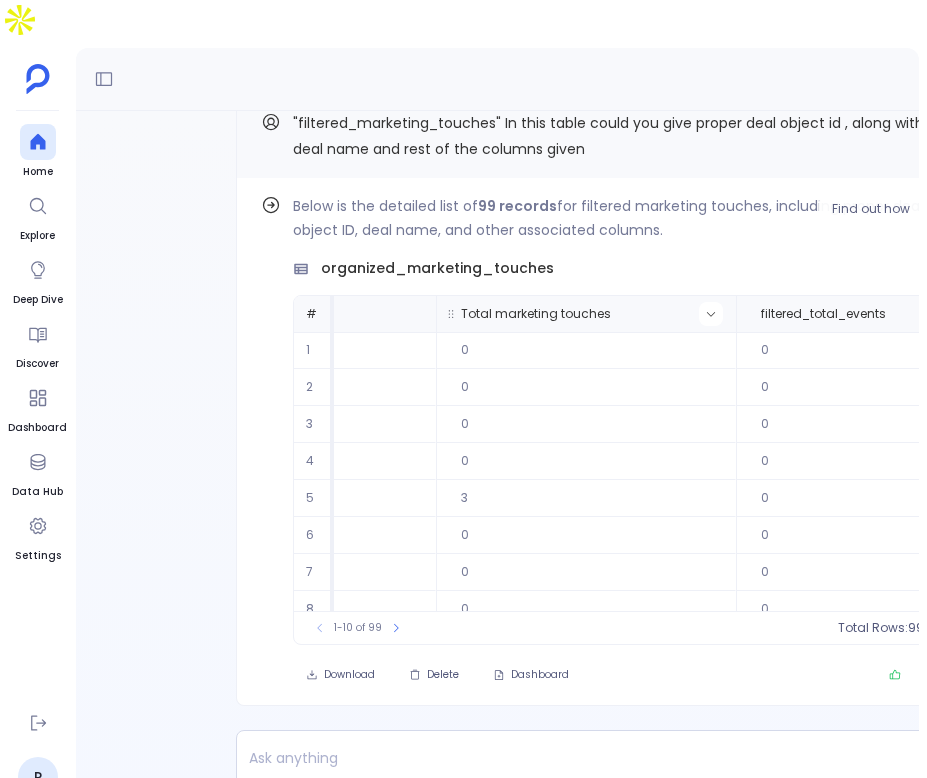 click 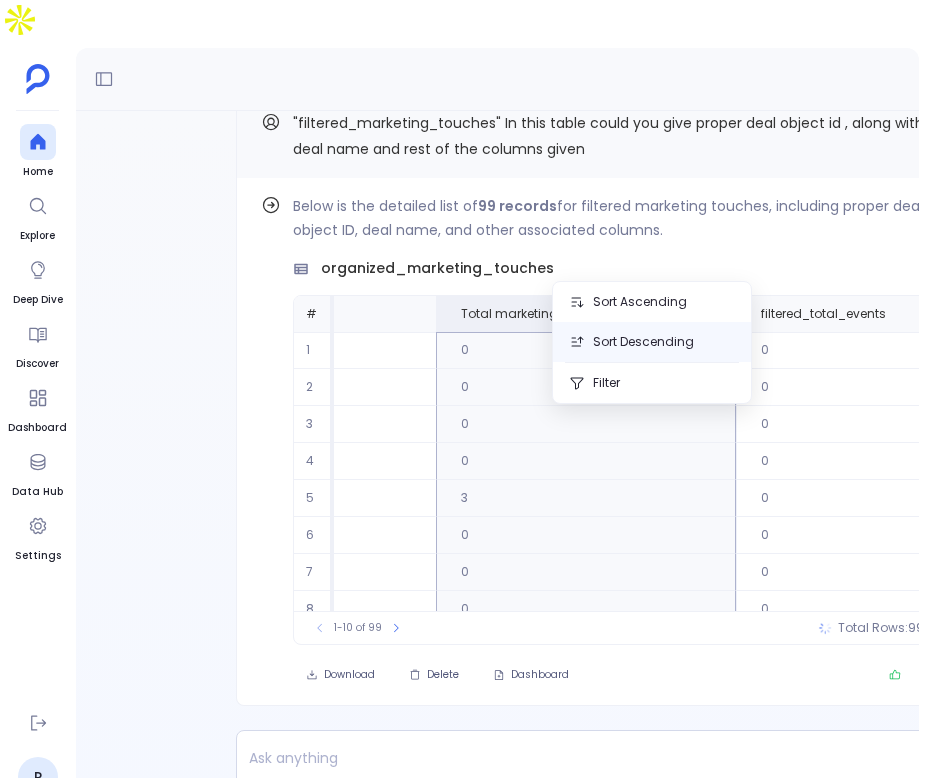 click on "Sort Descending" at bounding box center [652, 342] 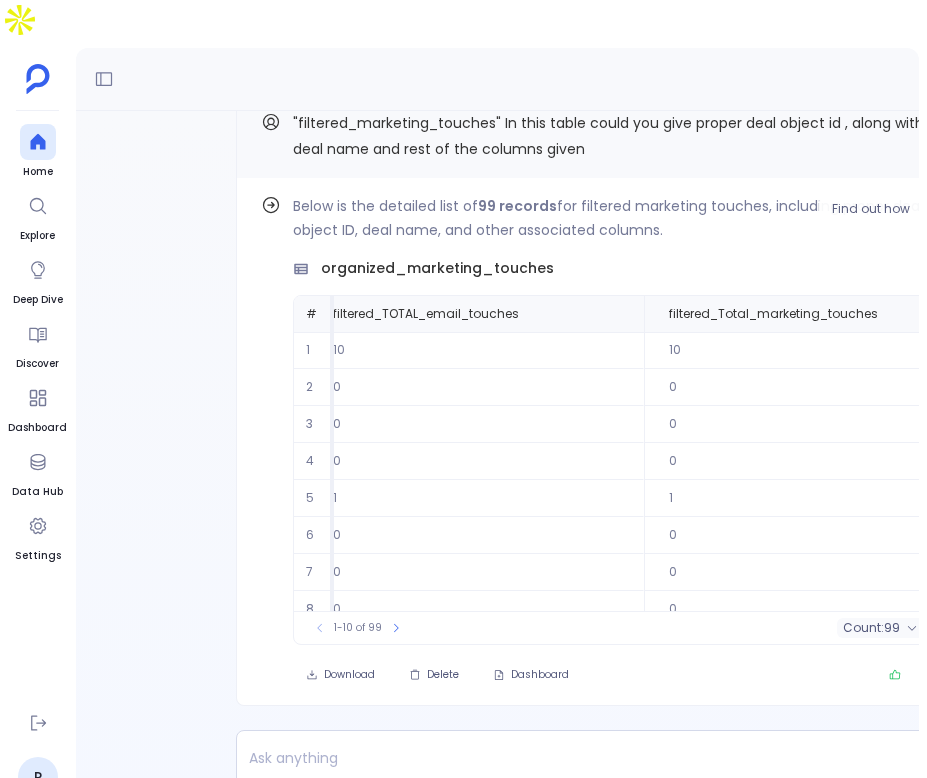 scroll, scrollTop: 0, scrollLeft: 5619, axis: horizontal 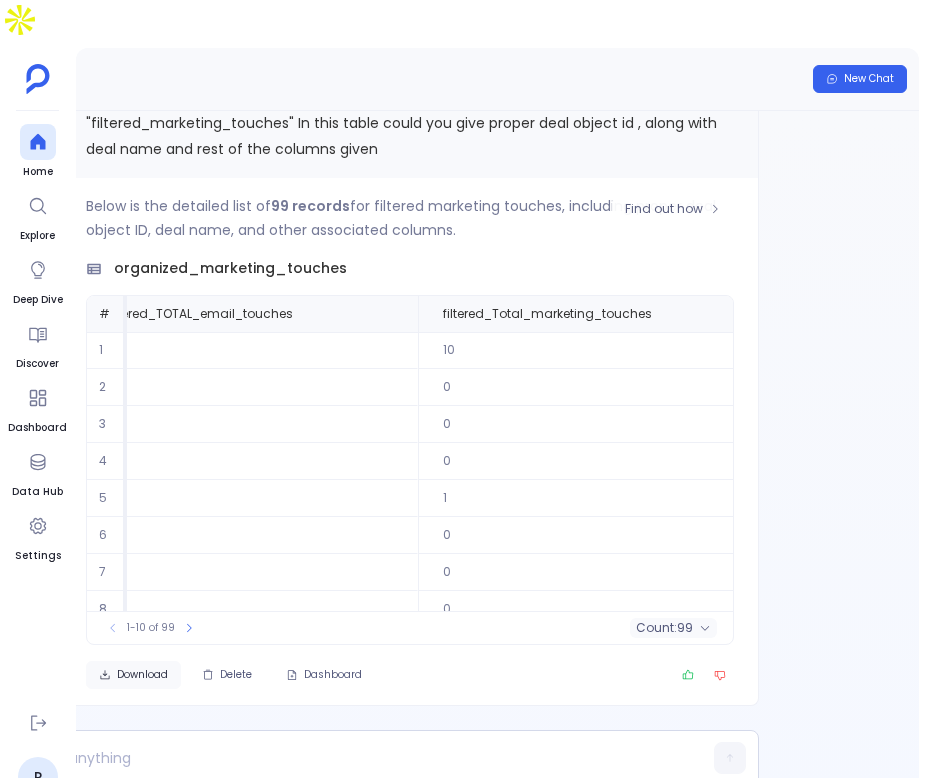 click on "Download" at bounding box center [142, 675] 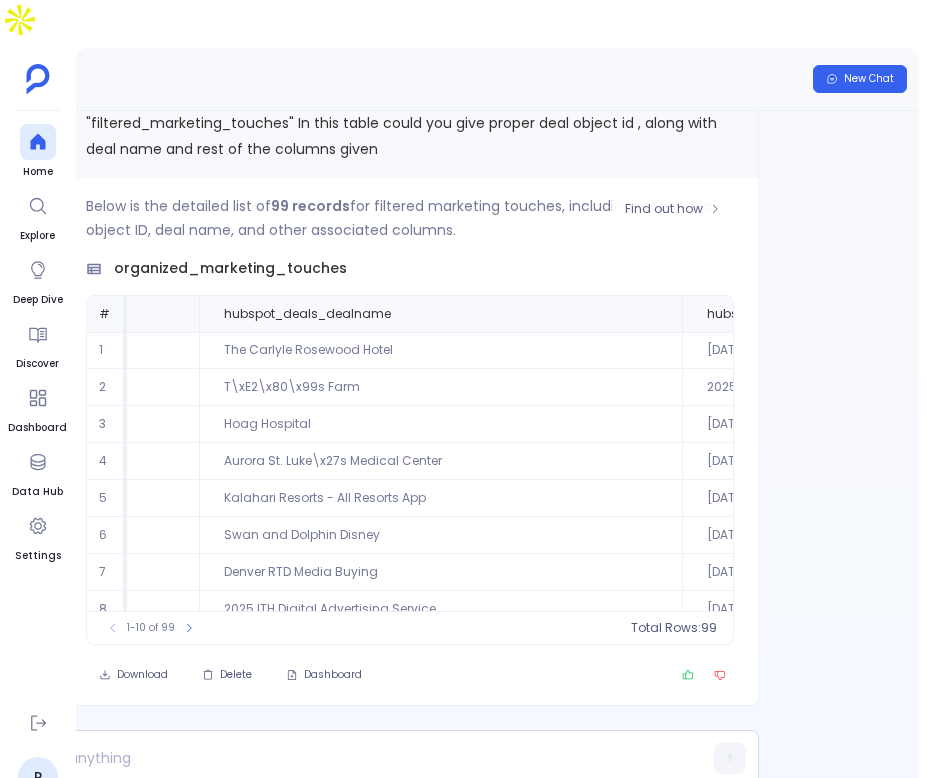 scroll, scrollTop: 0, scrollLeft: 0, axis: both 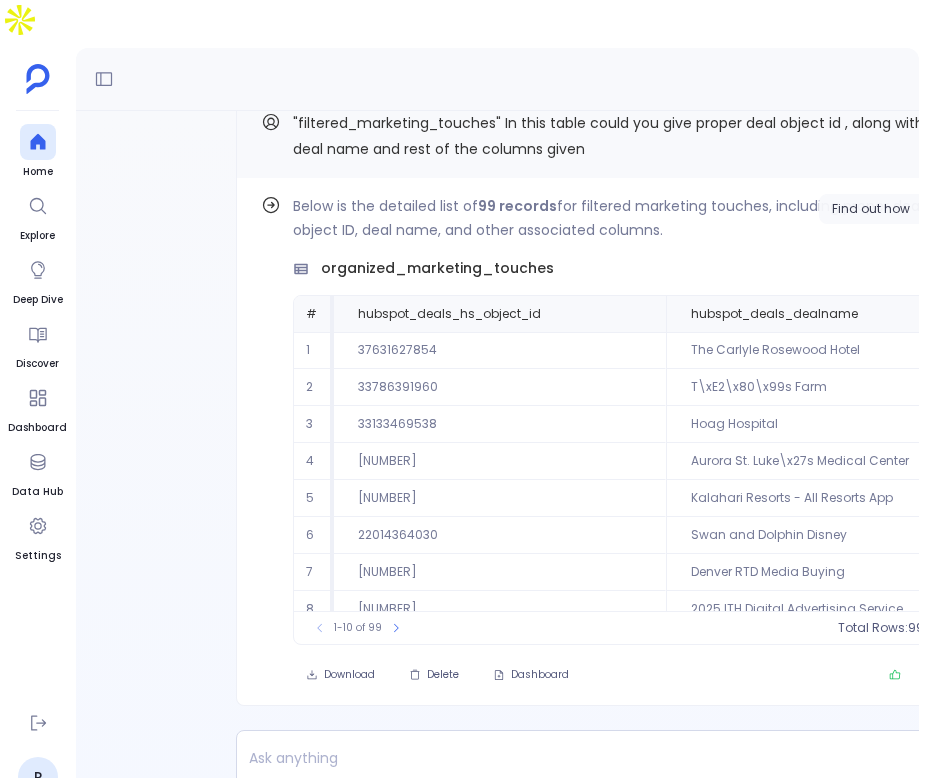click on "Find out how" at bounding box center (871, 209) 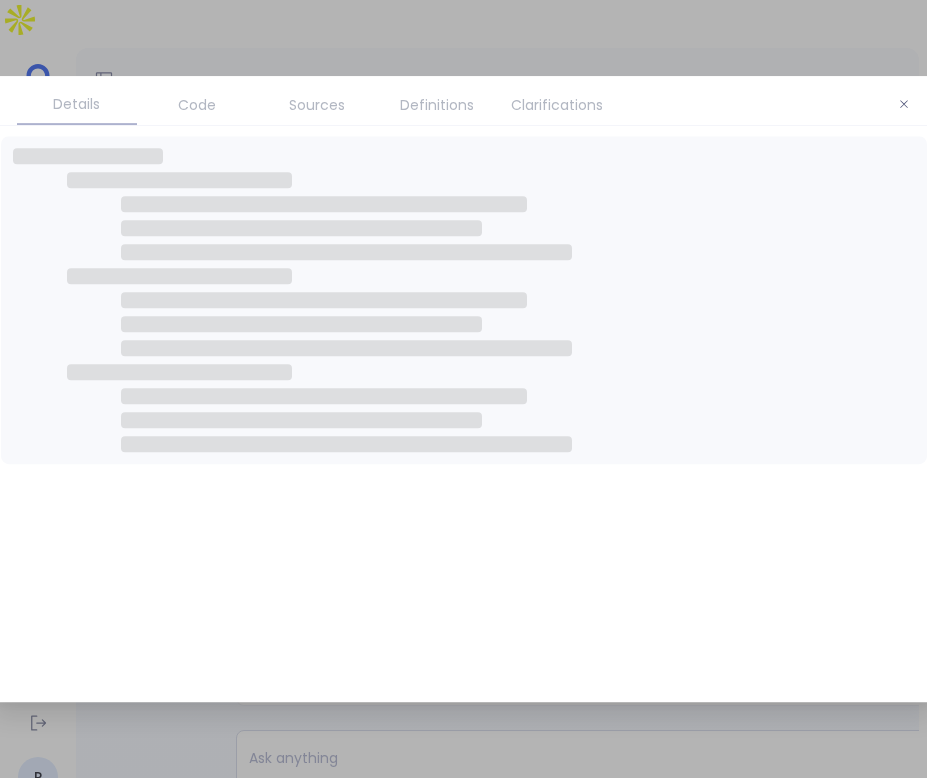 click at bounding box center (463, 389) 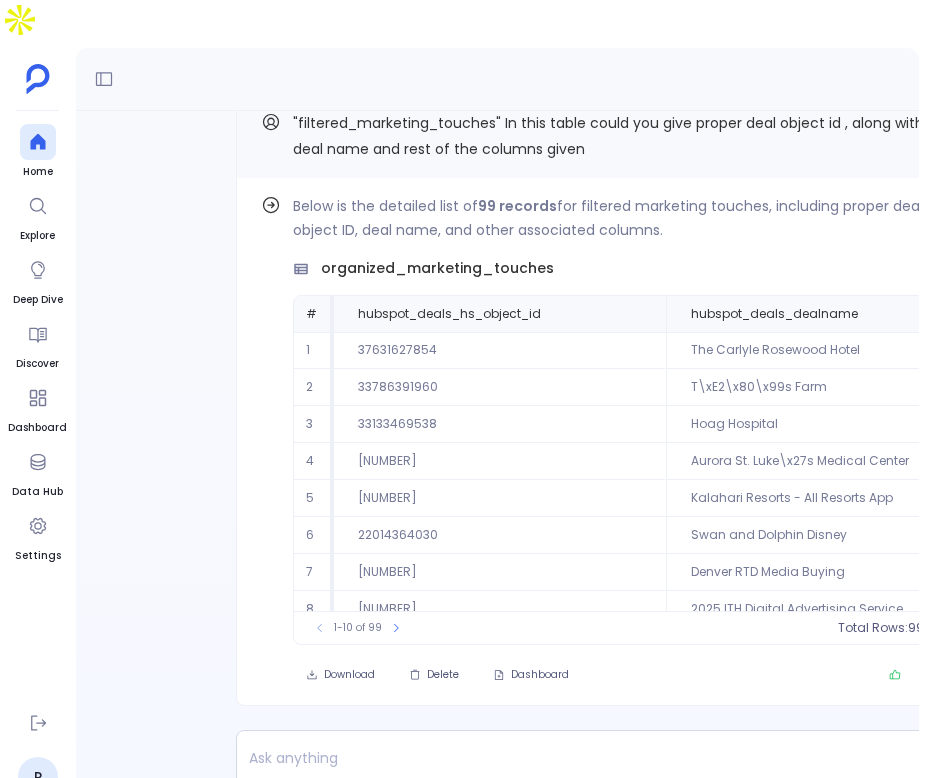 click on "New Chat" at bounding box center [601, 79] 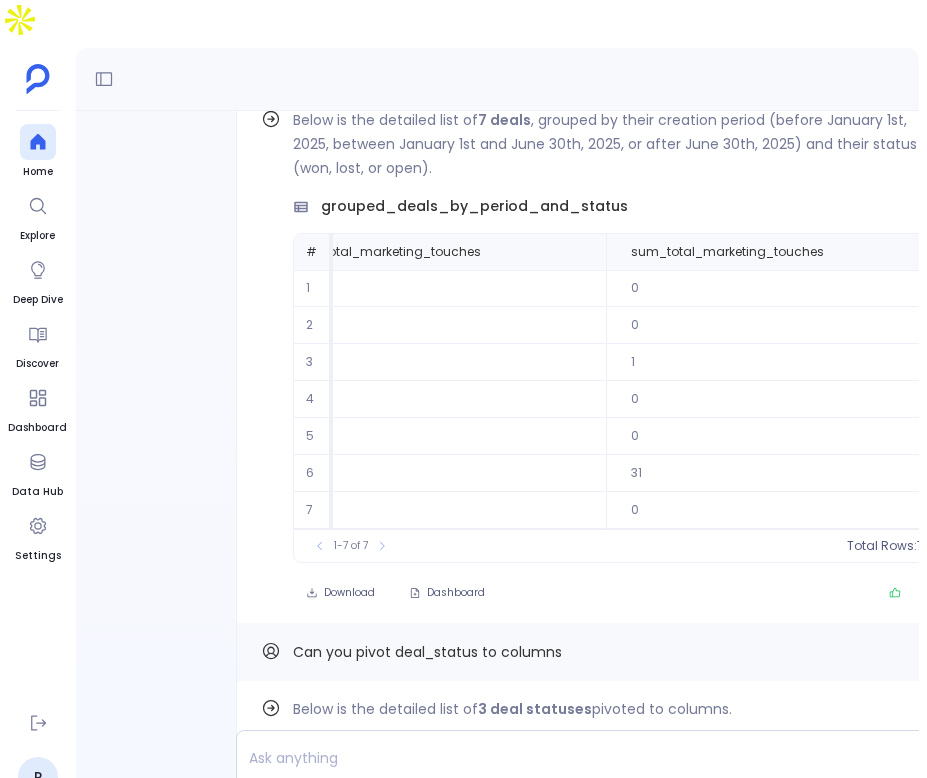scroll, scrollTop: -1008, scrollLeft: 0, axis: vertical 